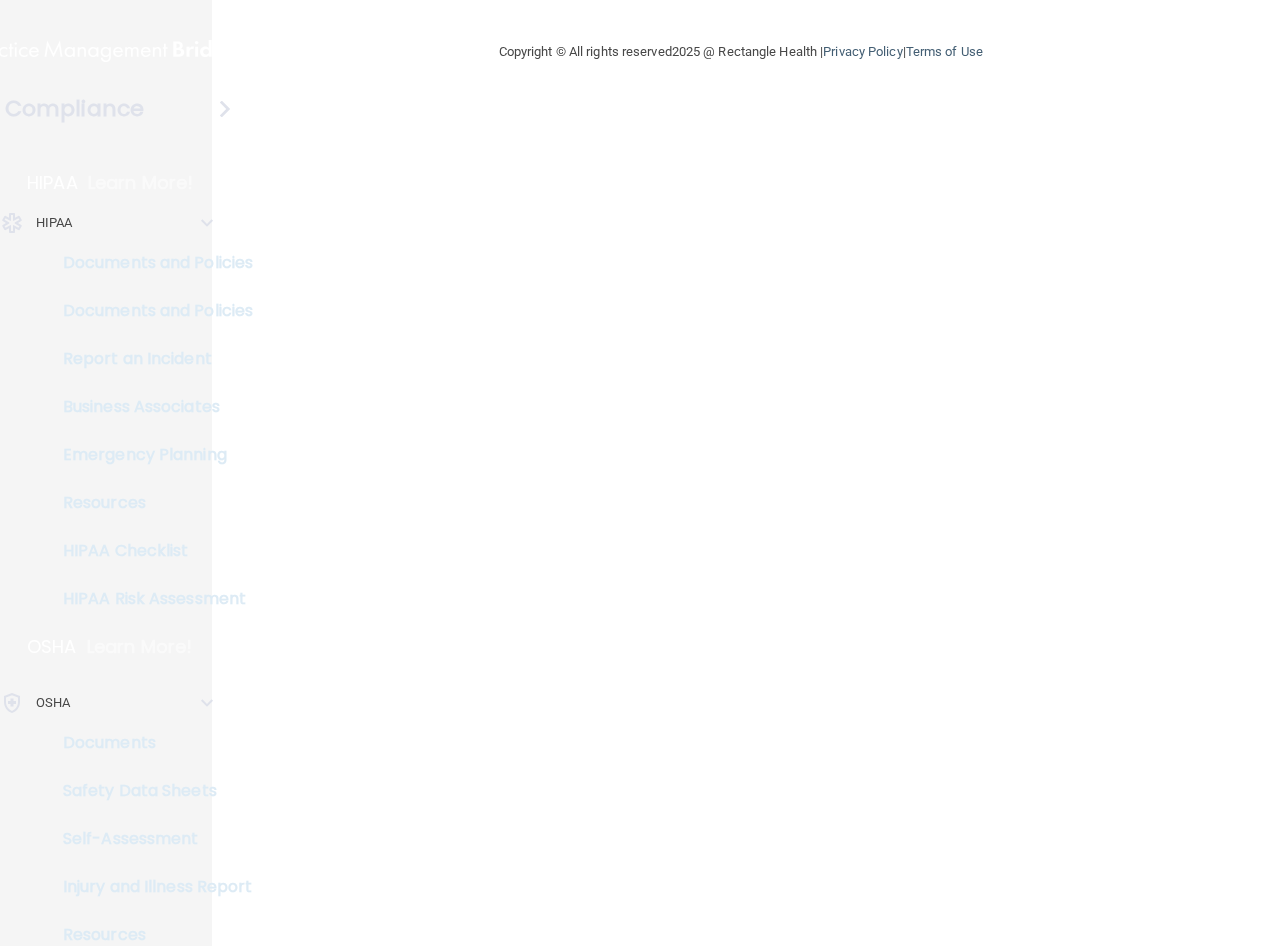 scroll, scrollTop: 0, scrollLeft: 0, axis: both 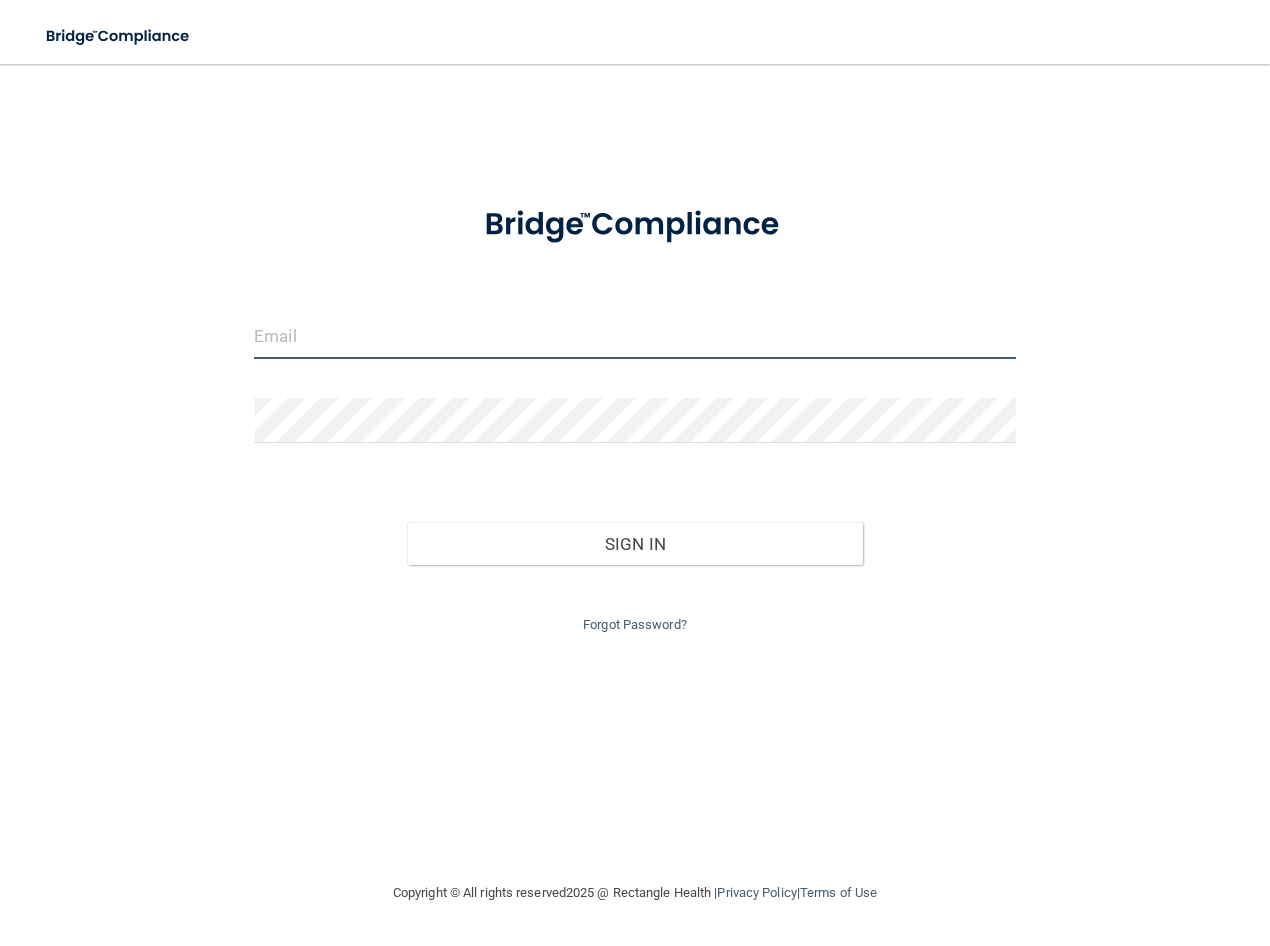 click at bounding box center (635, 336) 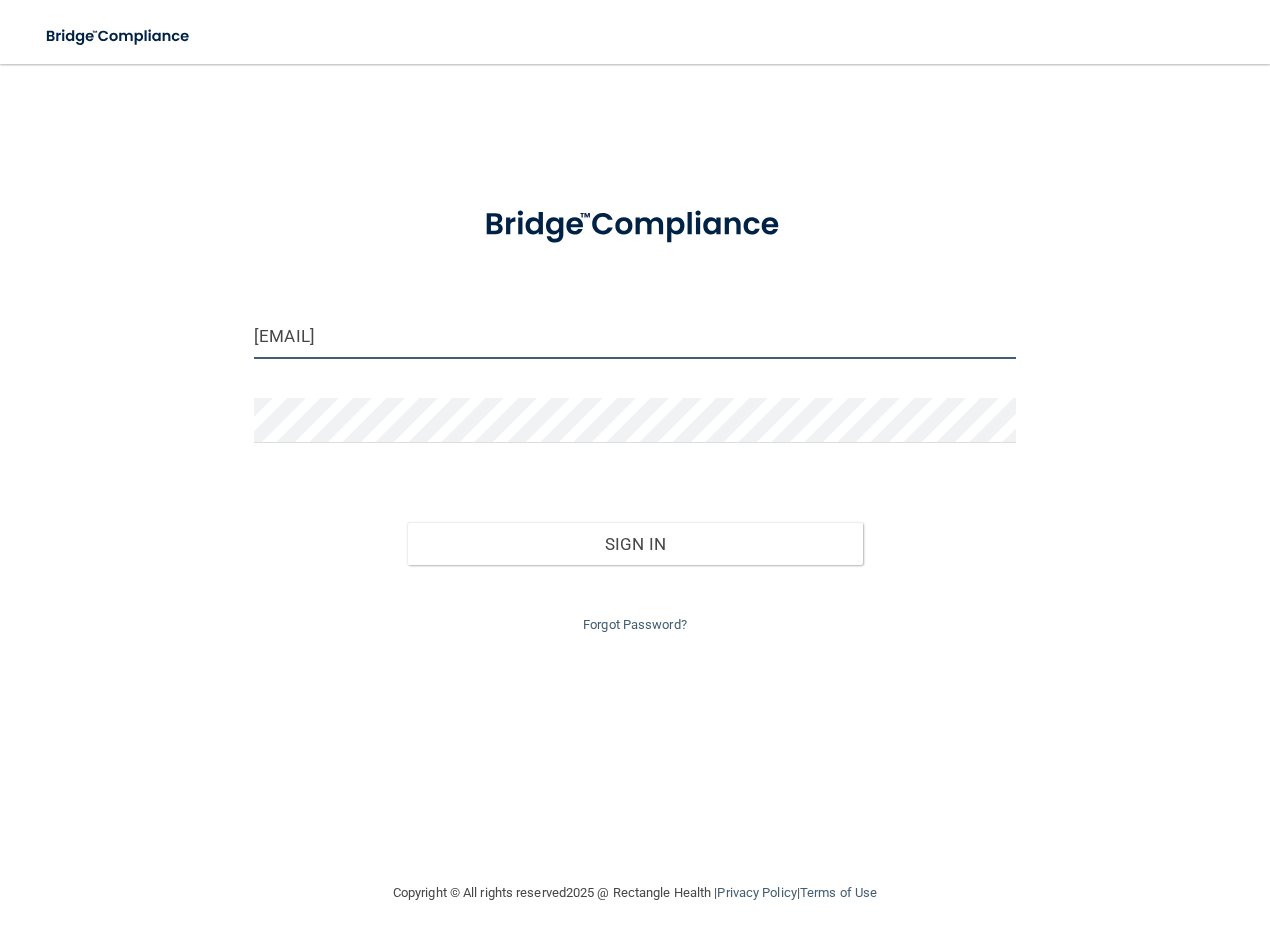 type on "[EMAIL]" 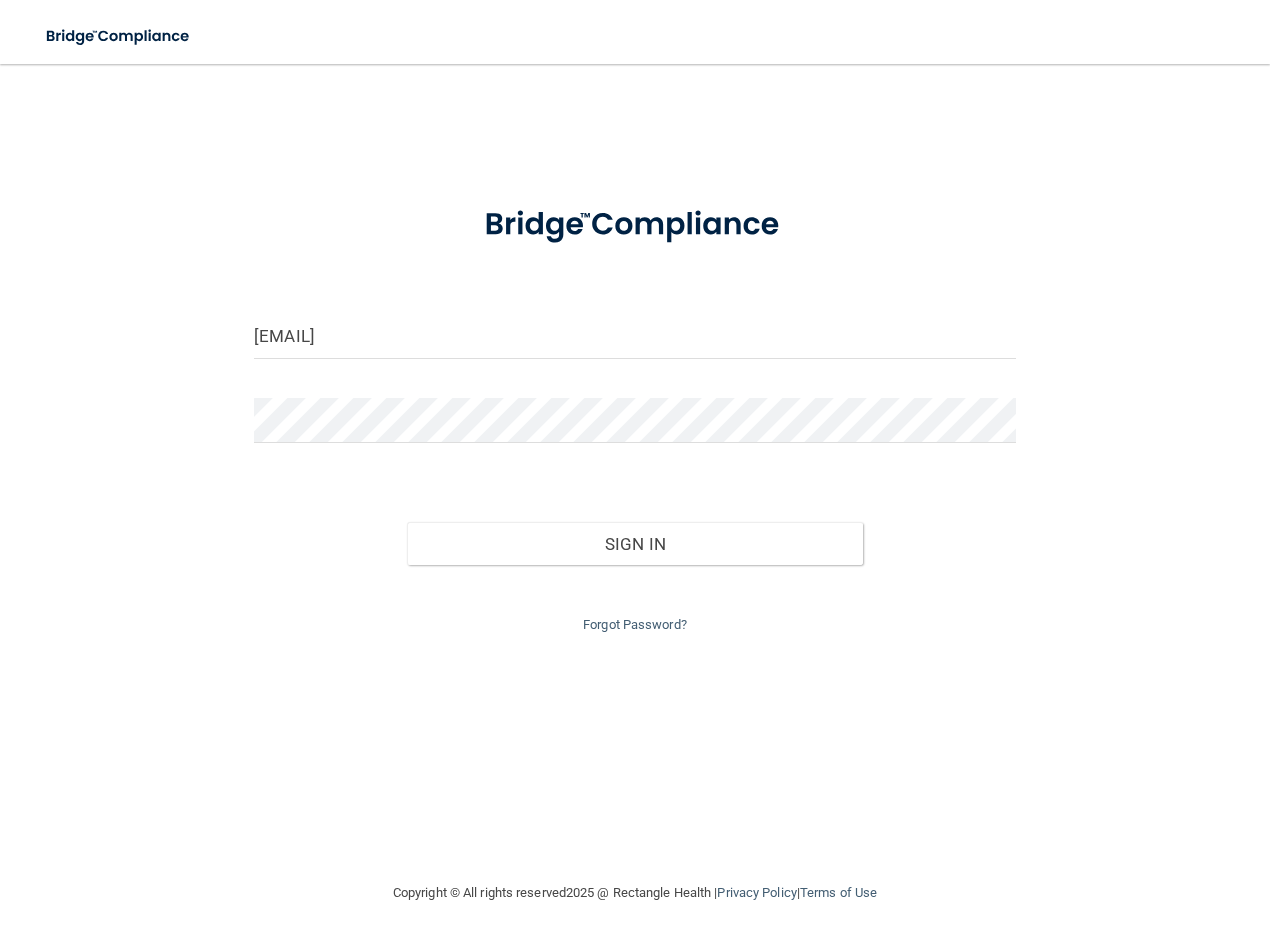 click on "Forgot Password?" at bounding box center (635, 601) 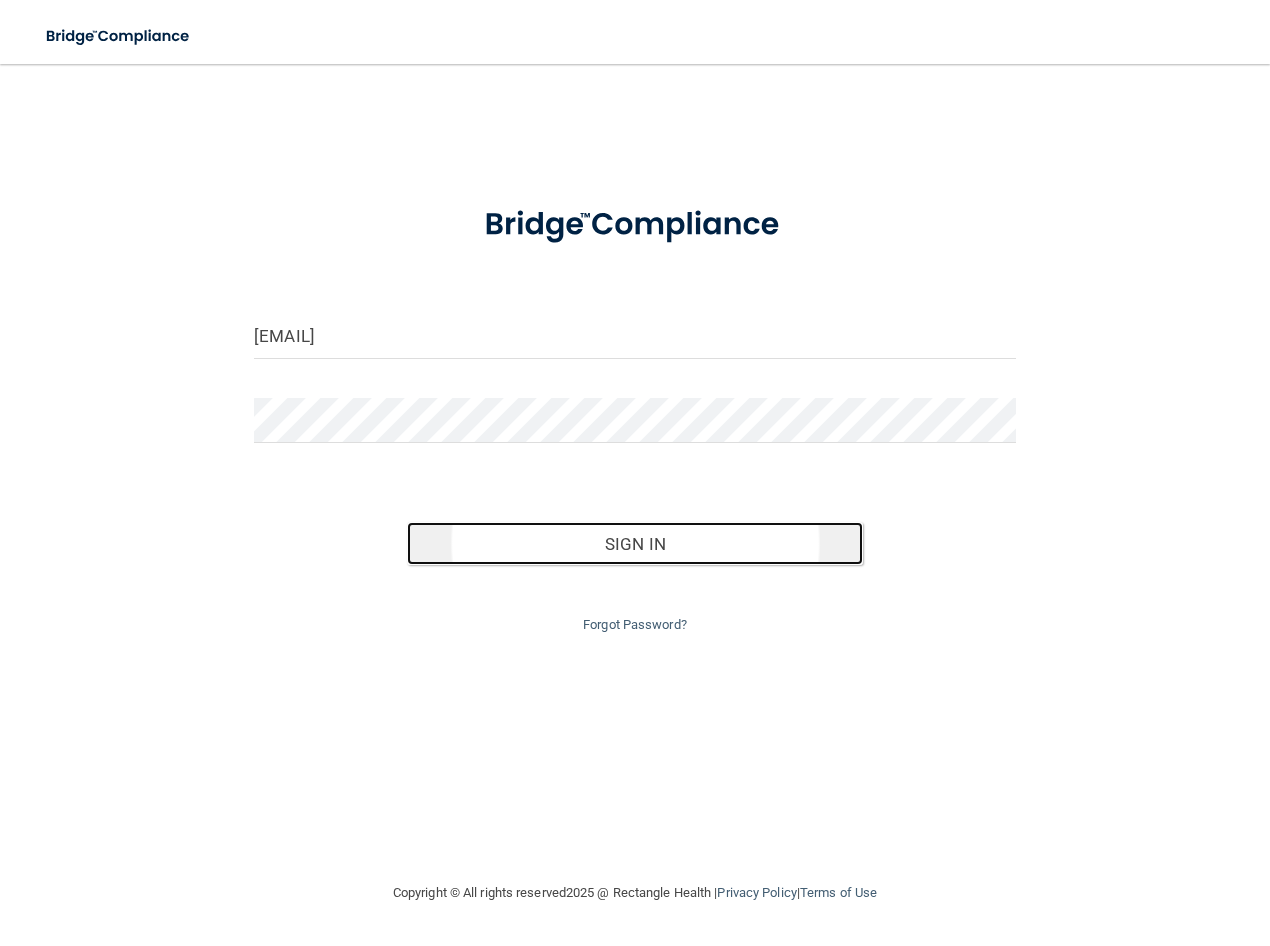 click on "Sign In" at bounding box center (635, 544) 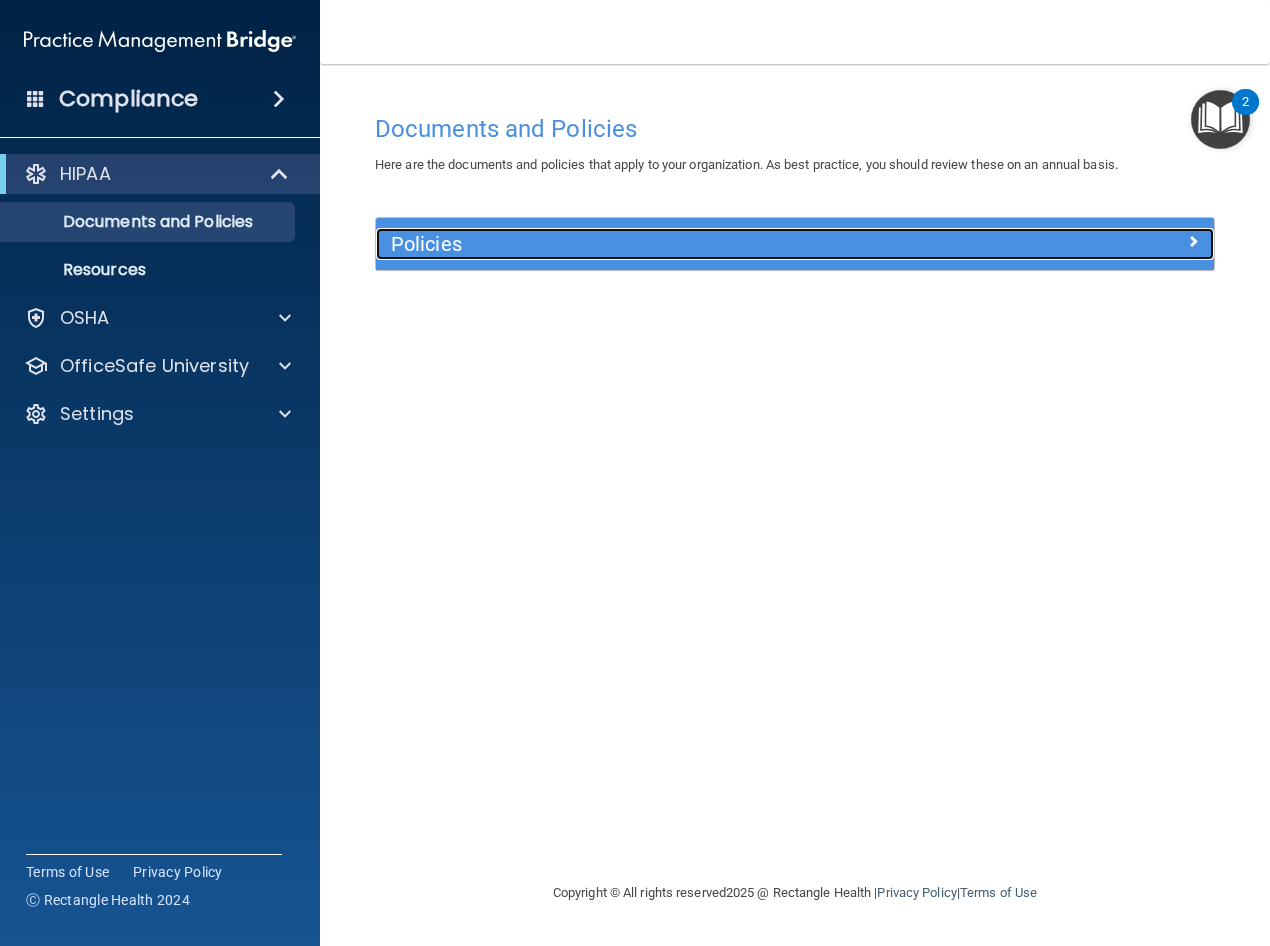 click on "Policies" at bounding box center (690, 244) 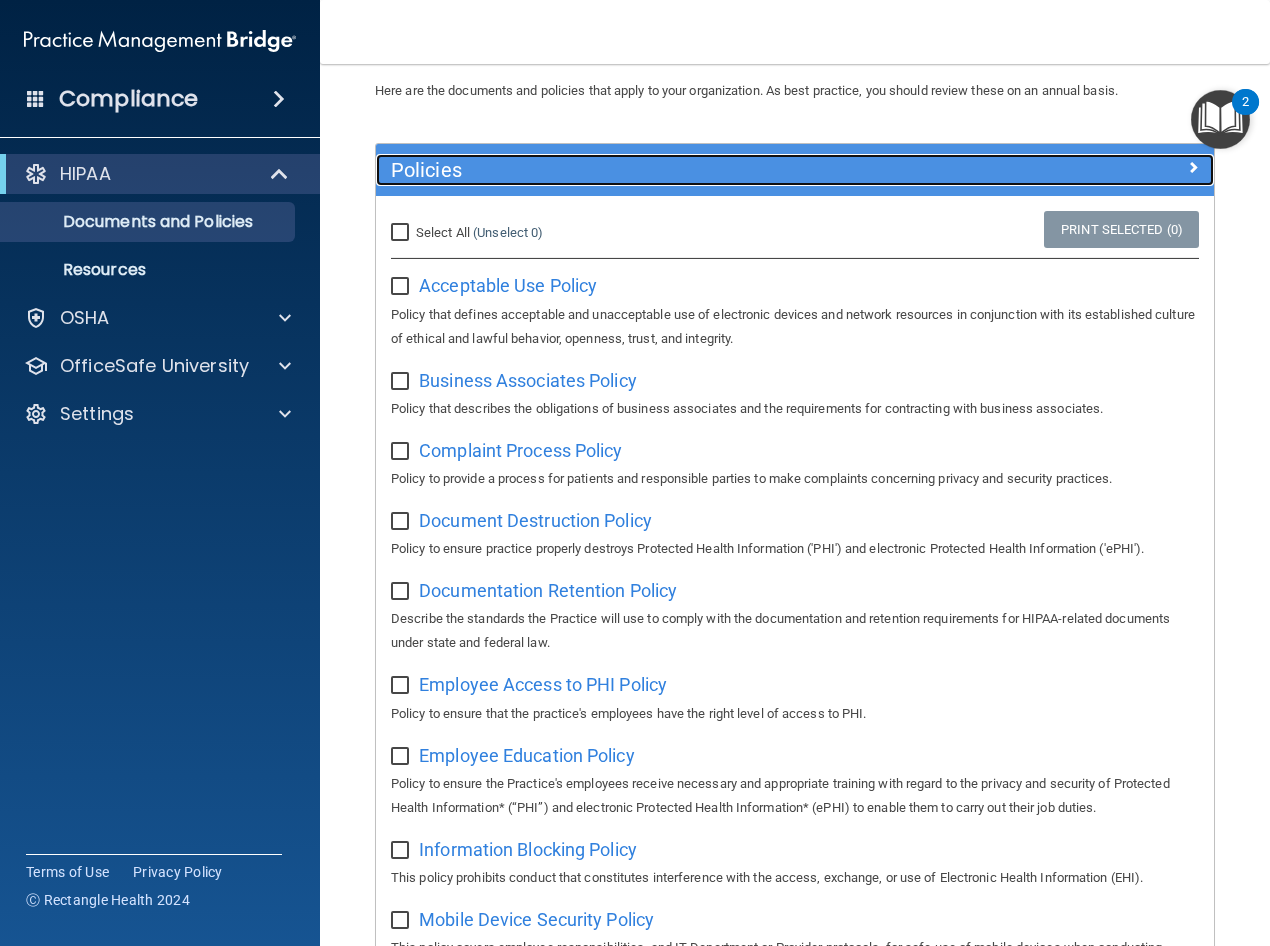 scroll, scrollTop: 0, scrollLeft: 0, axis: both 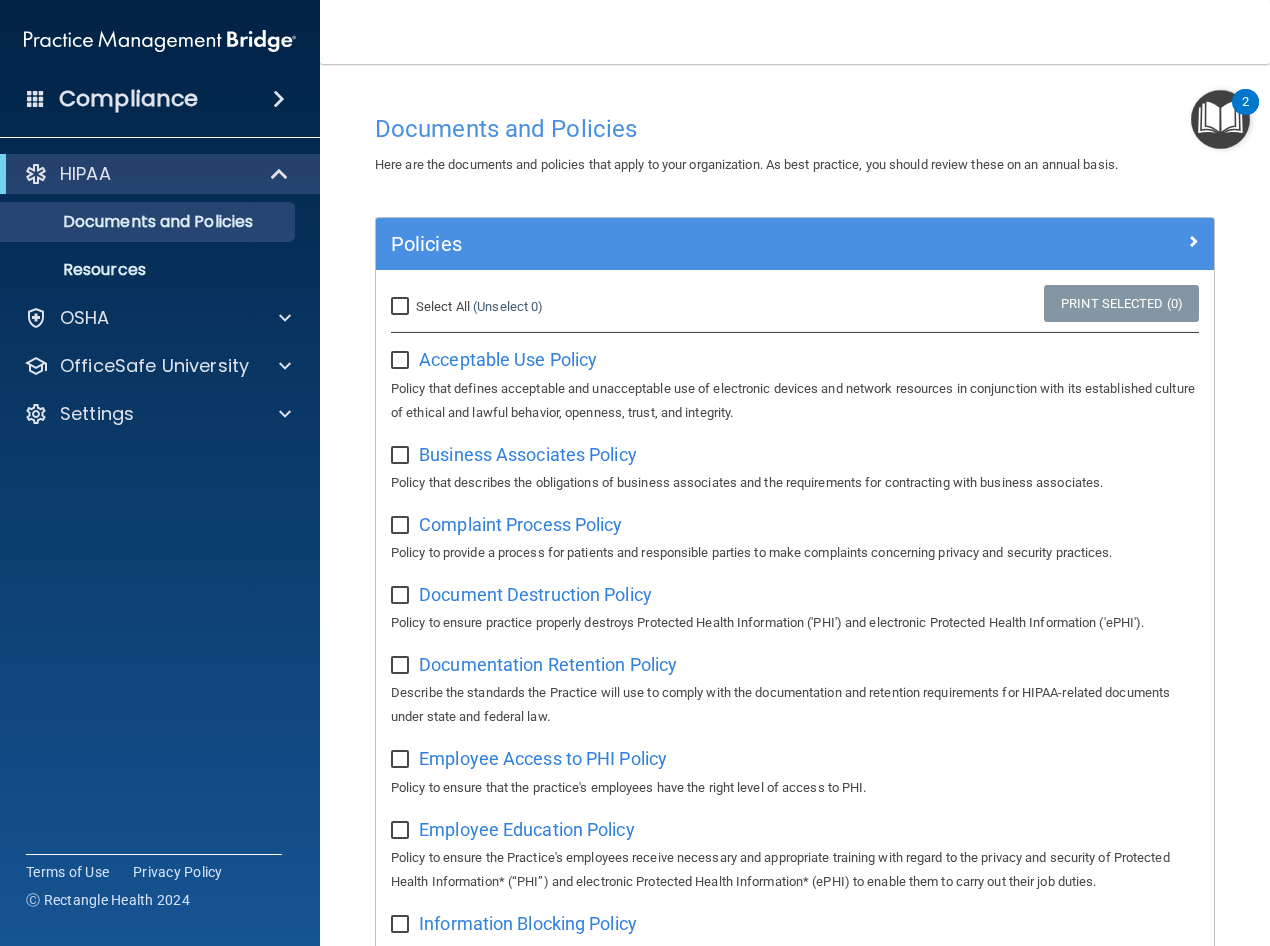 click on "Select All   (Unselect 0)    Unselect All" at bounding box center (402, 307) 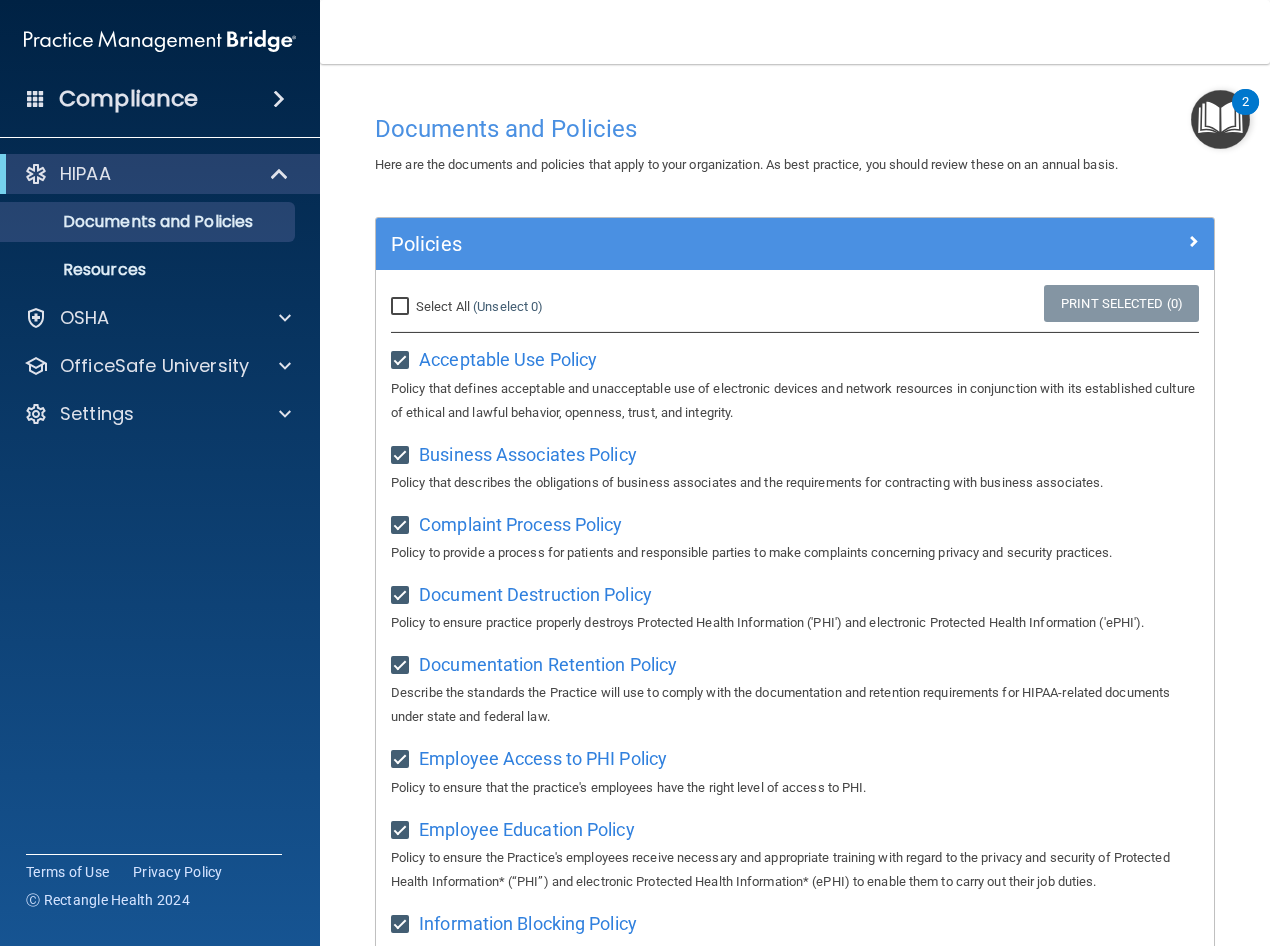 checkbox on "true" 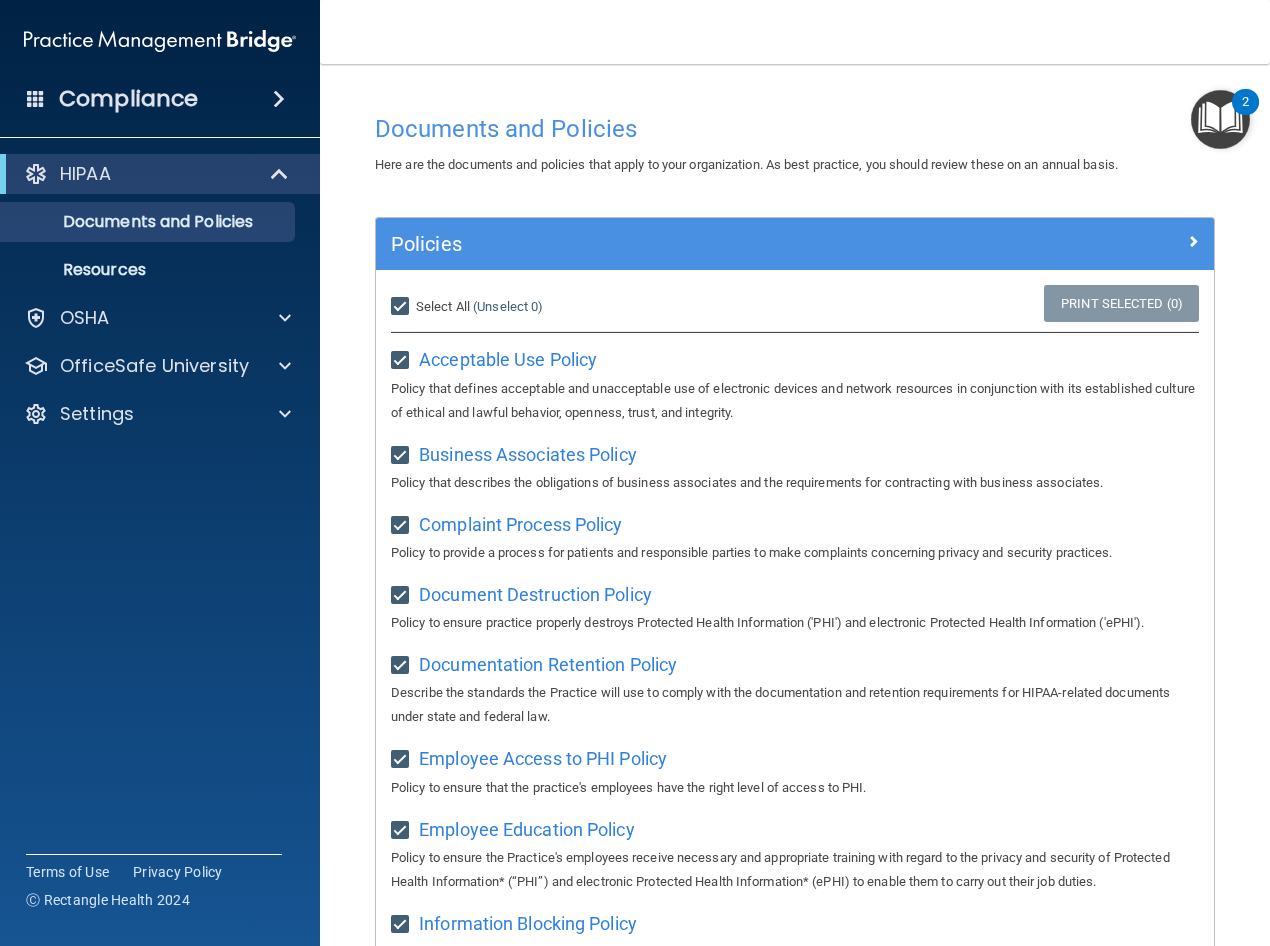 checkbox on "true" 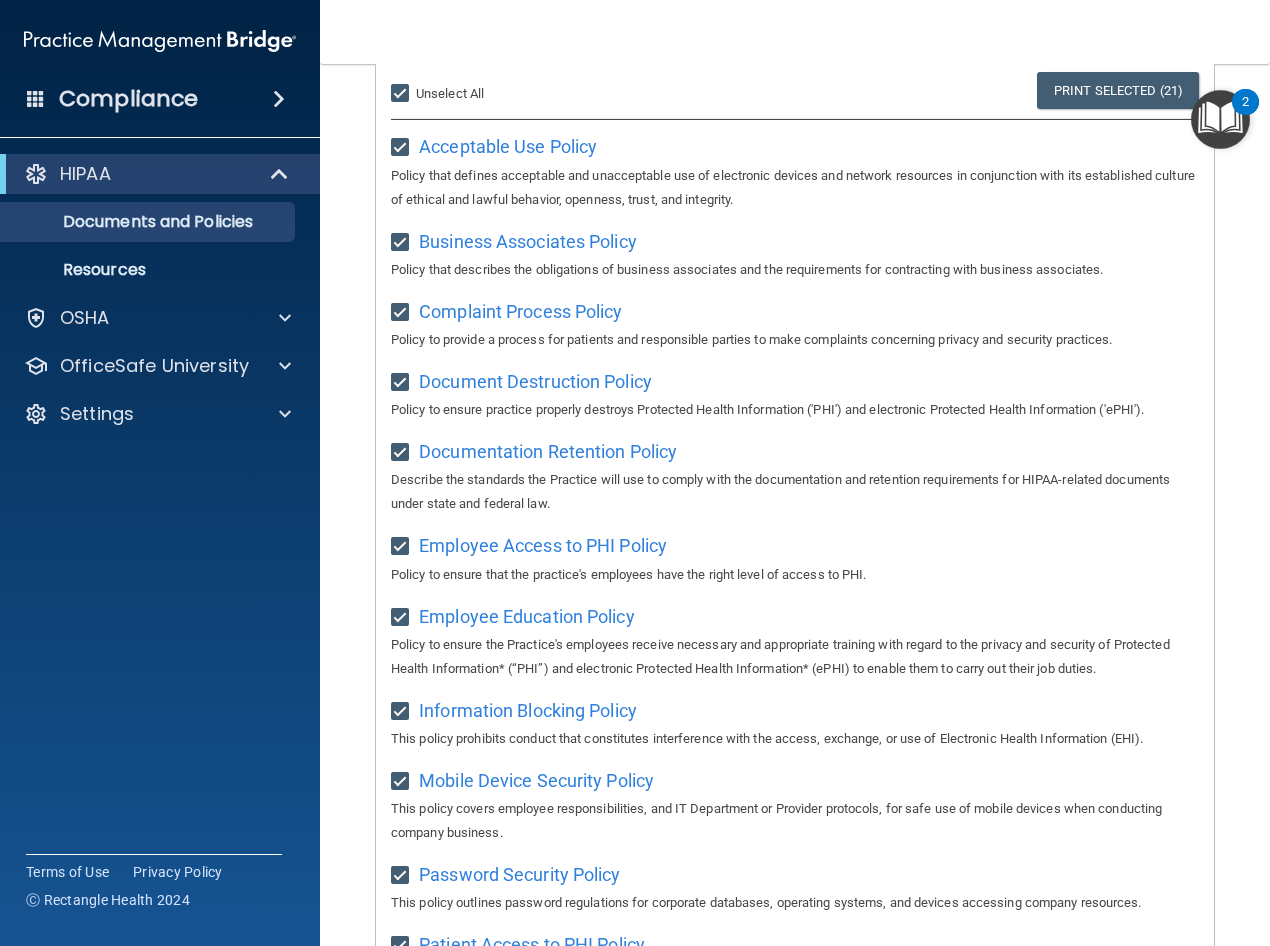 scroll, scrollTop: 0, scrollLeft: 0, axis: both 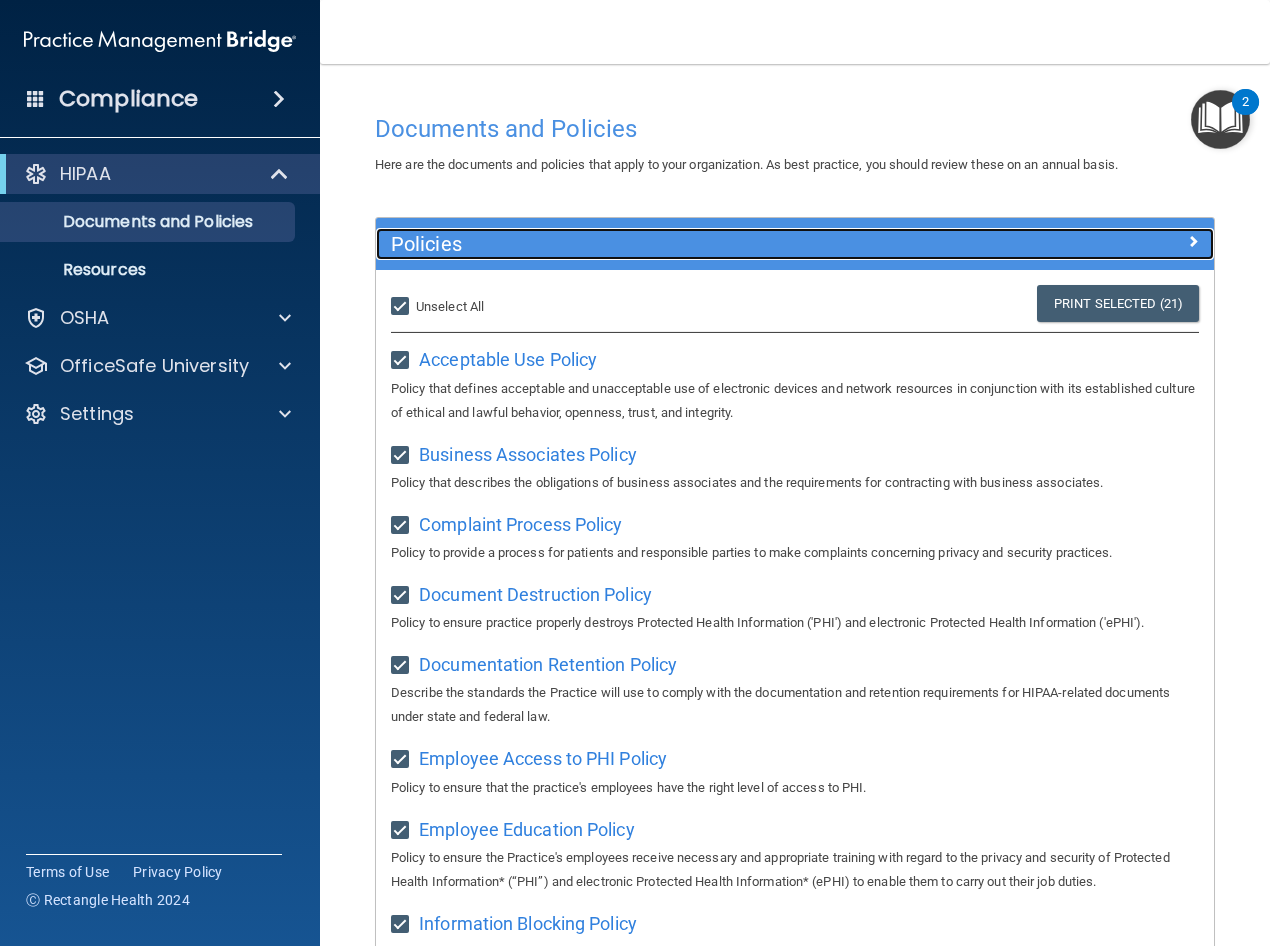 click on "Policies" at bounding box center [690, 244] 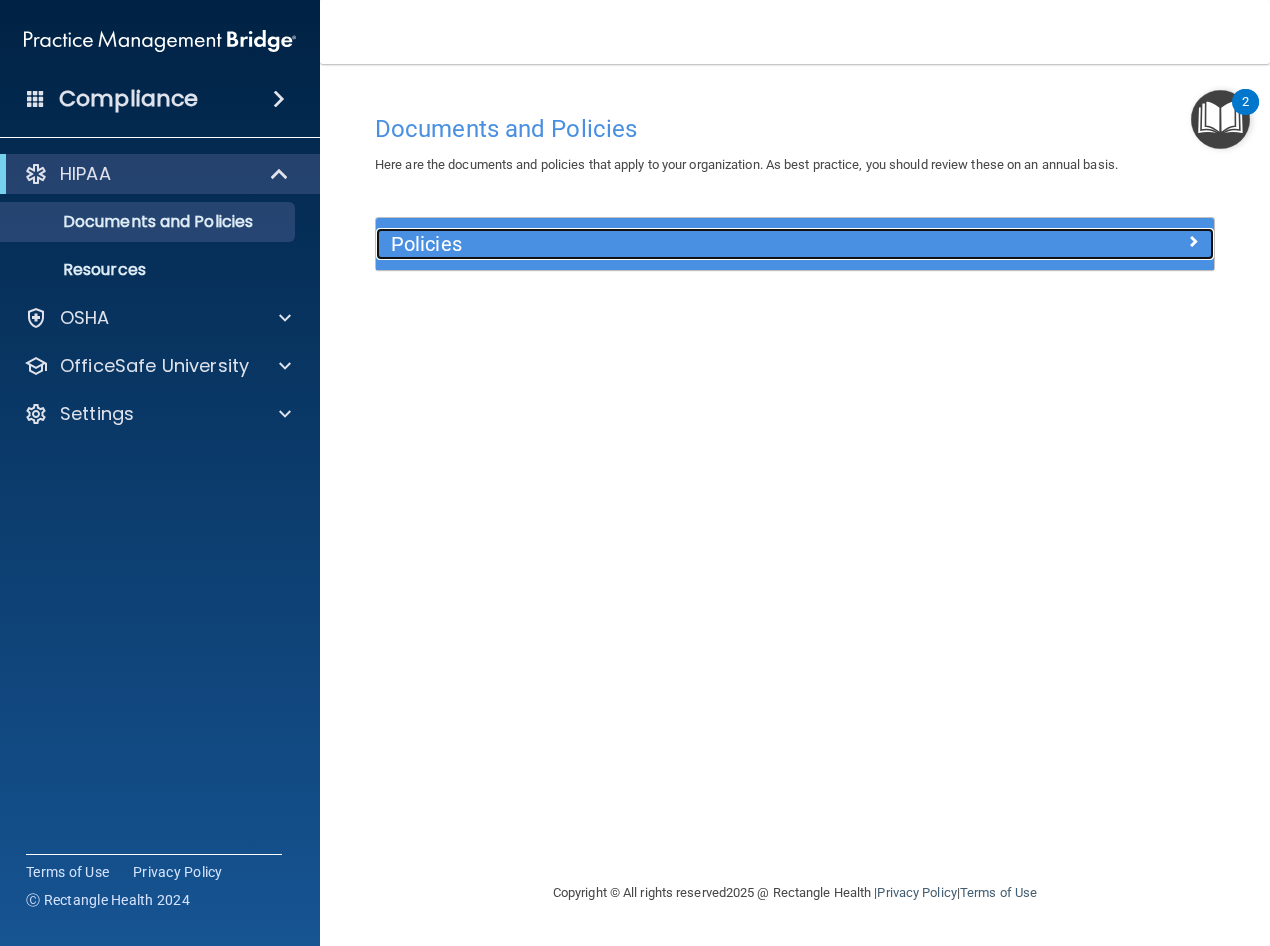 click at bounding box center [1193, 241] 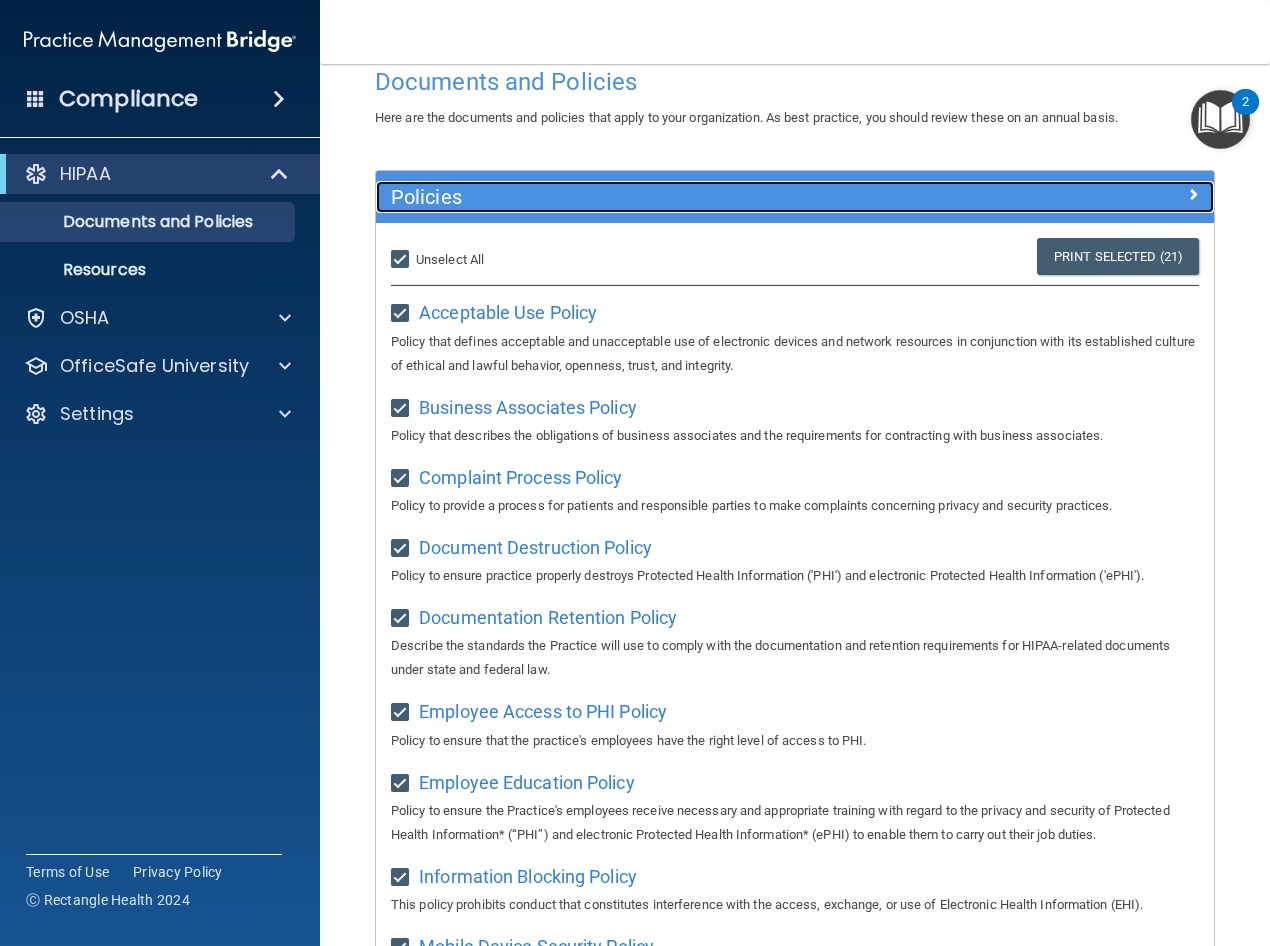 scroll, scrollTop: 0, scrollLeft: 0, axis: both 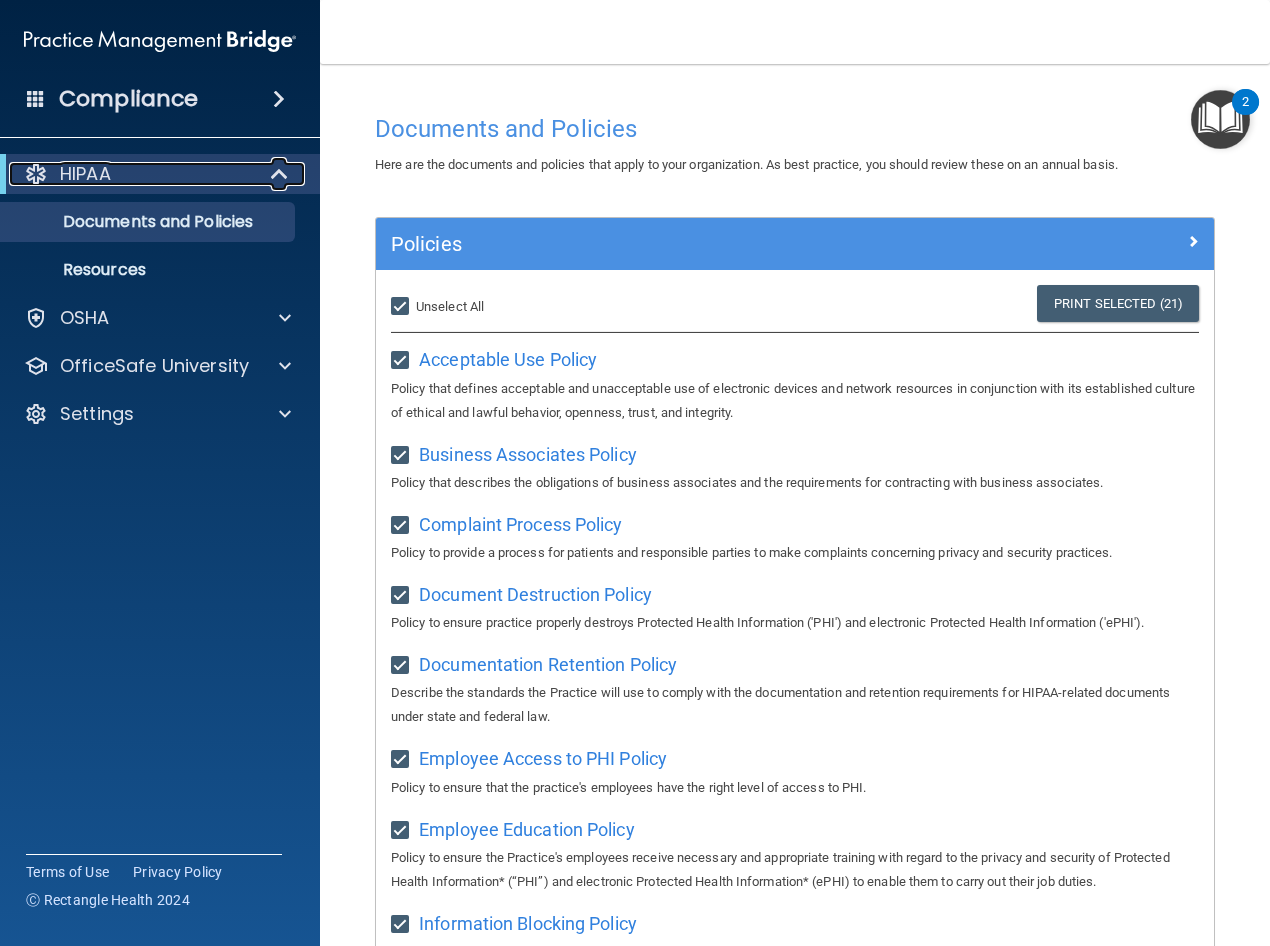 click at bounding box center [281, 174] 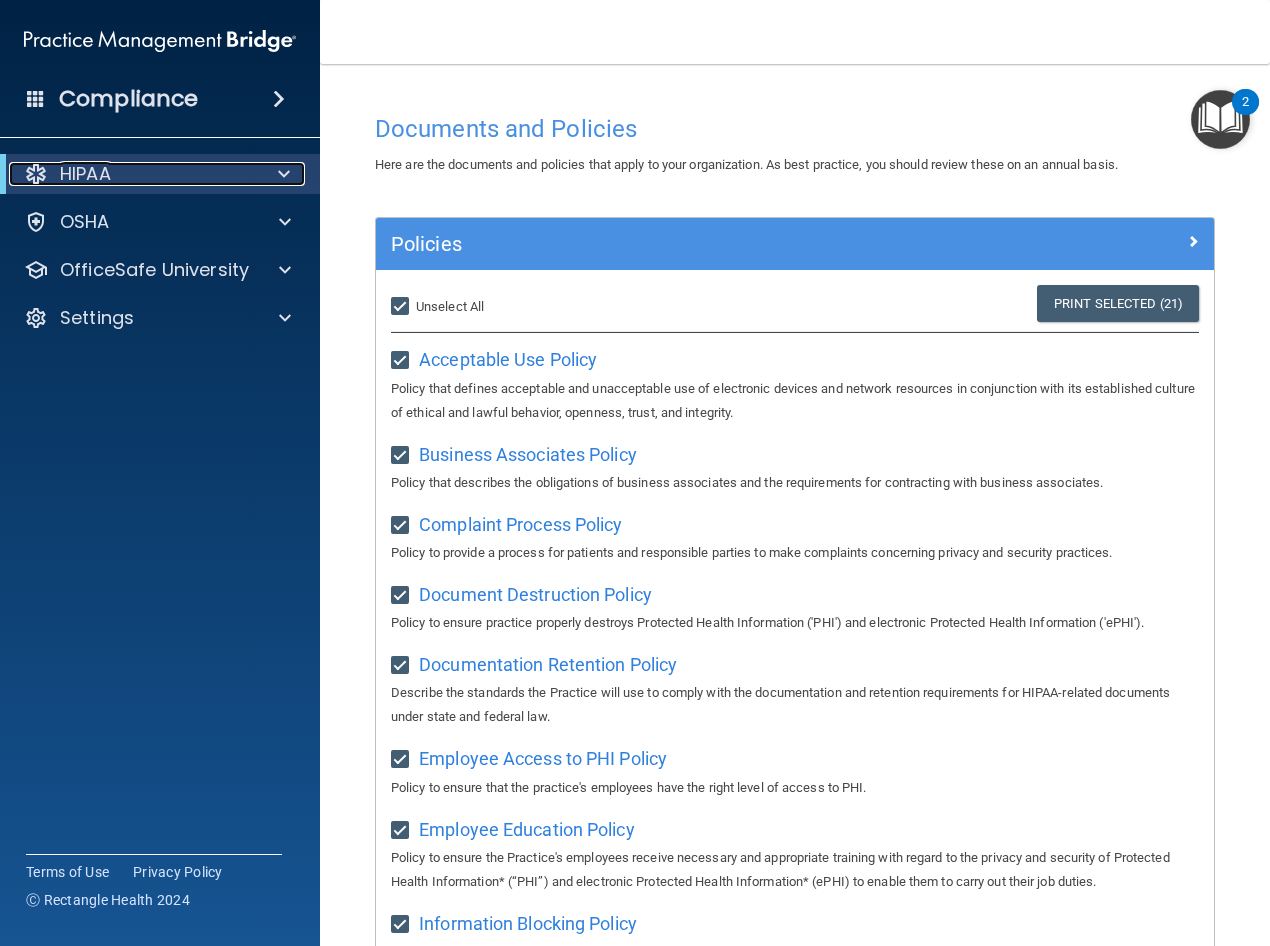 click at bounding box center (280, 174) 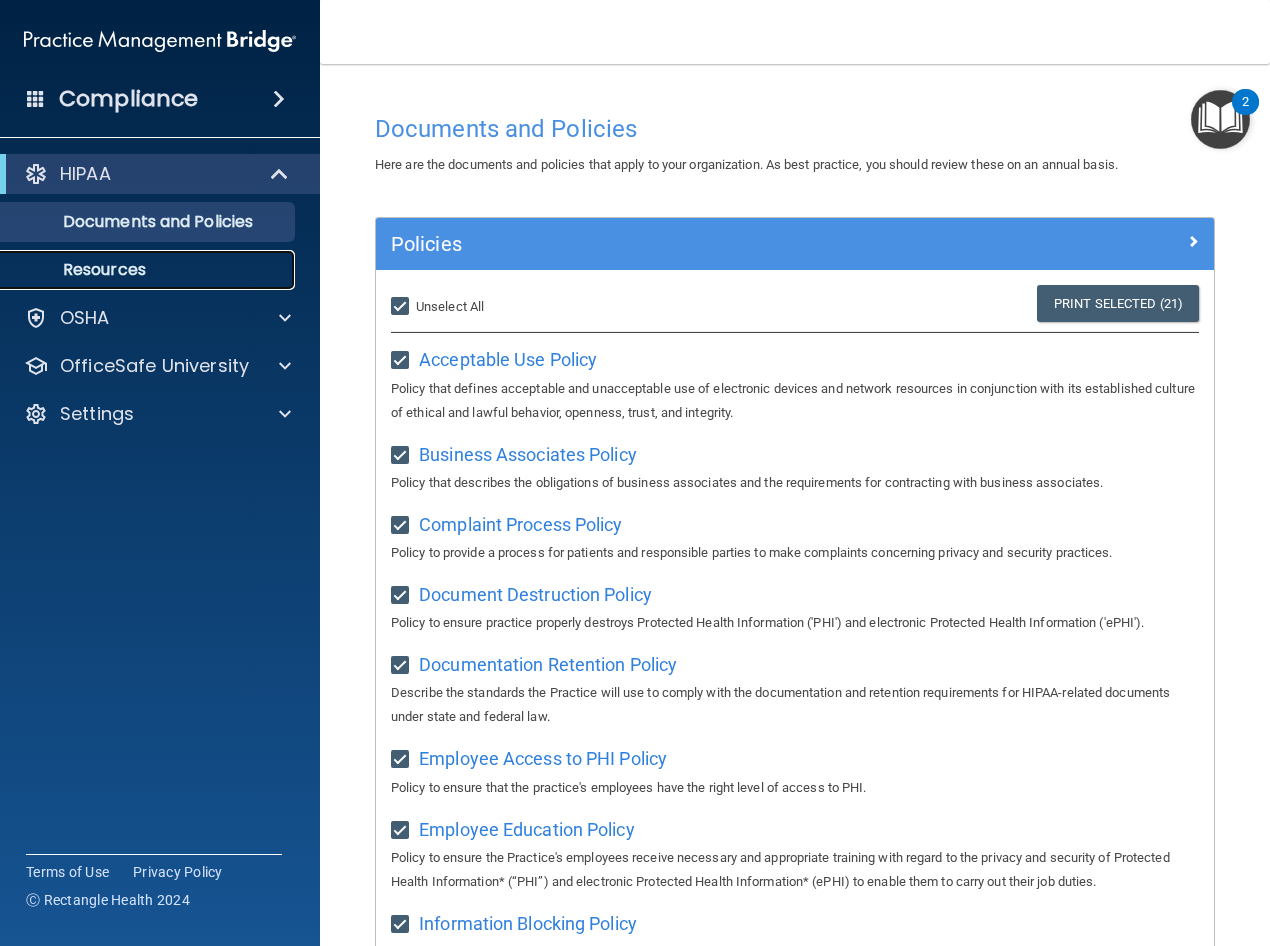 click on "Resources" at bounding box center (149, 270) 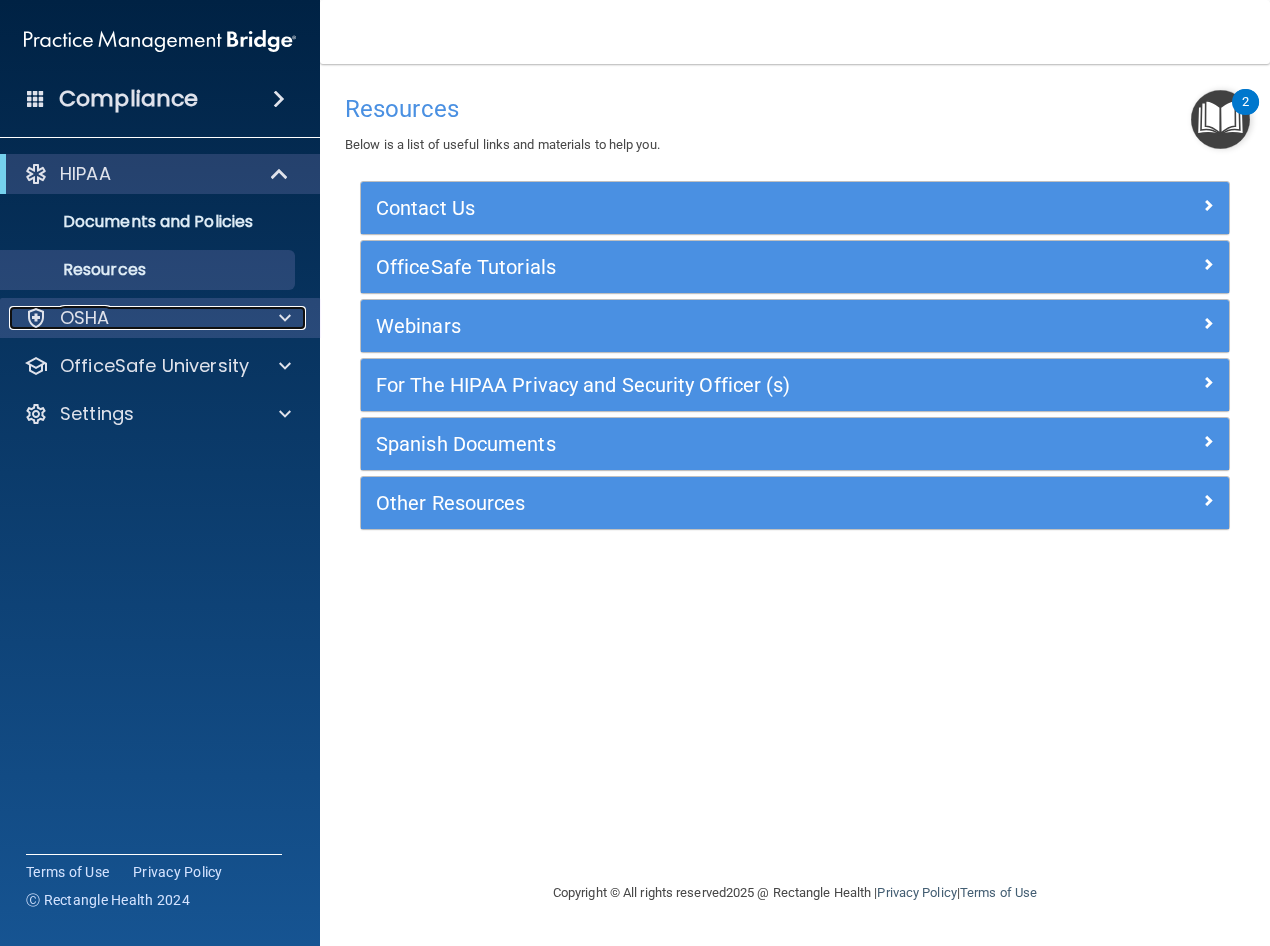 click on "OSHA" at bounding box center (133, 318) 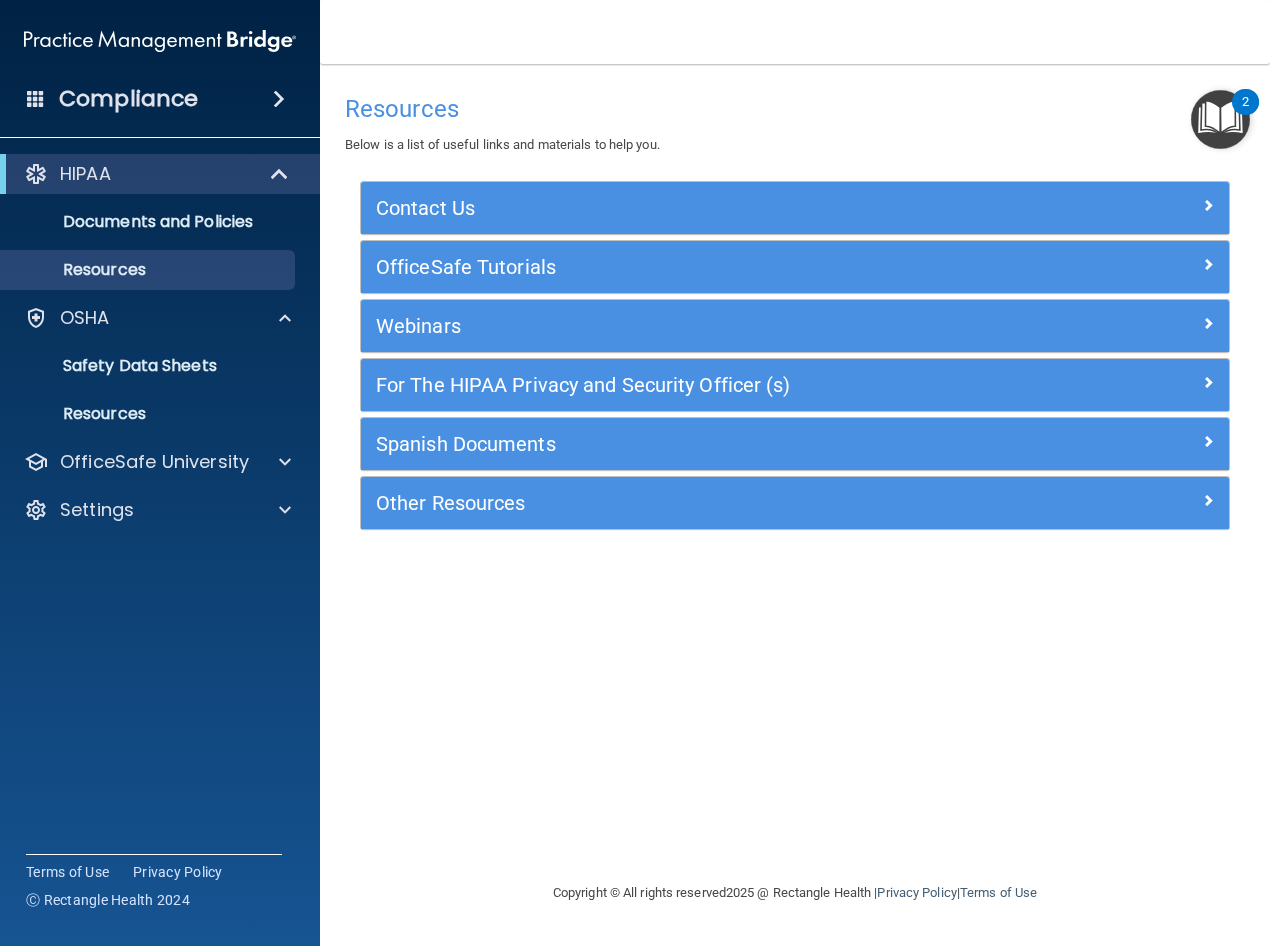 click at bounding box center [279, 99] 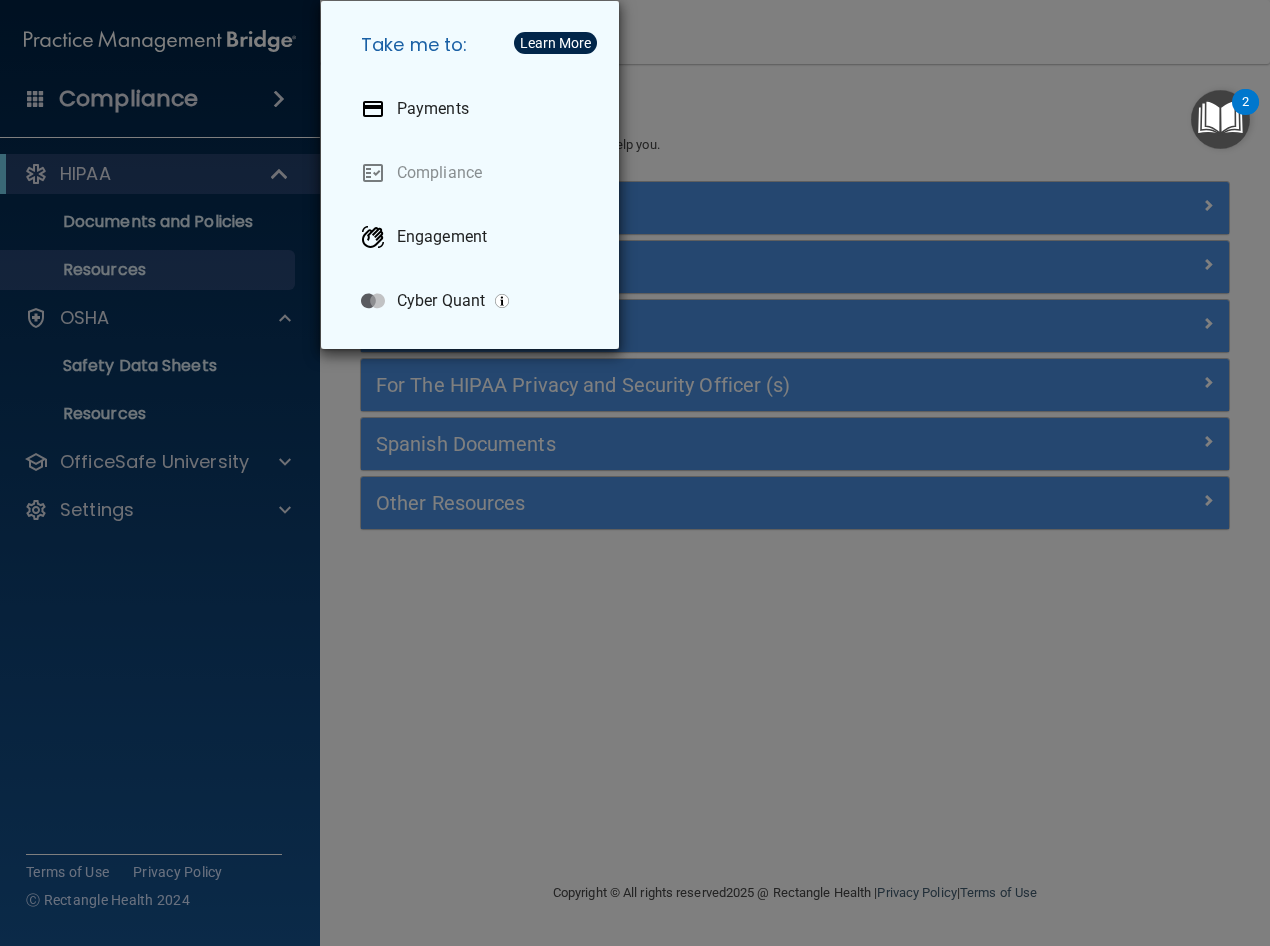 click on "Take me to:             Payments                   Compliance                     Engagement                     Cyber Quant" at bounding box center (635, 473) 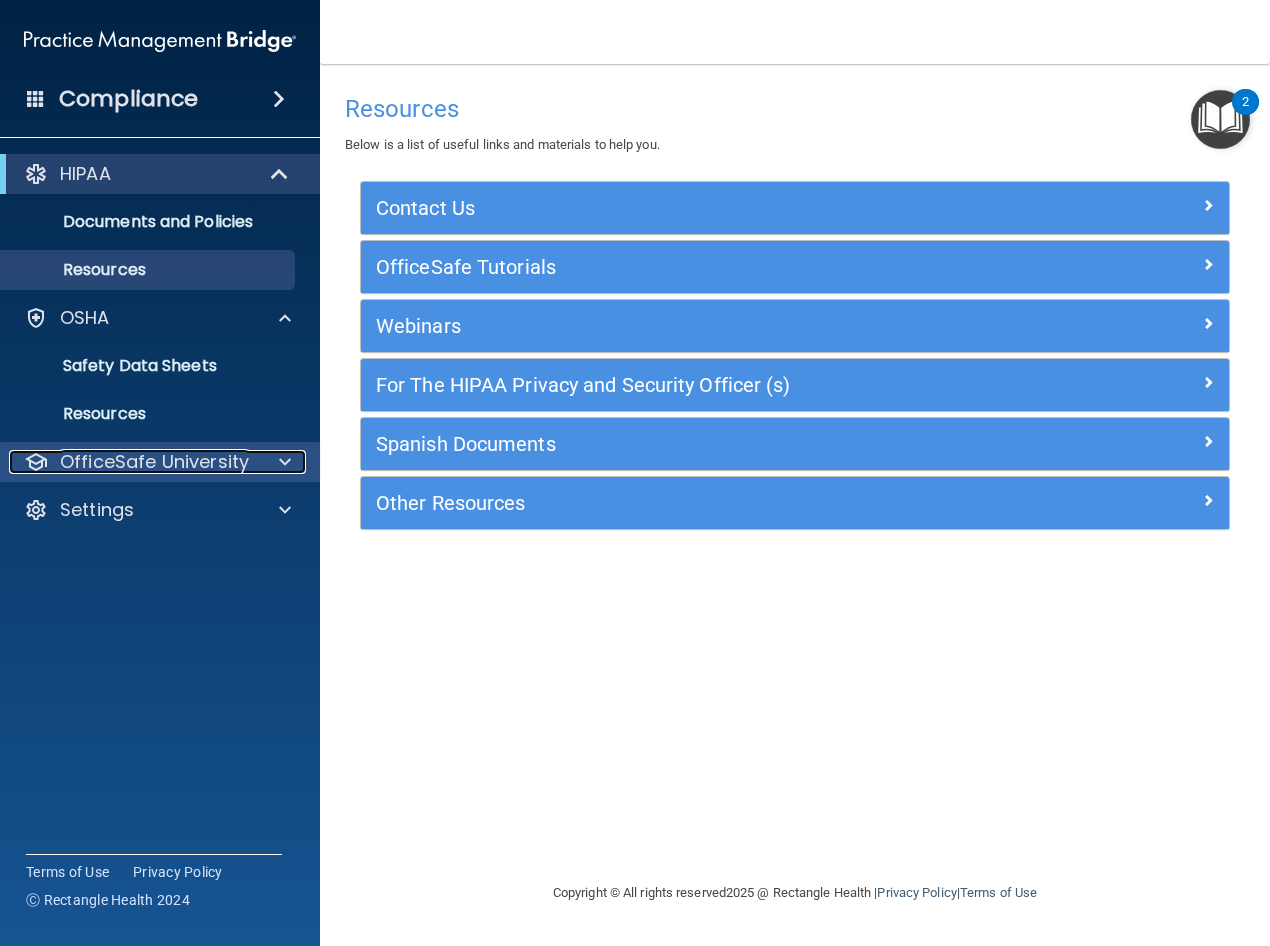 click on "OfficeSafe University" at bounding box center [154, 462] 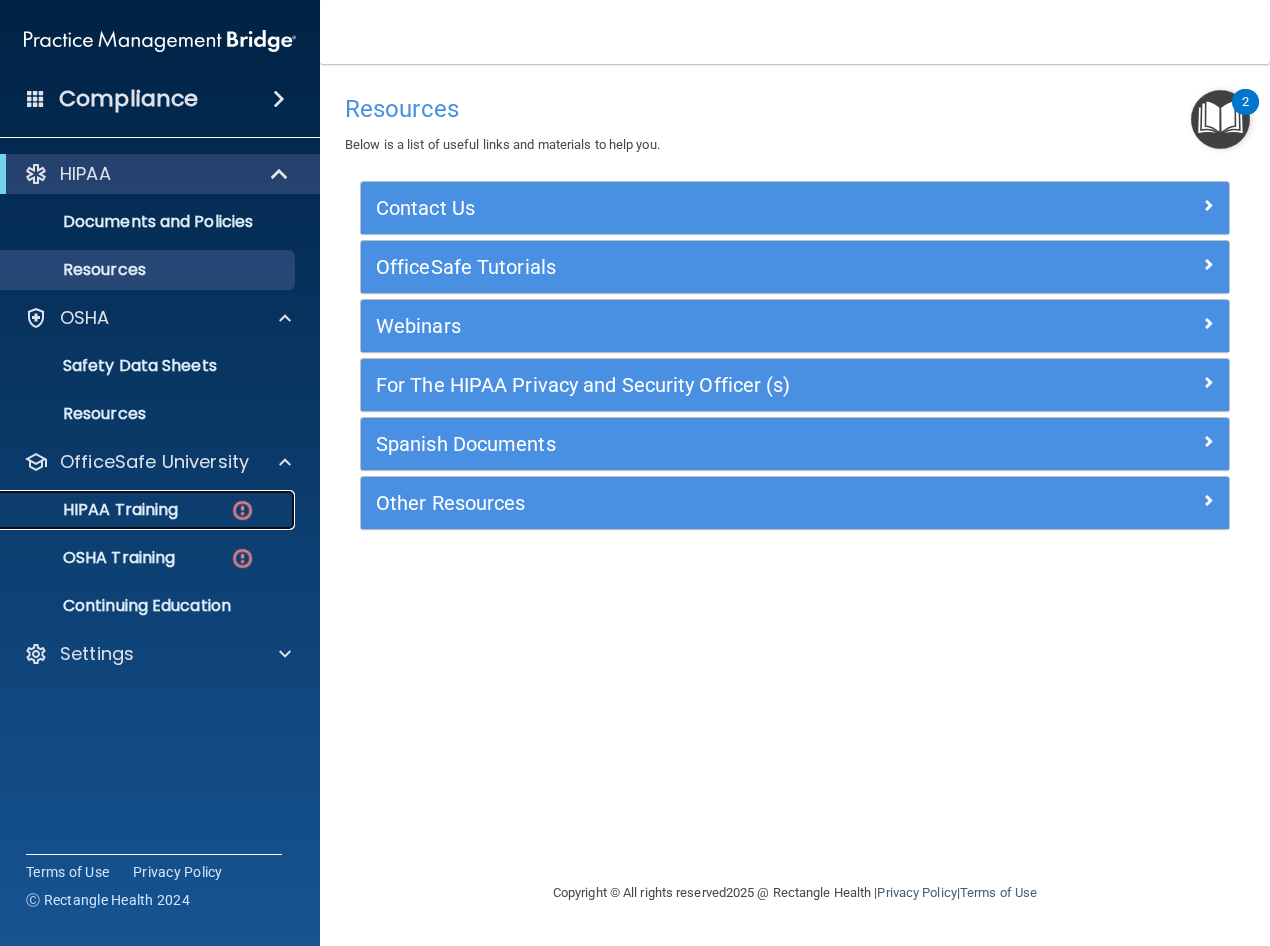 click on "HIPAA Training" at bounding box center (95, 510) 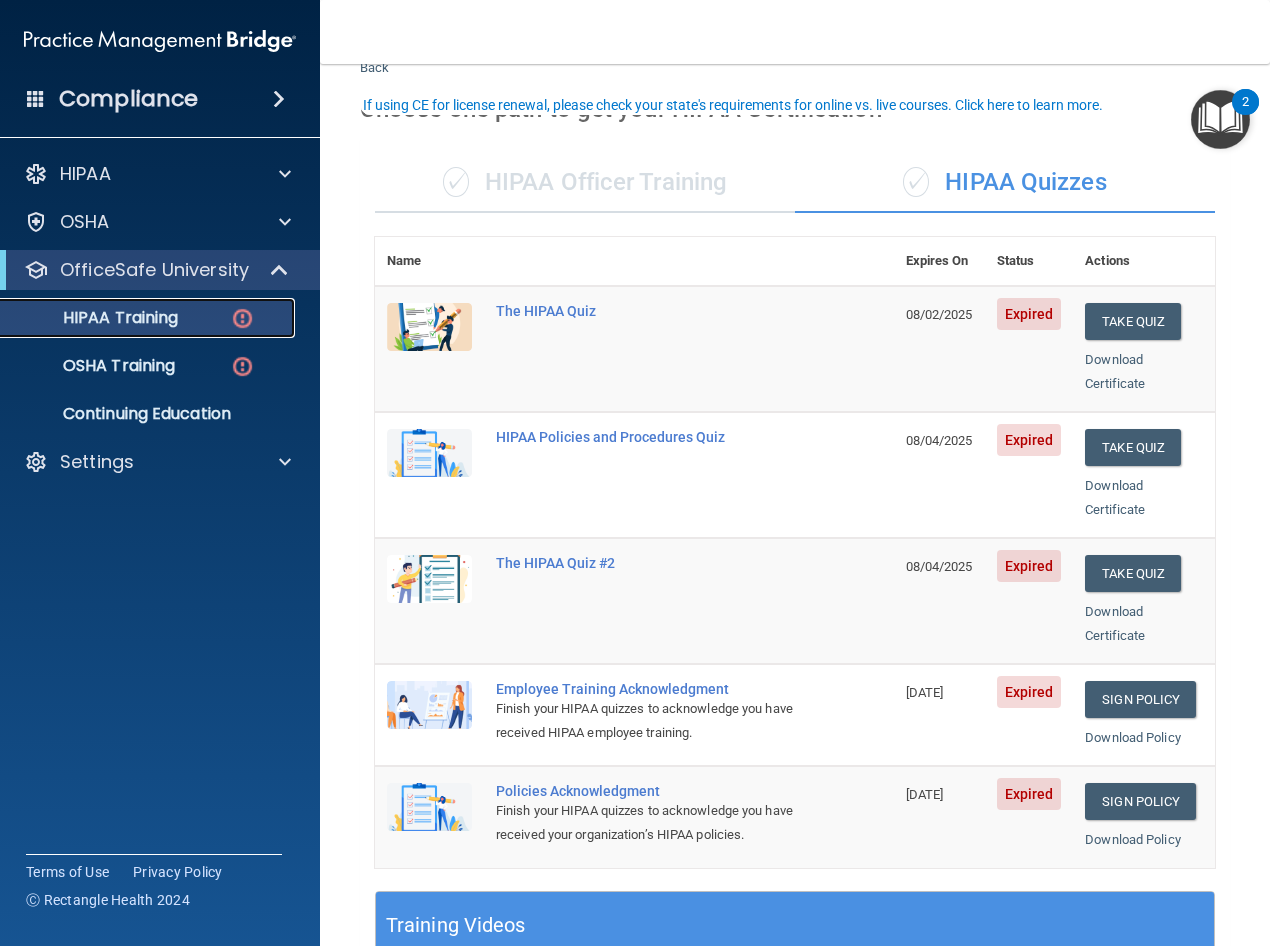 scroll, scrollTop: 100, scrollLeft: 0, axis: vertical 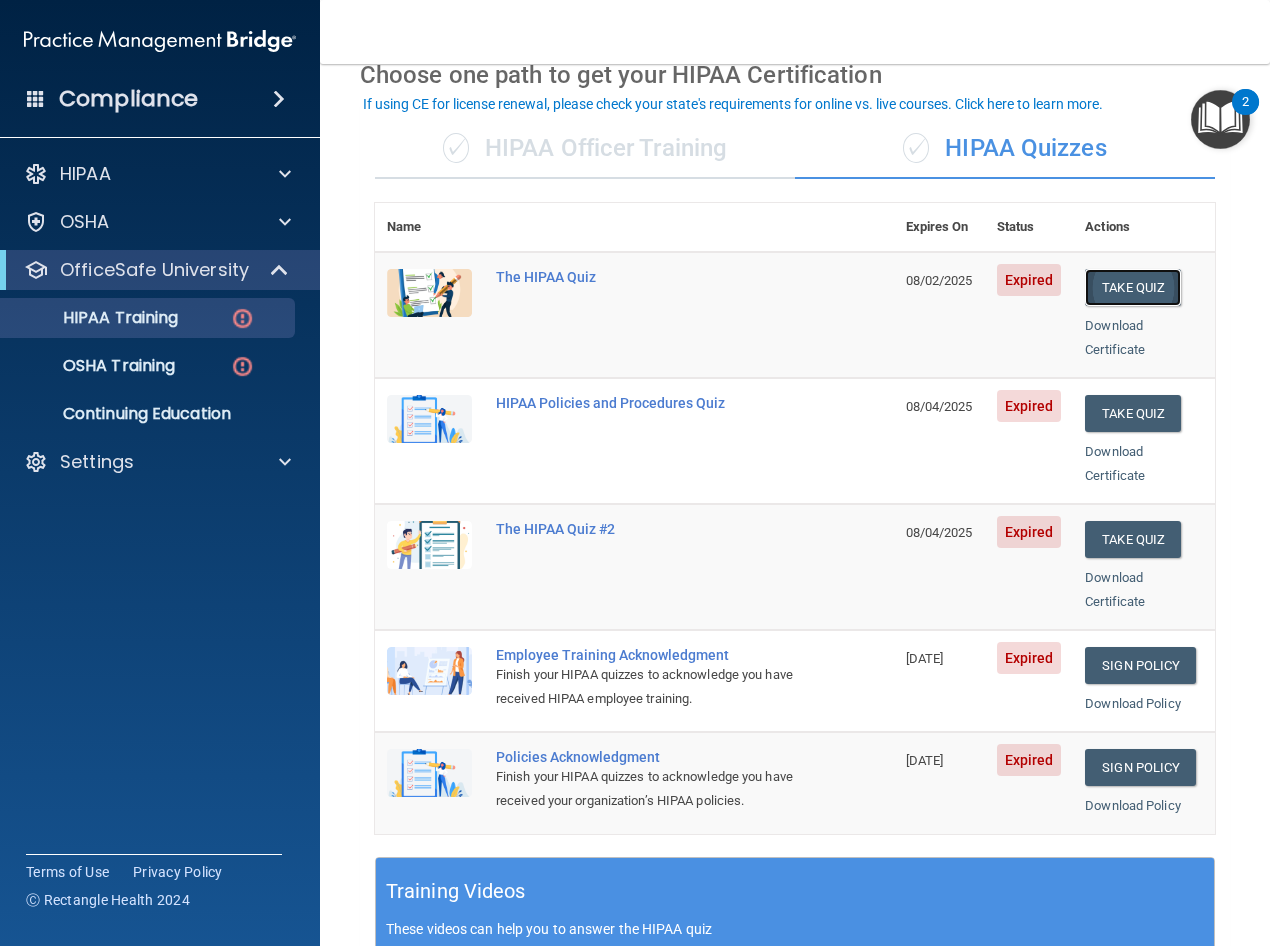 click on "Take Quiz" at bounding box center [1133, 287] 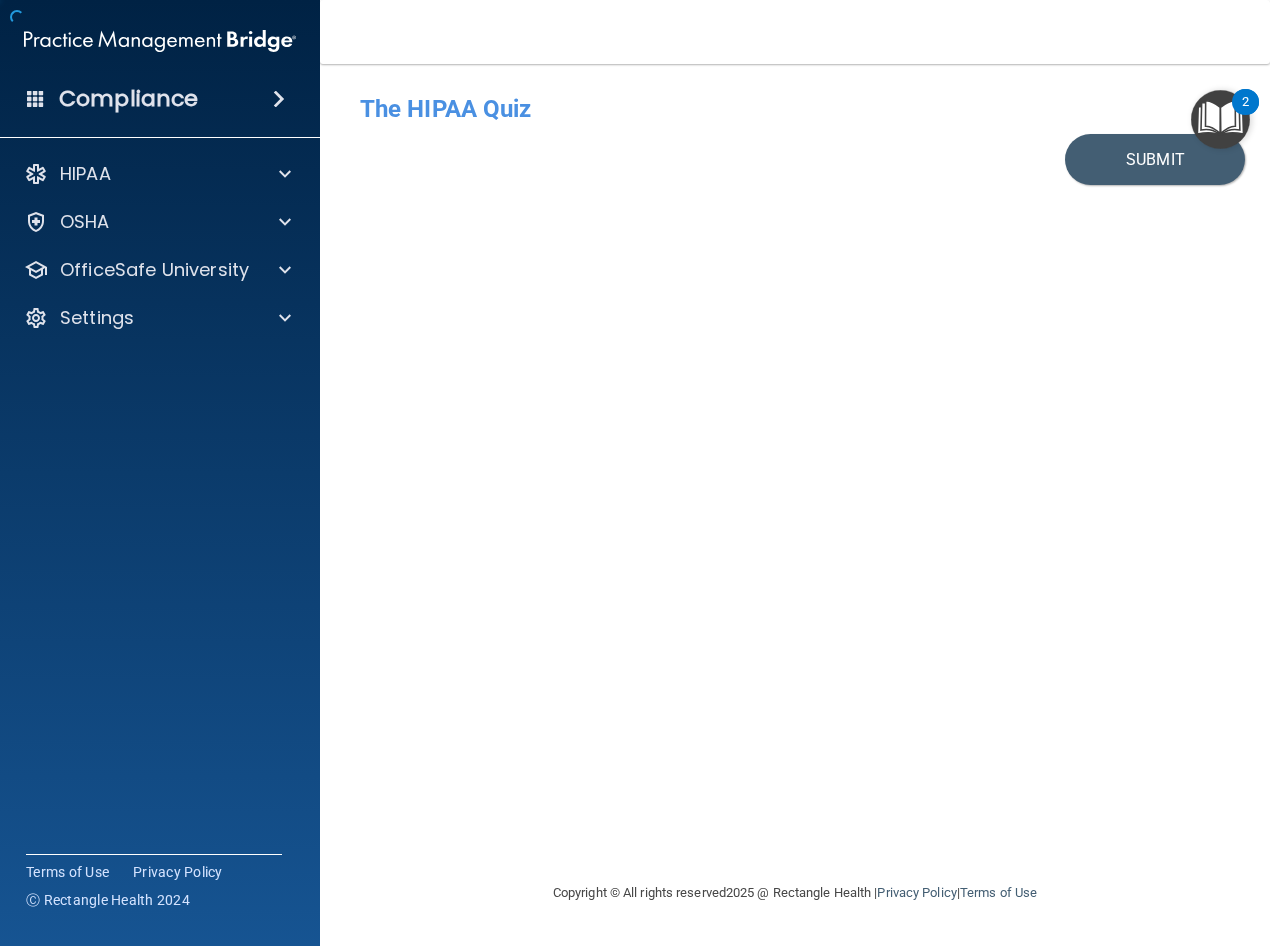scroll, scrollTop: 0, scrollLeft: 0, axis: both 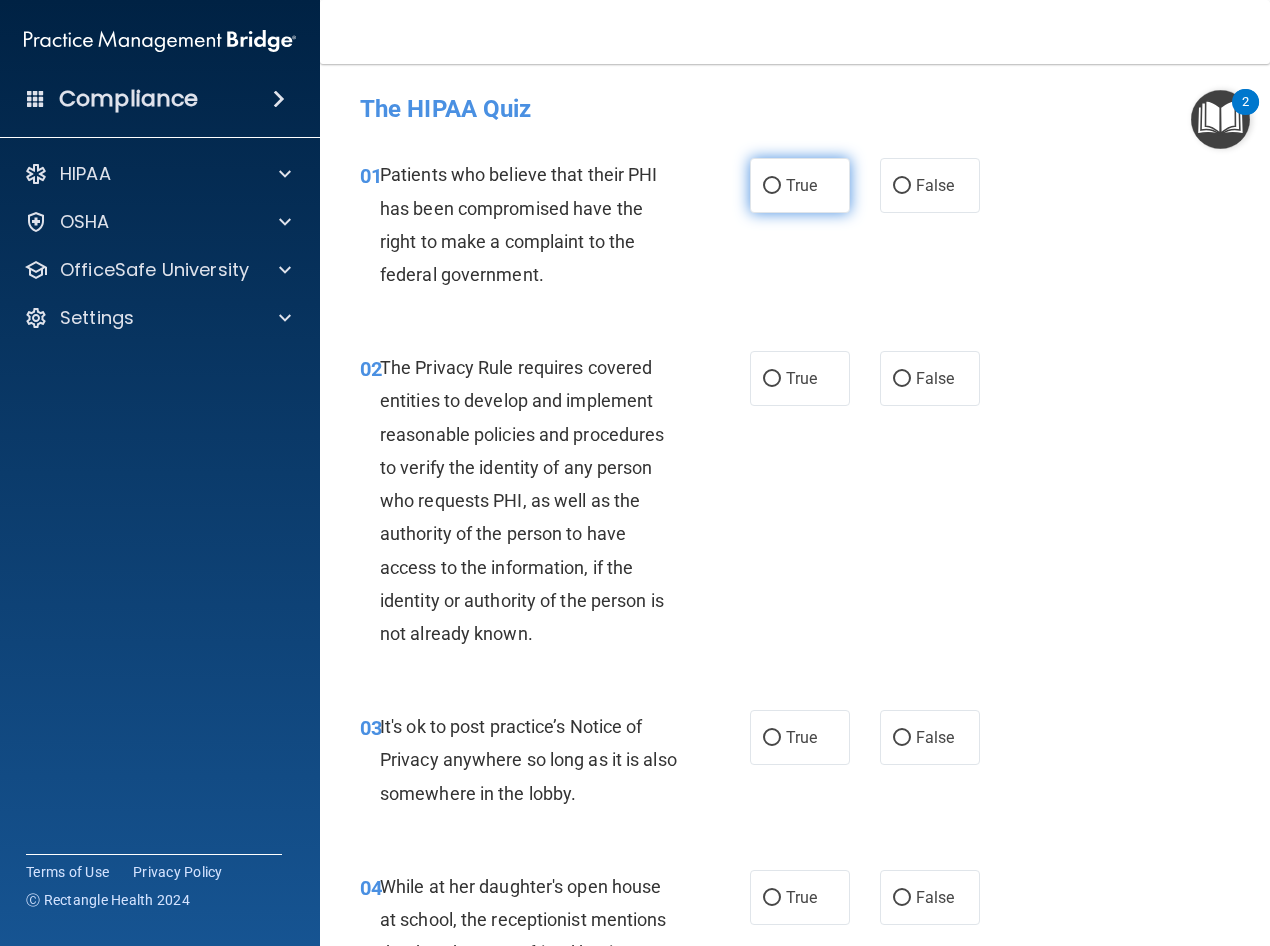 click on "True" at bounding box center [800, 185] 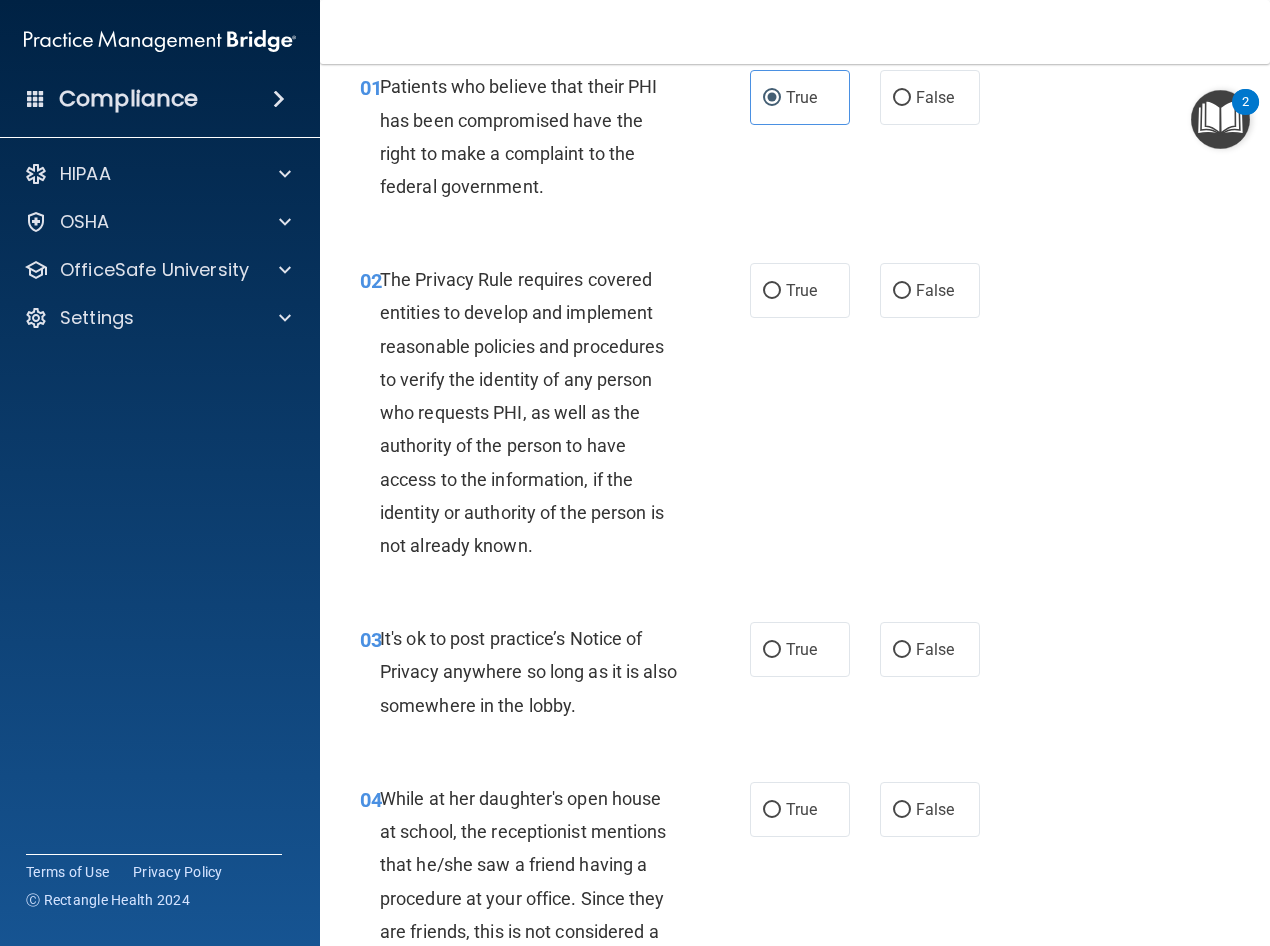 scroll, scrollTop: 200, scrollLeft: 0, axis: vertical 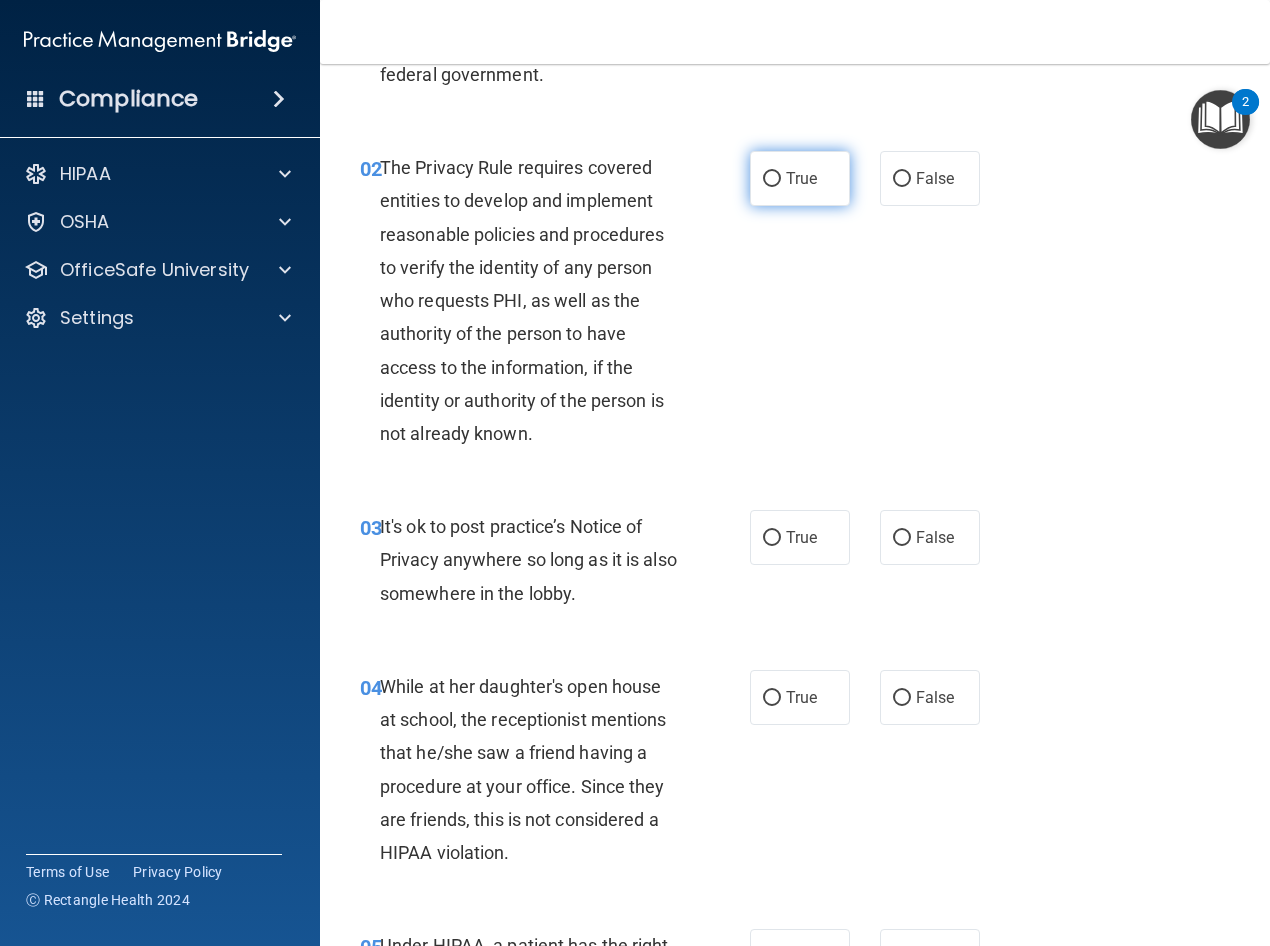 click on "True" at bounding box center (801, 178) 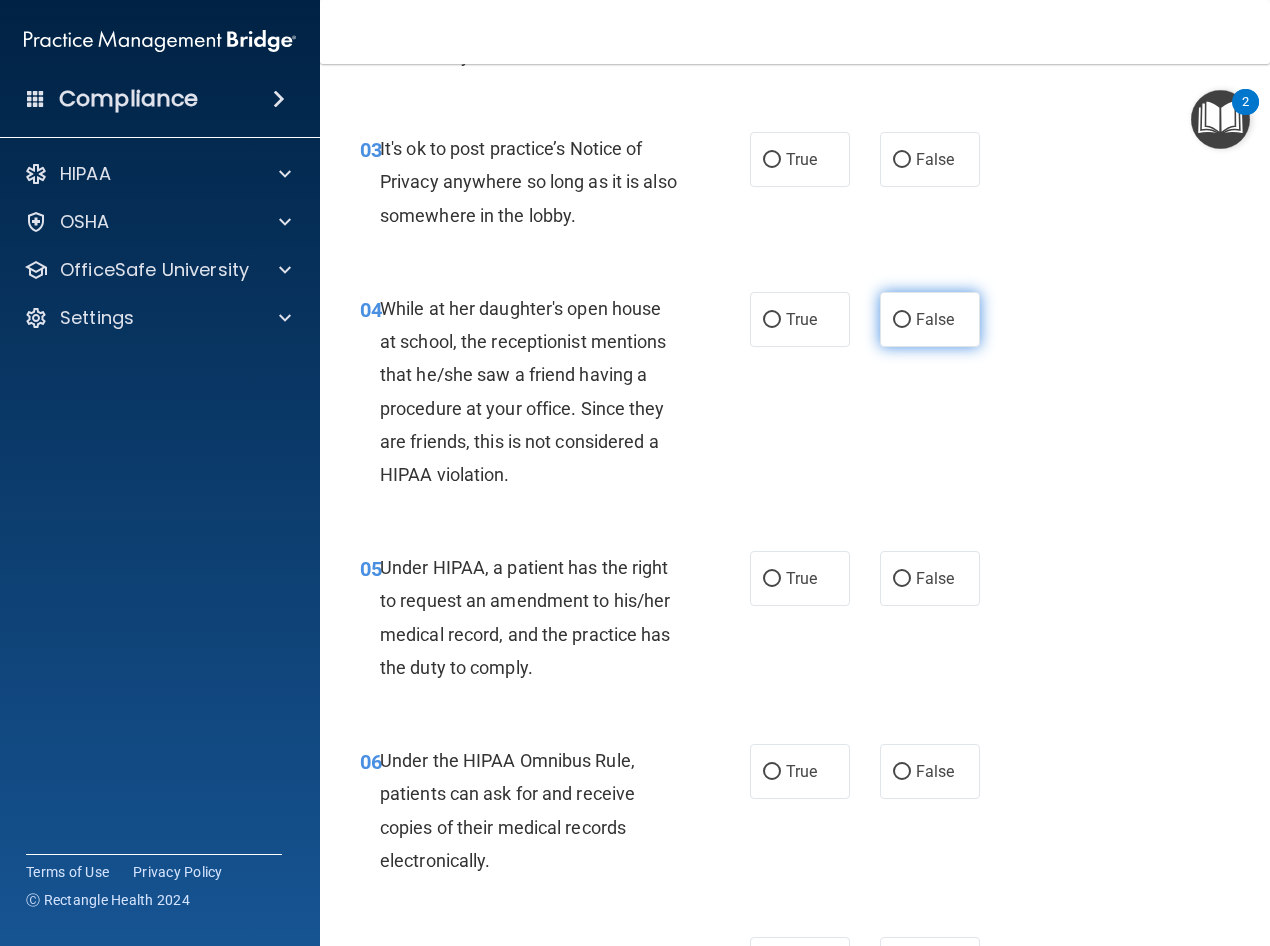 scroll, scrollTop: 600, scrollLeft: 0, axis: vertical 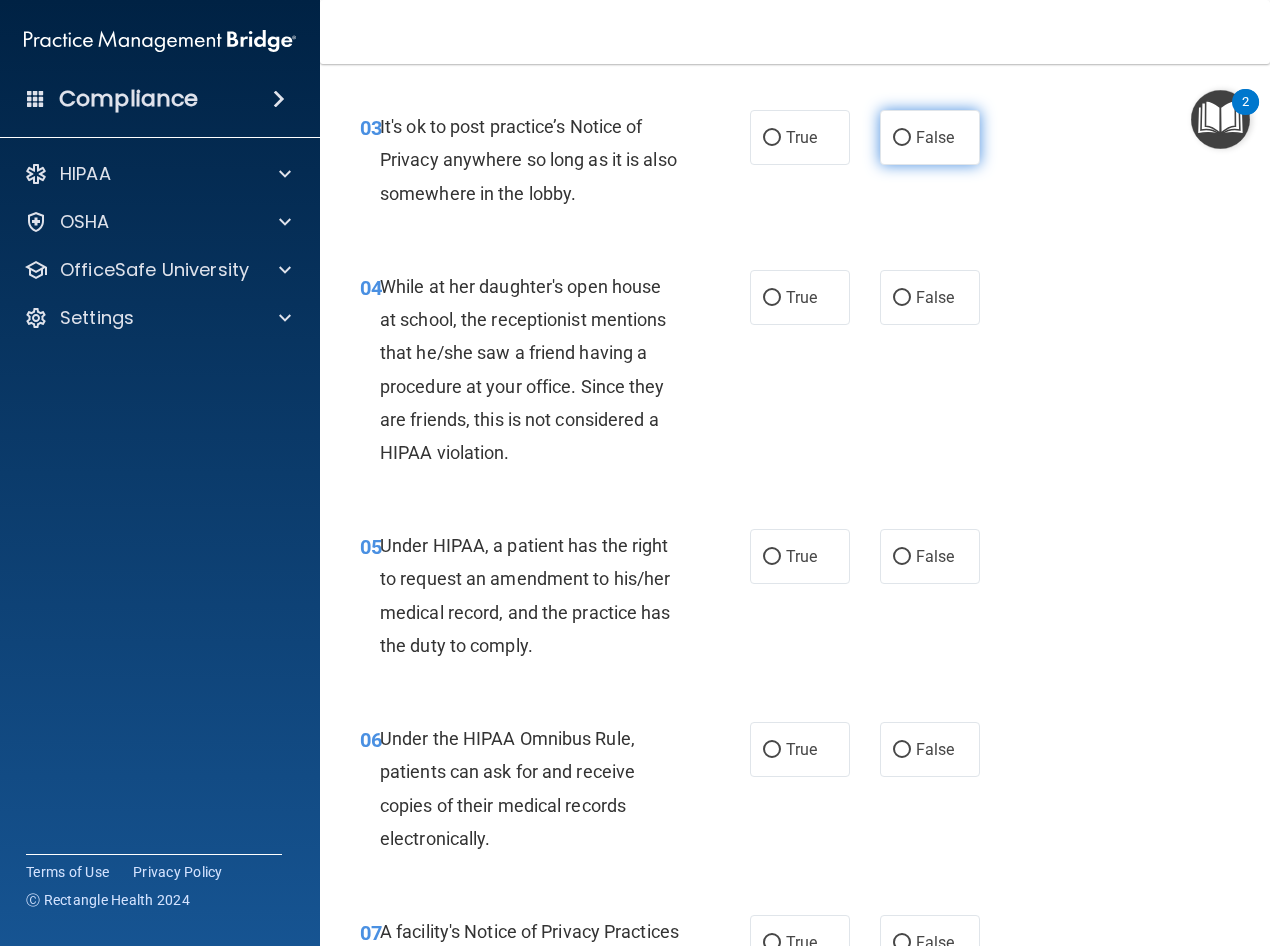 click on "False" at bounding box center [930, 137] 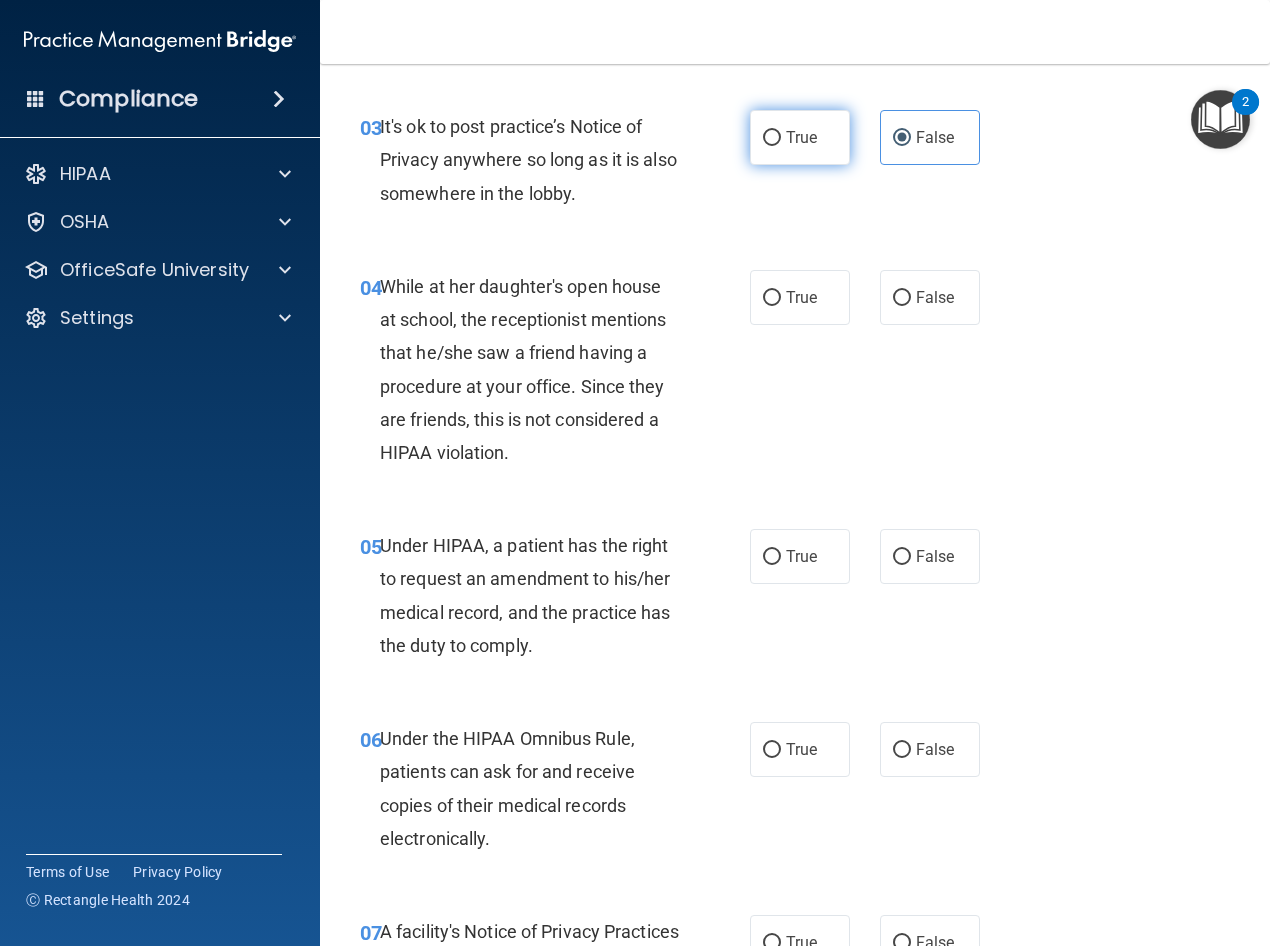 click on "True" at bounding box center (801, 137) 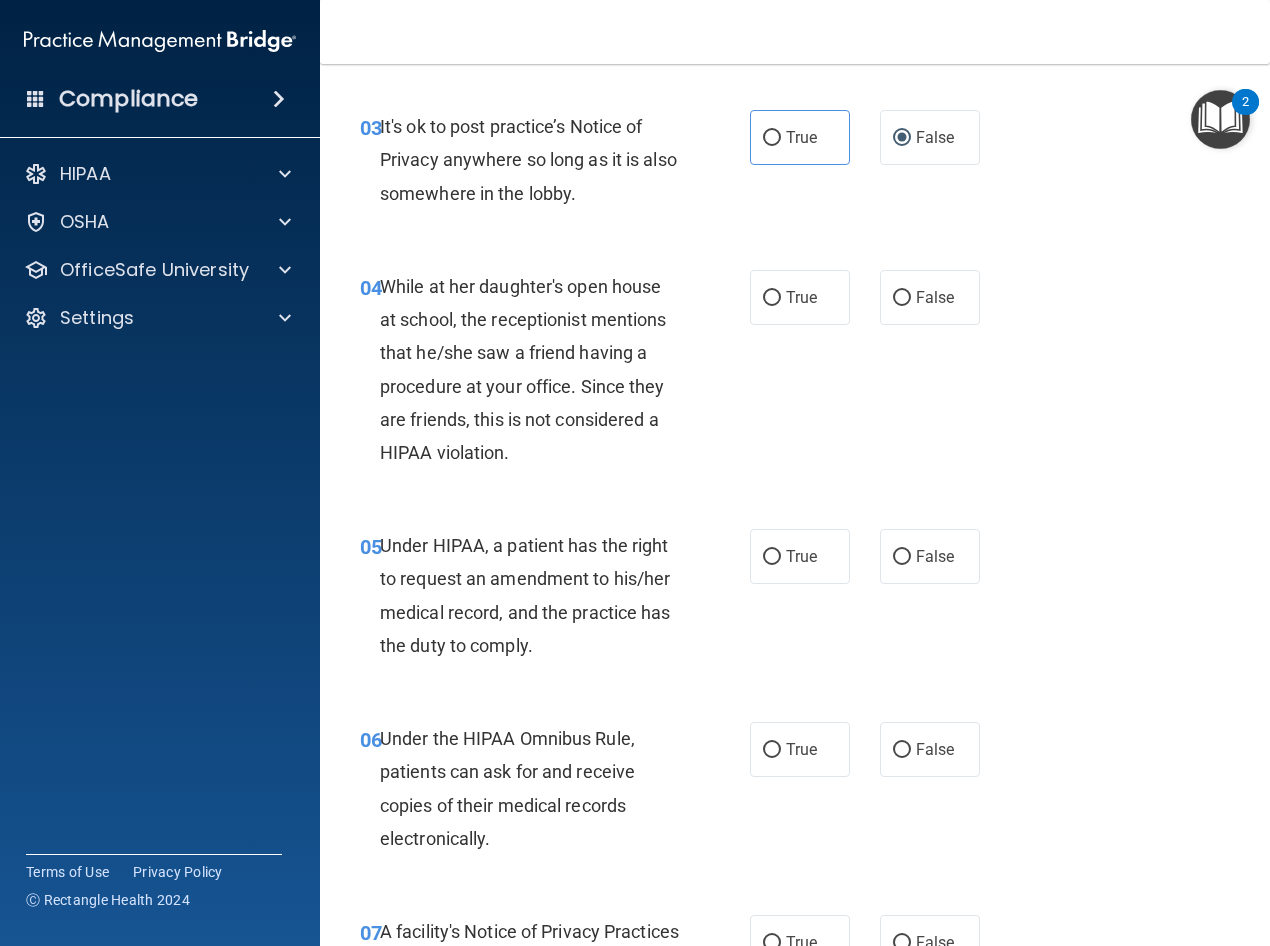 drag, startPoint x: 792, startPoint y: 139, endPoint x: 899, endPoint y: 214, distance: 130.66751 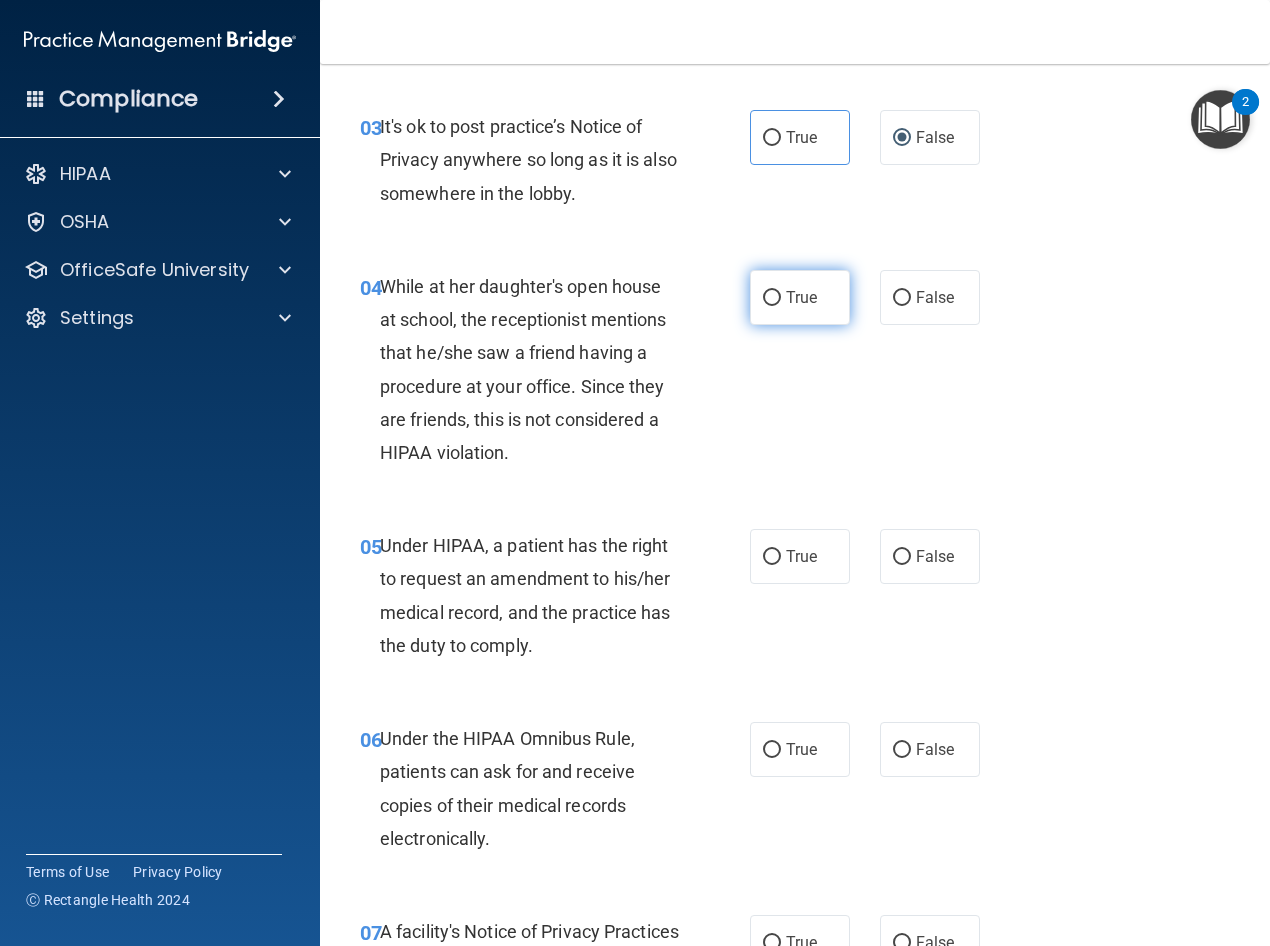 click on "True" at bounding box center [801, 297] 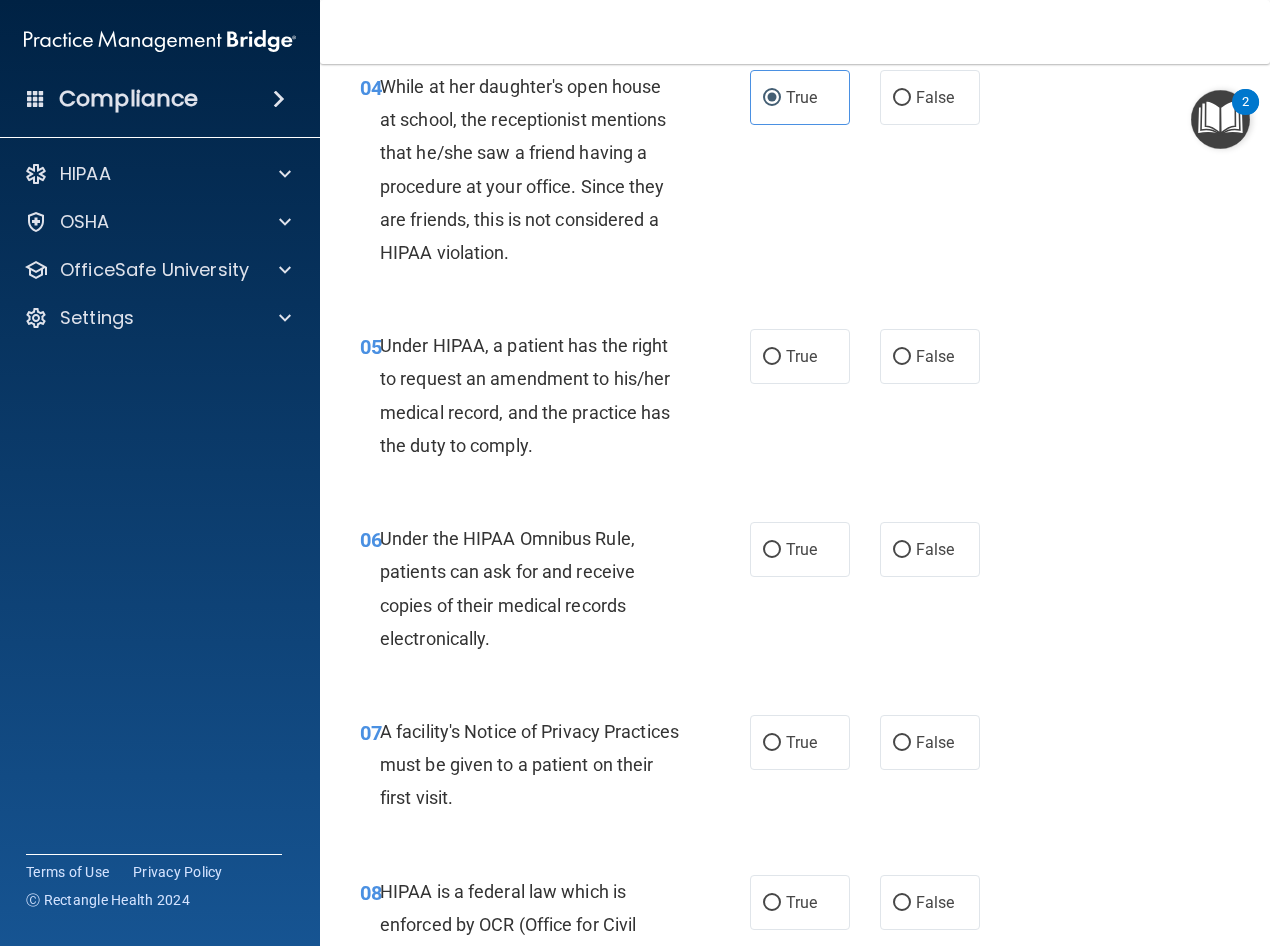 scroll, scrollTop: 900, scrollLeft: 0, axis: vertical 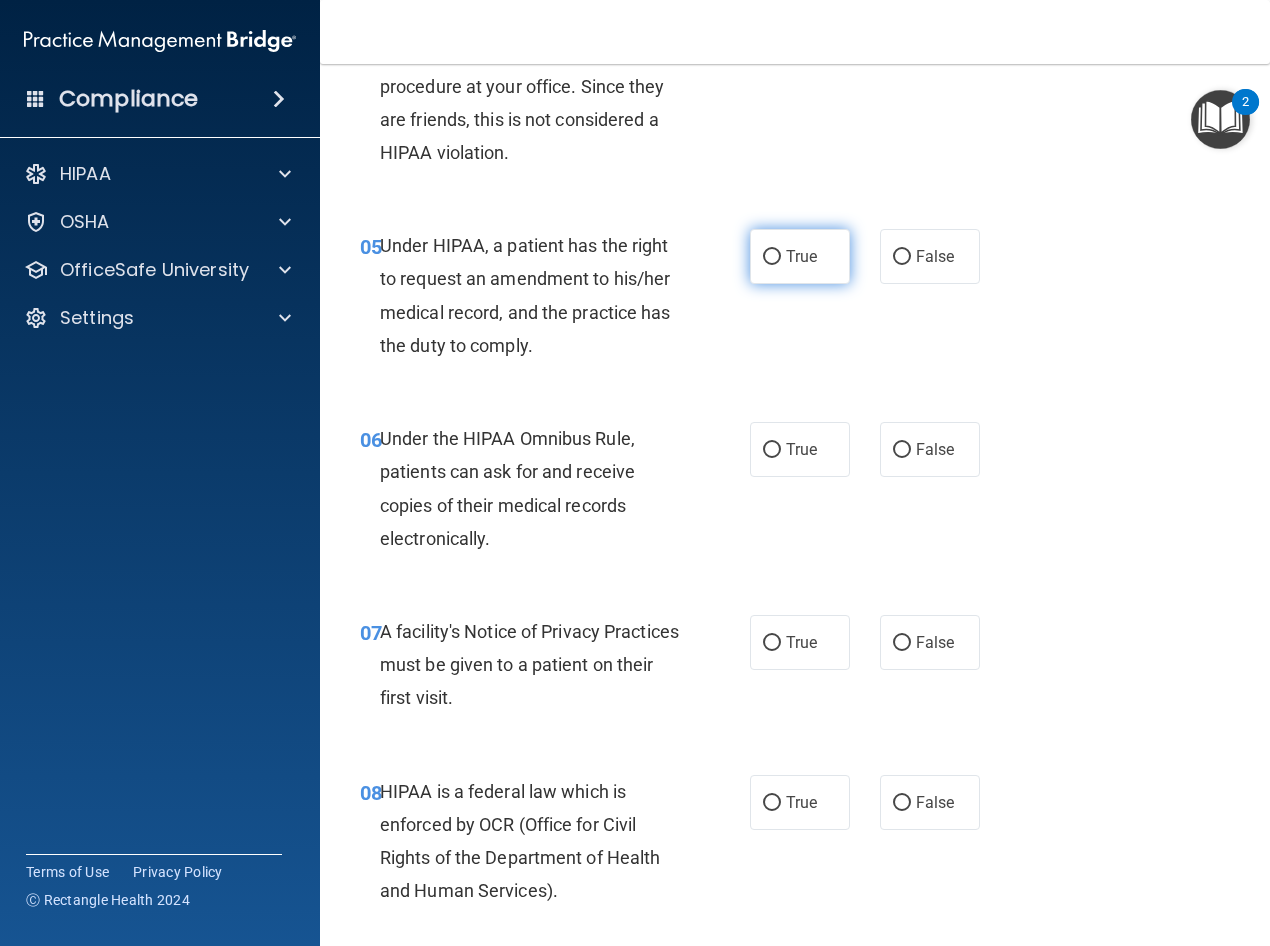 click on "True" at bounding box center (801, 256) 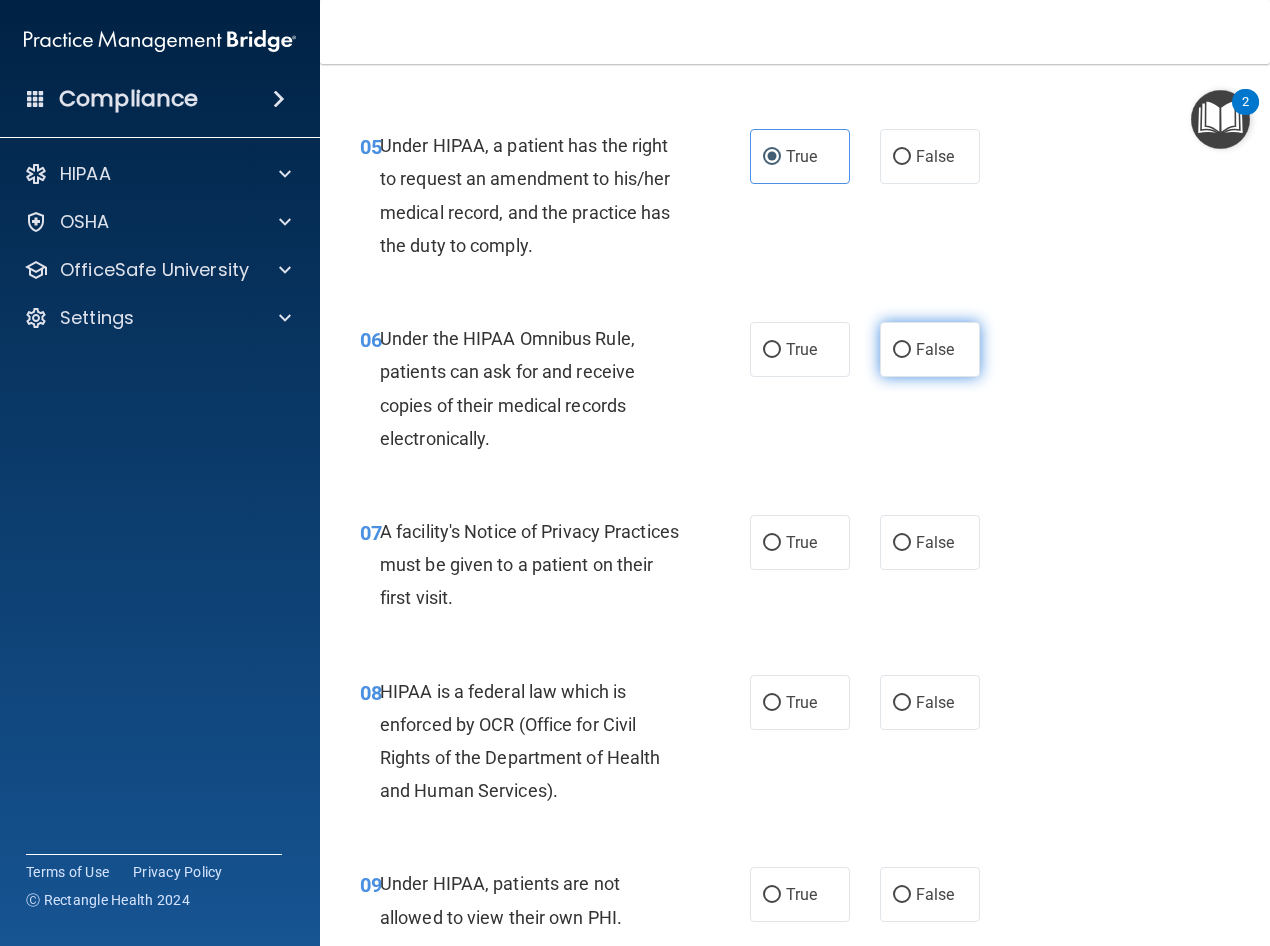 scroll, scrollTop: 1200, scrollLeft: 0, axis: vertical 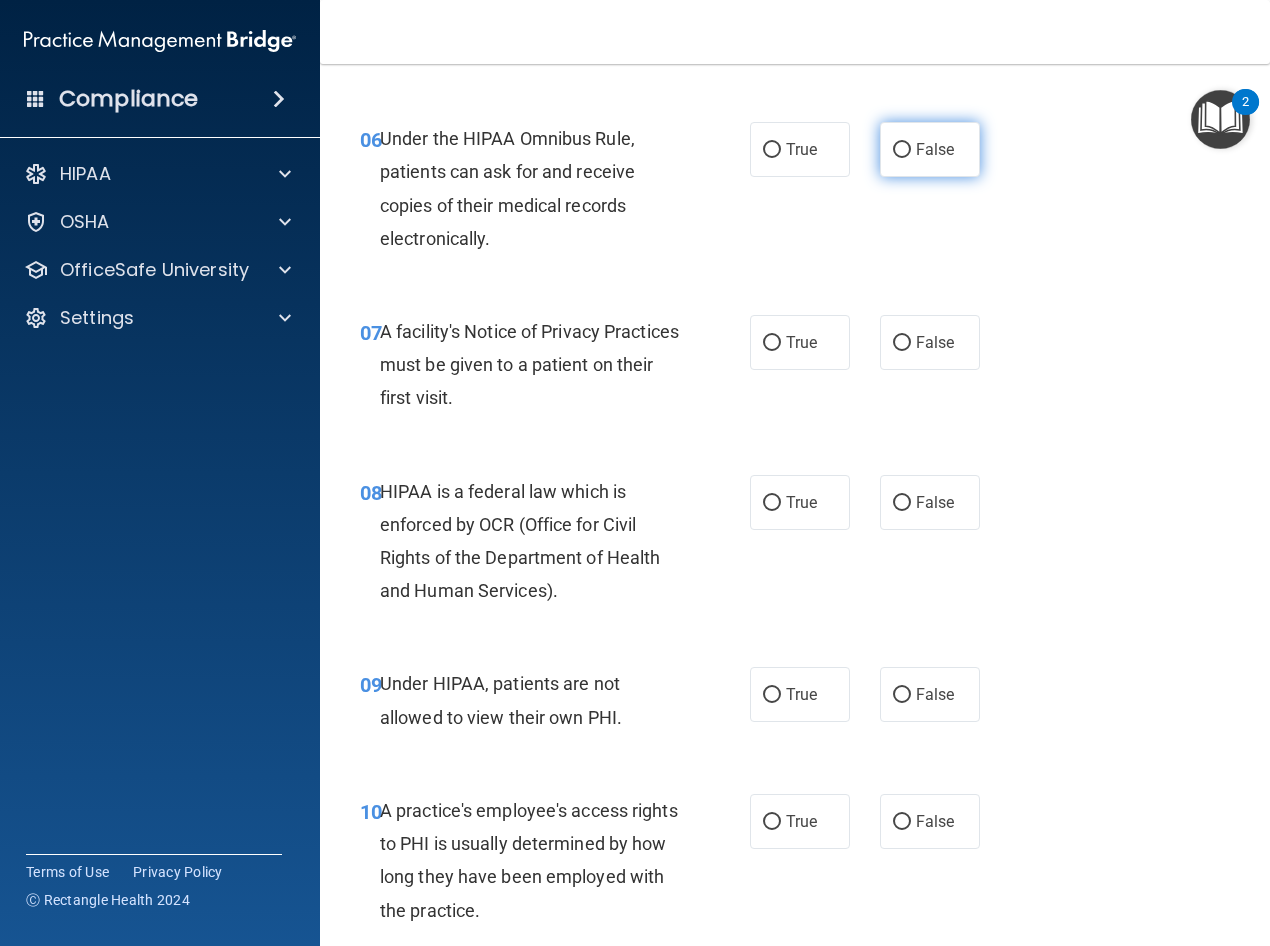 click on "False" at bounding box center (930, 149) 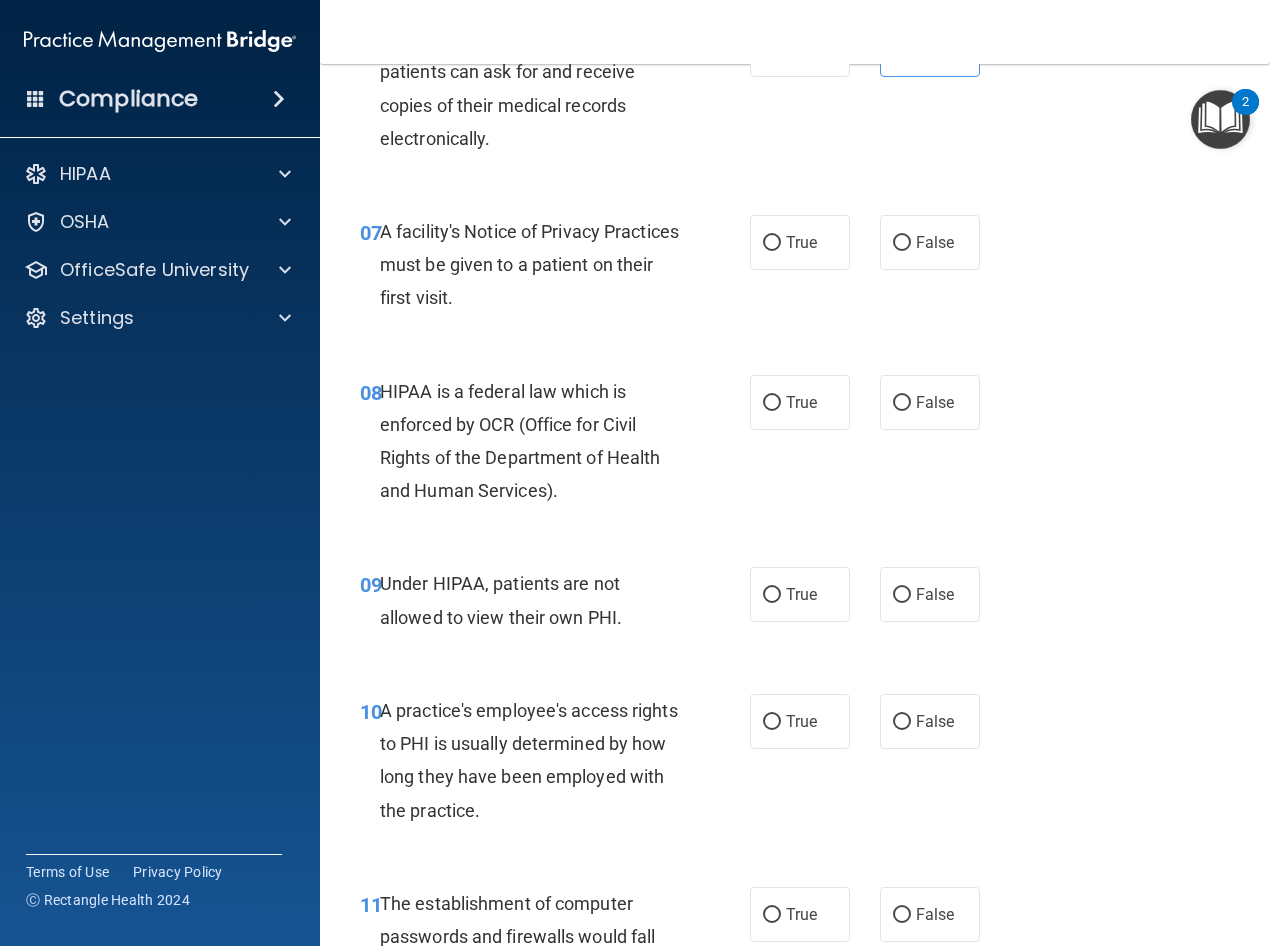 scroll, scrollTop: 1200, scrollLeft: 0, axis: vertical 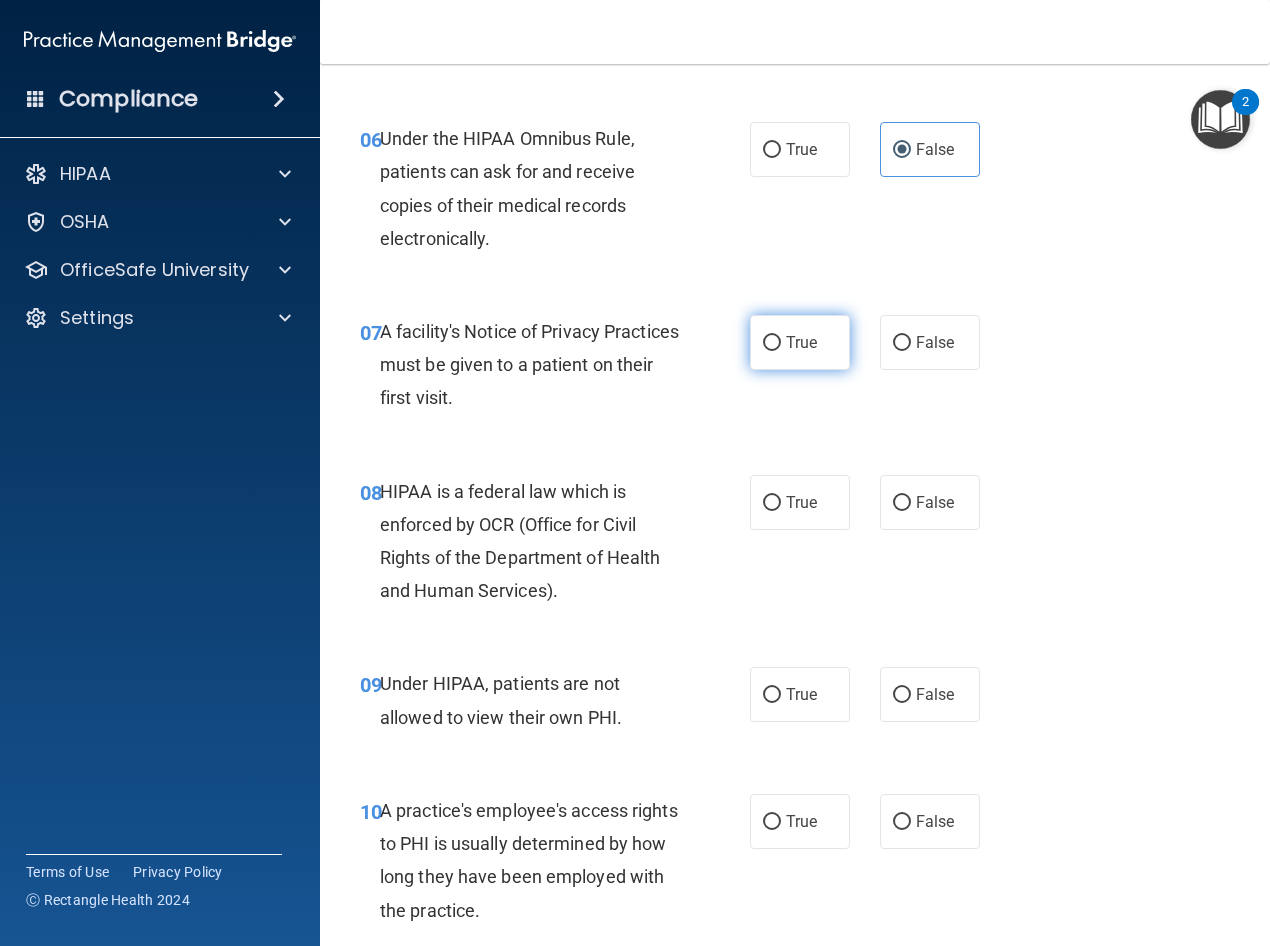 click on "True" at bounding box center [800, 342] 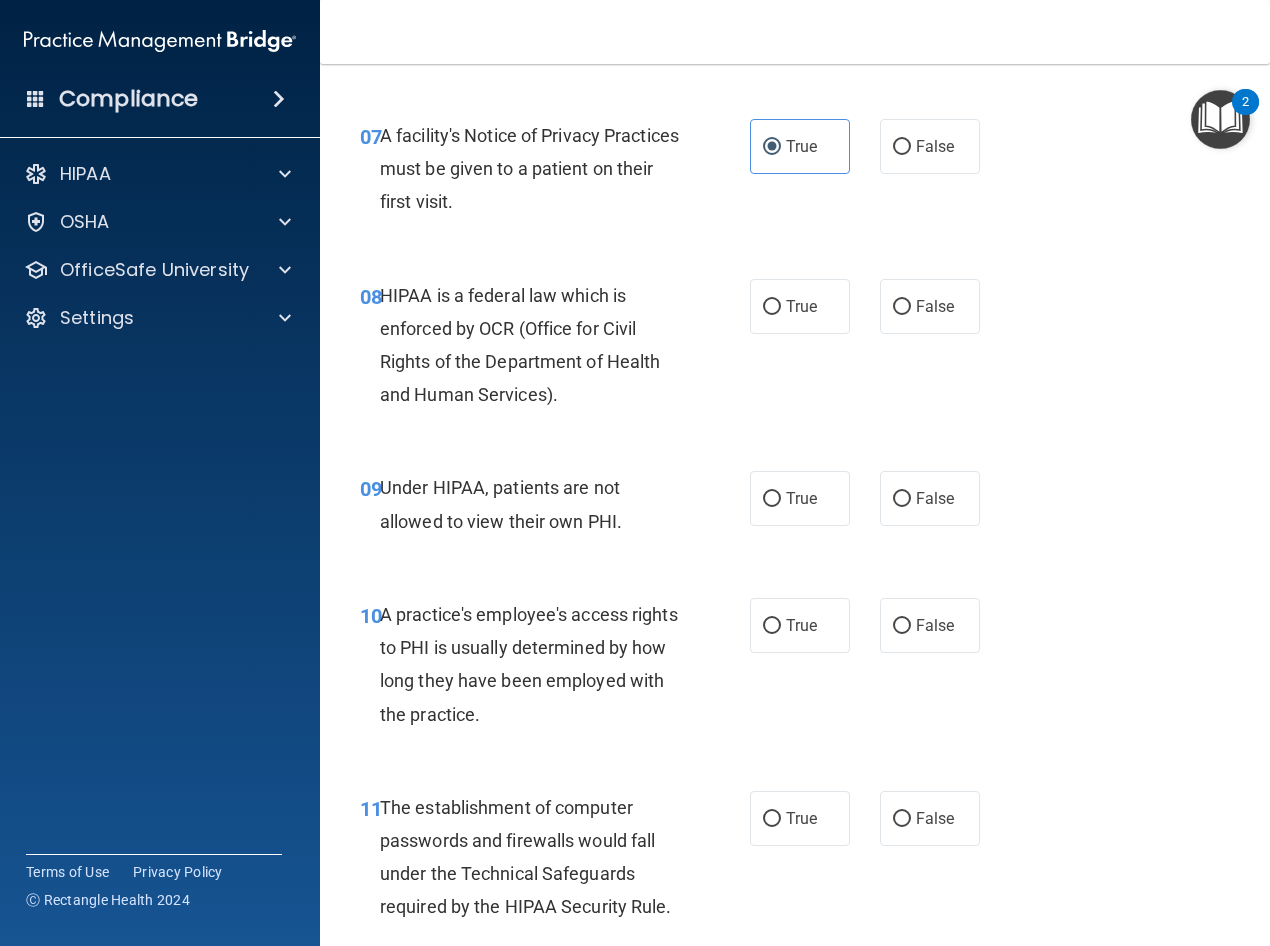 scroll, scrollTop: 1500, scrollLeft: 0, axis: vertical 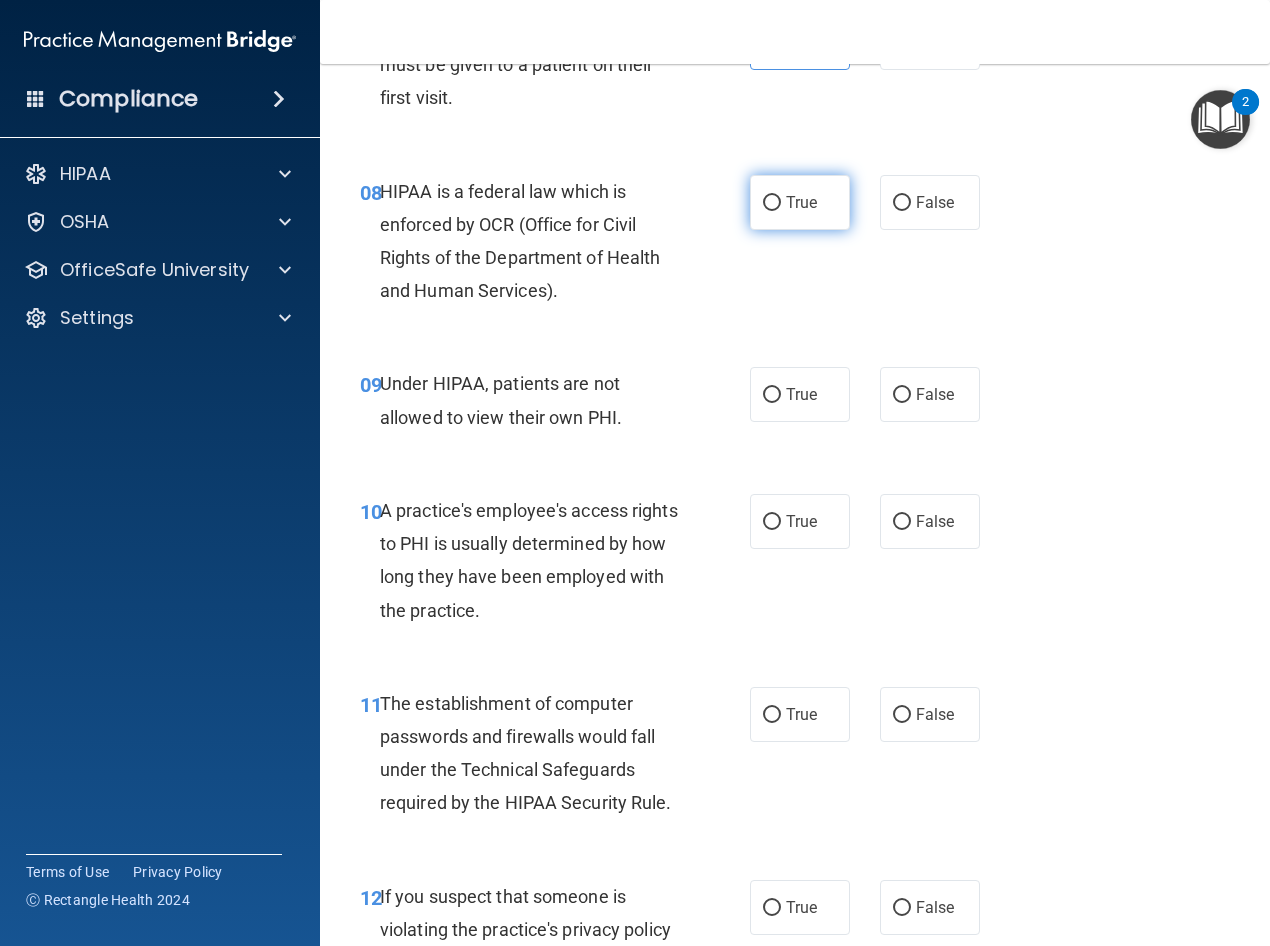 click on "True" at bounding box center [801, 202] 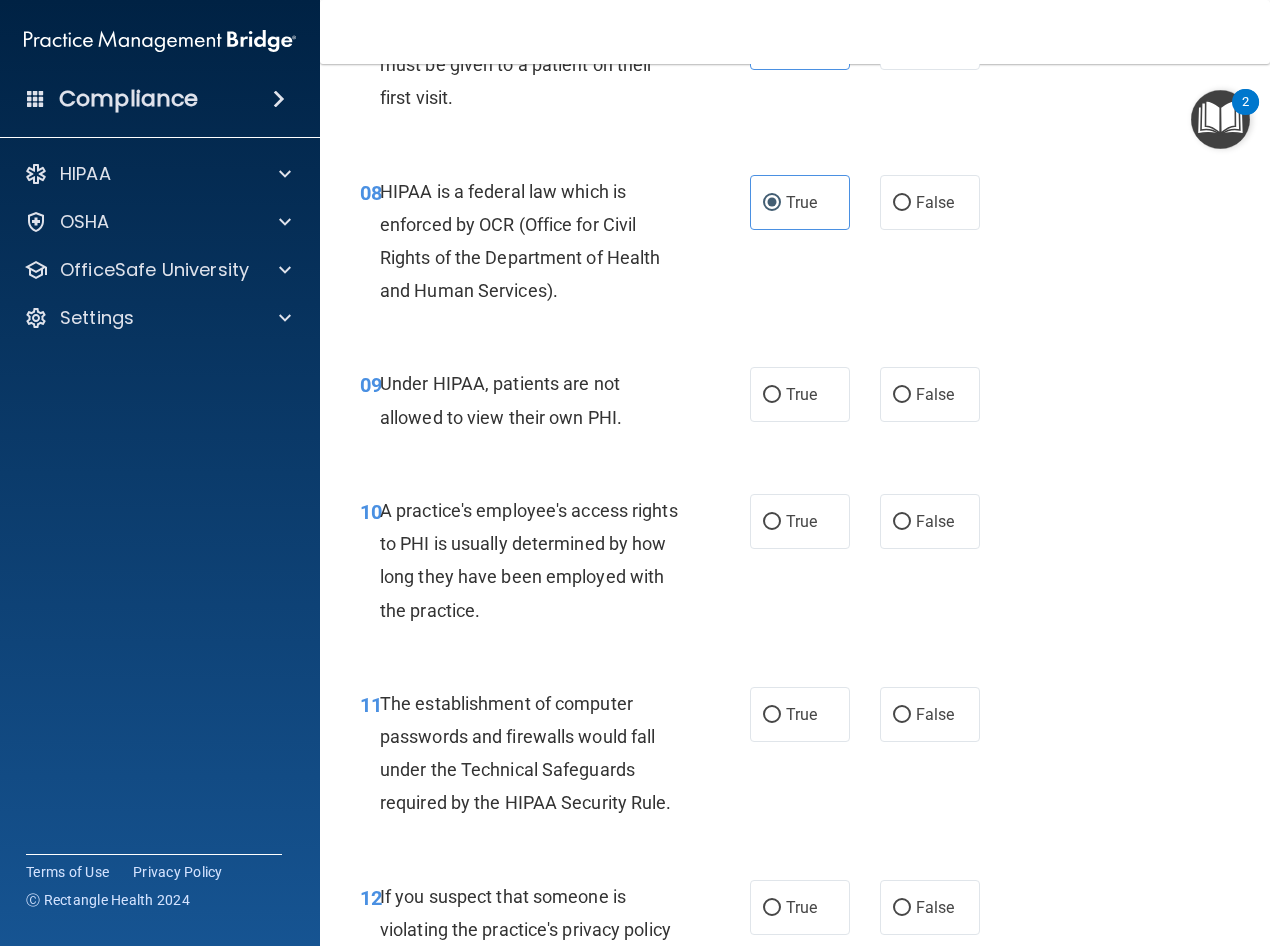 scroll, scrollTop: 1600, scrollLeft: 0, axis: vertical 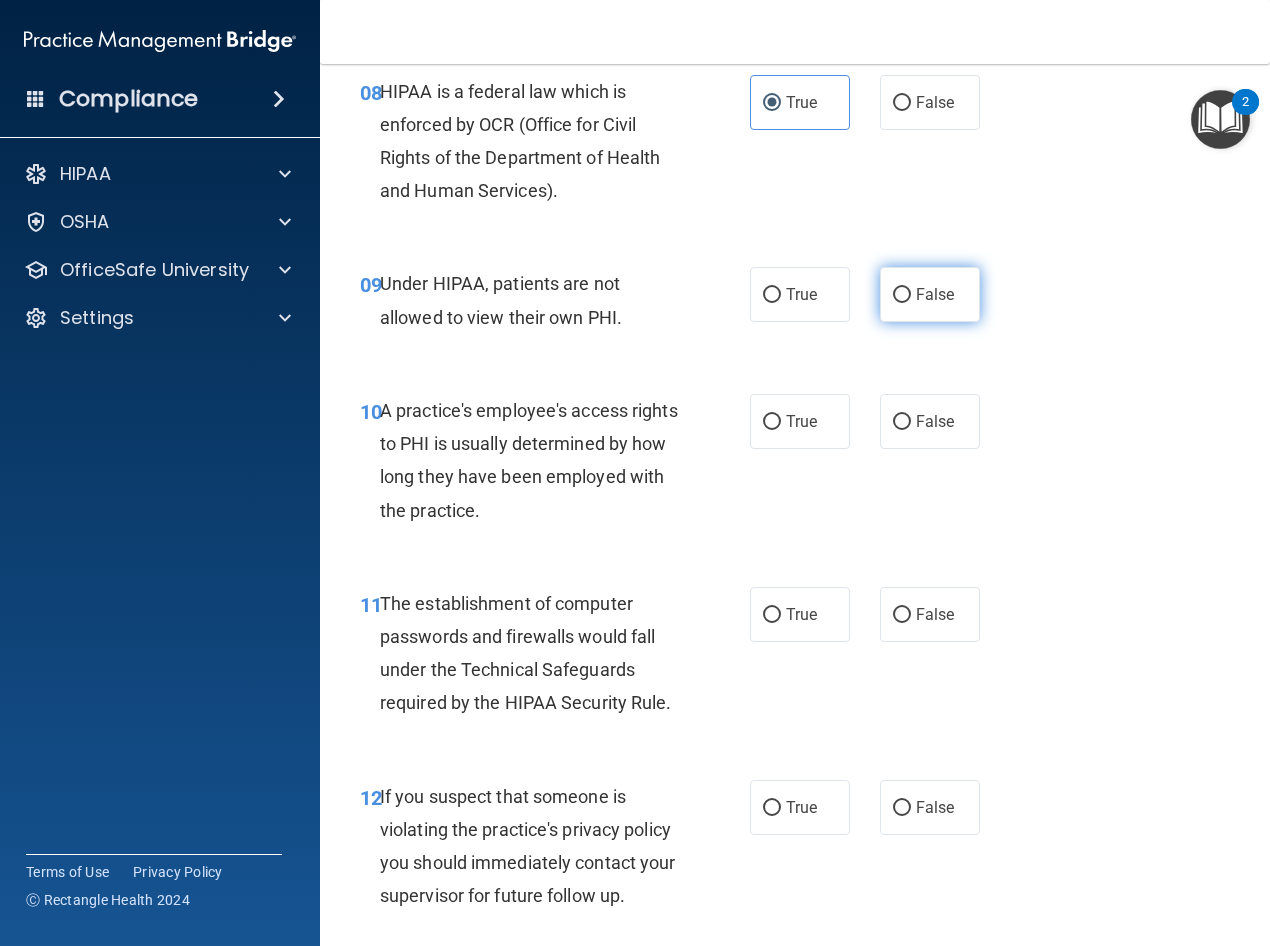 click on "False" at bounding box center (930, 294) 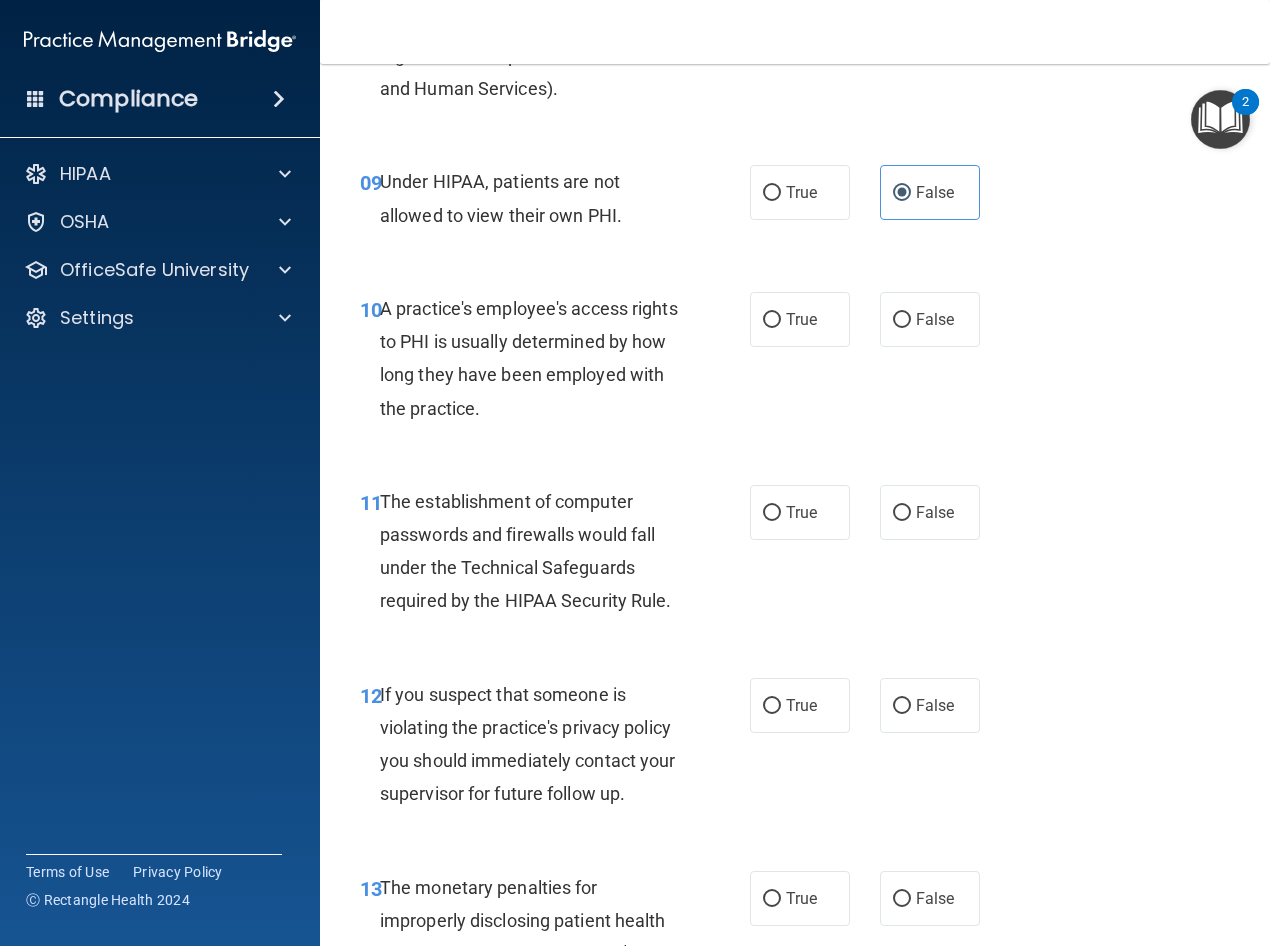 scroll, scrollTop: 1800, scrollLeft: 0, axis: vertical 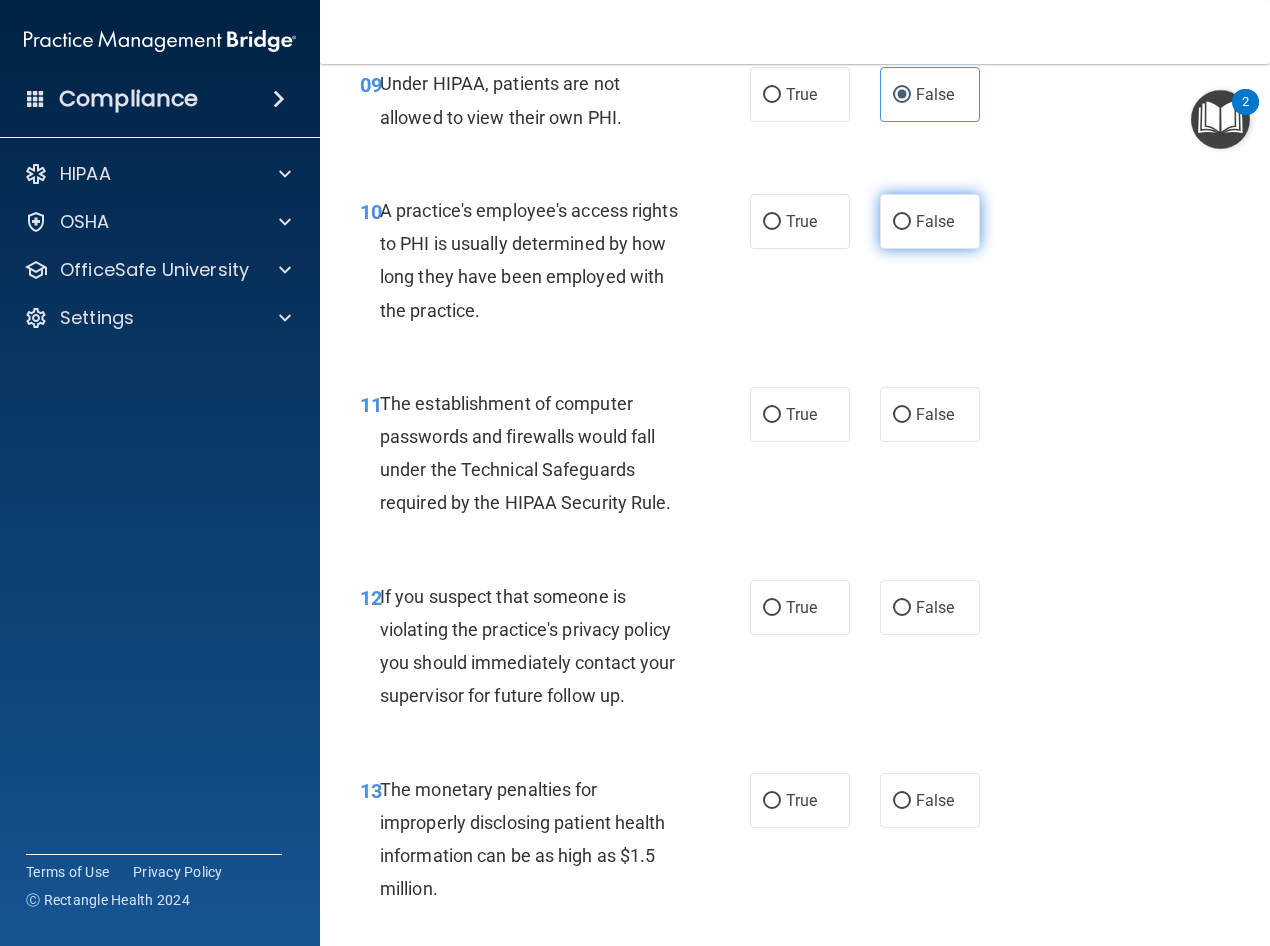 click on "False" at bounding box center (930, 221) 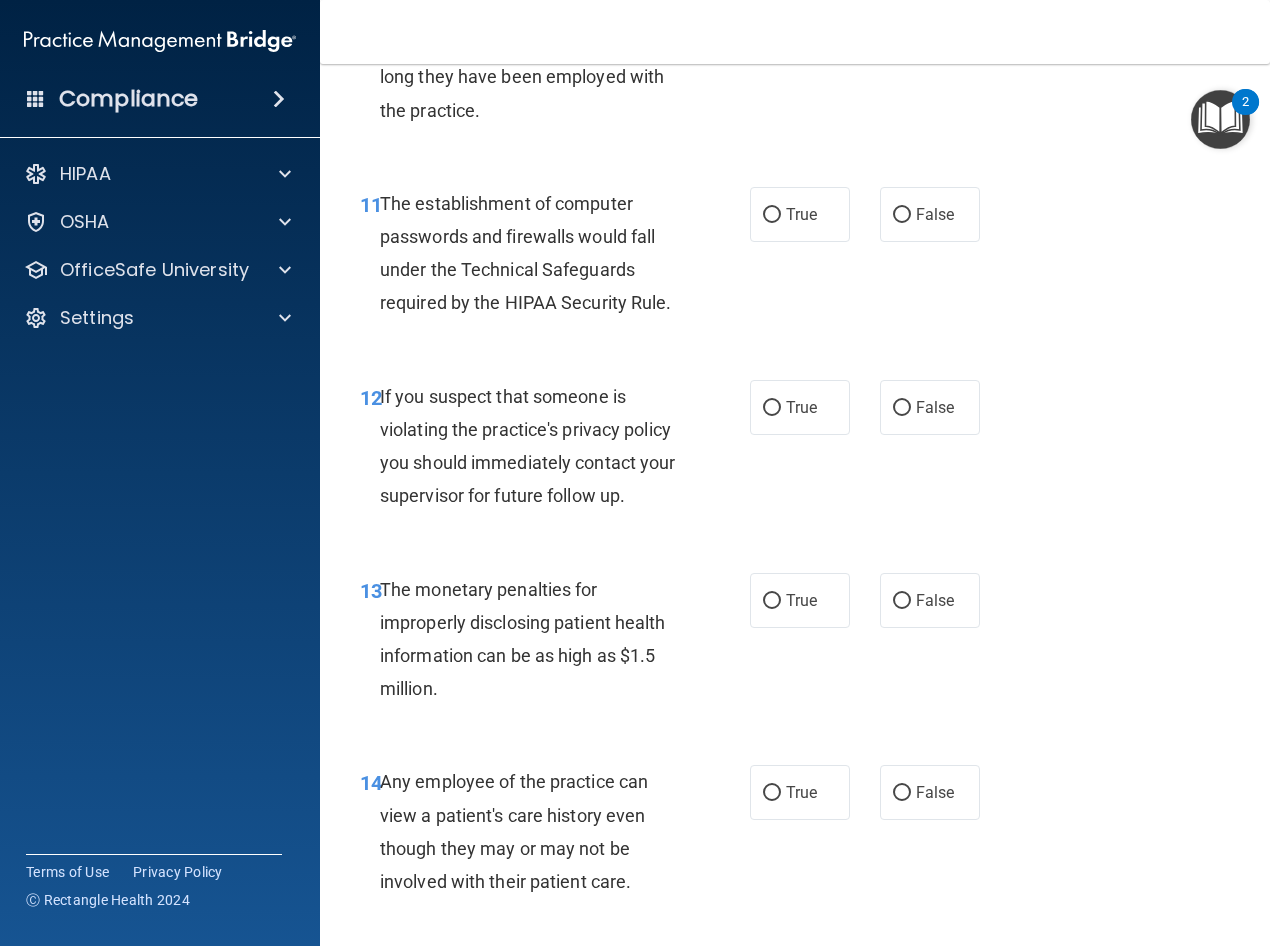 scroll, scrollTop: 1900, scrollLeft: 0, axis: vertical 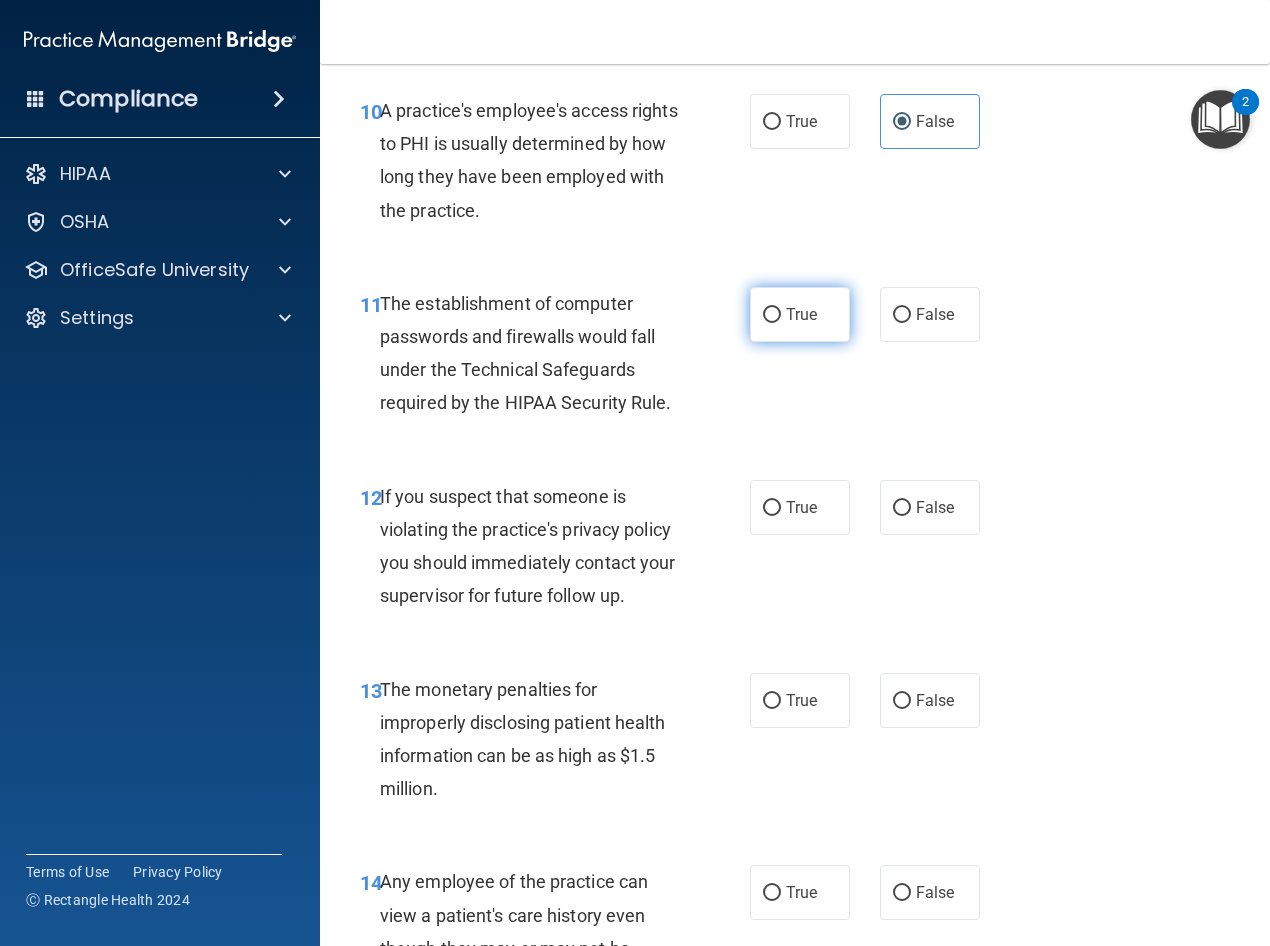 click on "True" at bounding box center (800, 314) 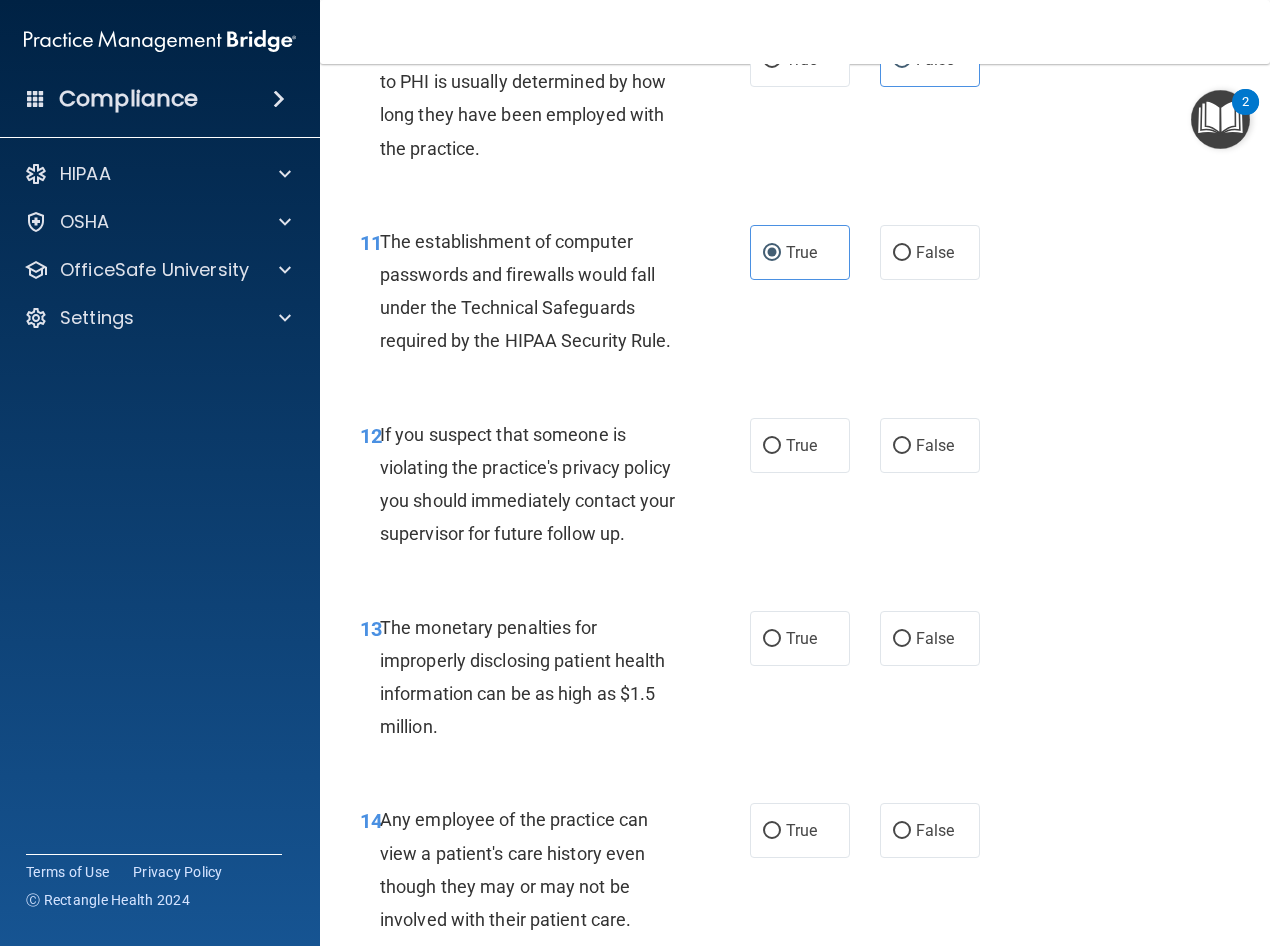 scroll, scrollTop: 2102, scrollLeft: 0, axis: vertical 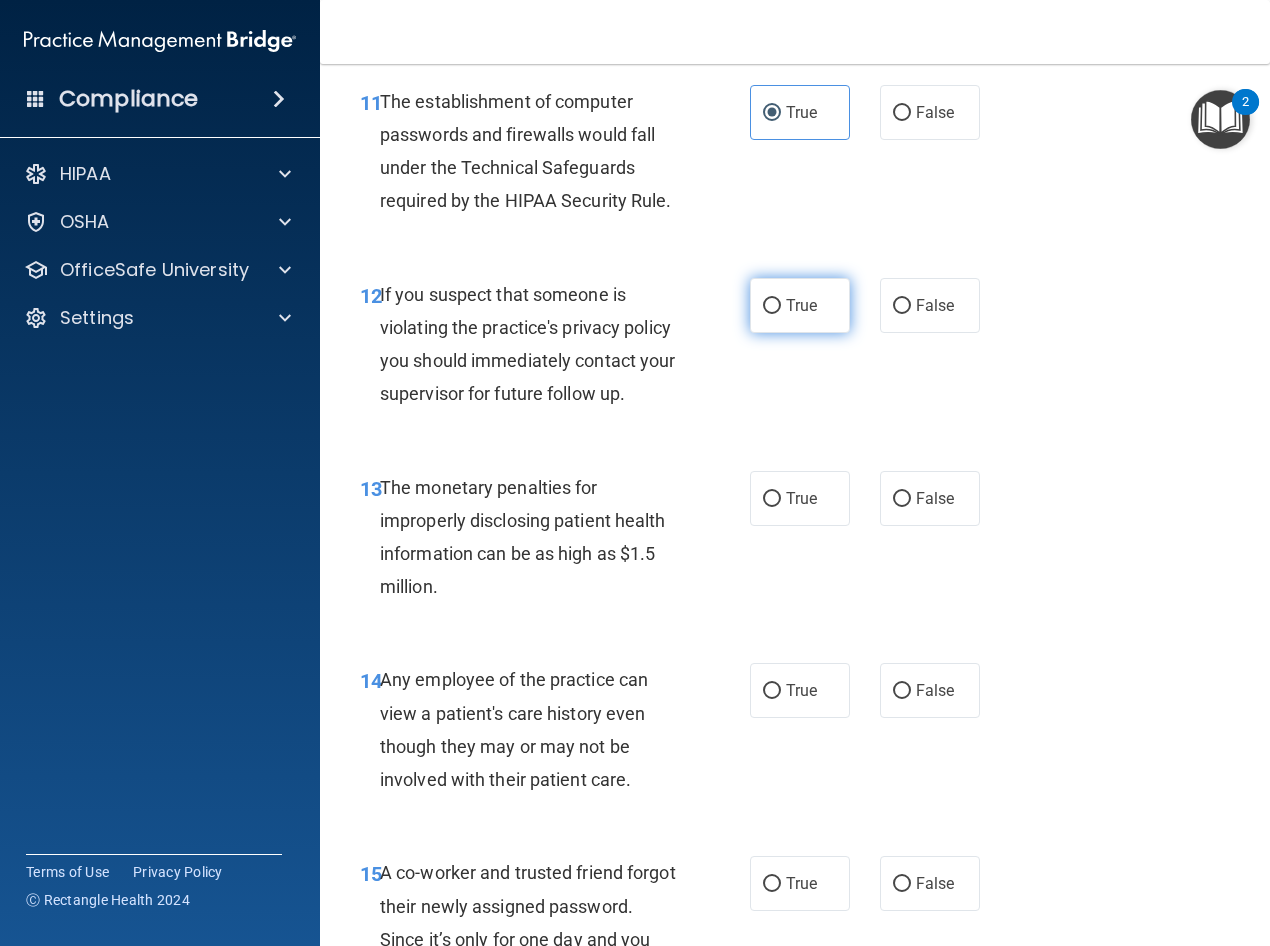 click on "True" at bounding box center (772, 306) 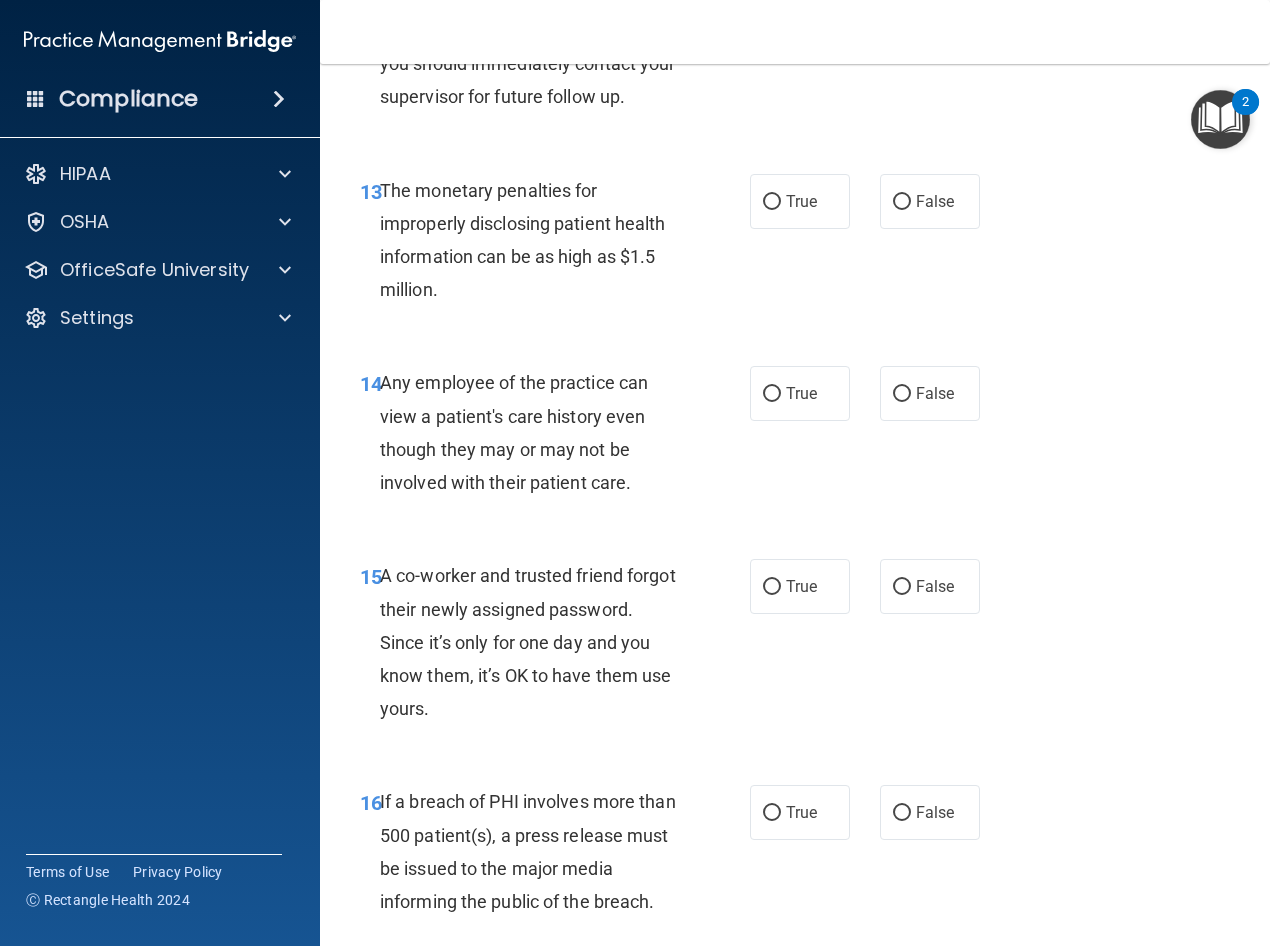 scroll, scrollTop: 2402, scrollLeft: 0, axis: vertical 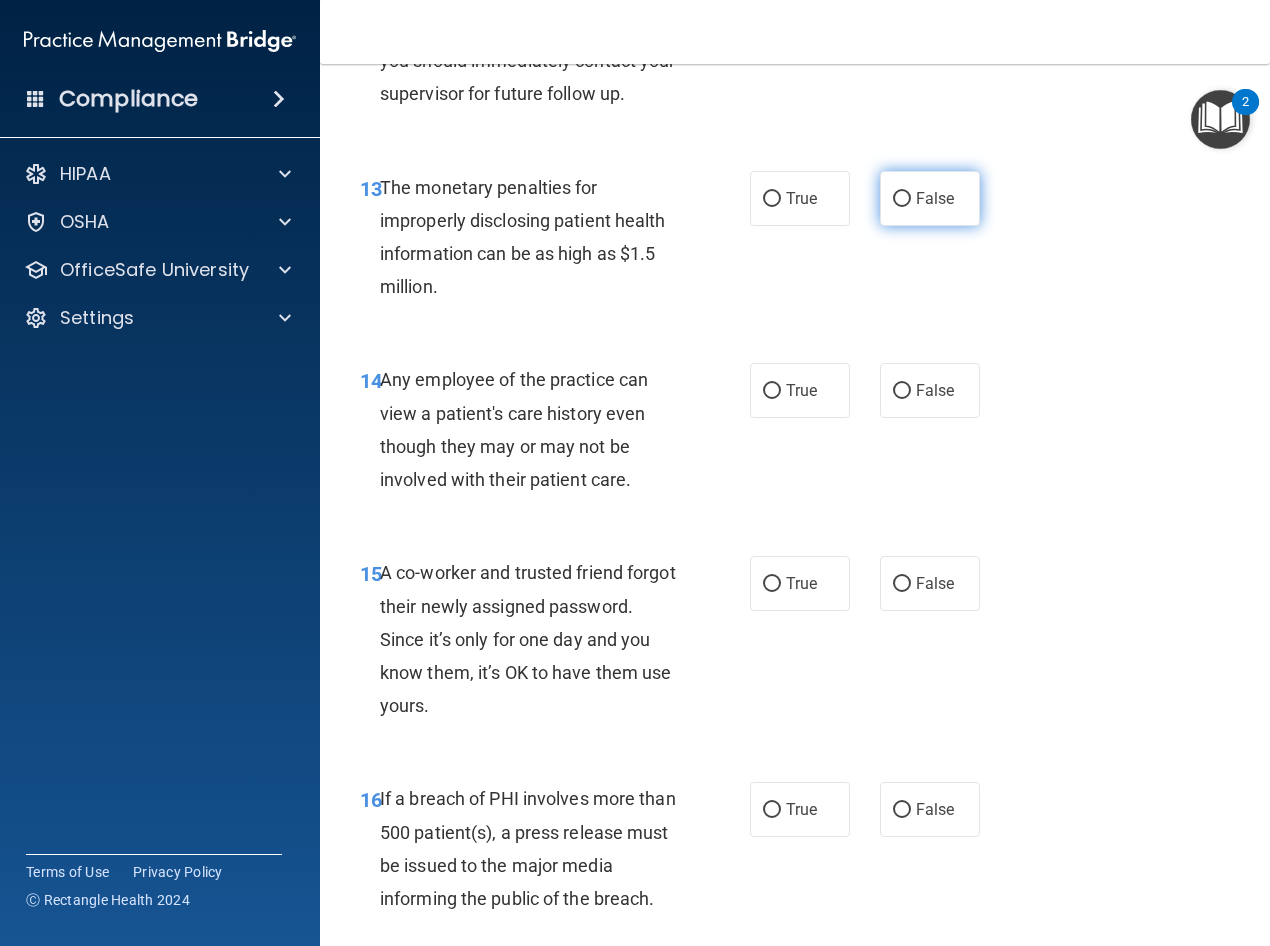 click on "False" at bounding box center [930, 198] 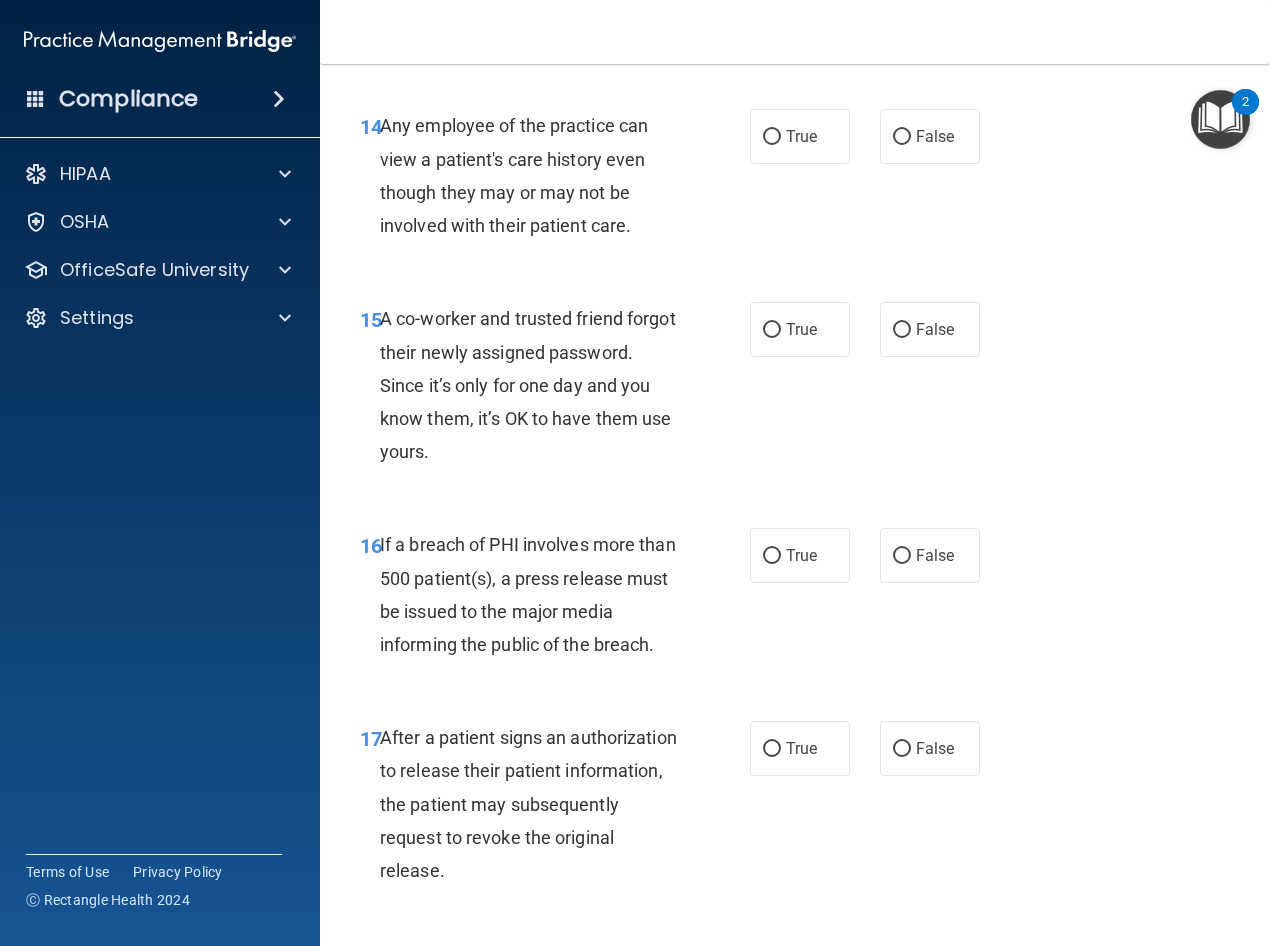 scroll, scrollTop: 2702, scrollLeft: 0, axis: vertical 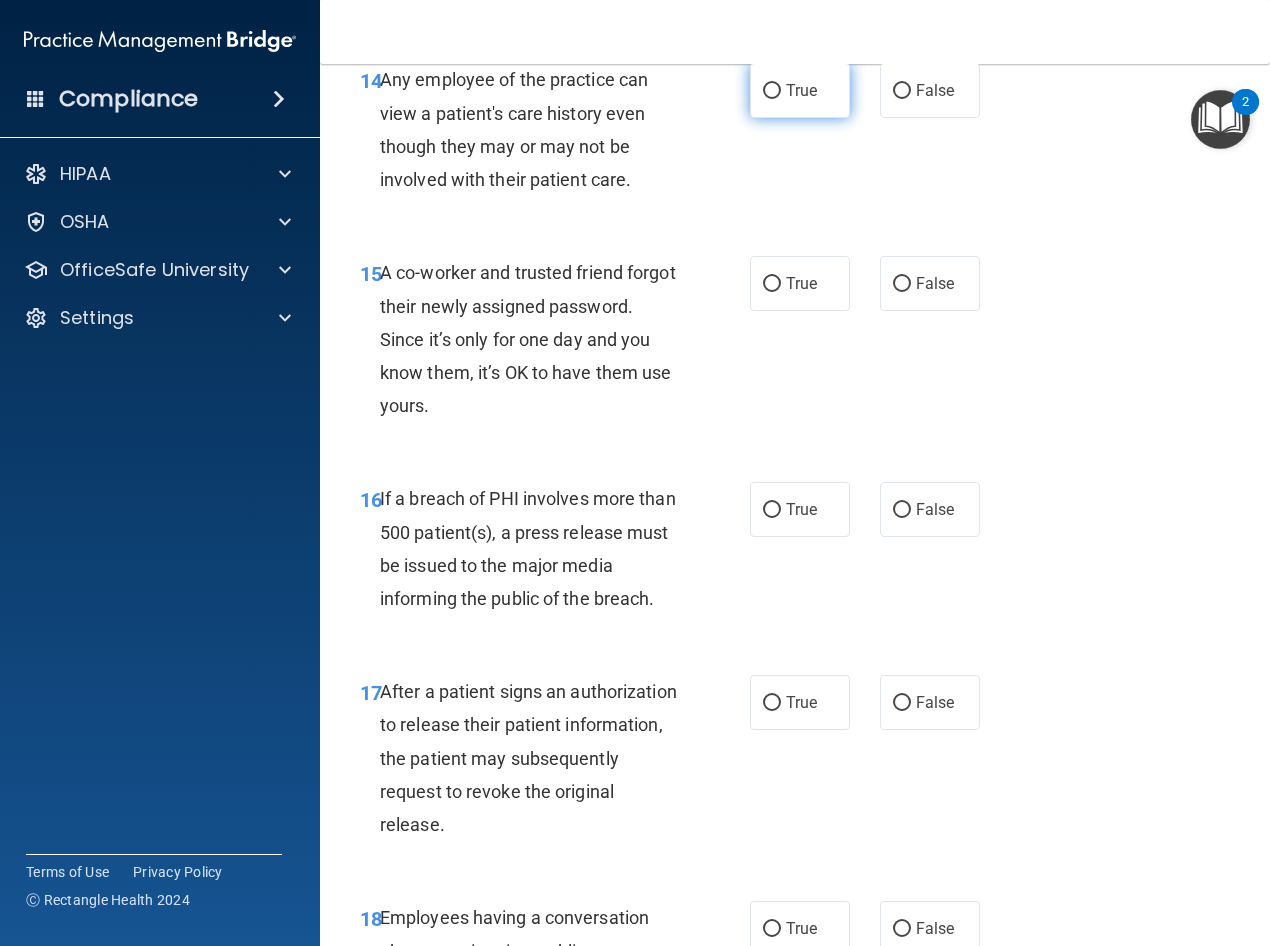 click on "True" at bounding box center (801, 90) 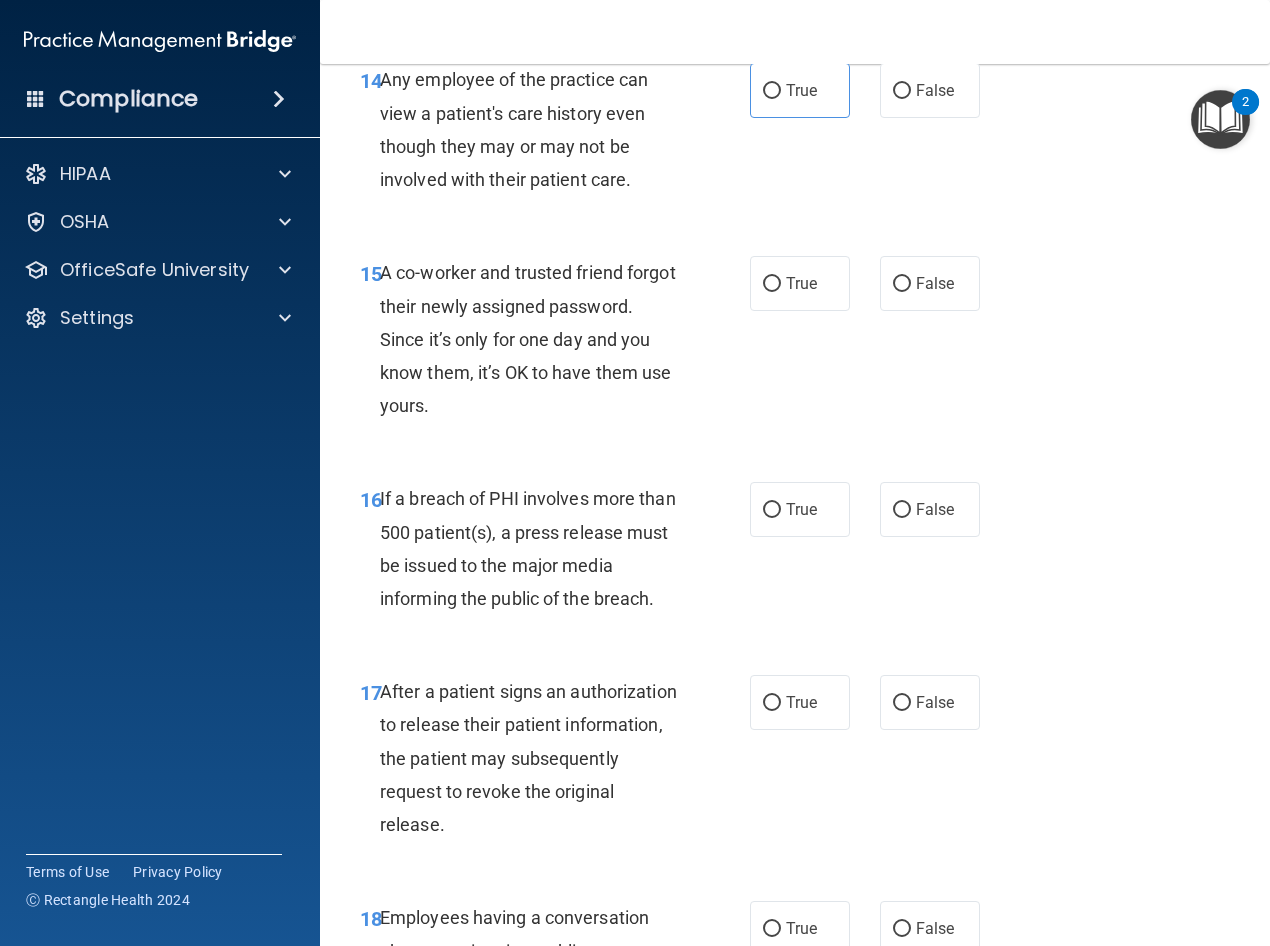 drag, startPoint x: 785, startPoint y: 128, endPoint x: 768, endPoint y: 177, distance: 51.86521 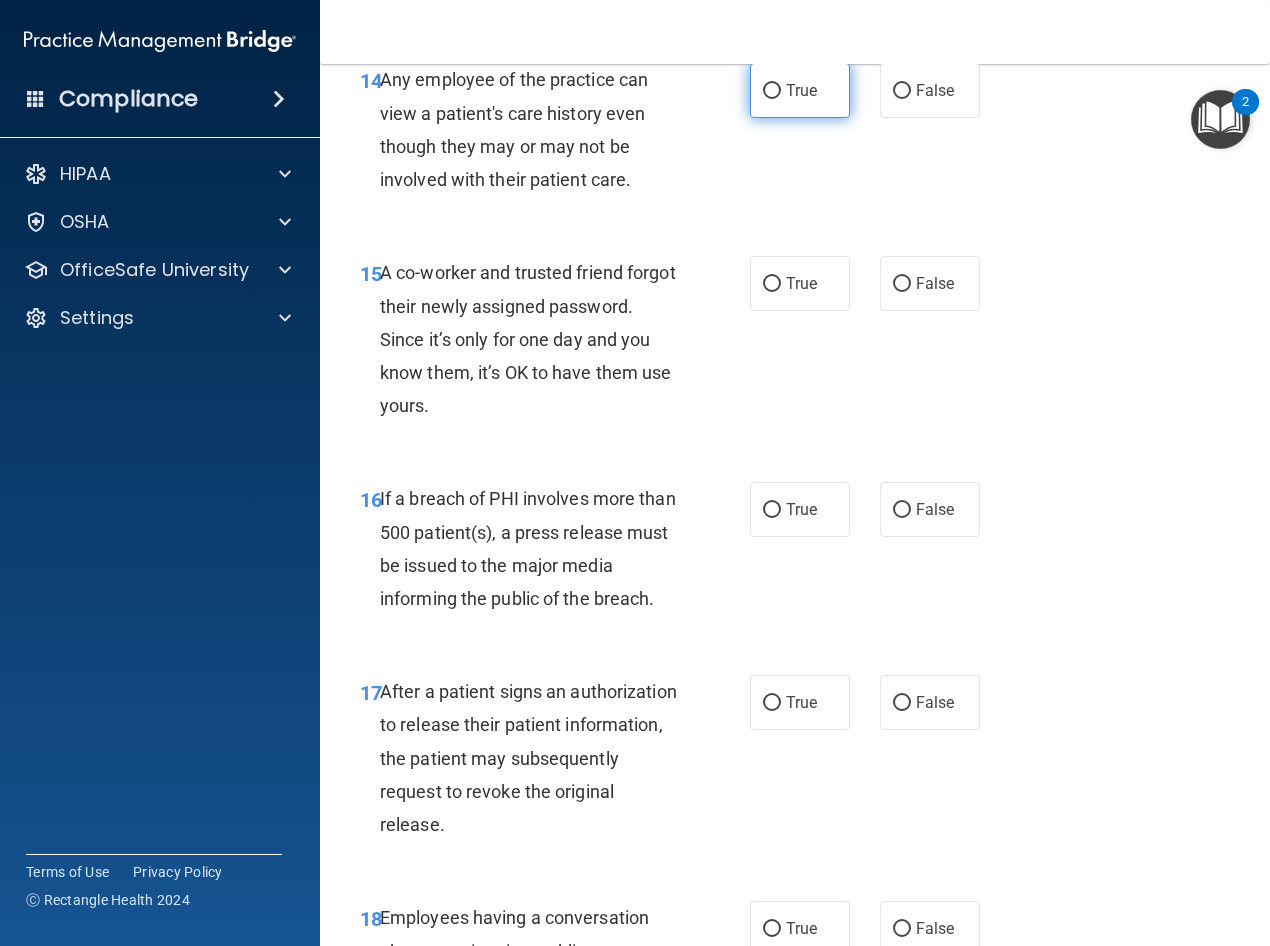 click on "True" at bounding box center (800, 90) 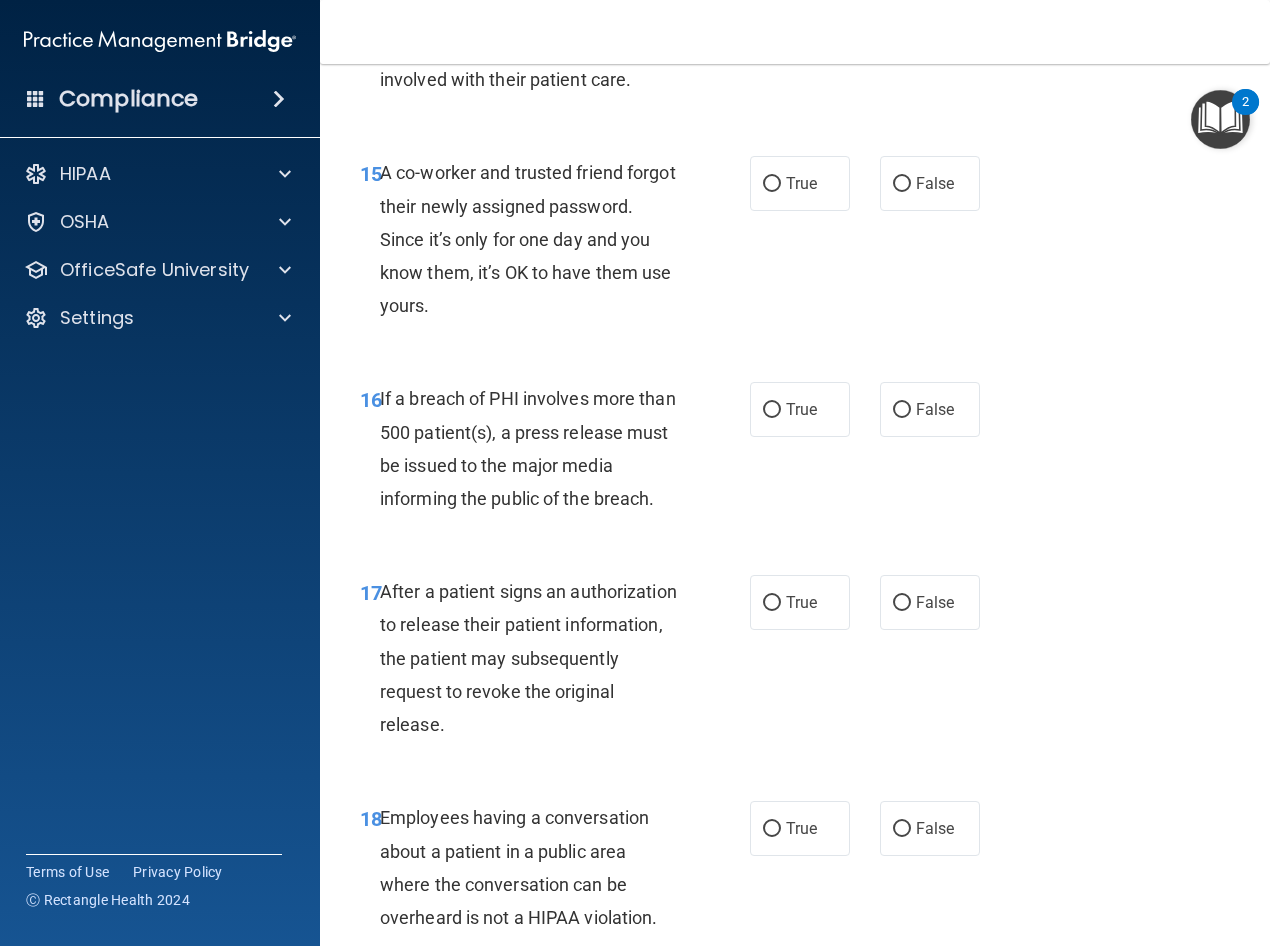 scroll, scrollTop: 2902, scrollLeft: 0, axis: vertical 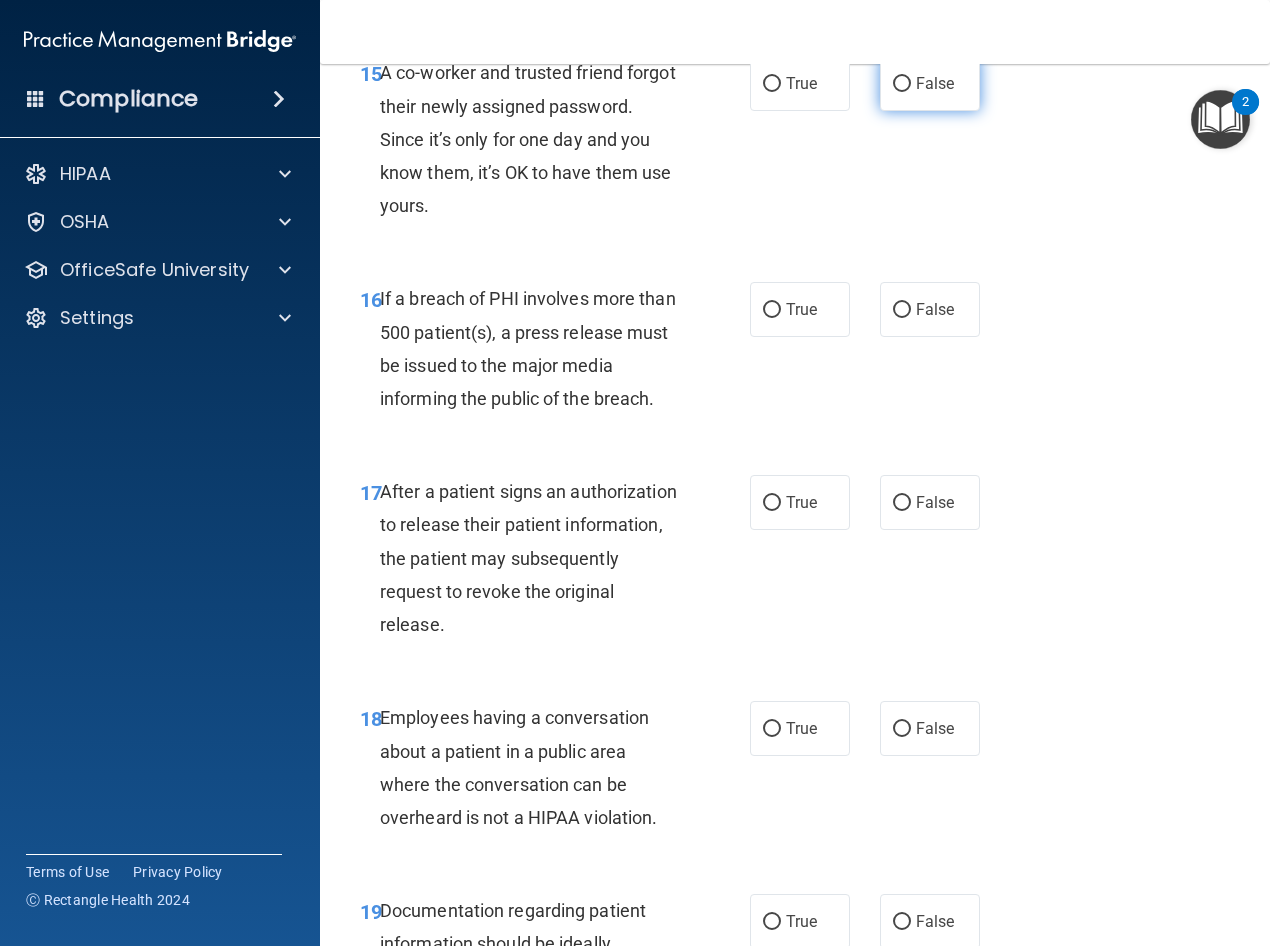 click on "False" at bounding box center [902, 84] 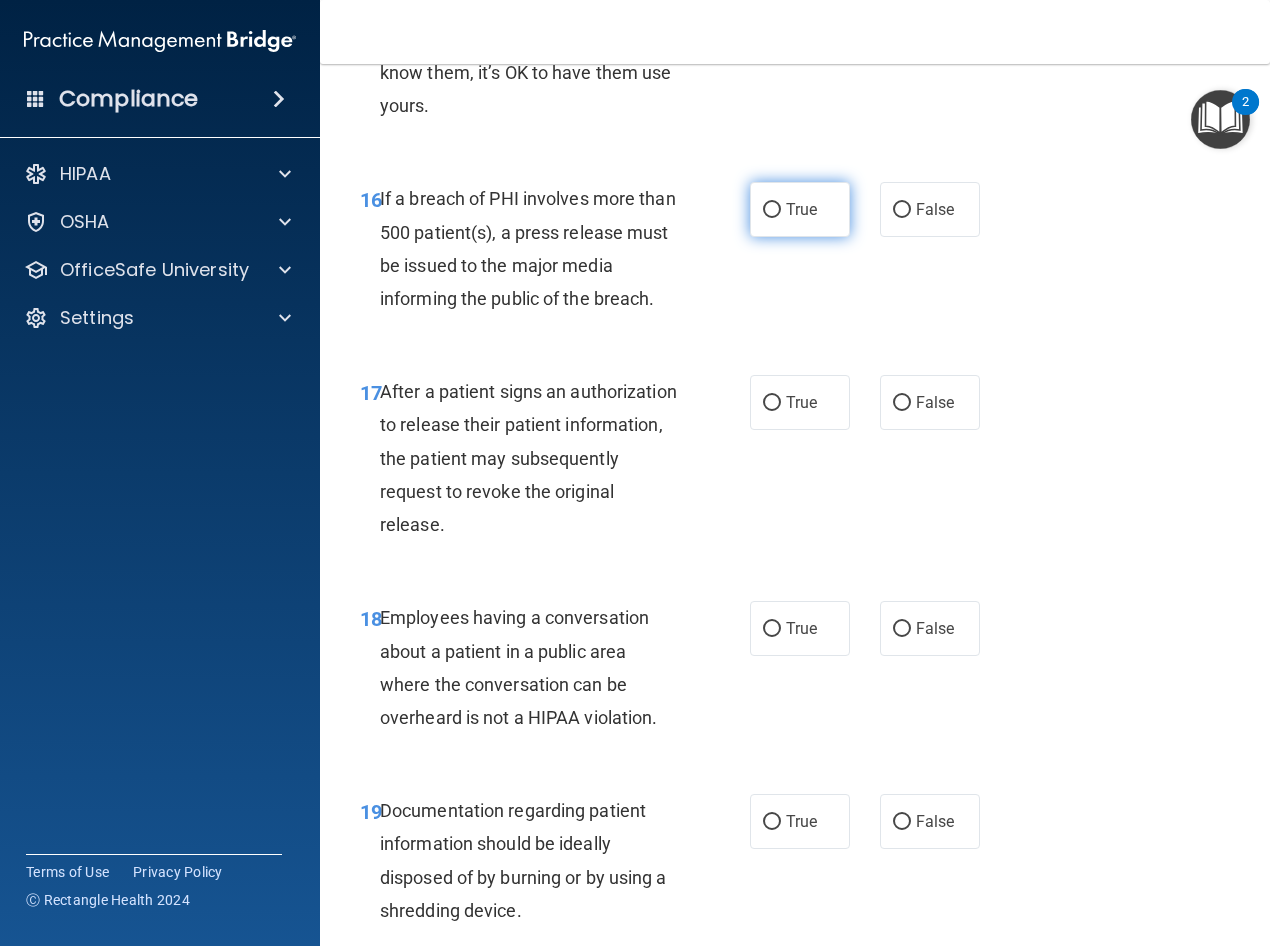 scroll, scrollTop: 3102, scrollLeft: 0, axis: vertical 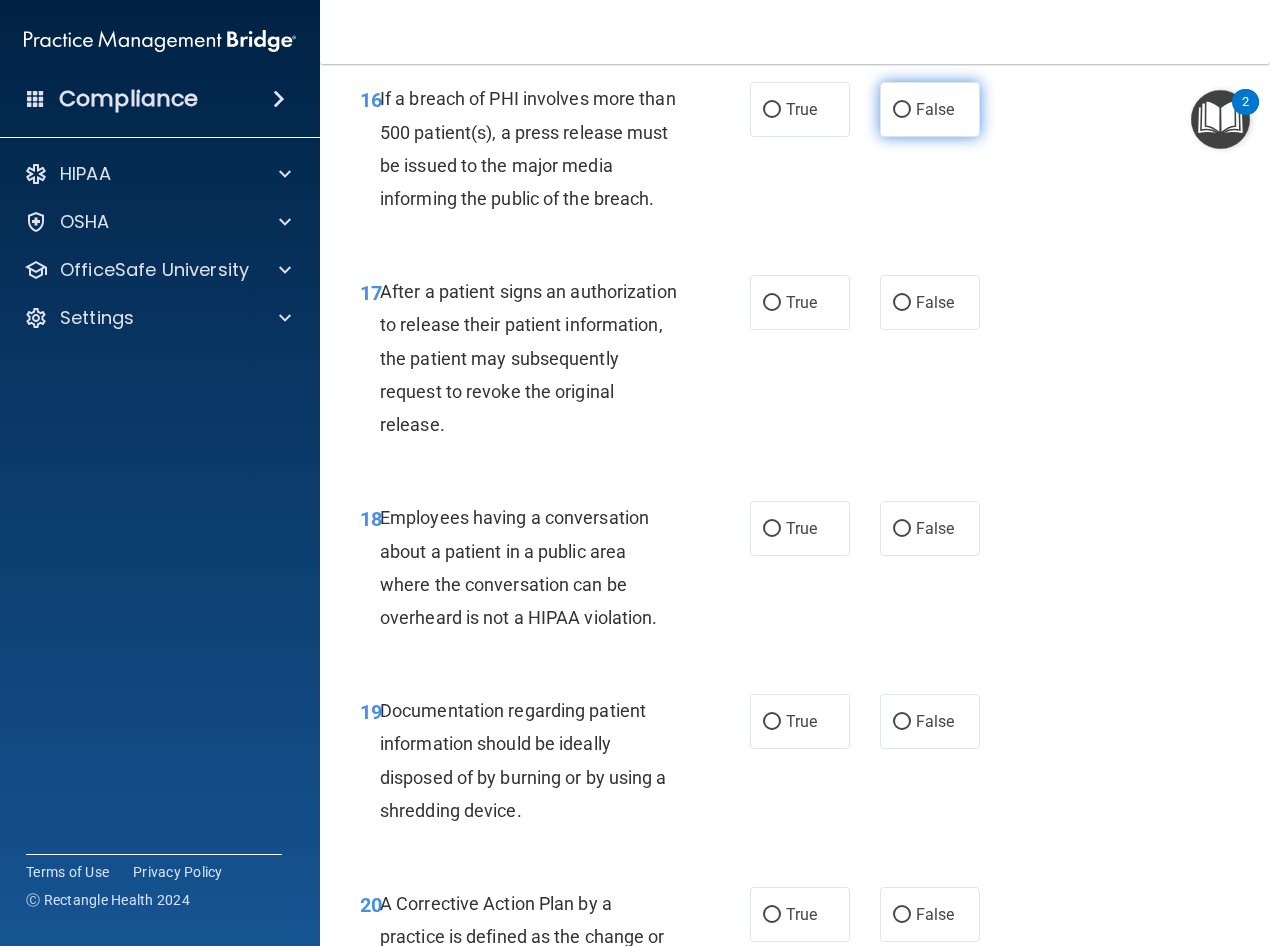 click on "False" at bounding box center [902, 110] 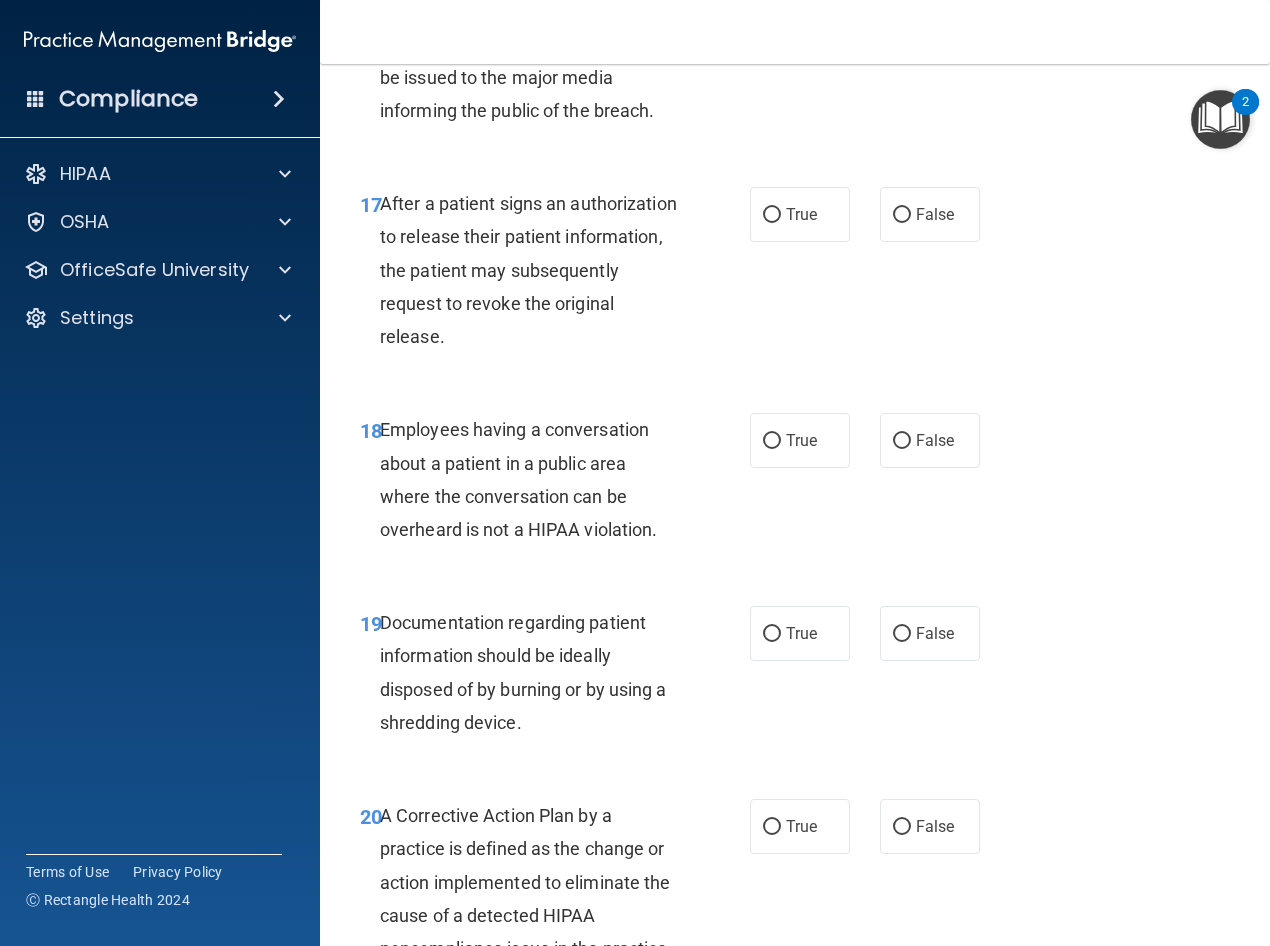 scroll, scrollTop: 3002, scrollLeft: 0, axis: vertical 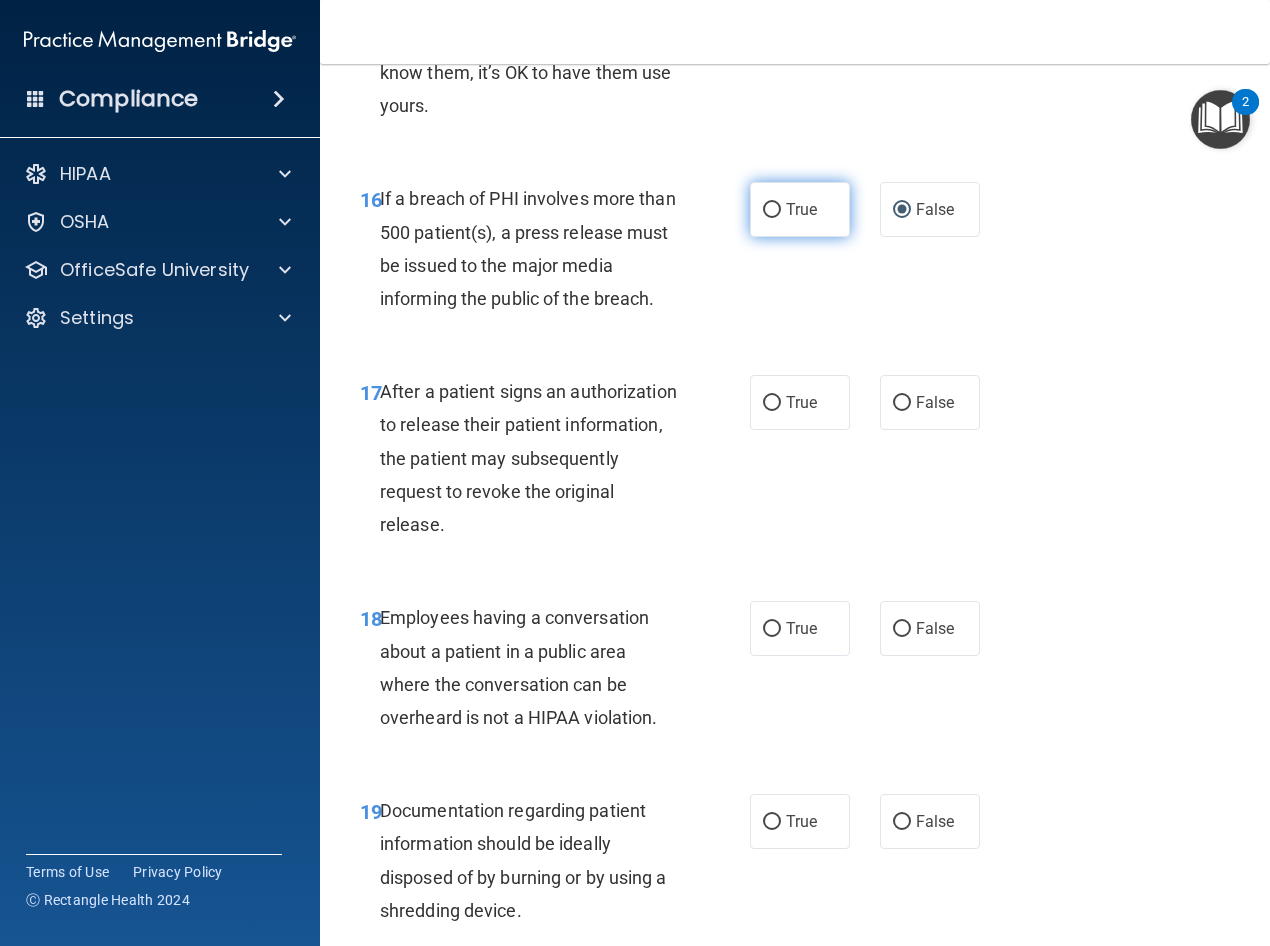 click on "True" at bounding box center (800, 209) 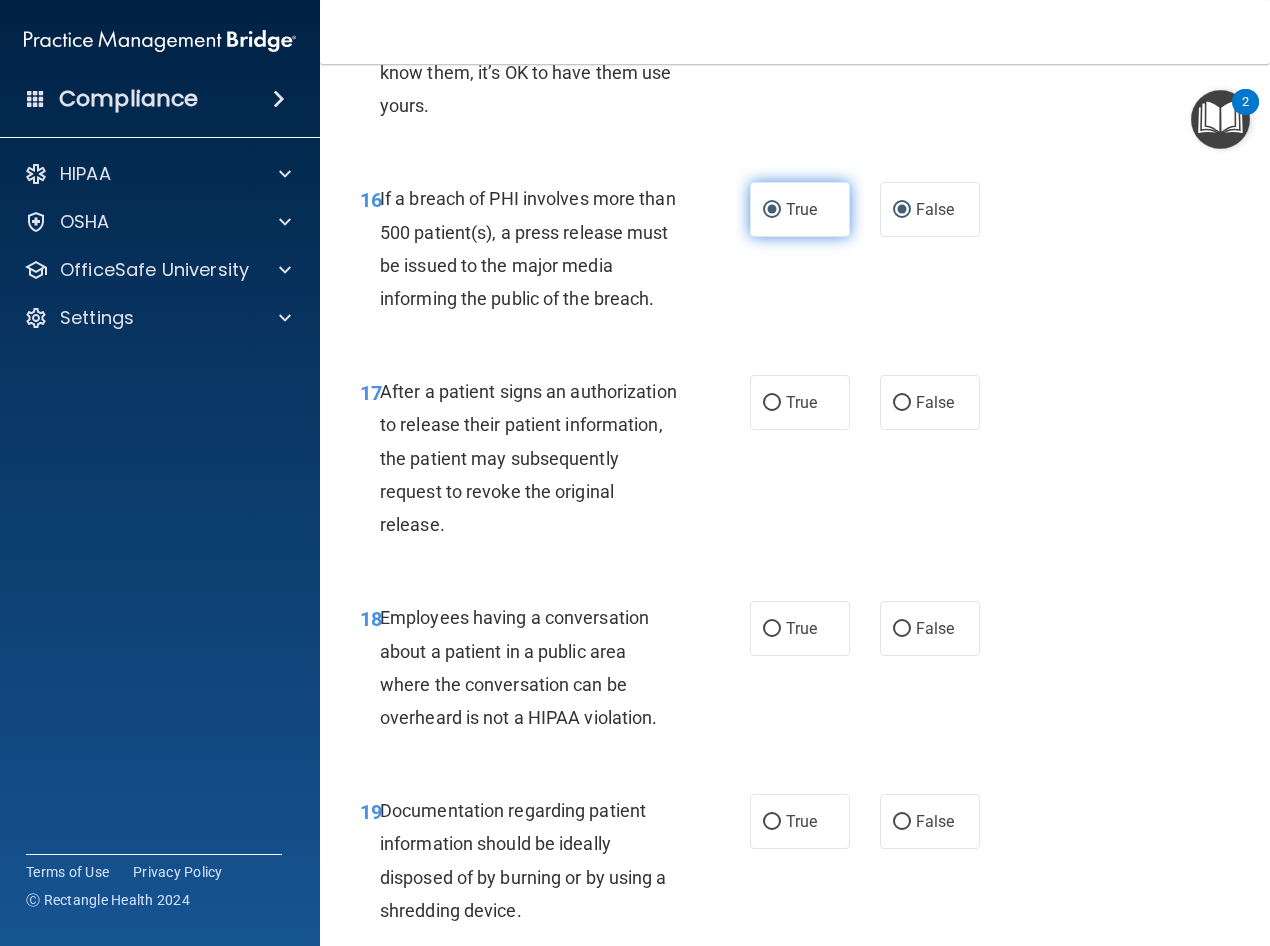 radio on "false" 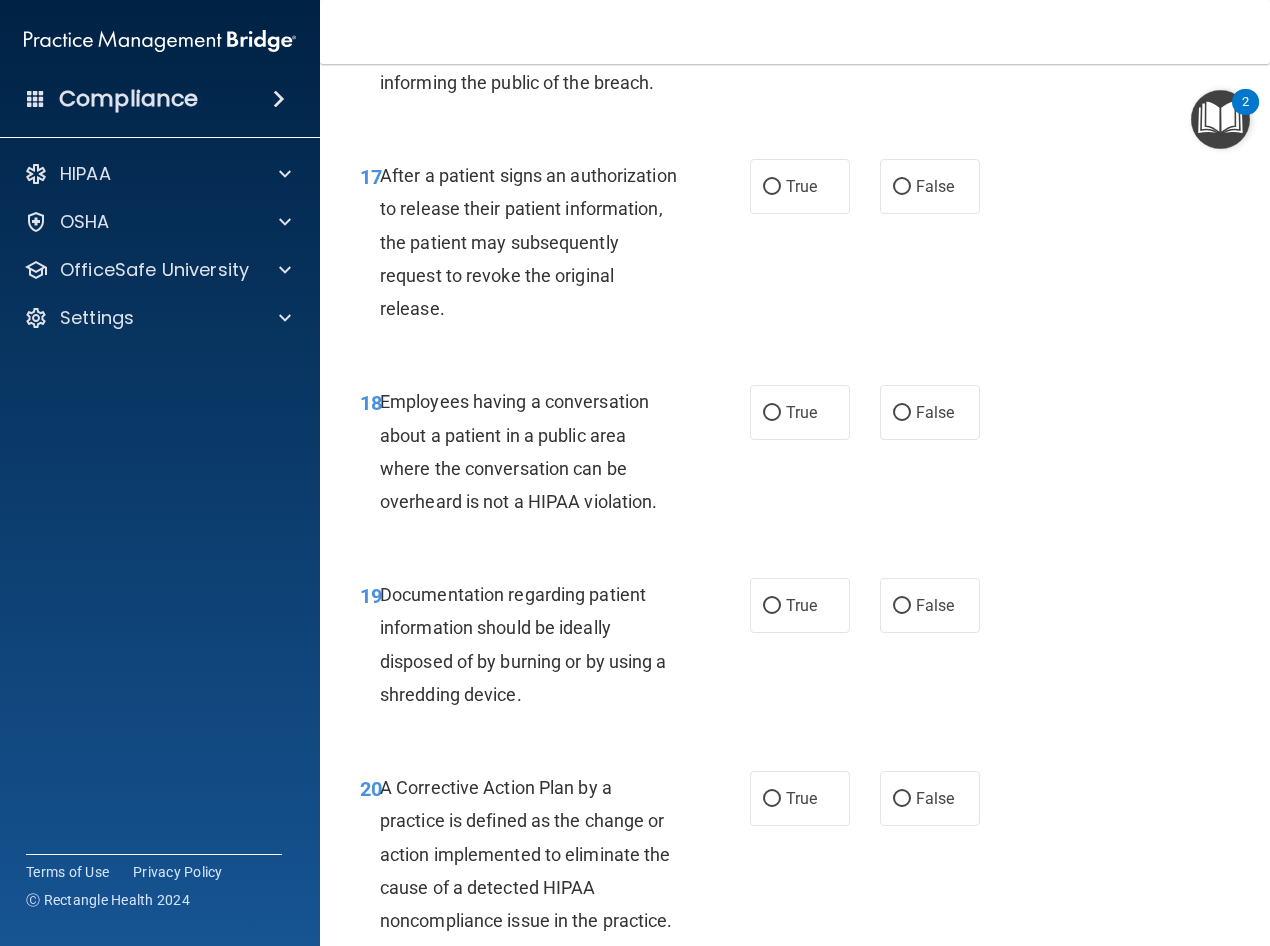 scroll, scrollTop: 3302, scrollLeft: 0, axis: vertical 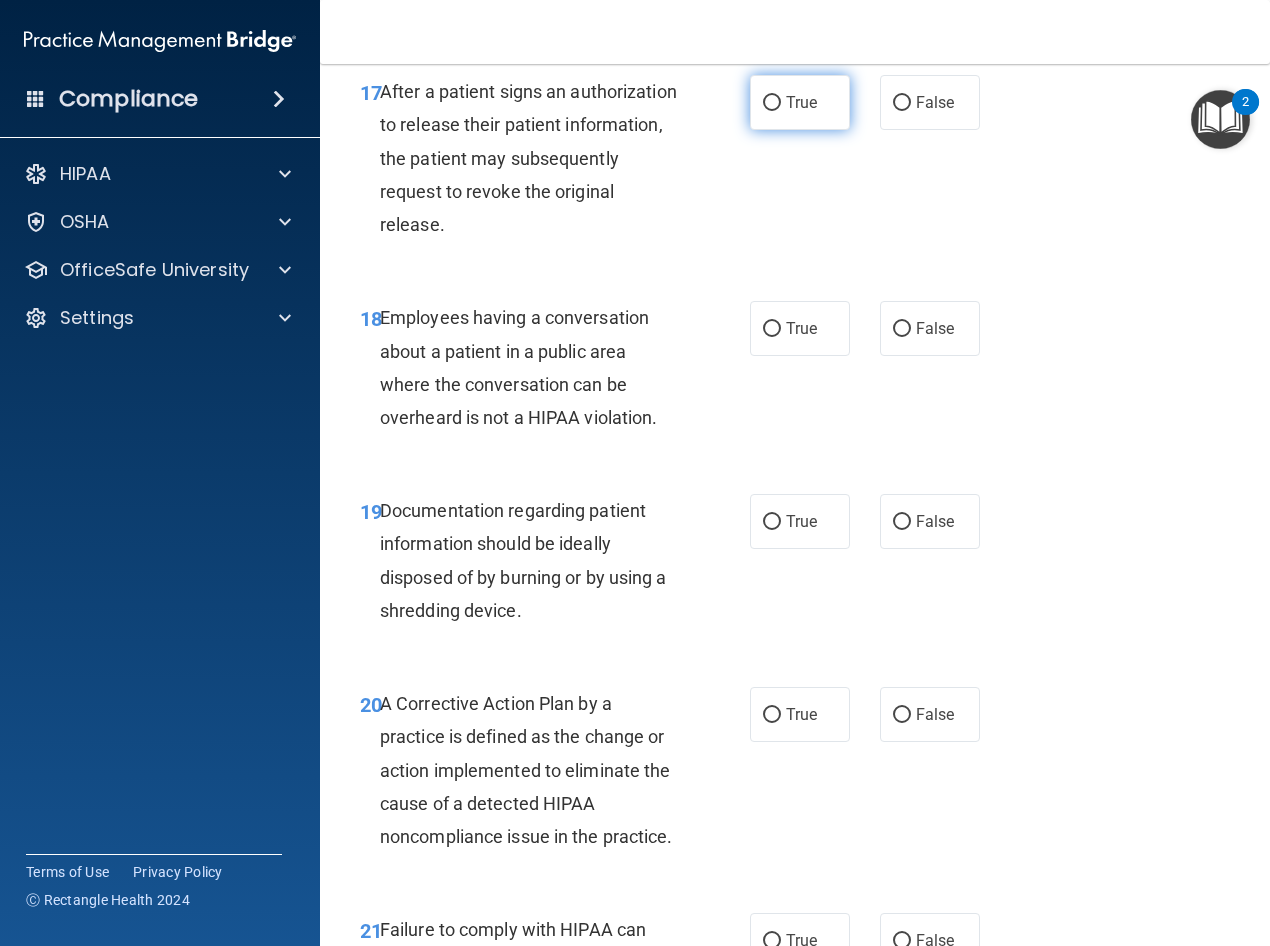 click on "True" at bounding box center (772, 103) 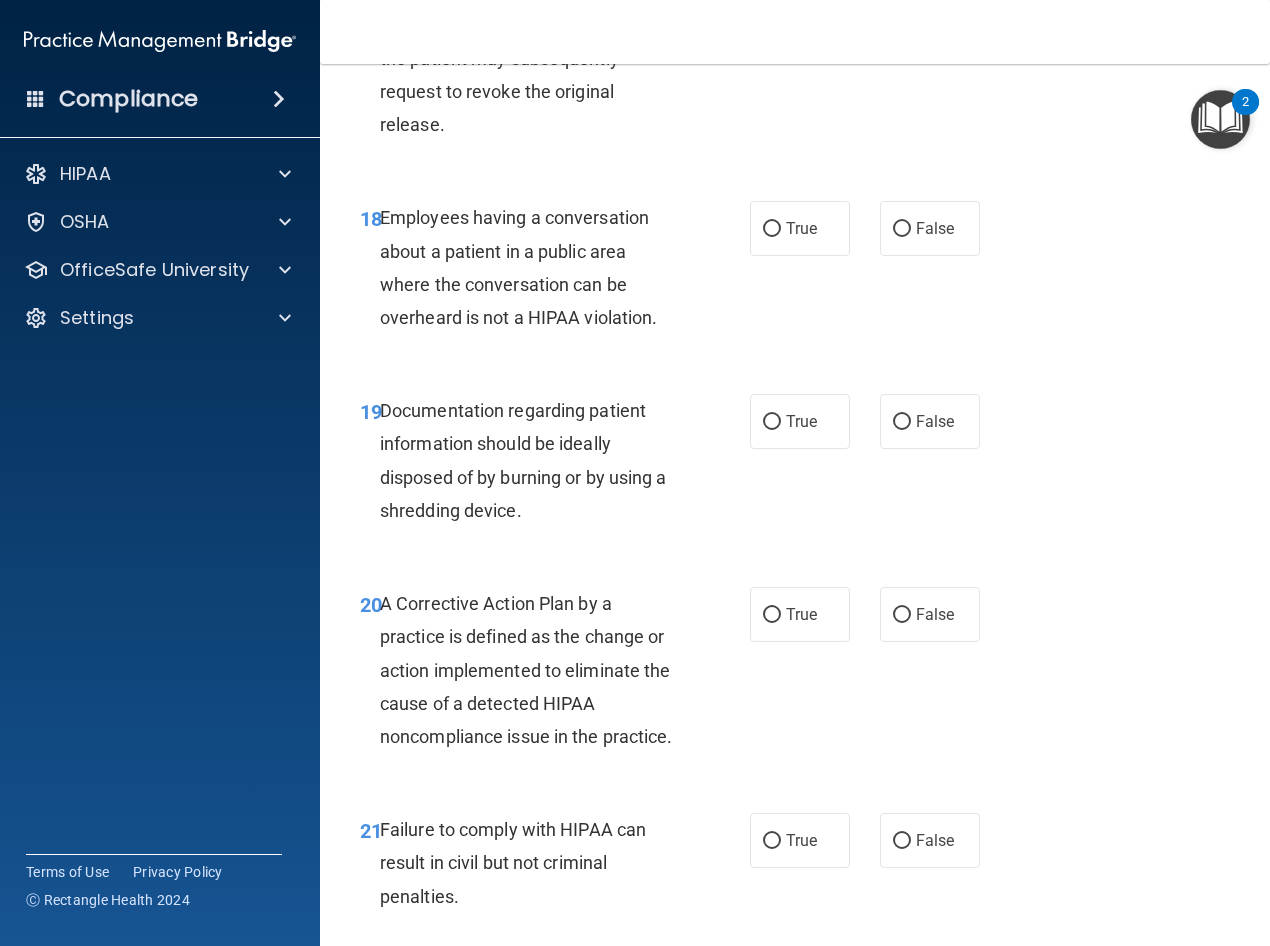 scroll, scrollTop: 3502, scrollLeft: 0, axis: vertical 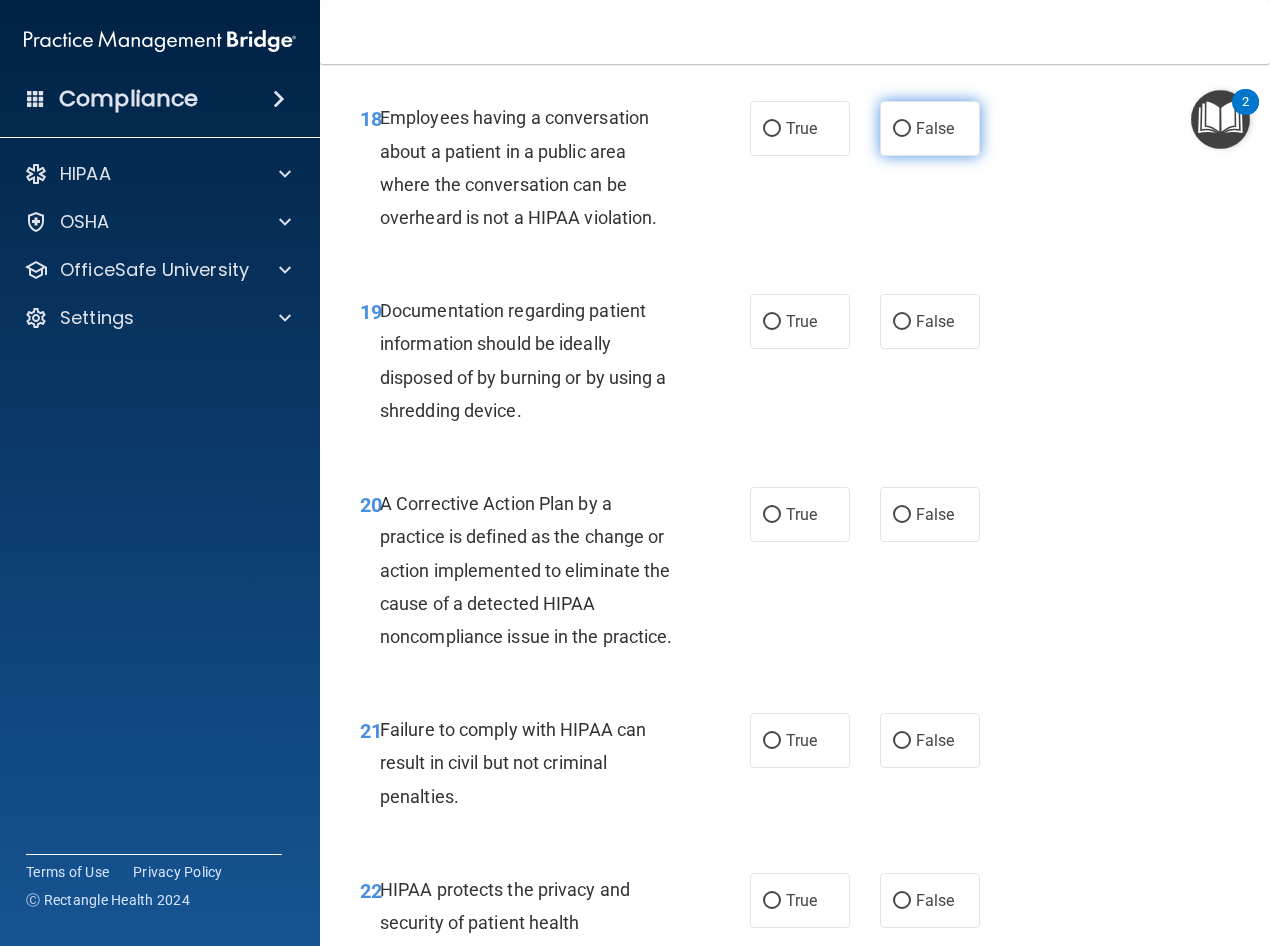 click on "False" at bounding box center [935, 128] 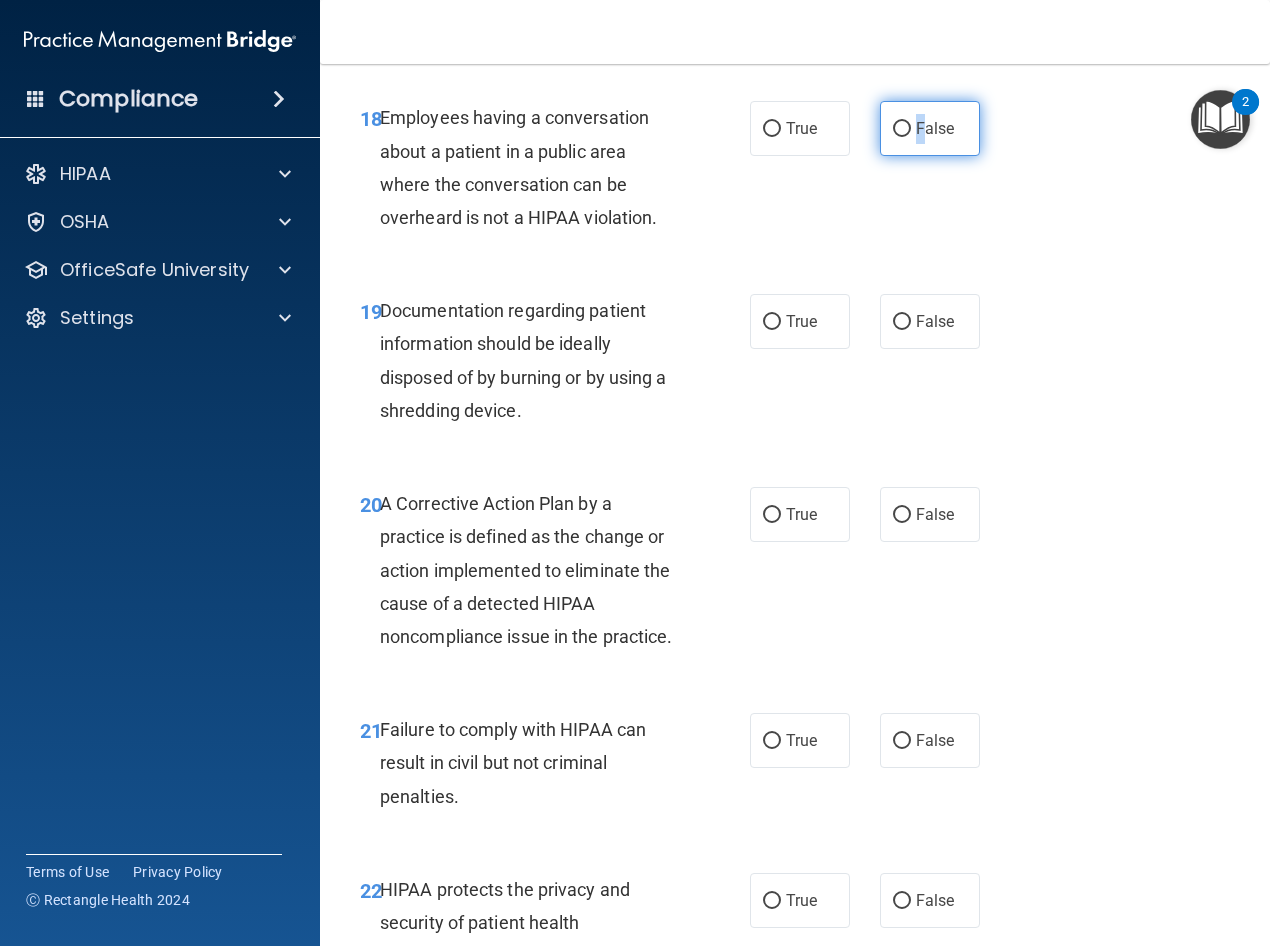 click on "False" at bounding box center (930, 128) 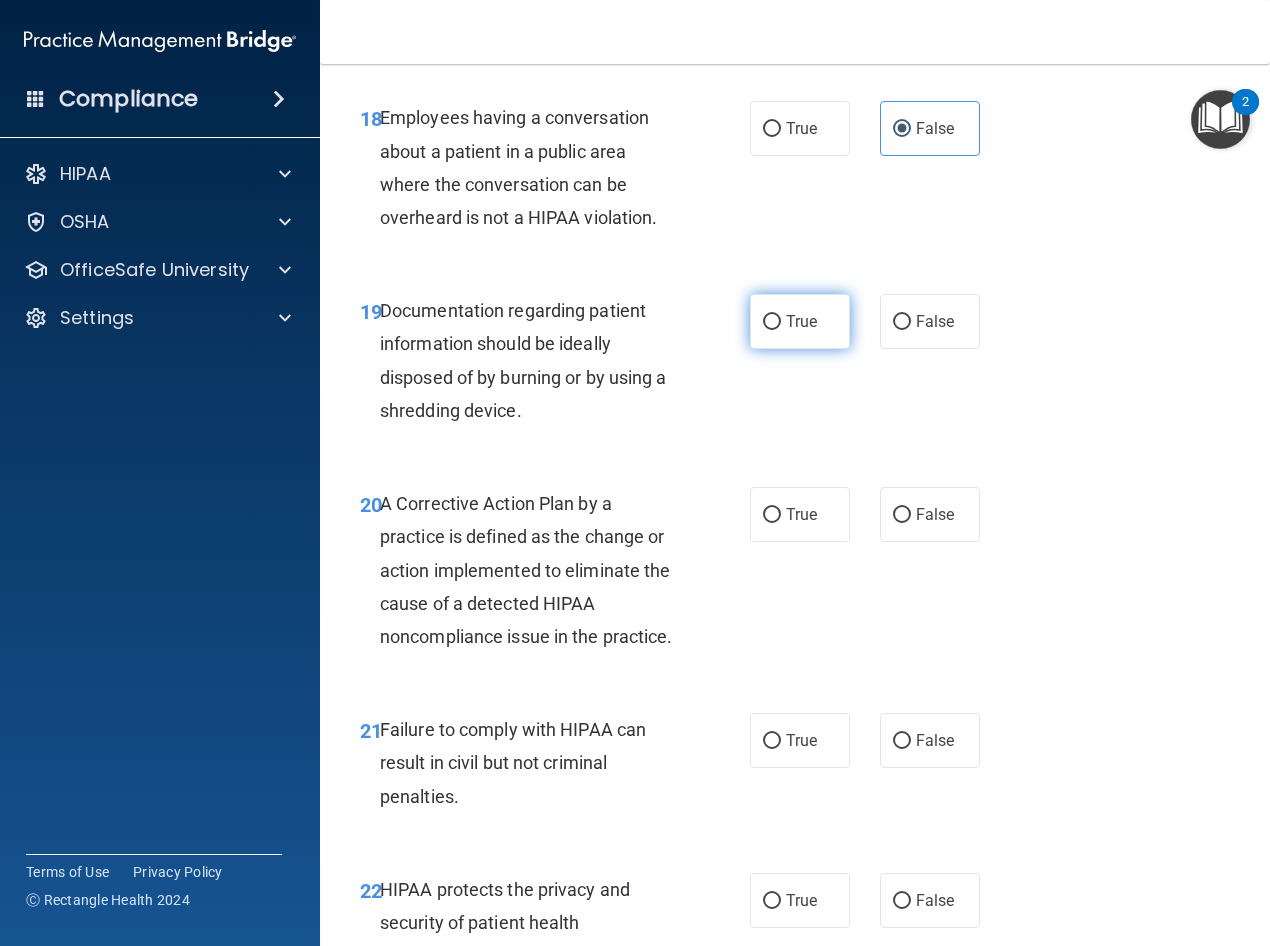 click on "True" at bounding box center (800, 321) 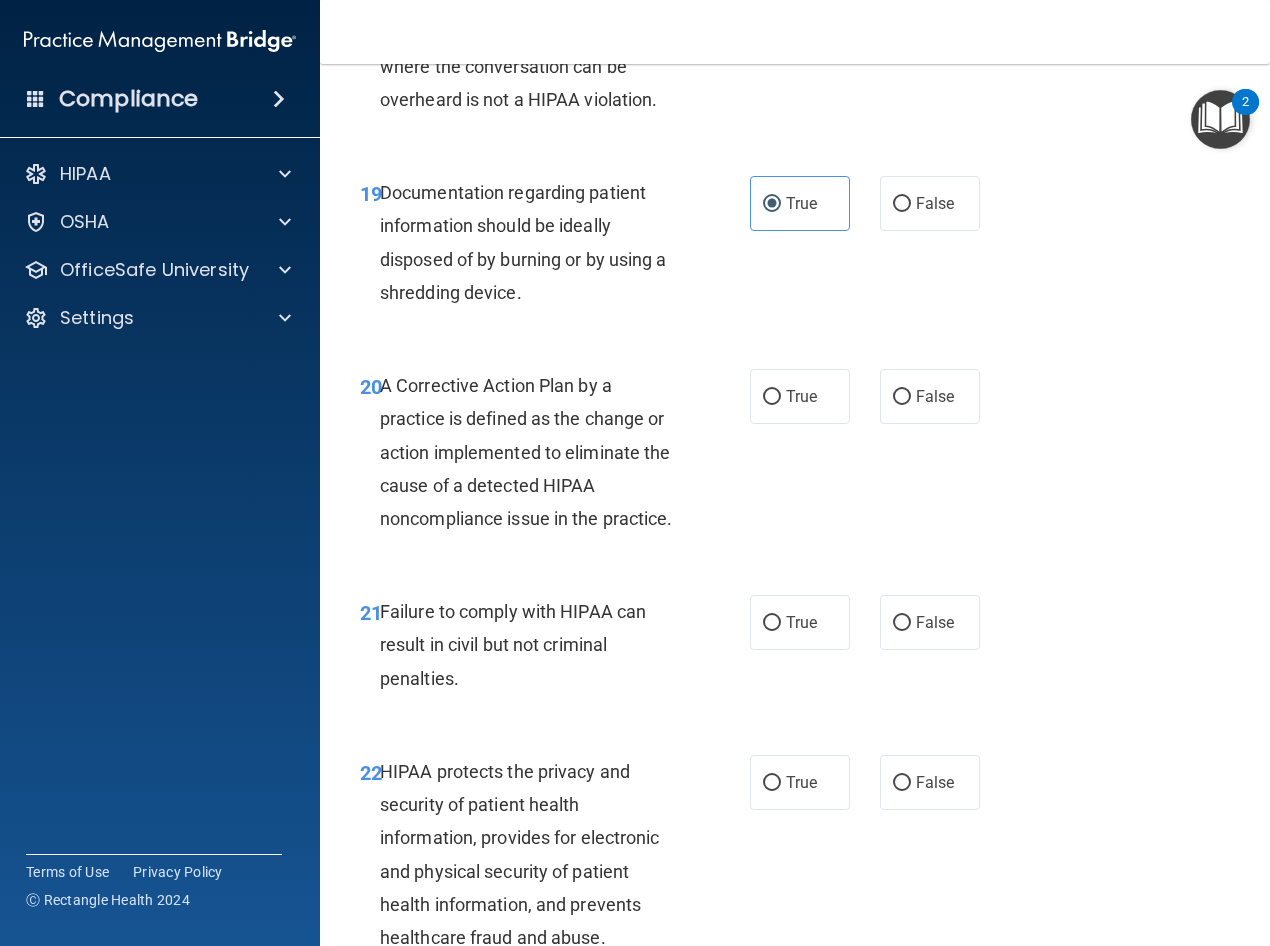 scroll, scrollTop: 3802, scrollLeft: 0, axis: vertical 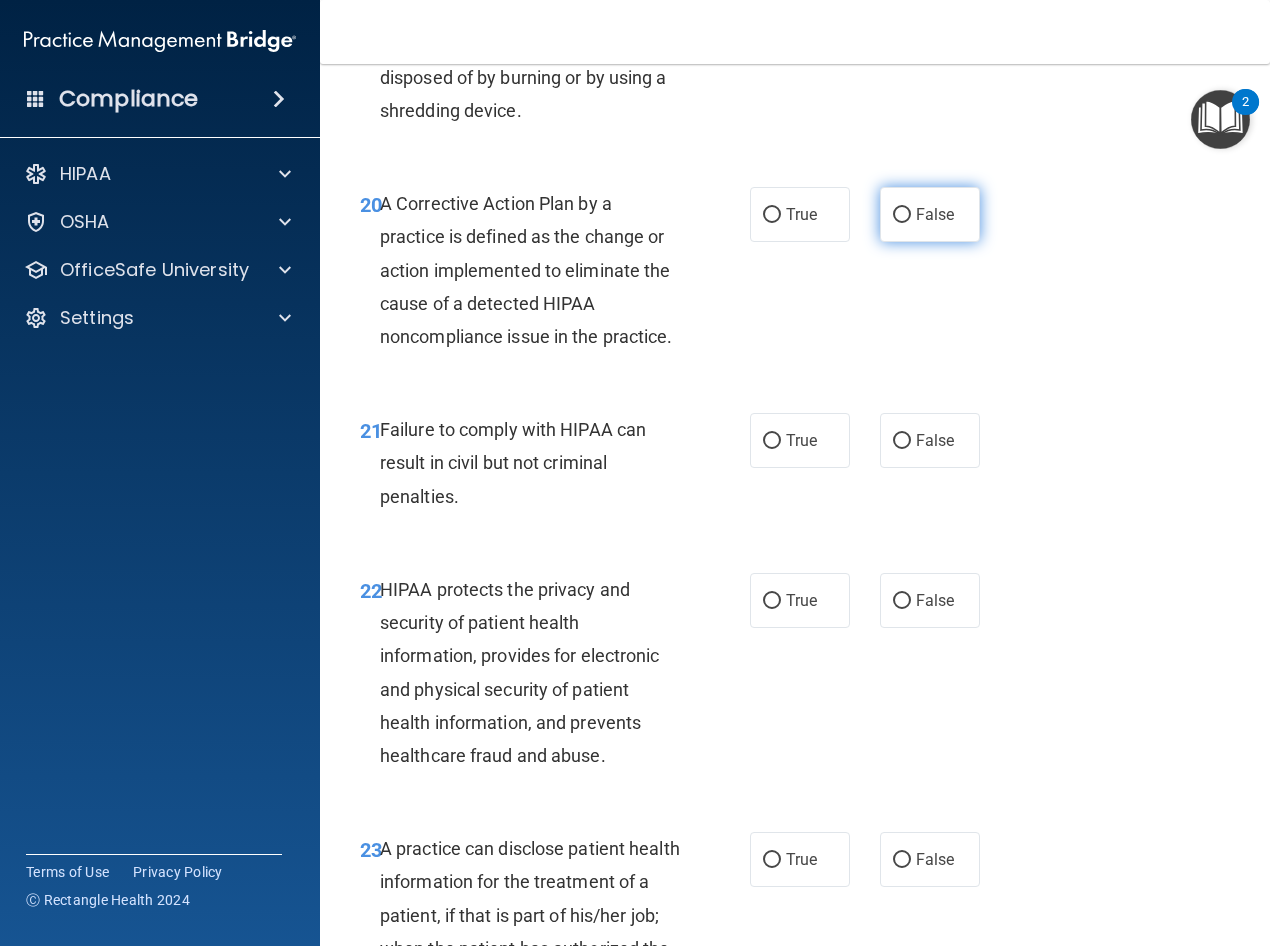 click on "False" at bounding box center [930, 214] 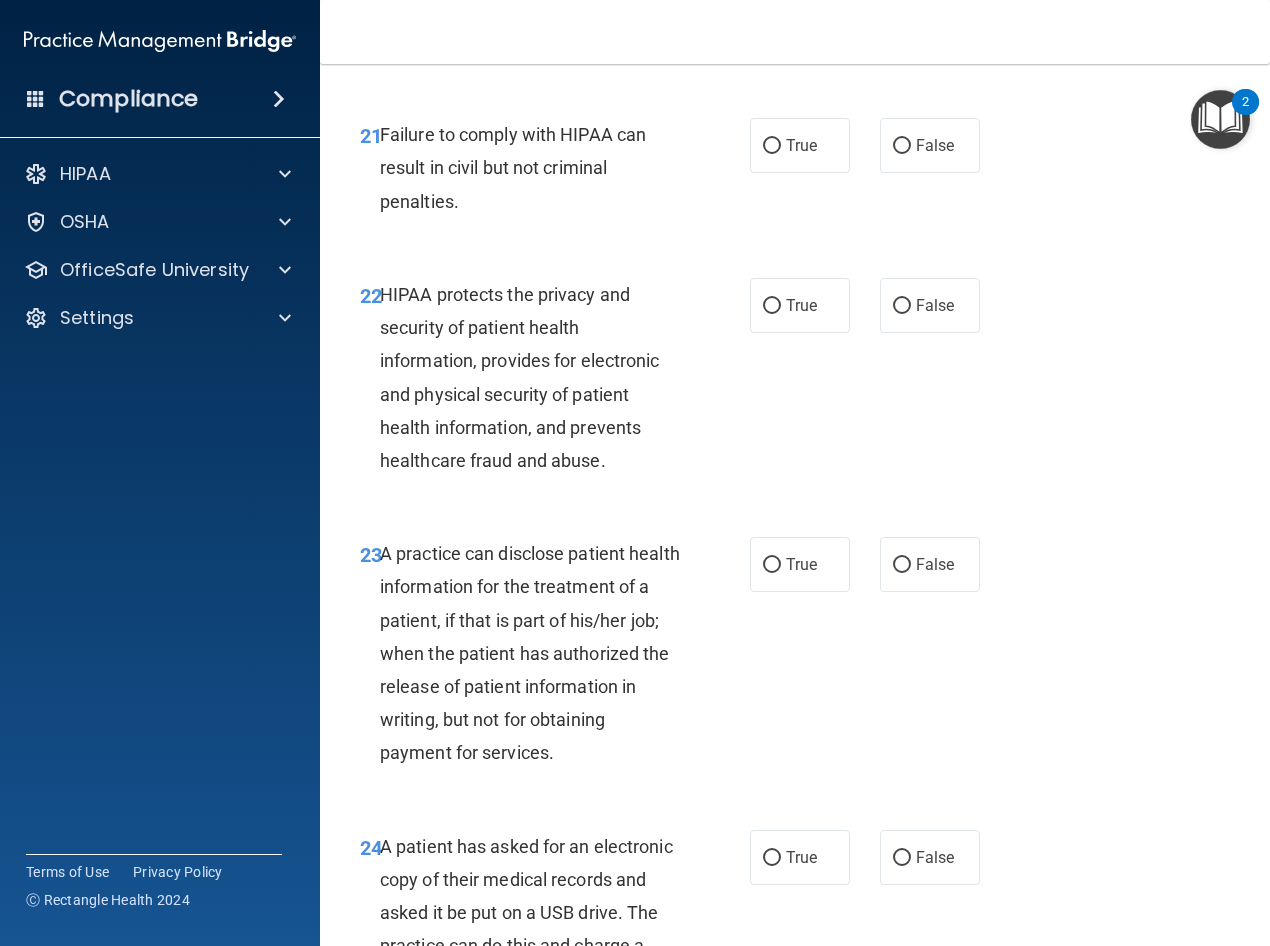 scroll, scrollTop: 4102, scrollLeft: 0, axis: vertical 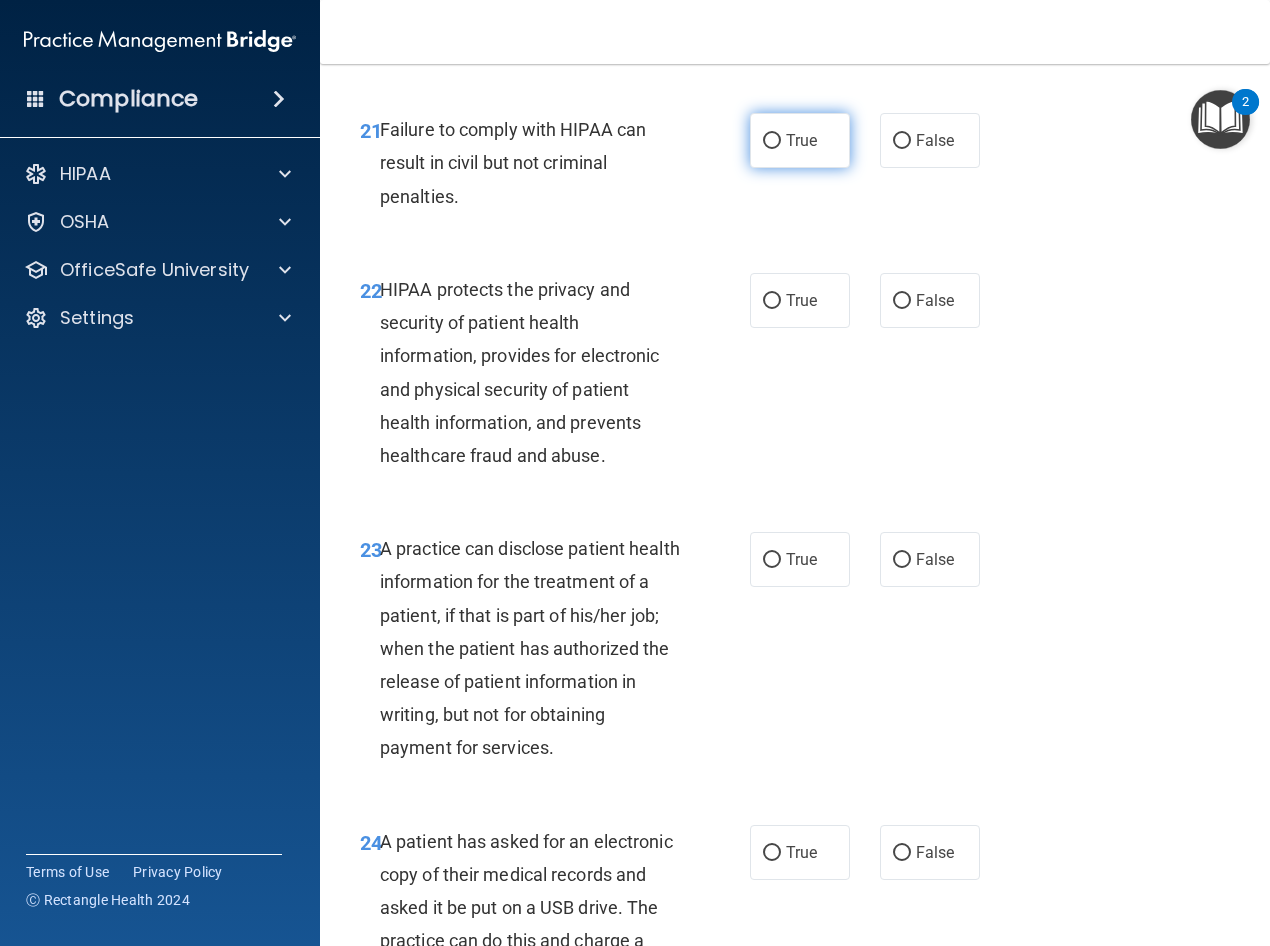 click on "True" at bounding box center [801, 140] 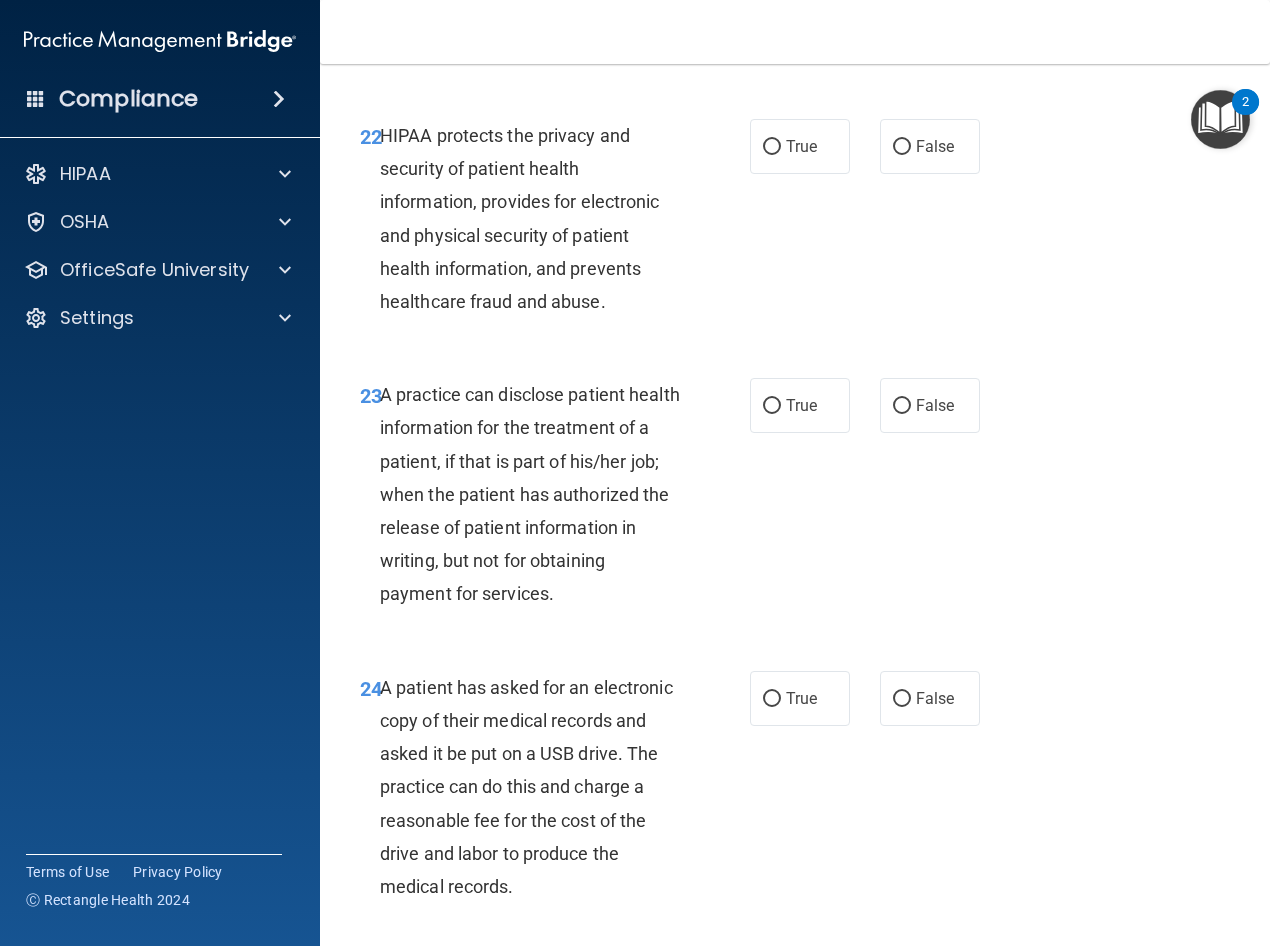 scroll, scrollTop: 4202, scrollLeft: 0, axis: vertical 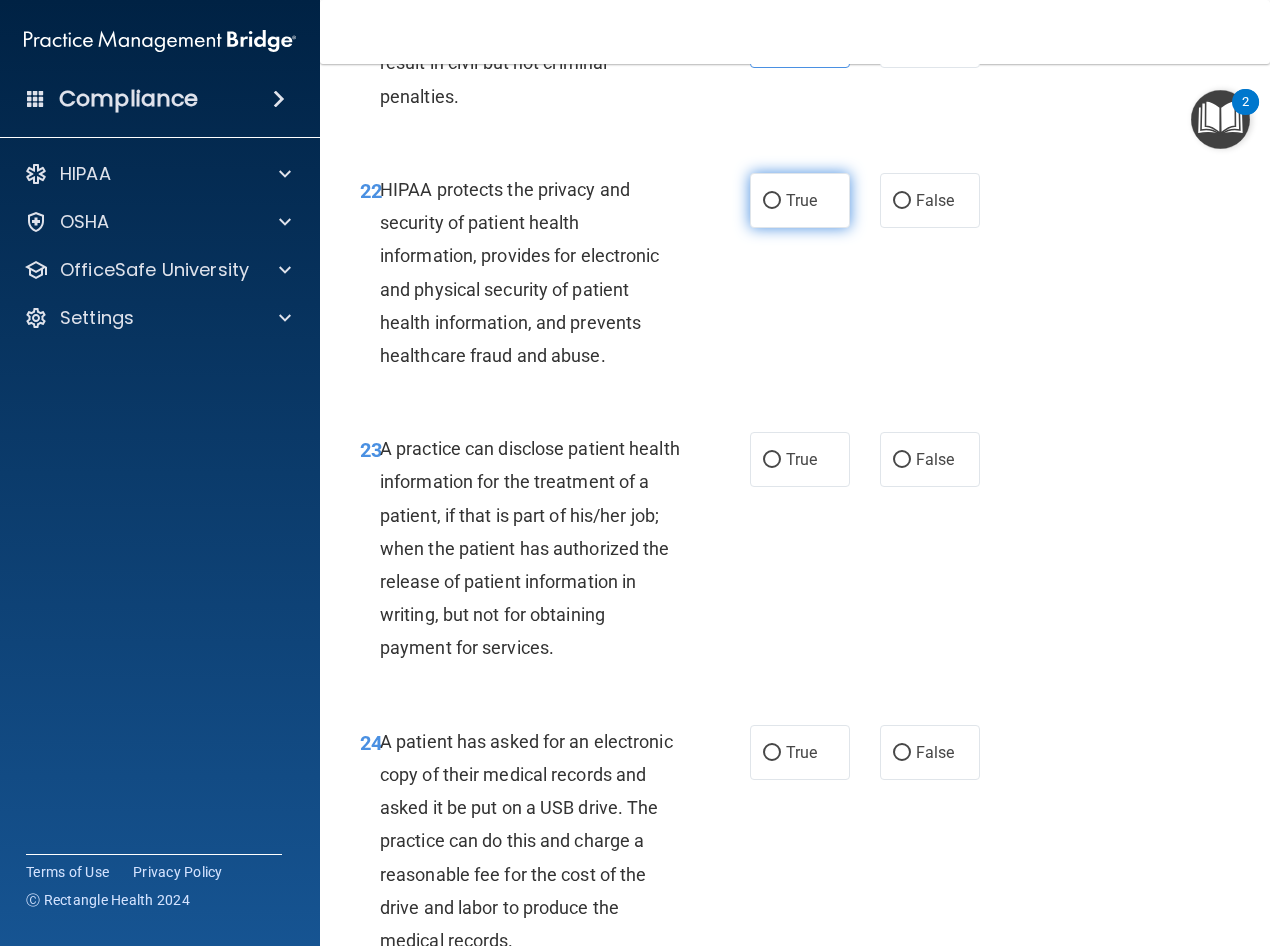 click on "True" at bounding box center [801, 200] 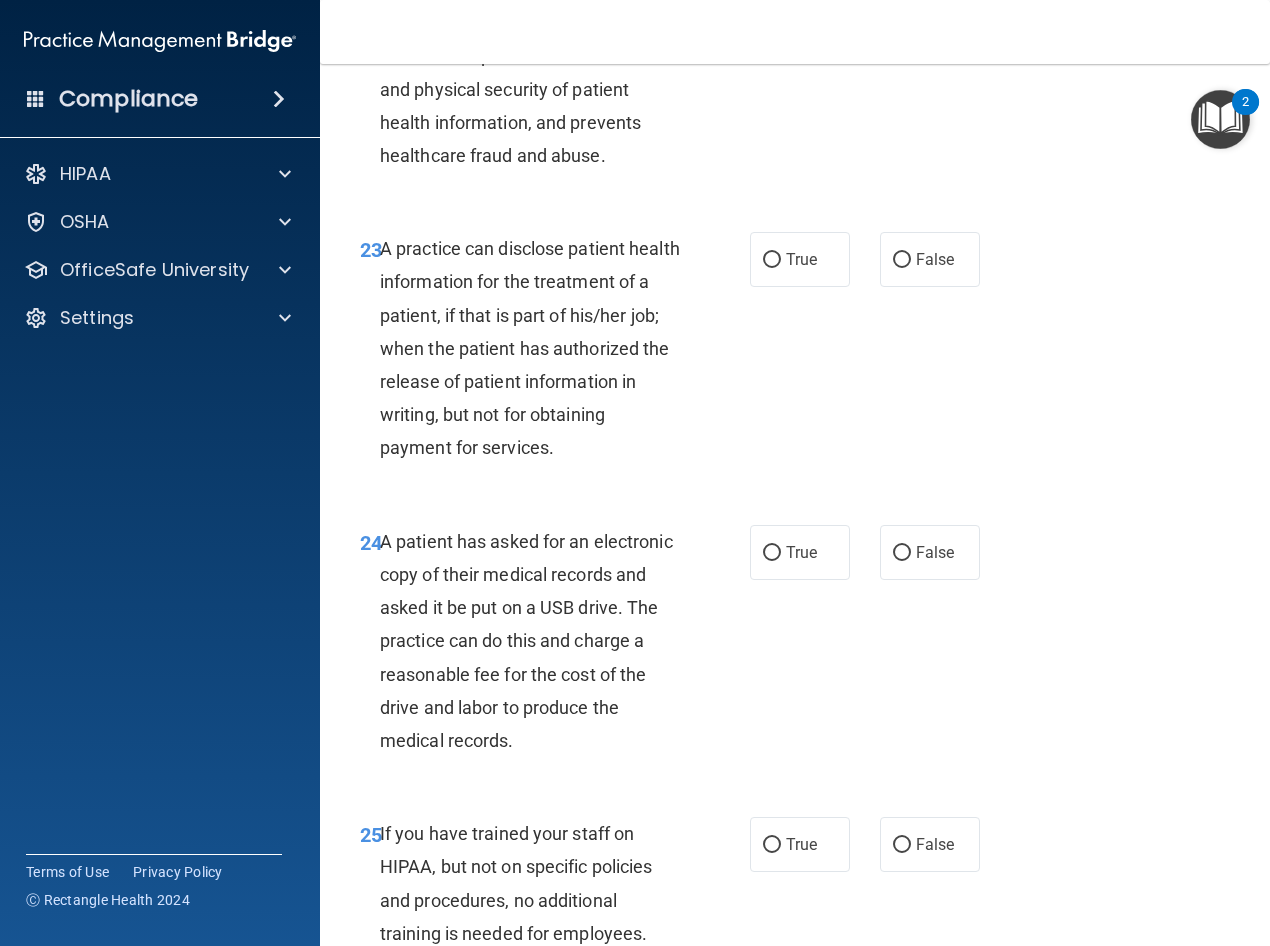 scroll, scrollTop: 4502, scrollLeft: 0, axis: vertical 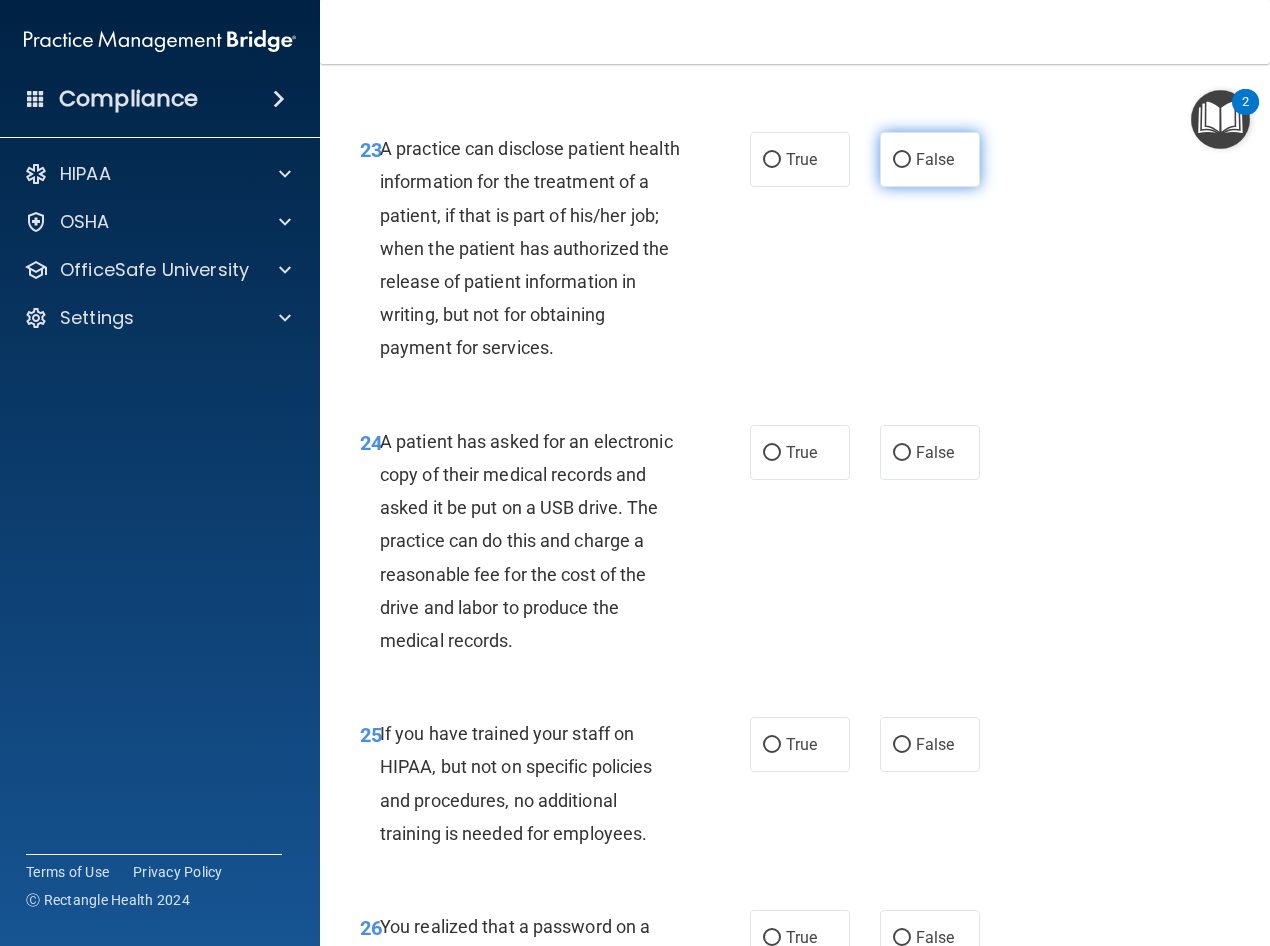 click on "False" at bounding box center (902, 160) 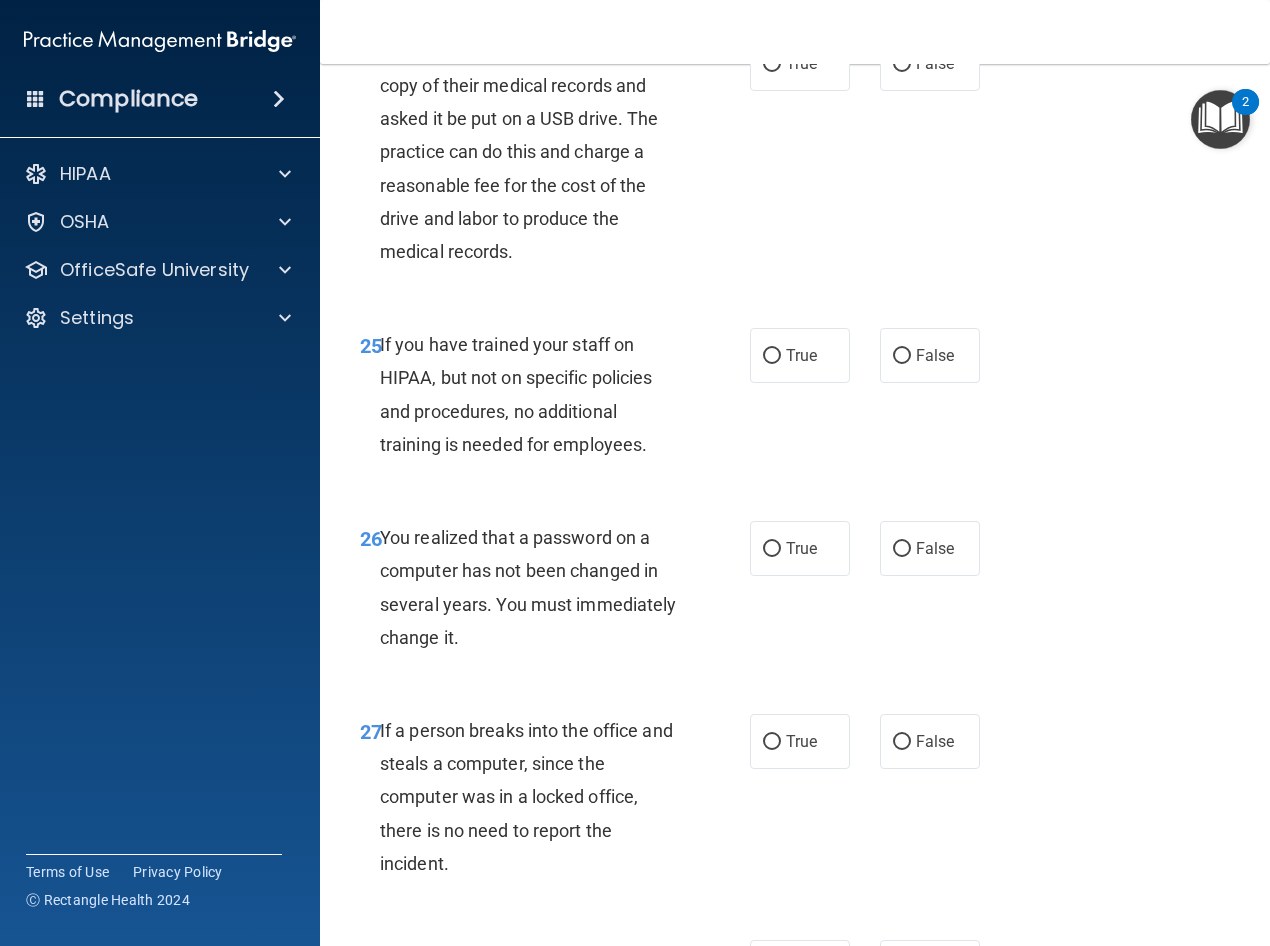 scroll, scrollTop: 4902, scrollLeft: 0, axis: vertical 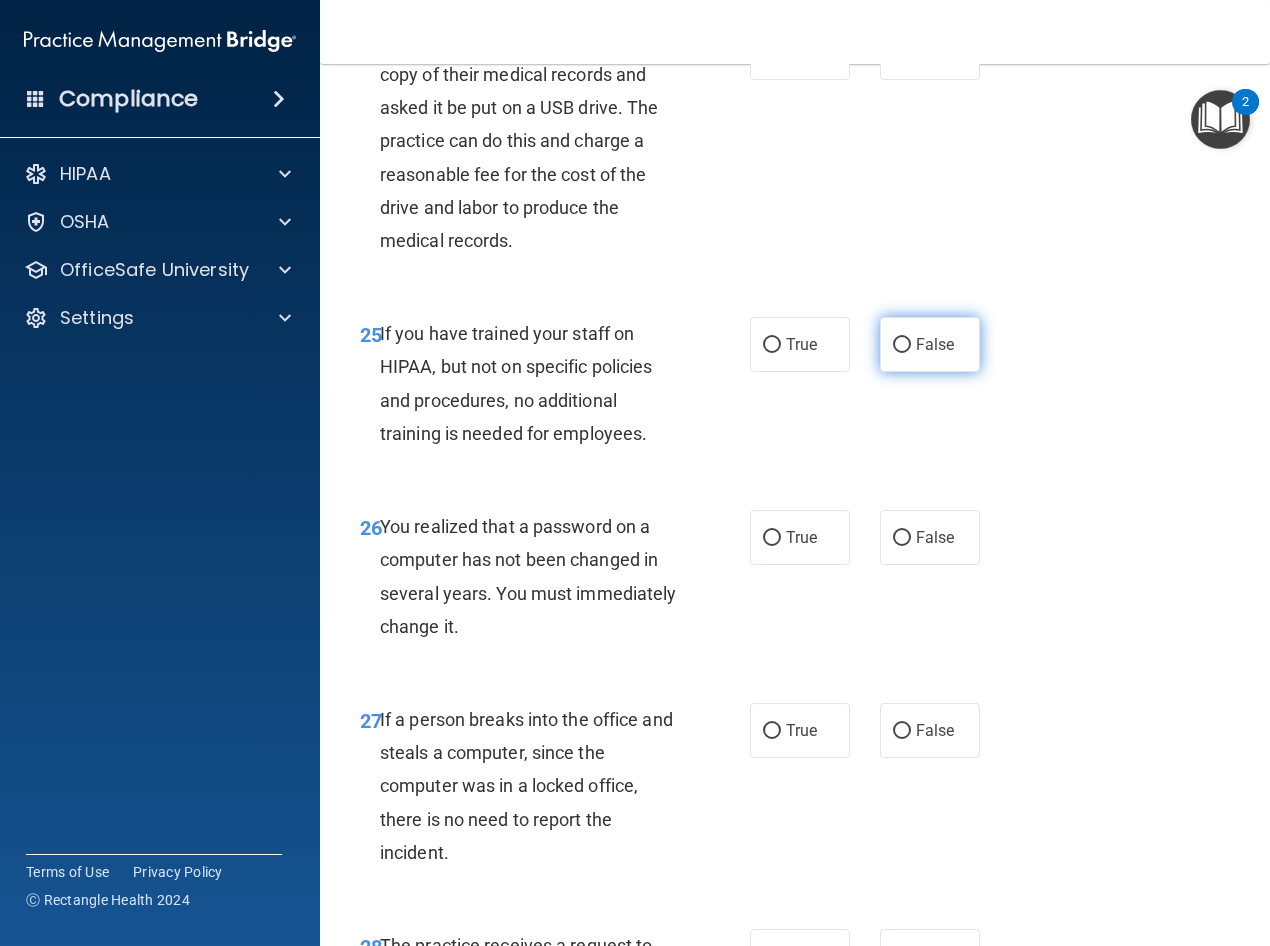 drag, startPoint x: 769, startPoint y: 119, endPoint x: 942, endPoint y: 401, distance: 330.83682 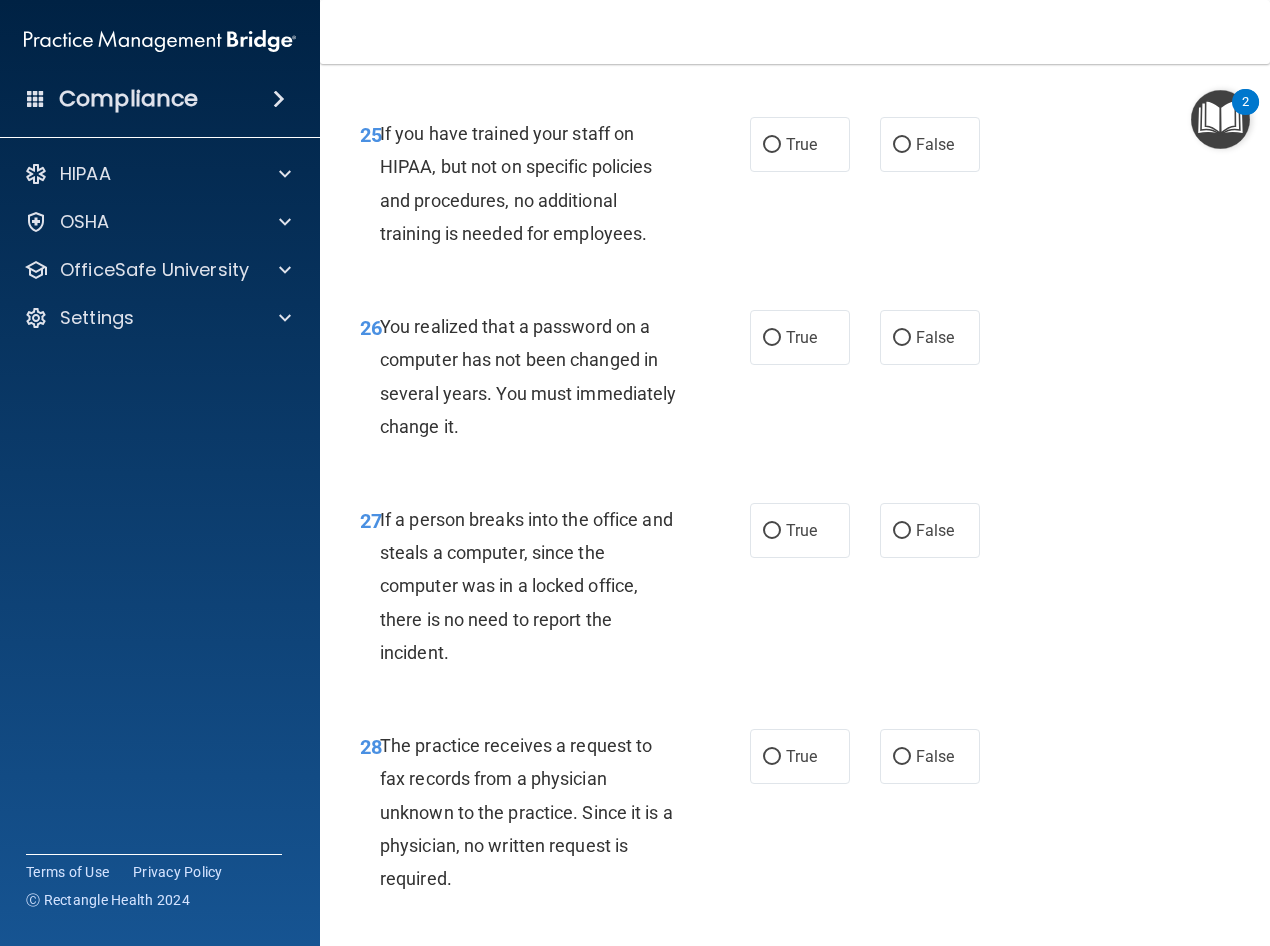 scroll, scrollTop: 5202, scrollLeft: 0, axis: vertical 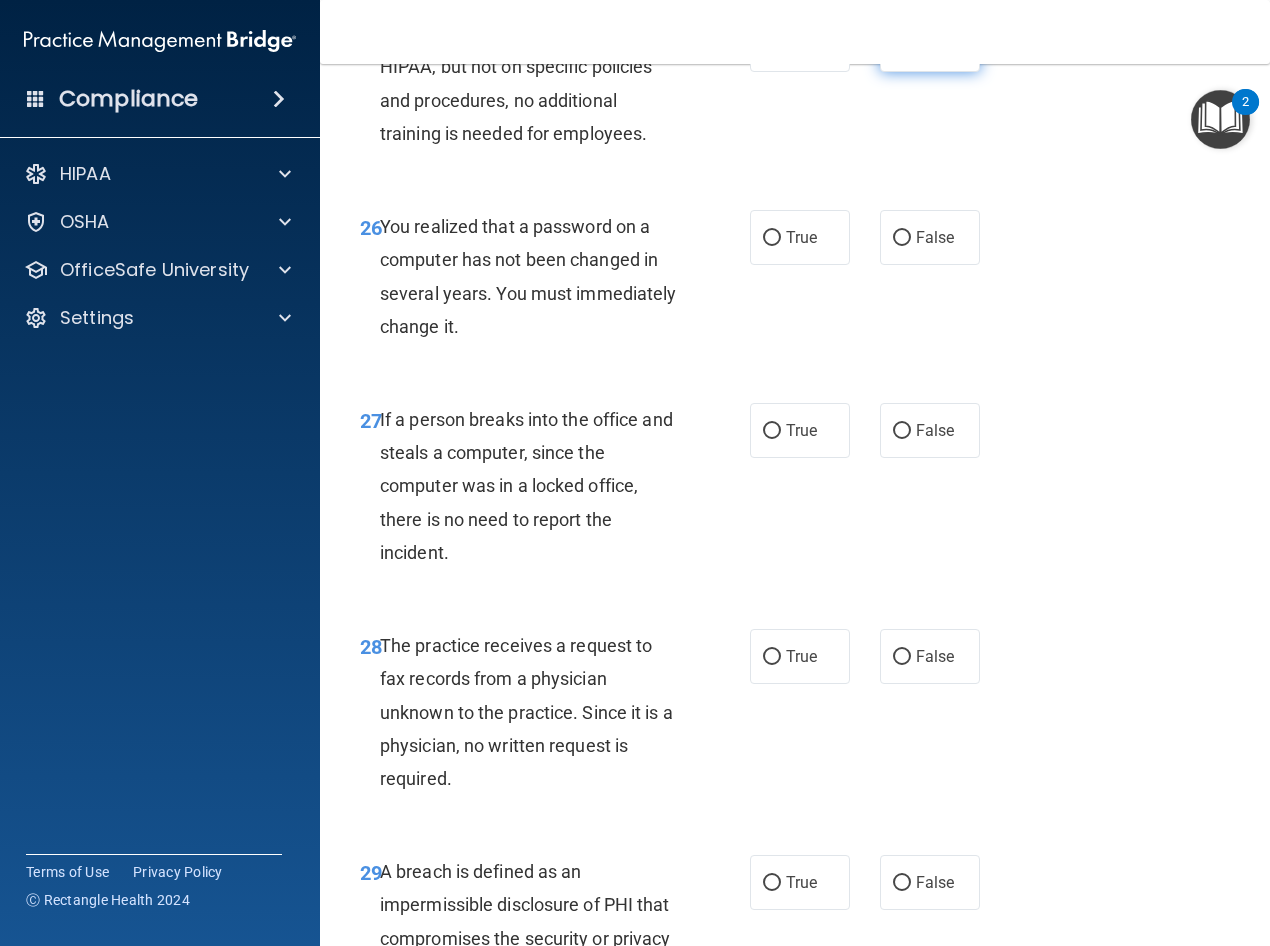 click on "False" at bounding box center (902, 45) 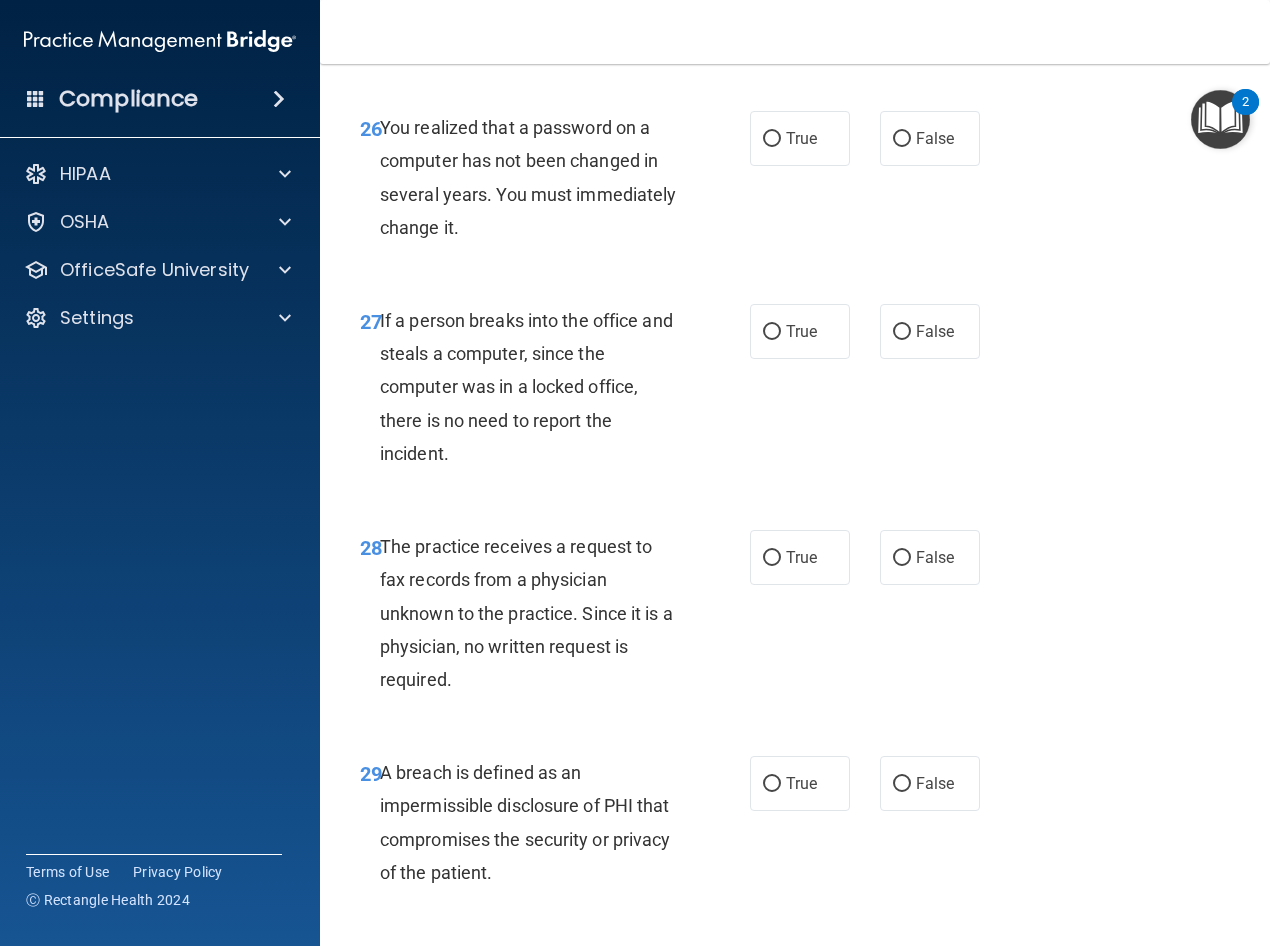 scroll, scrollTop: 5302, scrollLeft: 0, axis: vertical 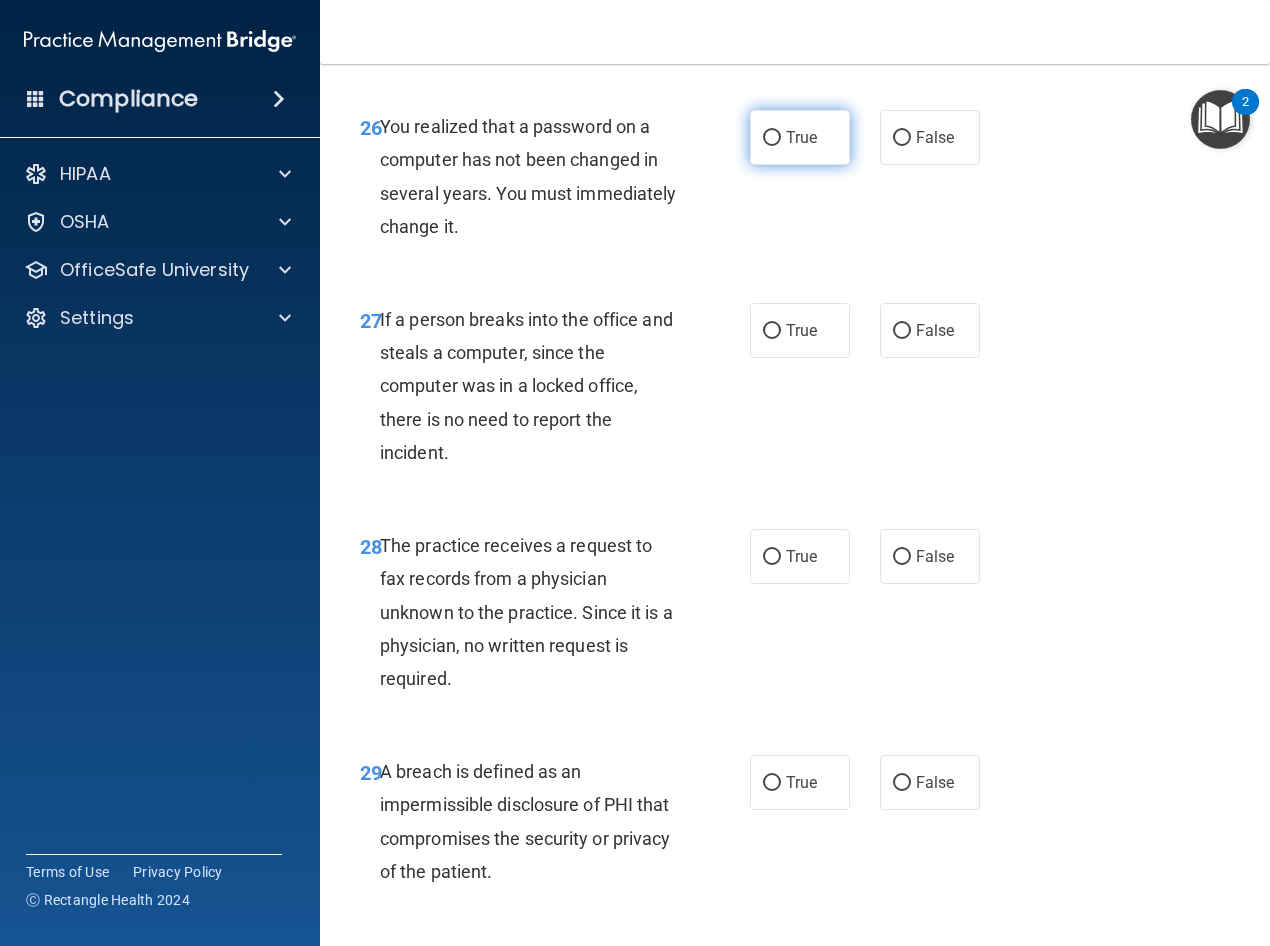 click on "True" at bounding box center [800, 137] 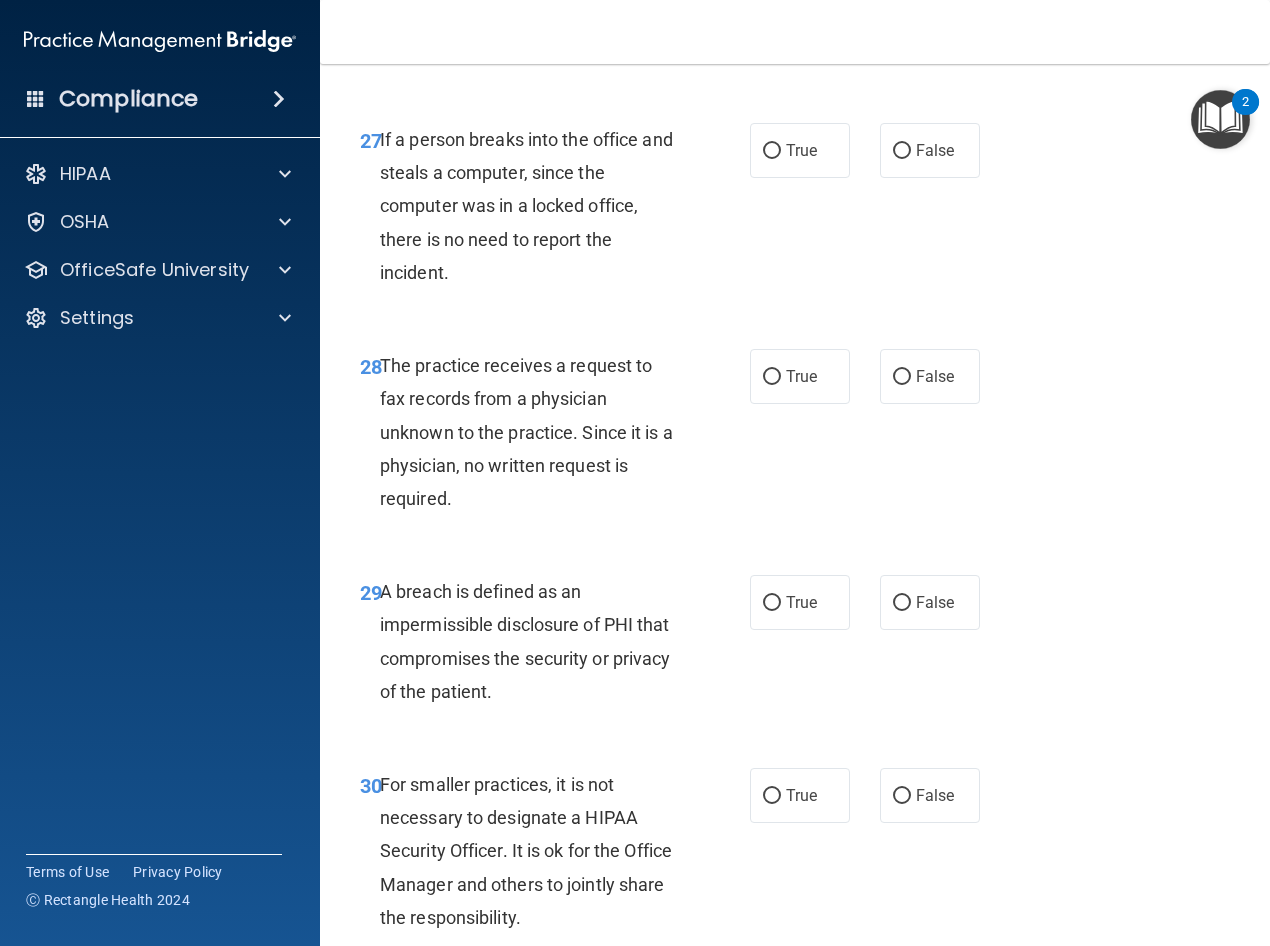 scroll, scrollTop: 5502, scrollLeft: 0, axis: vertical 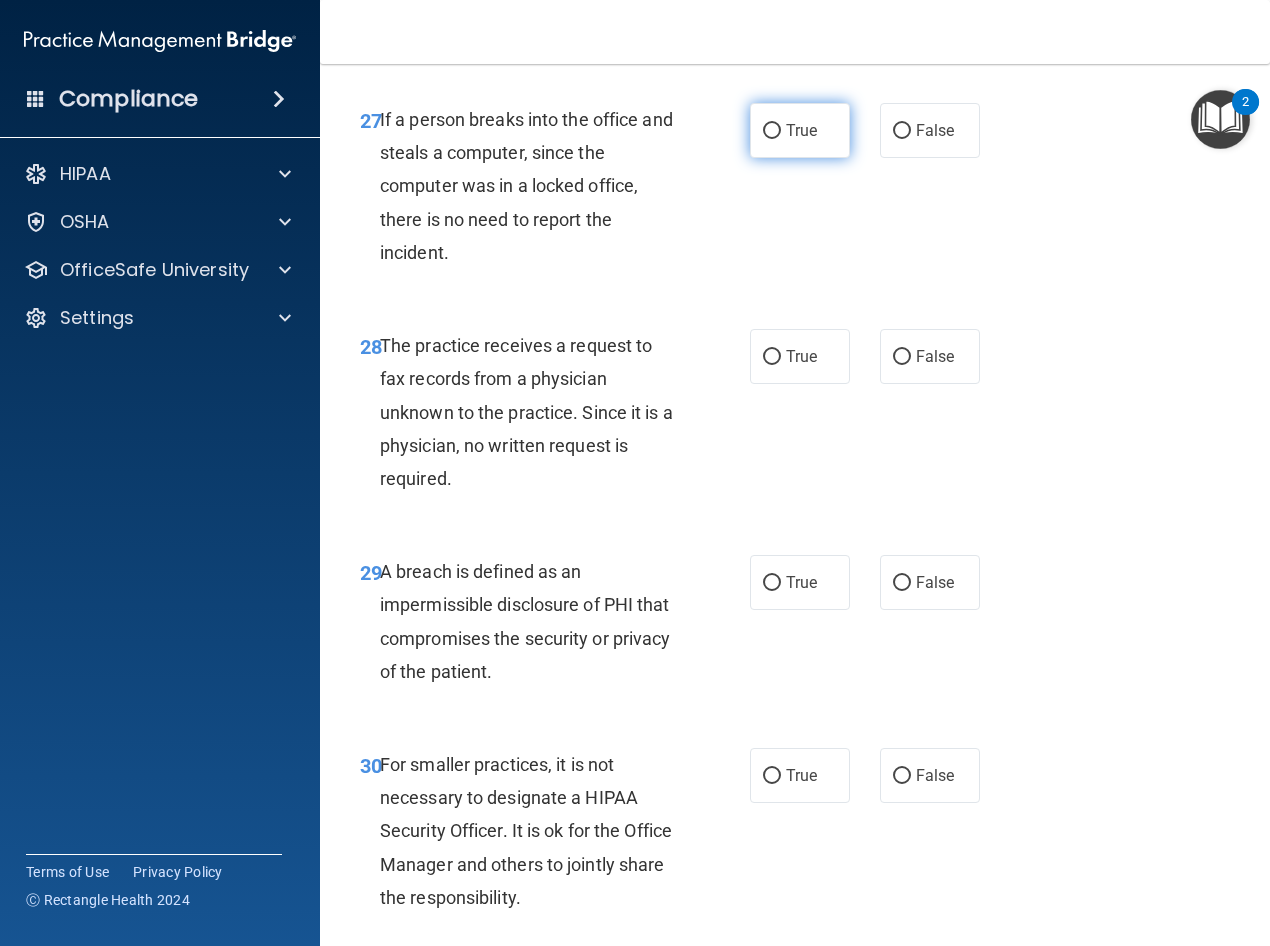 click on "True" at bounding box center (800, 130) 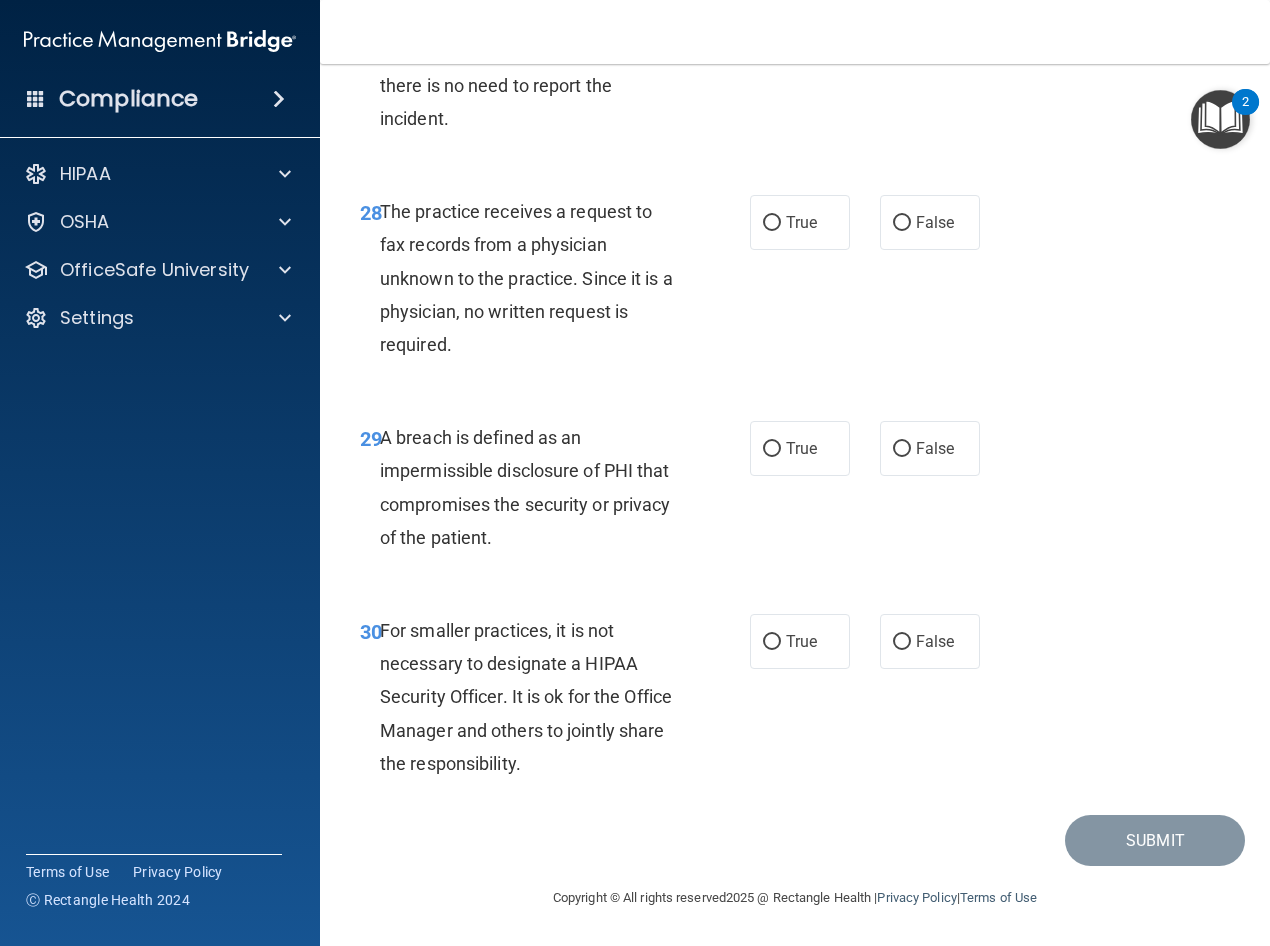 scroll, scrollTop: 5702, scrollLeft: 0, axis: vertical 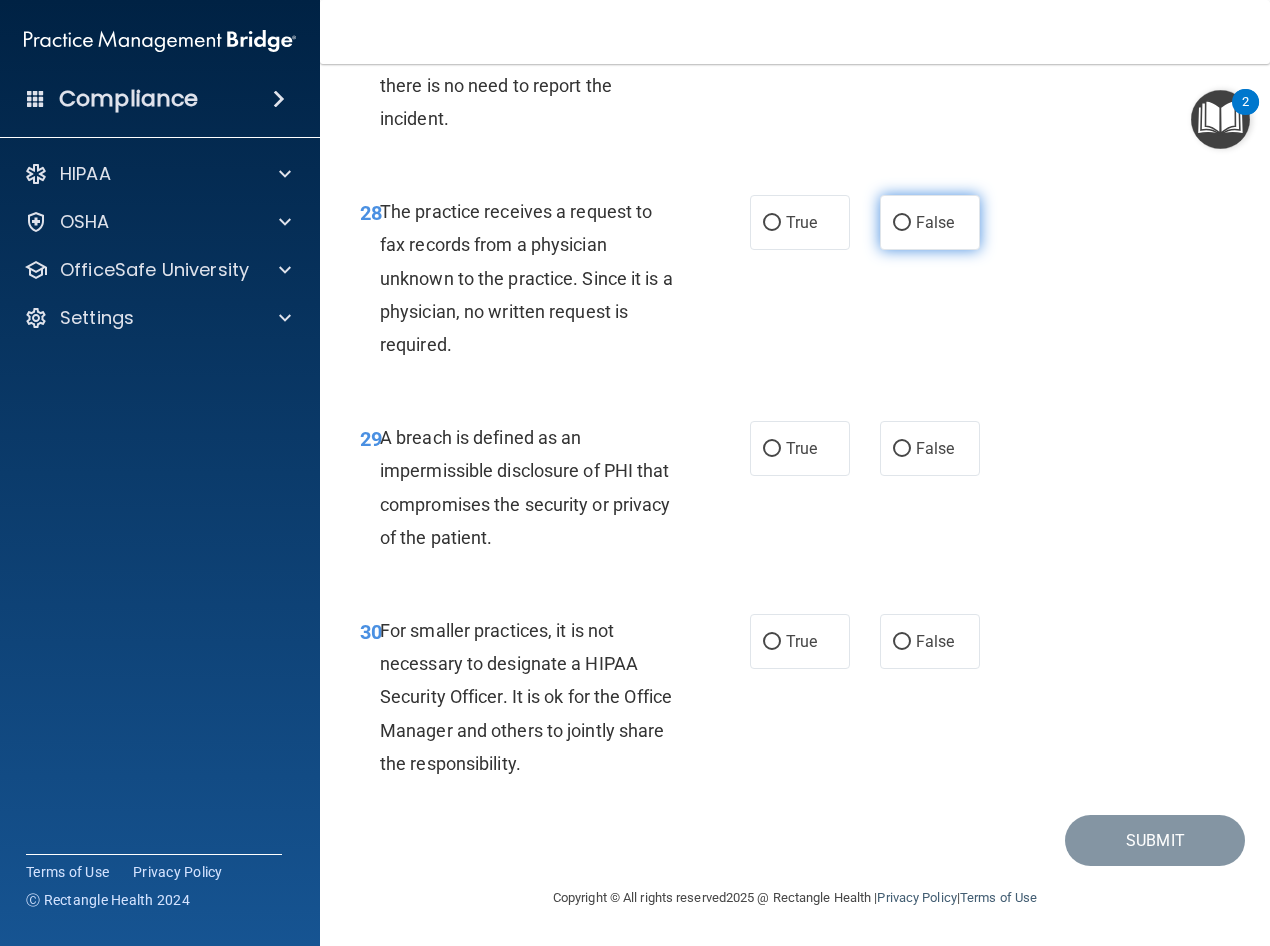 click on "False" at bounding box center (930, 222) 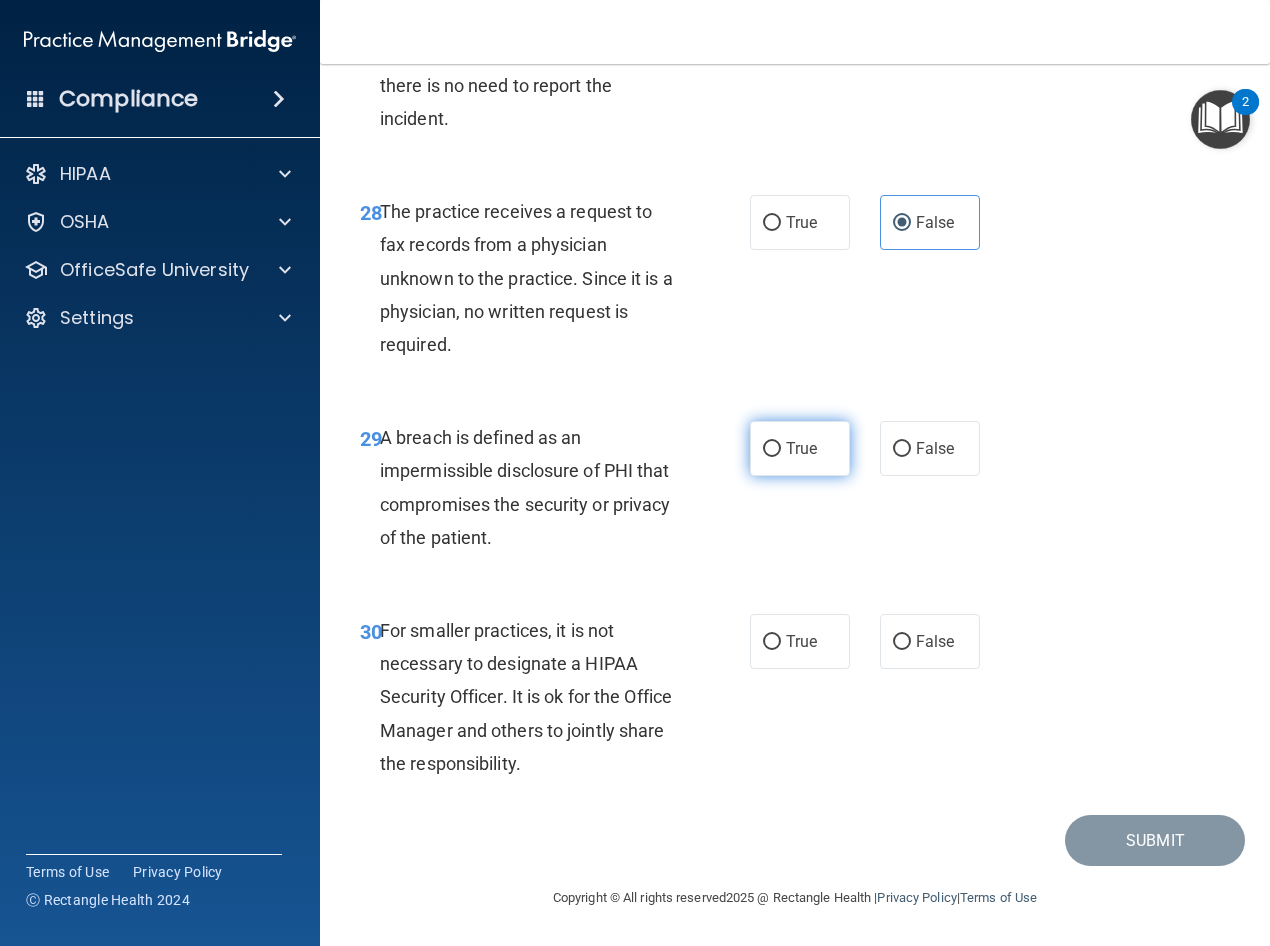 click on "True" at bounding box center [800, 448] 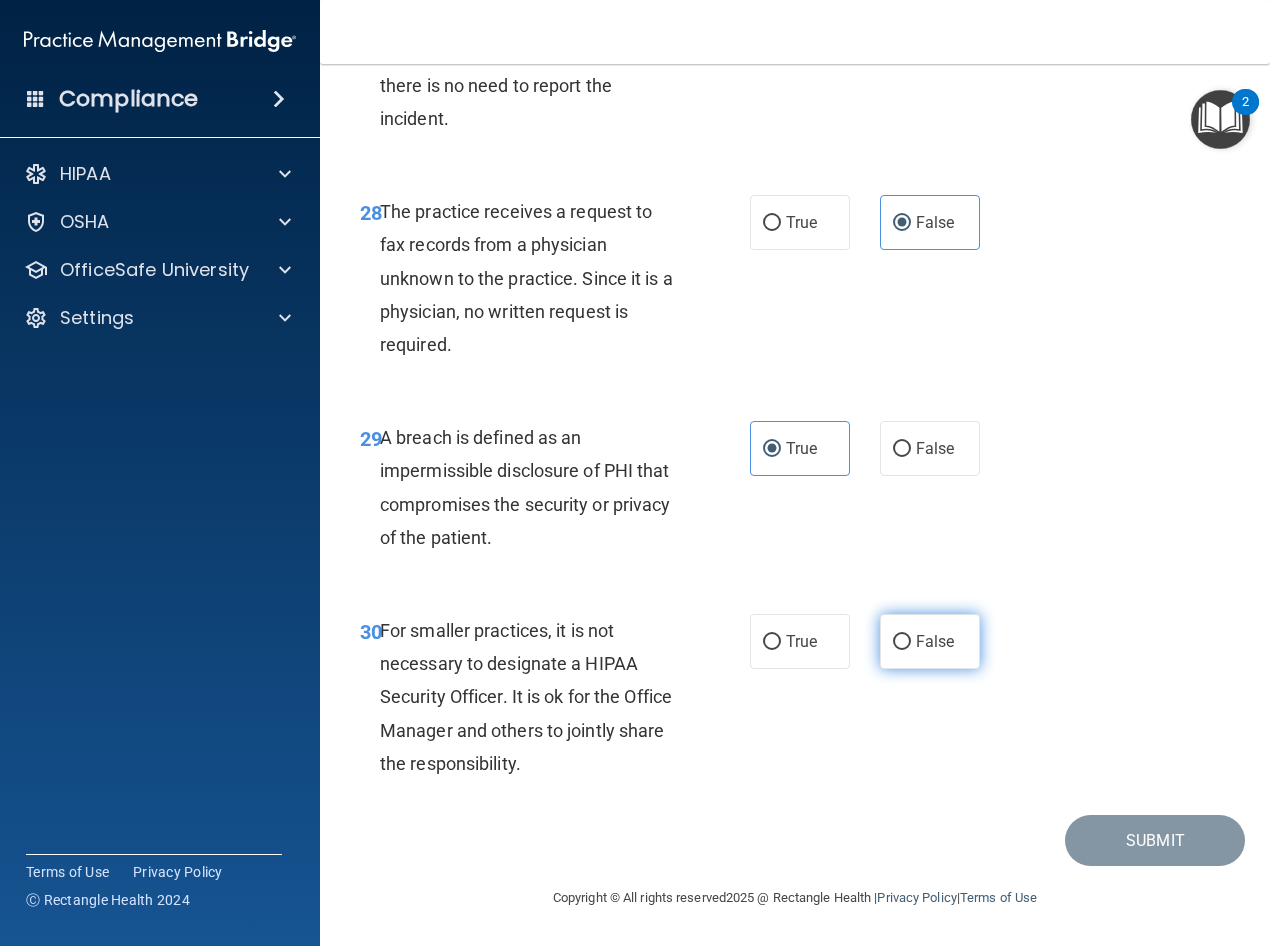 click on "False" at bounding box center [902, 642] 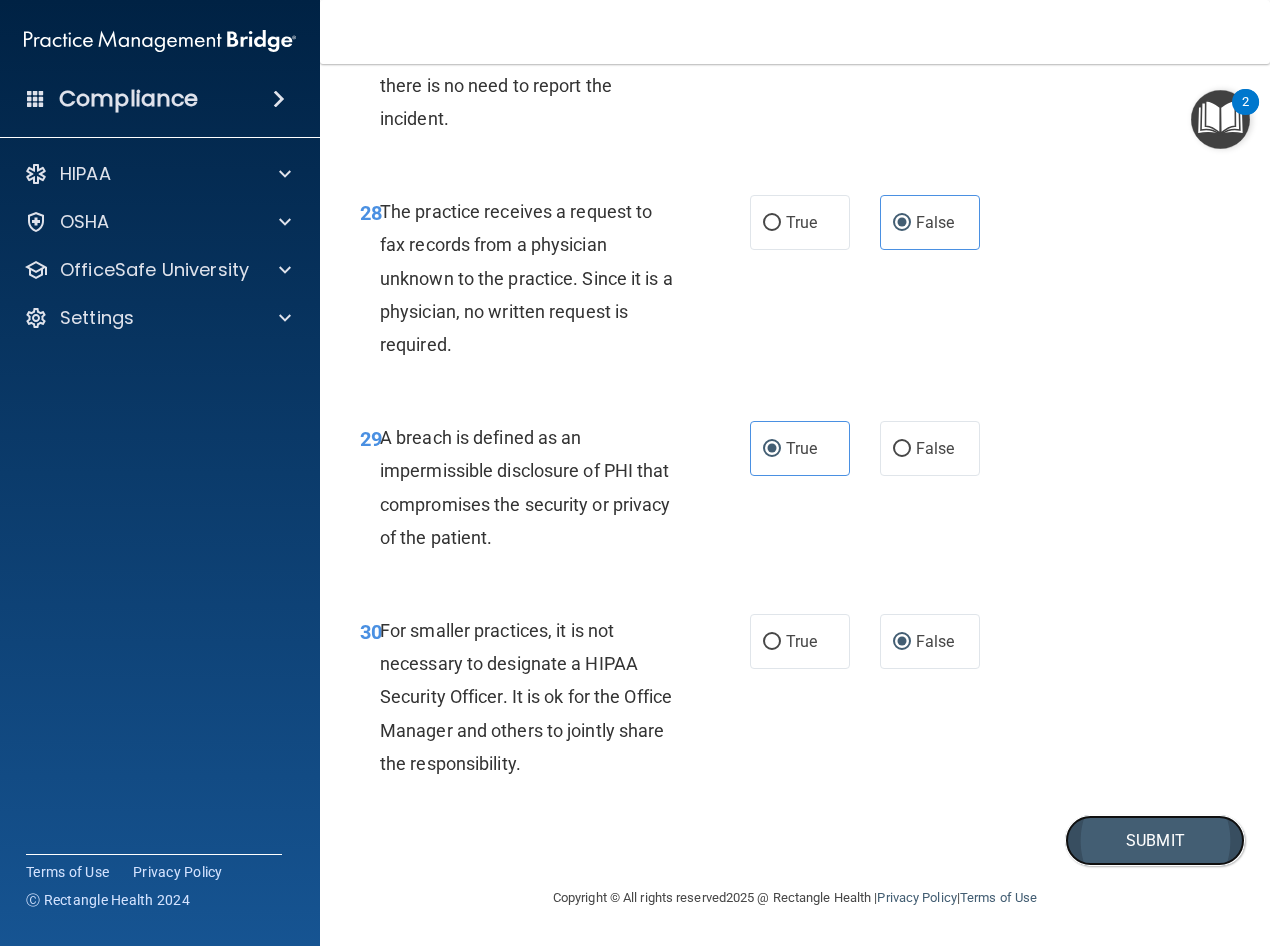 click on "Submit" at bounding box center [1155, 840] 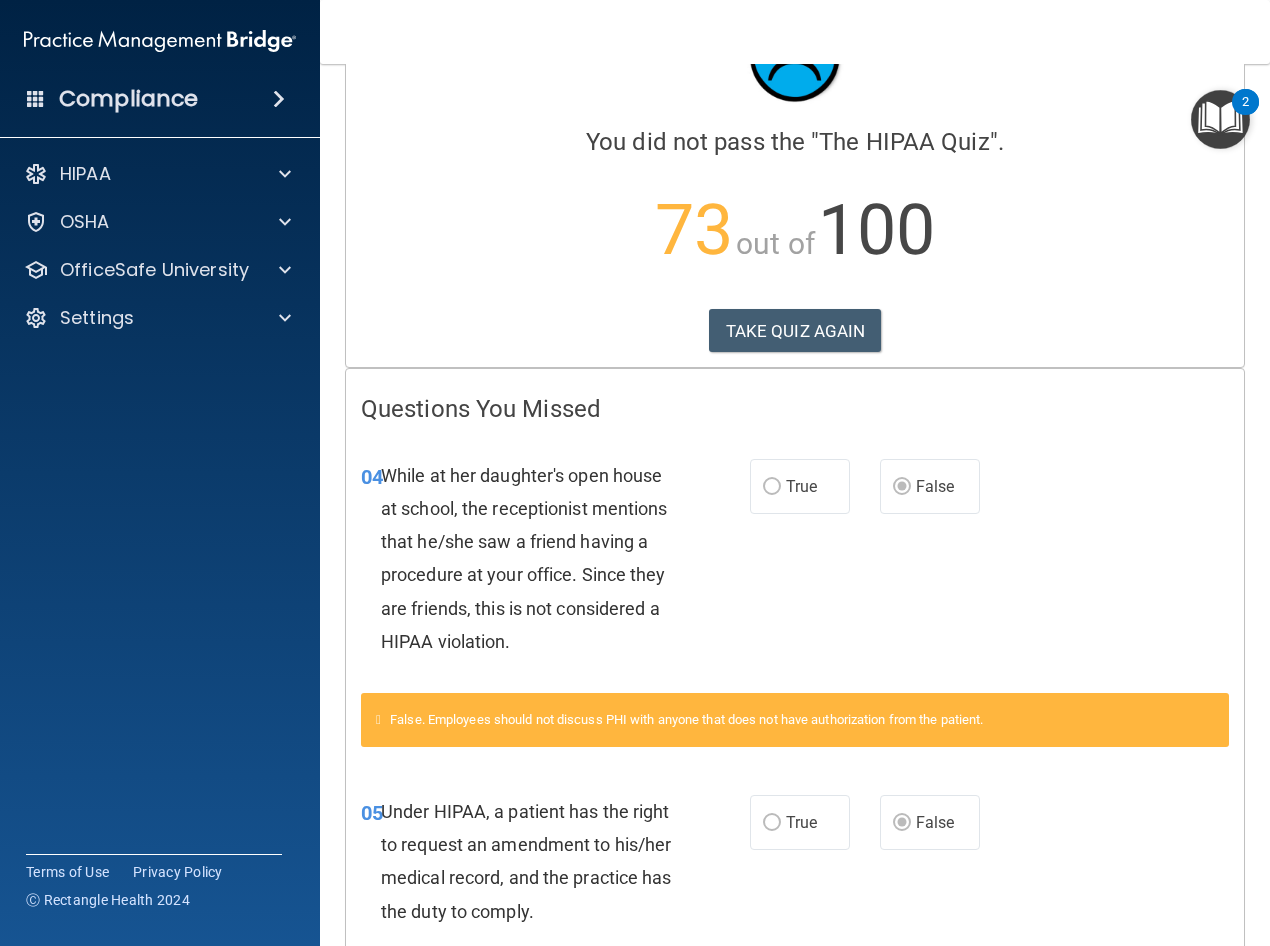 scroll, scrollTop: 0, scrollLeft: 0, axis: both 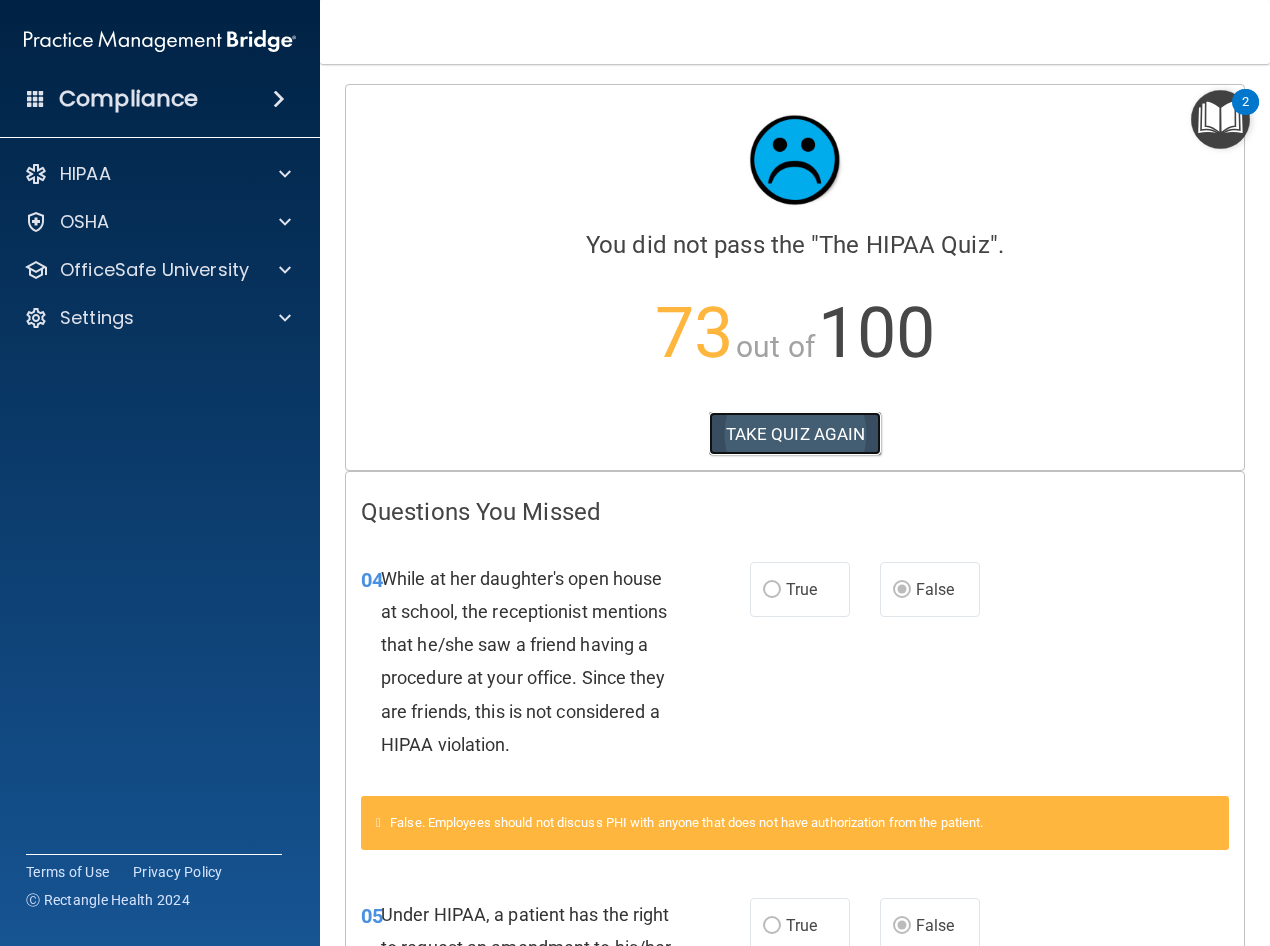 click on "TAKE QUIZ AGAIN" at bounding box center (795, 434) 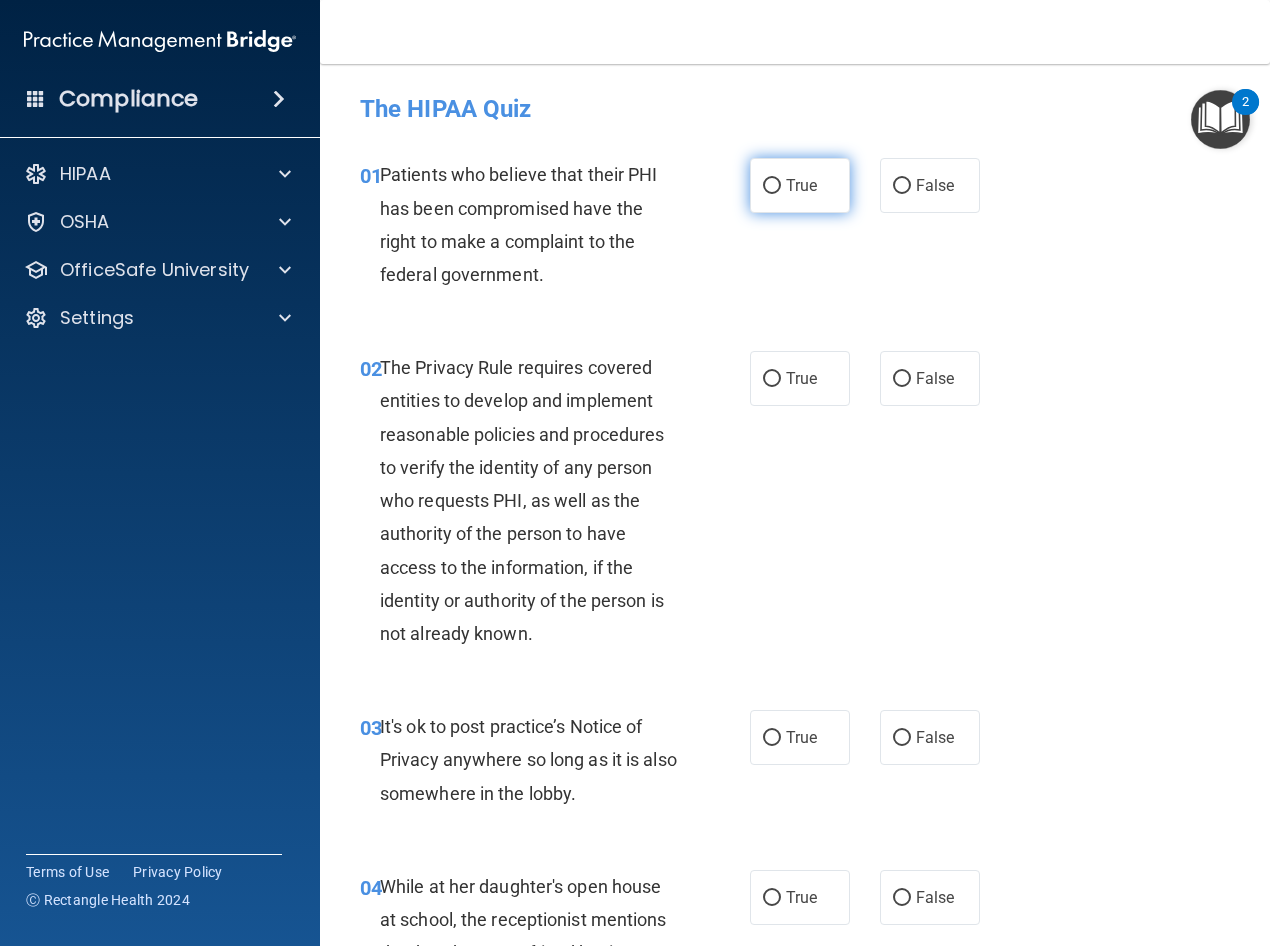 click on "True" at bounding box center (800, 185) 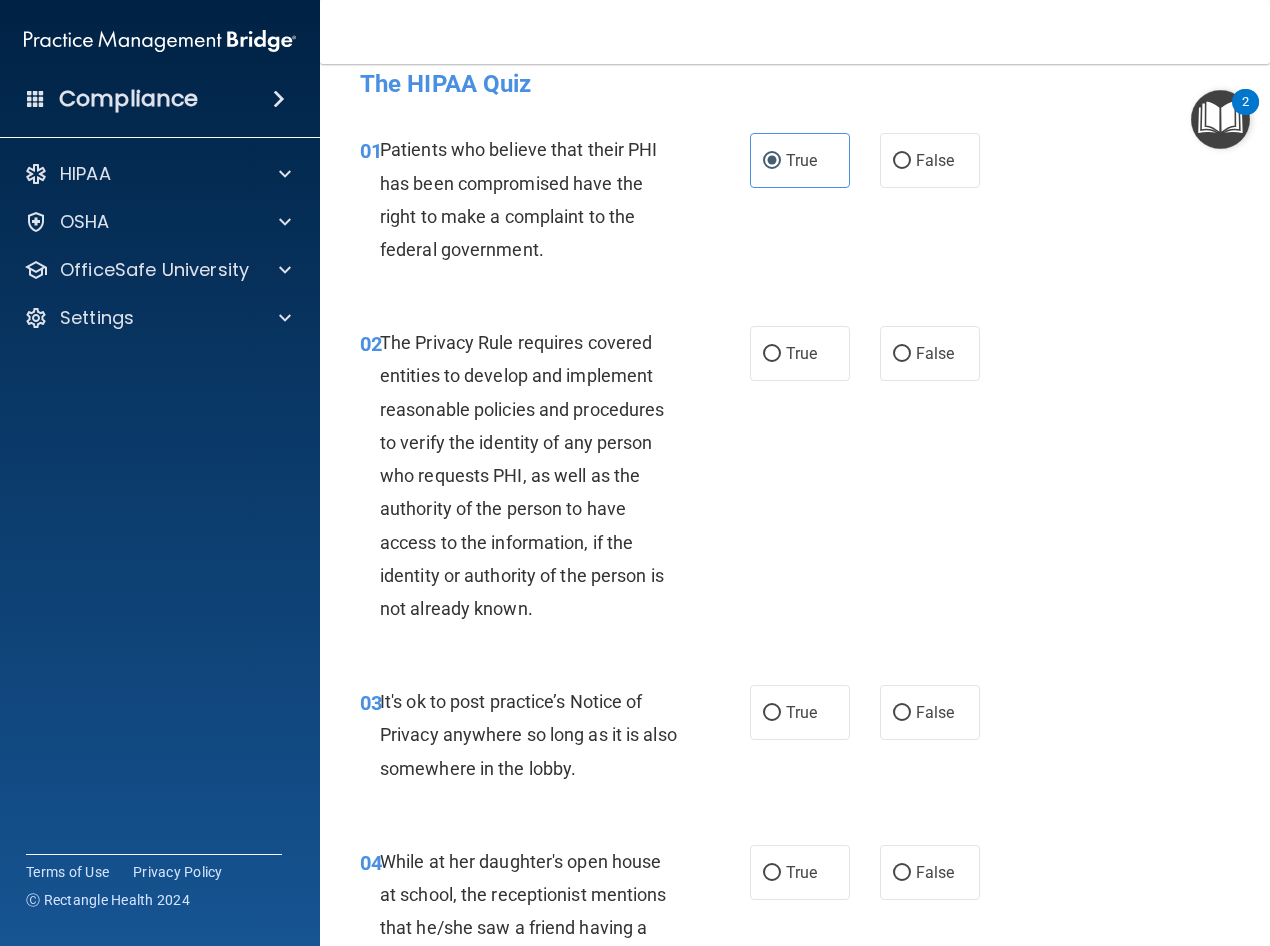scroll, scrollTop: 100, scrollLeft: 0, axis: vertical 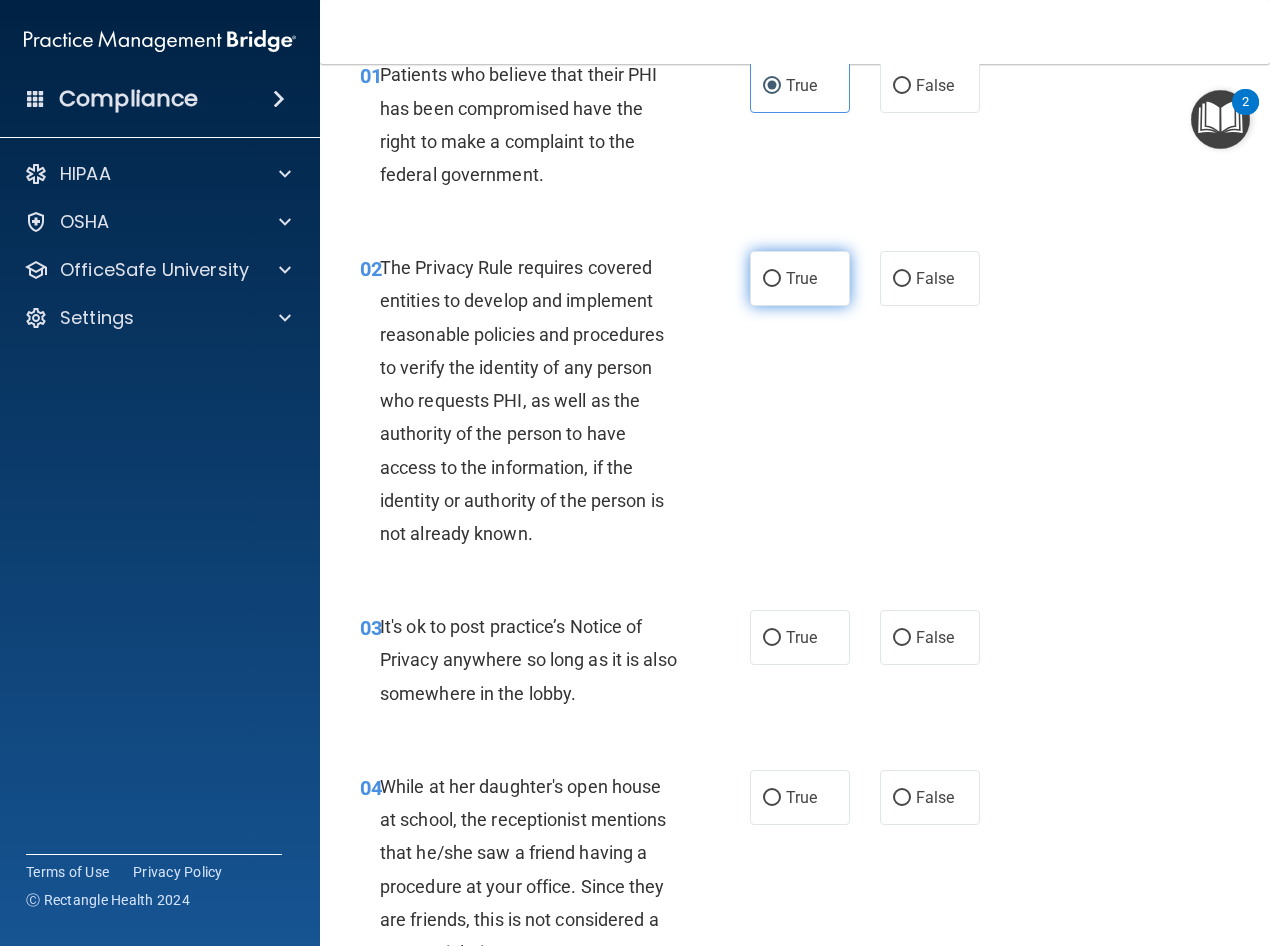 click on "True" at bounding box center [800, 278] 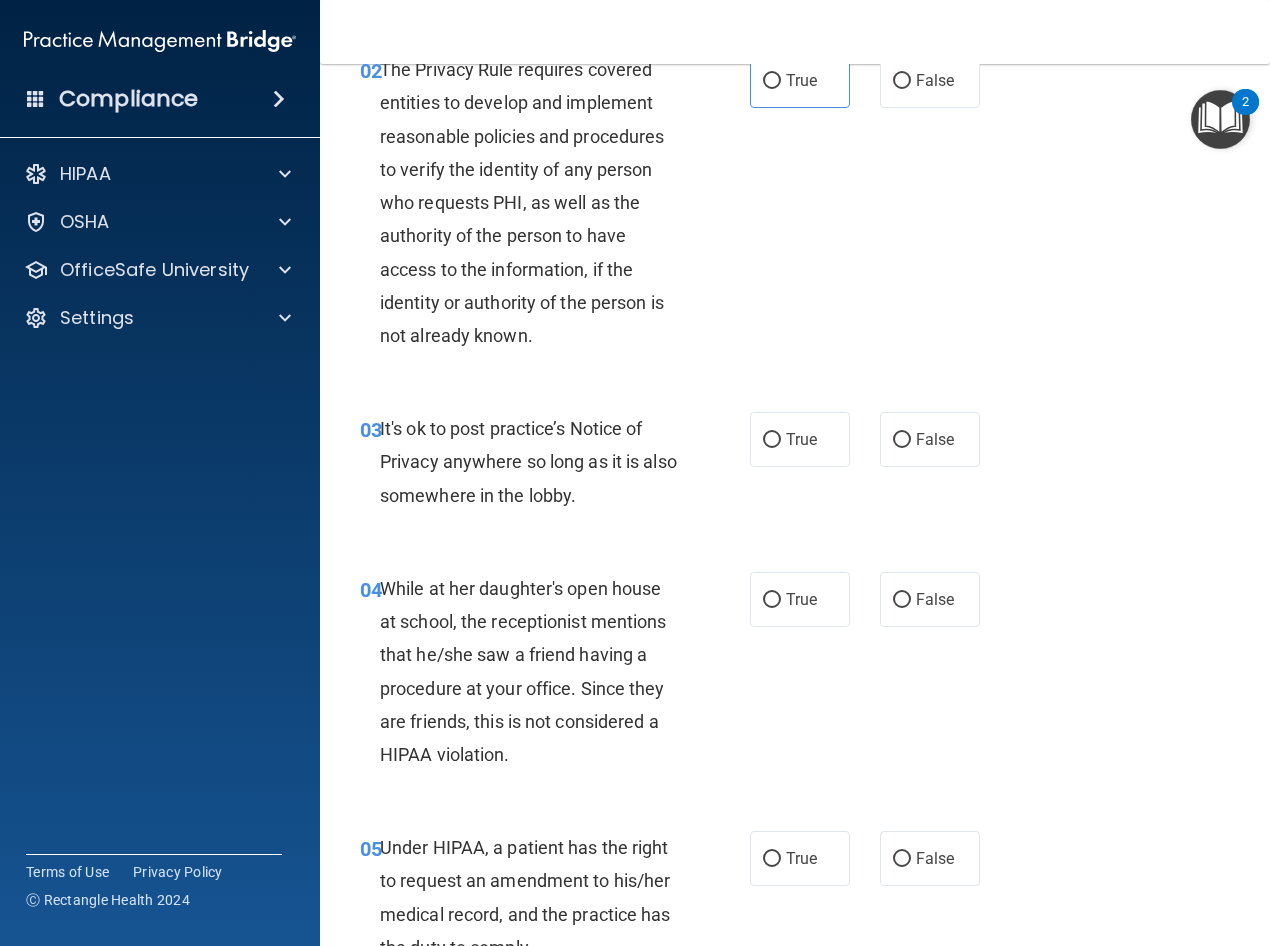 scroll, scrollTop: 300, scrollLeft: 0, axis: vertical 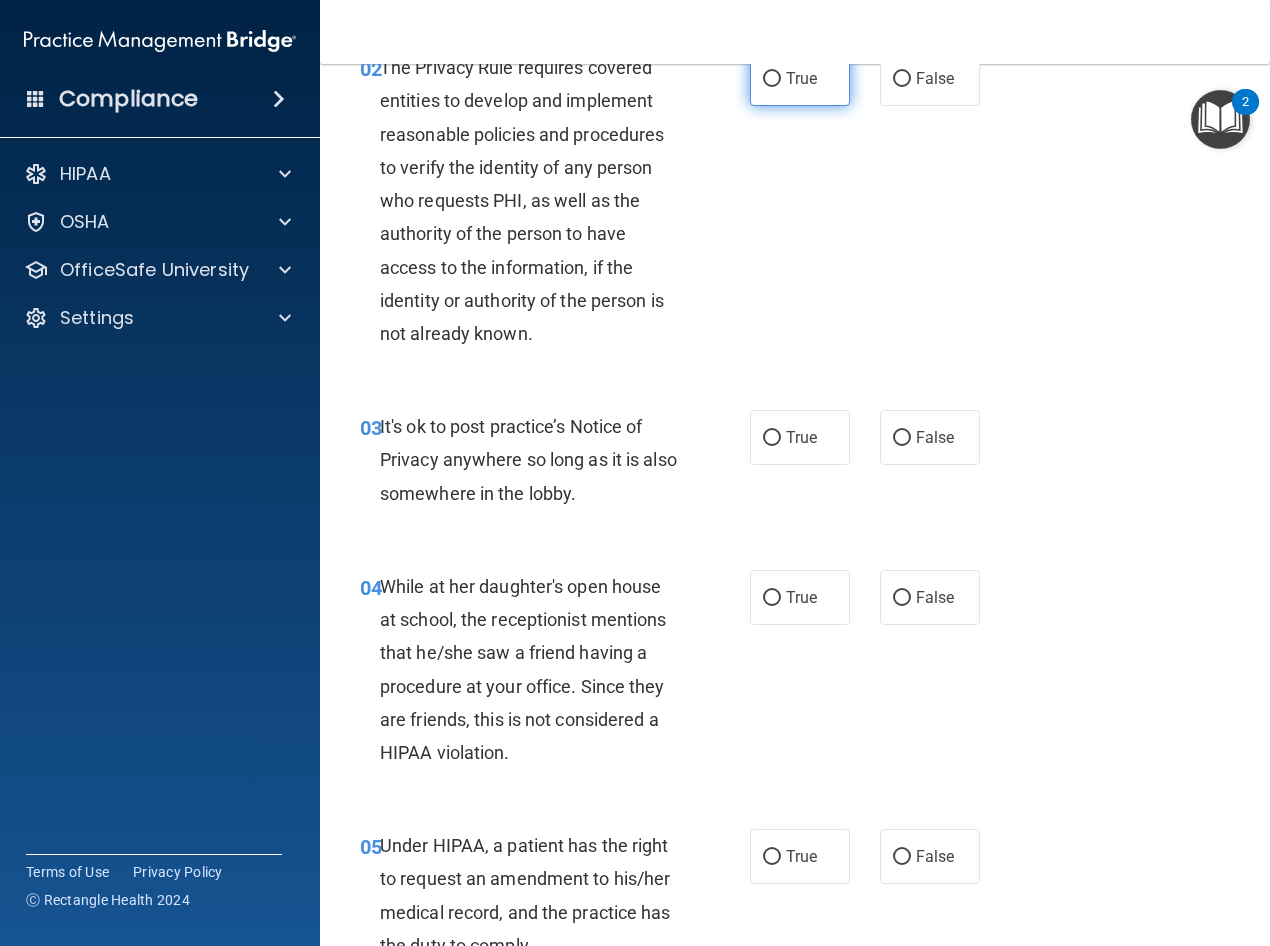 click on "True" at bounding box center (800, 78) 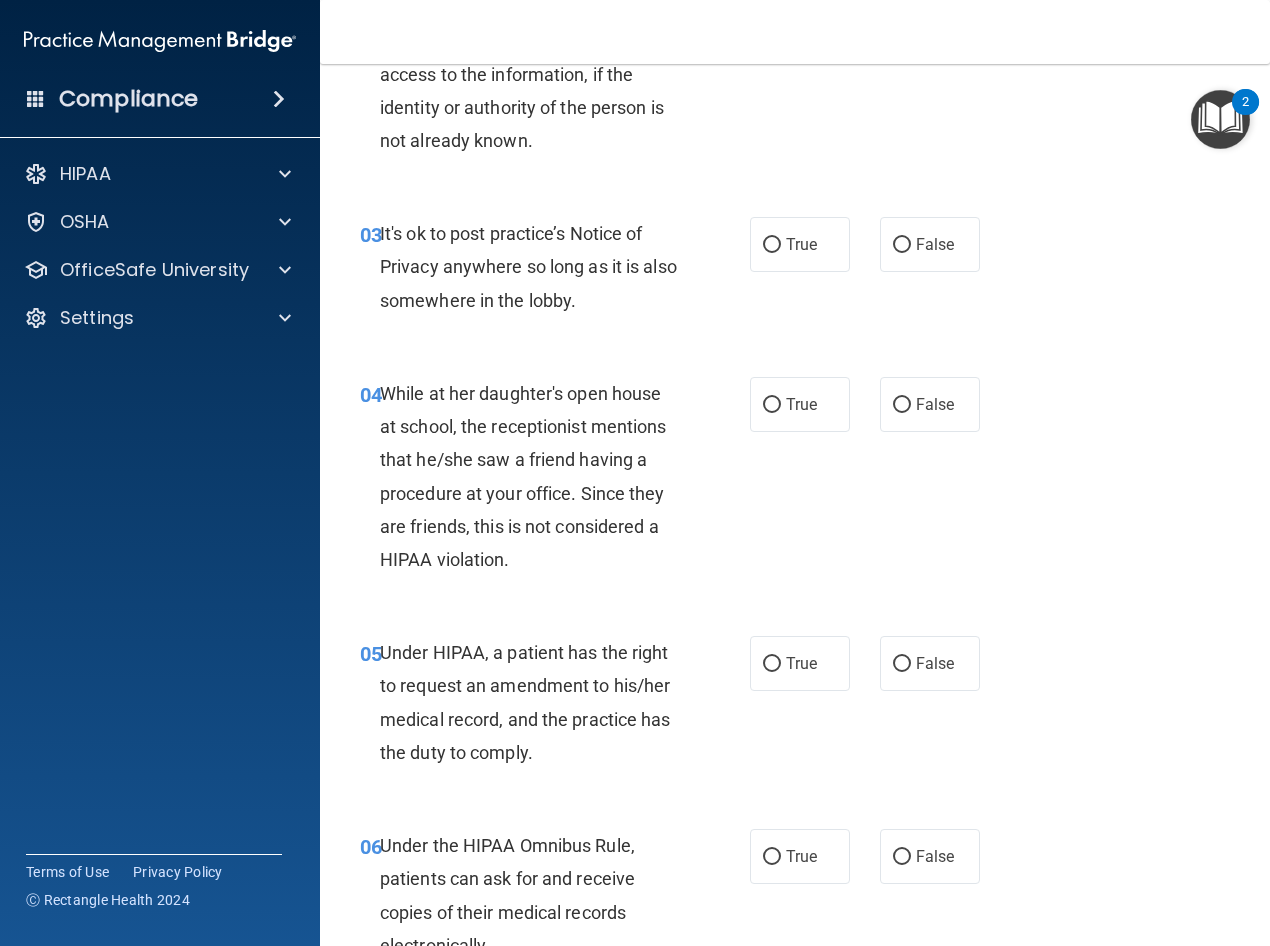 scroll, scrollTop: 500, scrollLeft: 0, axis: vertical 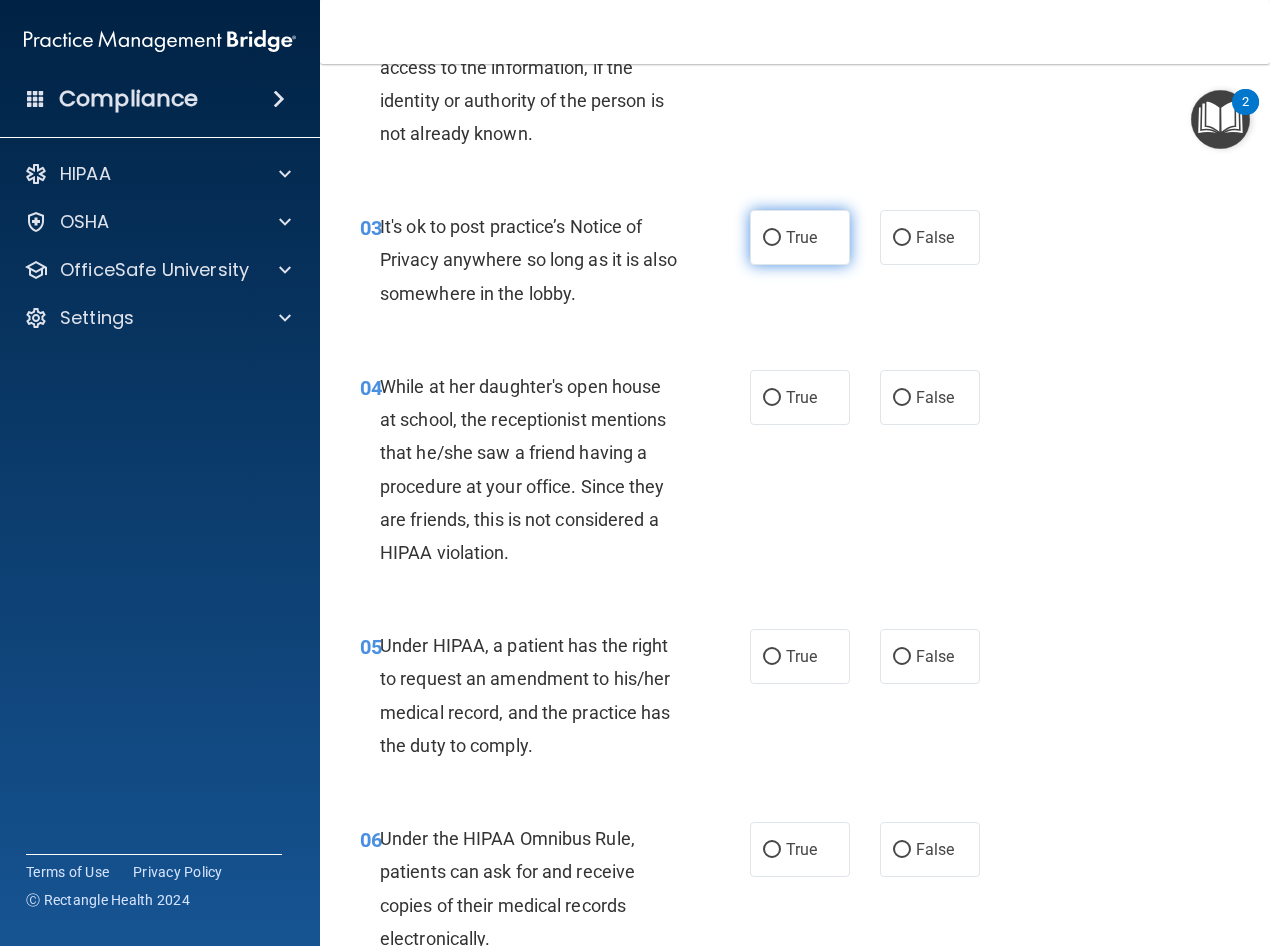 drag, startPoint x: 763, startPoint y: 229, endPoint x: 755, endPoint y: 256, distance: 28.160255 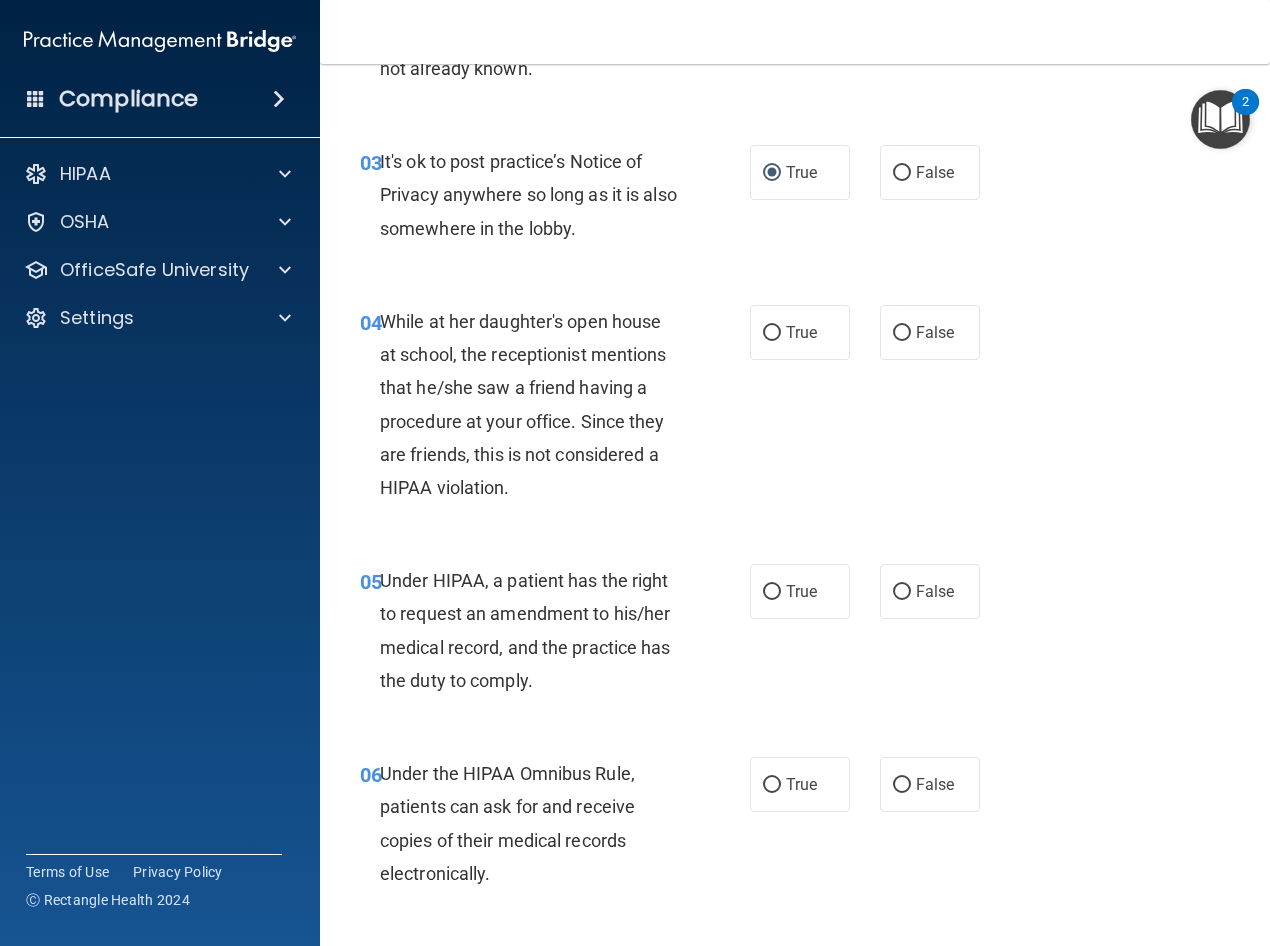 scroll, scrollTop: 600, scrollLeft: 0, axis: vertical 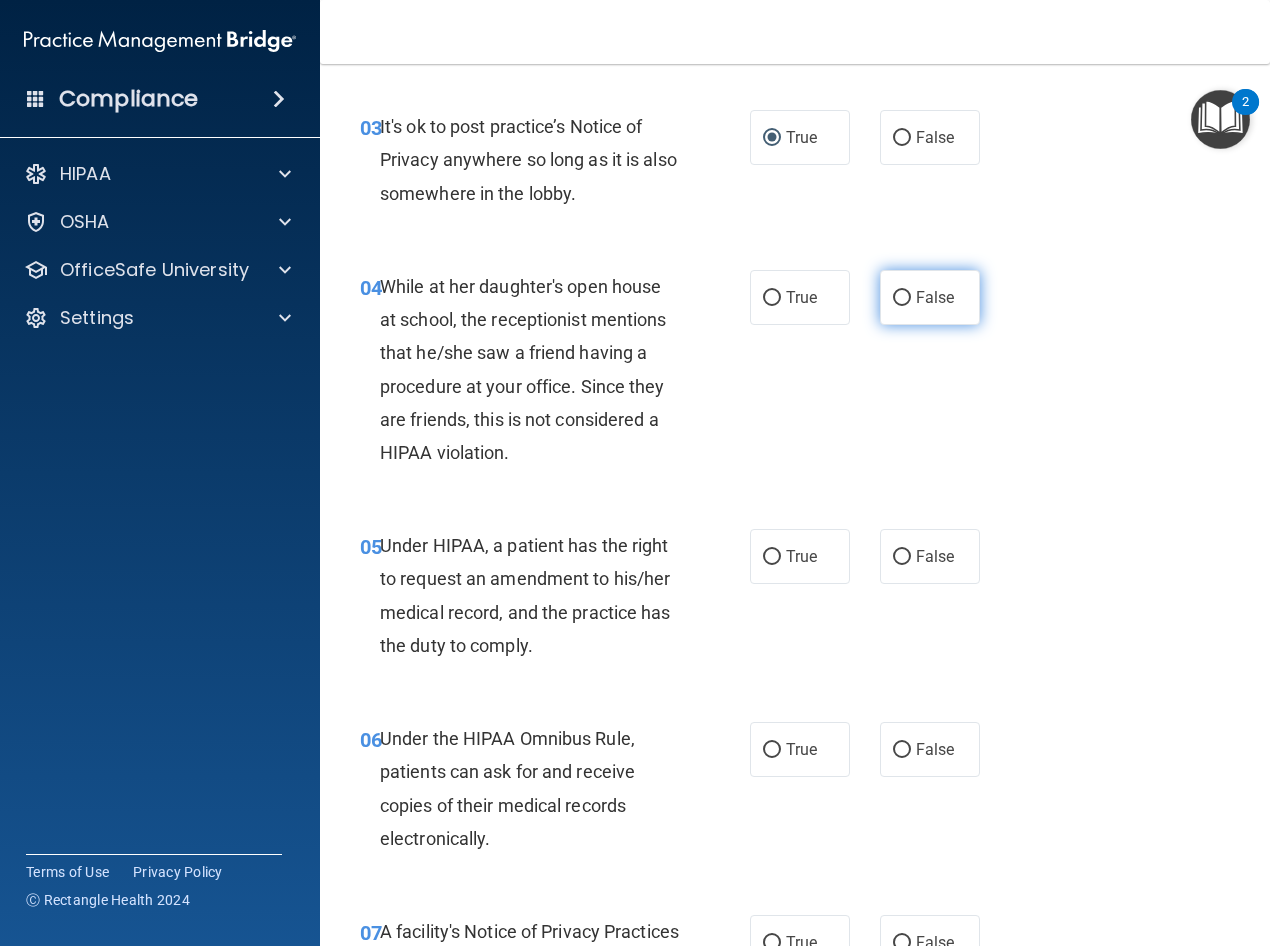 click on "False" at bounding box center (902, 298) 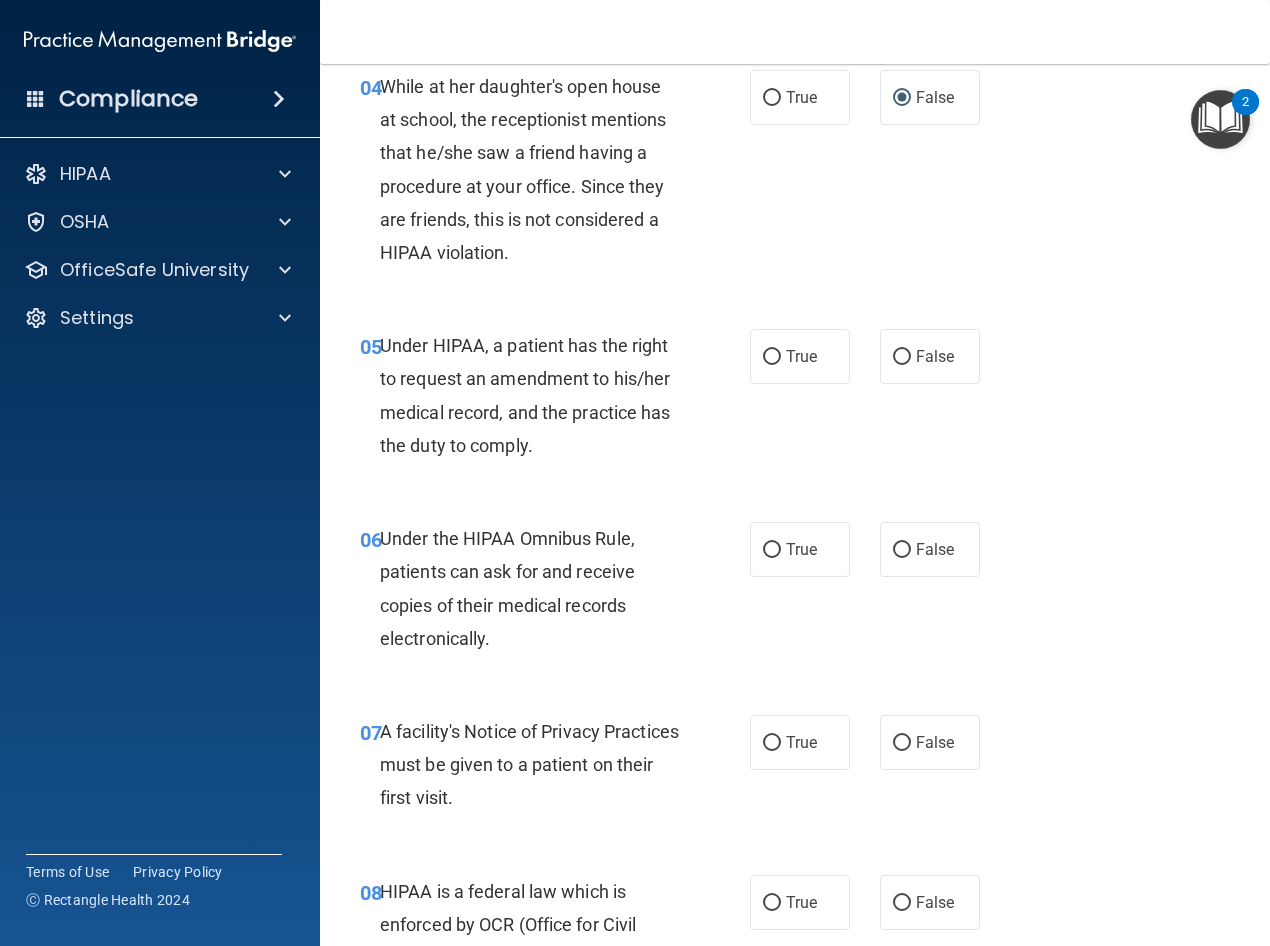 scroll, scrollTop: 900, scrollLeft: 0, axis: vertical 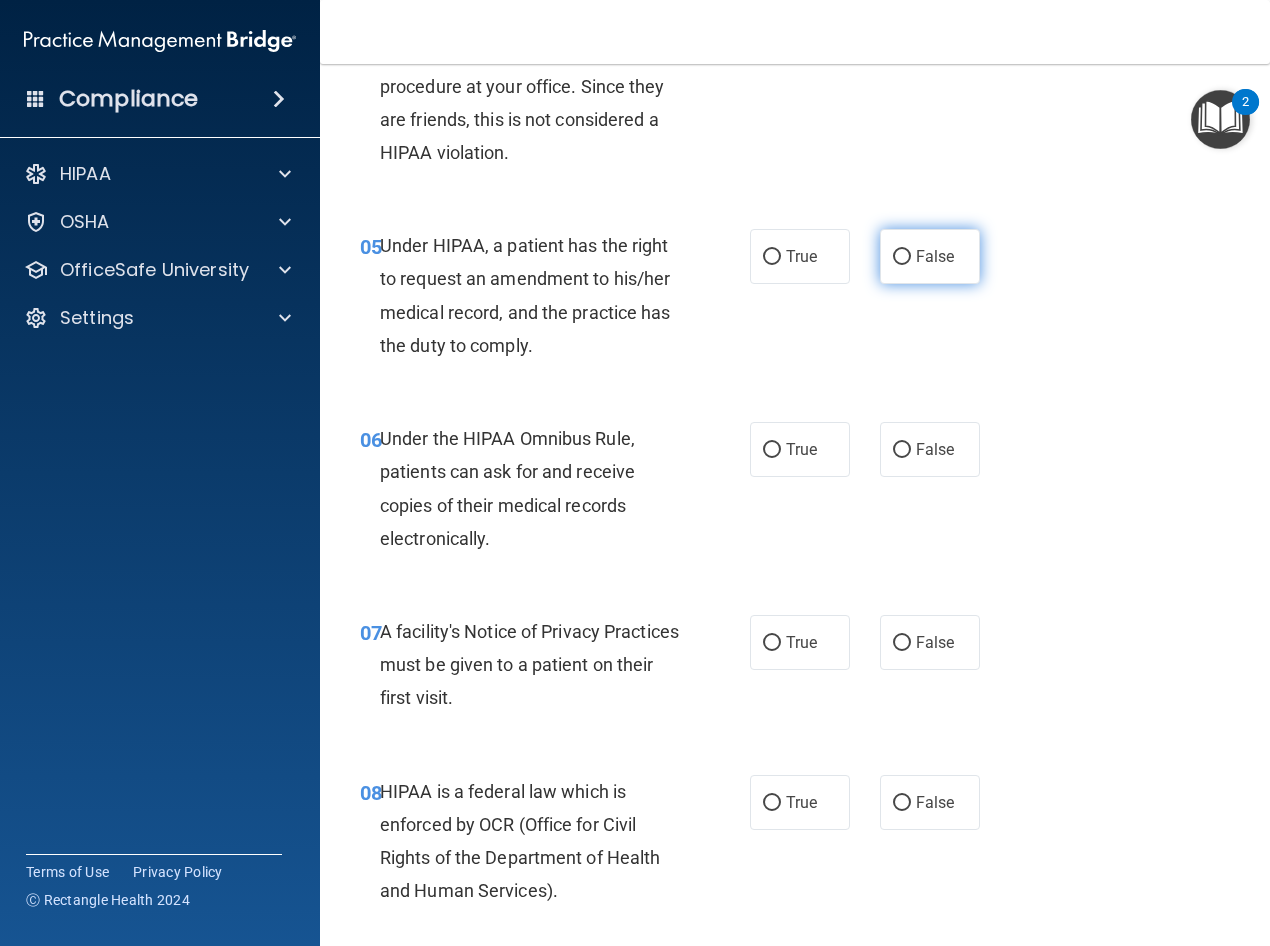 click on "False" at bounding box center (935, 256) 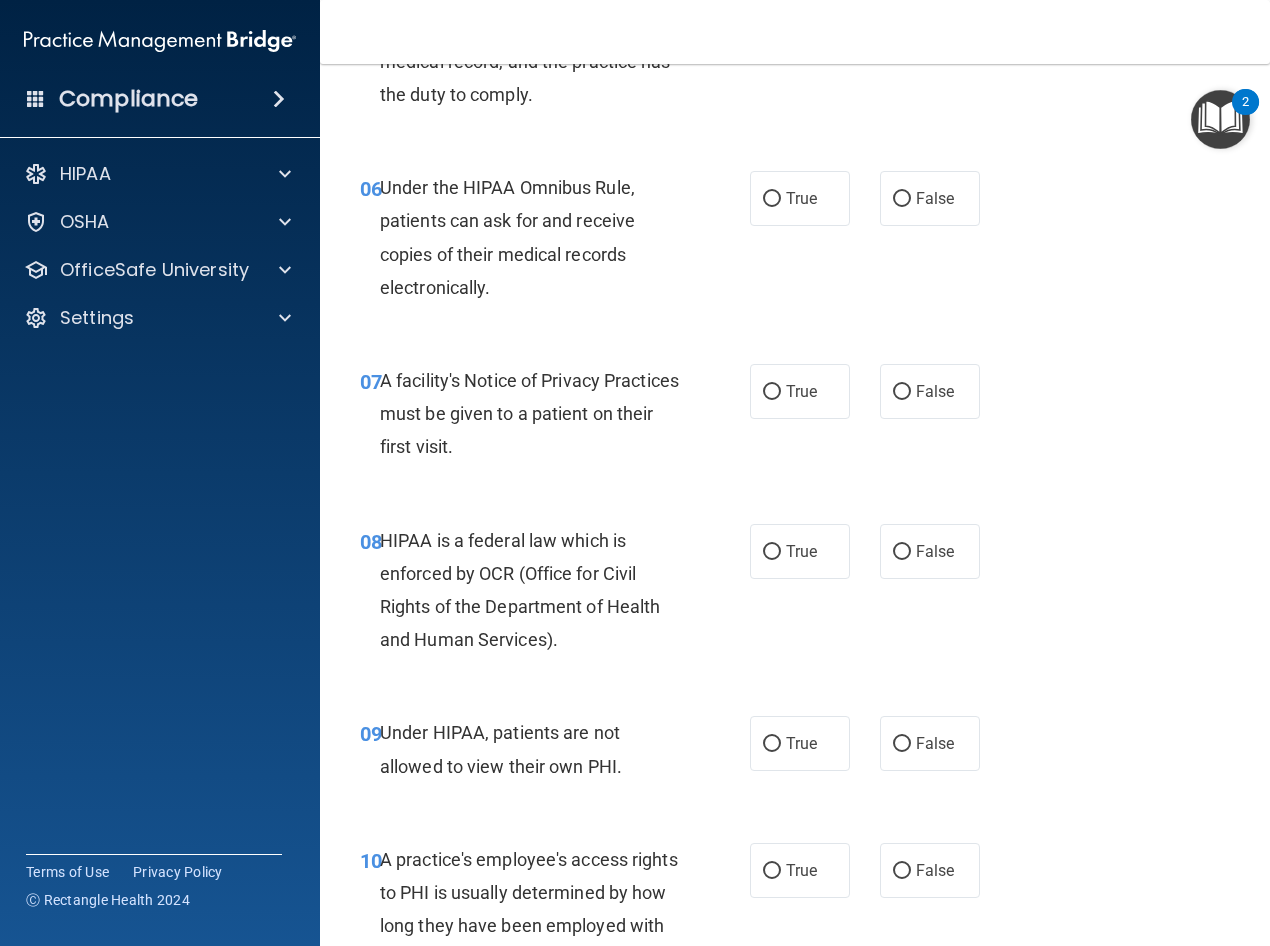 scroll, scrollTop: 1200, scrollLeft: 0, axis: vertical 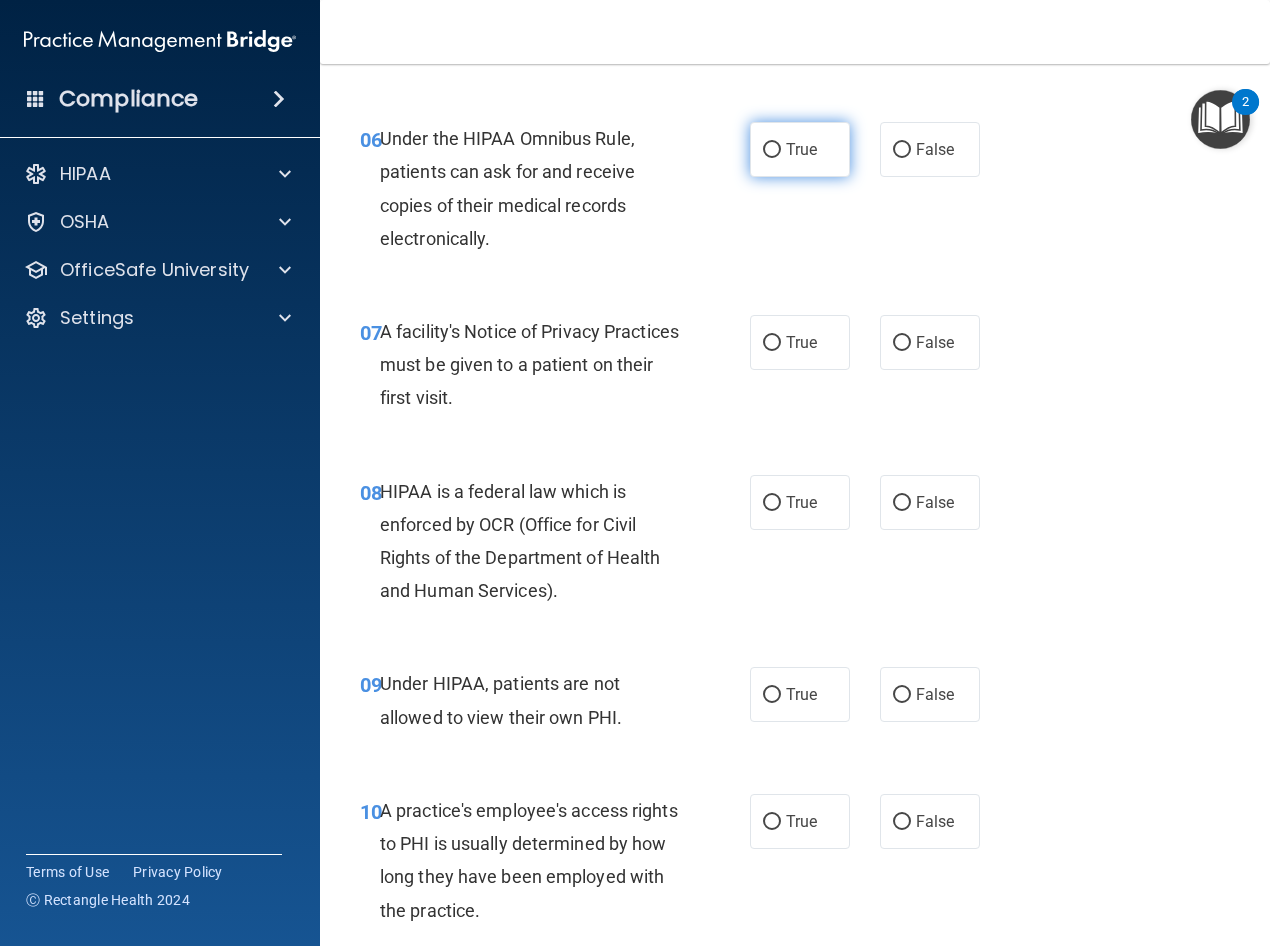click on "True" at bounding box center [800, 149] 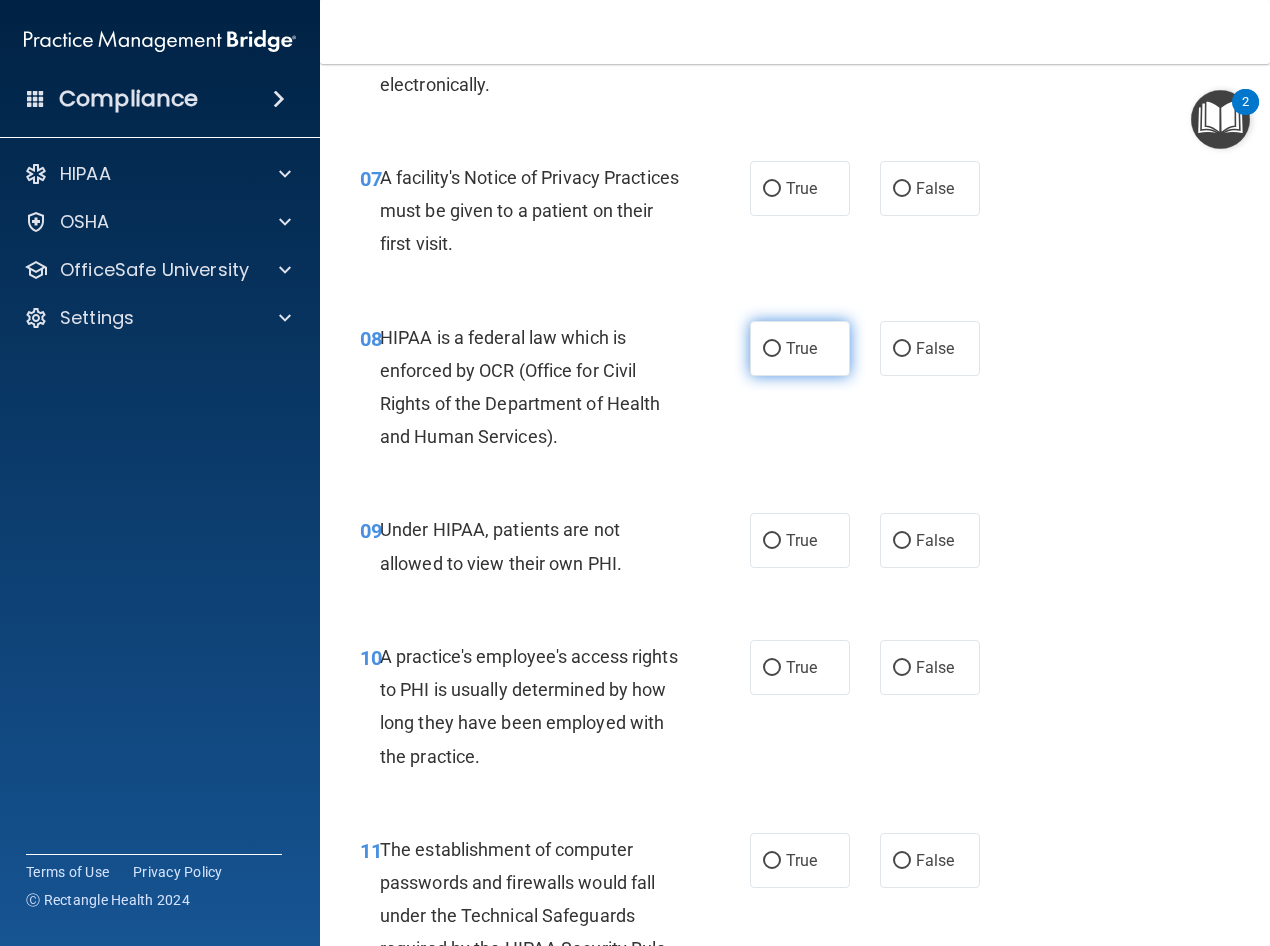 scroll, scrollTop: 1400, scrollLeft: 0, axis: vertical 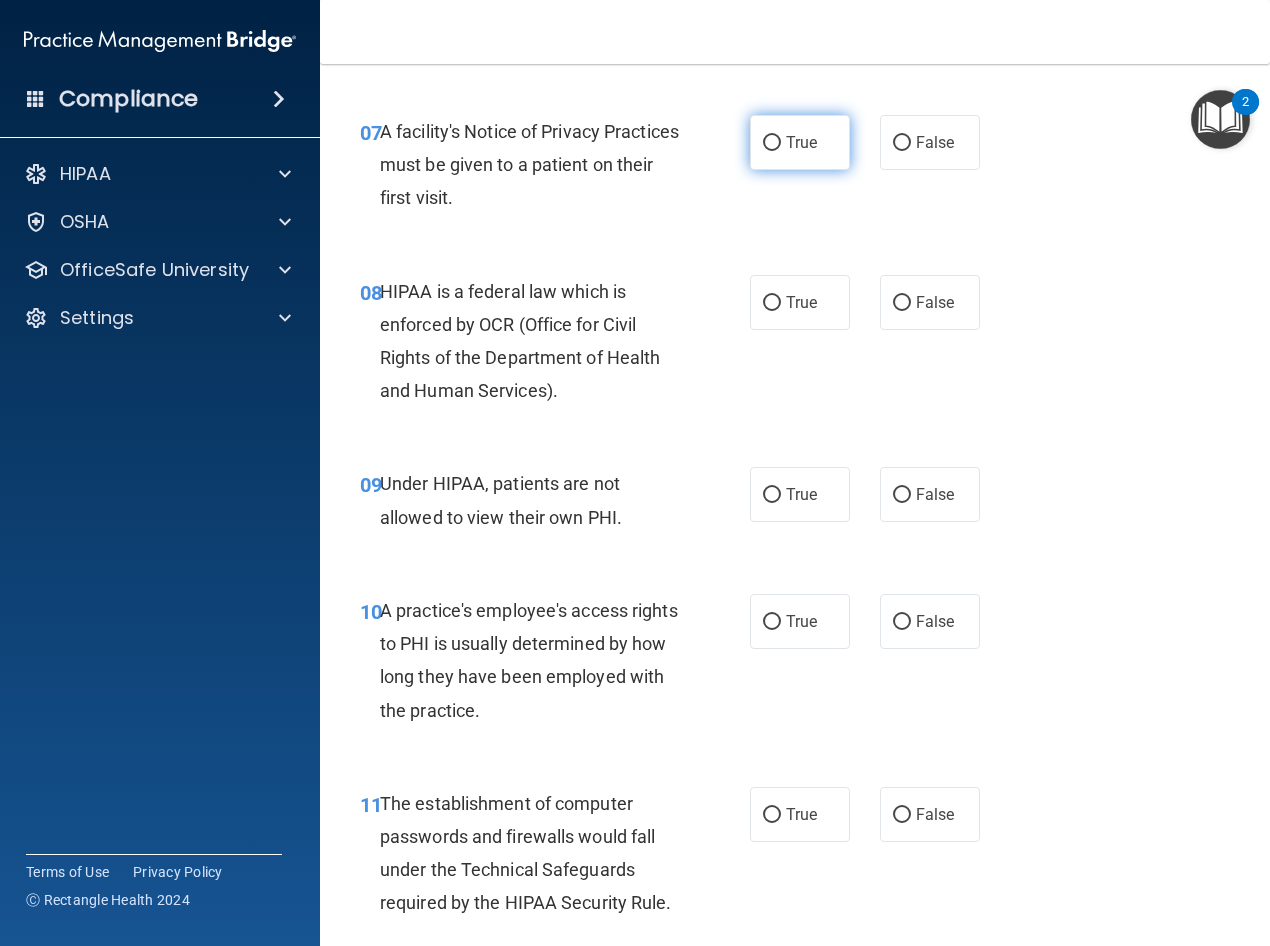 click on "True" at bounding box center (772, 143) 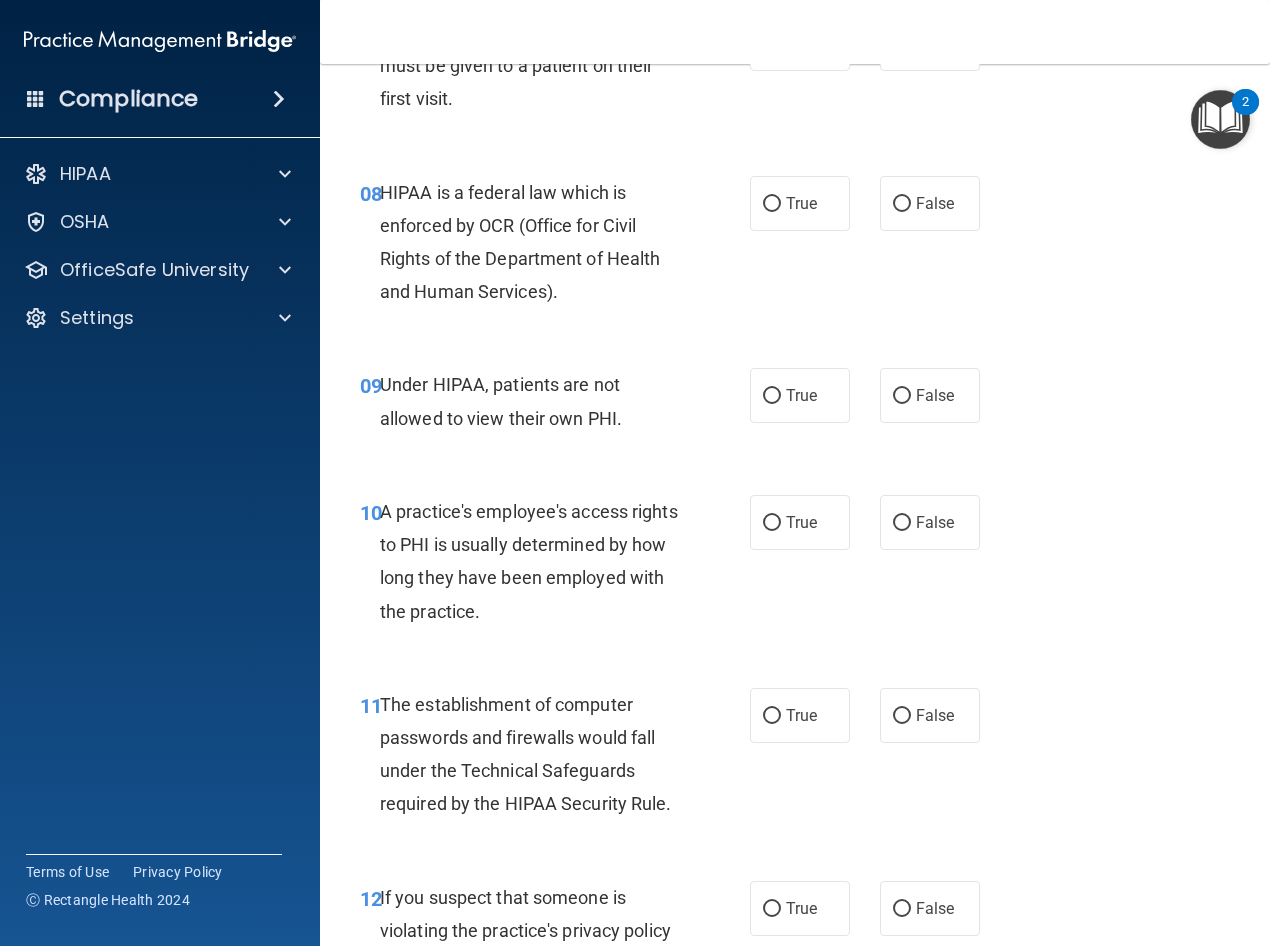scroll, scrollTop: 1500, scrollLeft: 0, axis: vertical 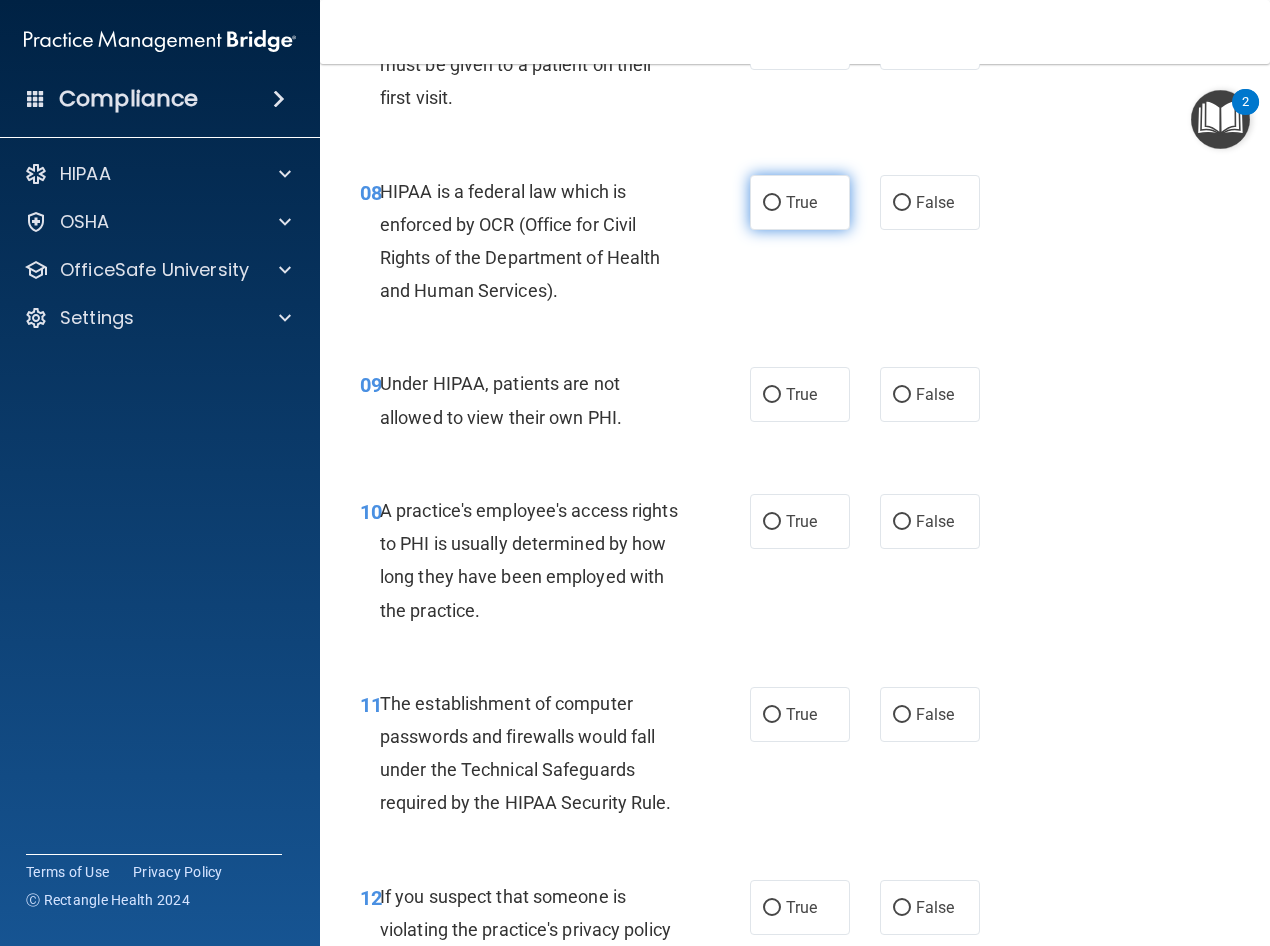 click on "True" at bounding box center (772, 203) 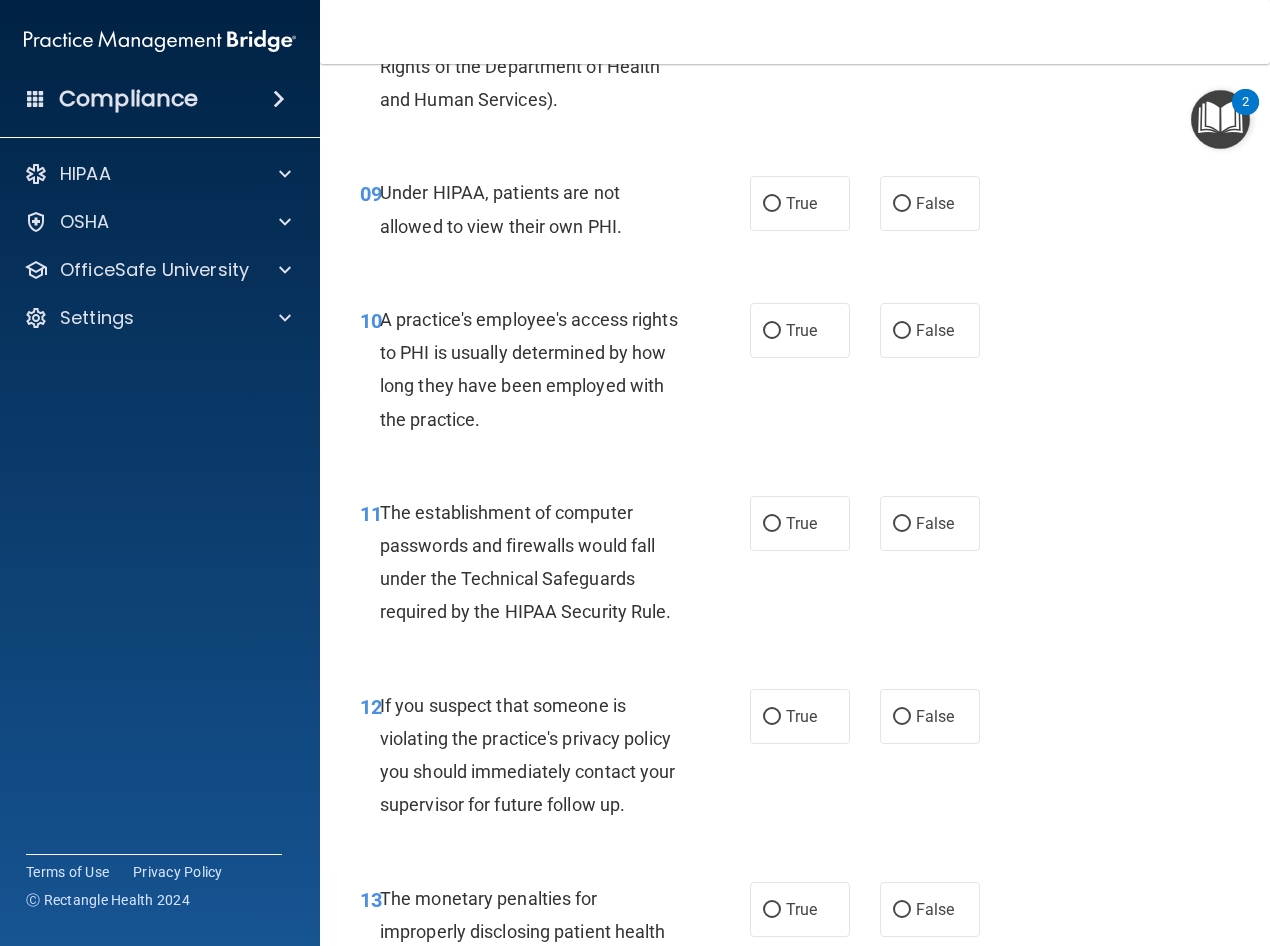 scroll, scrollTop: 1700, scrollLeft: 0, axis: vertical 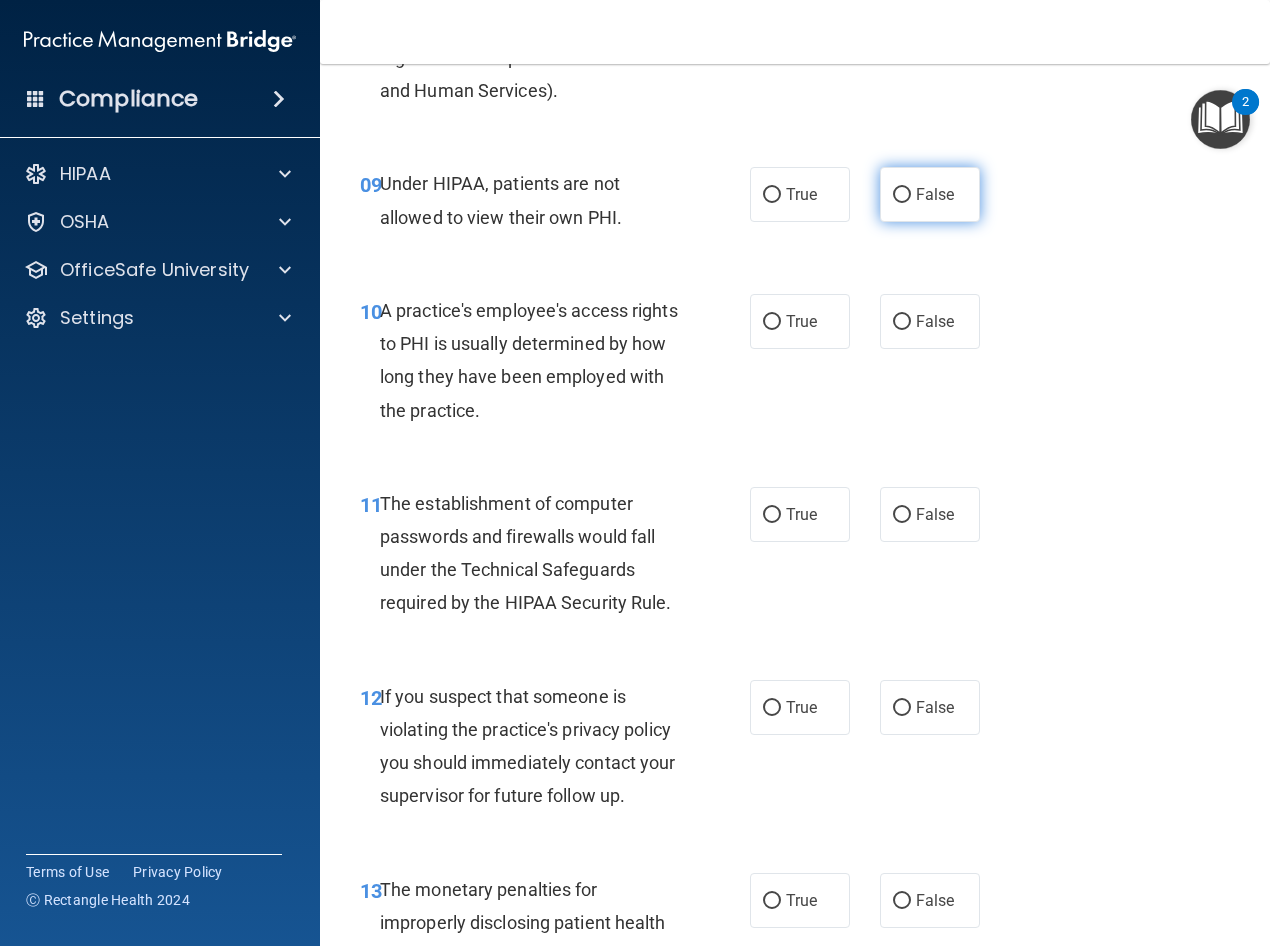 click on "False" at bounding box center (902, 195) 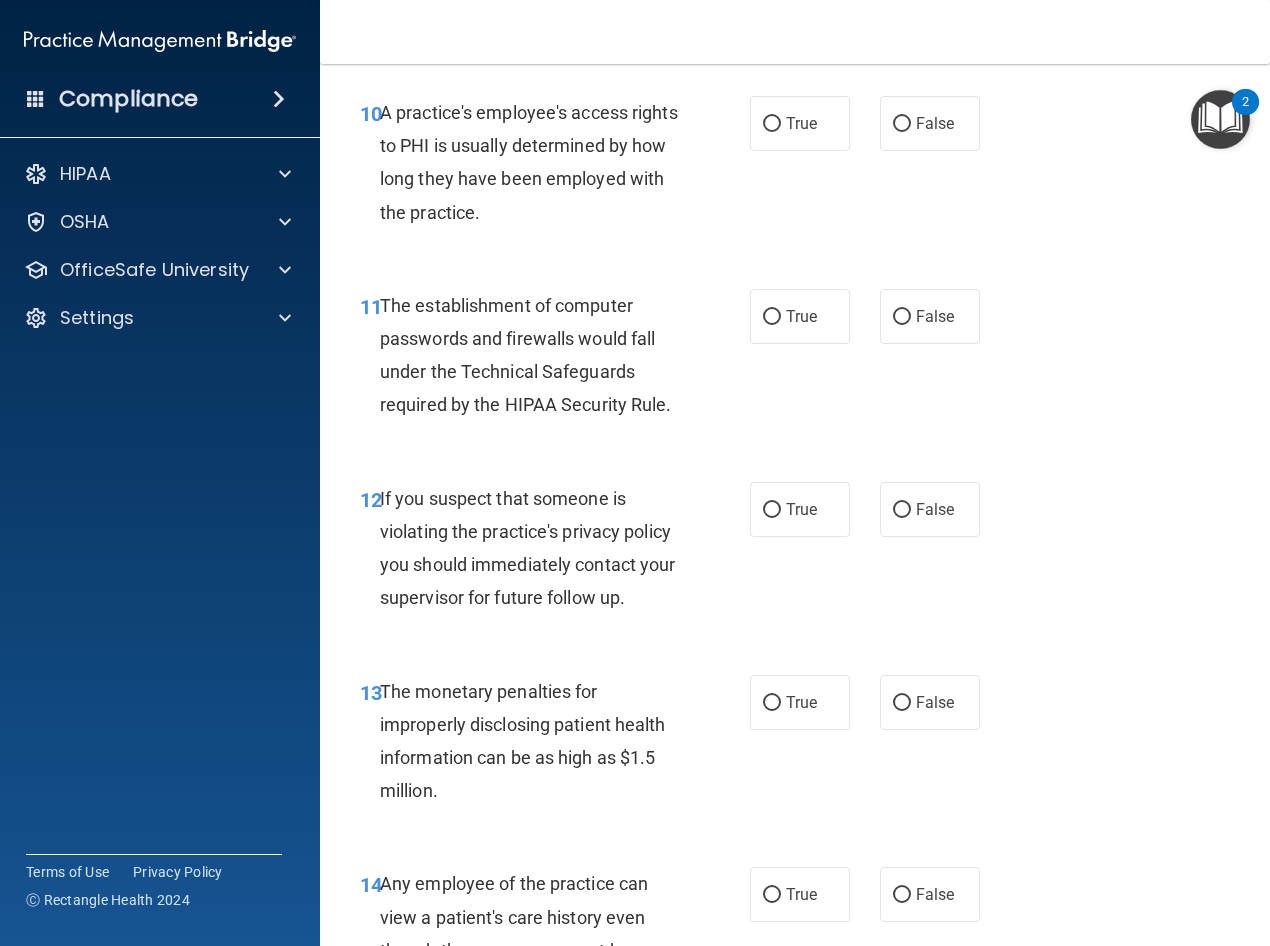scroll, scrollTop: 1900, scrollLeft: 0, axis: vertical 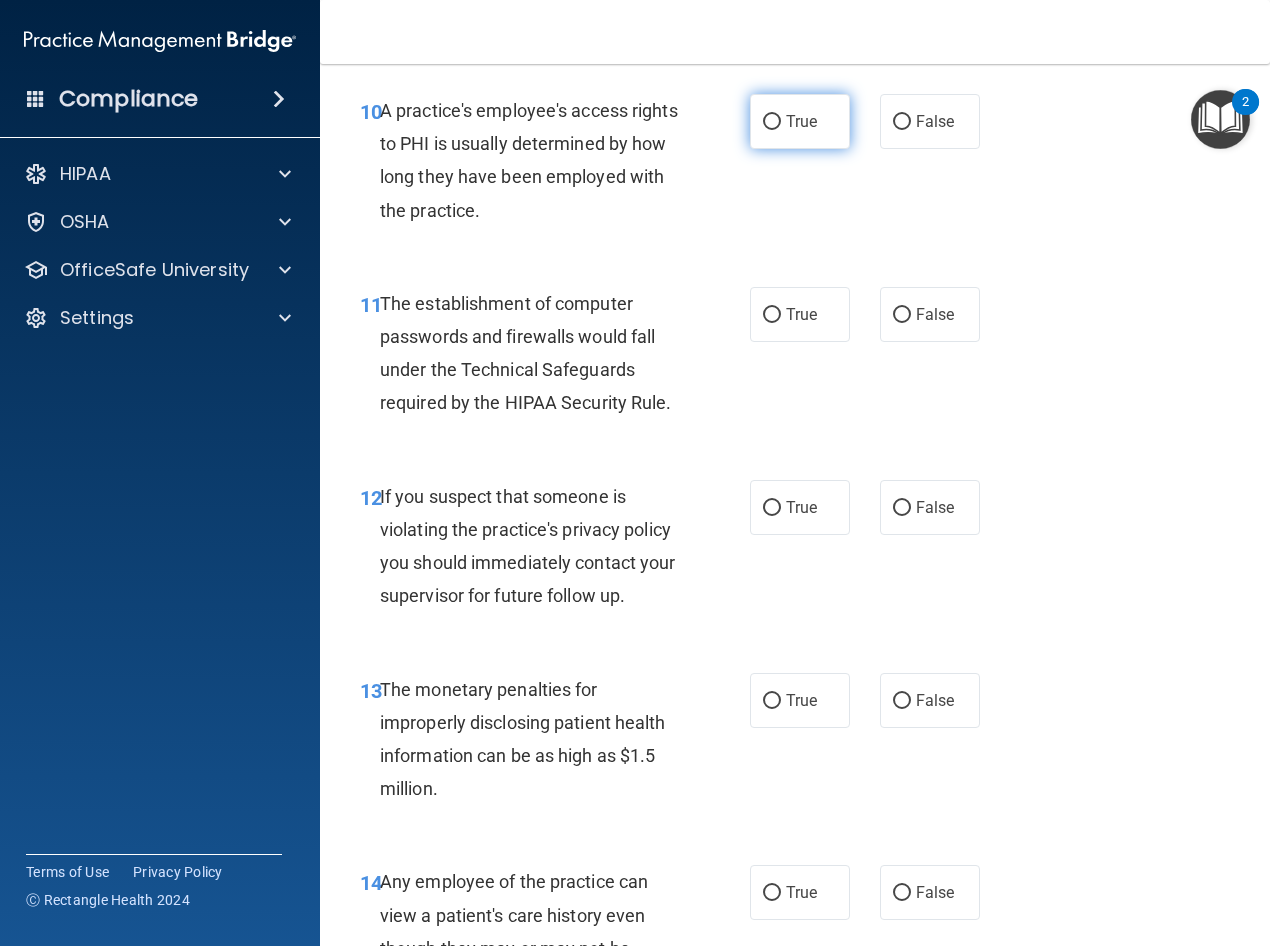click on "True" at bounding box center [772, 122] 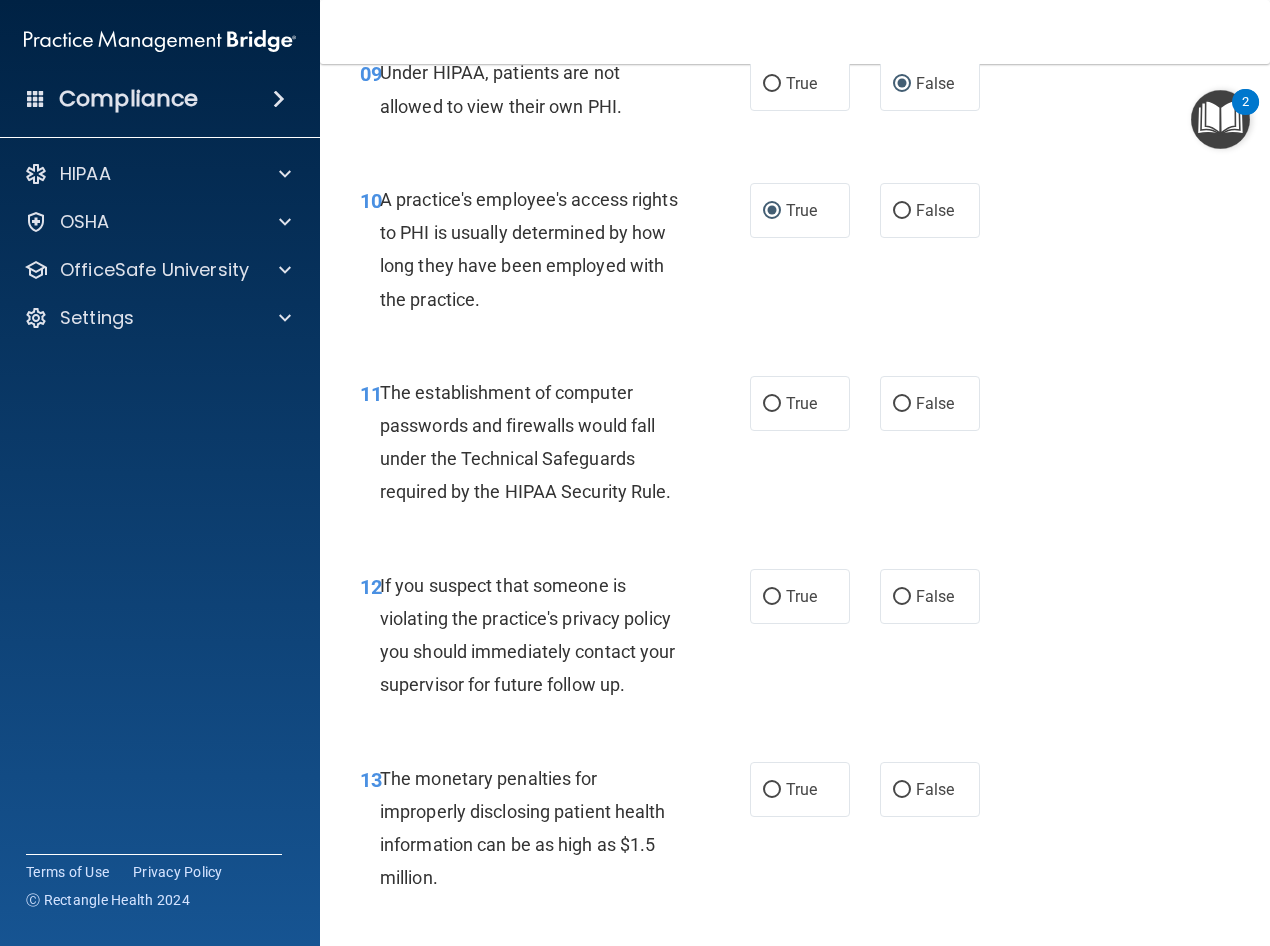 scroll, scrollTop: 1800, scrollLeft: 0, axis: vertical 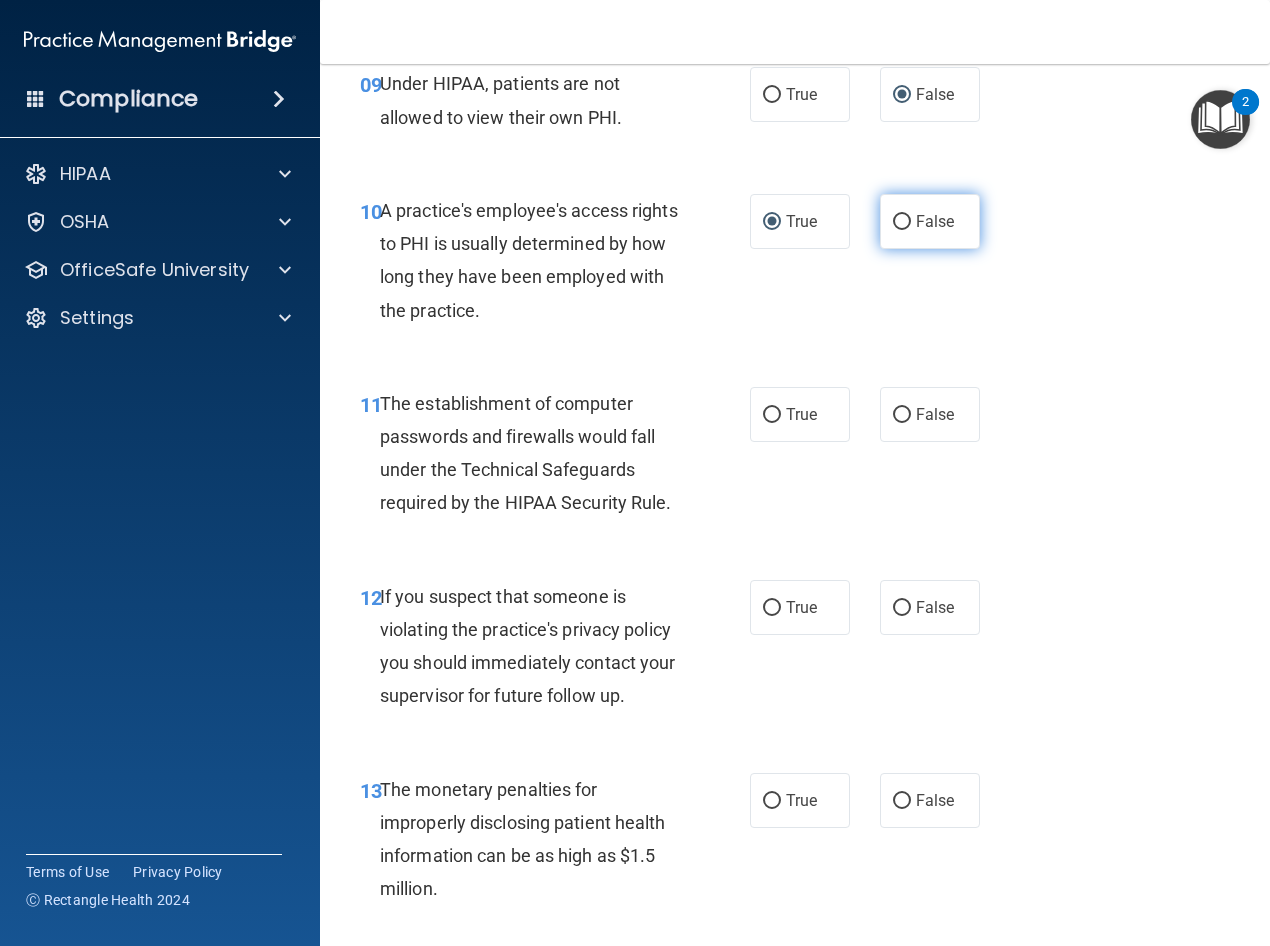 click on "False" at bounding box center (902, 222) 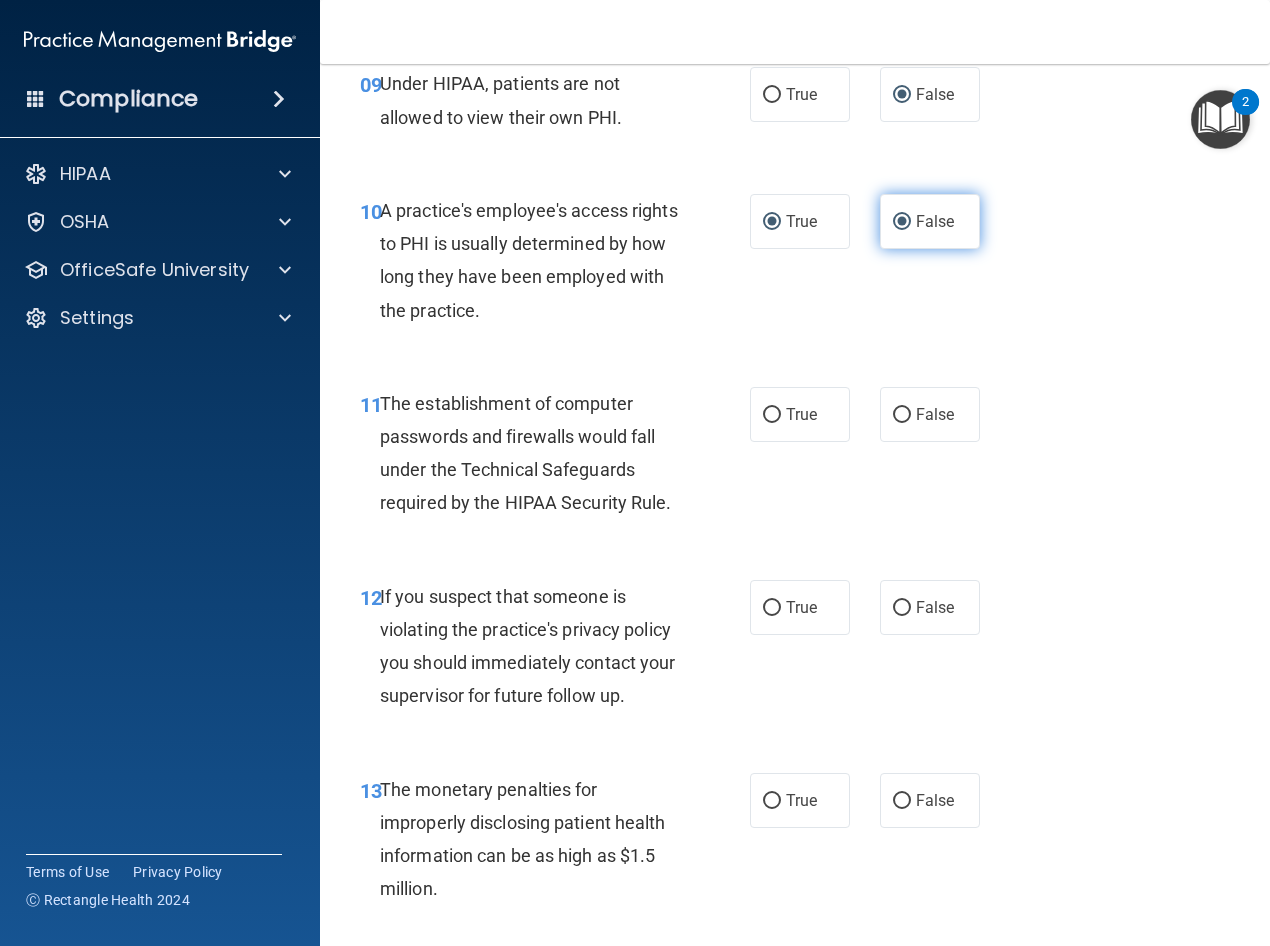 radio on "false" 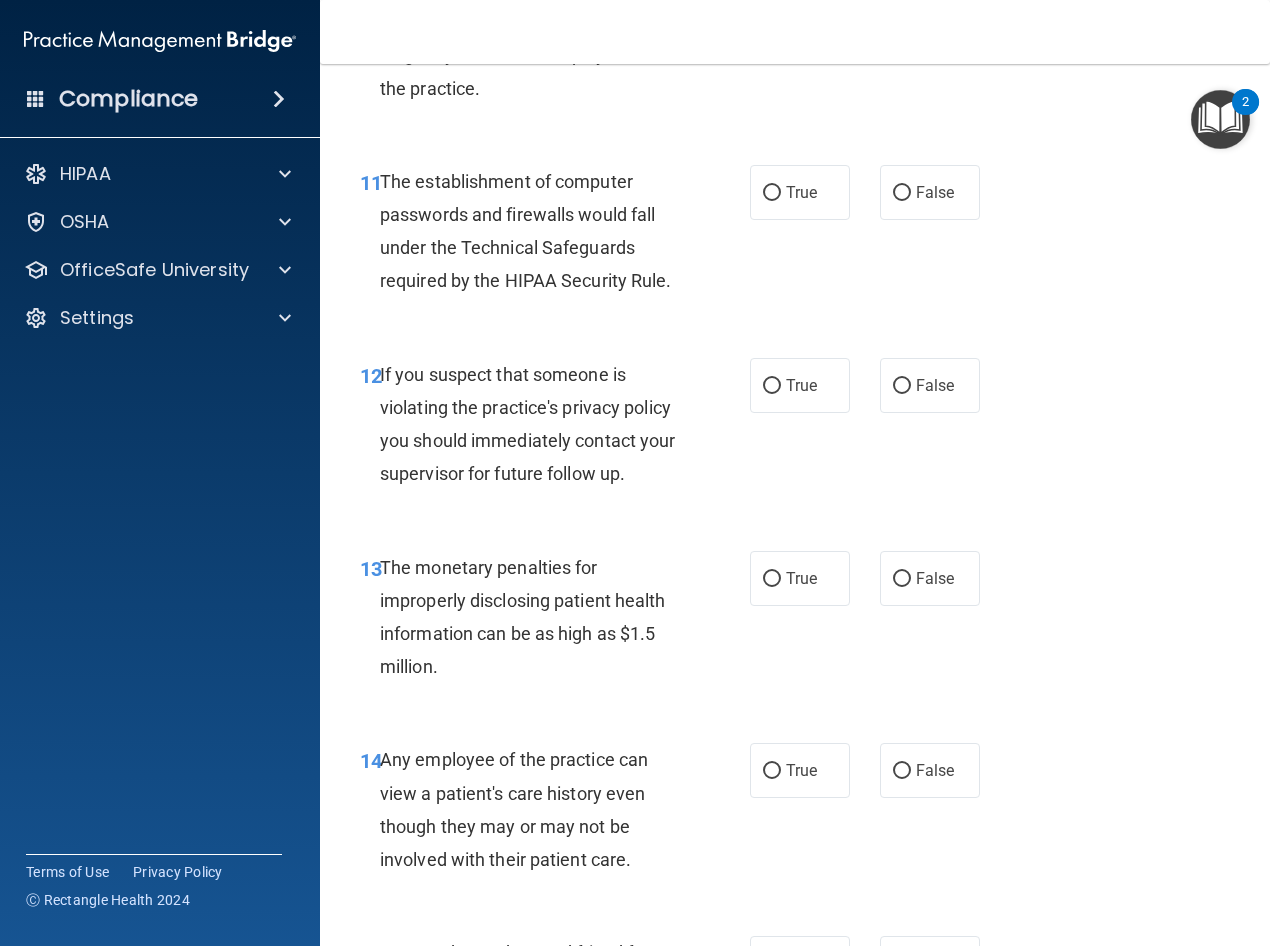 scroll, scrollTop: 2100, scrollLeft: 0, axis: vertical 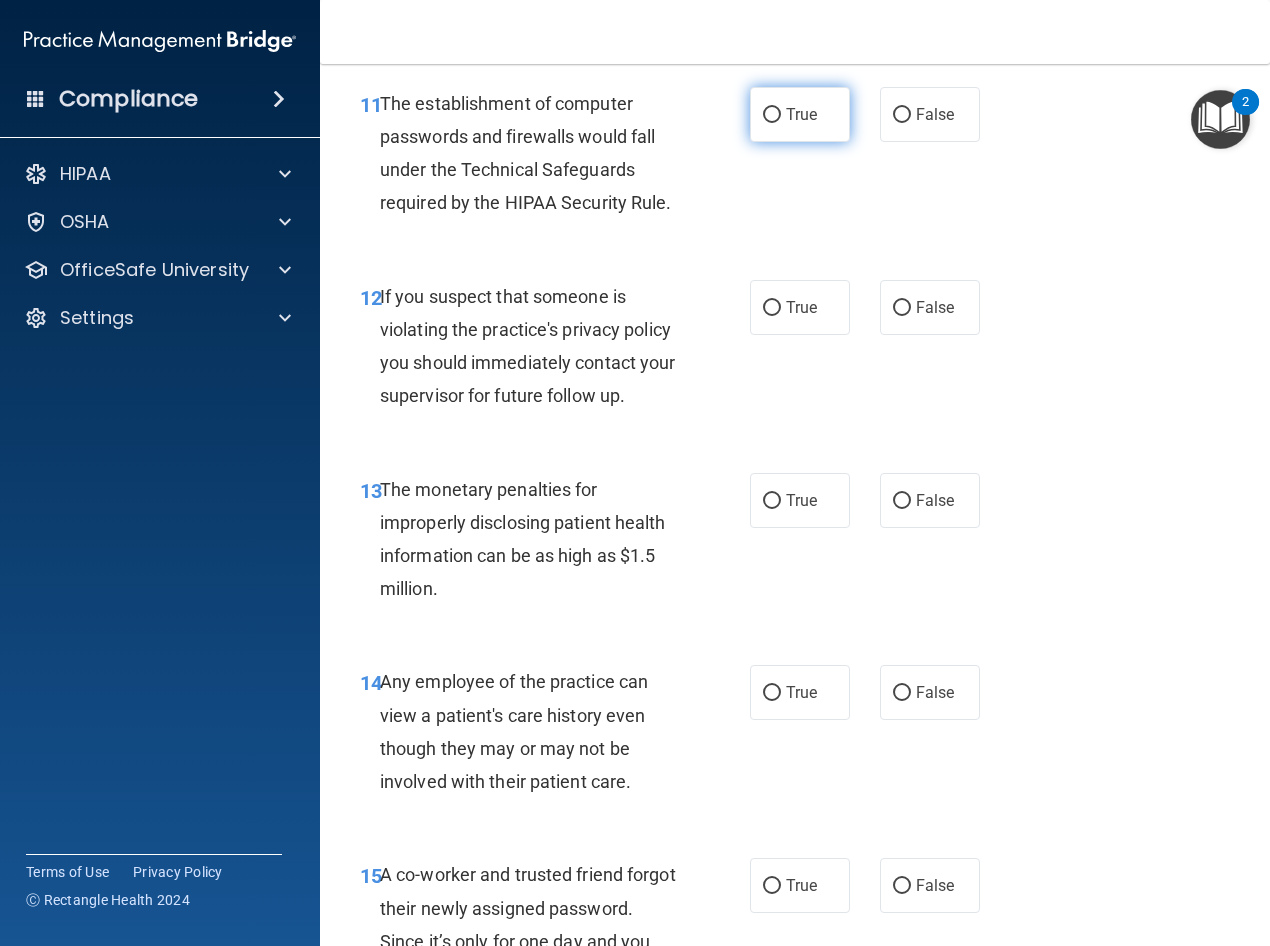 click on "True" at bounding box center (772, 115) 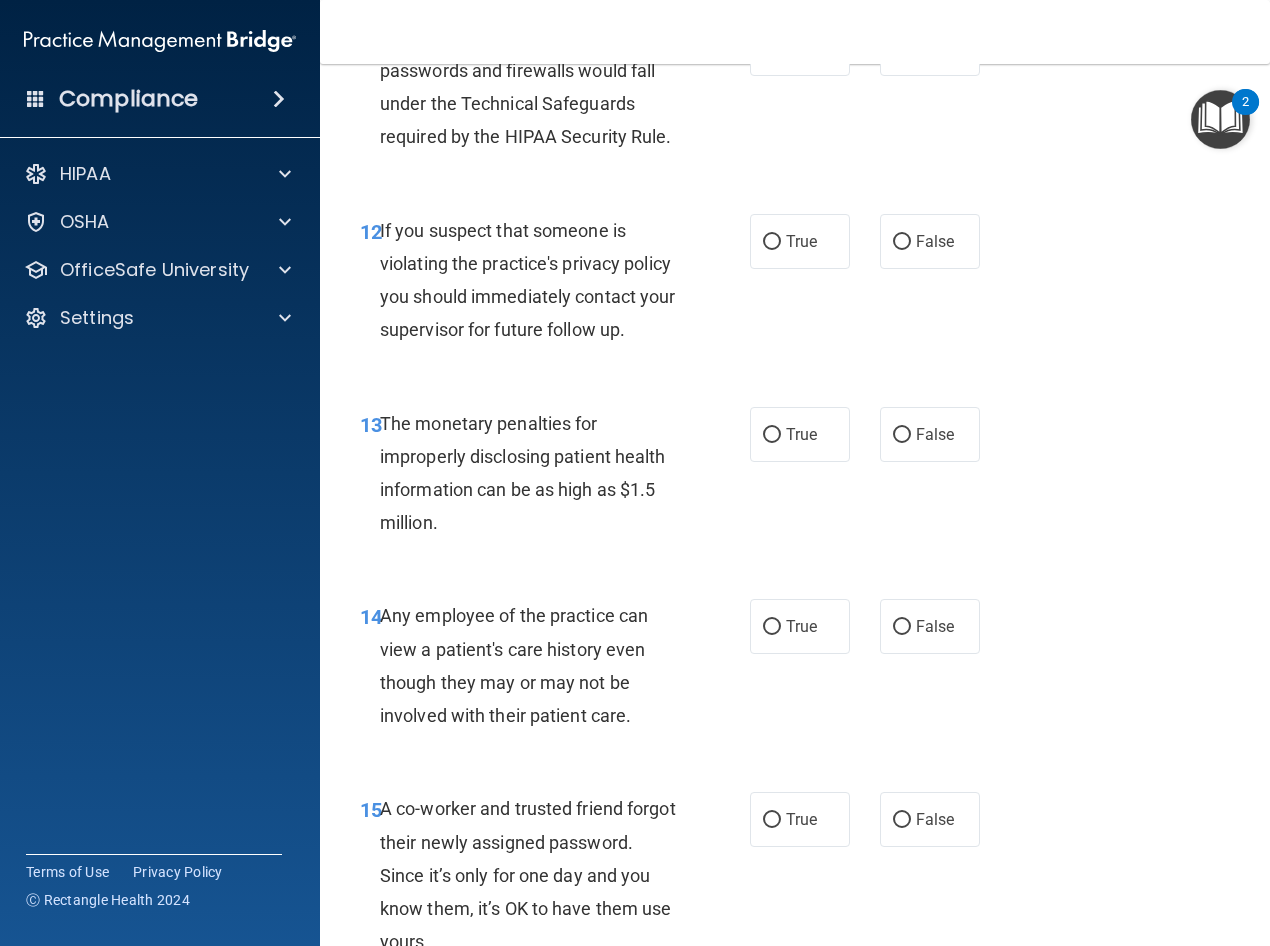 scroll, scrollTop: 2200, scrollLeft: 0, axis: vertical 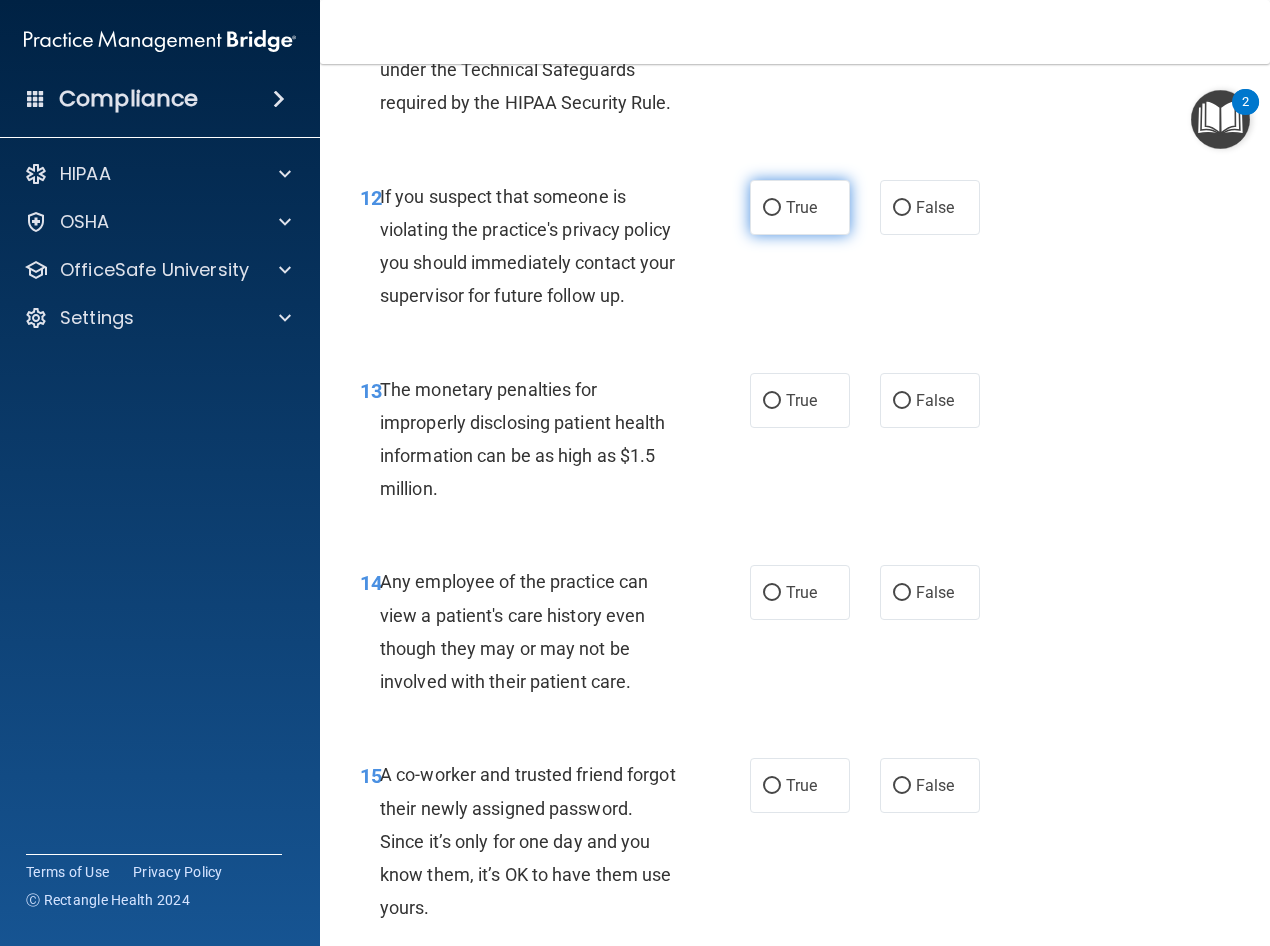 click on "True" at bounding box center [800, 207] 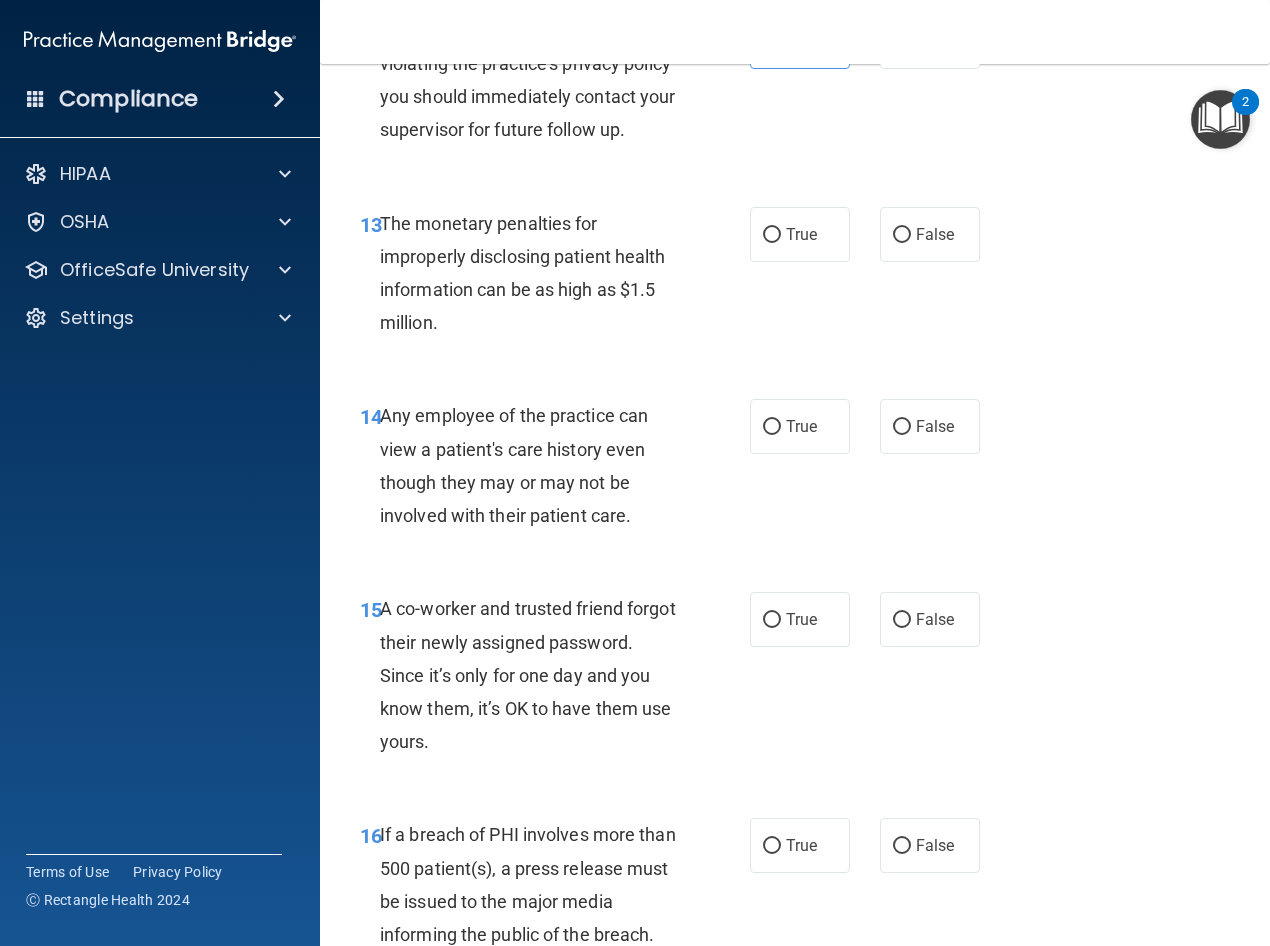 scroll, scrollTop: 2400, scrollLeft: 0, axis: vertical 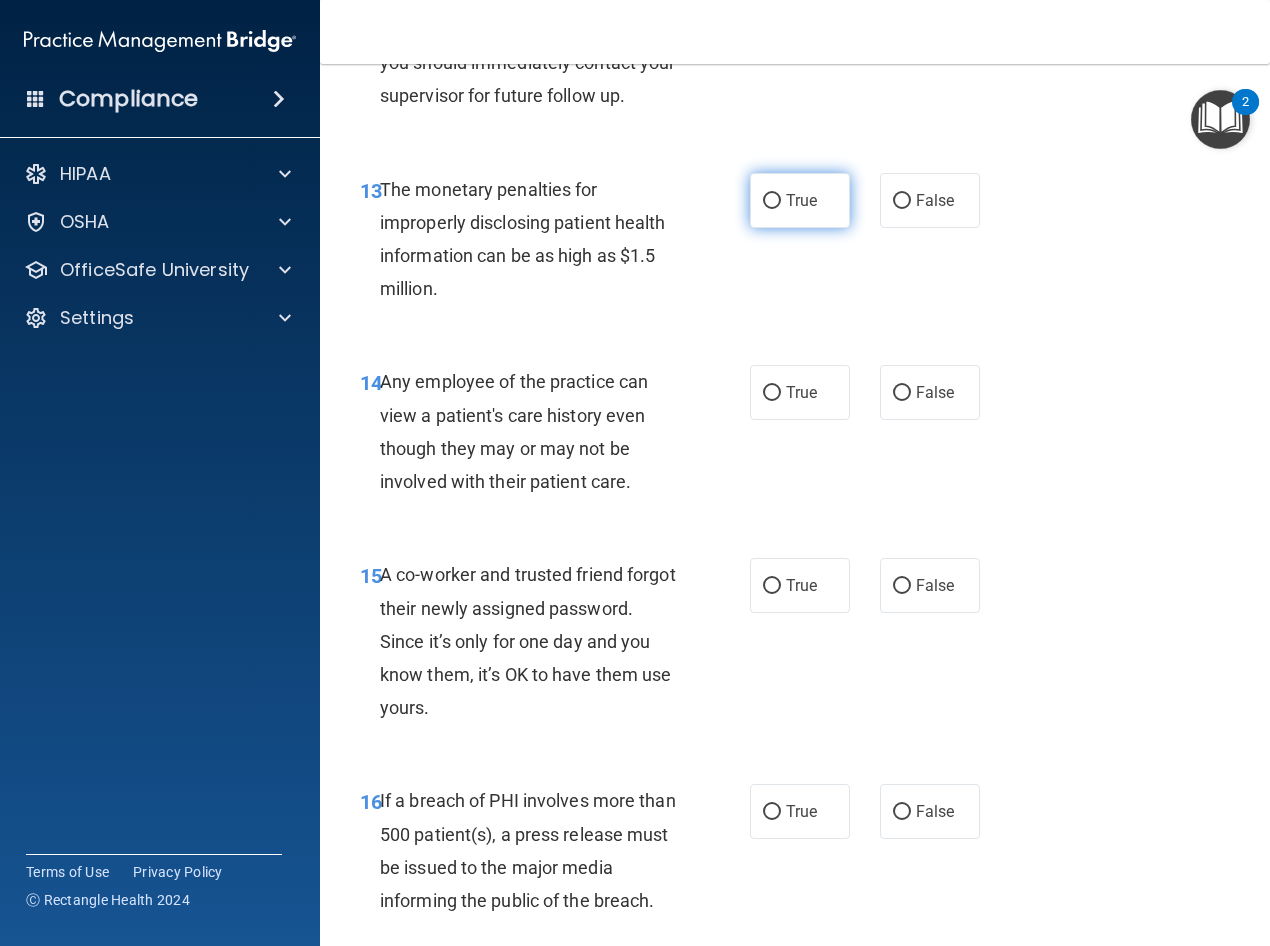 click on "True" at bounding box center (772, 201) 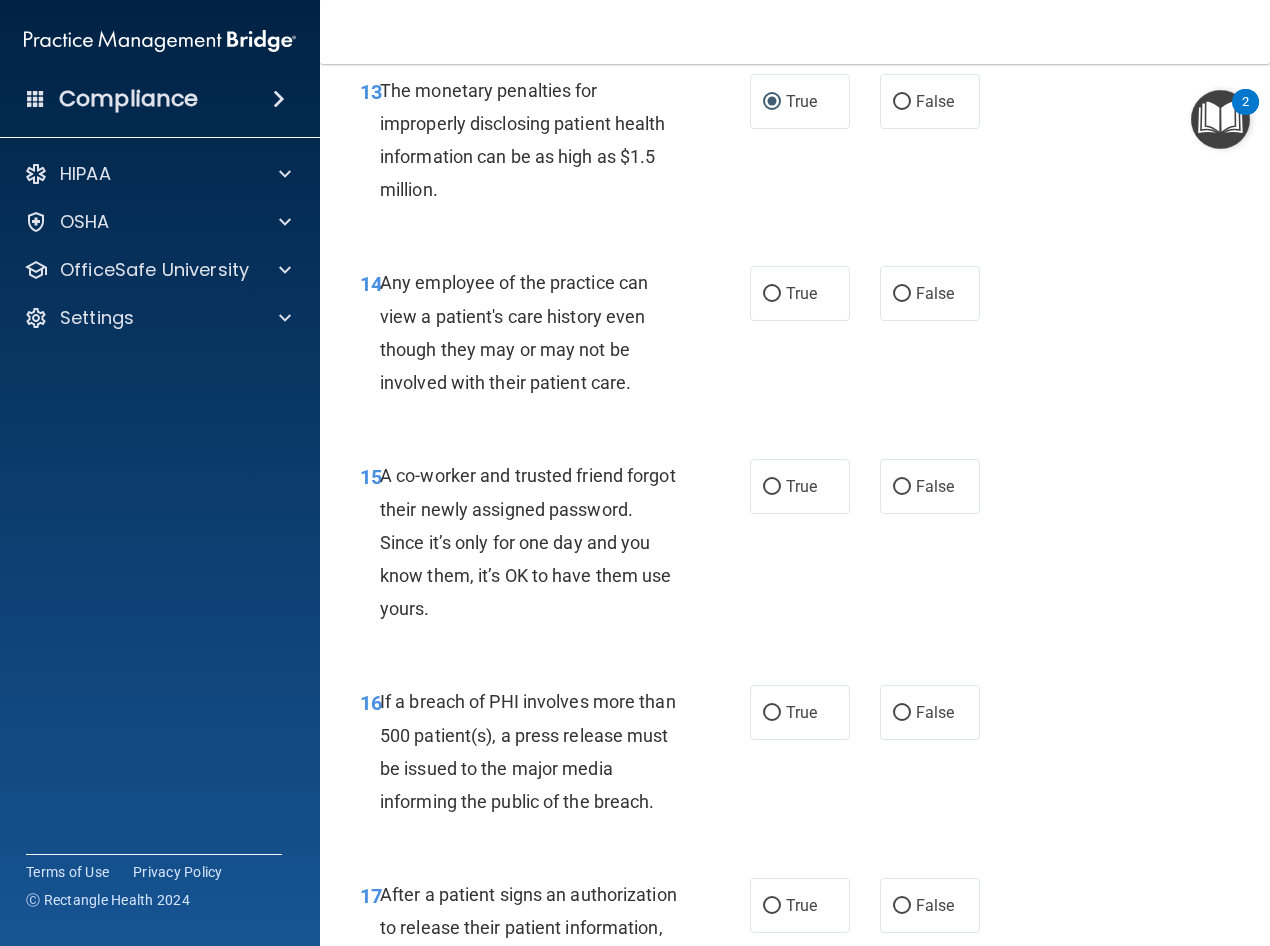 scroll, scrollTop: 2500, scrollLeft: 0, axis: vertical 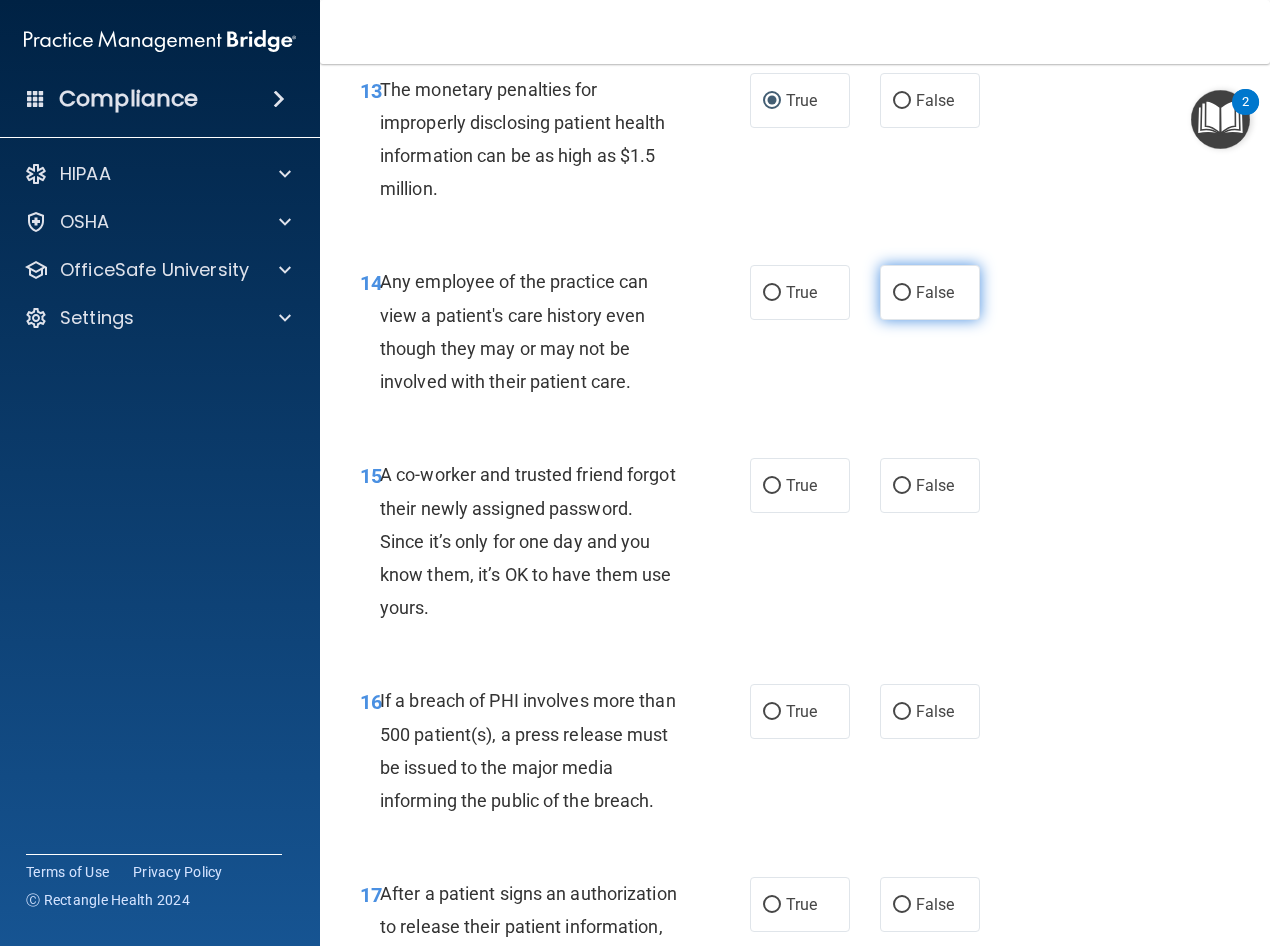click on "False" at bounding box center (902, 293) 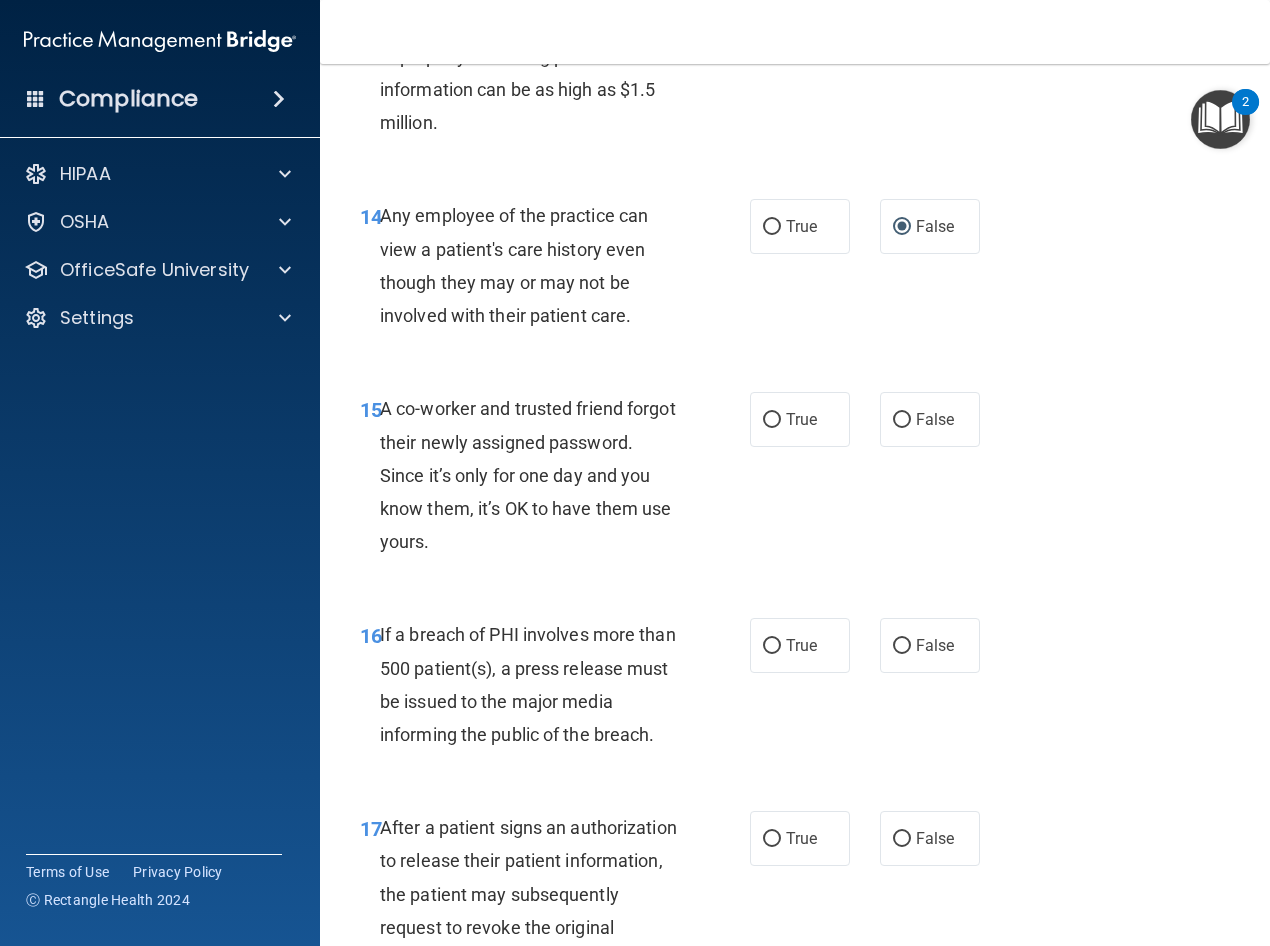 scroll, scrollTop: 2600, scrollLeft: 0, axis: vertical 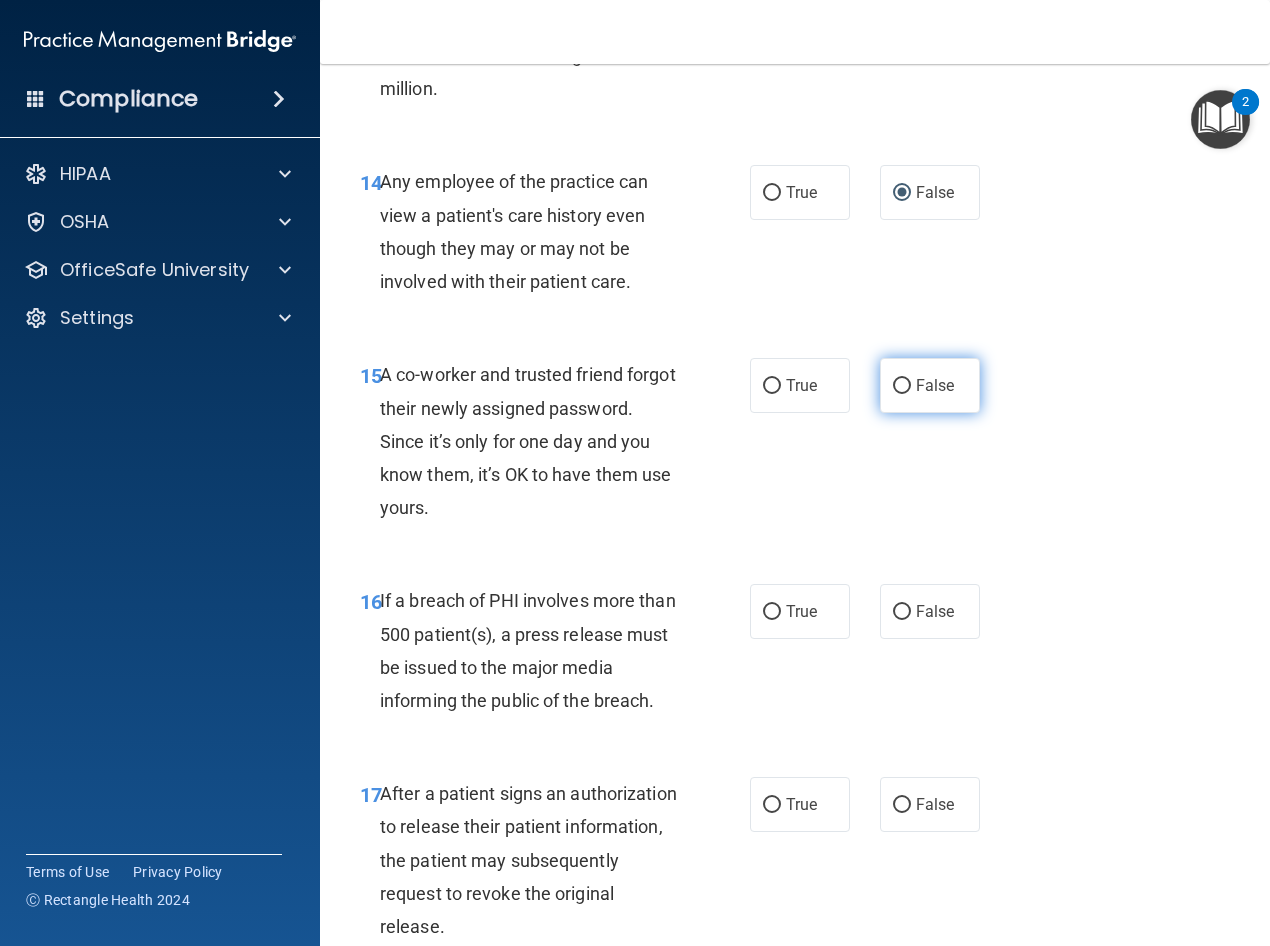 click on "False" at bounding box center (902, 386) 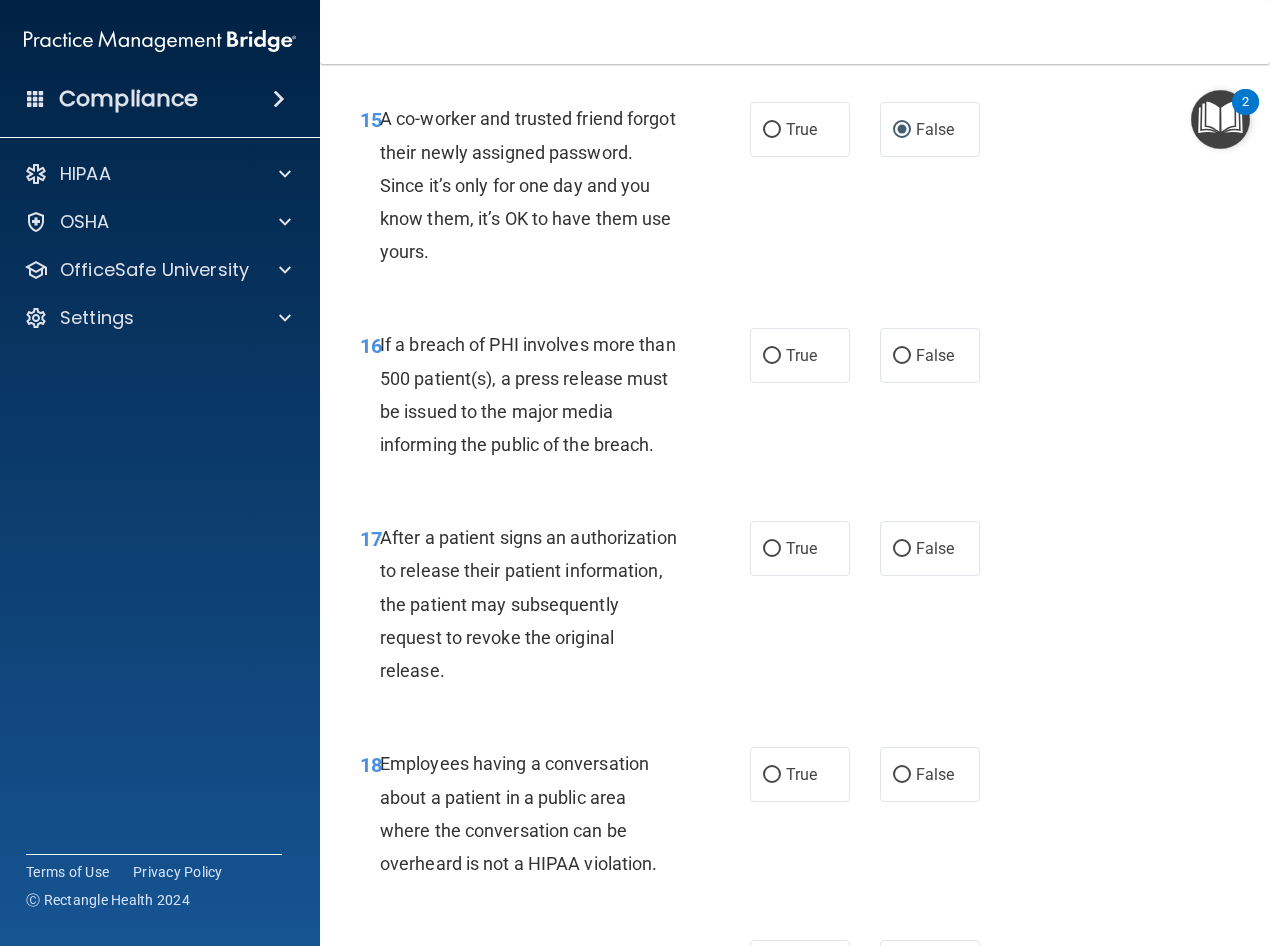 scroll, scrollTop: 2900, scrollLeft: 0, axis: vertical 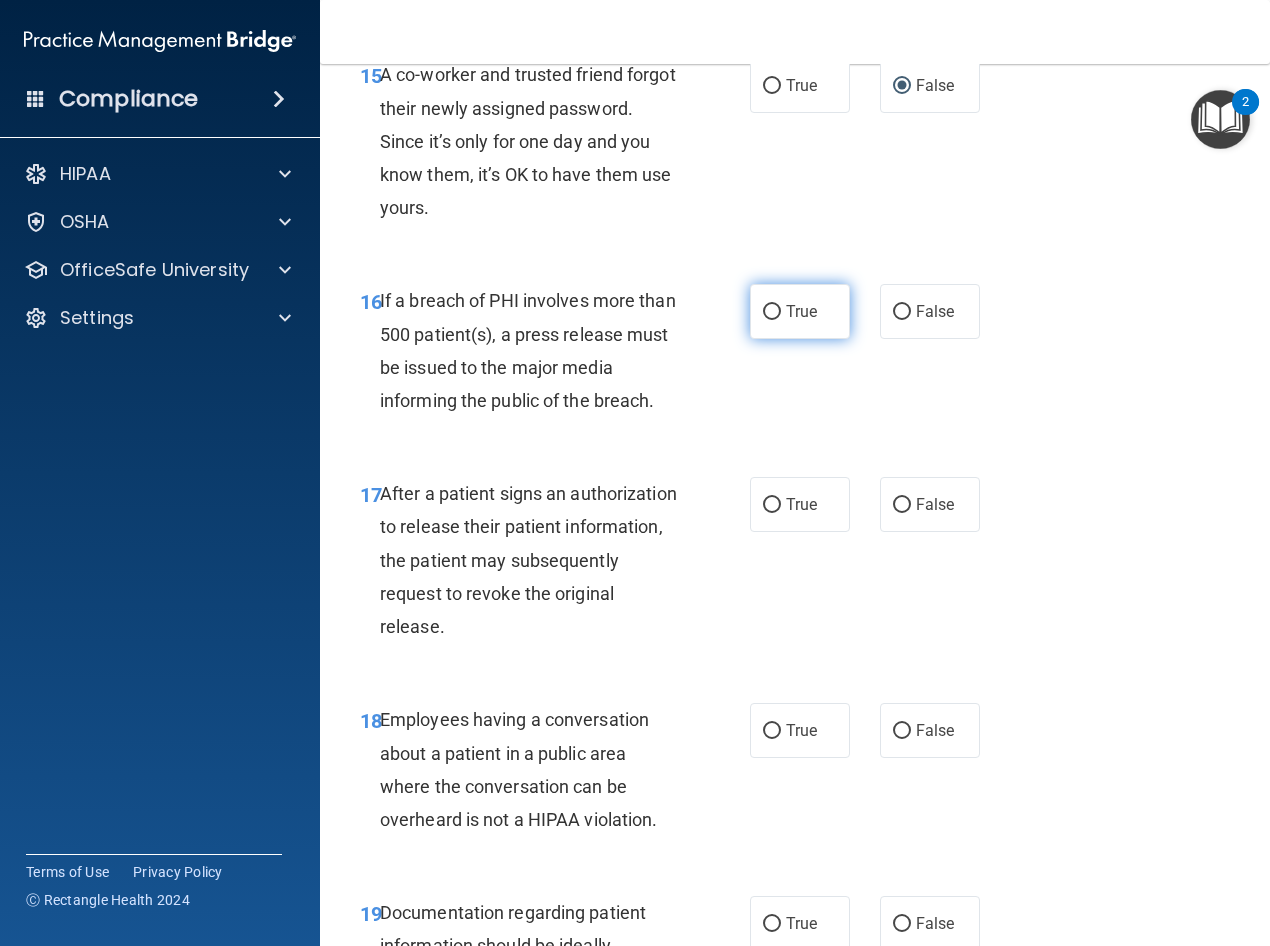 click on "True" at bounding box center [772, 312] 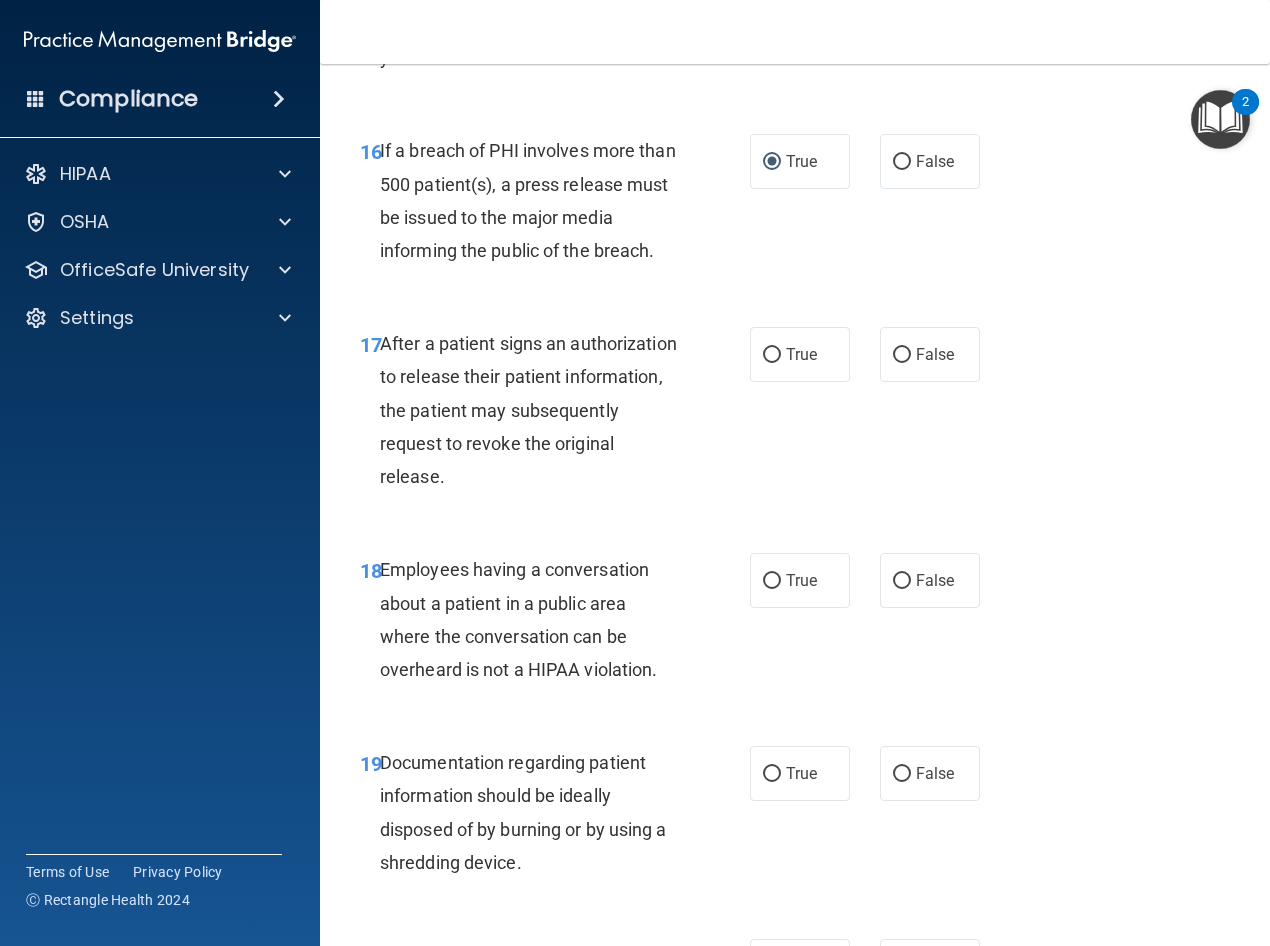 scroll, scrollTop: 3100, scrollLeft: 0, axis: vertical 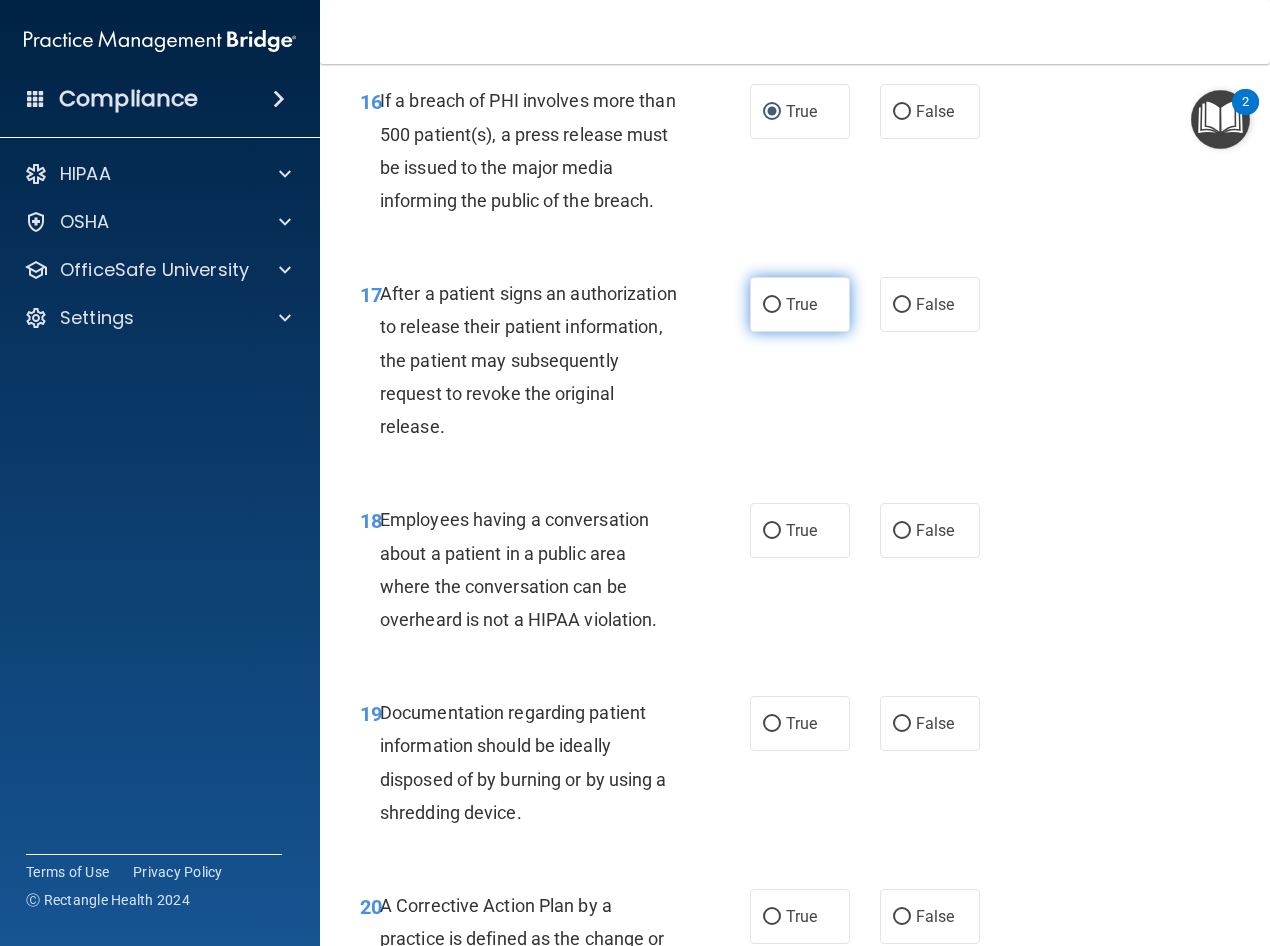 click on "True" at bounding box center [772, 305] 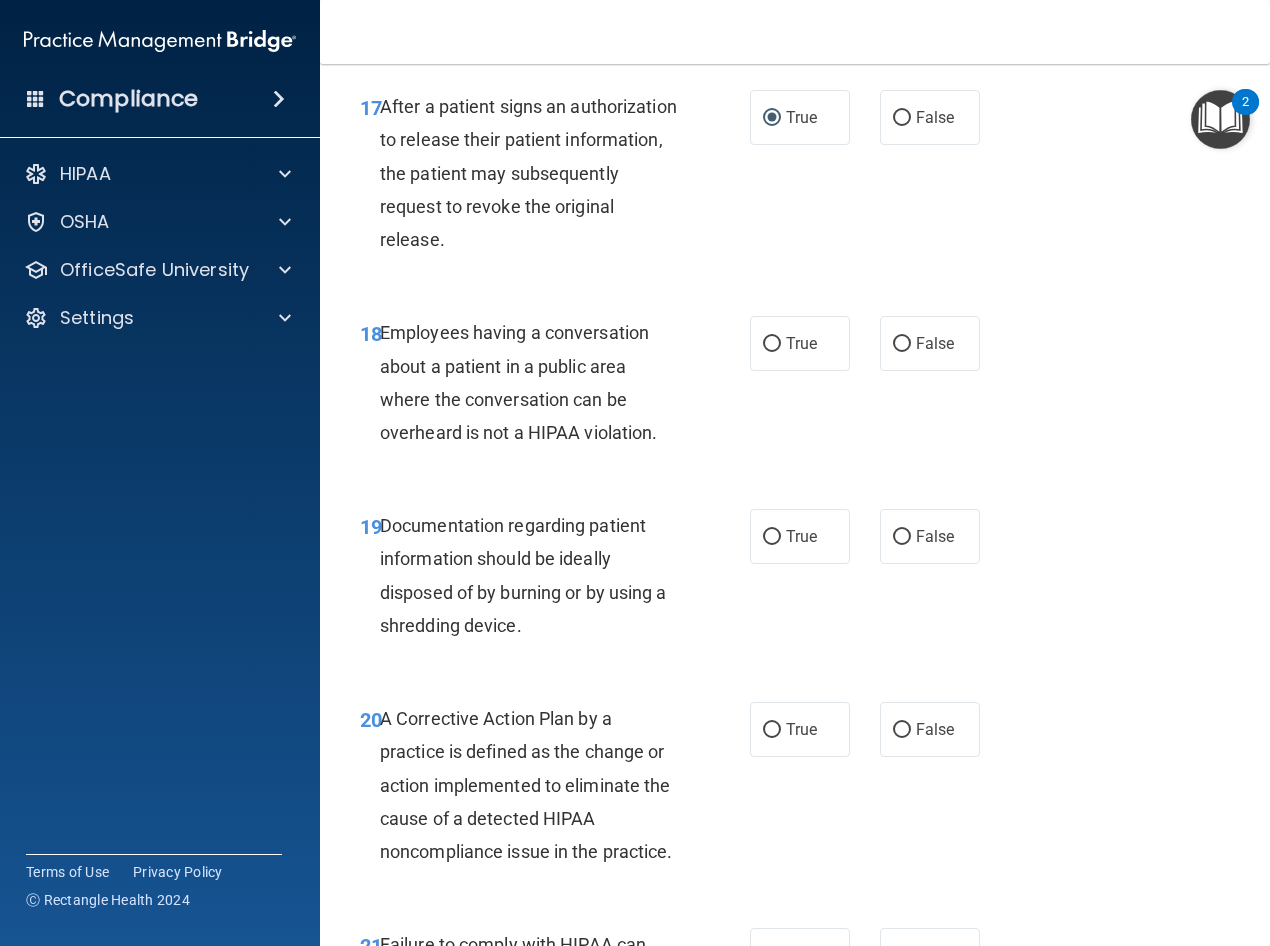 scroll, scrollTop: 3300, scrollLeft: 0, axis: vertical 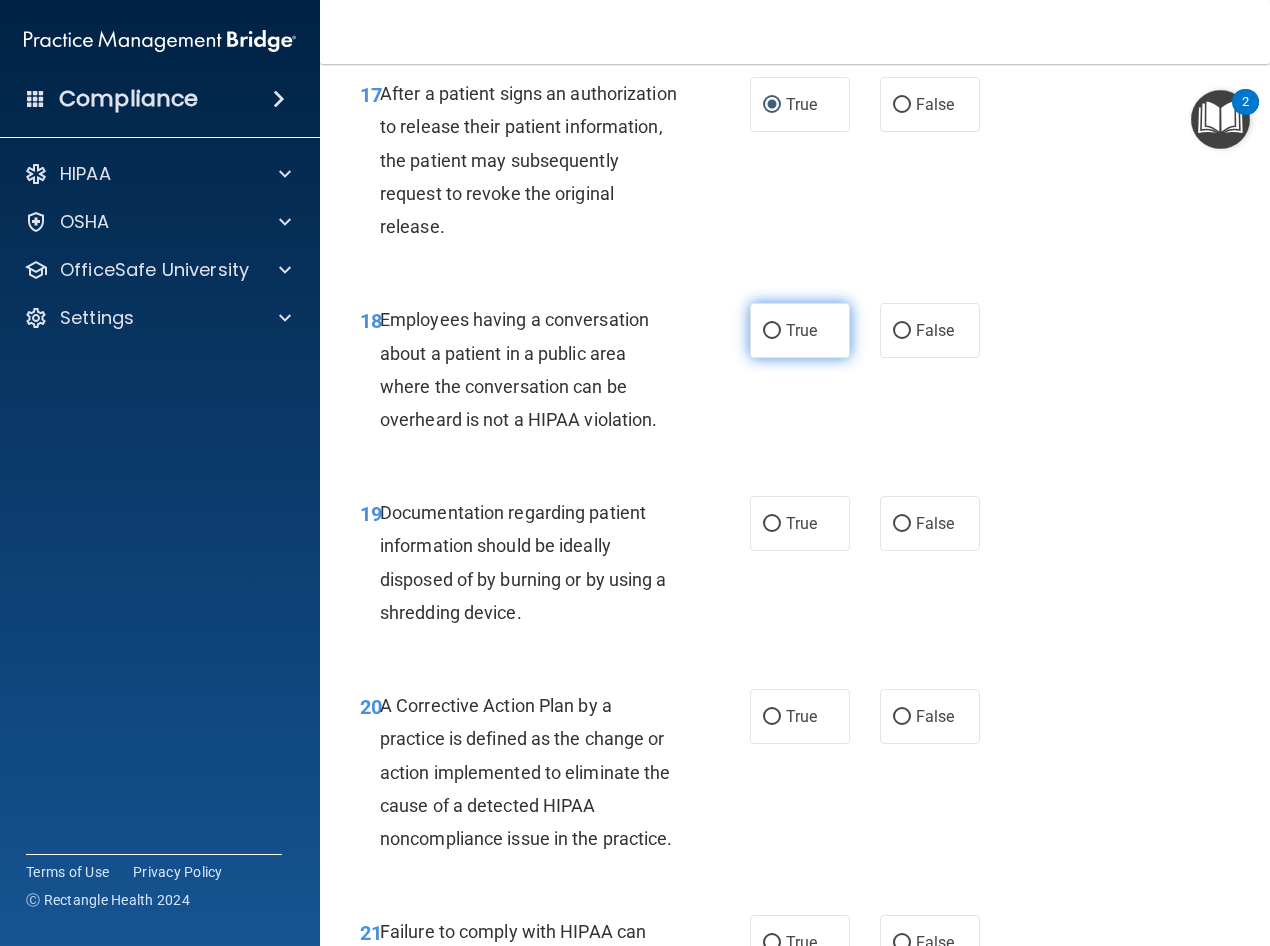 drag, startPoint x: 753, startPoint y: 353, endPoint x: 764, endPoint y: 372, distance: 21.954498 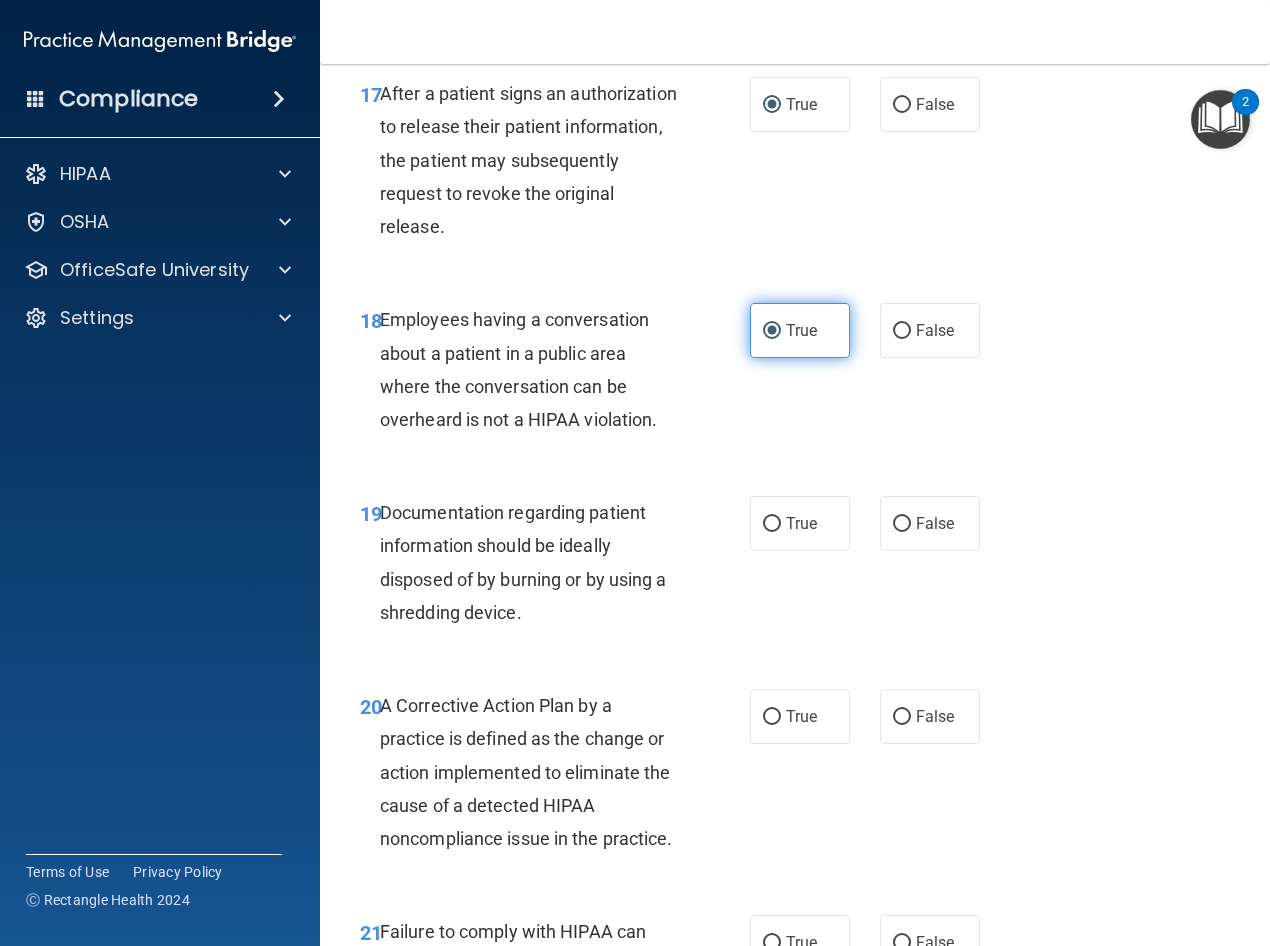 click on "True" at bounding box center (772, 331) 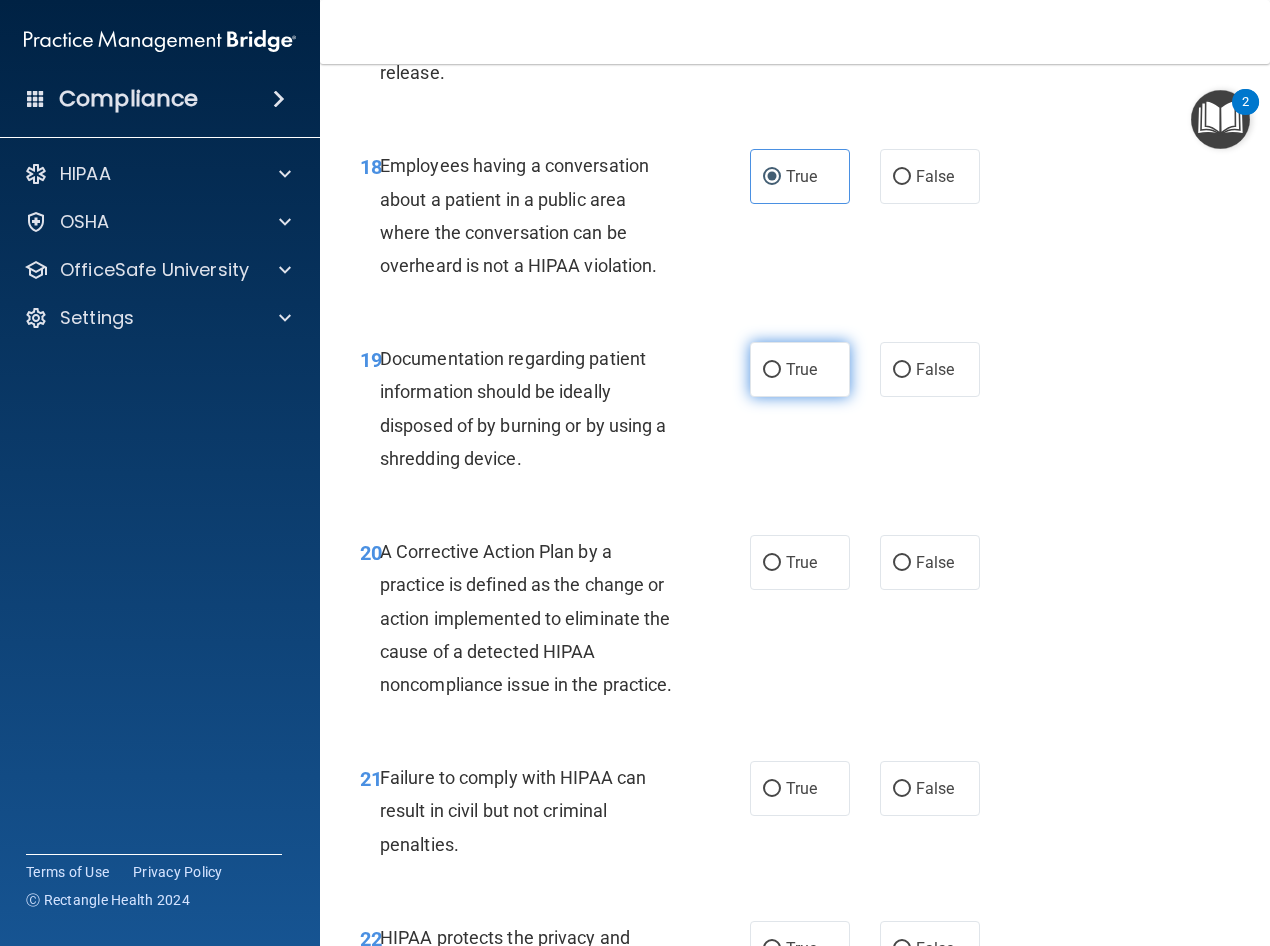 scroll, scrollTop: 3500, scrollLeft: 0, axis: vertical 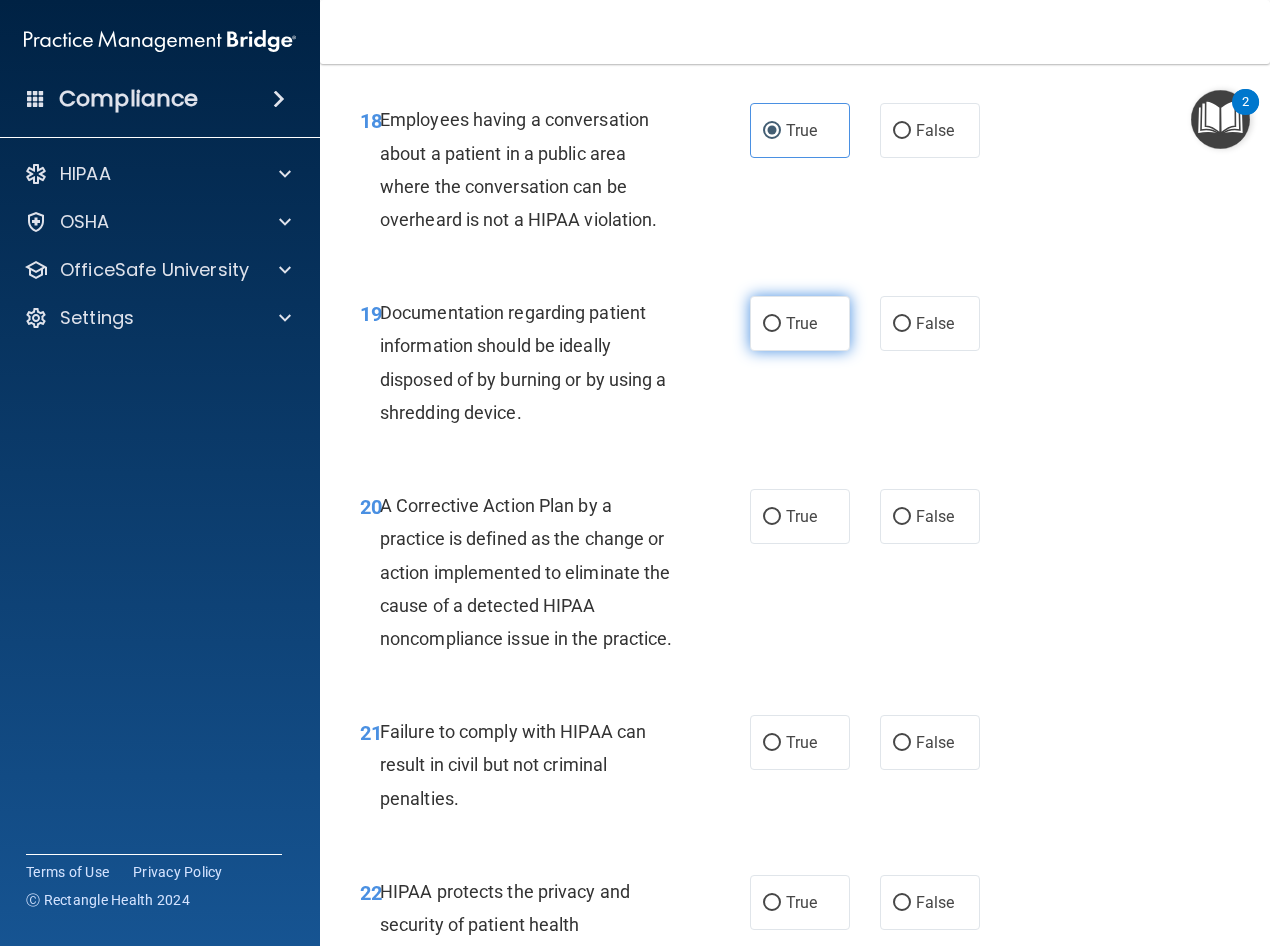 click on "True" at bounding box center [772, 324] 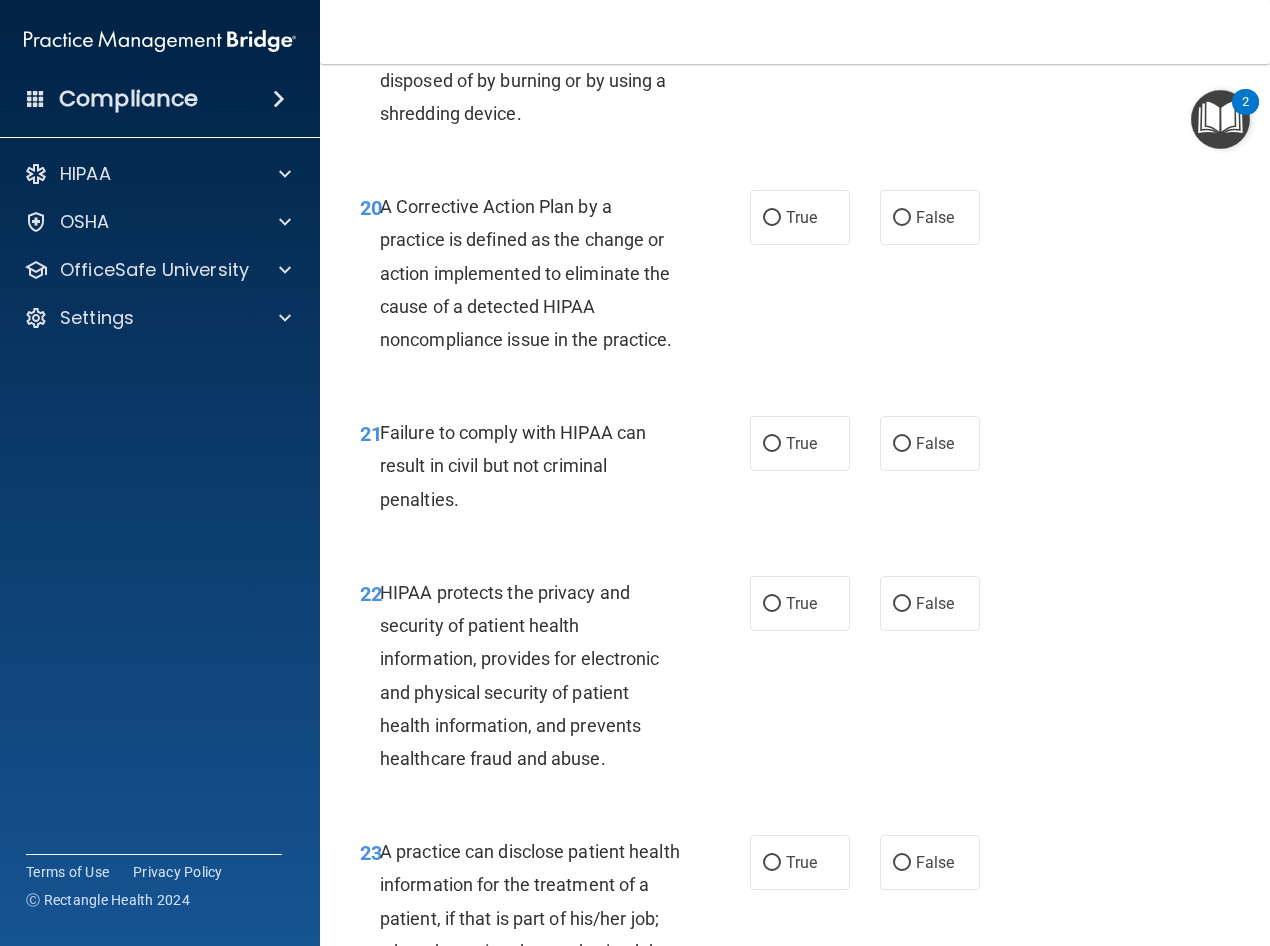scroll, scrollTop: 3800, scrollLeft: 0, axis: vertical 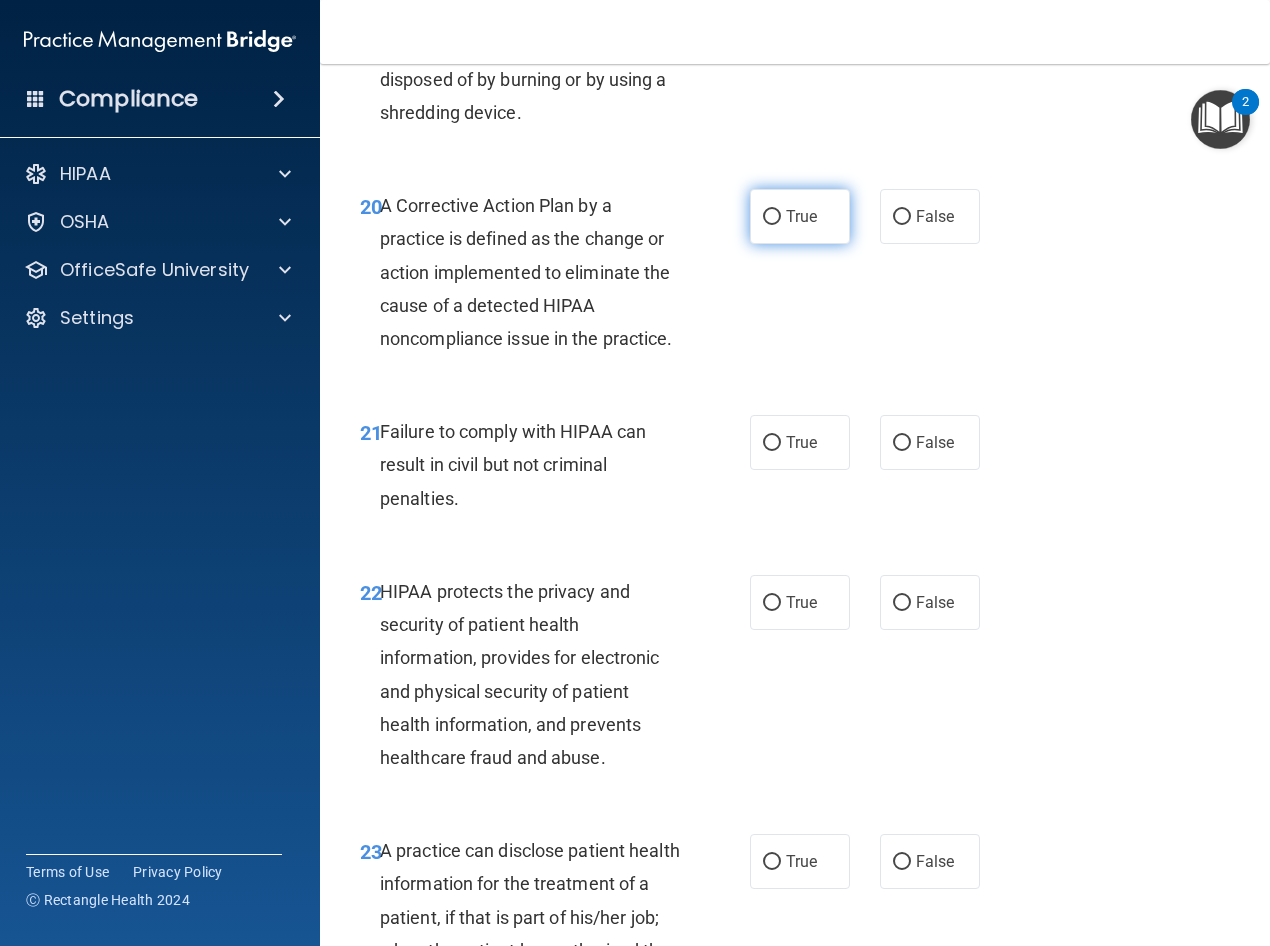 click on "True" at bounding box center (801, 216) 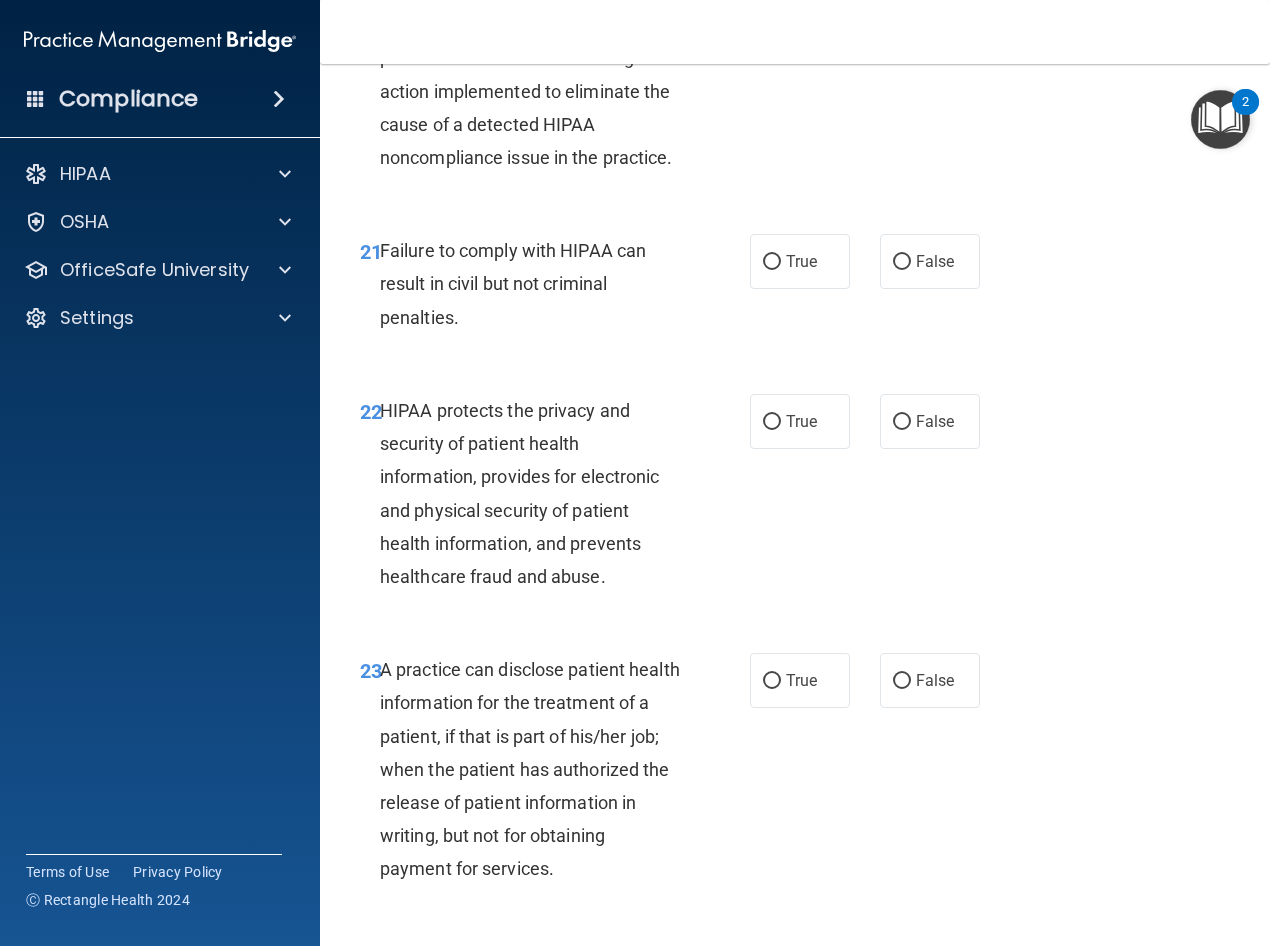 scroll, scrollTop: 4000, scrollLeft: 0, axis: vertical 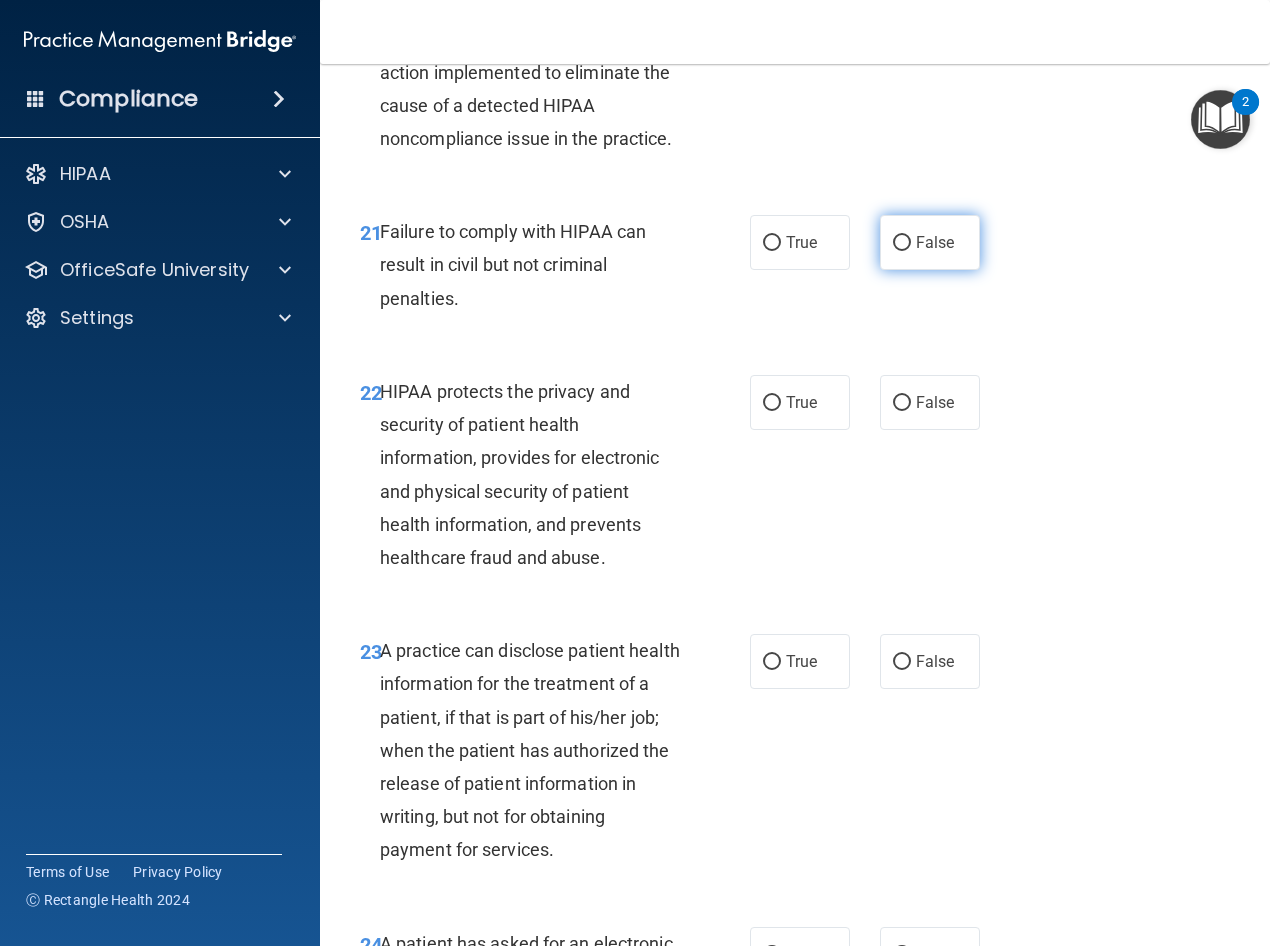 click on "False" at bounding box center (930, 242) 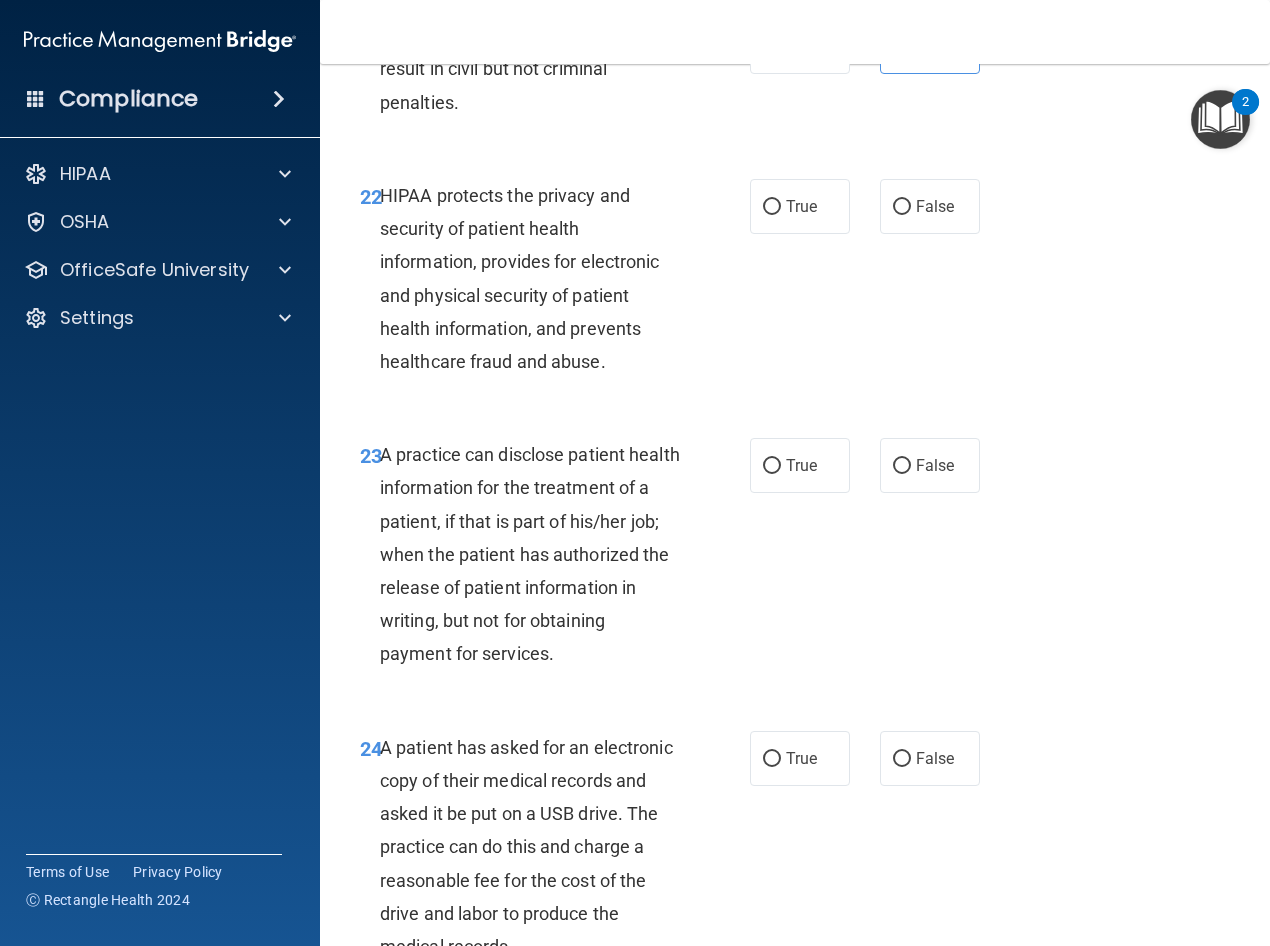scroll, scrollTop: 4200, scrollLeft: 0, axis: vertical 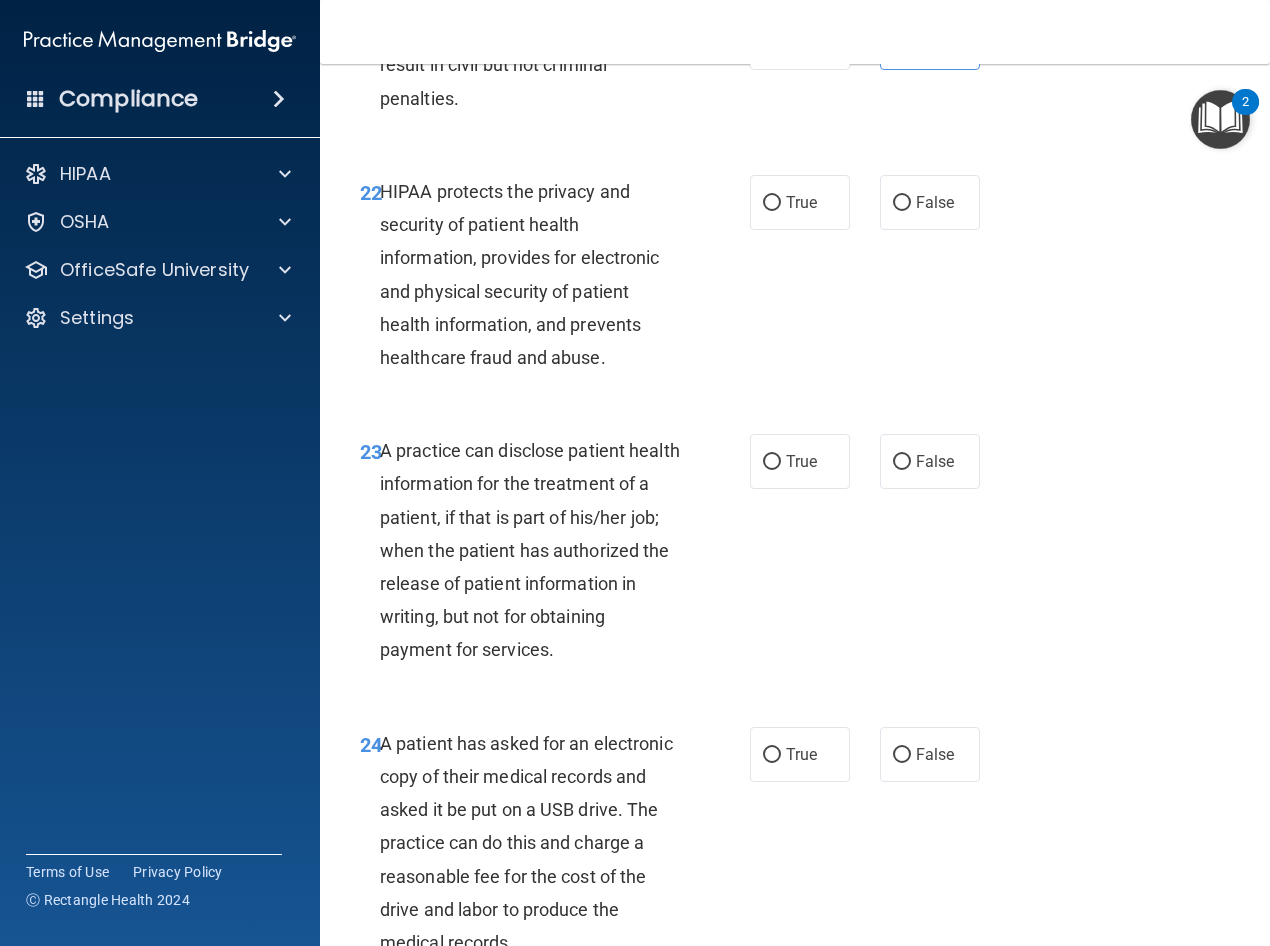 drag, startPoint x: 755, startPoint y: 267, endPoint x: 731, endPoint y: 320, distance: 58.18075 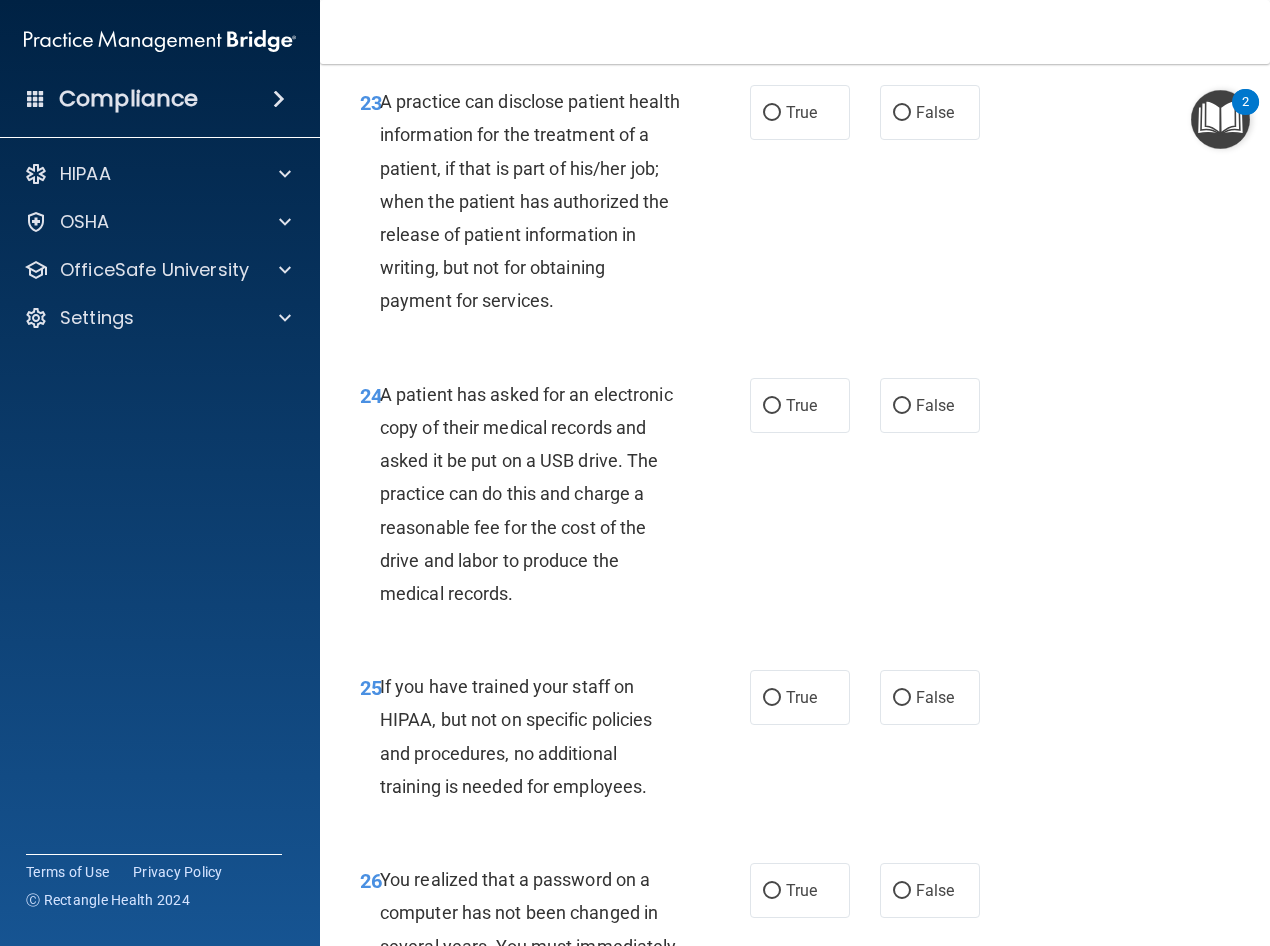 scroll, scrollTop: 4500, scrollLeft: 0, axis: vertical 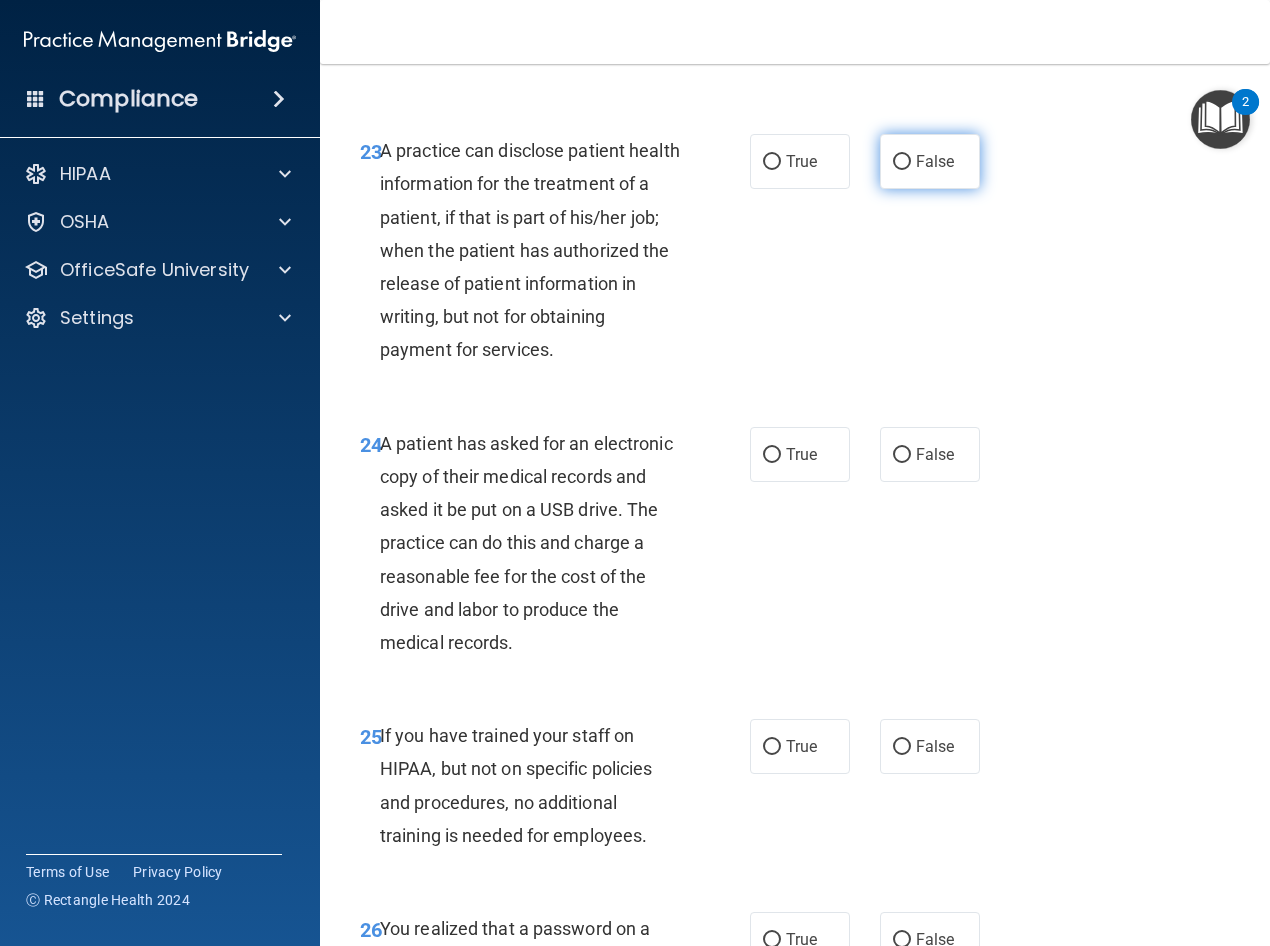 click on "False" at bounding box center (902, 162) 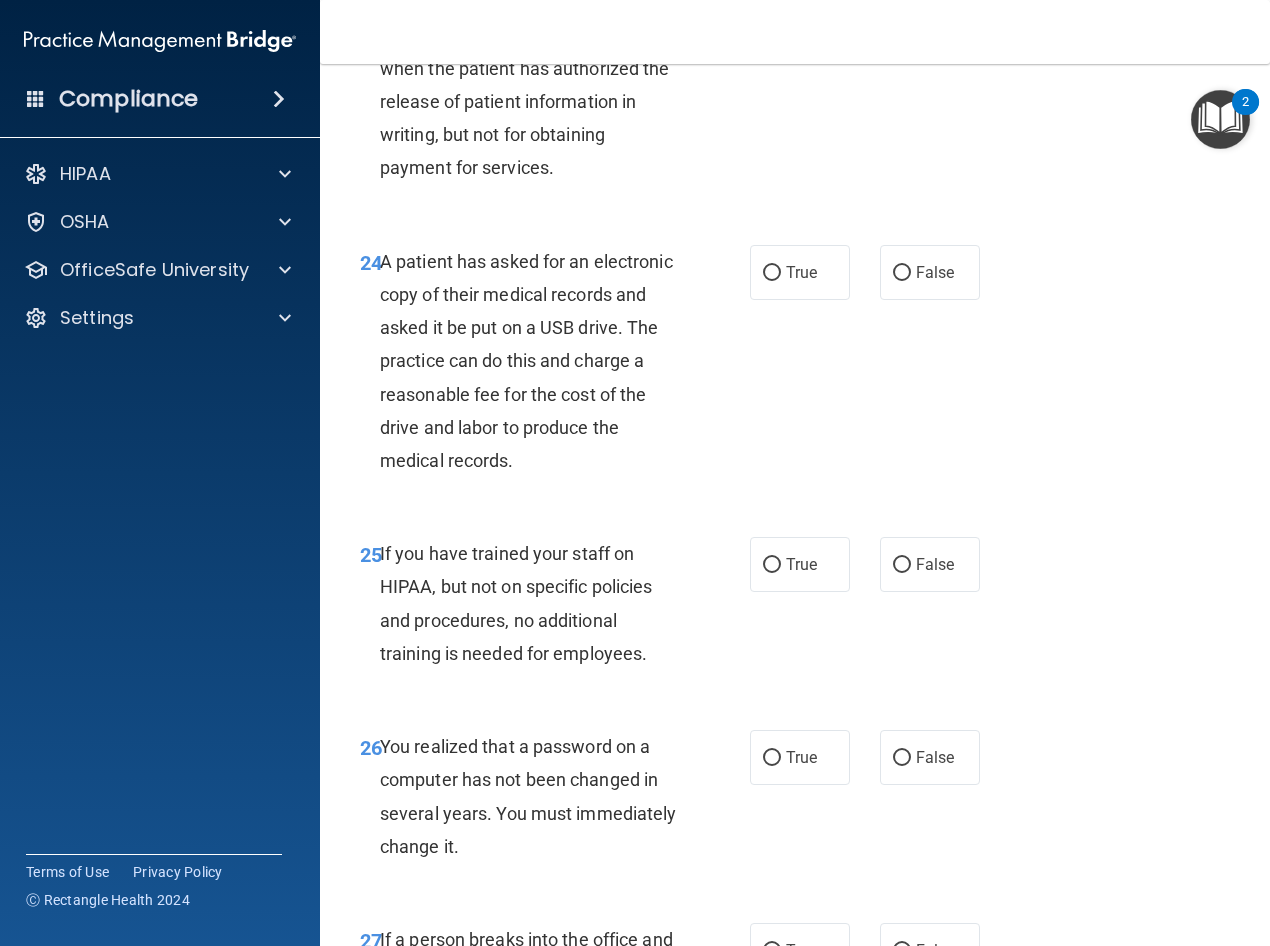 scroll, scrollTop: 4700, scrollLeft: 0, axis: vertical 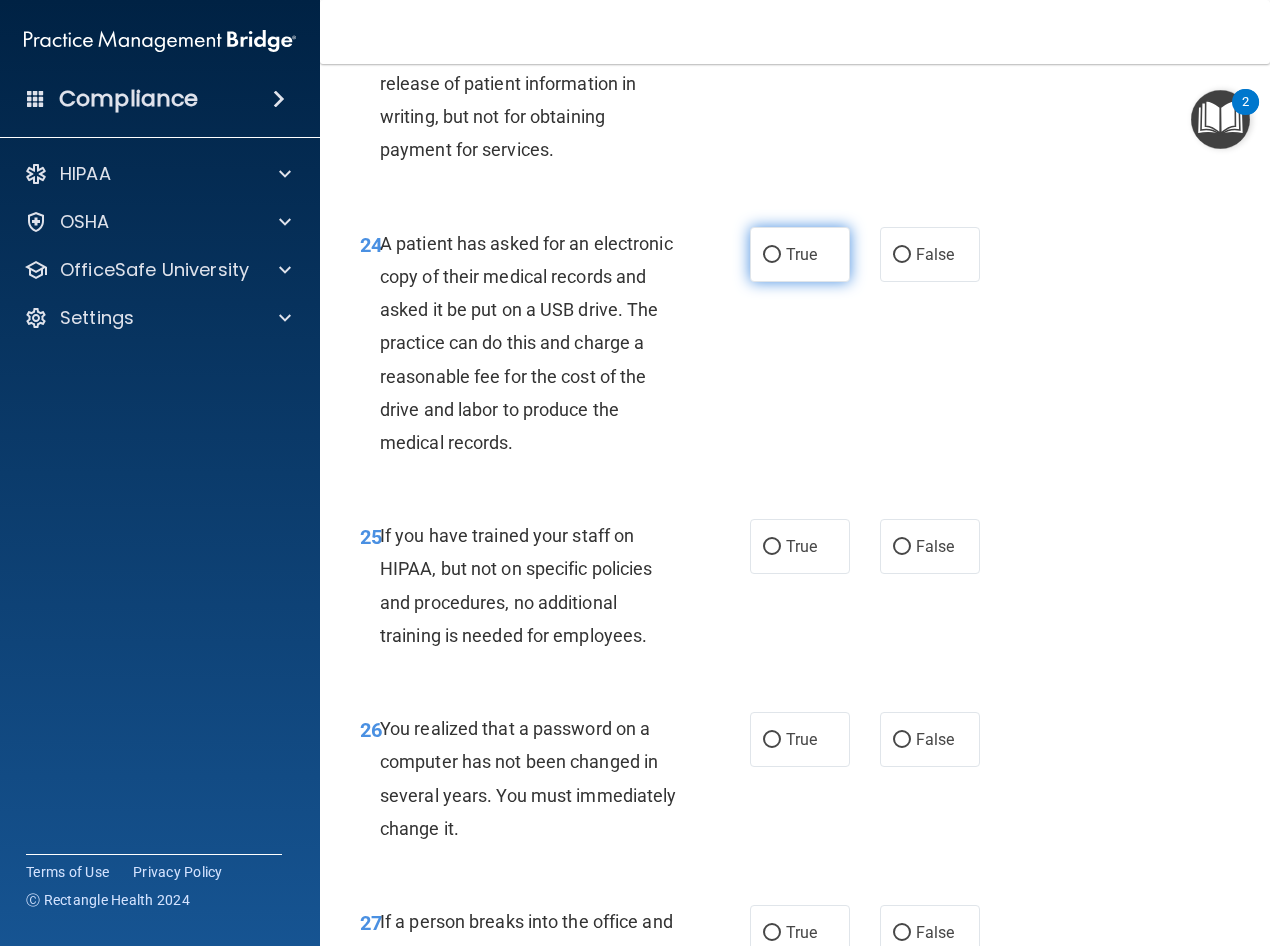 click on "True" at bounding box center (772, 255) 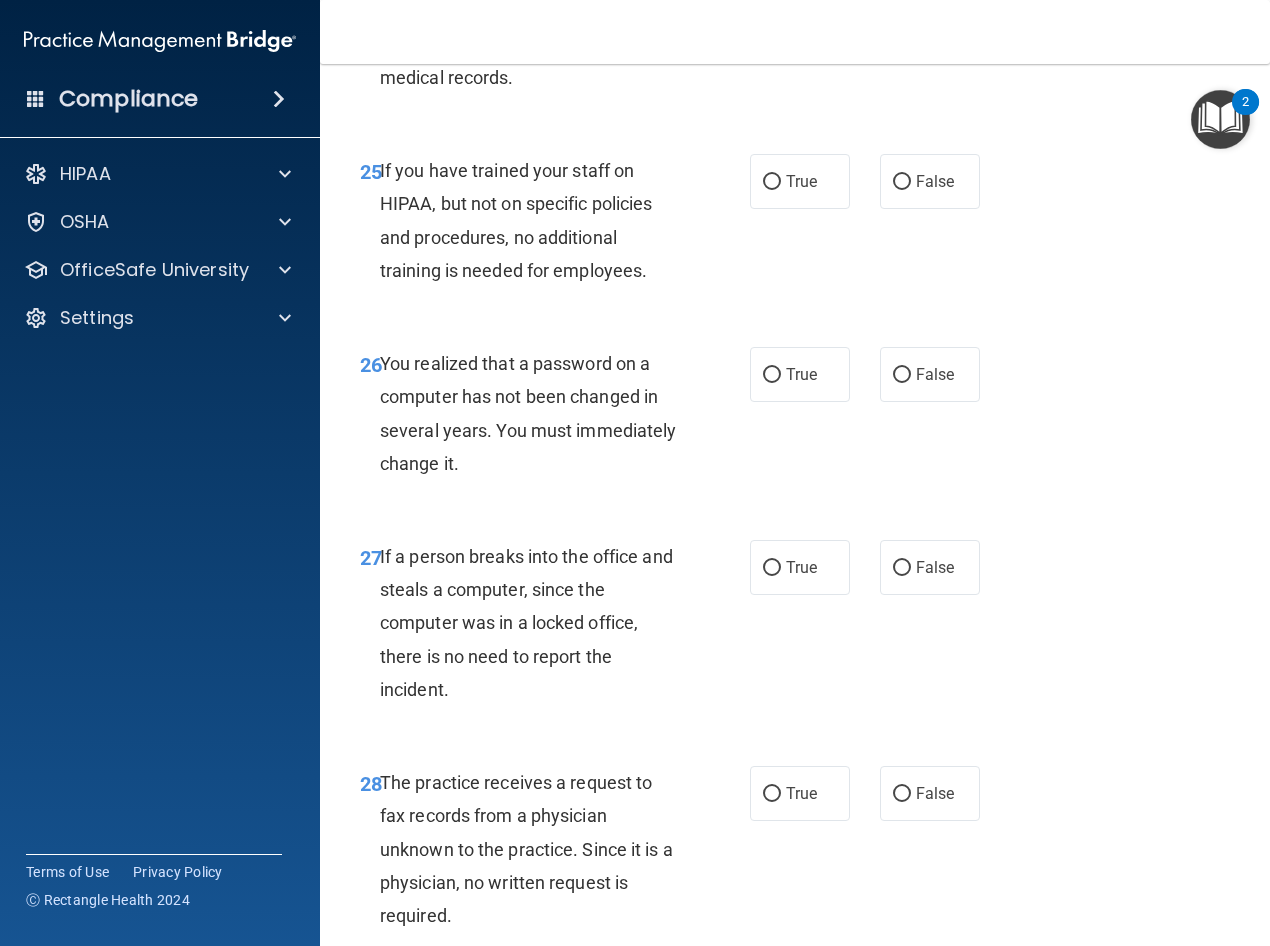 scroll, scrollTop: 5100, scrollLeft: 0, axis: vertical 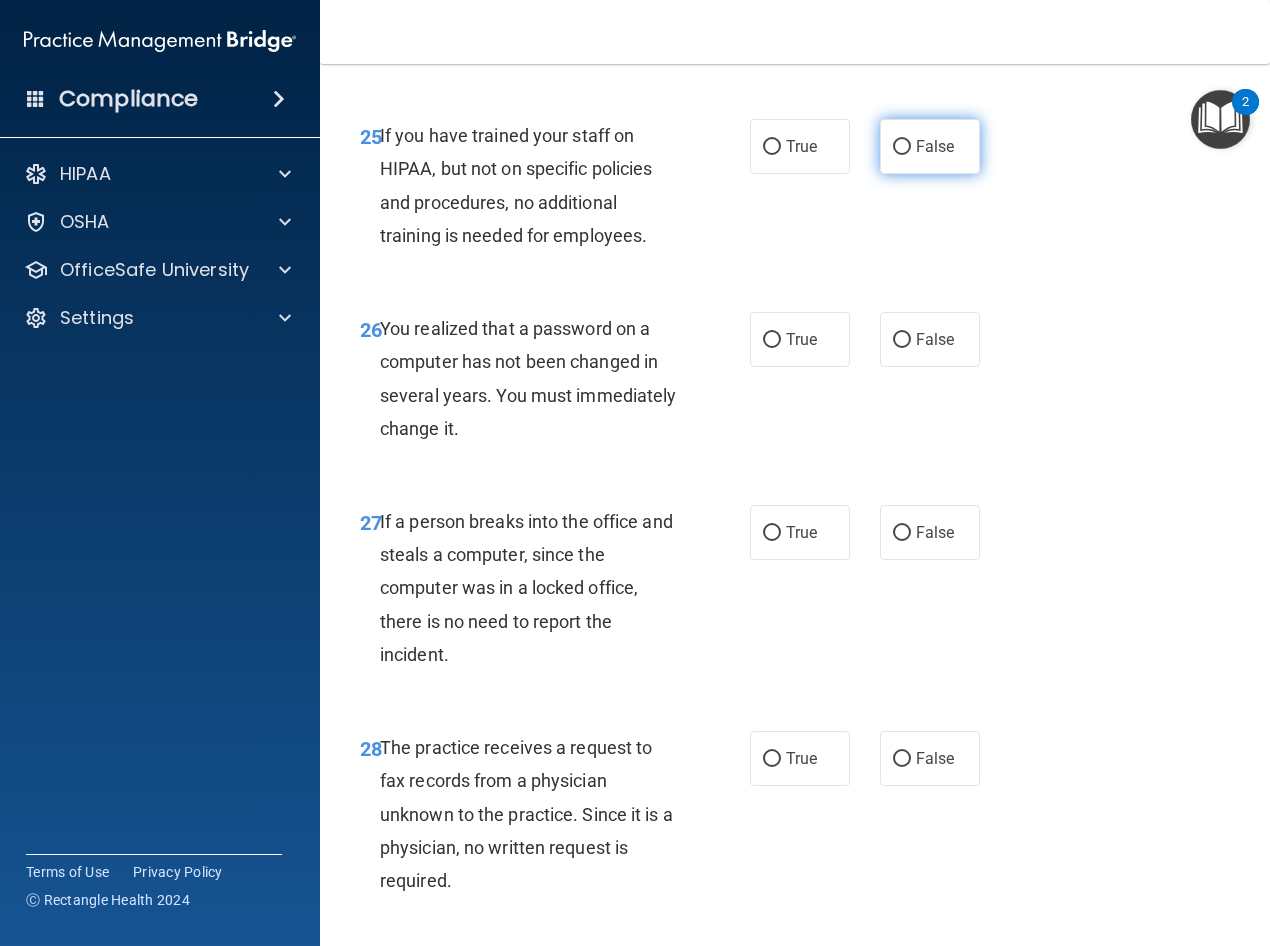 click on "False" at bounding box center [930, 146] 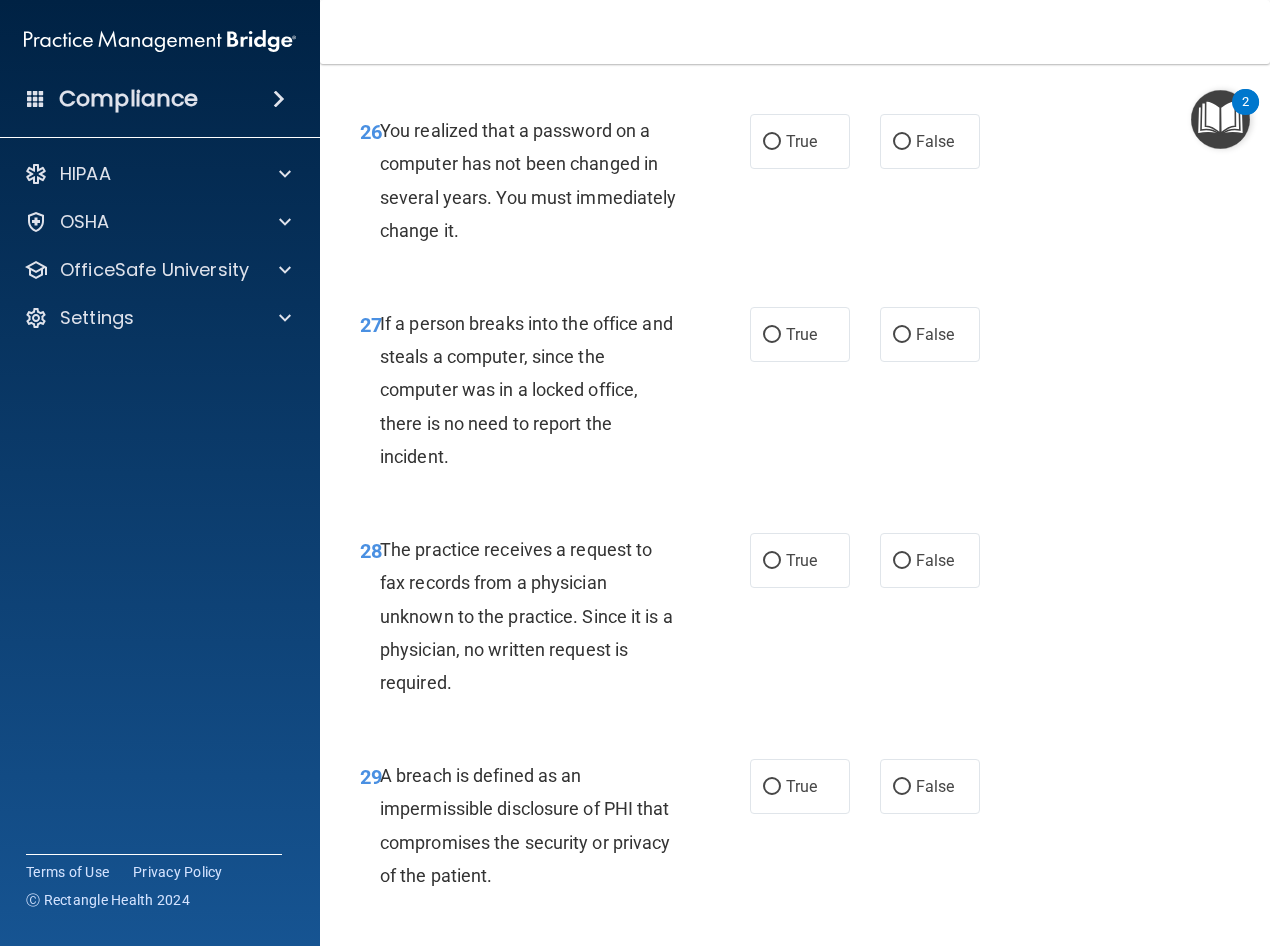 scroll, scrollTop: 5300, scrollLeft: 0, axis: vertical 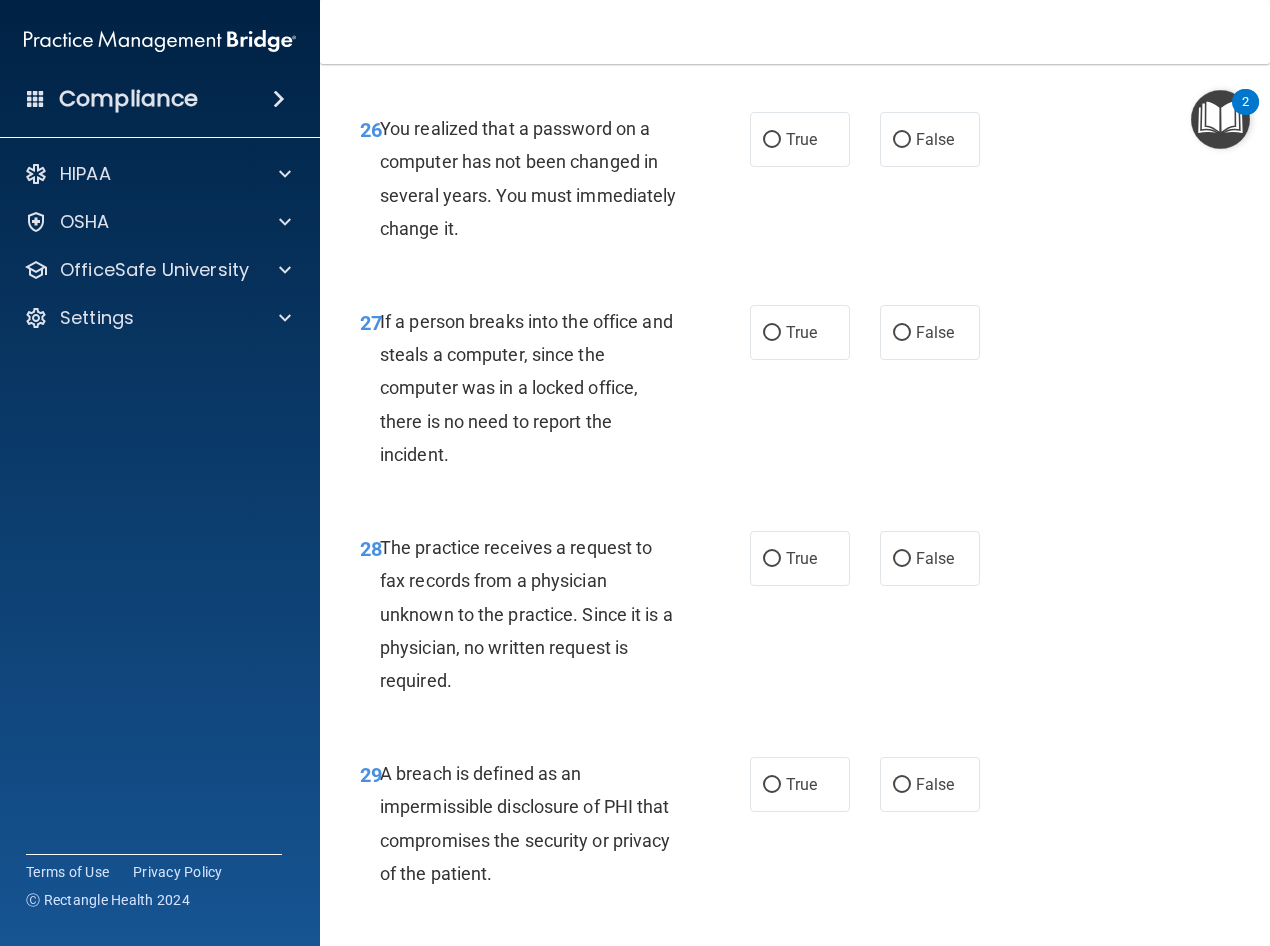 drag, startPoint x: 758, startPoint y: 211, endPoint x: 677, endPoint y: 295, distance: 116.6919 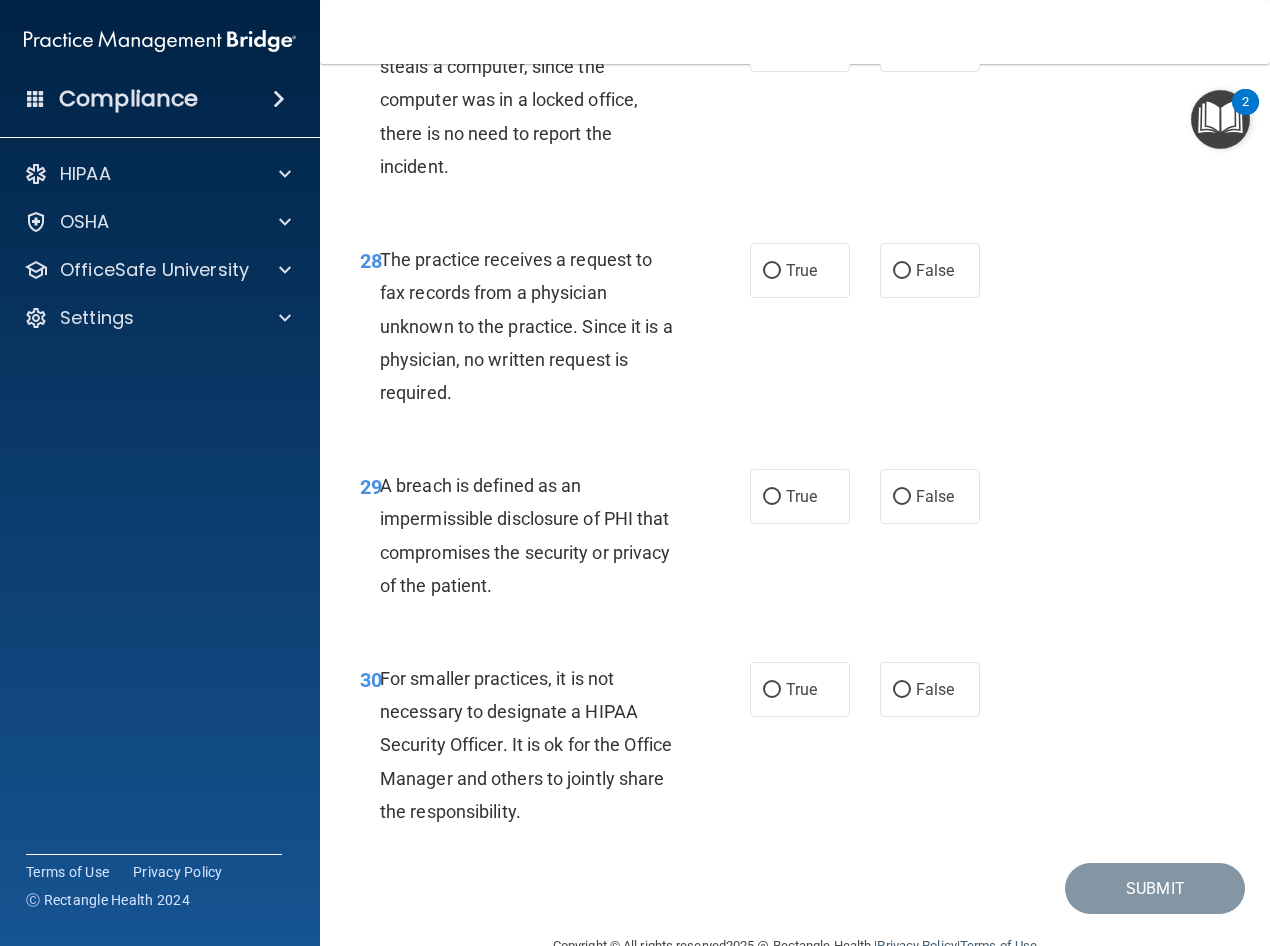 scroll, scrollTop: 5600, scrollLeft: 0, axis: vertical 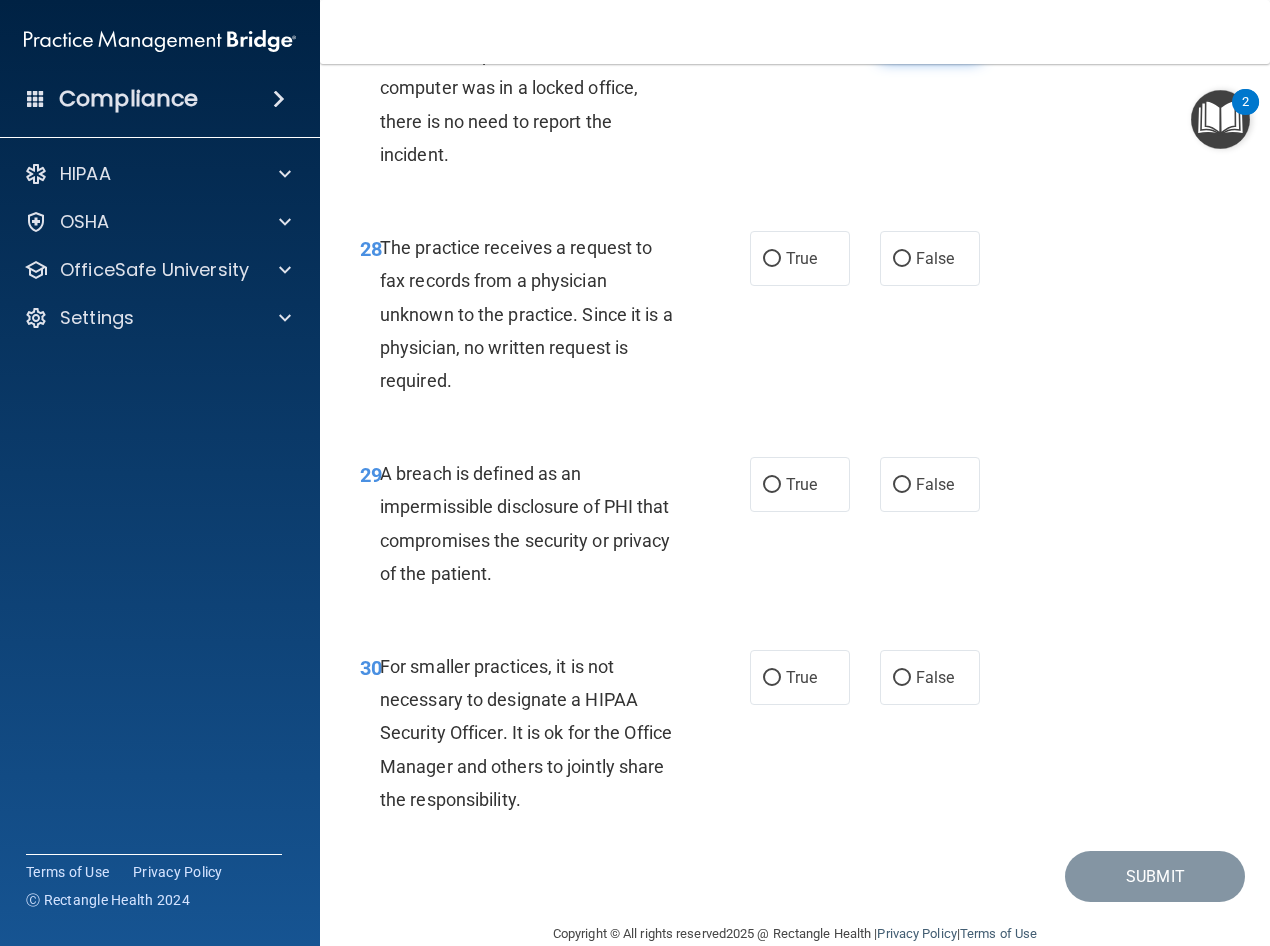 click on "False" at bounding box center (902, 33) 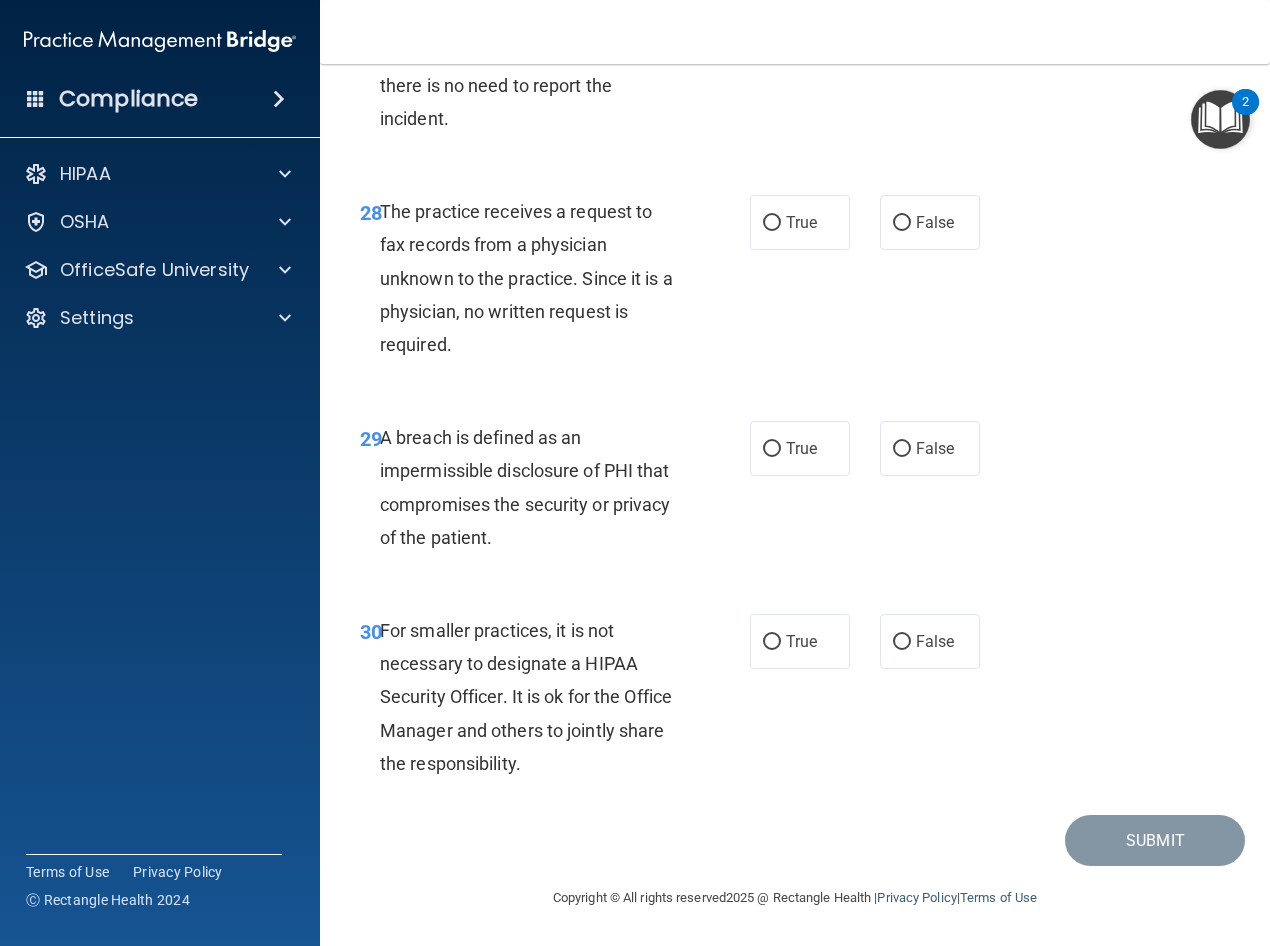 scroll, scrollTop: 5702, scrollLeft: 0, axis: vertical 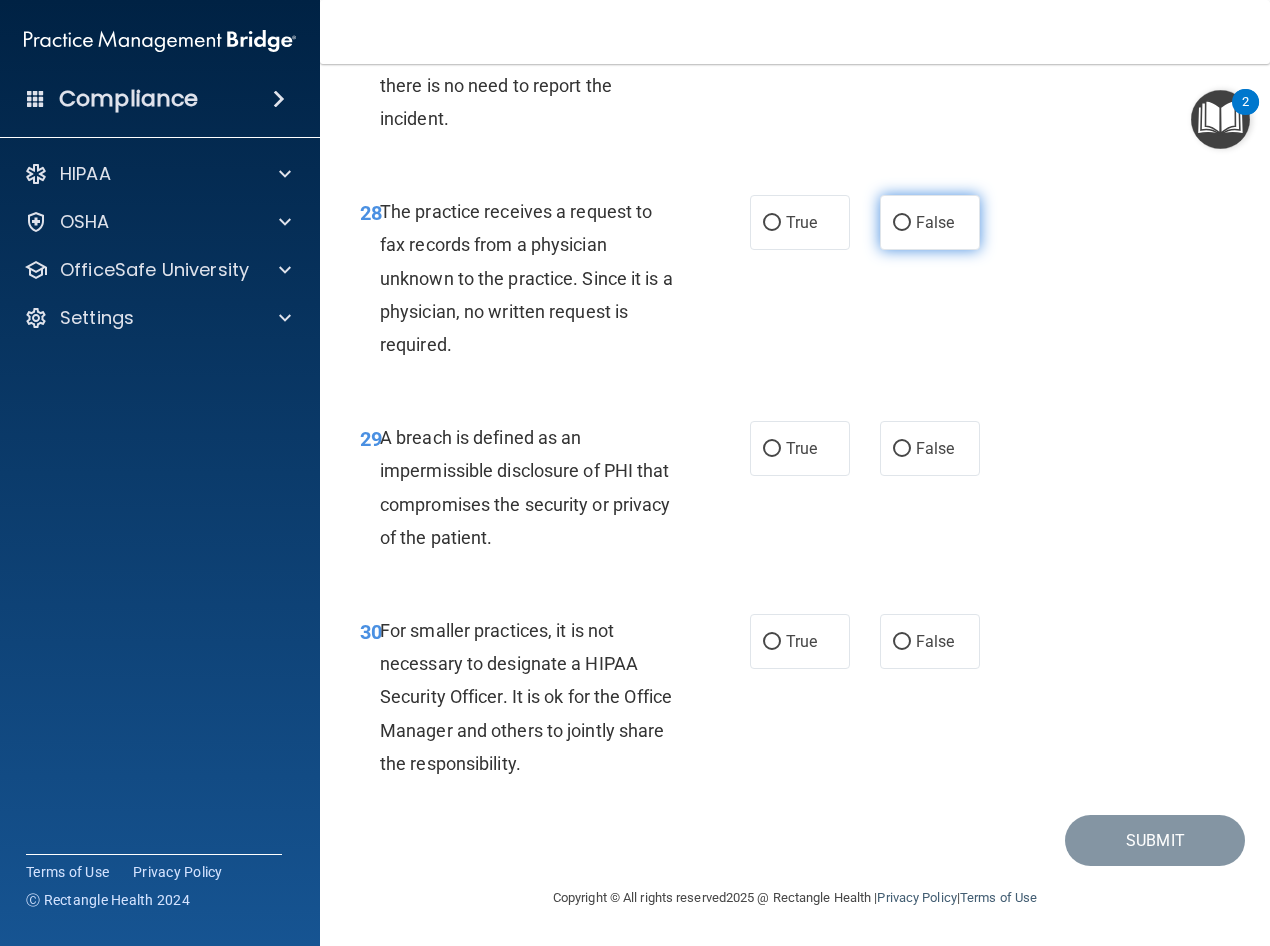 click on "False" at bounding box center [902, 223] 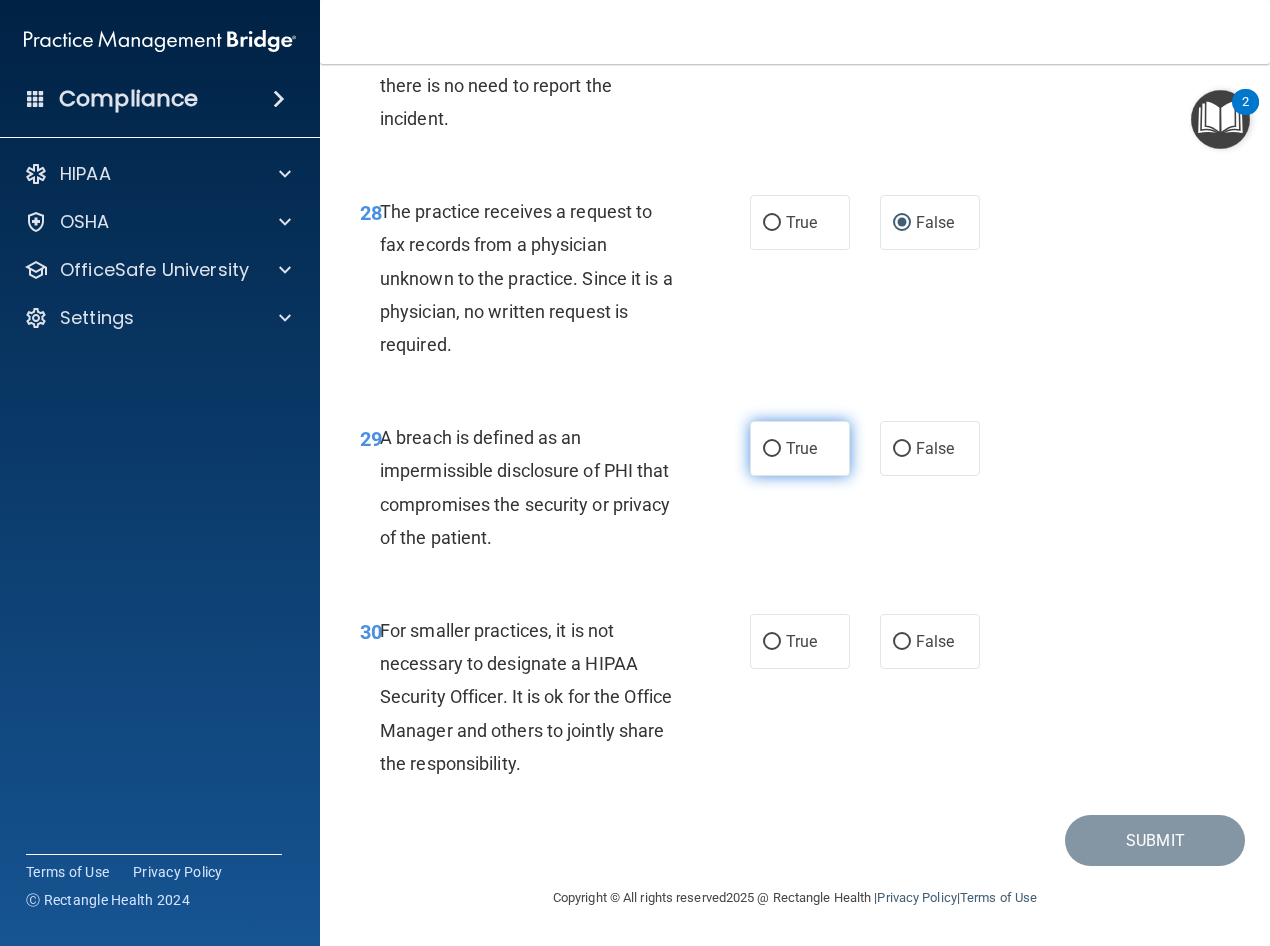 click on "True" at bounding box center [772, 449] 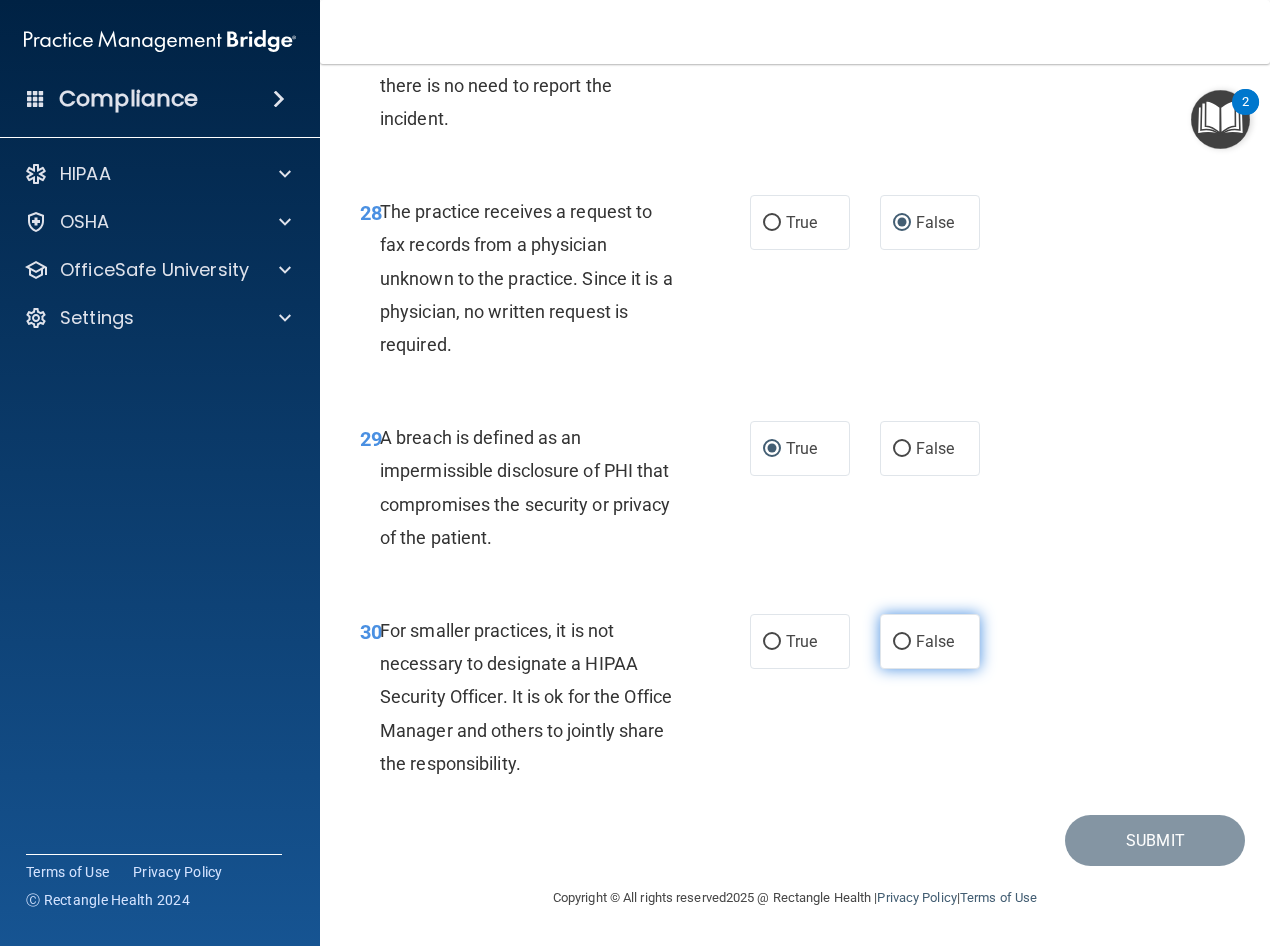 click on "False" at bounding box center (930, 641) 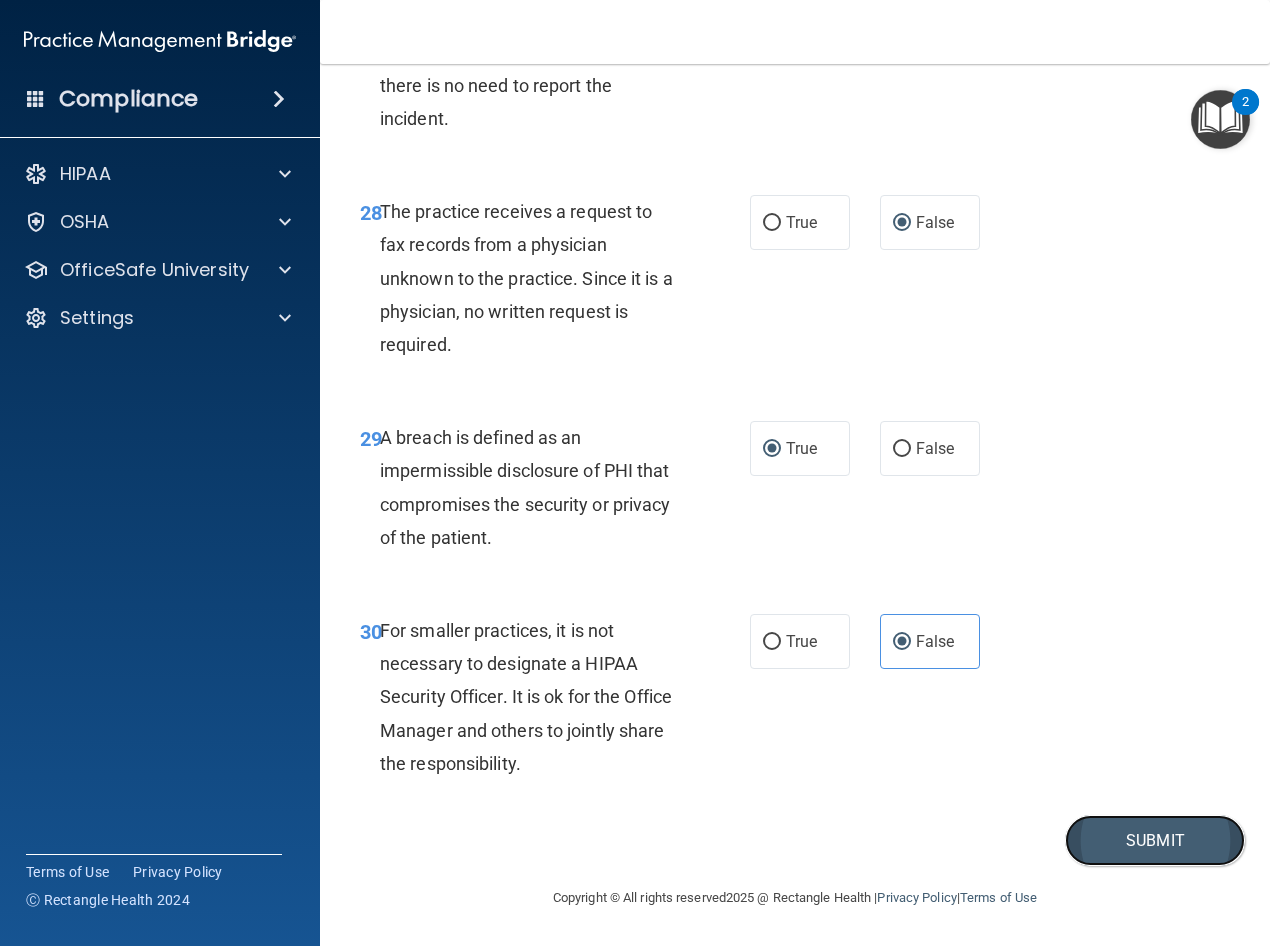 click on "Submit" at bounding box center [1155, 840] 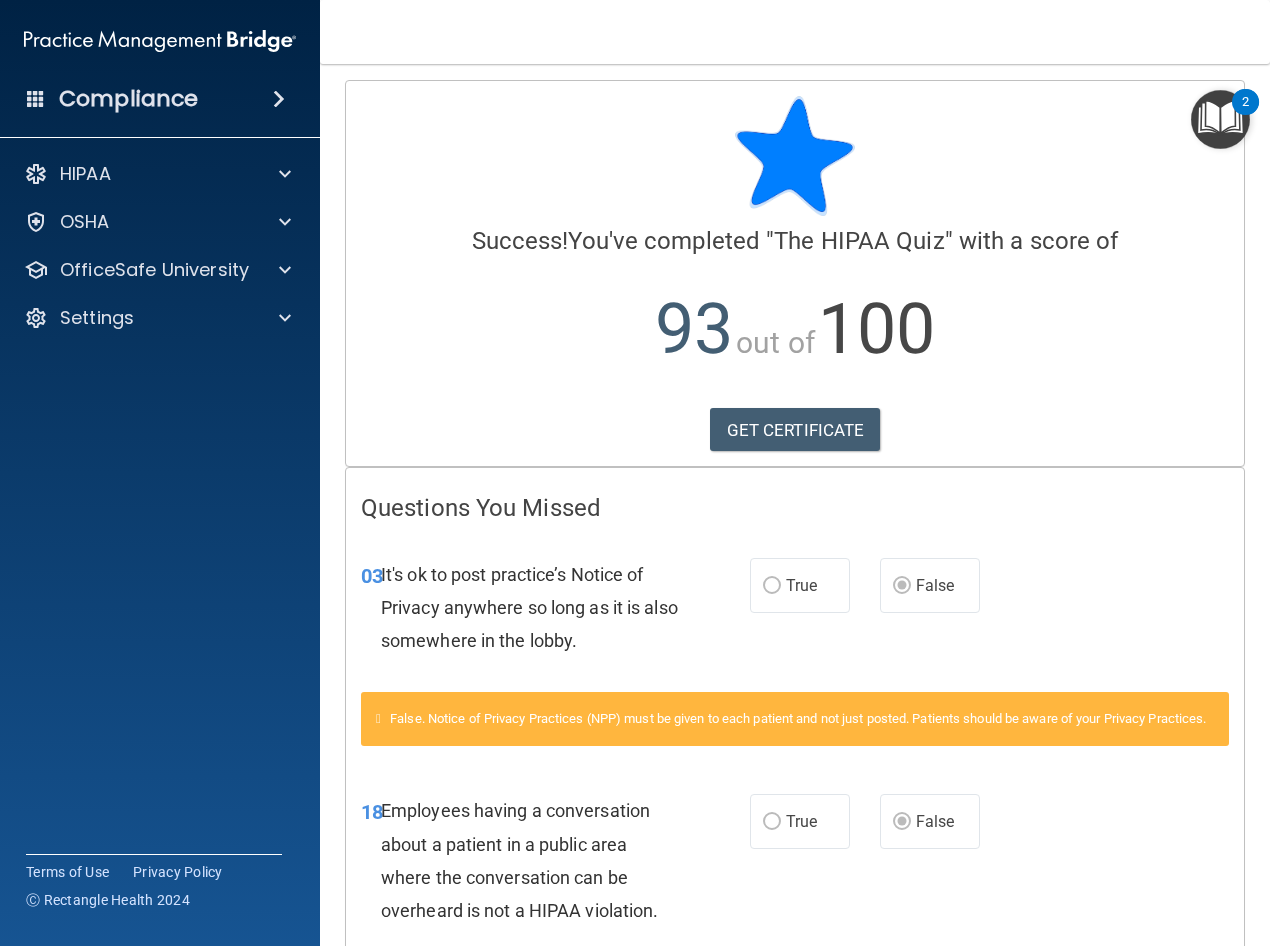 scroll, scrollTop: 0, scrollLeft: 0, axis: both 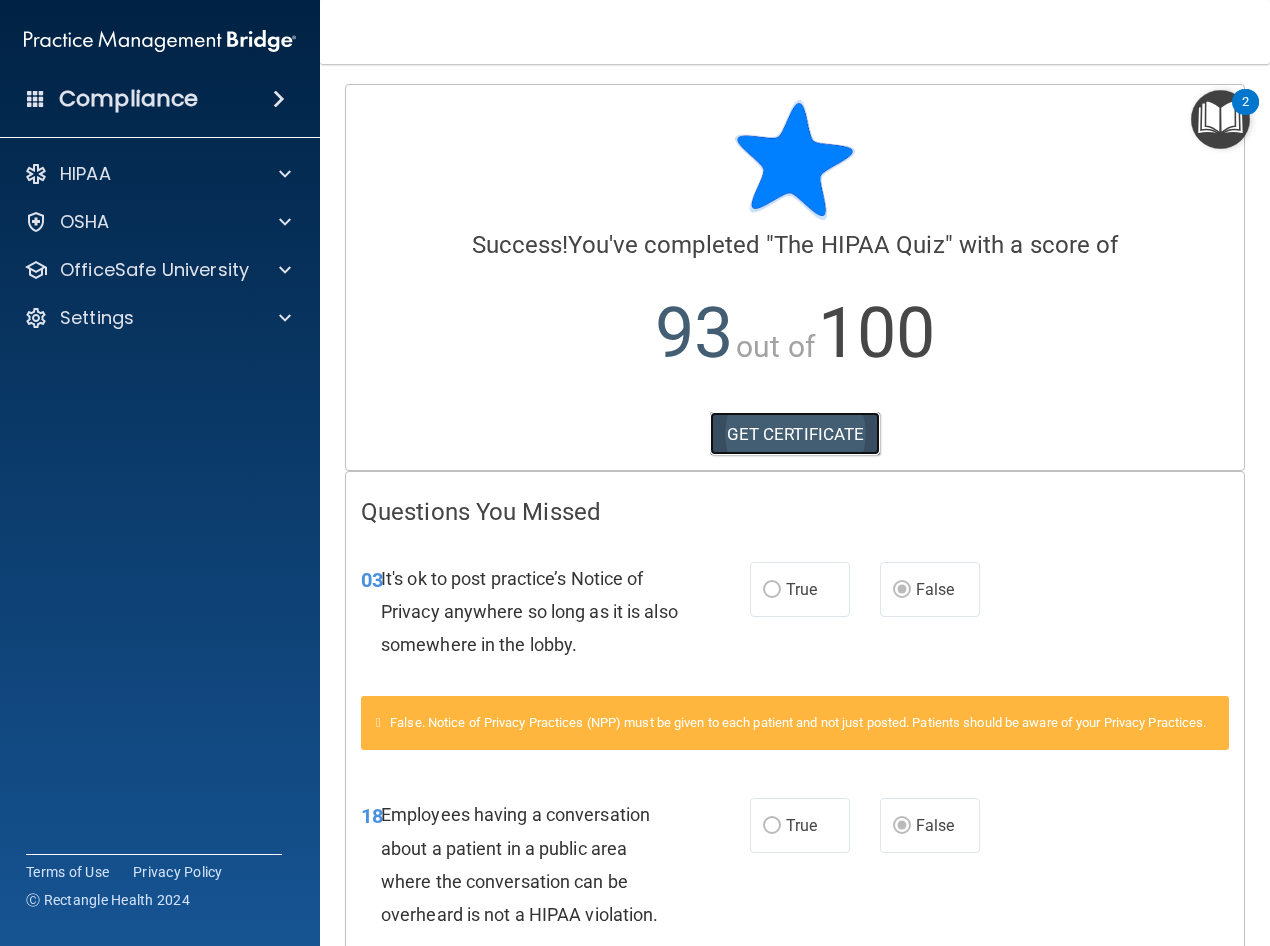 click on "GET CERTIFICATE" at bounding box center (795, 434) 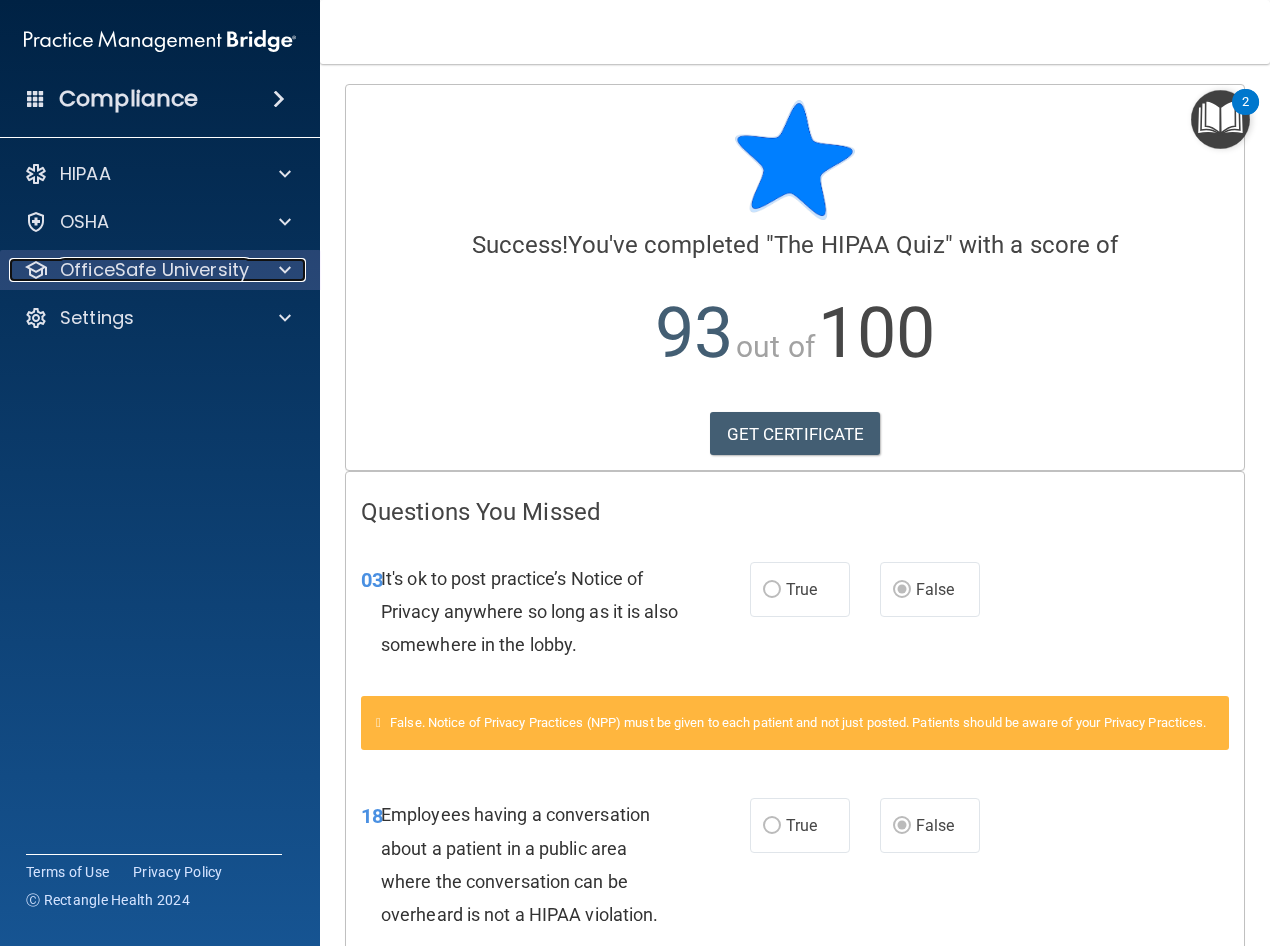 click at bounding box center (285, 270) 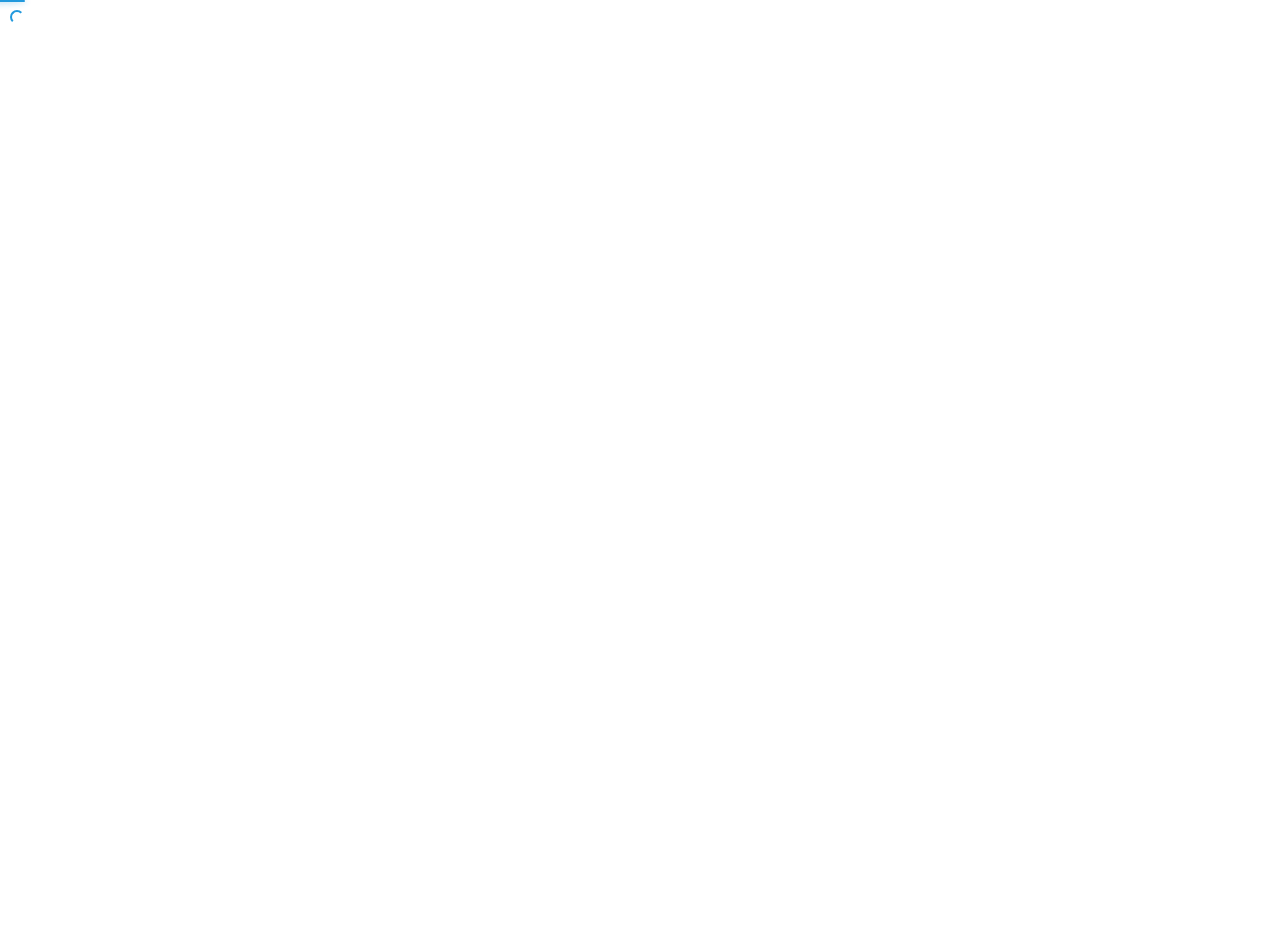 scroll, scrollTop: 0, scrollLeft: 0, axis: both 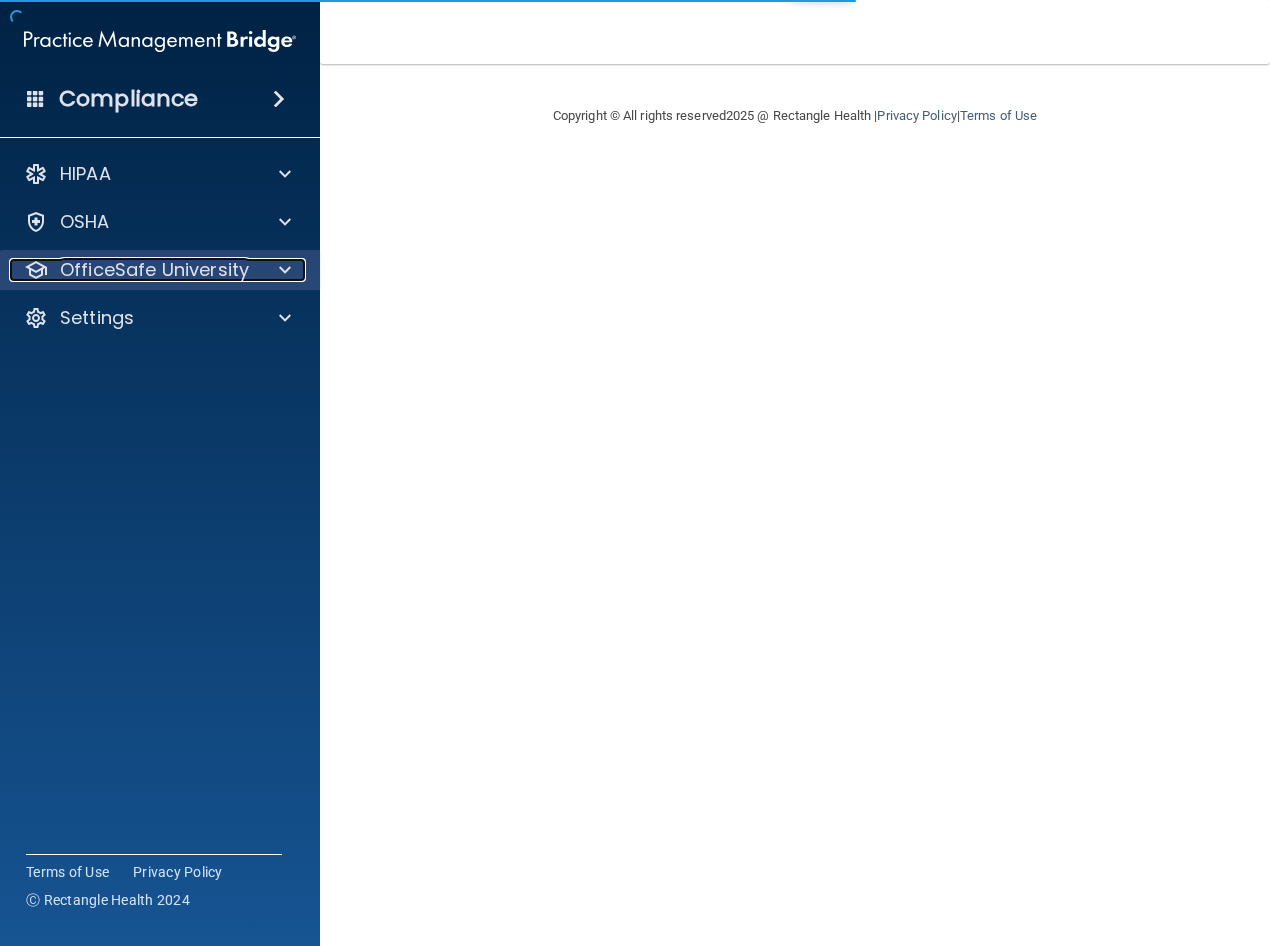 click at bounding box center (285, 270) 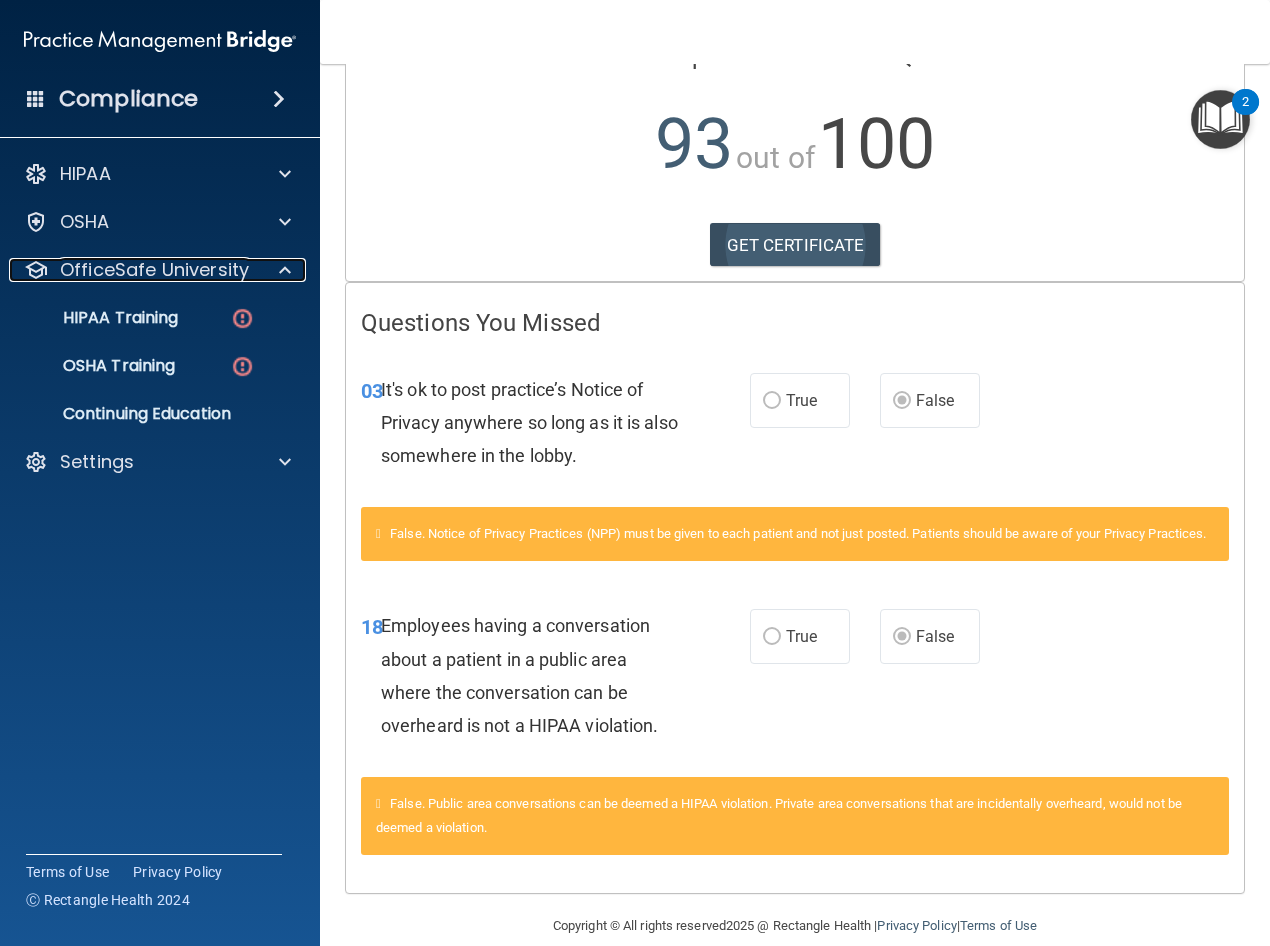 scroll, scrollTop: 141, scrollLeft: 0, axis: vertical 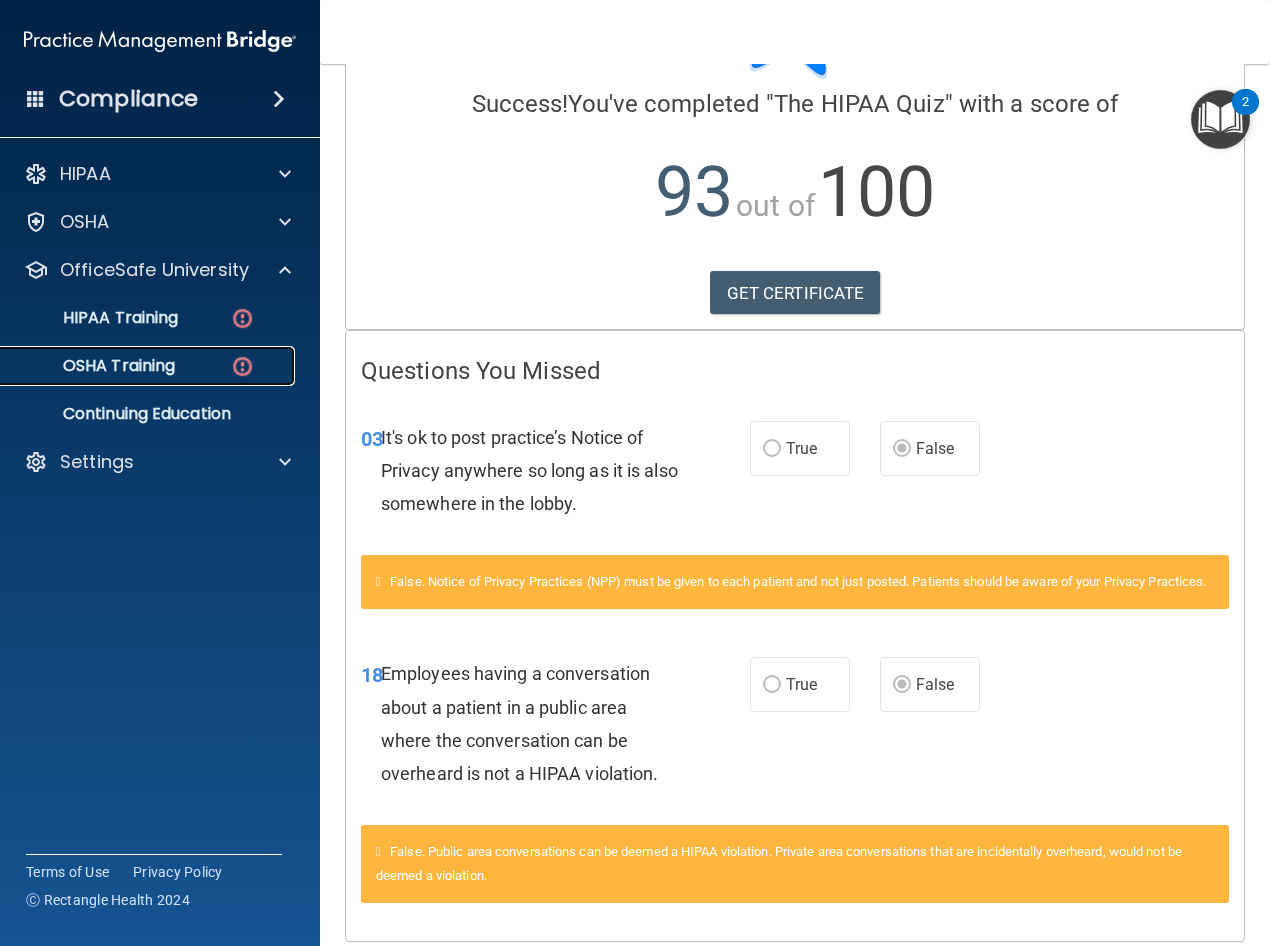 click on "OSHA Training" at bounding box center [94, 366] 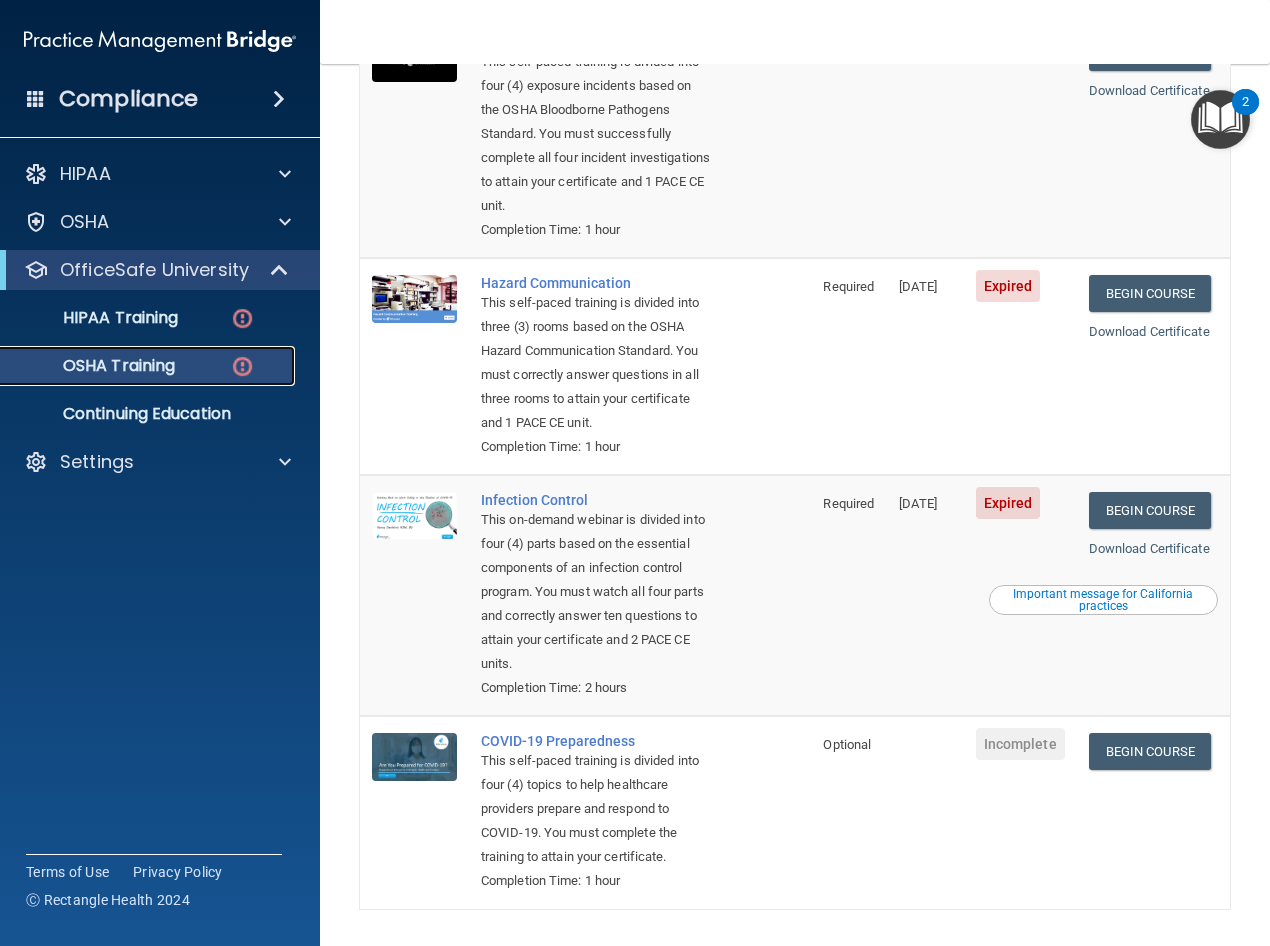 scroll, scrollTop: 0, scrollLeft: 0, axis: both 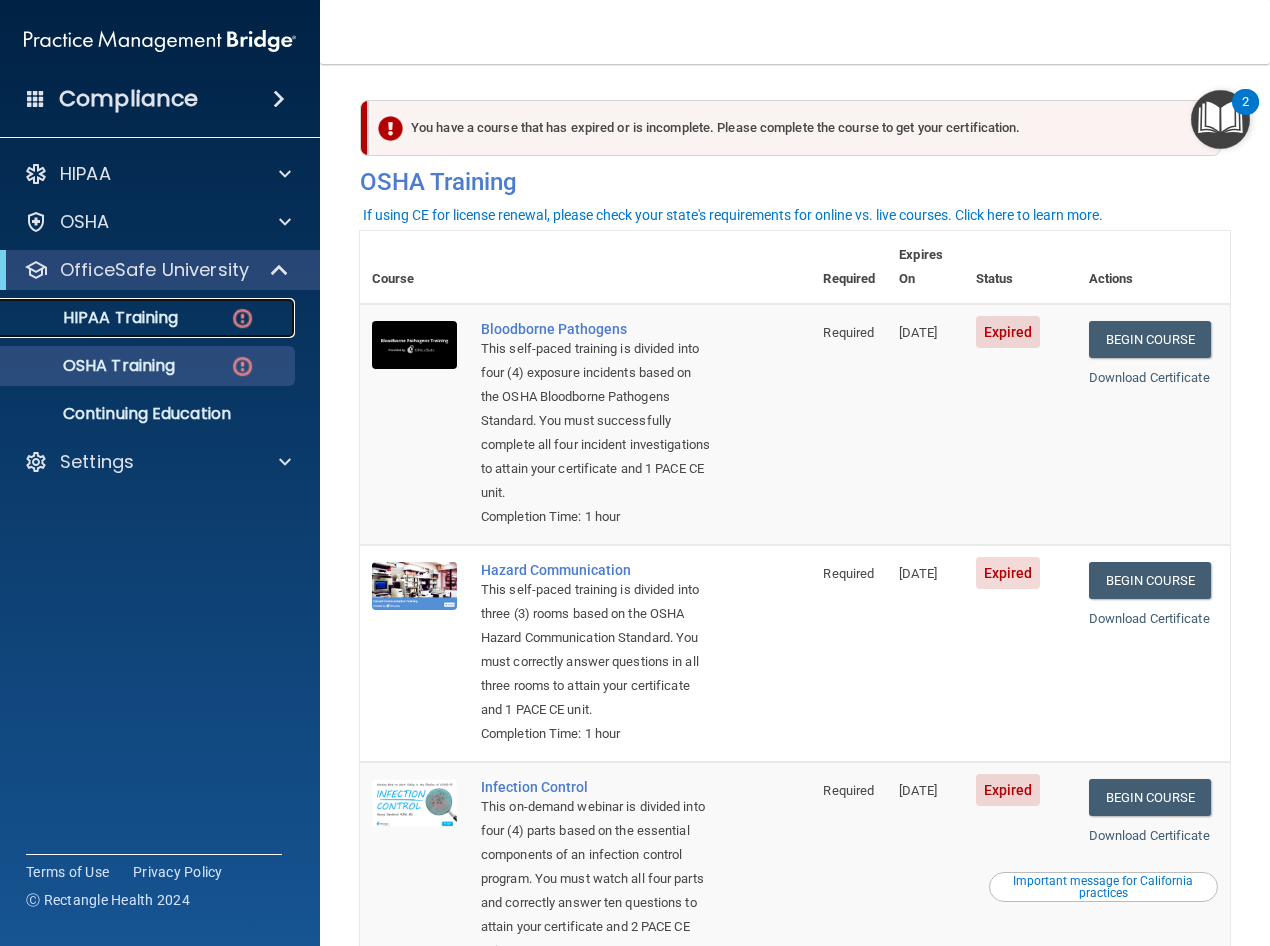 click on "HIPAA Training" at bounding box center [149, 318] 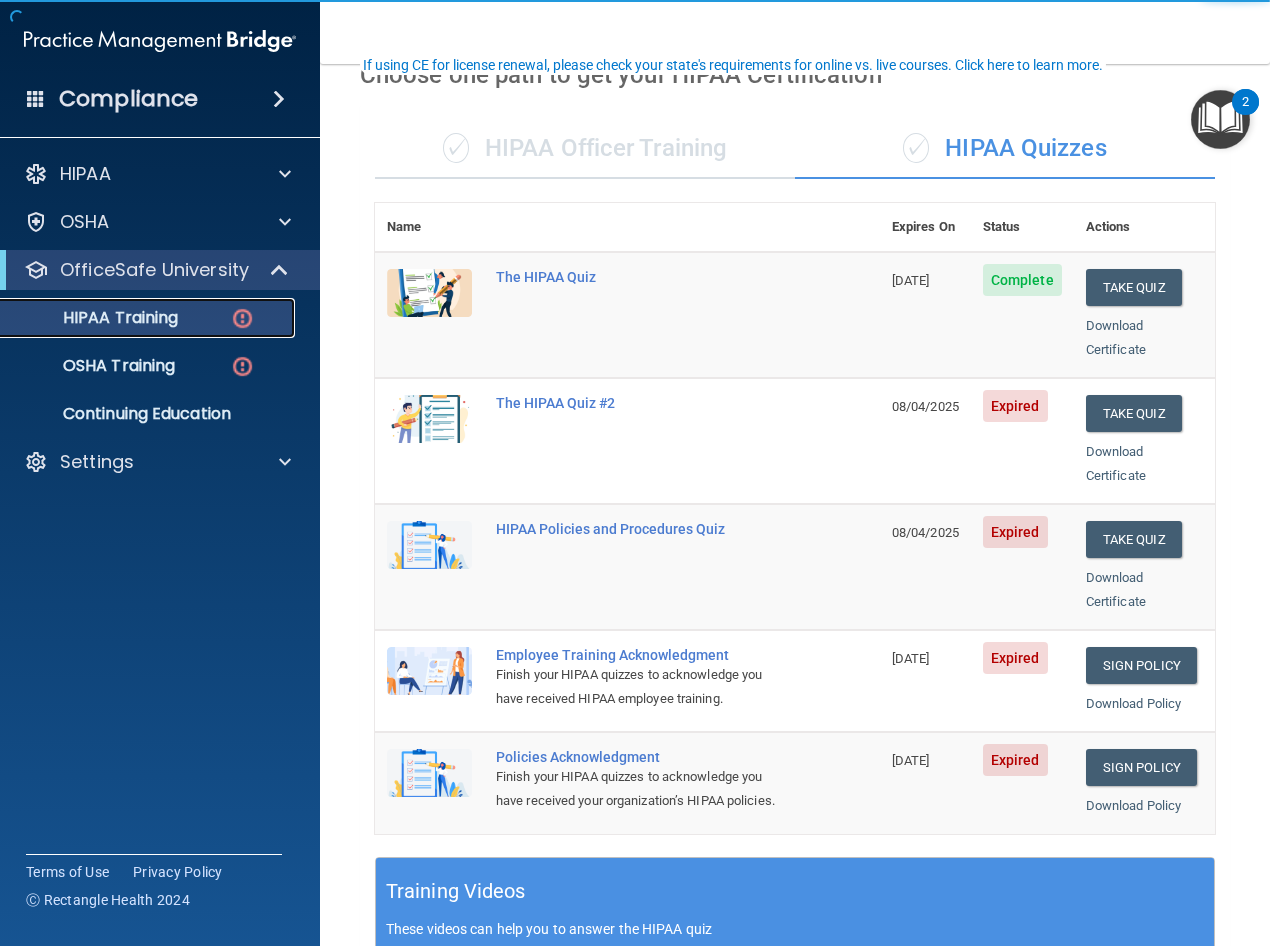 scroll, scrollTop: 200, scrollLeft: 0, axis: vertical 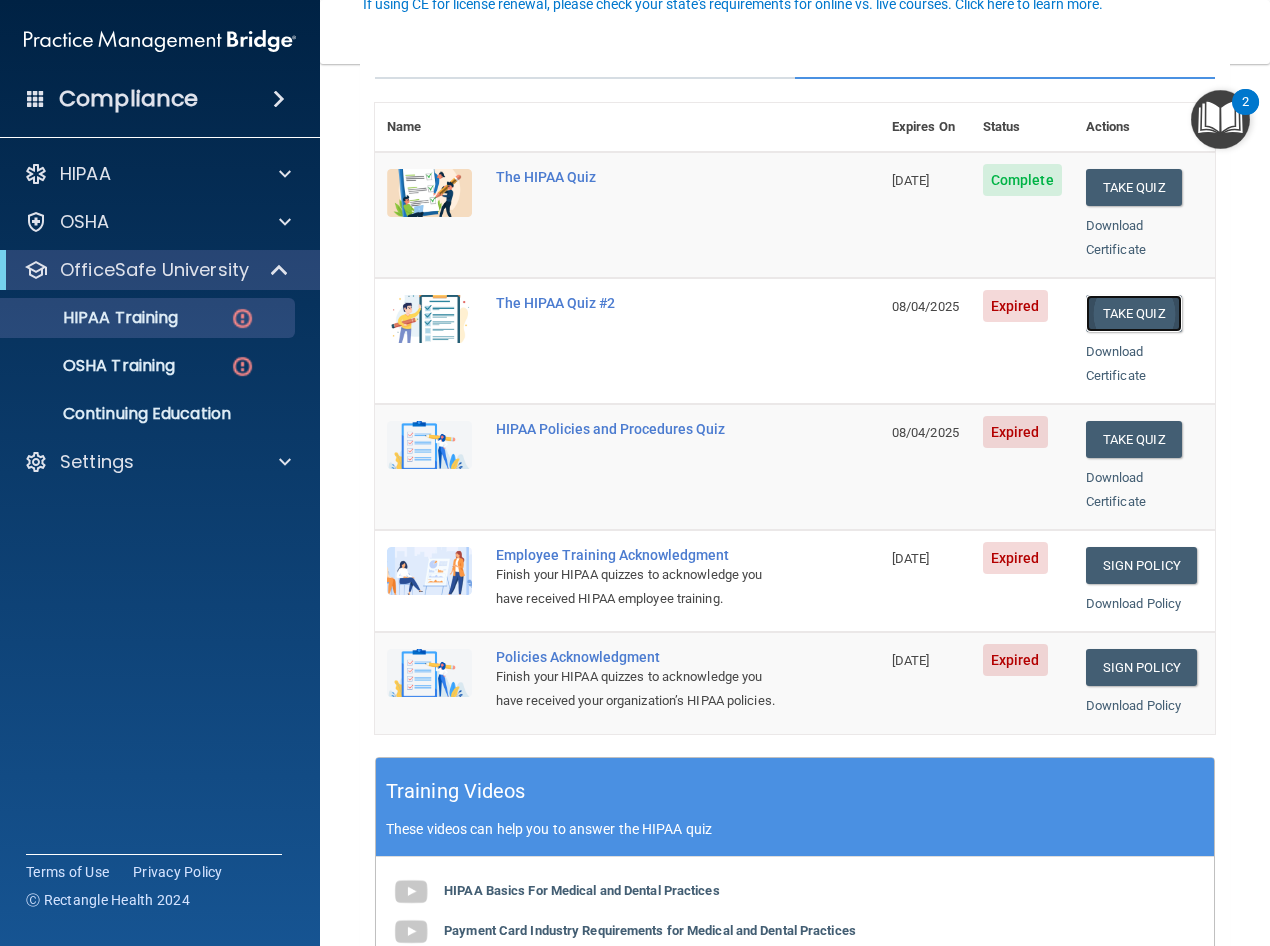 click on "Take Quiz" at bounding box center (1134, 313) 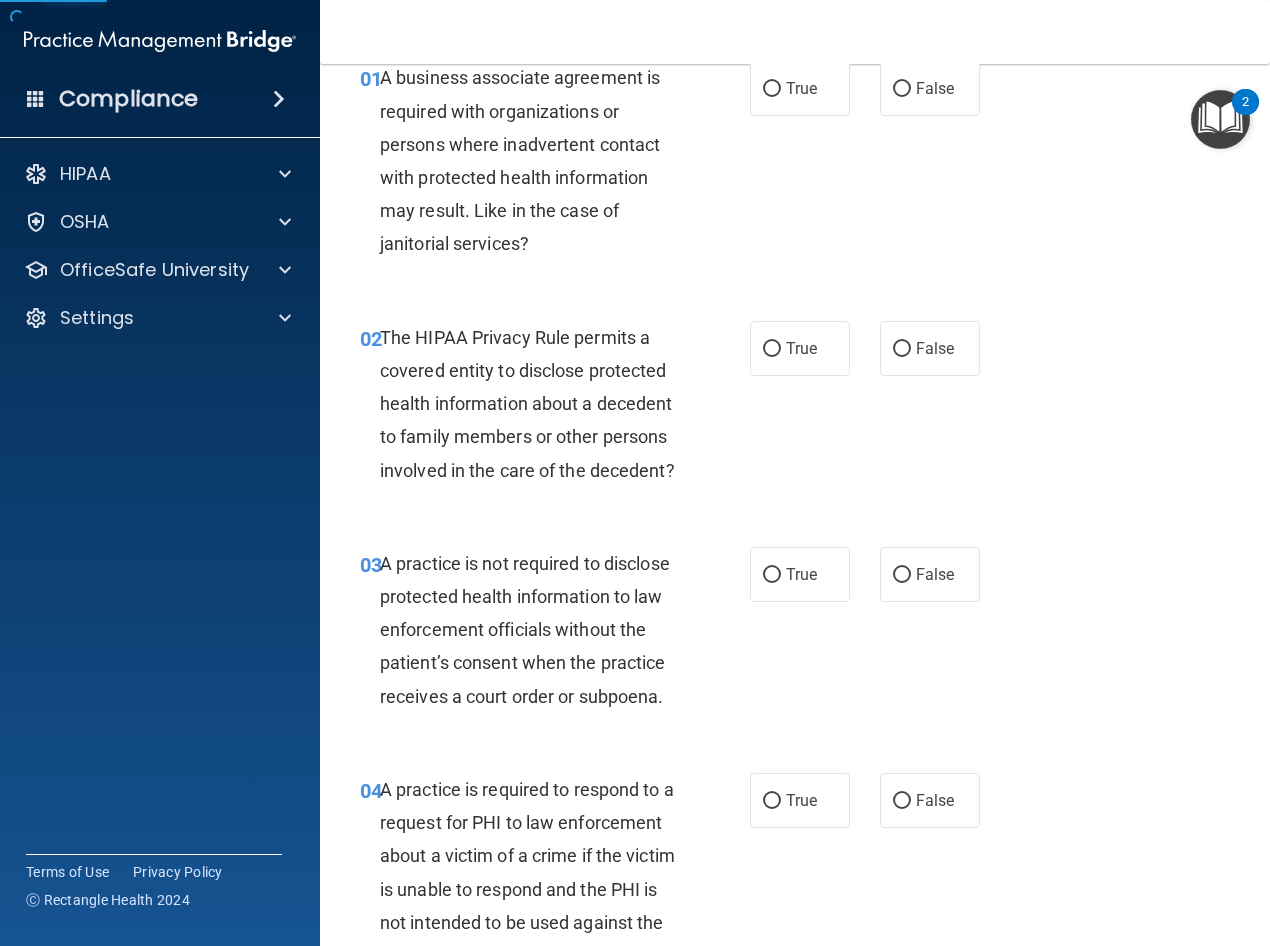 scroll, scrollTop: 0, scrollLeft: 0, axis: both 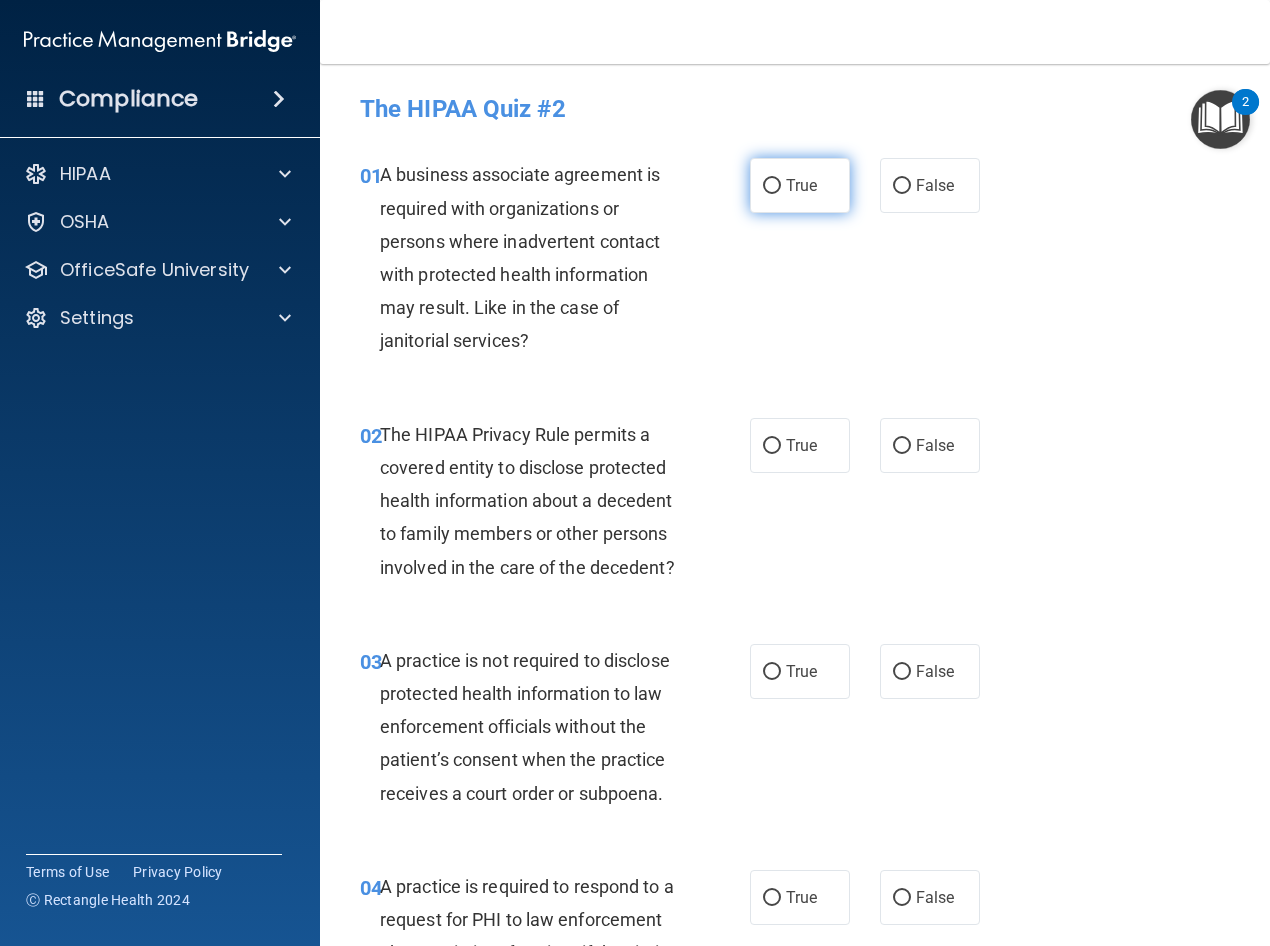 click on "True" at bounding box center [801, 185] 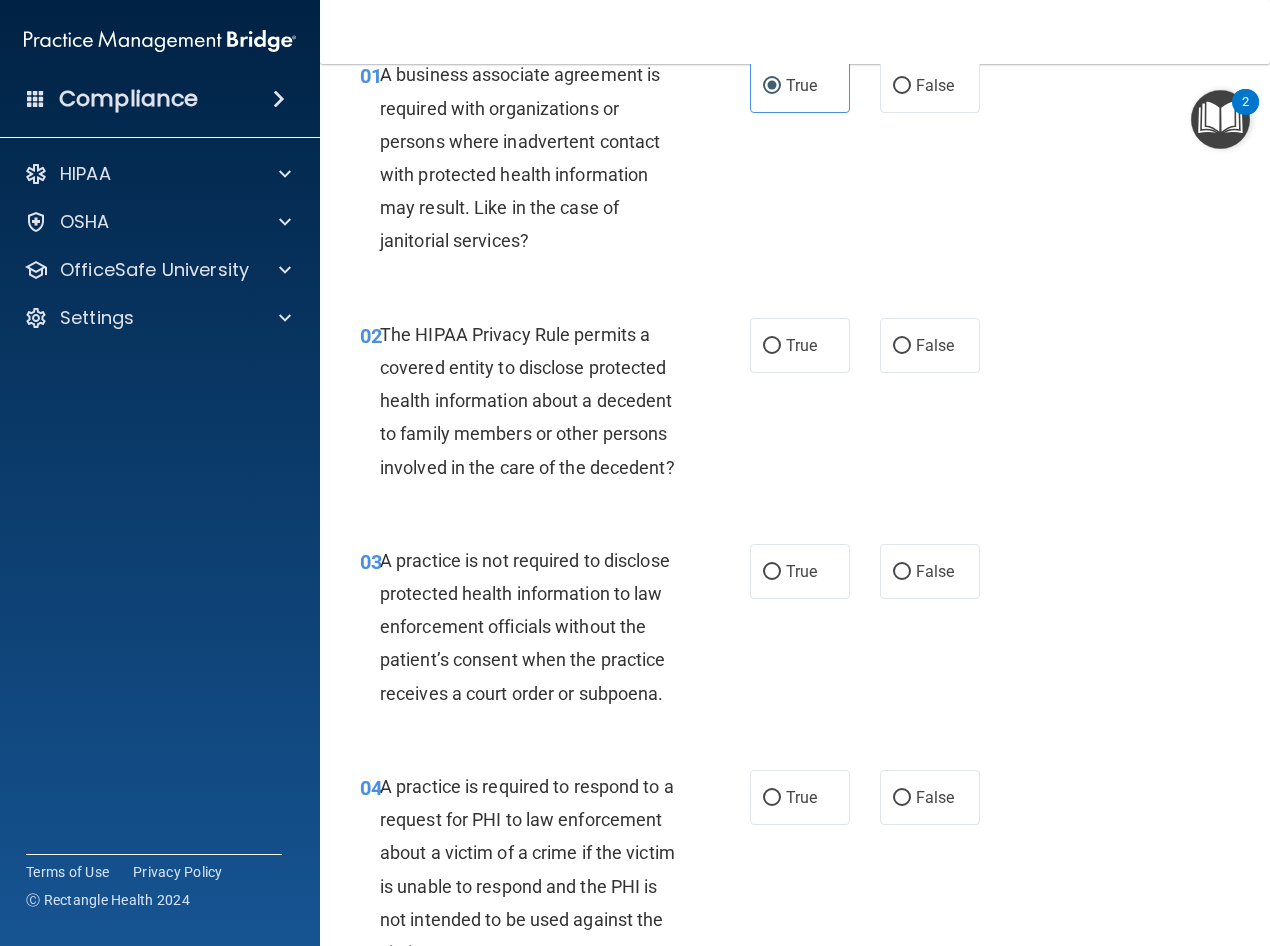 scroll, scrollTop: 200, scrollLeft: 0, axis: vertical 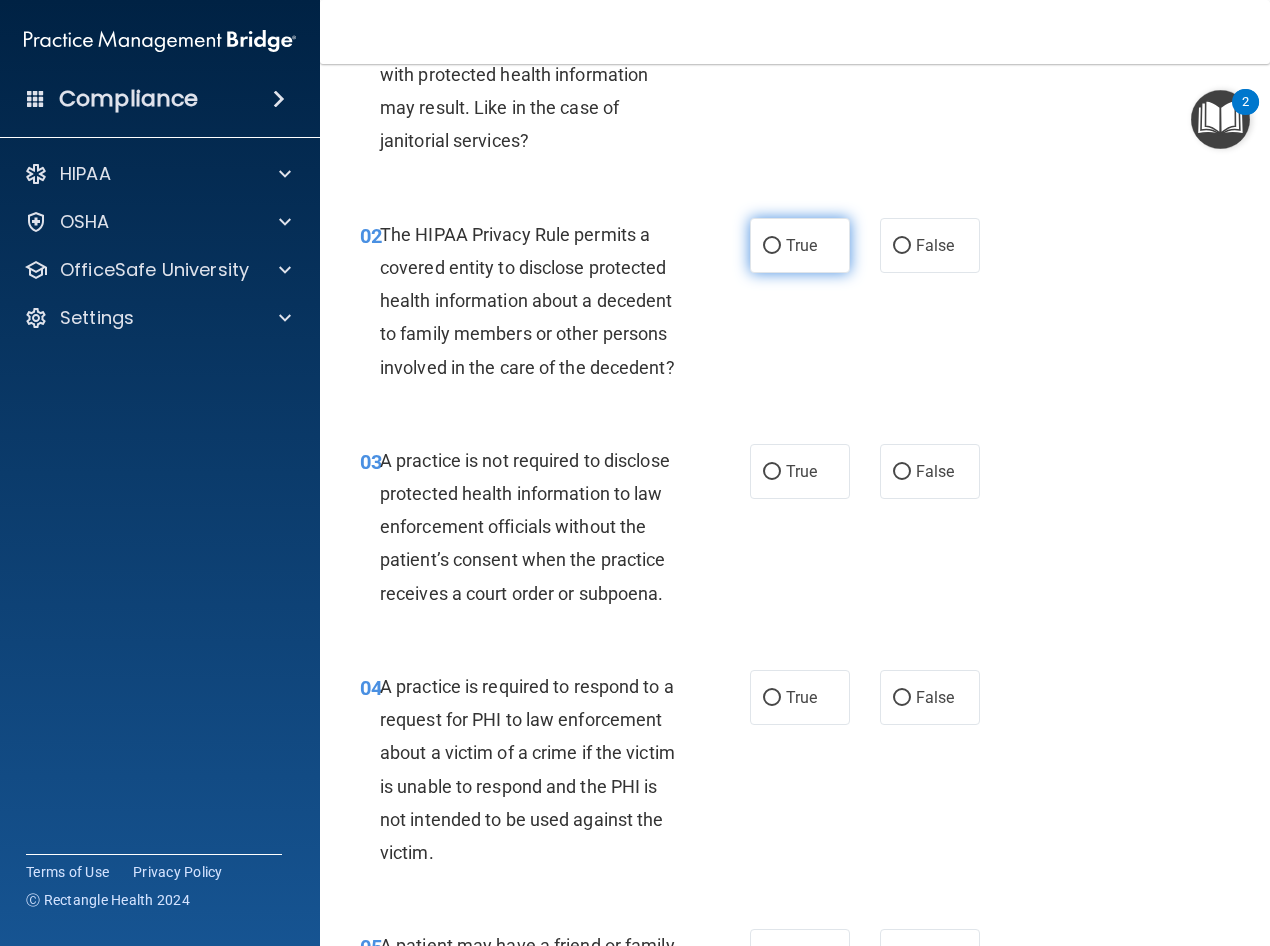 click on "True" at bounding box center (800, 245) 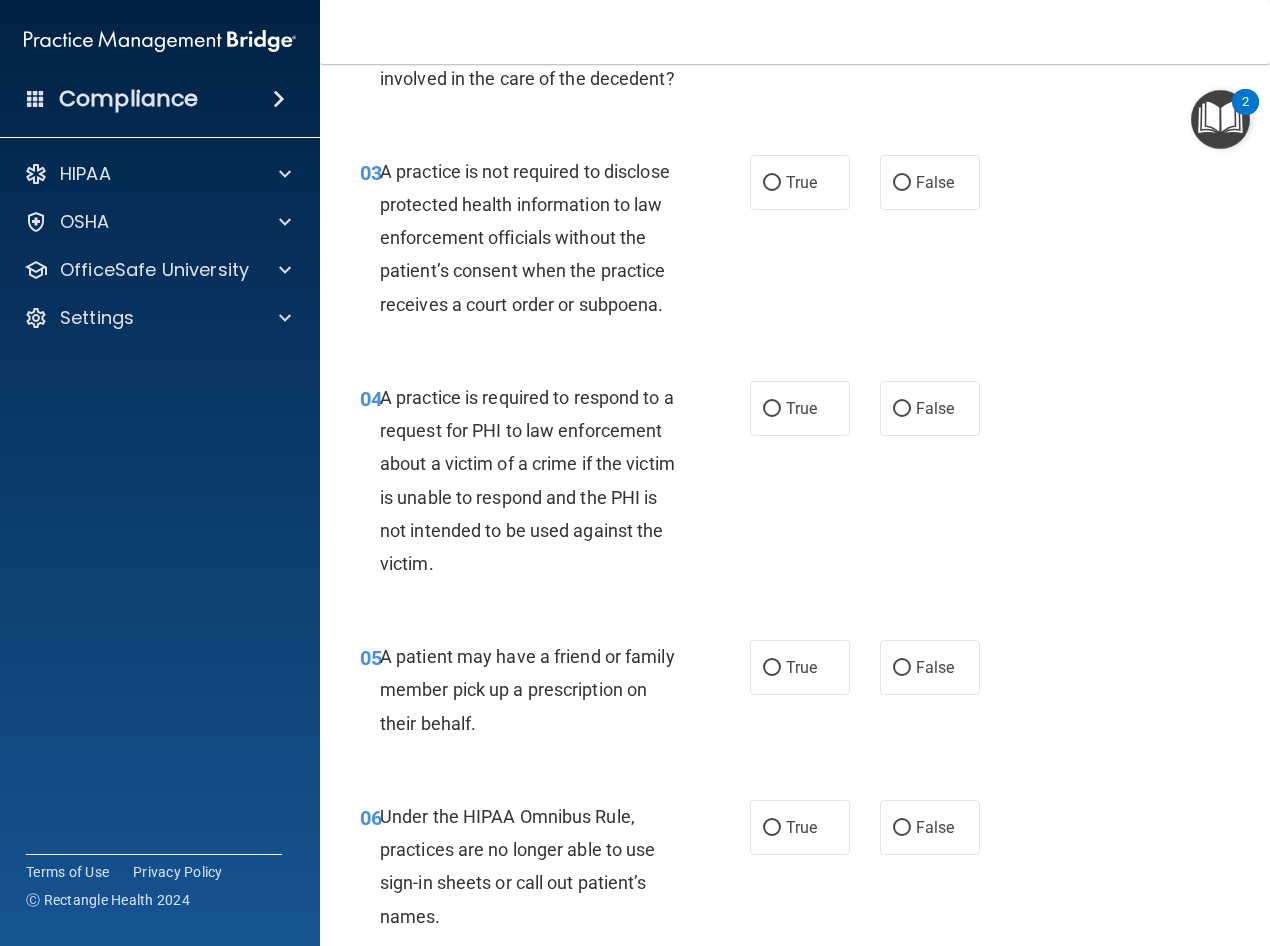 scroll, scrollTop: 500, scrollLeft: 0, axis: vertical 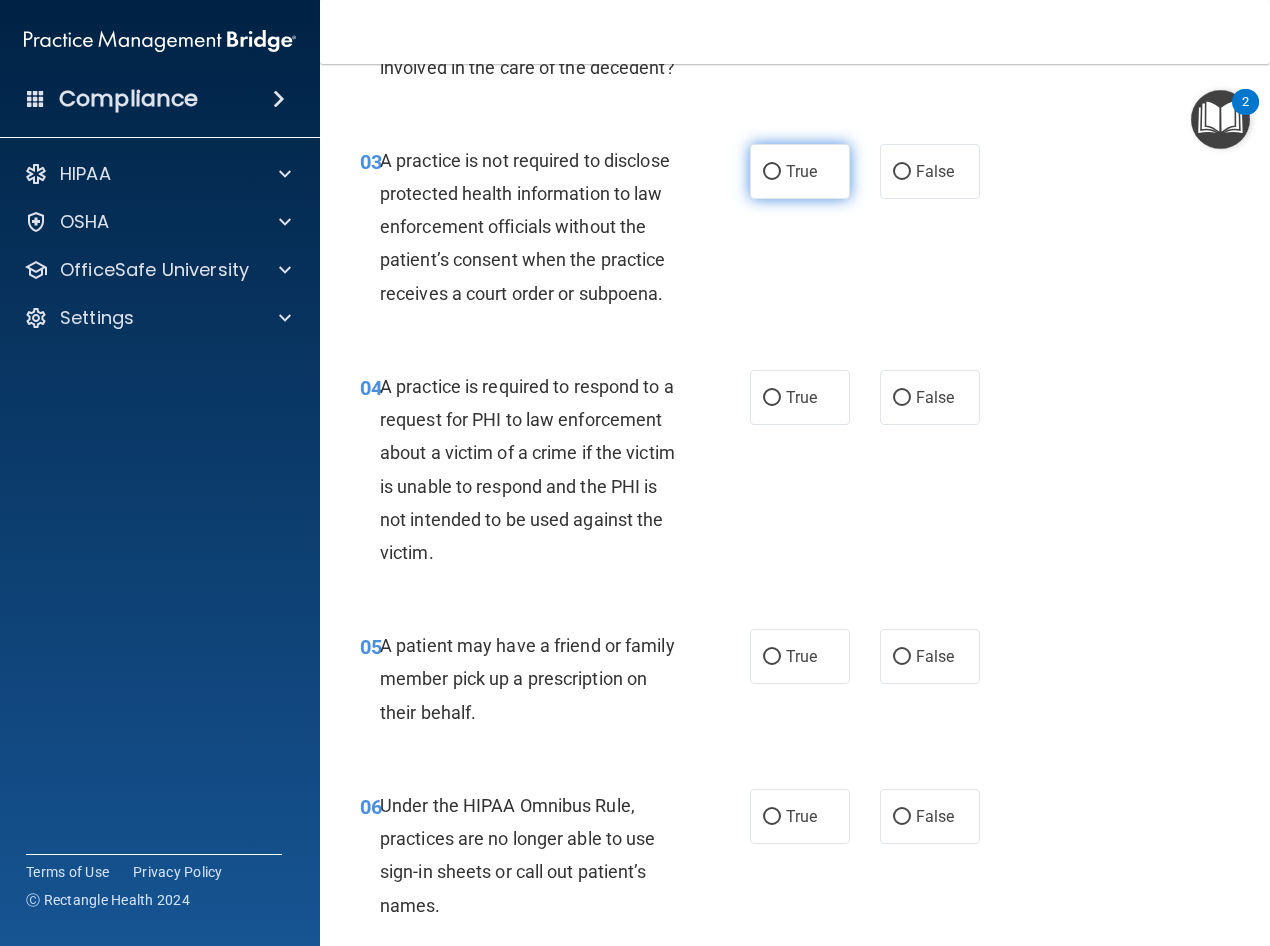 click on "True" at bounding box center (800, 171) 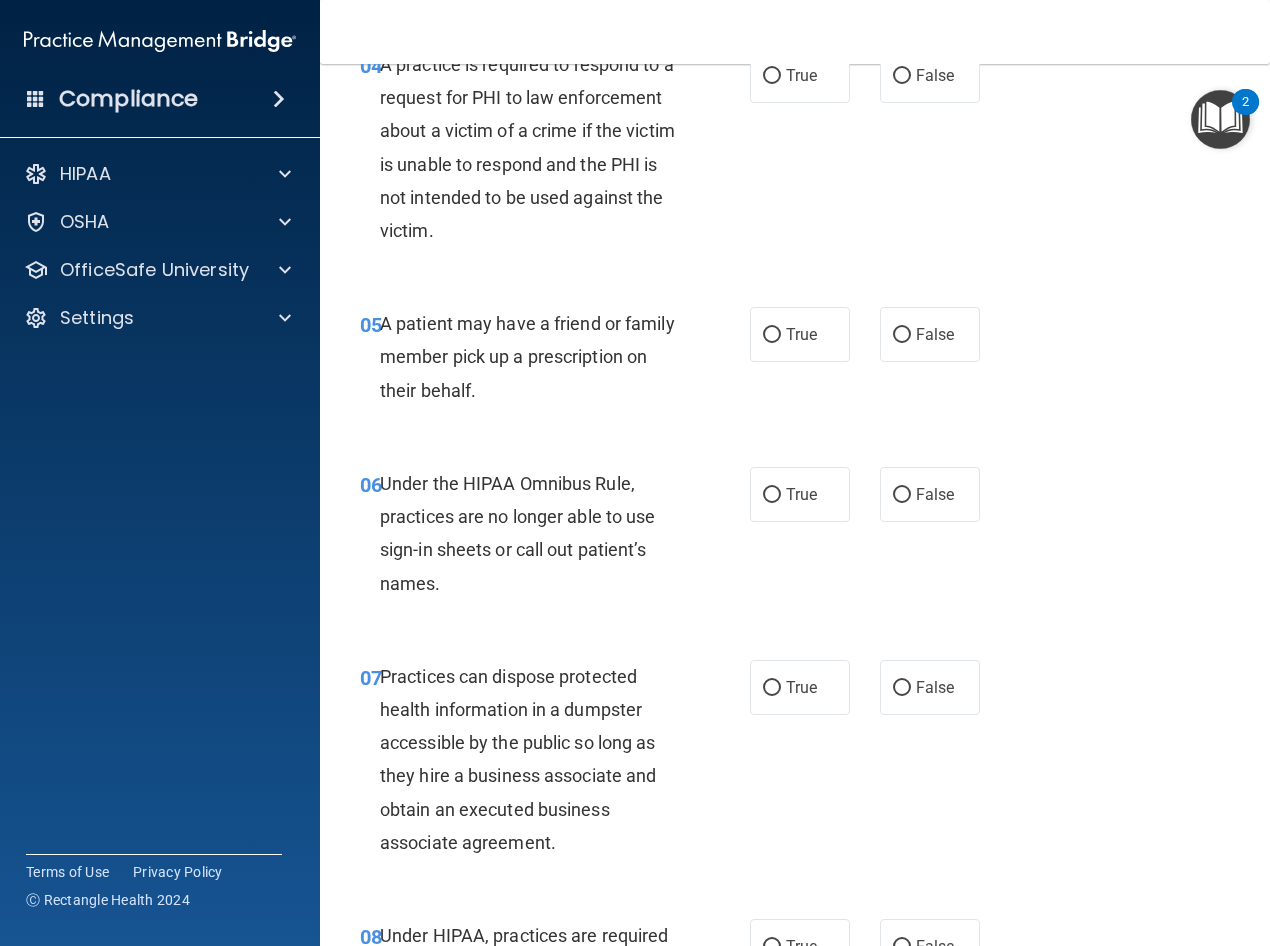 scroll, scrollTop: 800, scrollLeft: 0, axis: vertical 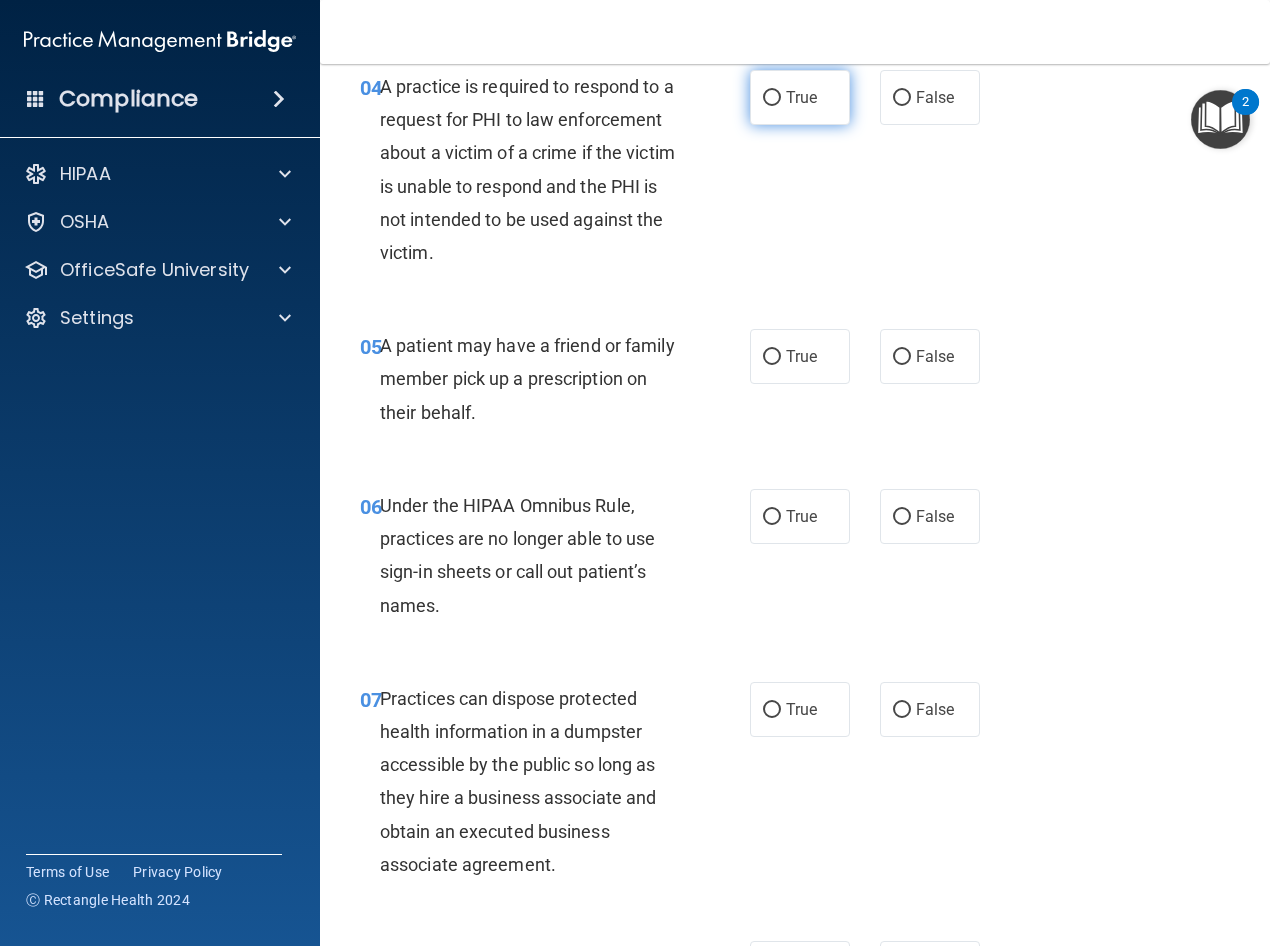 click on "True" at bounding box center (800, 97) 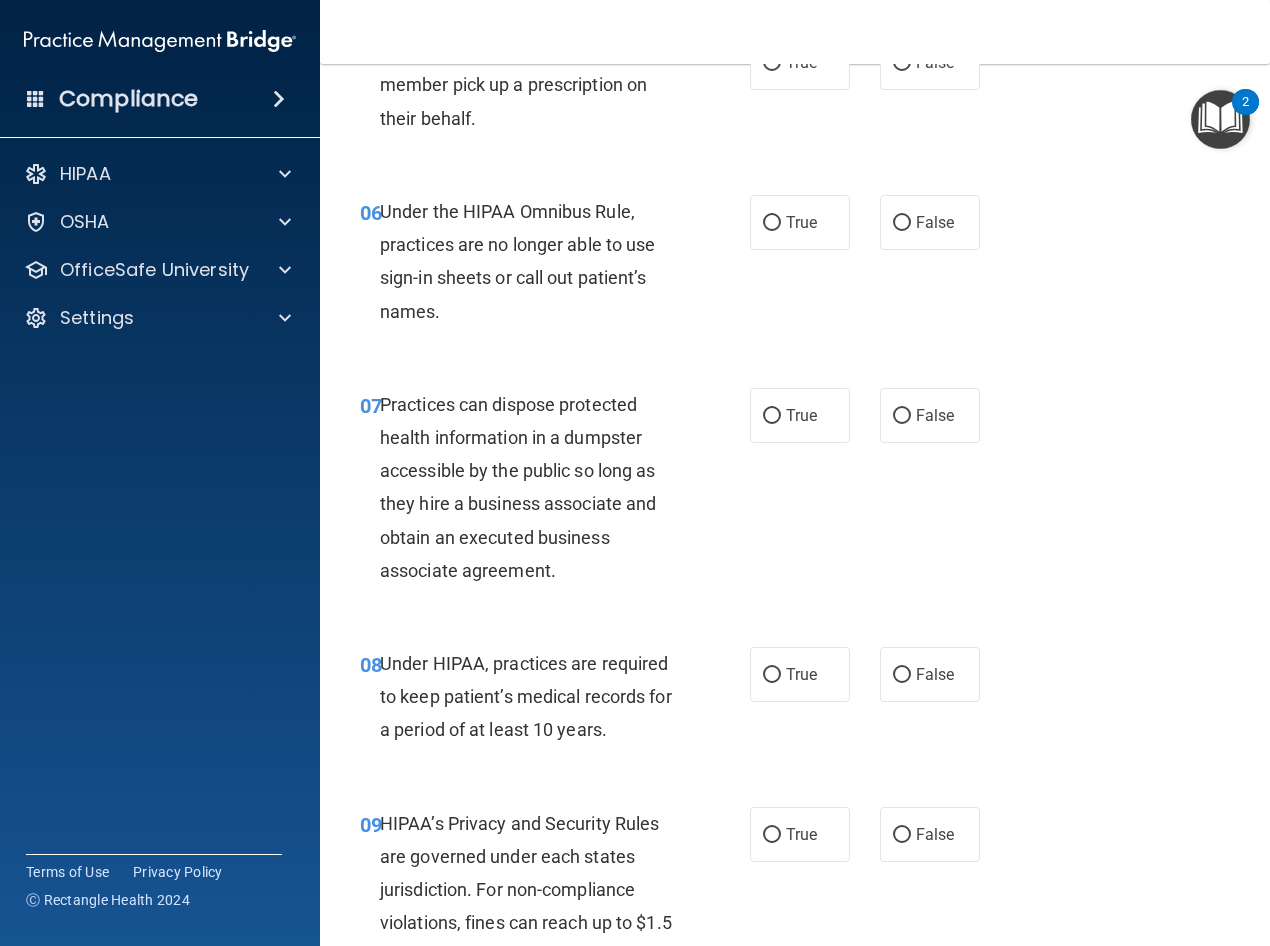 scroll, scrollTop: 1100, scrollLeft: 0, axis: vertical 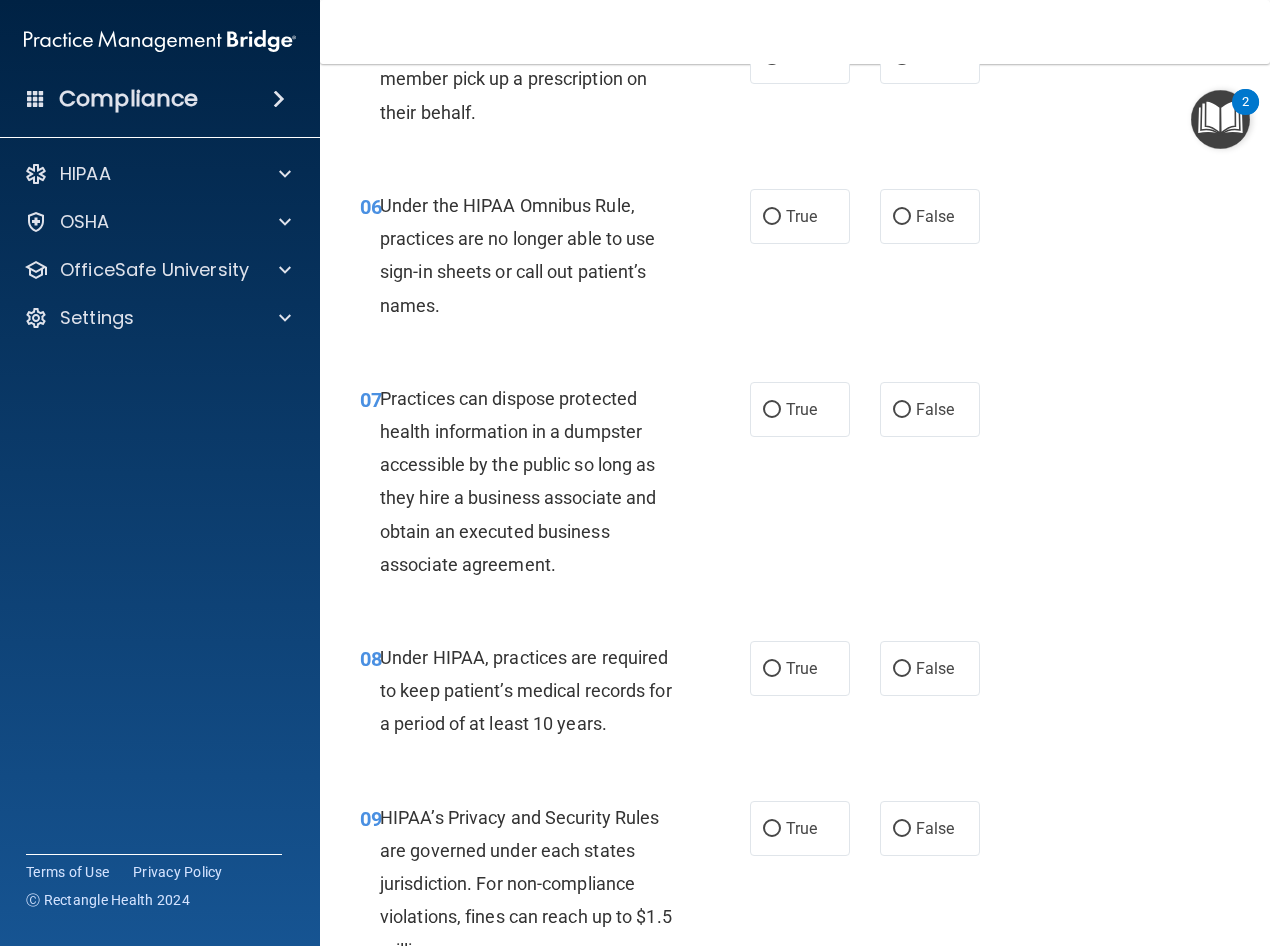 drag, startPoint x: 886, startPoint y: 128, endPoint x: 774, endPoint y: 227, distance: 149.48244 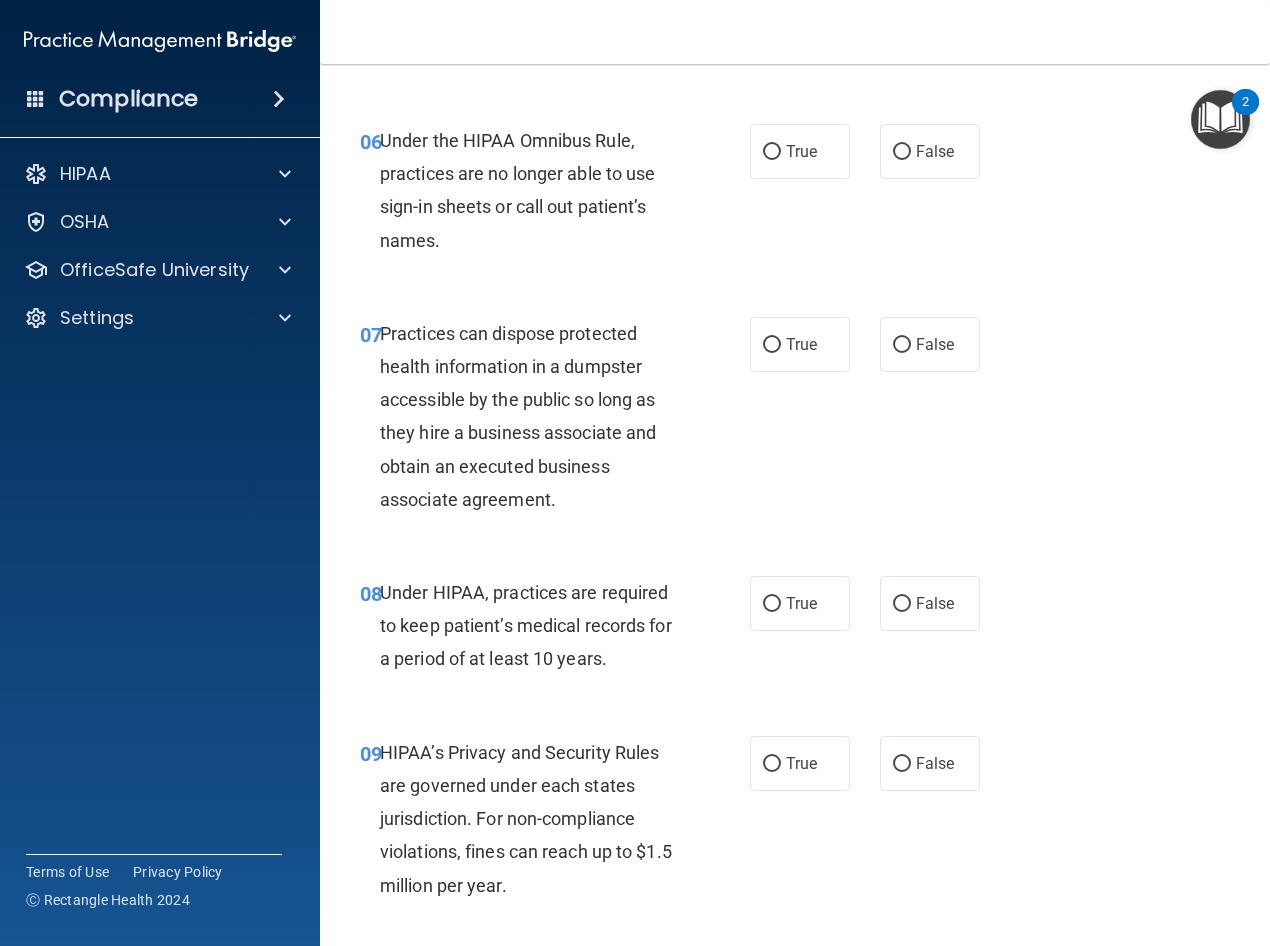 scroll, scrollTop: 1200, scrollLeft: 0, axis: vertical 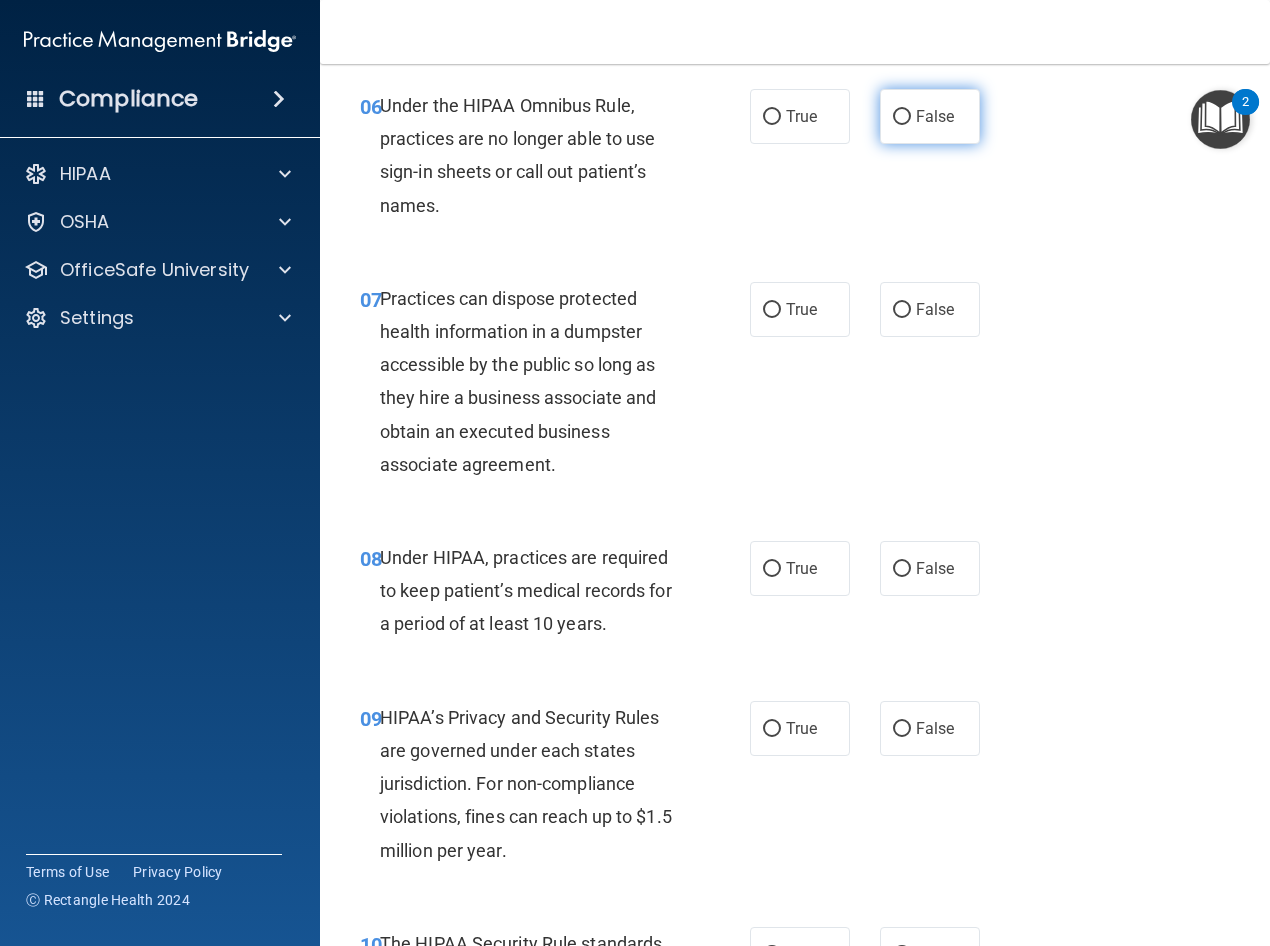 click on "False" at bounding box center (902, 117) 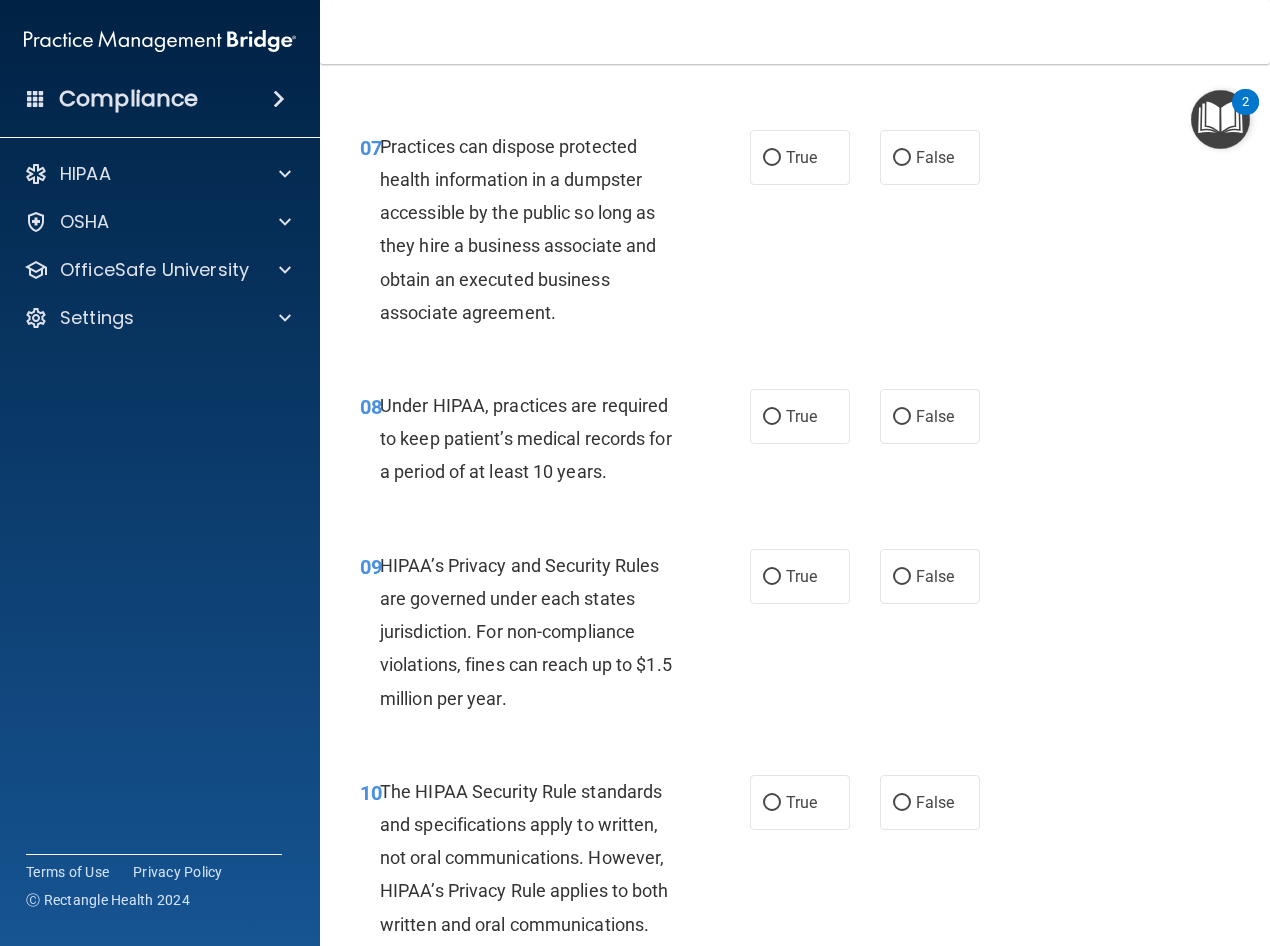 scroll, scrollTop: 1400, scrollLeft: 0, axis: vertical 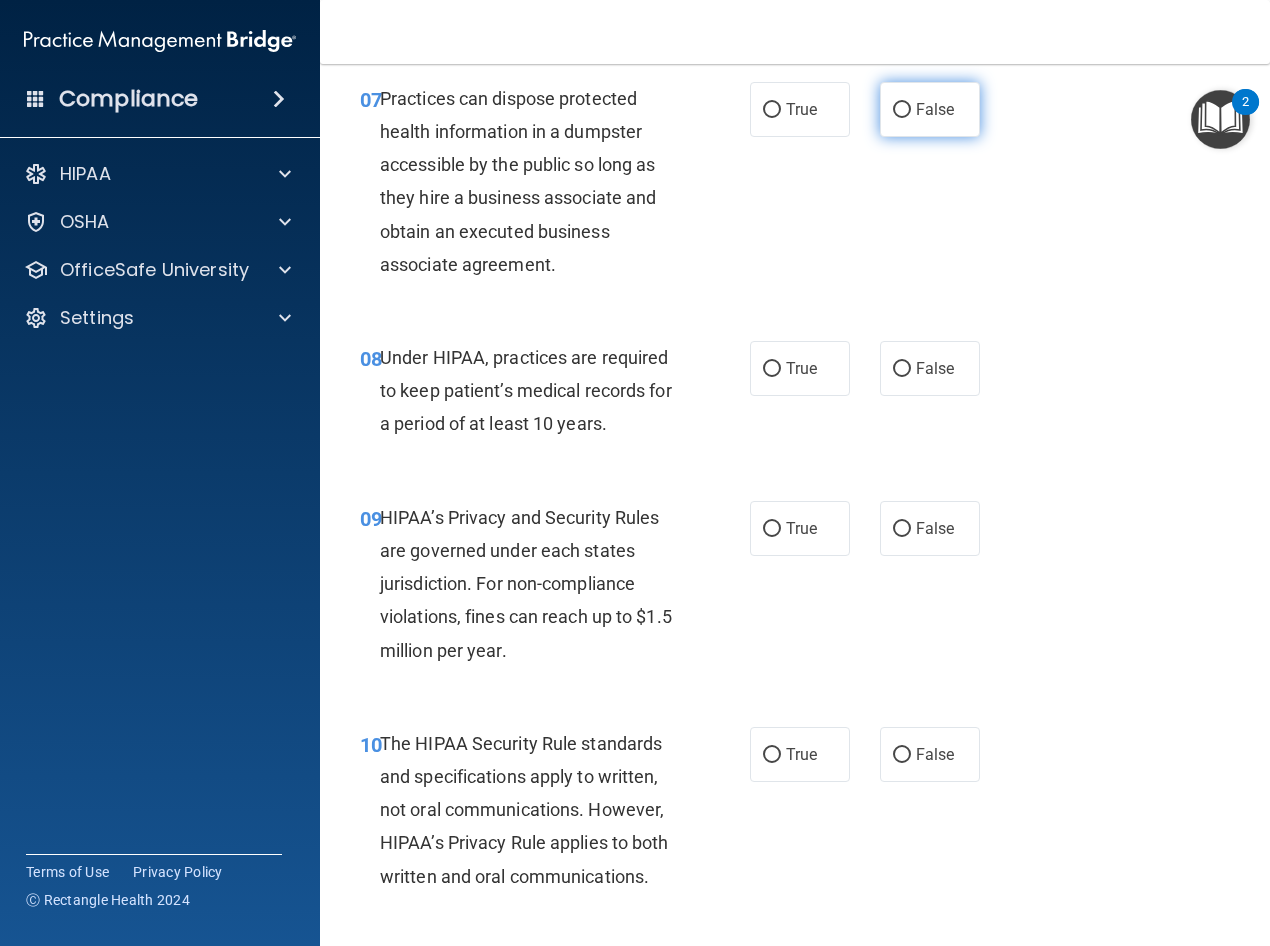click on "False" at bounding box center (902, 110) 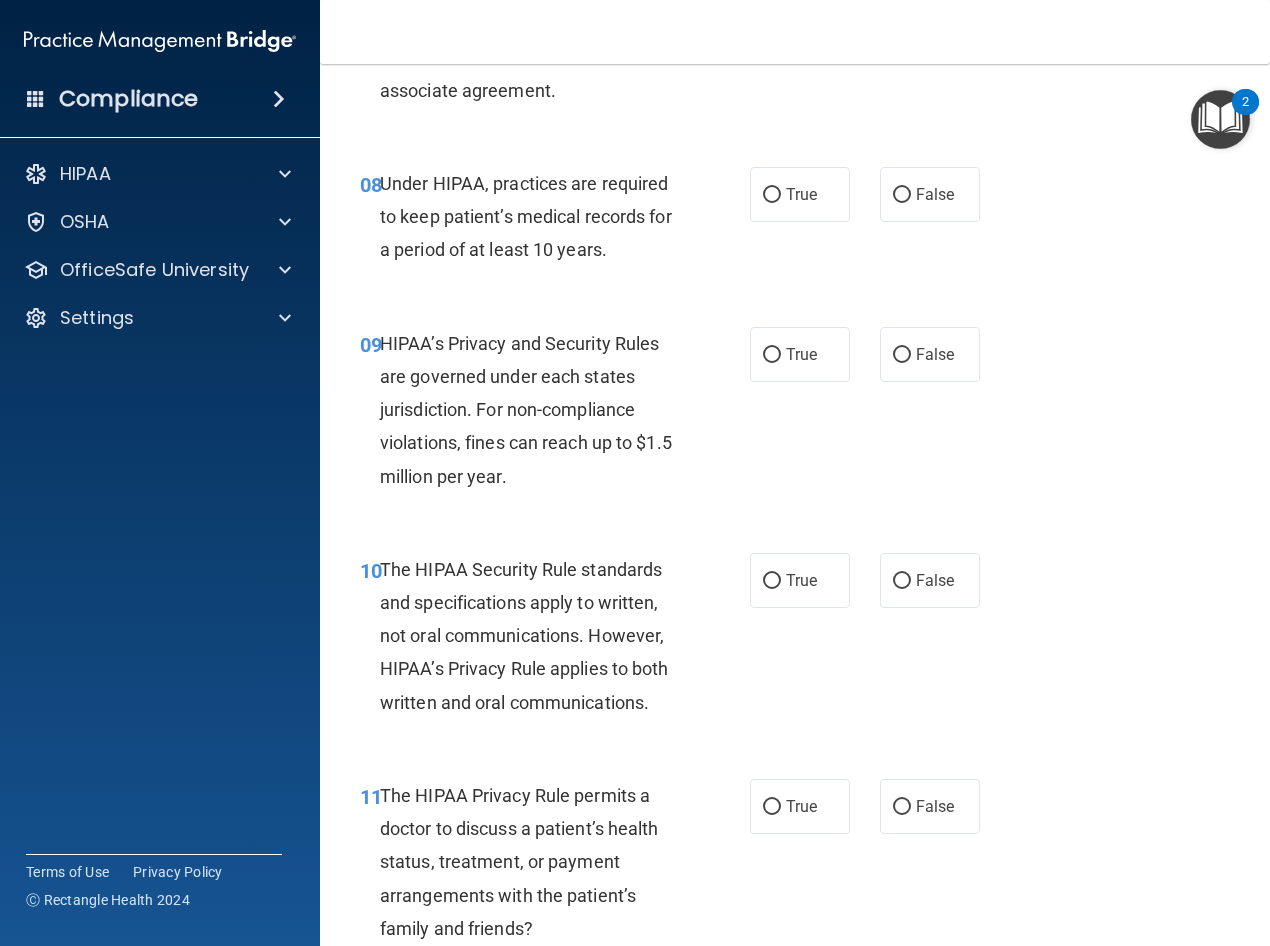 scroll, scrollTop: 1600, scrollLeft: 0, axis: vertical 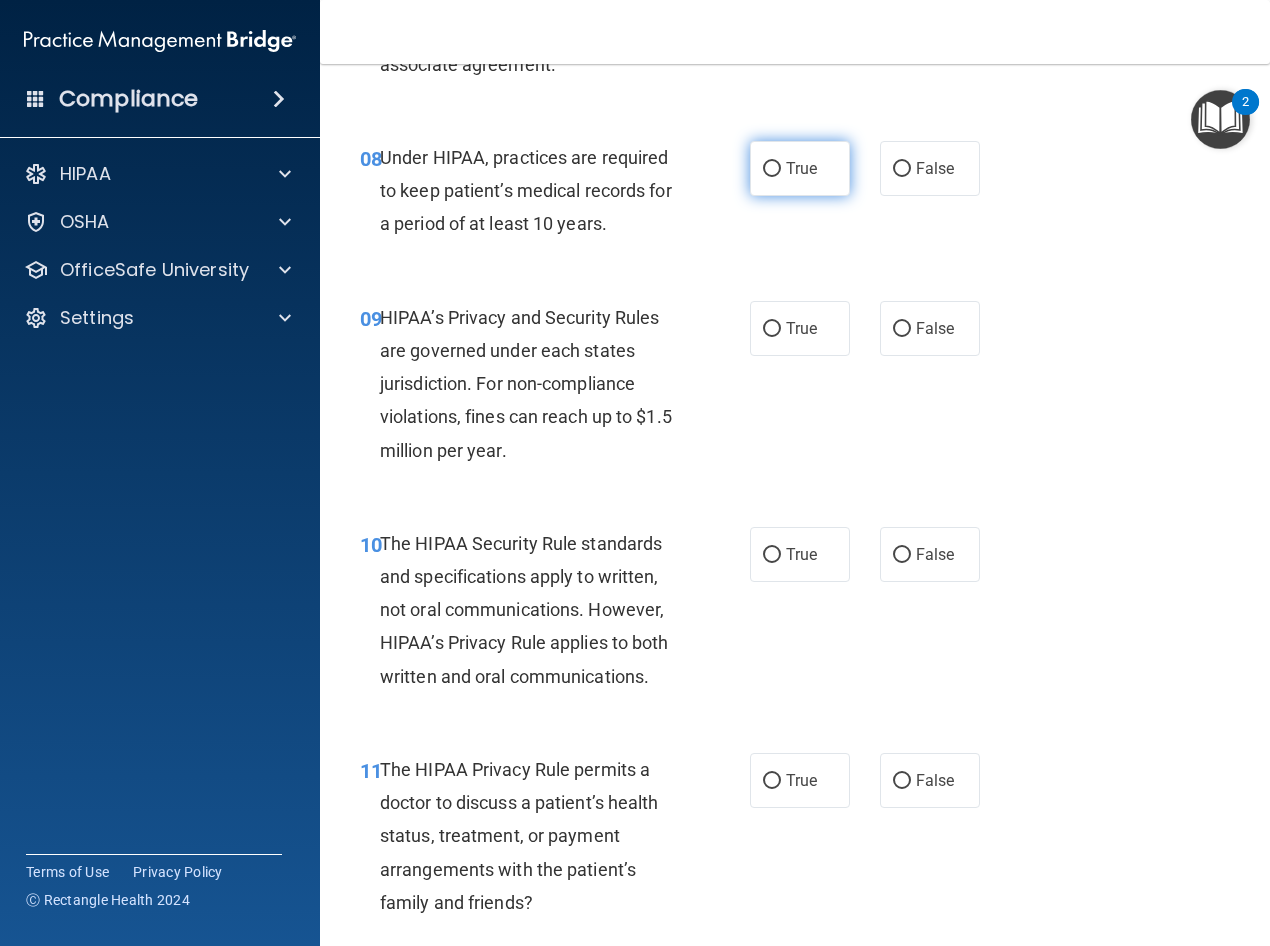click on "True" at bounding box center (772, 169) 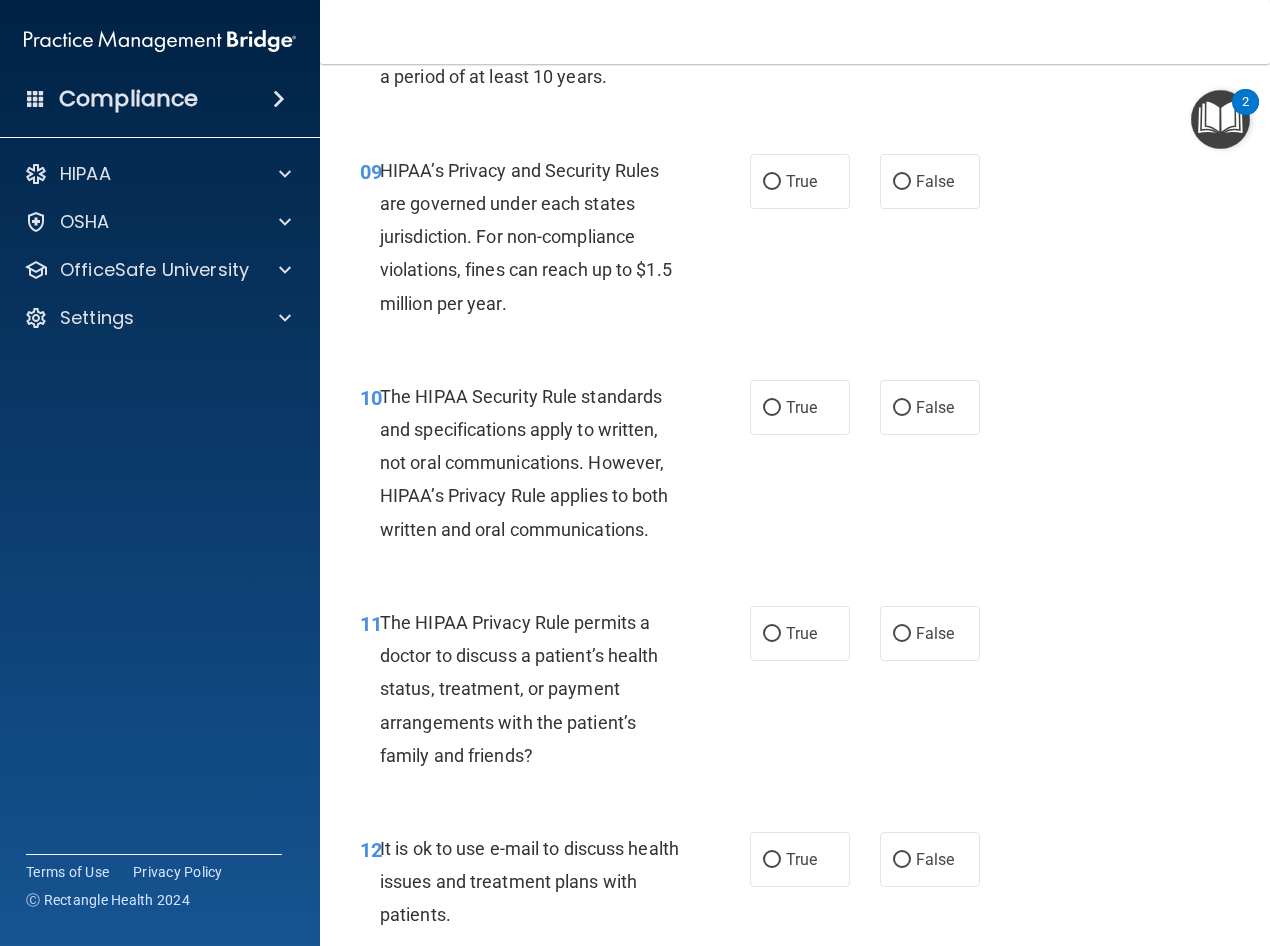scroll, scrollTop: 1800, scrollLeft: 0, axis: vertical 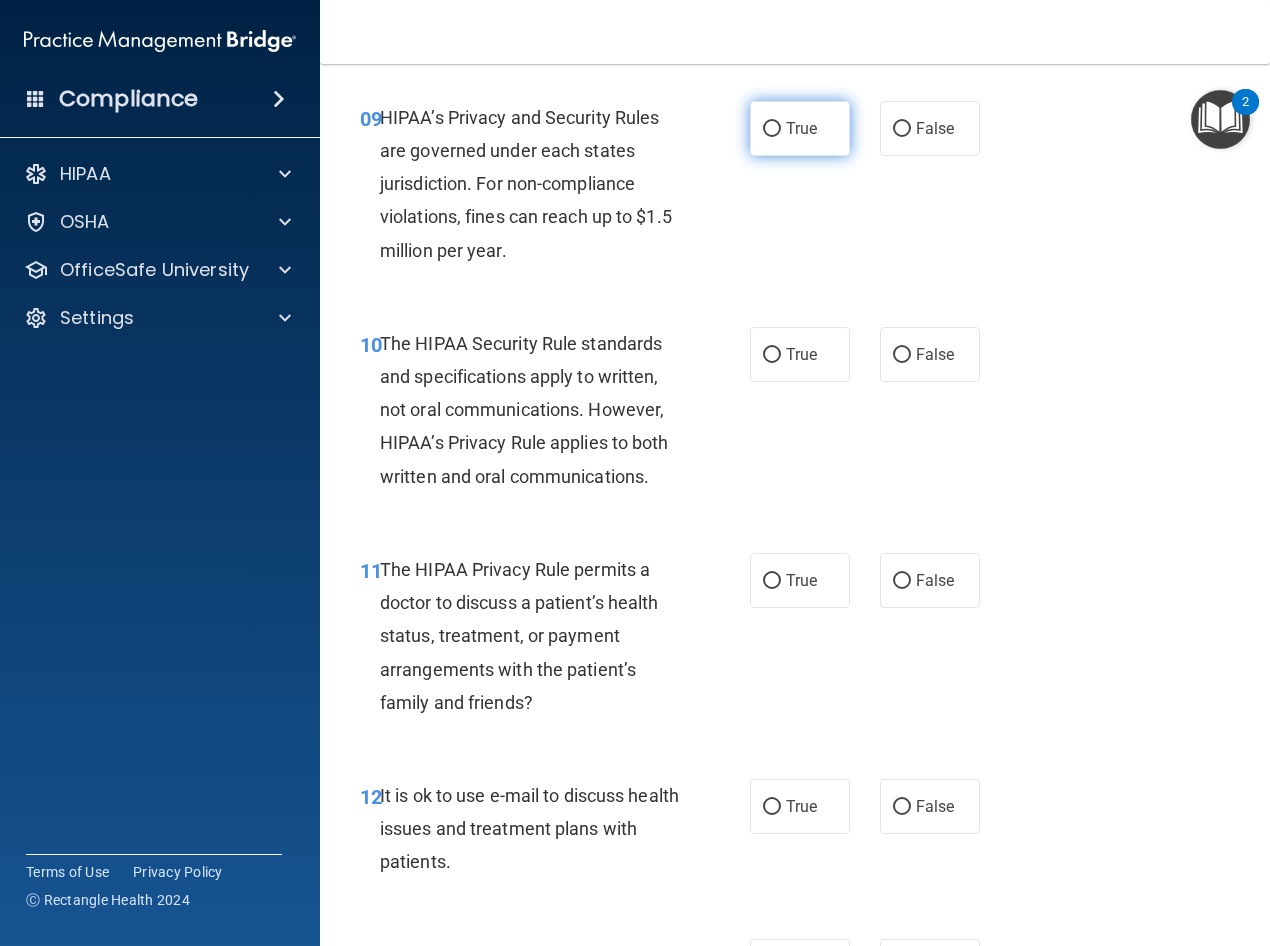click on "True" at bounding box center (772, 129) 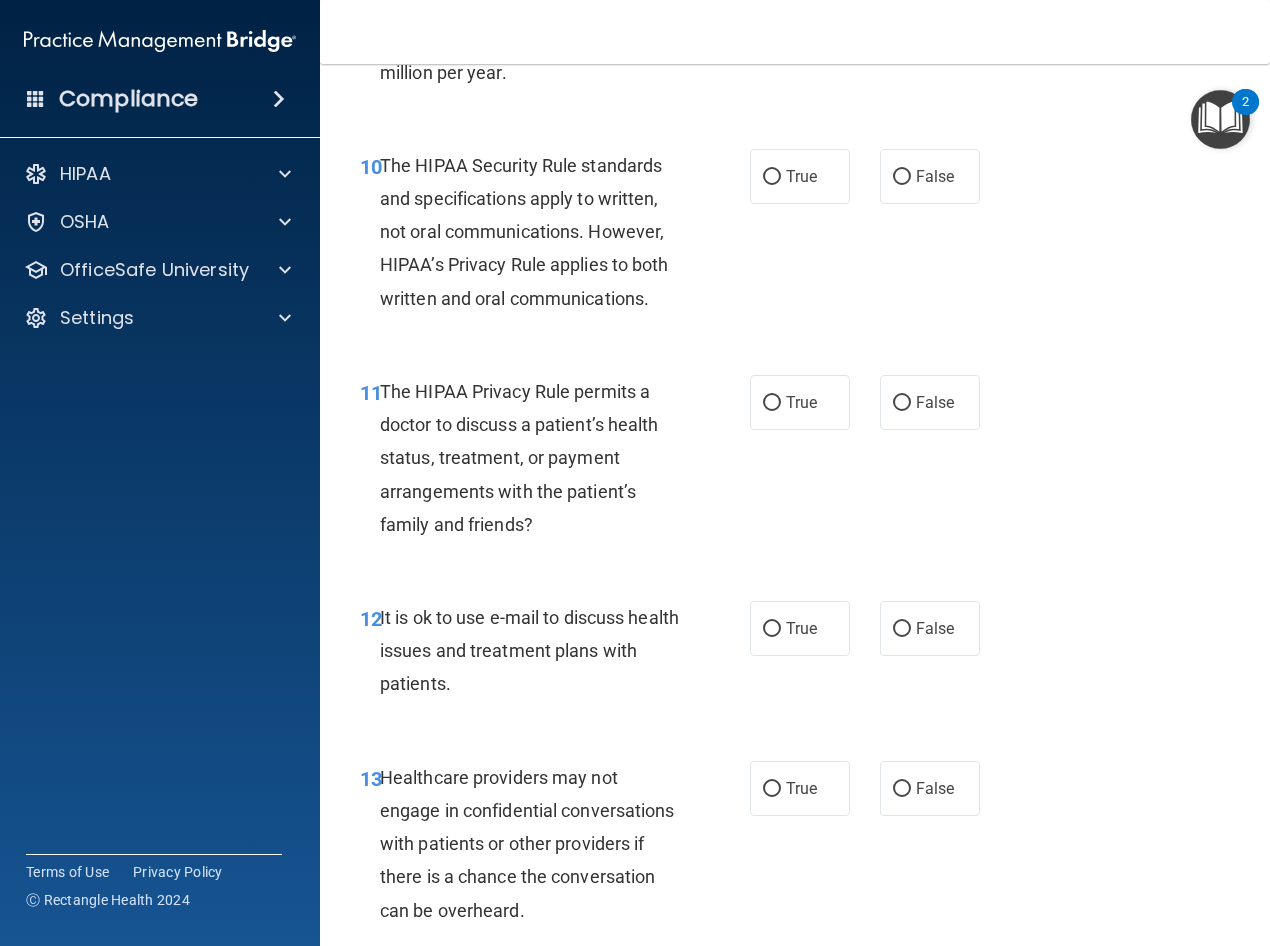 scroll, scrollTop: 2100, scrollLeft: 0, axis: vertical 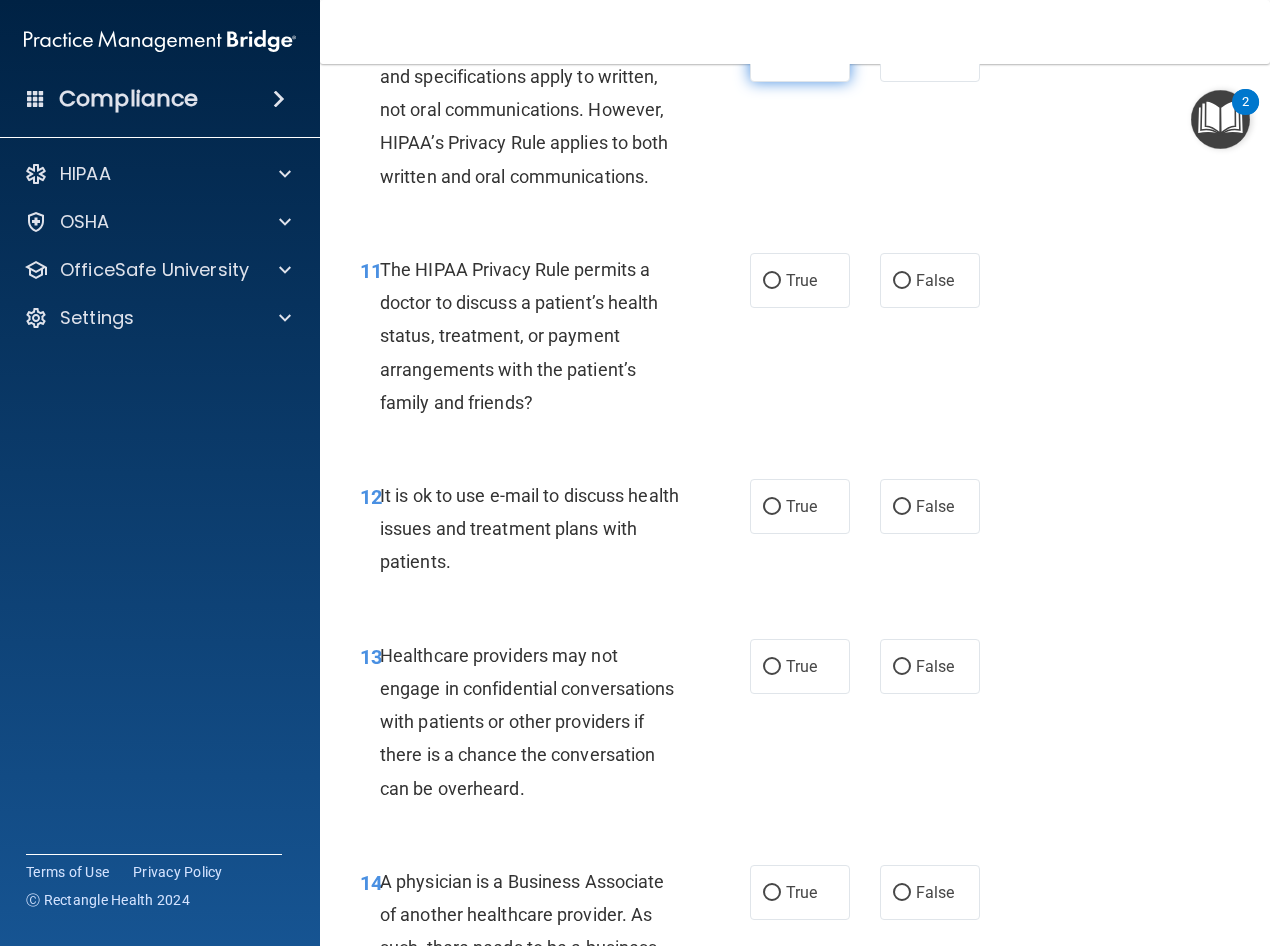 click on "True" at bounding box center [800, 54] 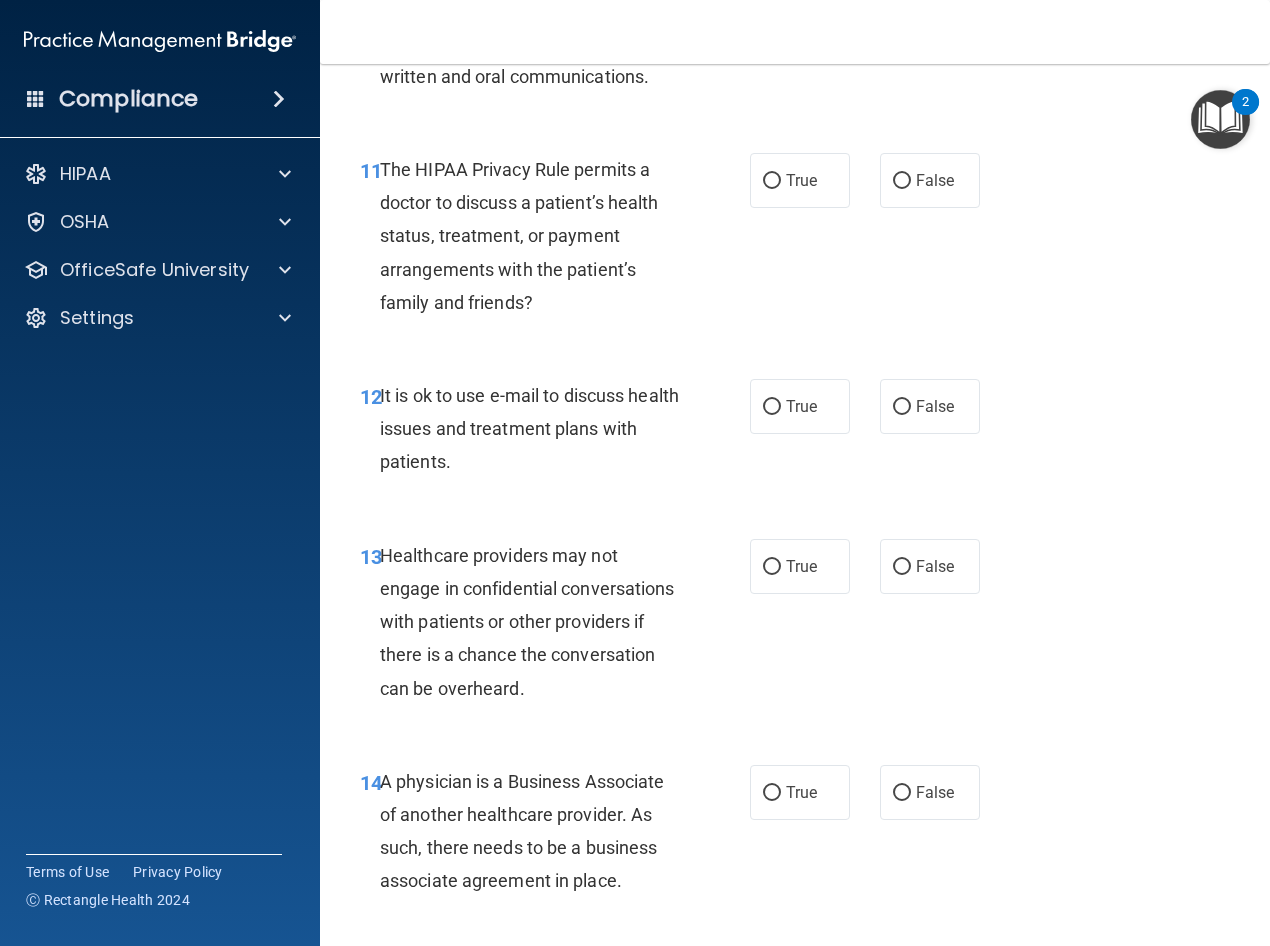 scroll, scrollTop: 2300, scrollLeft: 0, axis: vertical 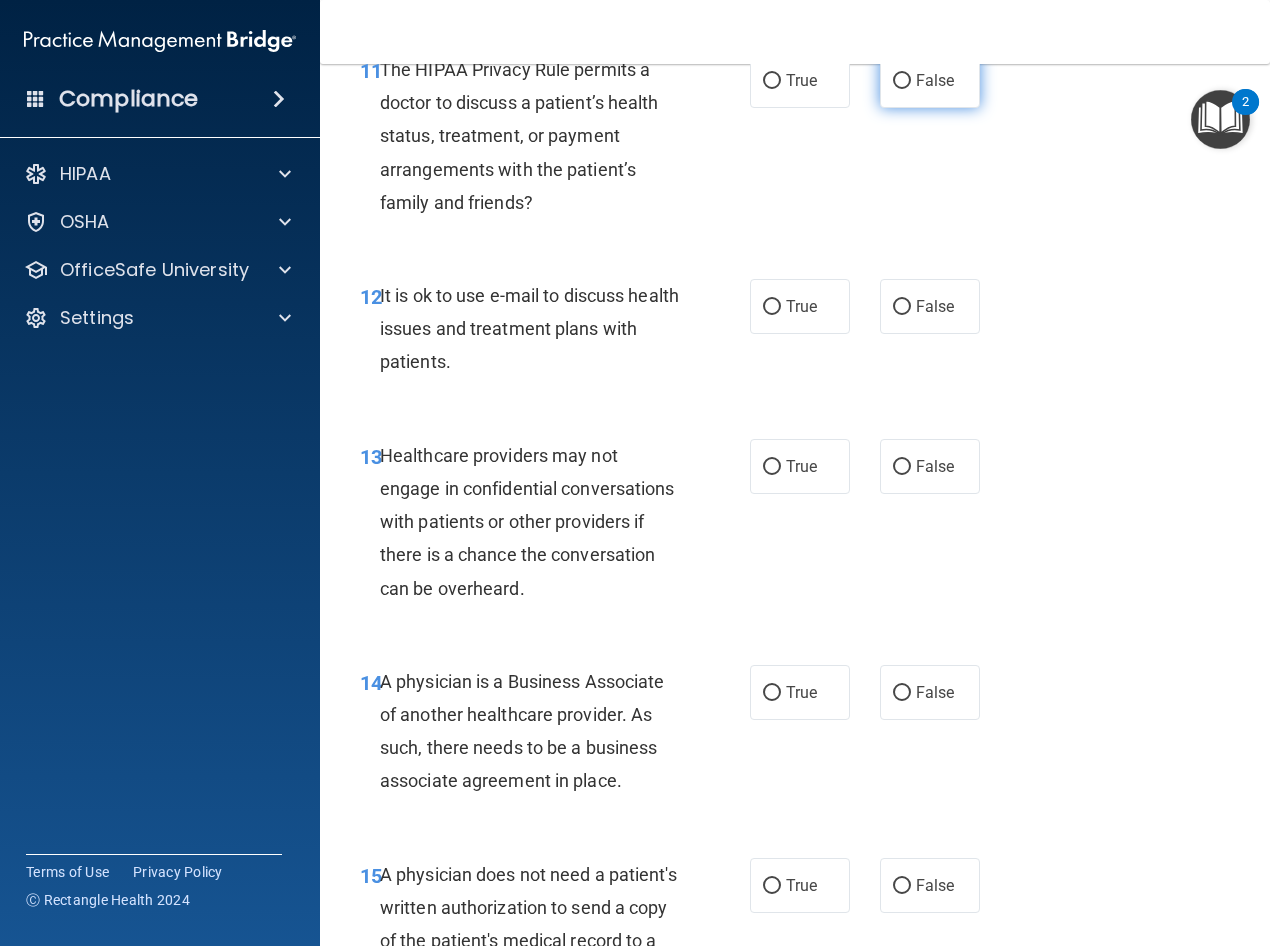 click on "False" at bounding box center (902, 81) 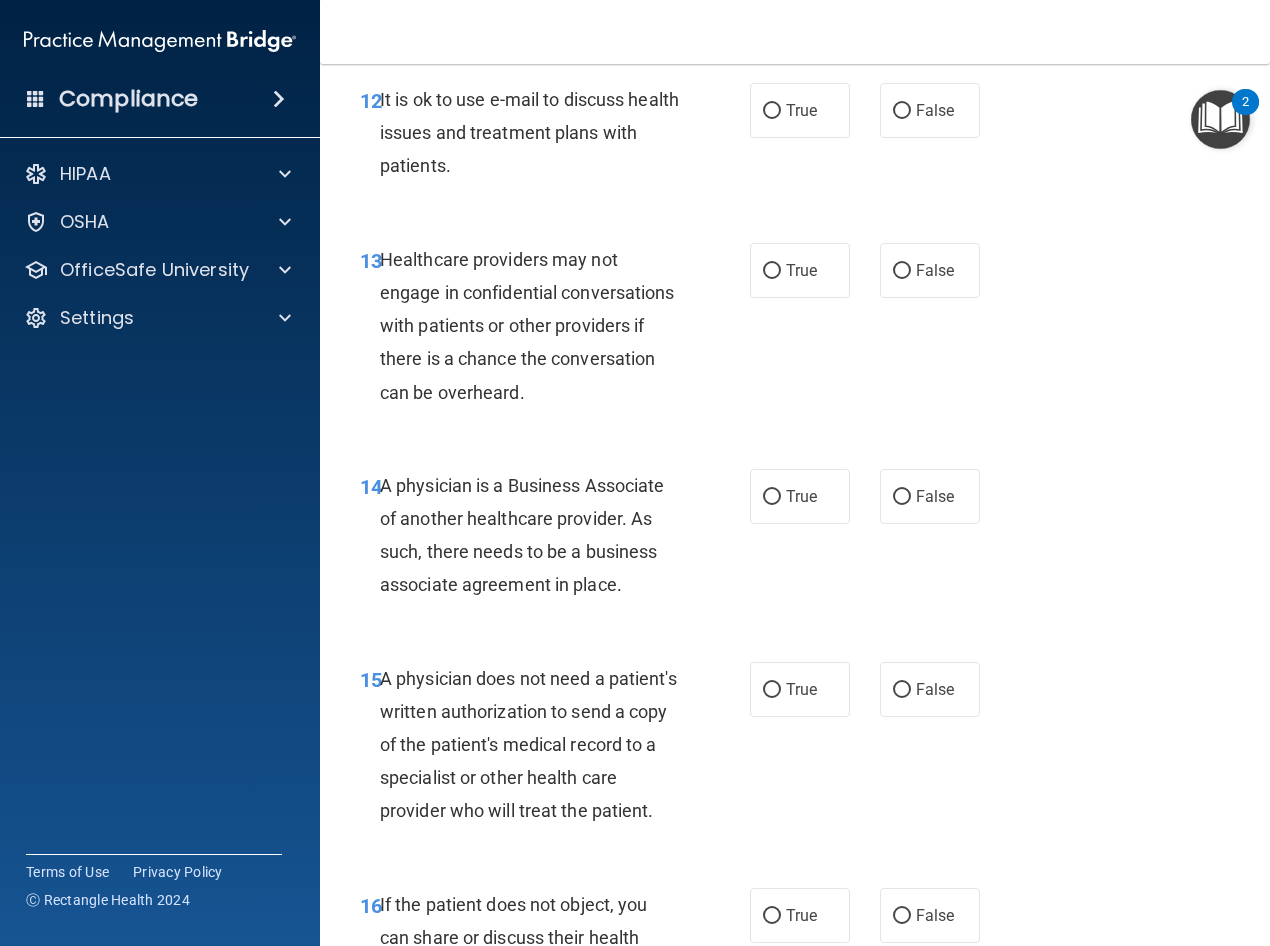 scroll, scrollTop: 2500, scrollLeft: 0, axis: vertical 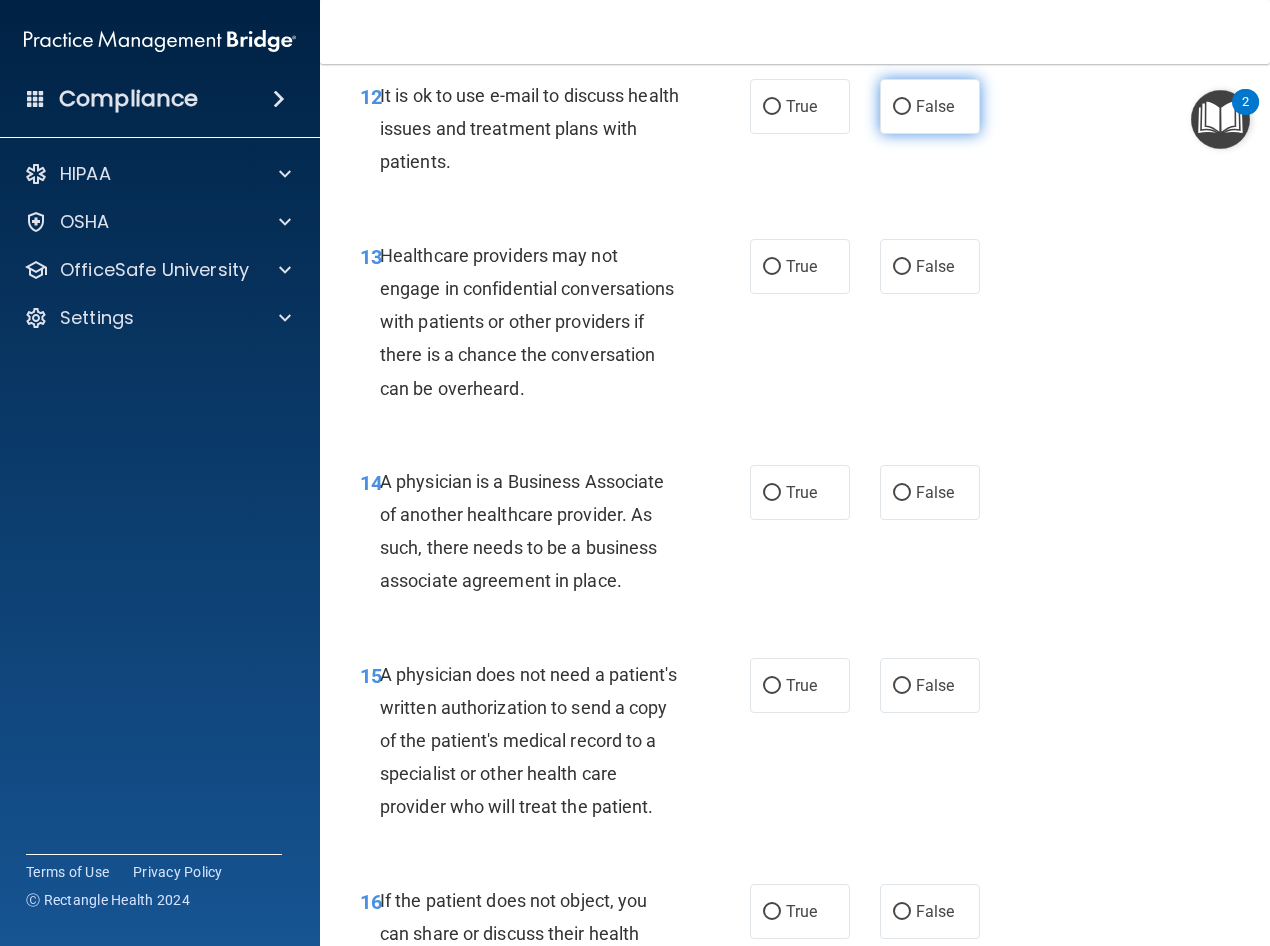 click on "False" at bounding box center [902, 107] 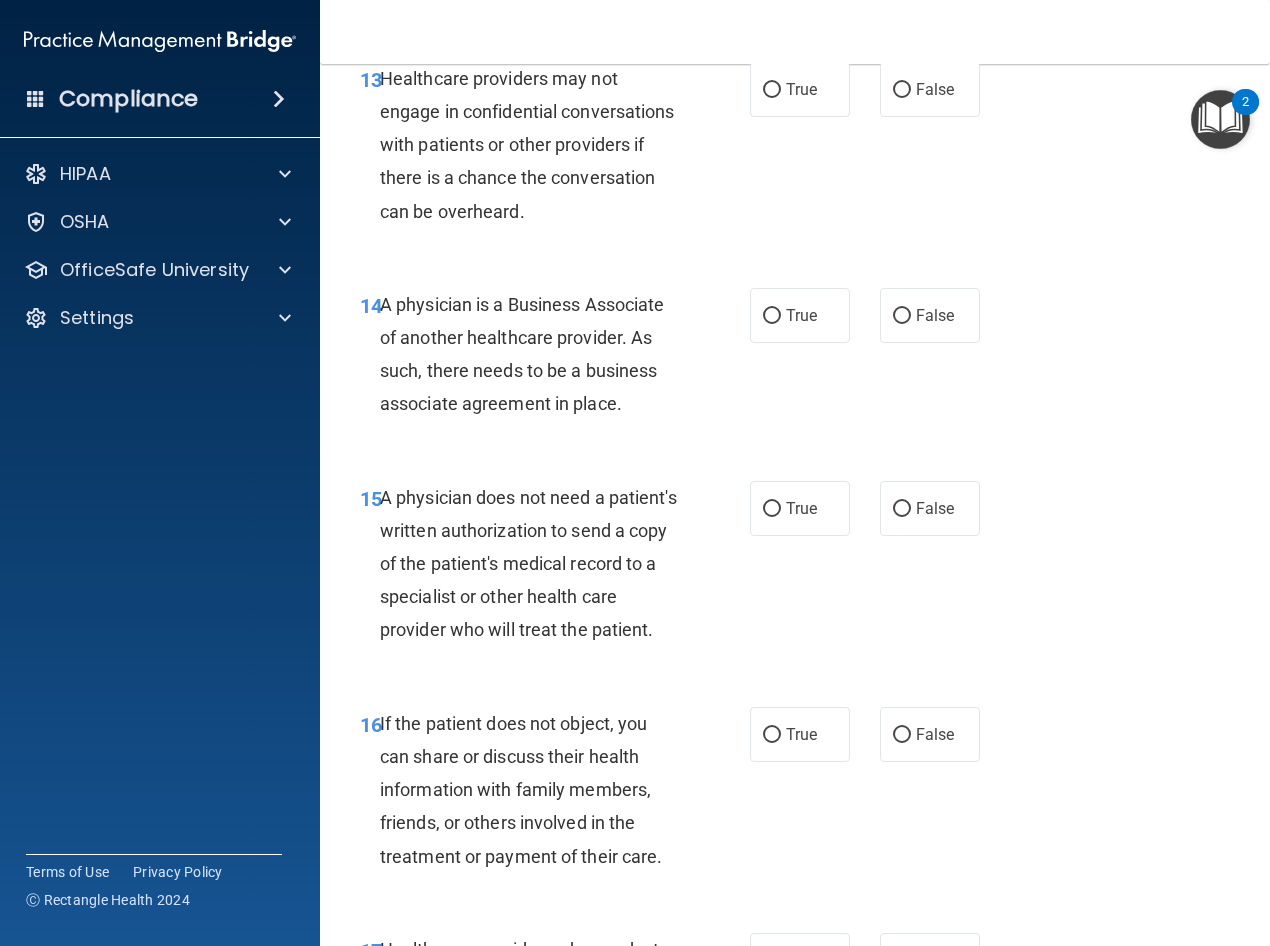 scroll, scrollTop: 2700, scrollLeft: 0, axis: vertical 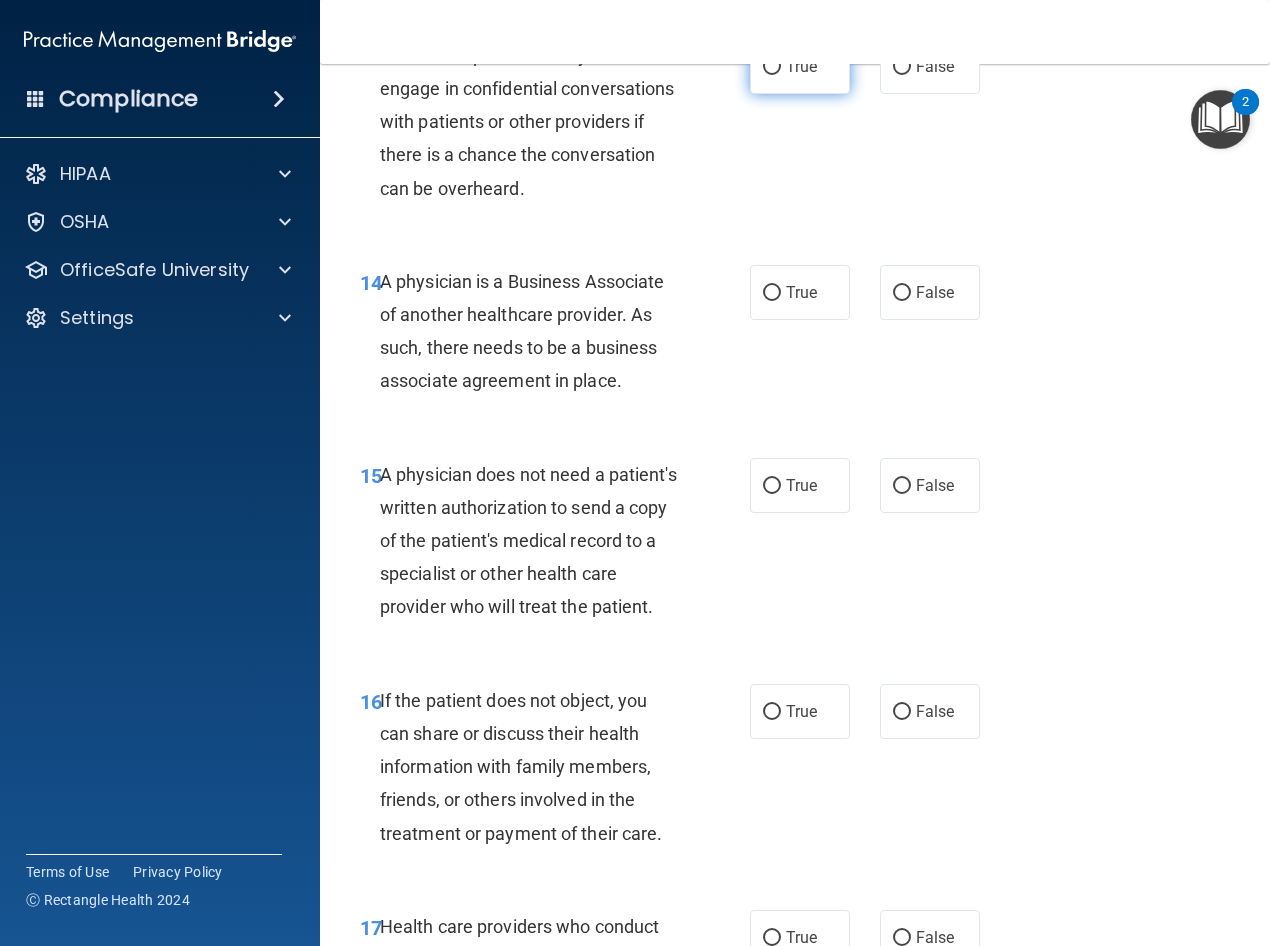 click on "True" at bounding box center [772, 67] 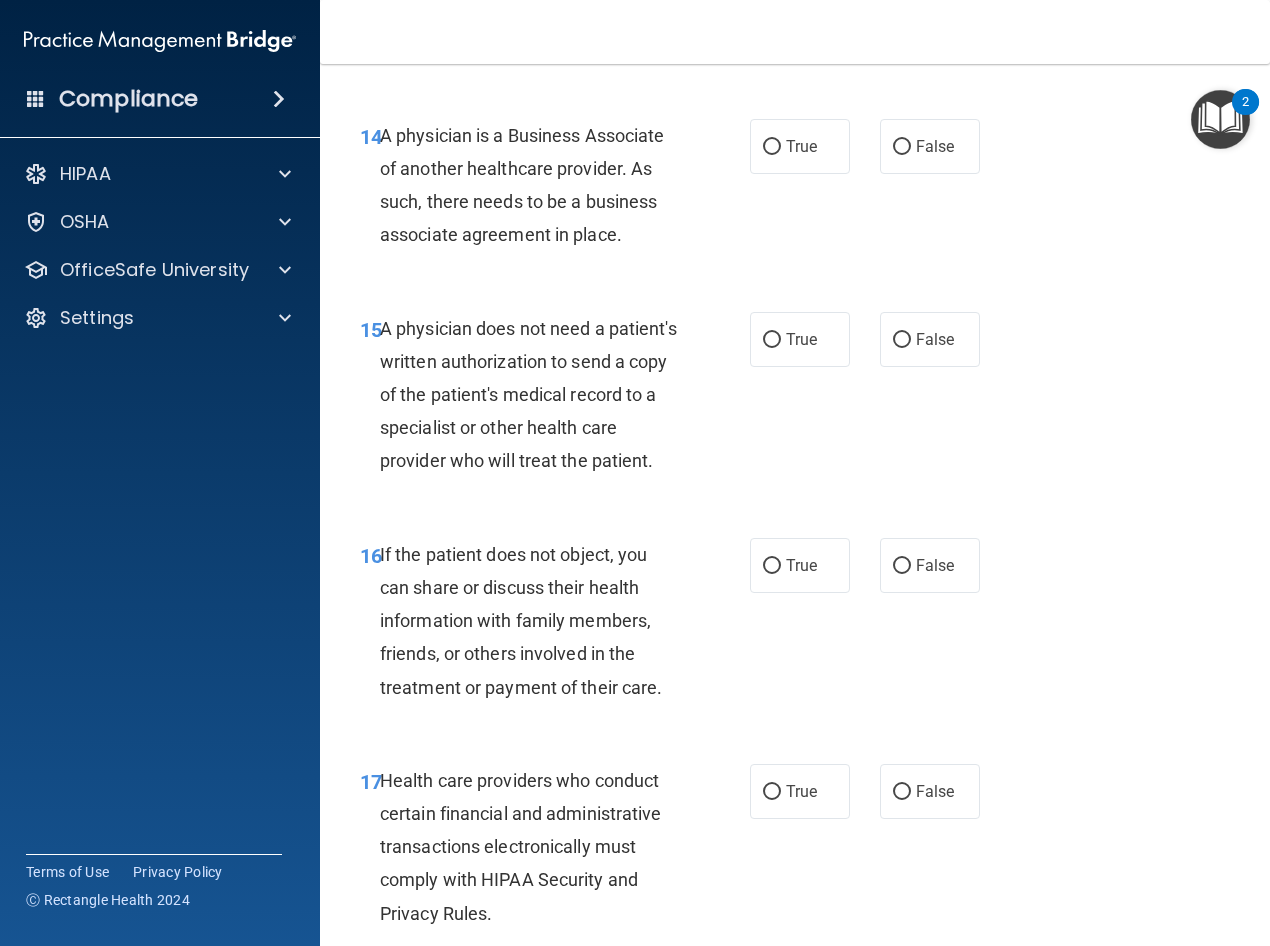 scroll, scrollTop: 2900, scrollLeft: 0, axis: vertical 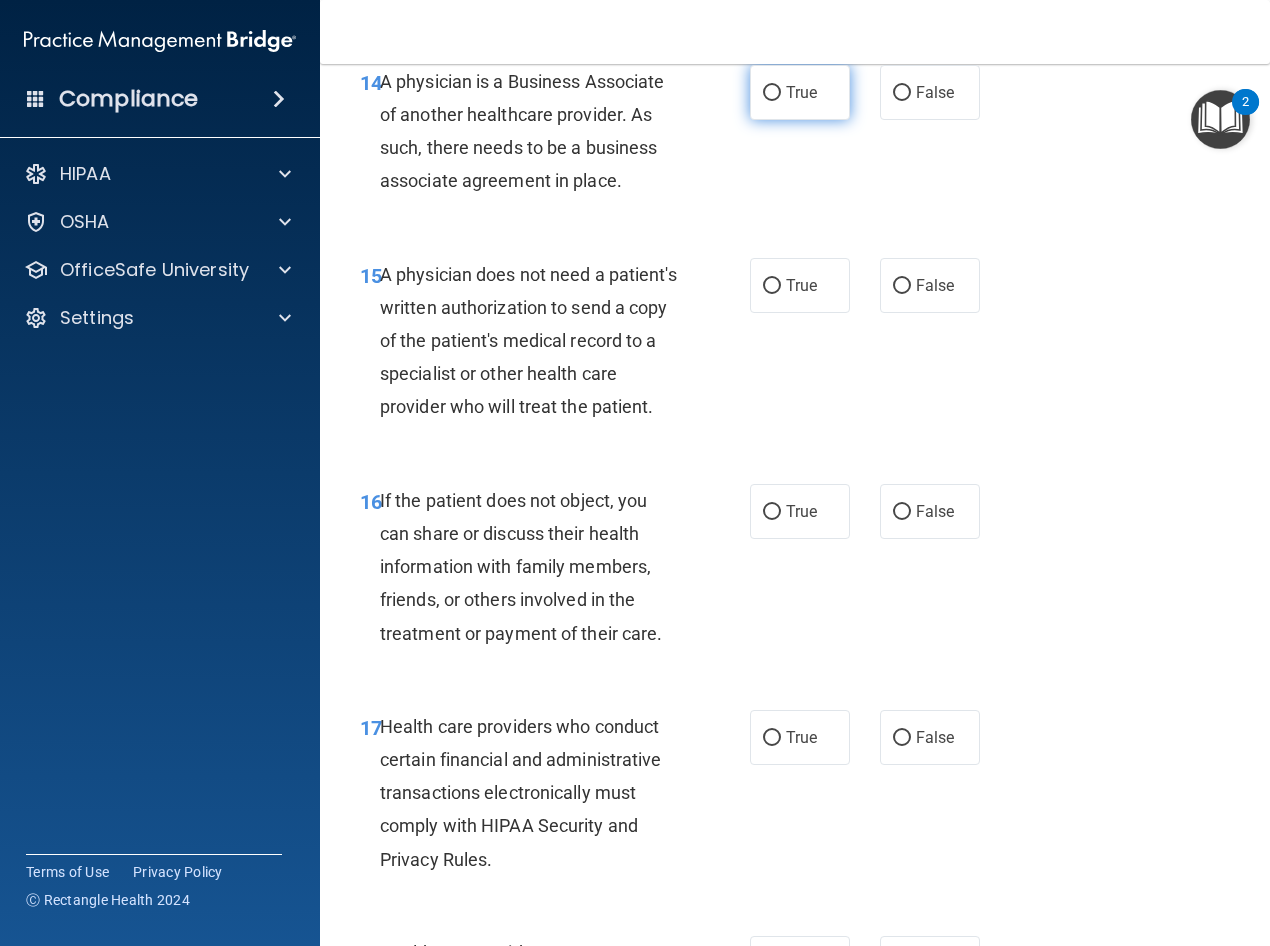click on "True" at bounding box center [772, 93] 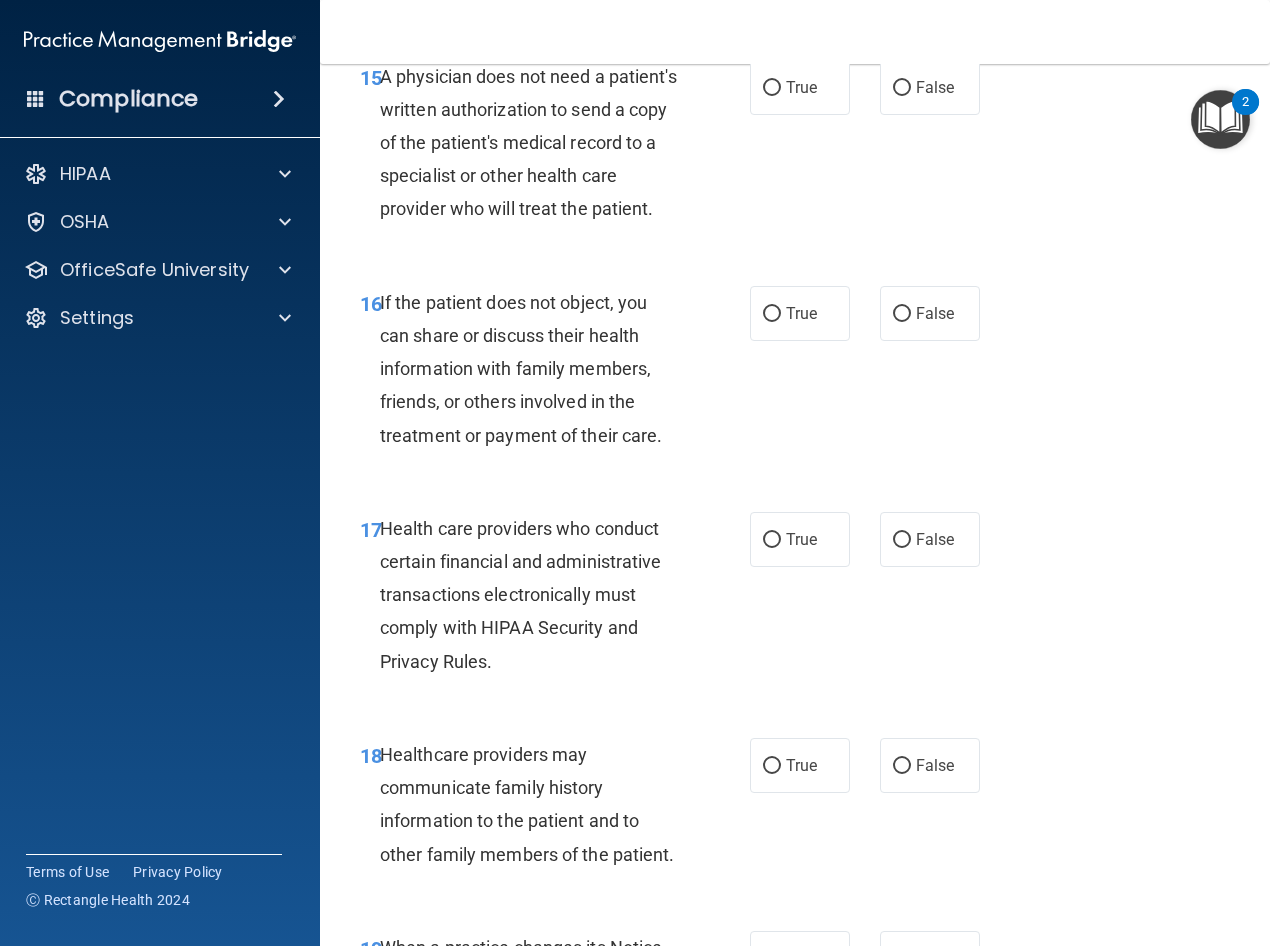 scroll, scrollTop: 3100, scrollLeft: 0, axis: vertical 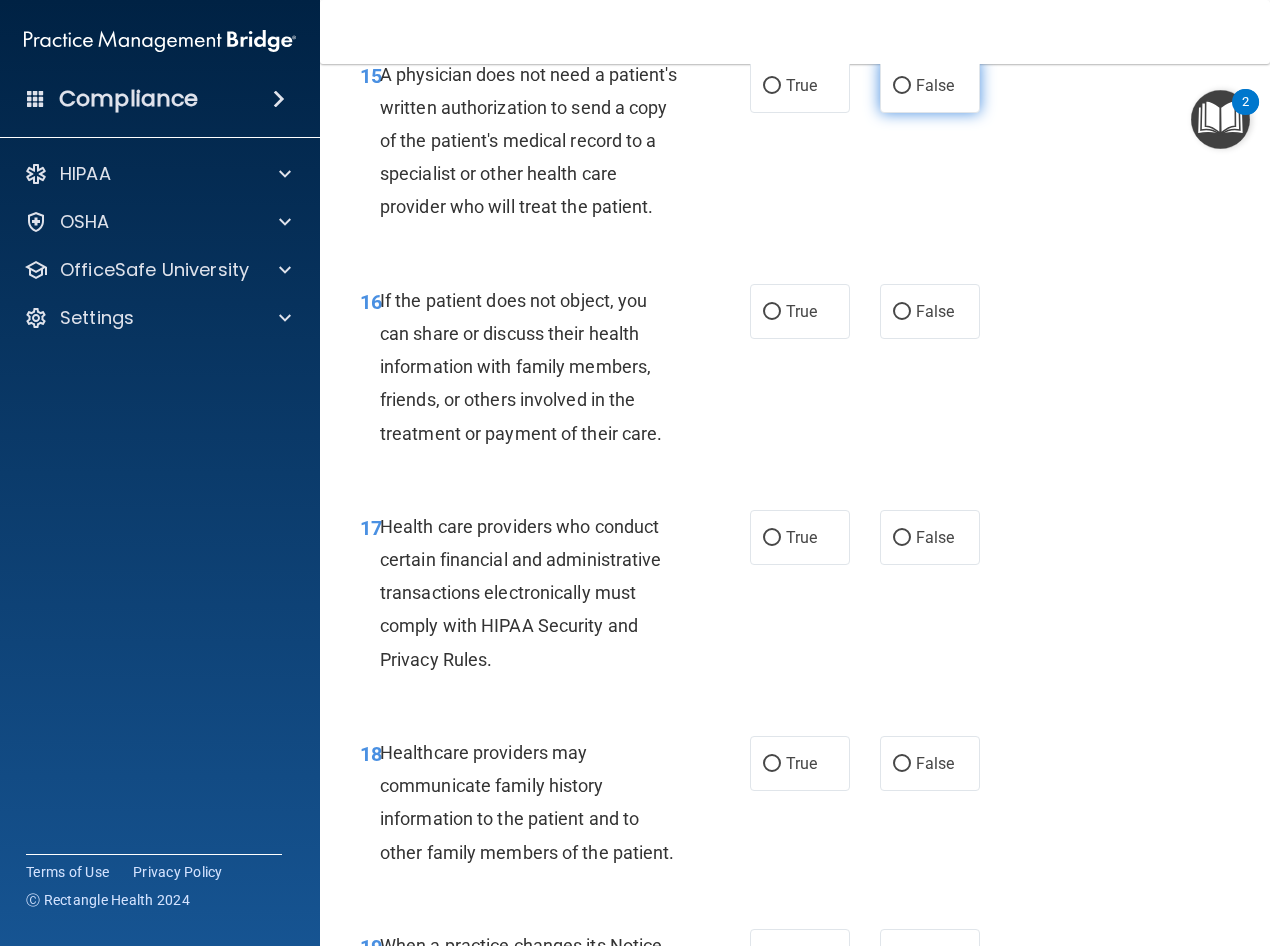 click on "False" at bounding box center (902, 86) 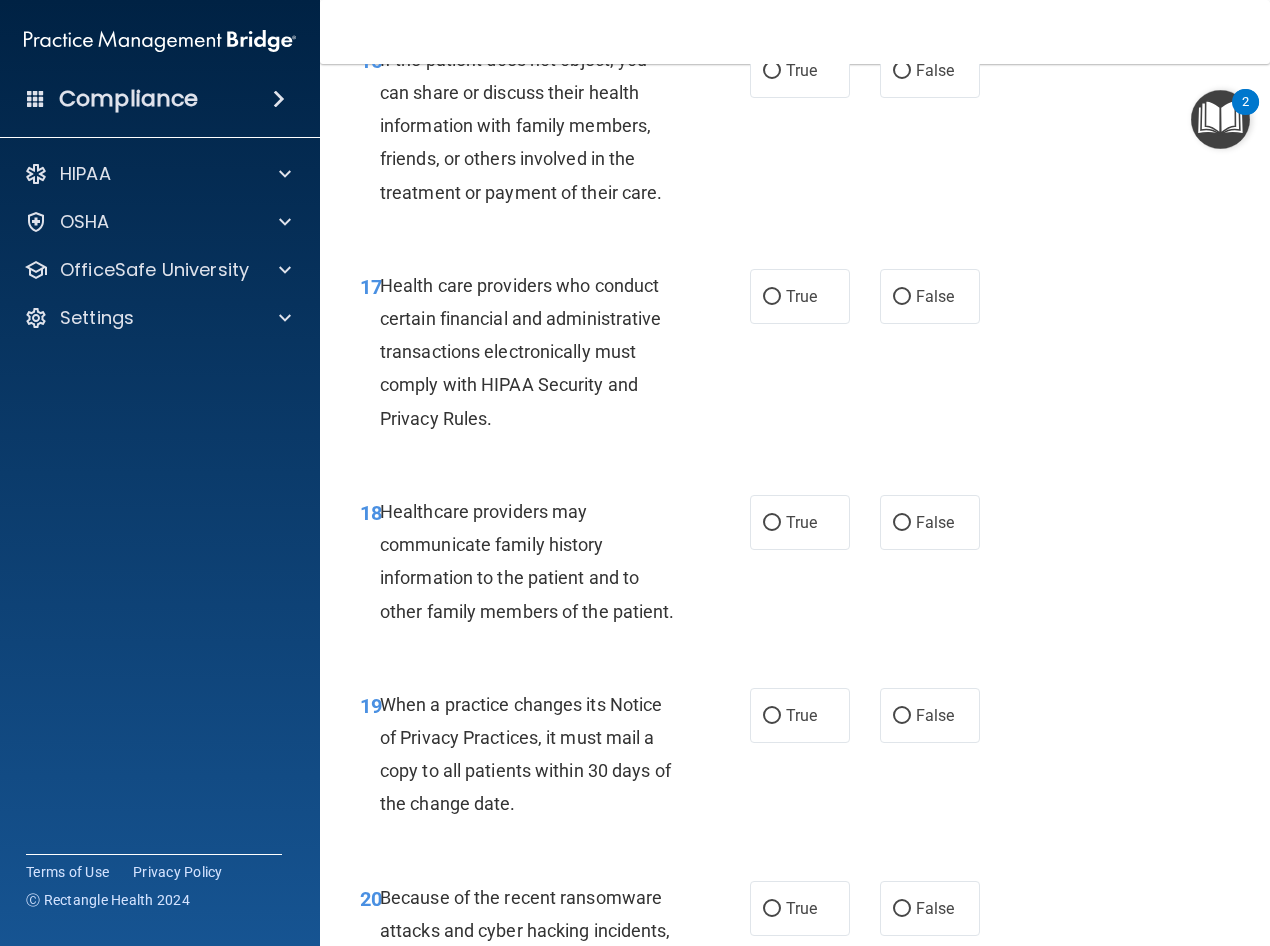 scroll, scrollTop: 3400, scrollLeft: 0, axis: vertical 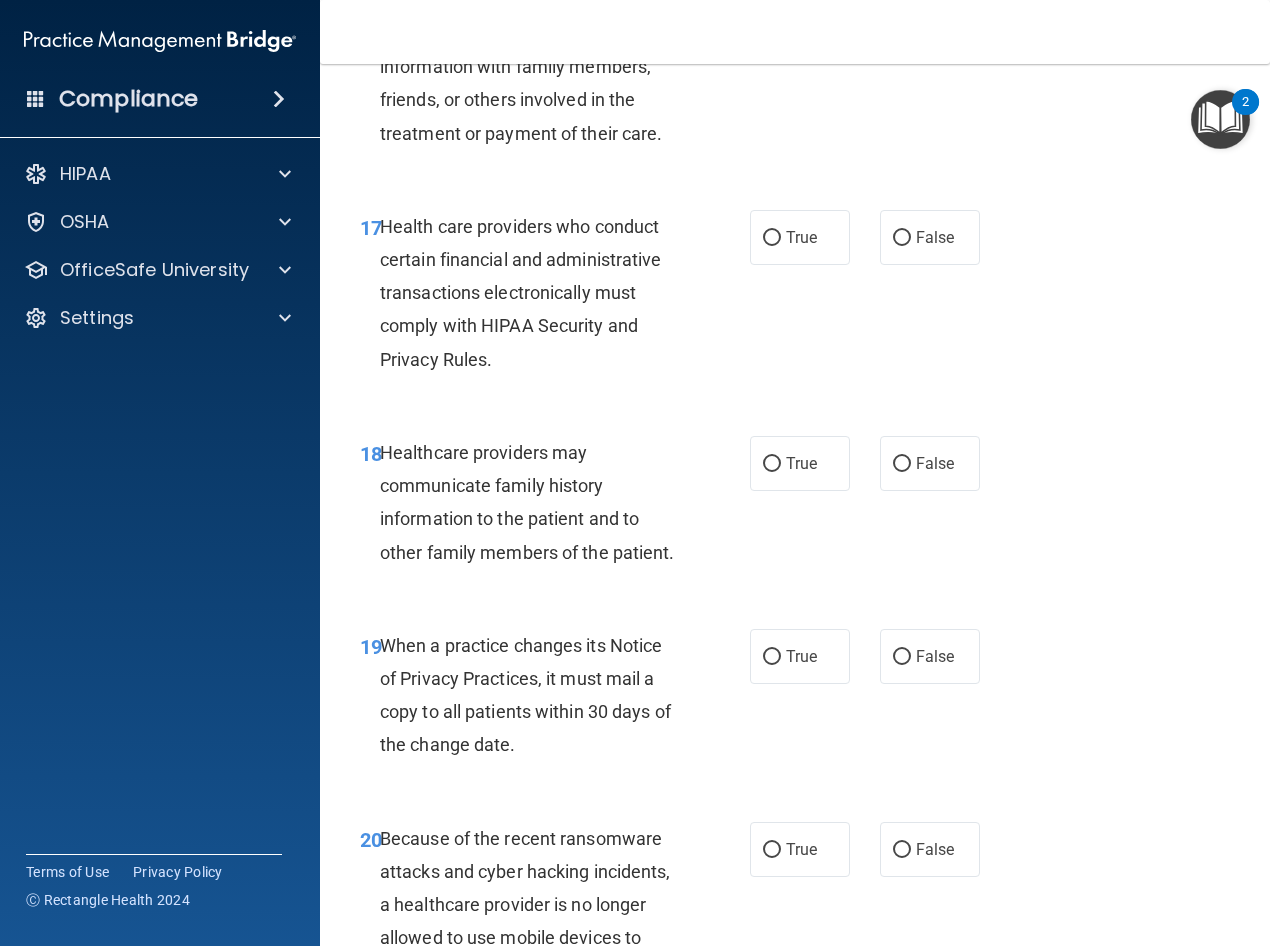 click on "True" at bounding box center (772, 12) 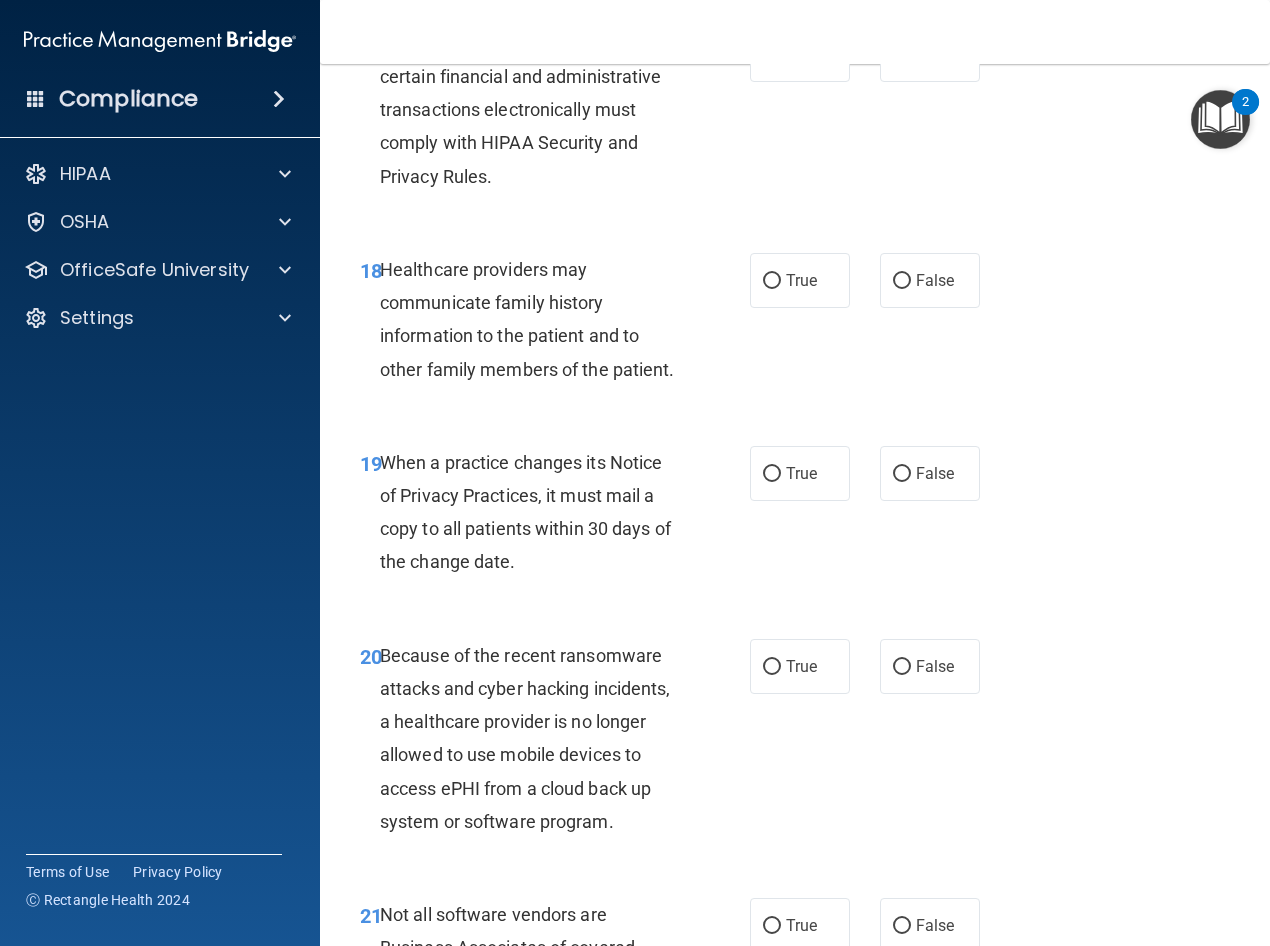 scroll, scrollTop: 3600, scrollLeft: 0, axis: vertical 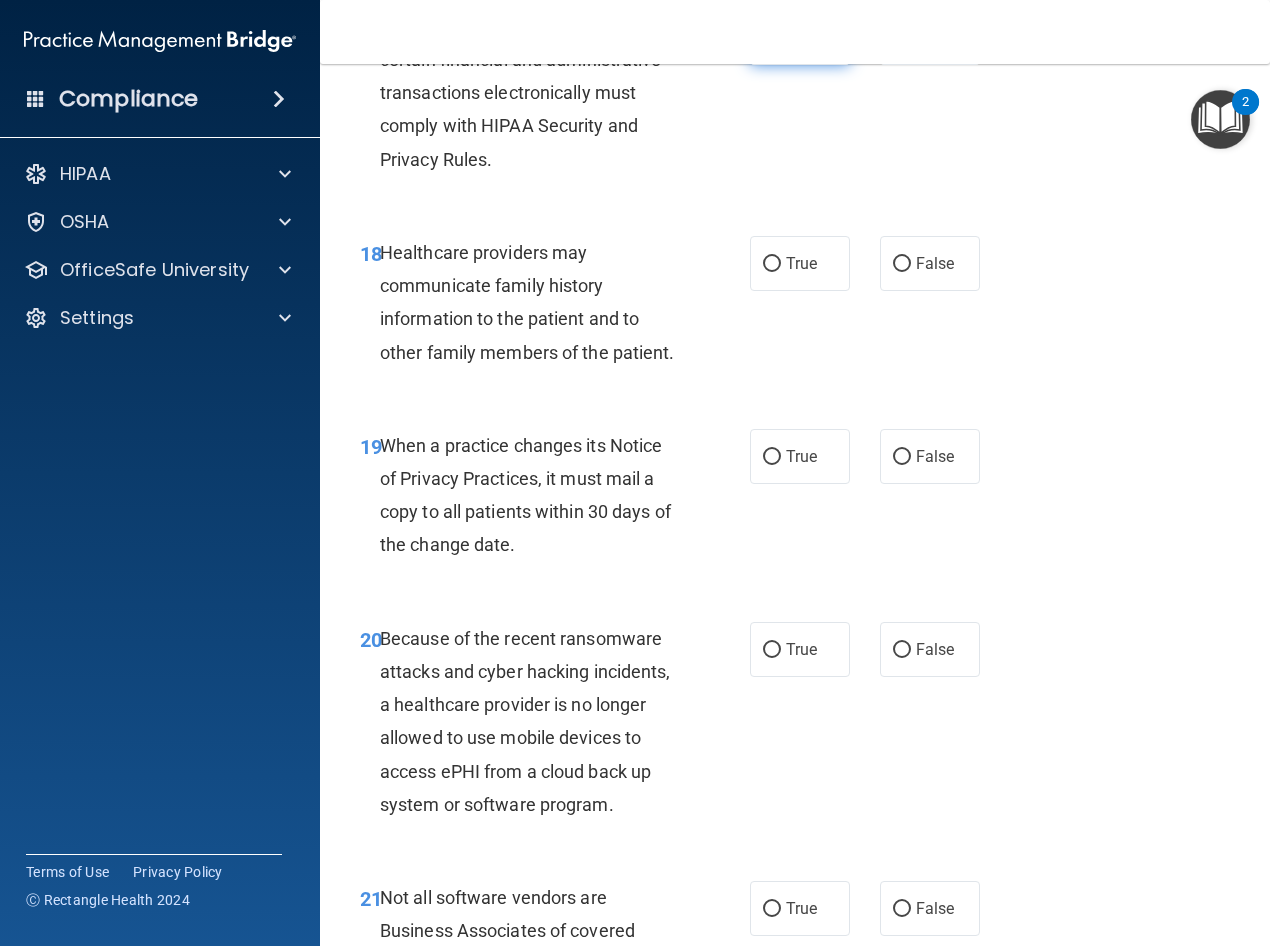 click on "True" at bounding box center [772, 38] 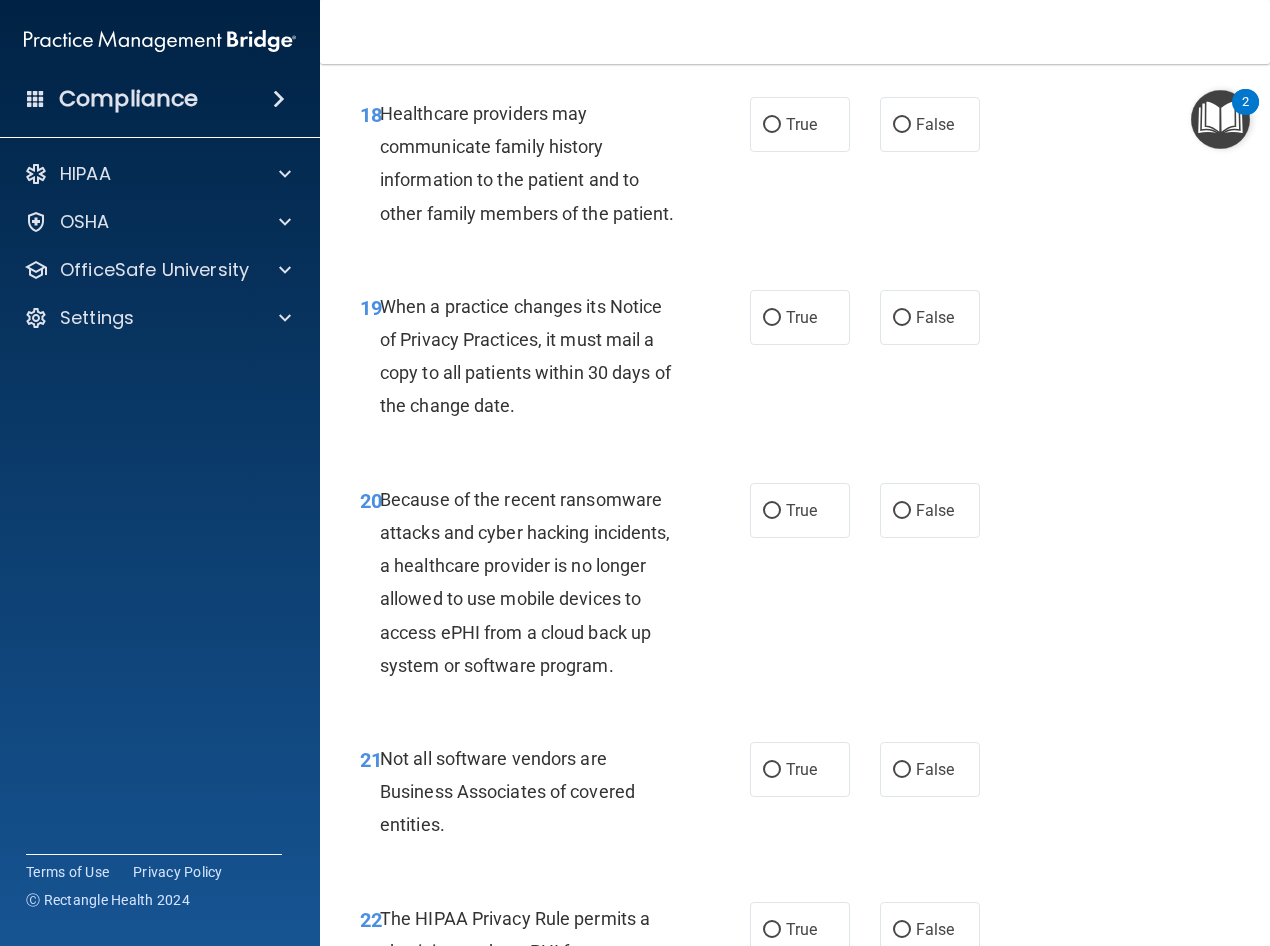 scroll, scrollTop: 3800, scrollLeft: 0, axis: vertical 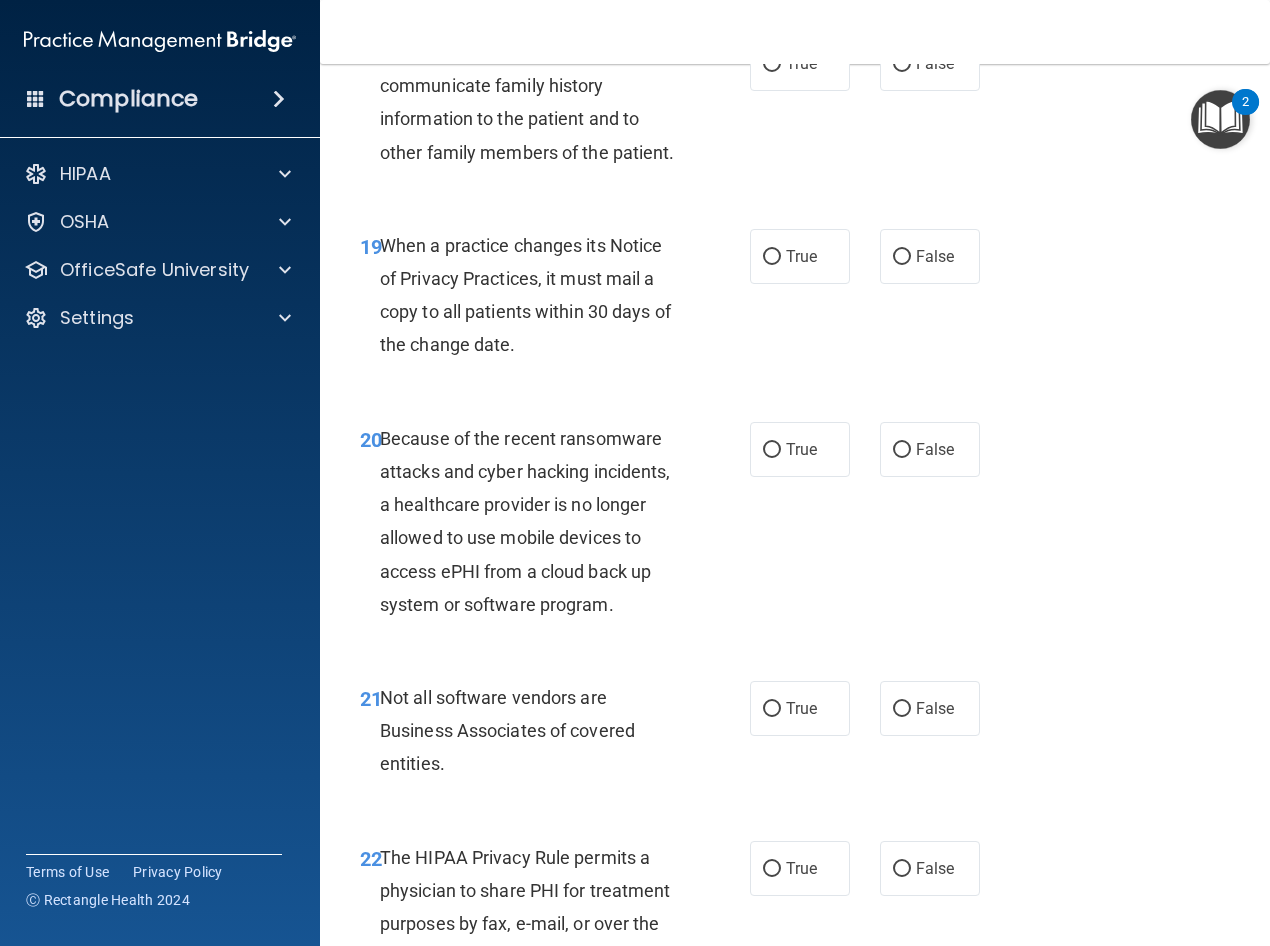 drag, startPoint x: 888, startPoint y: 162, endPoint x: 864, endPoint y: 199, distance: 44.102154 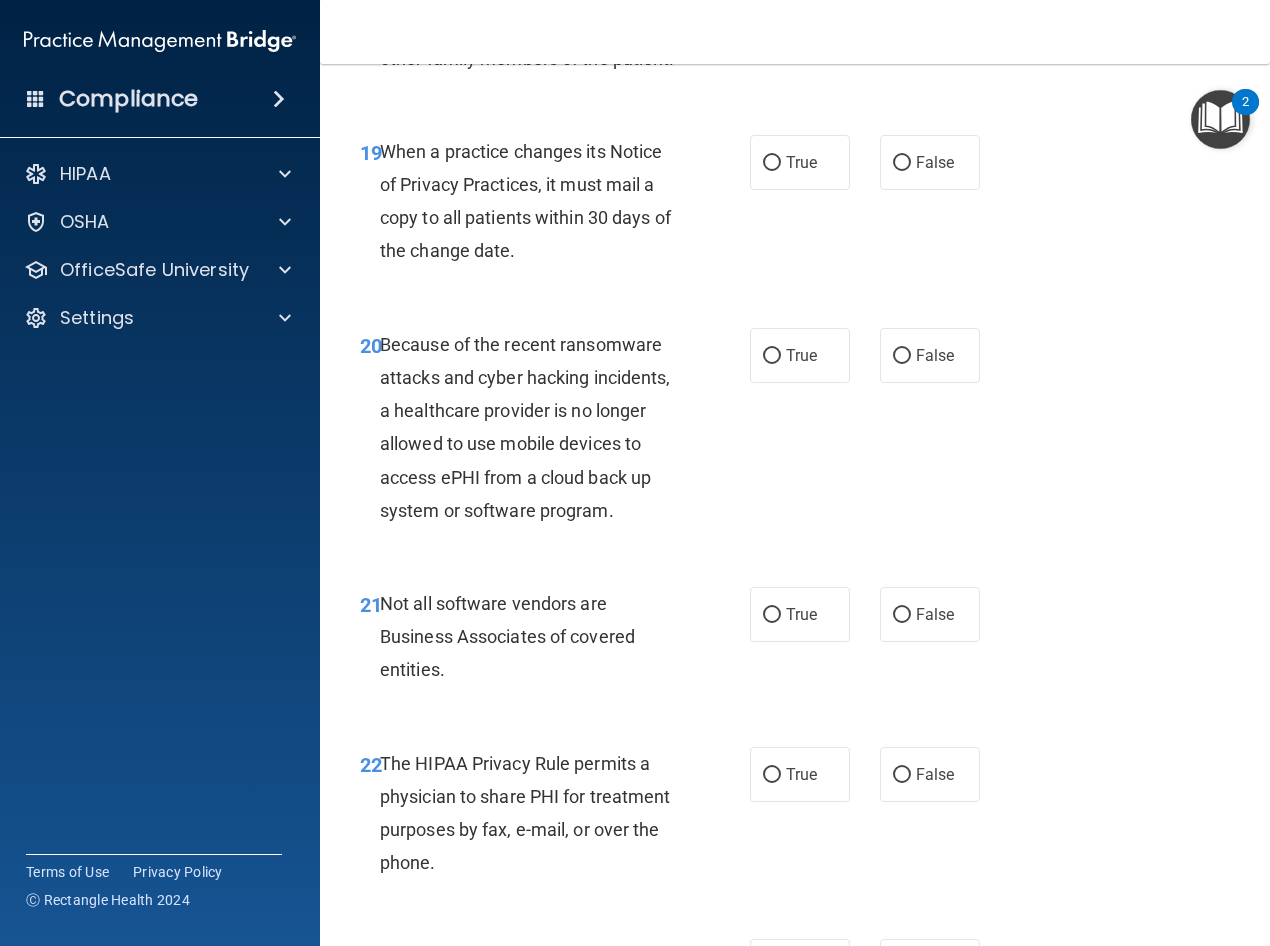 scroll, scrollTop: 4000, scrollLeft: 0, axis: vertical 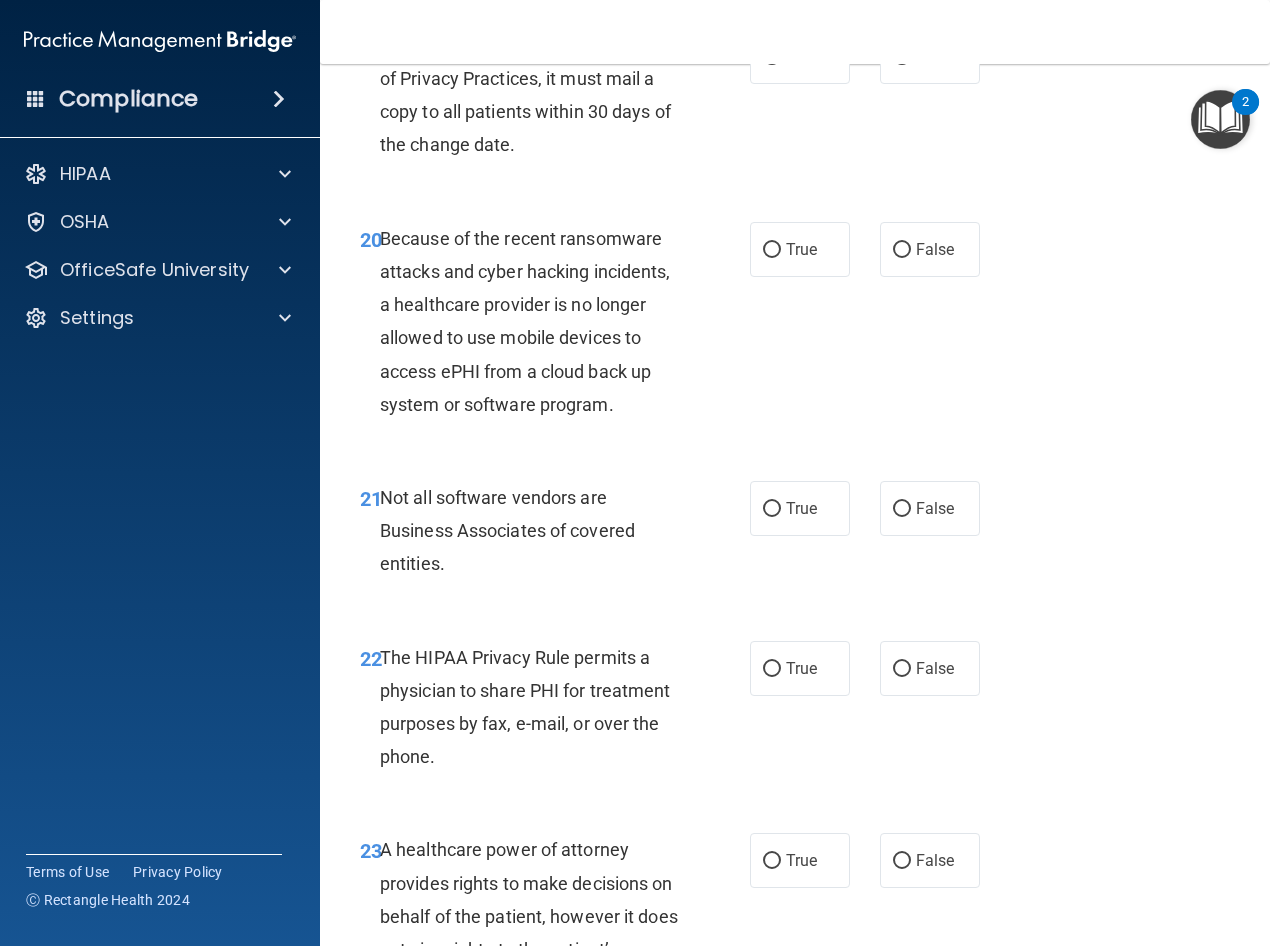drag, startPoint x: 774, startPoint y: 189, endPoint x: 746, endPoint y: 283, distance: 98.0816 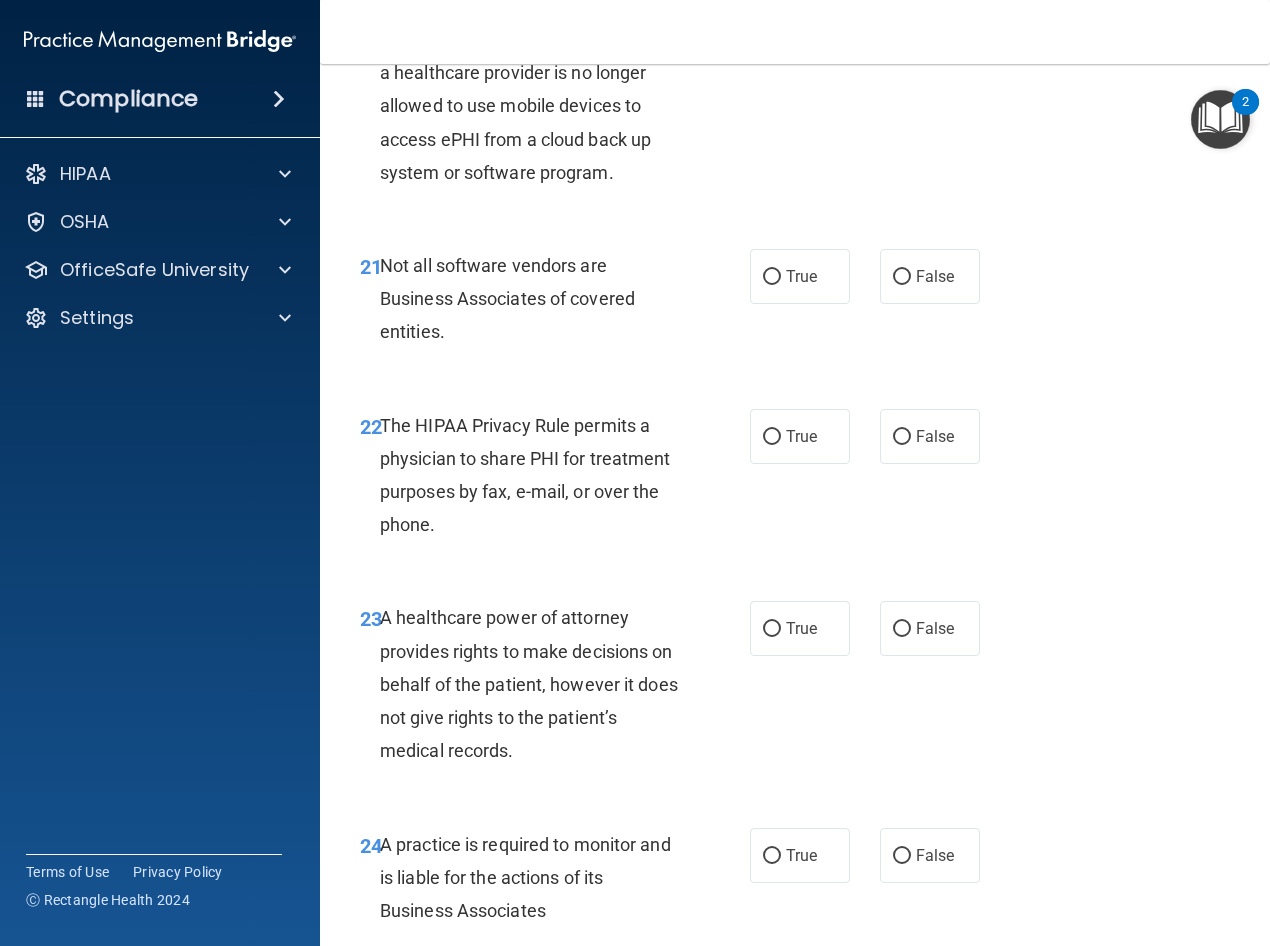 scroll, scrollTop: 4300, scrollLeft: 0, axis: vertical 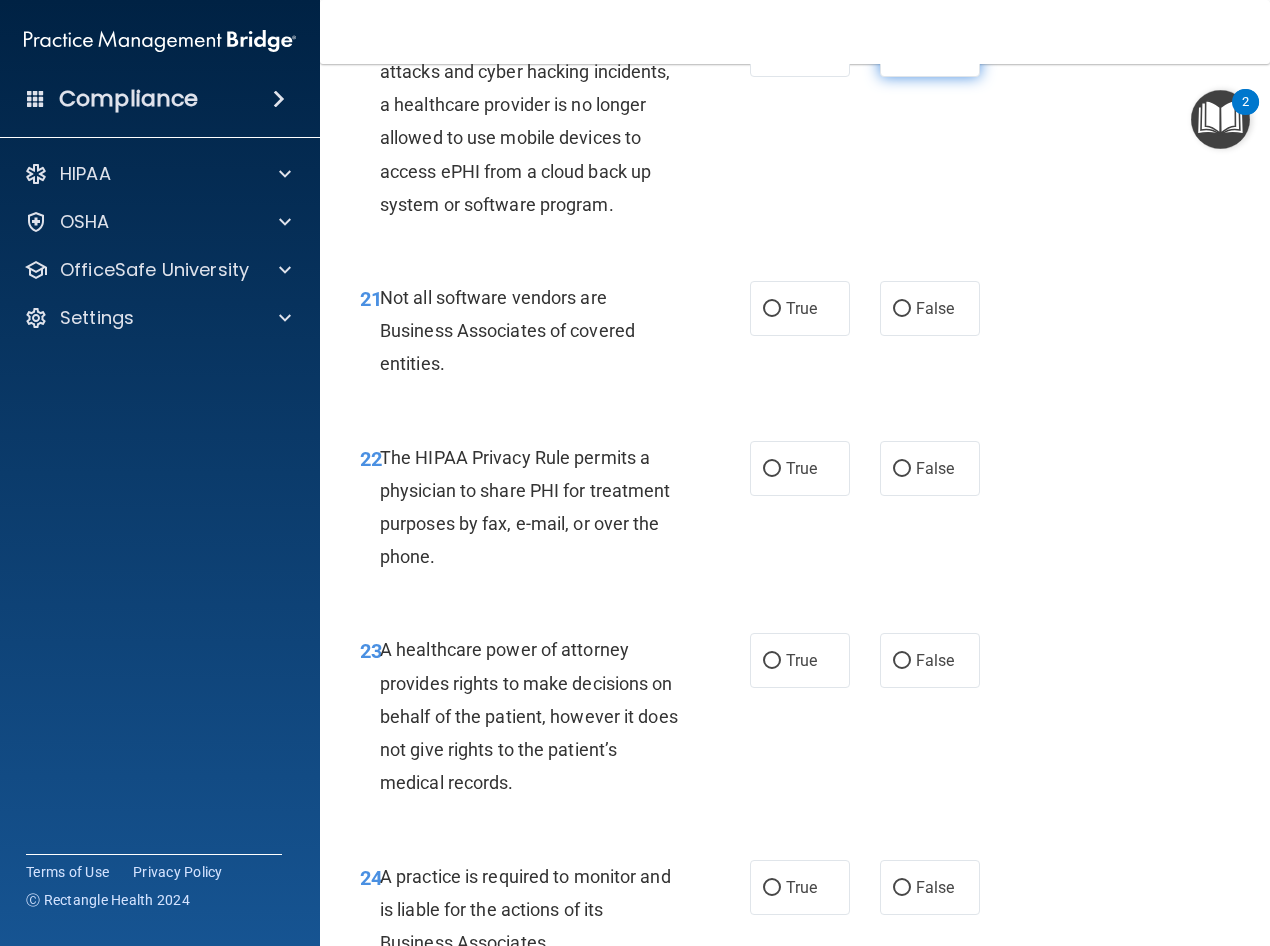 click on "False" at bounding box center (902, 50) 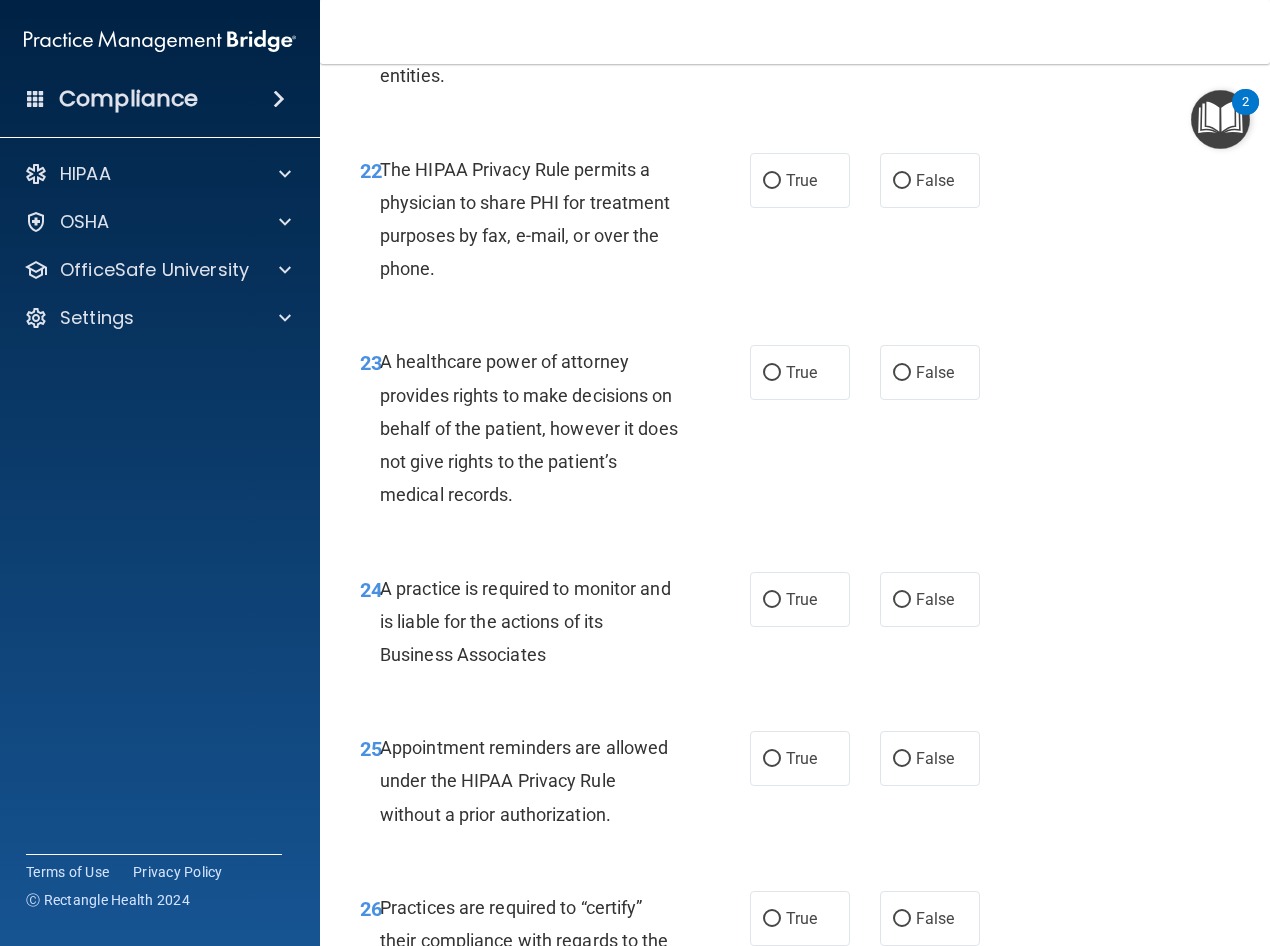 scroll, scrollTop: 4500, scrollLeft: 0, axis: vertical 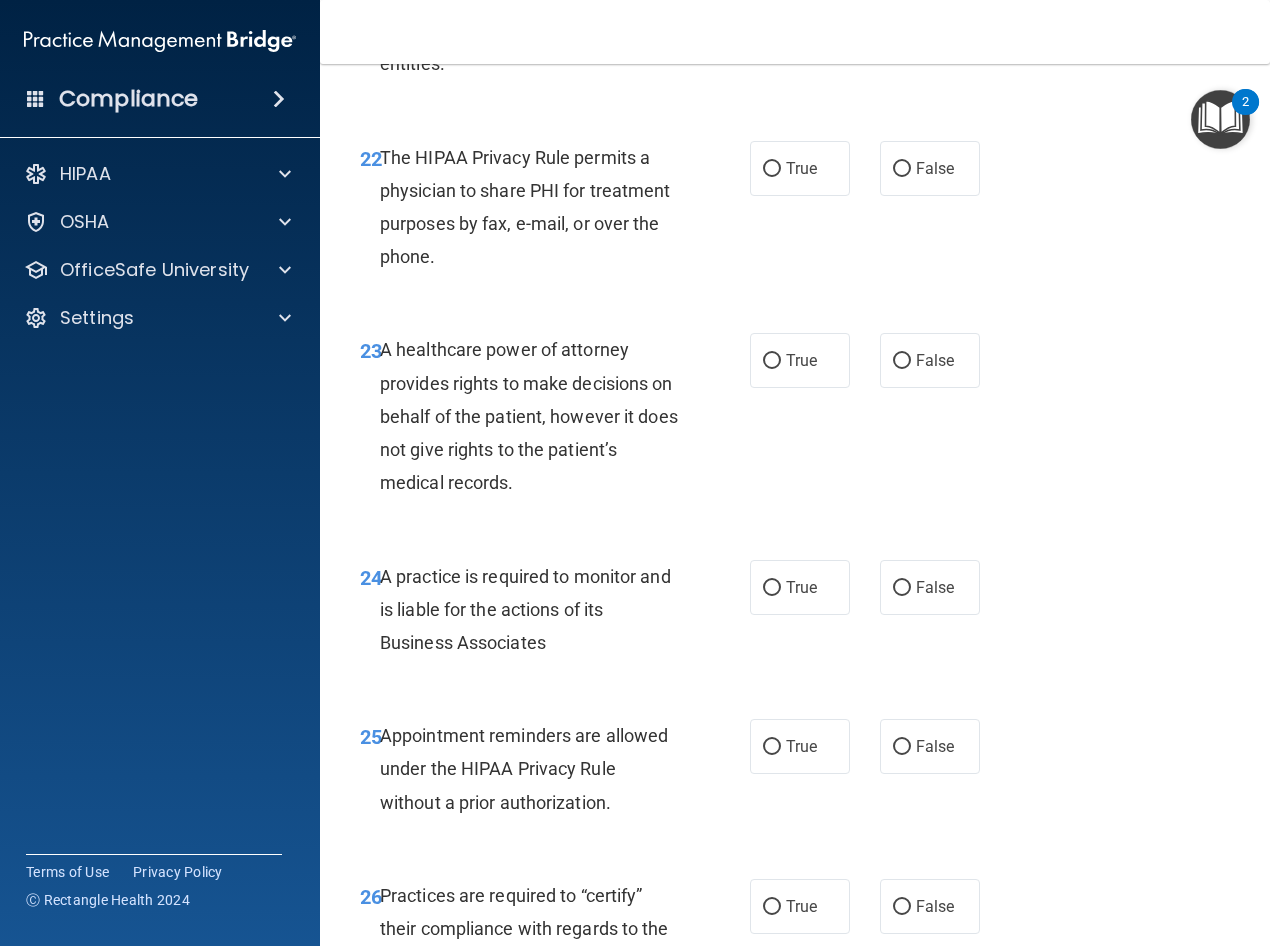 drag, startPoint x: 899, startPoint y: 139, endPoint x: 860, endPoint y: 154, distance: 41.785164 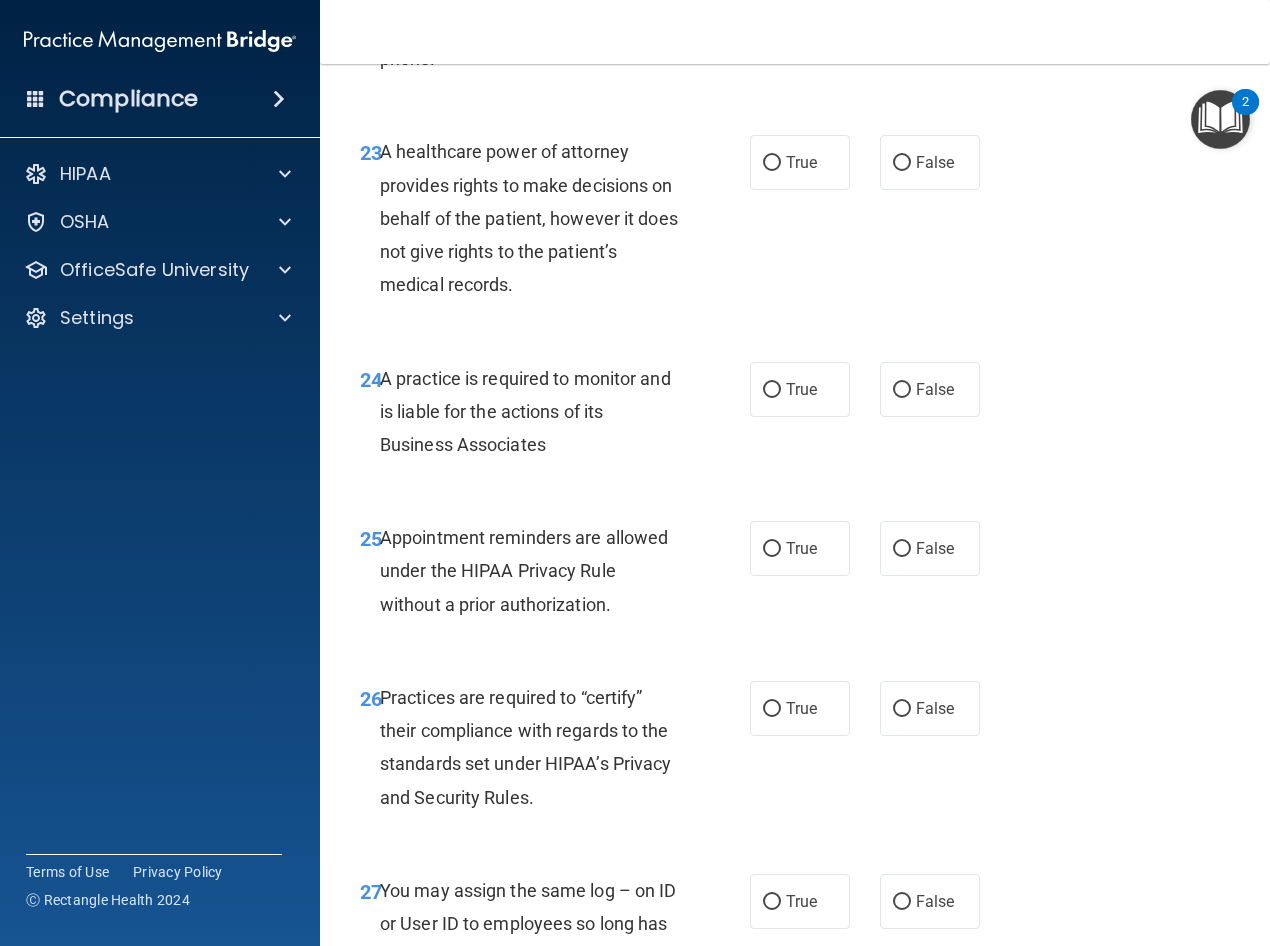 scroll, scrollTop: 4700, scrollLeft: 0, axis: vertical 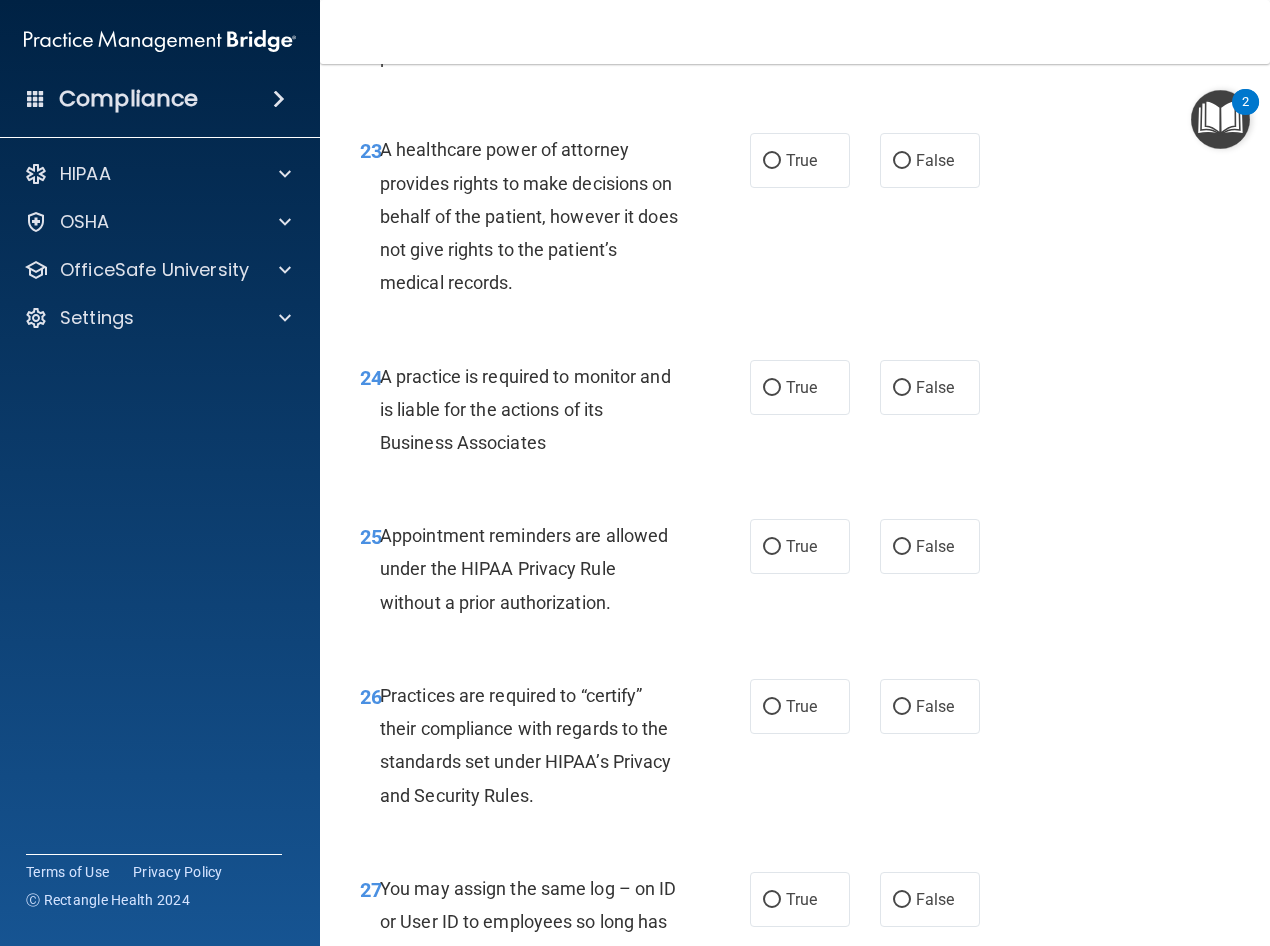 click on "False" at bounding box center (902, -31) 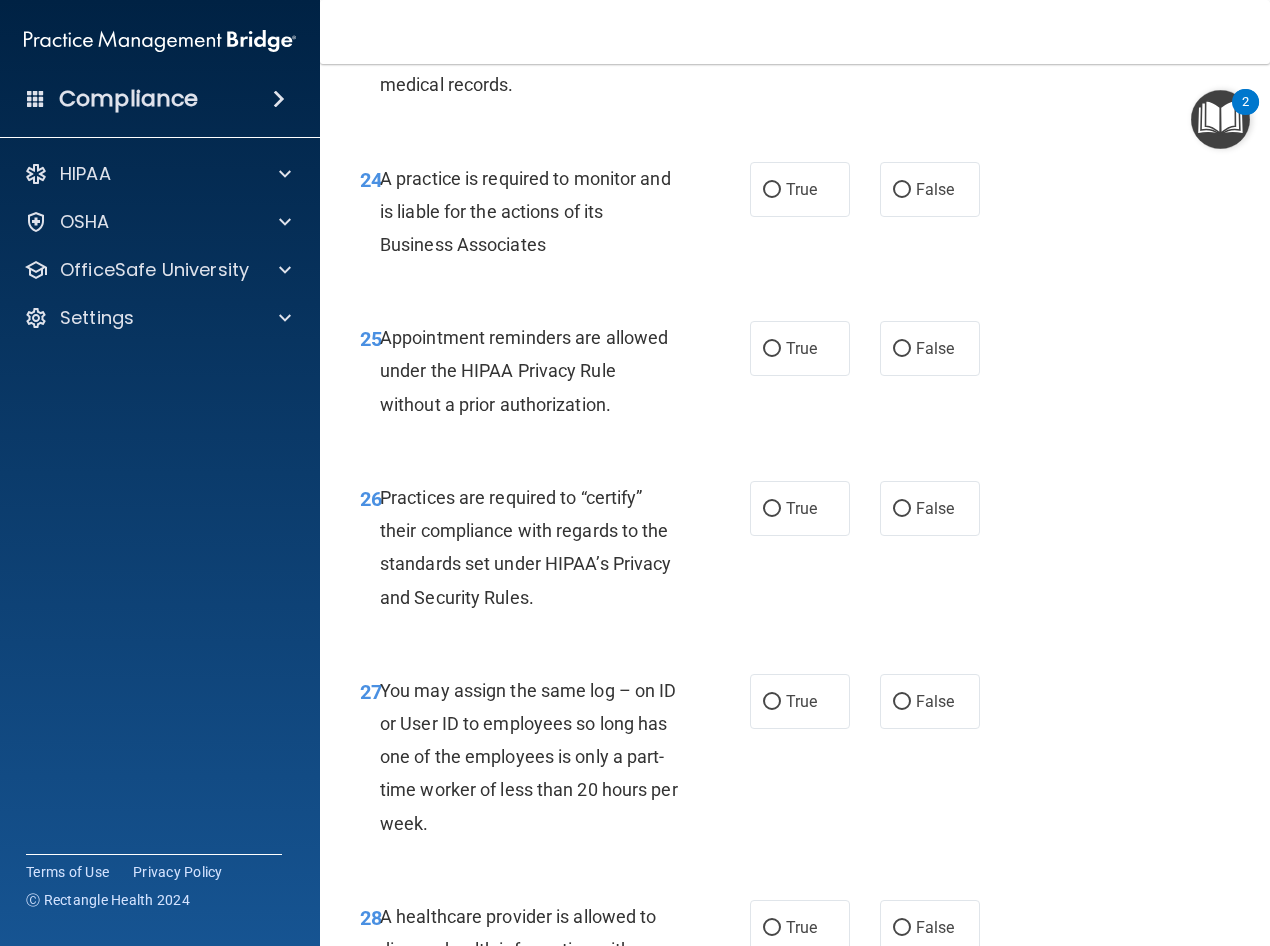 scroll, scrollTop: 4900, scrollLeft: 0, axis: vertical 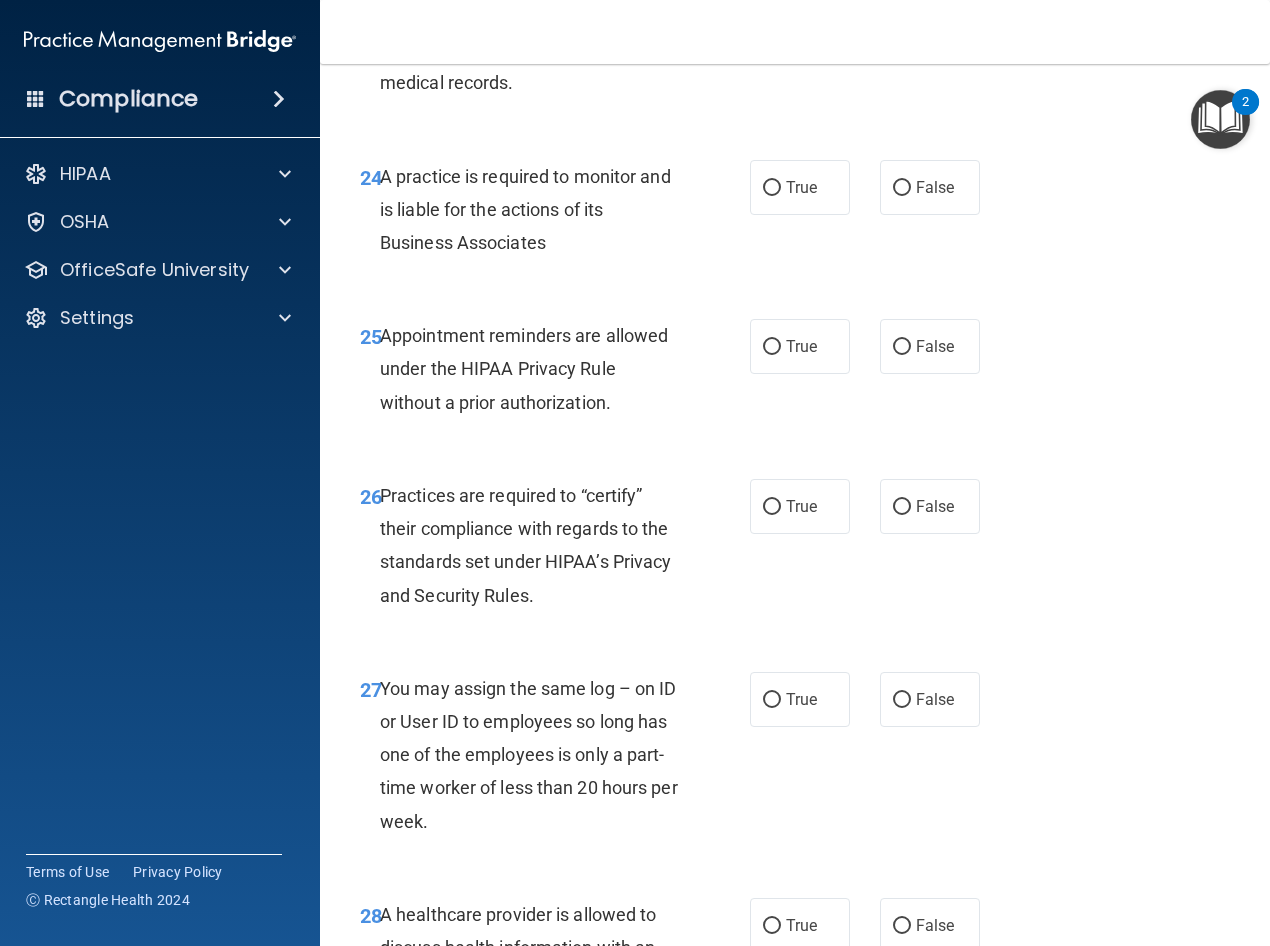 click on "False" at bounding box center [902, -39] 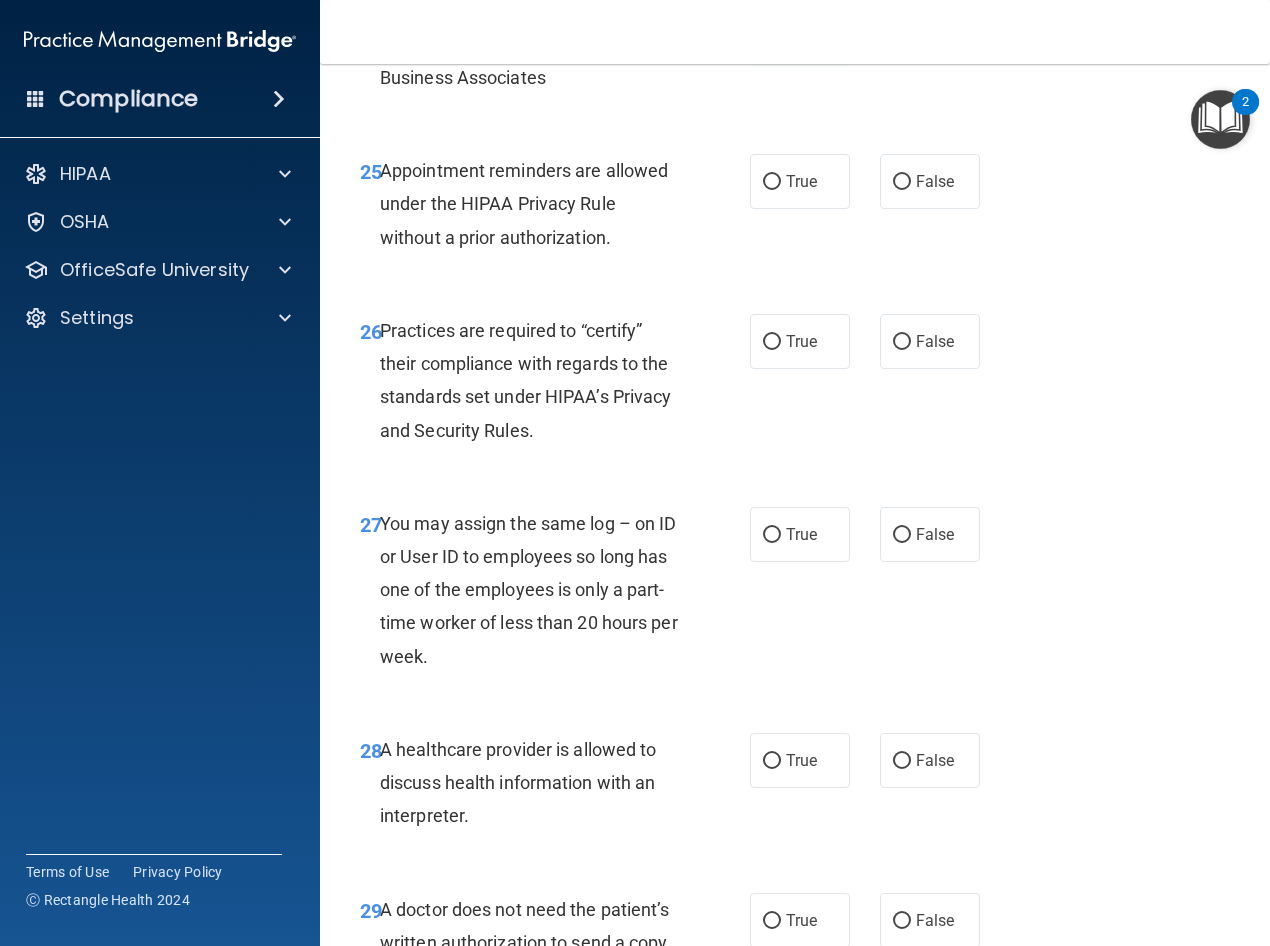 scroll, scrollTop: 5100, scrollLeft: 0, axis: vertical 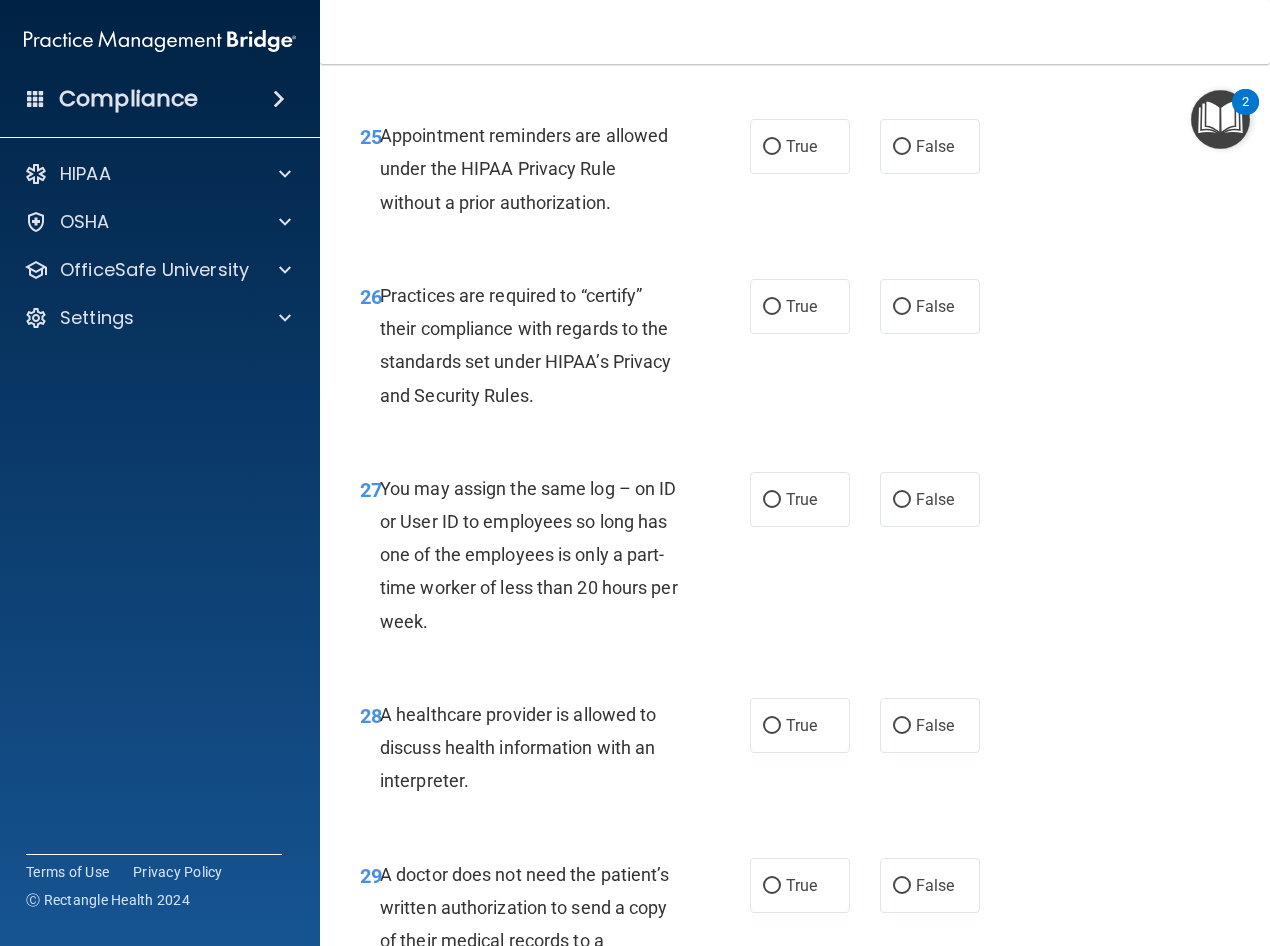 click on "True" at bounding box center (772, -12) 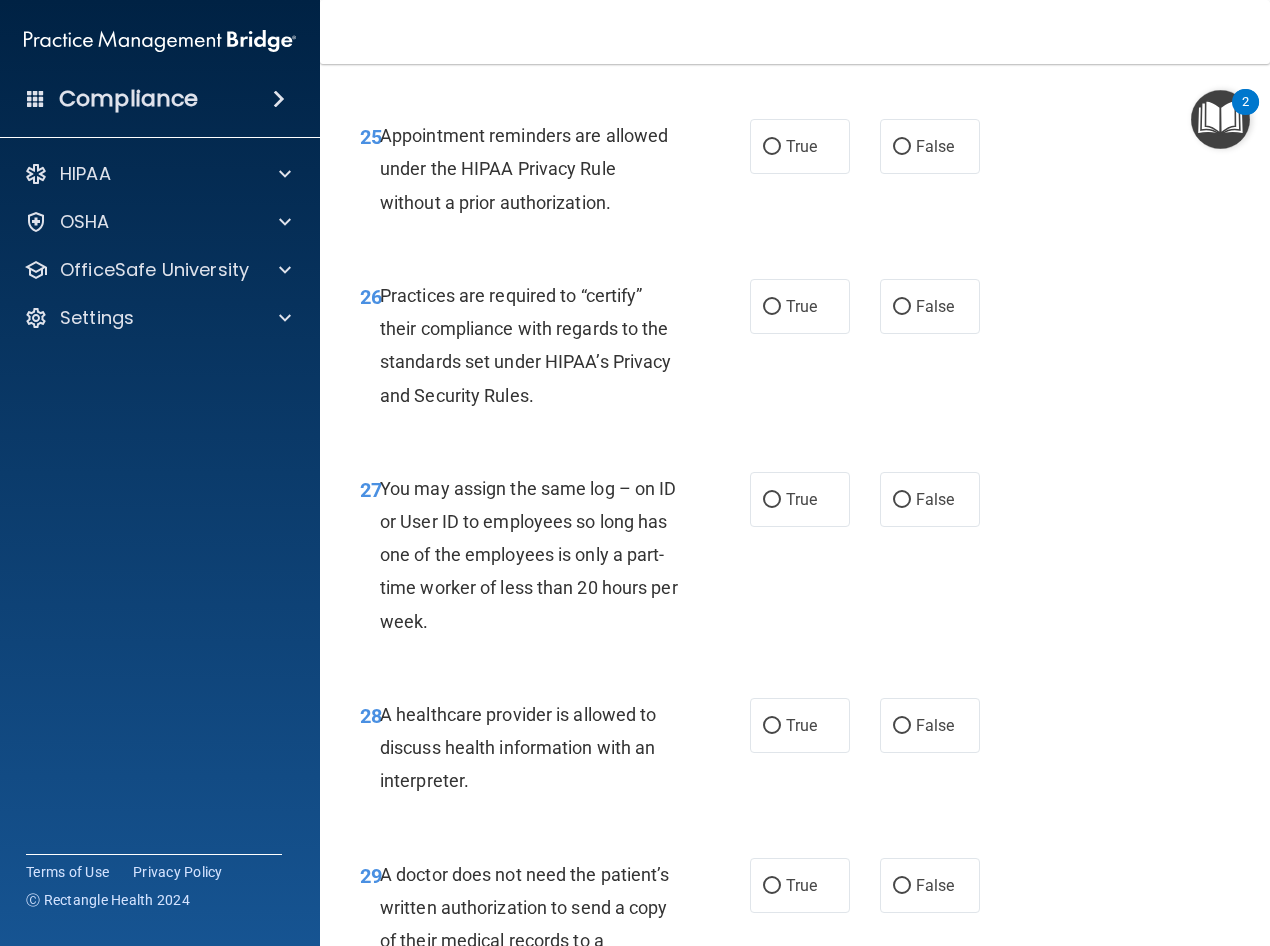 scroll, scrollTop: 5200, scrollLeft: 0, axis: vertical 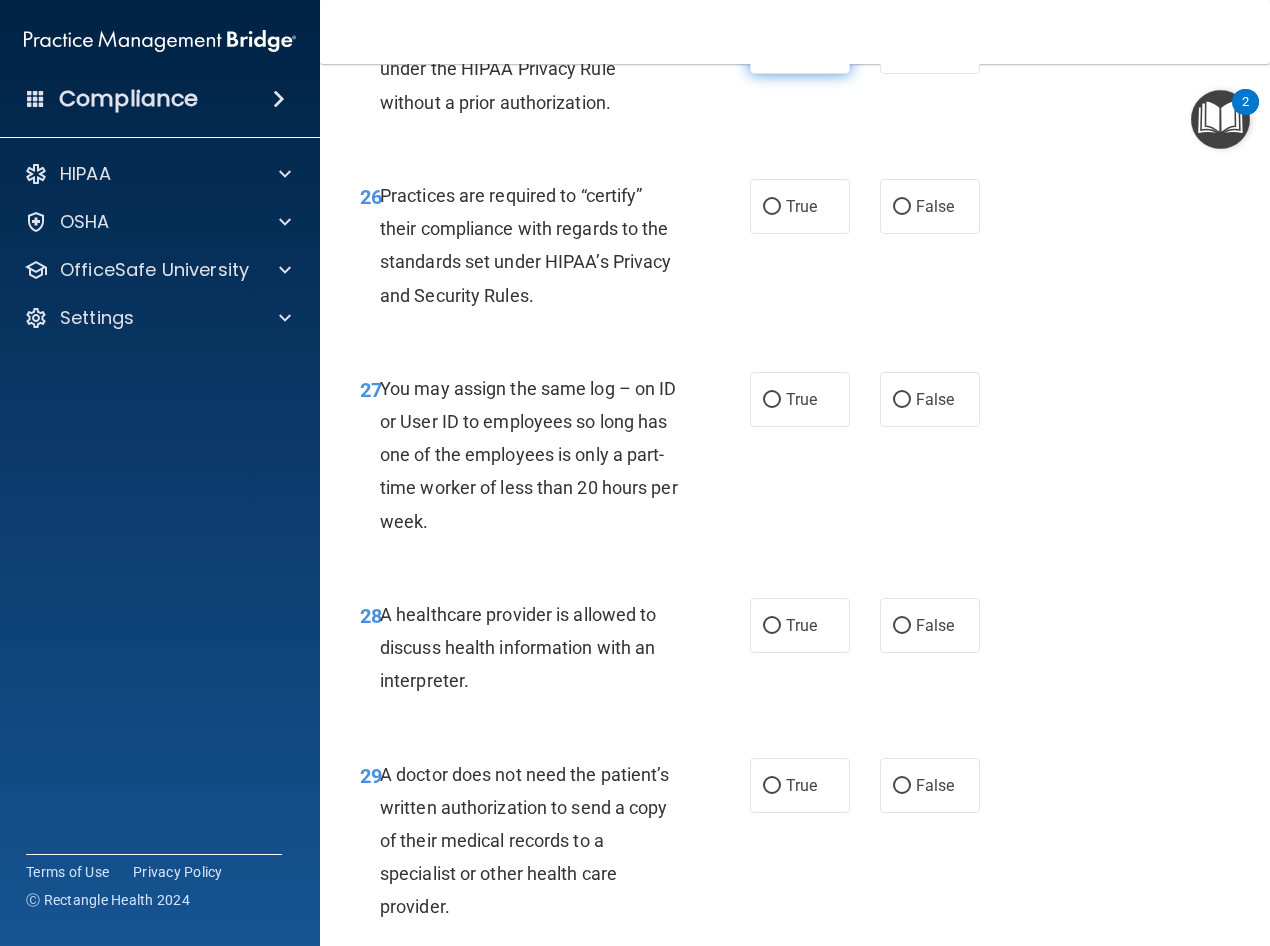 drag, startPoint x: 772, startPoint y: 172, endPoint x: 777, endPoint y: 185, distance: 13.928389 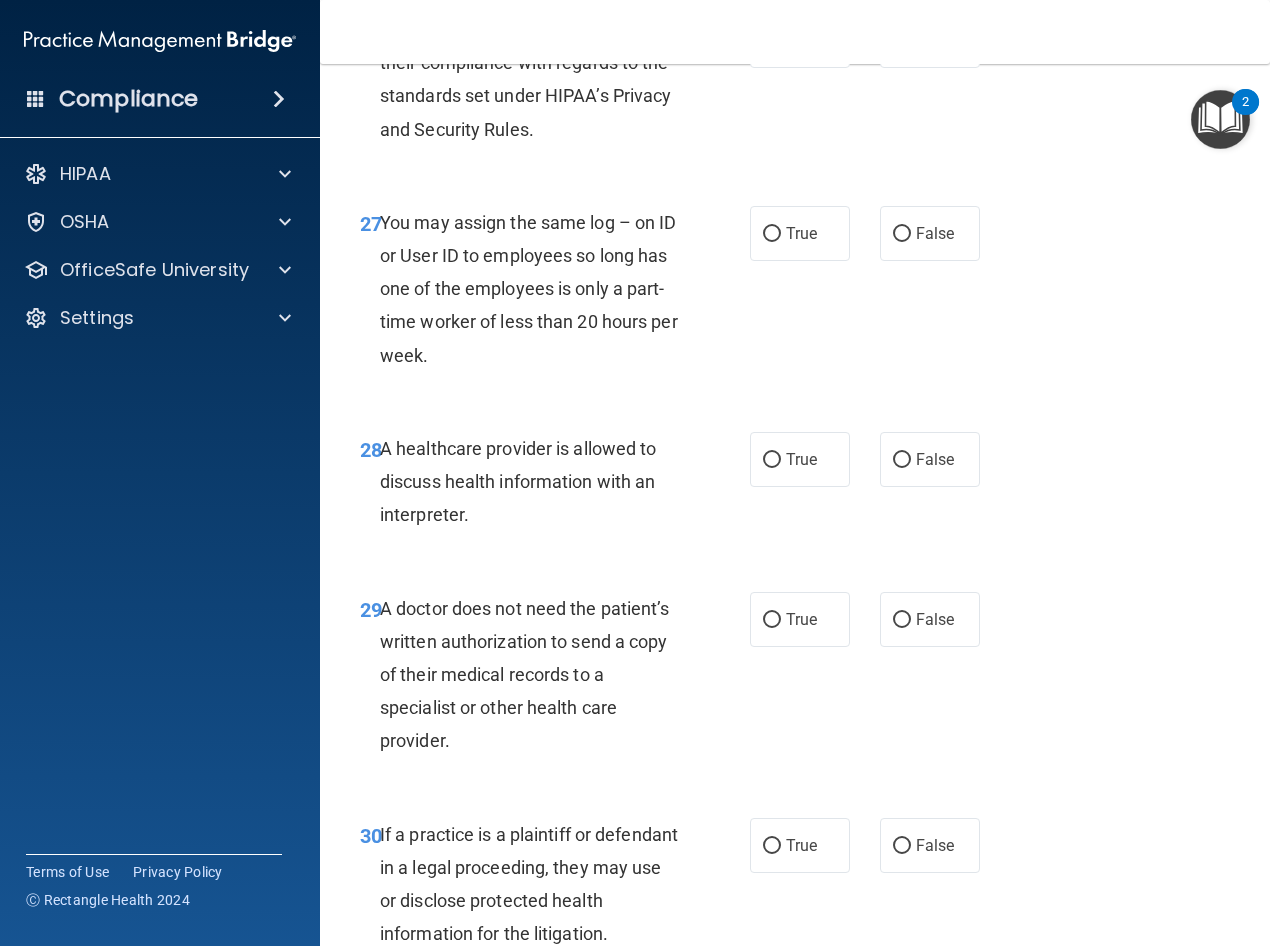 scroll, scrollTop: 5400, scrollLeft: 0, axis: vertical 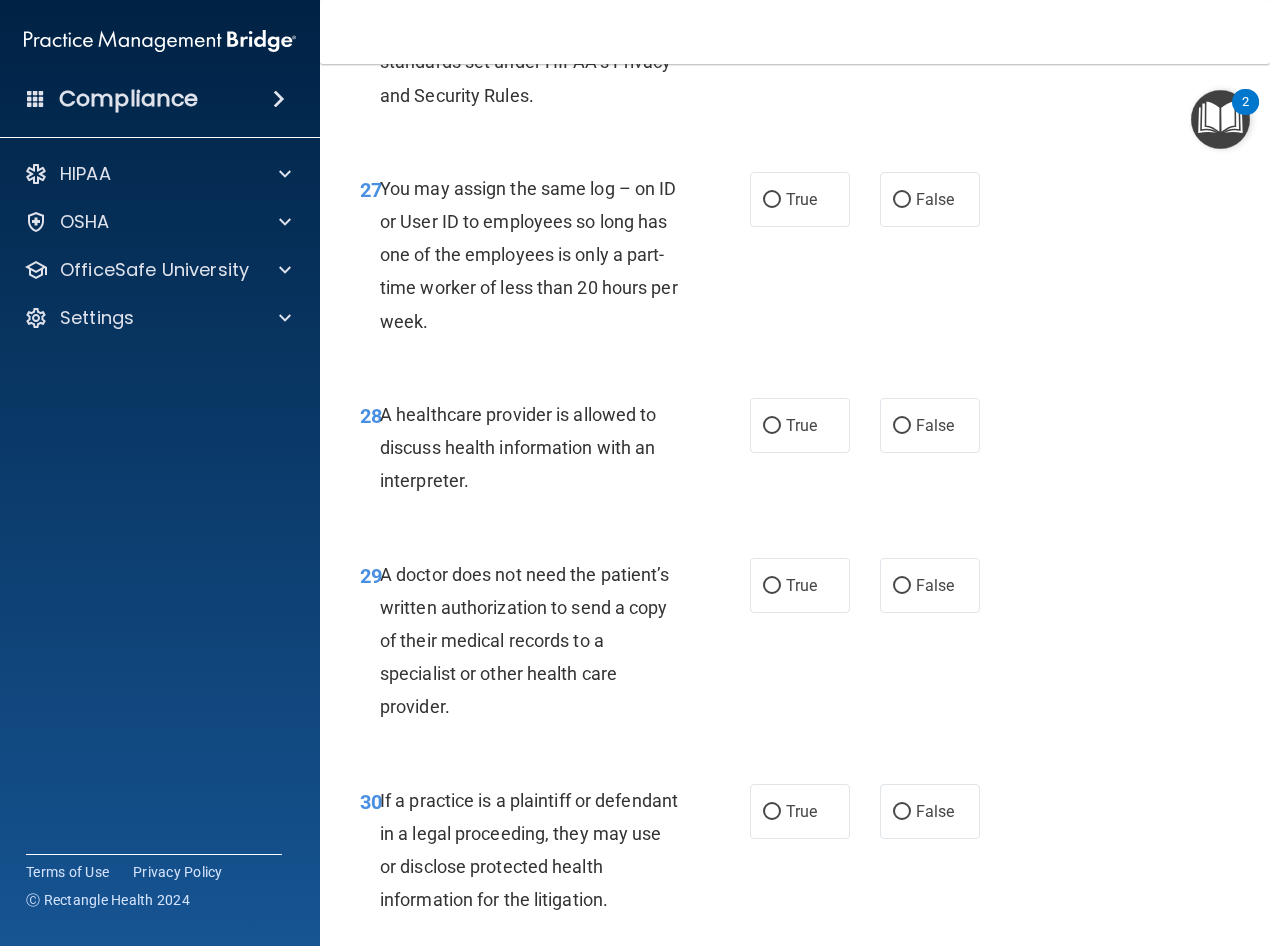 click on "True" at bounding box center (772, 7) 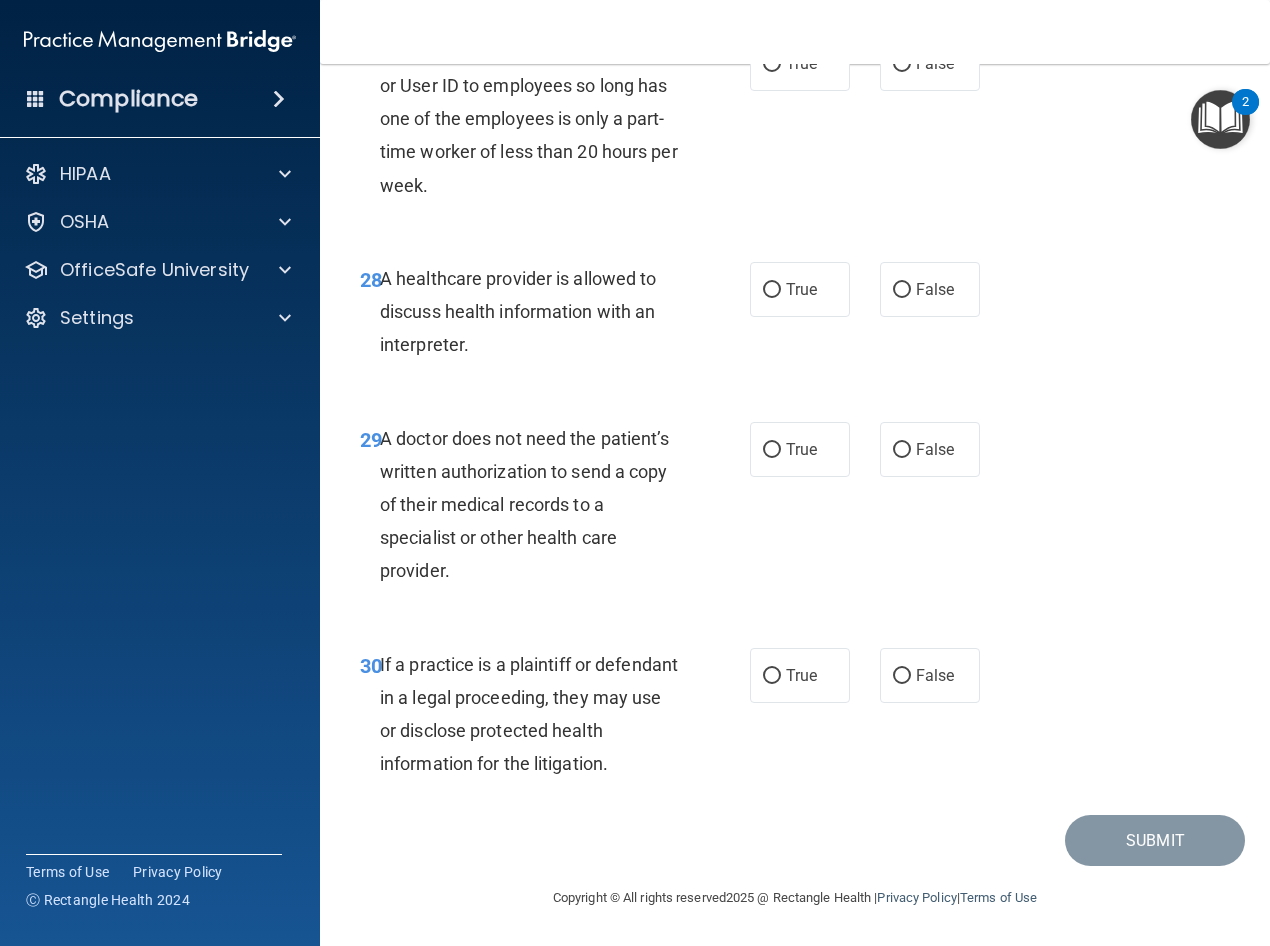 scroll, scrollTop: 5600, scrollLeft: 0, axis: vertical 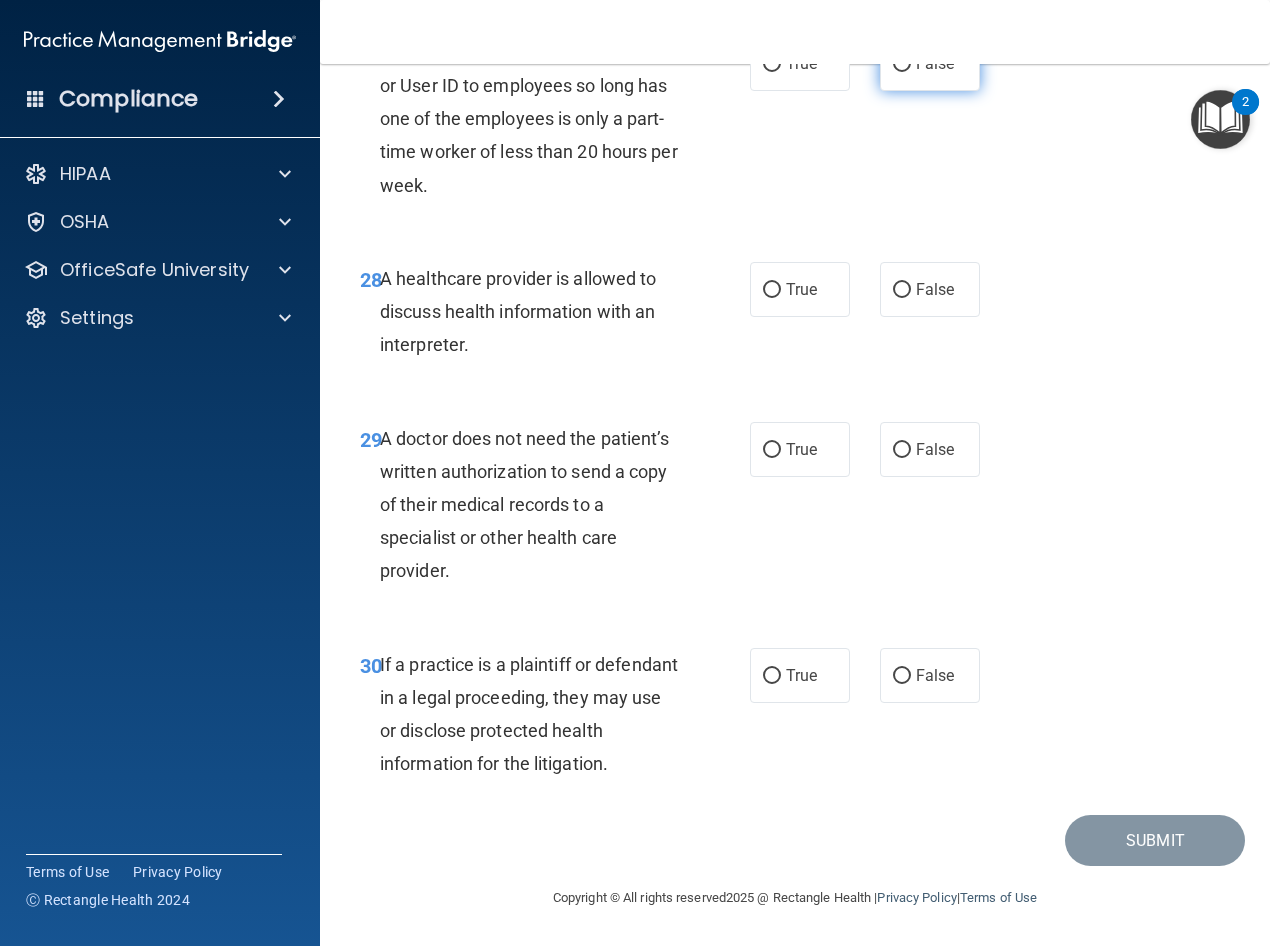 click on "False" at bounding box center [902, 64] 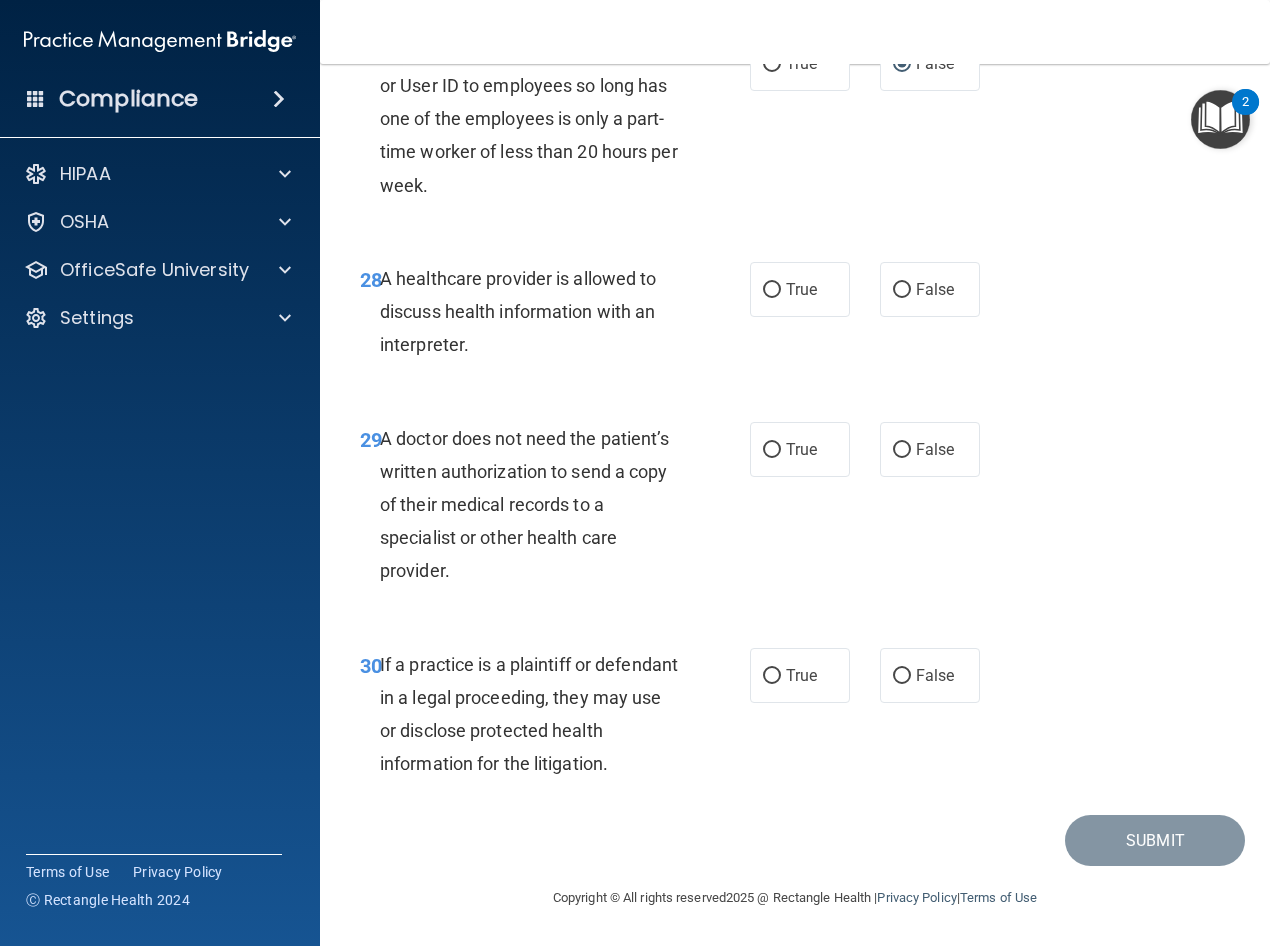 scroll, scrollTop: 5669, scrollLeft: 0, axis: vertical 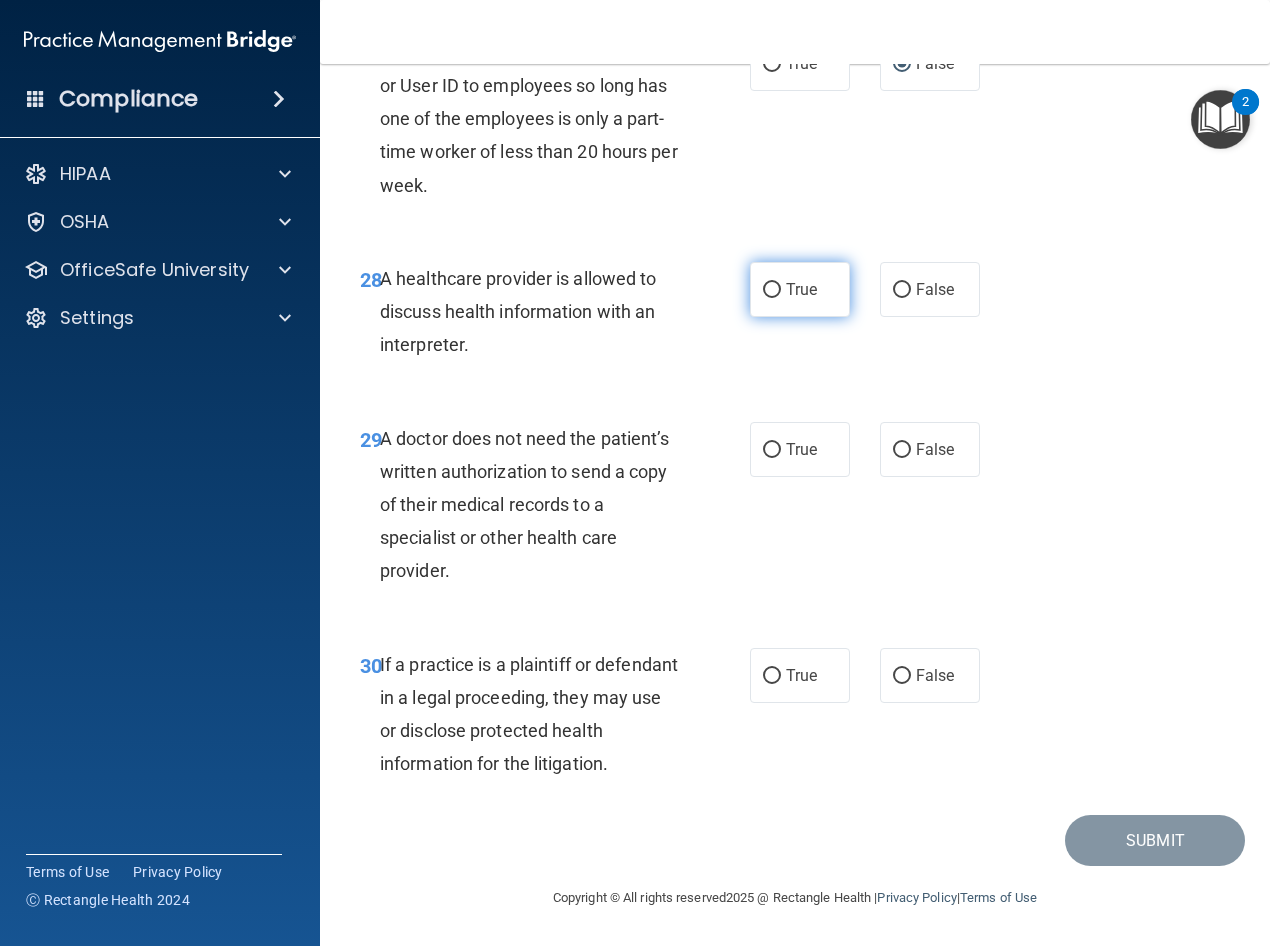click on "True" at bounding box center (800, 289) 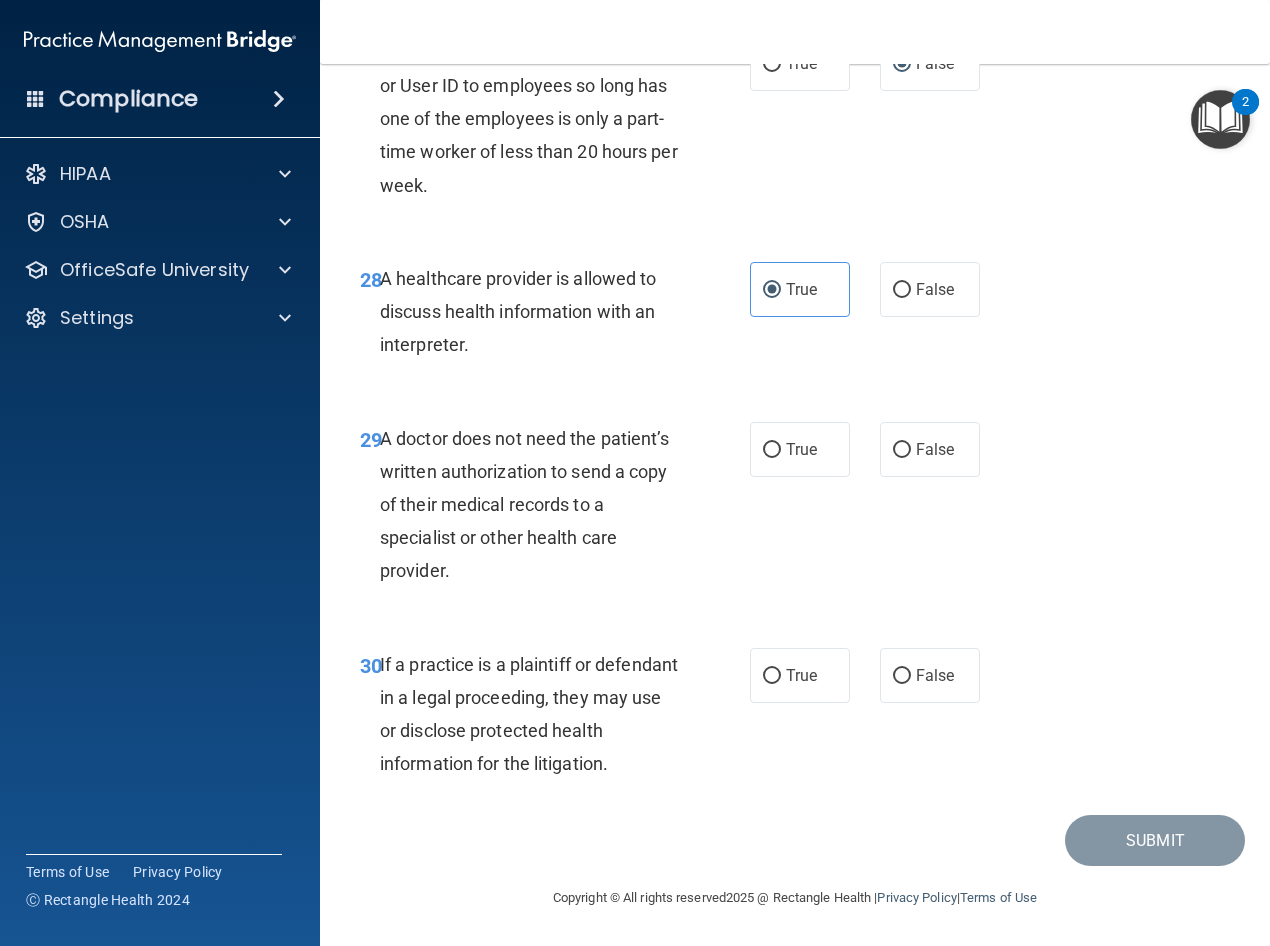 drag, startPoint x: 889, startPoint y: 444, endPoint x: 774, endPoint y: 587, distance: 183.50476 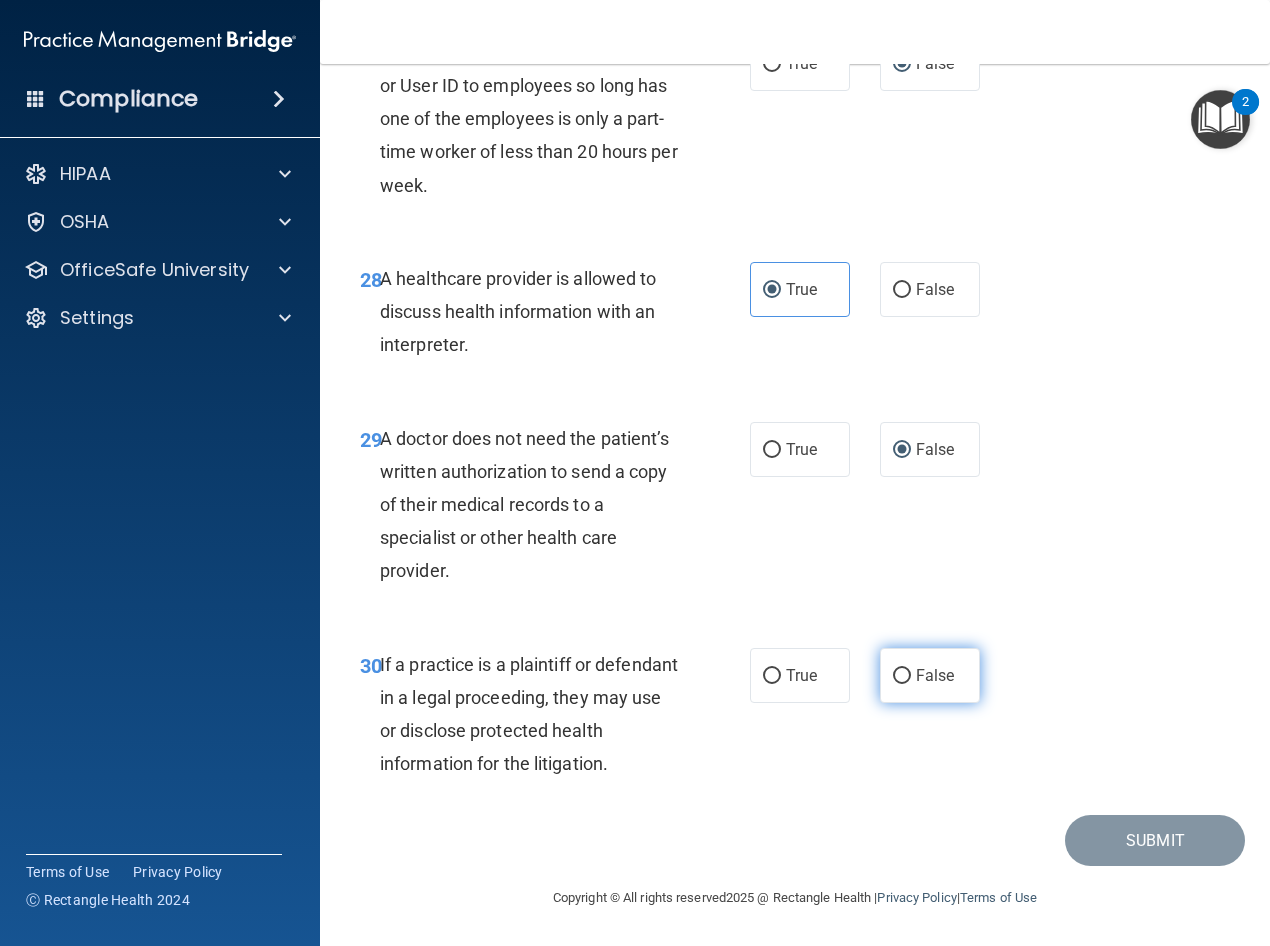 click on "False" at bounding box center (902, 676) 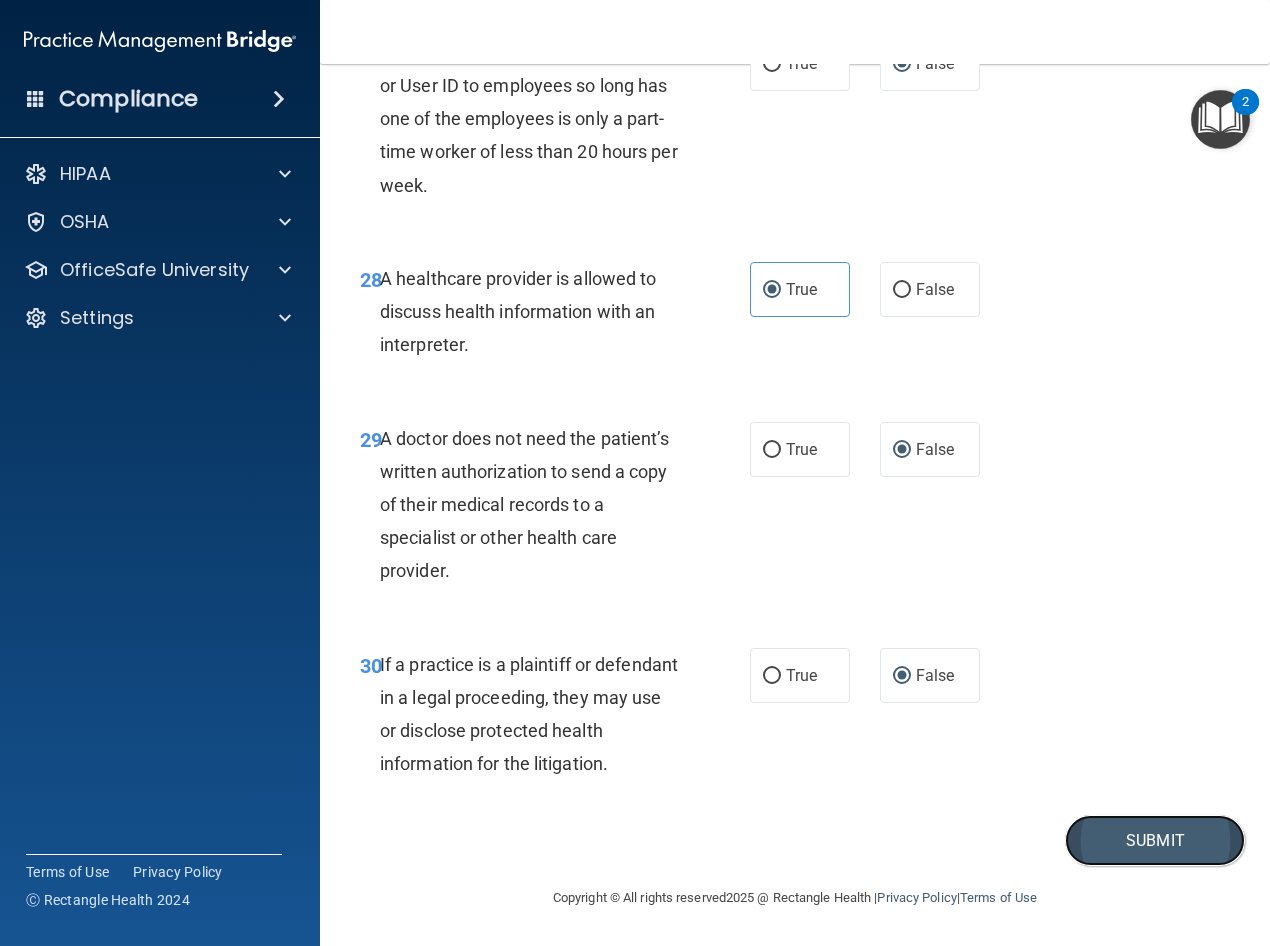 click on "Submit" at bounding box center [1155, 840] 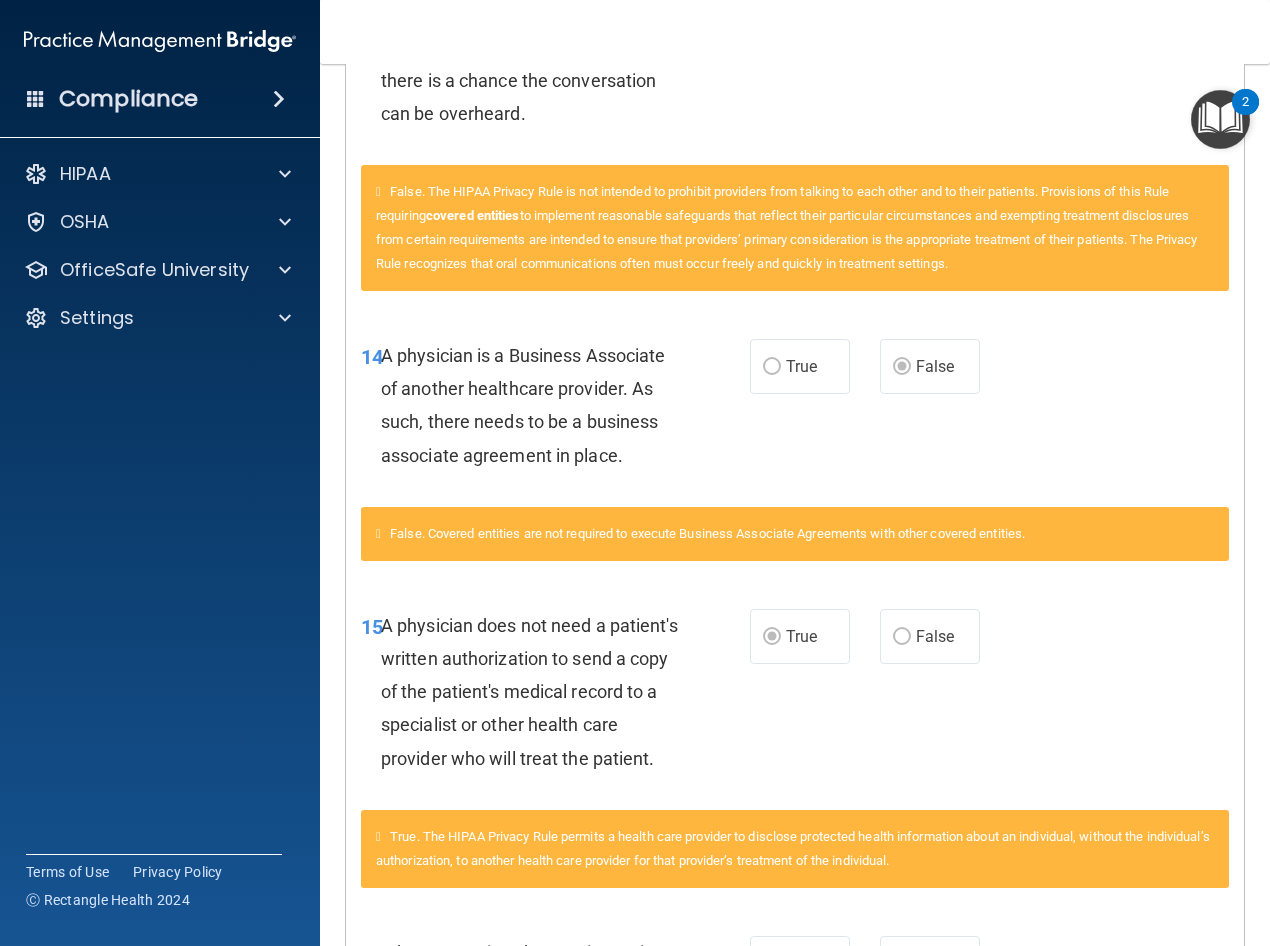 scroll, scrollTop: 2804, scrollLeft: 0, axis: vertical 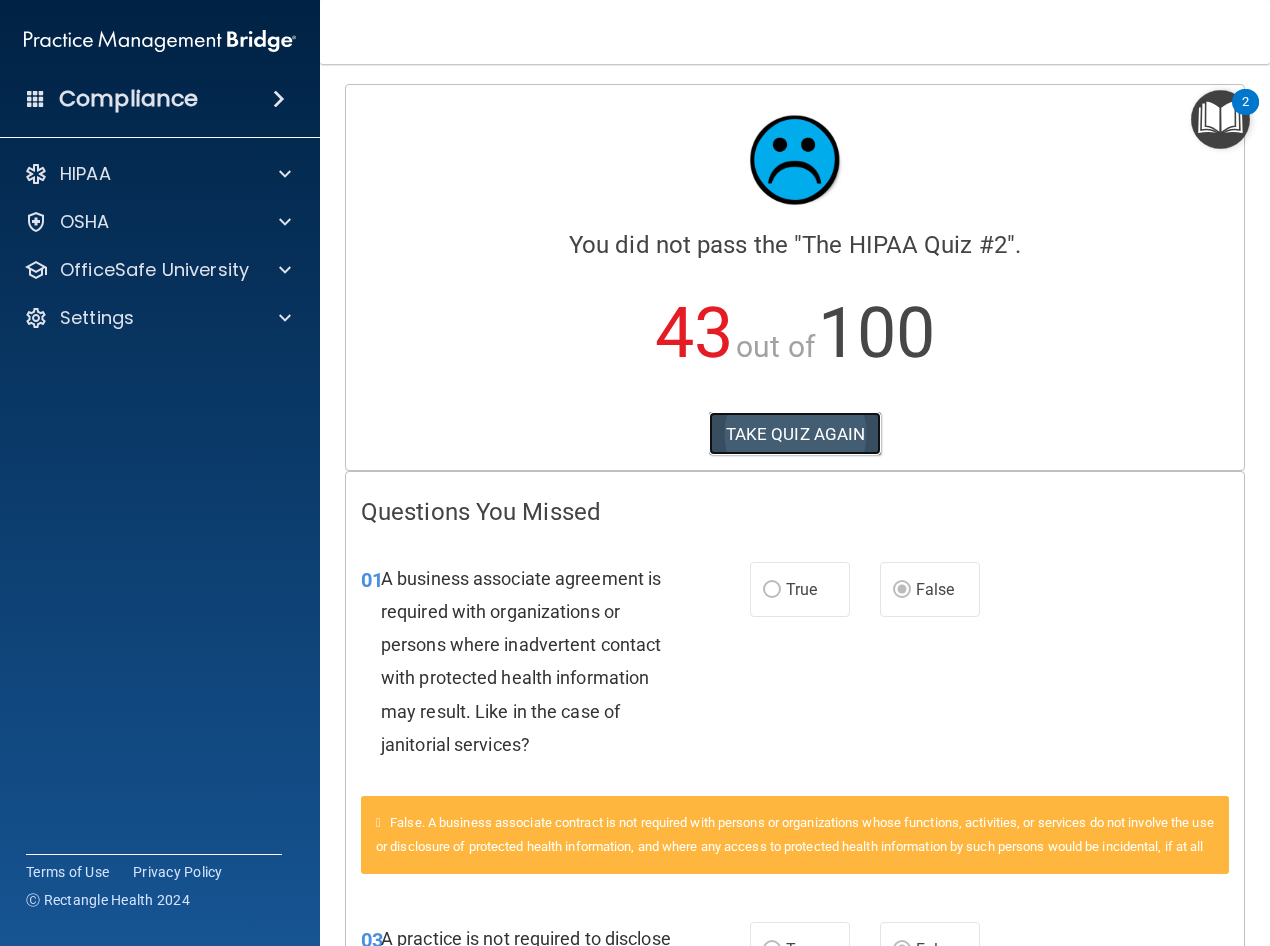 click on "TAKE QUIZ AGAIN" at bounding box center (795, 434) 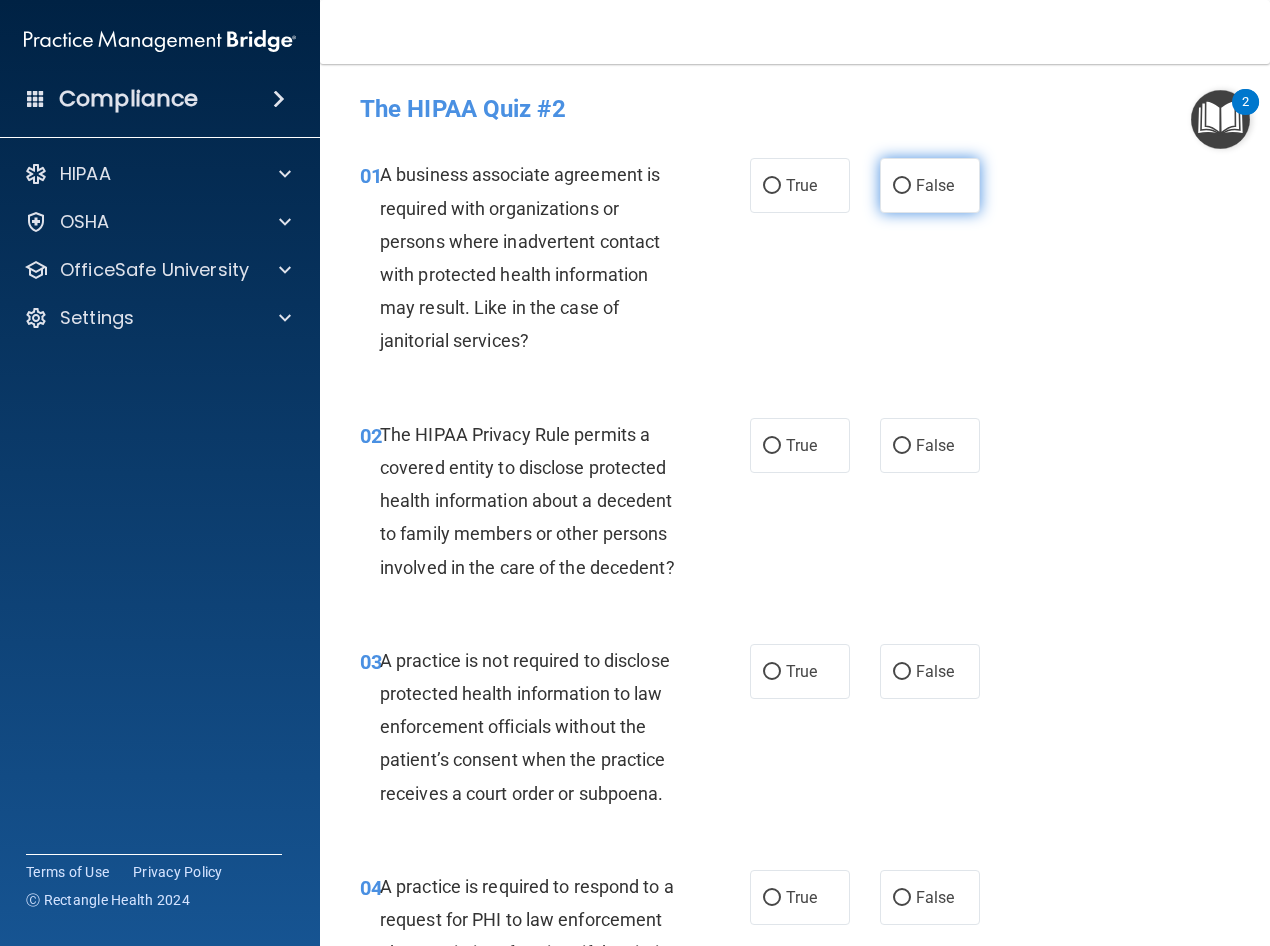 click on "False" at bounding box center [930, 185] 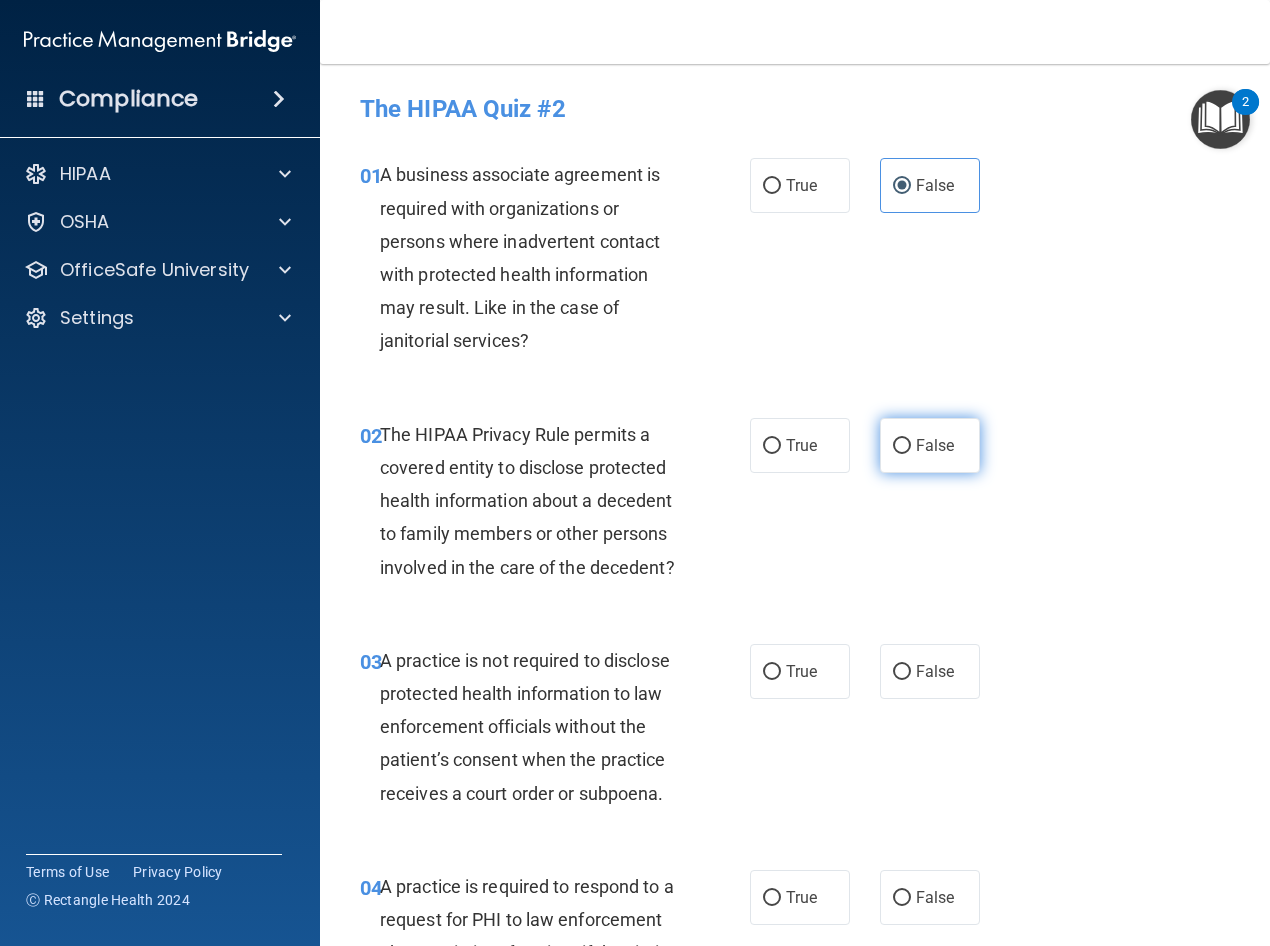 scroll, scrollTop: 100, scrollLeft: 0, axis: vertical 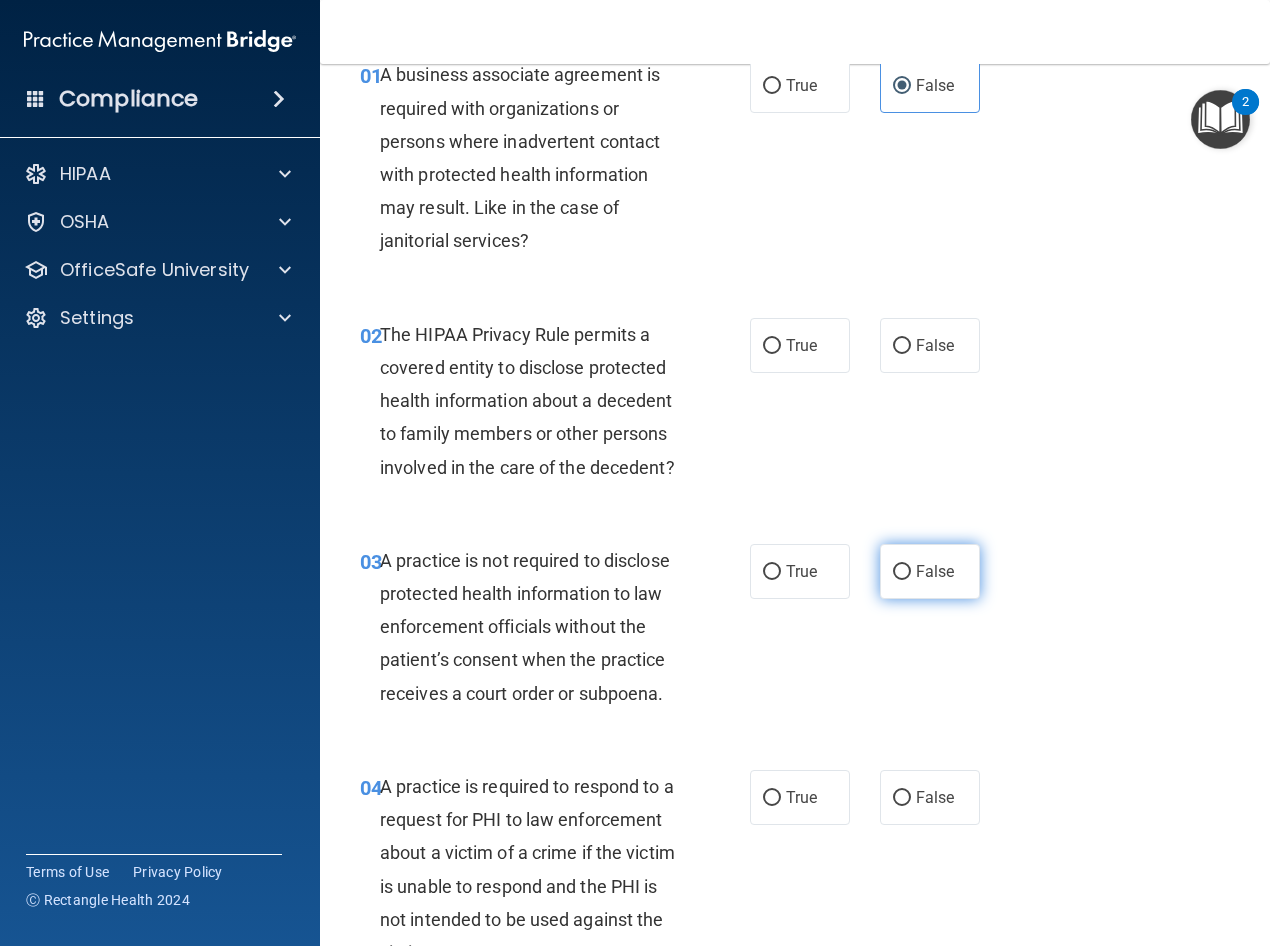 click on "False" at bounding box center (902, 572) 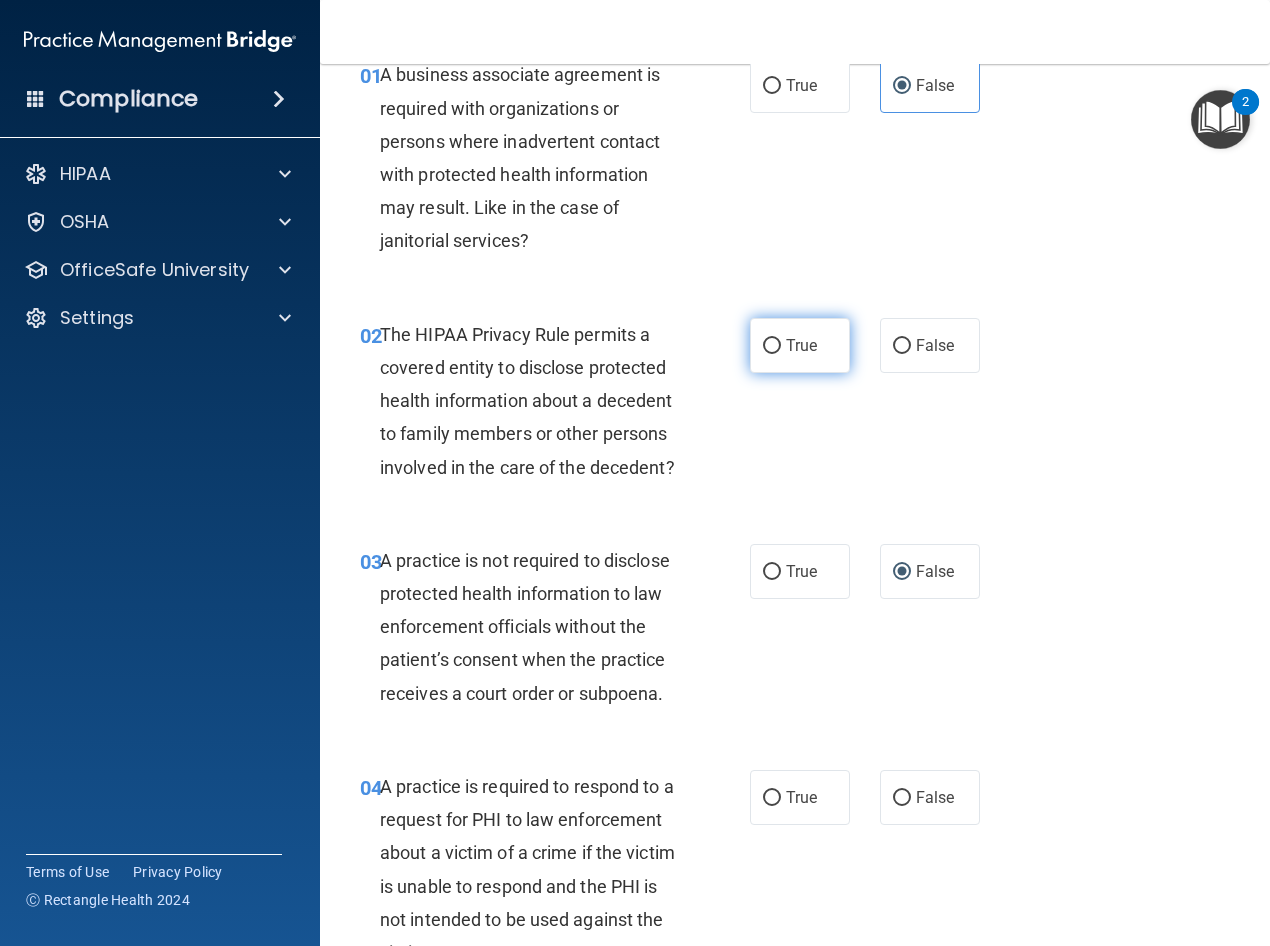 click on "True" at bounding box center [772, 346] 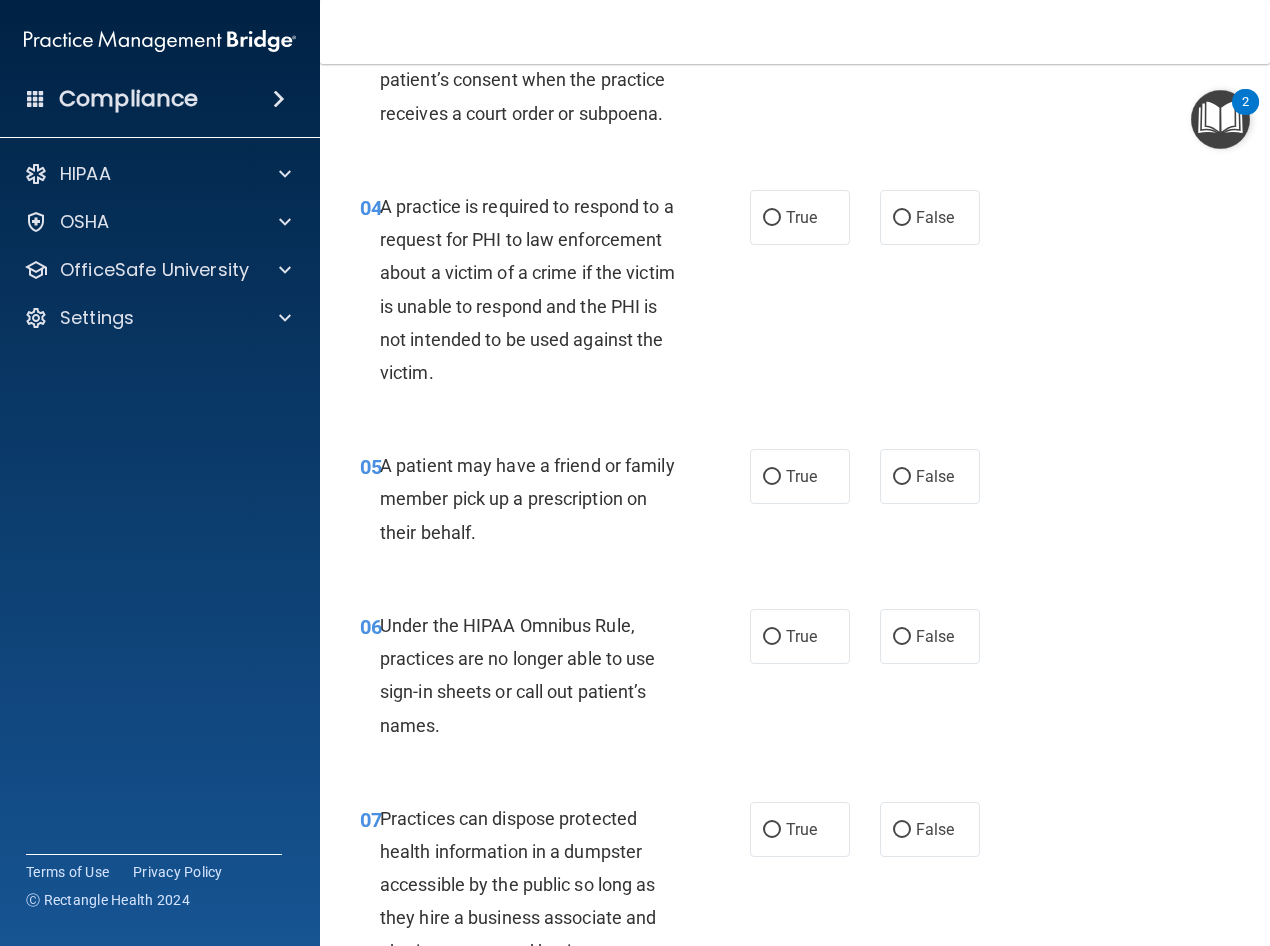 scroll, scrollTop: 700, scrollLeft: 0, axis: vertical 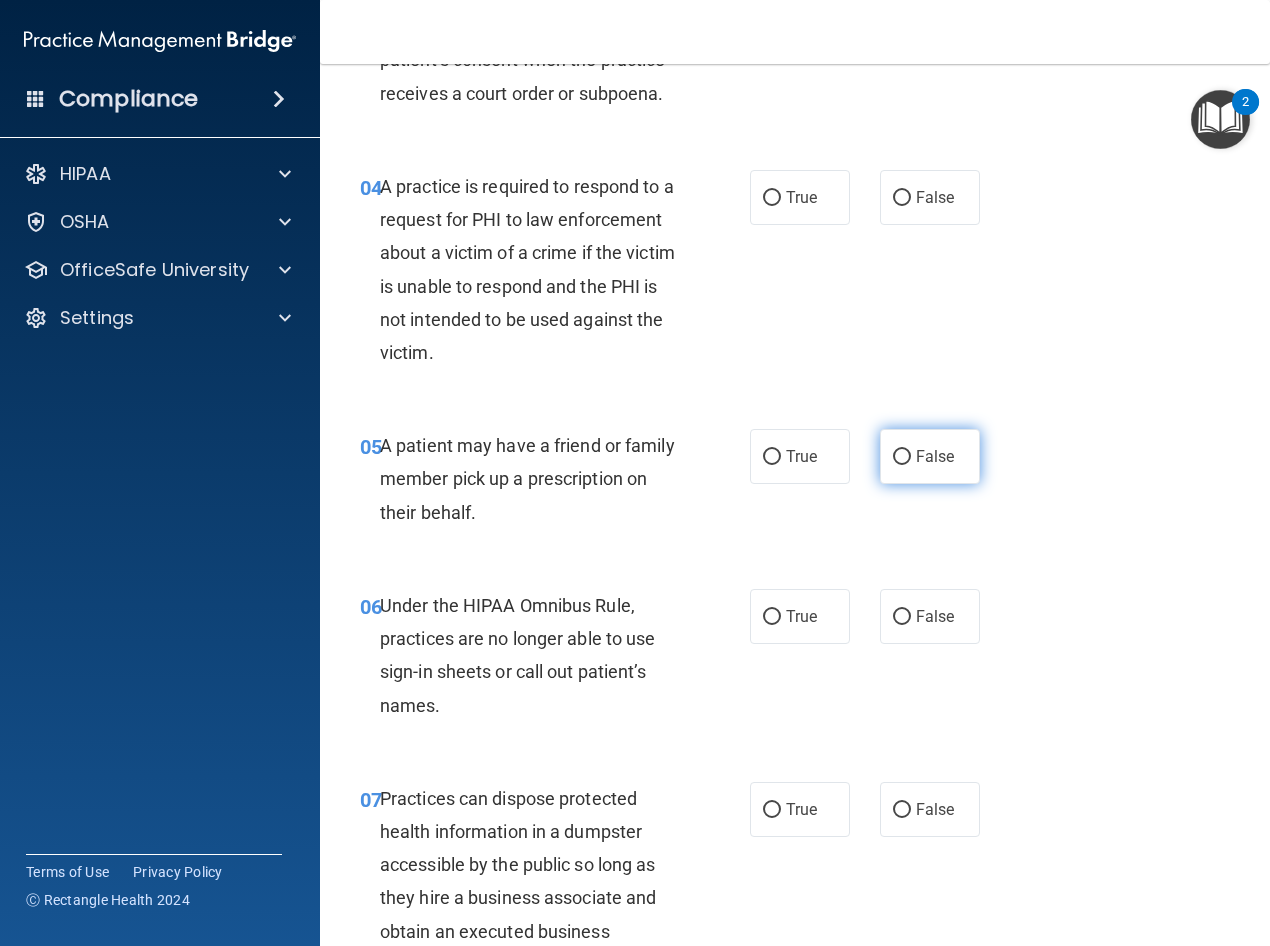 click on "False" at bounding box center (930, 456) 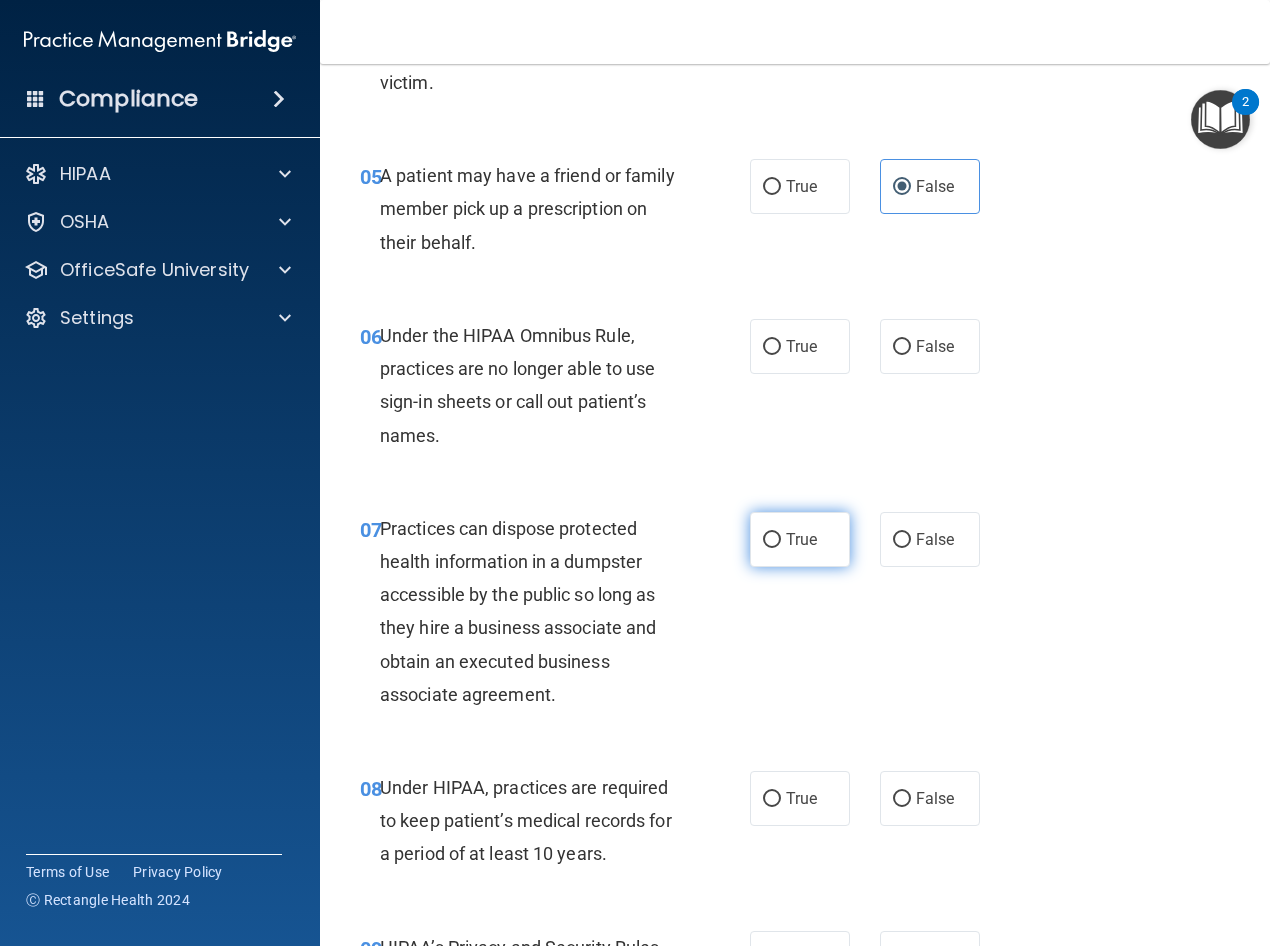 scroll, scrollTop: 1000, scrollLeft: 0, axis: vertical 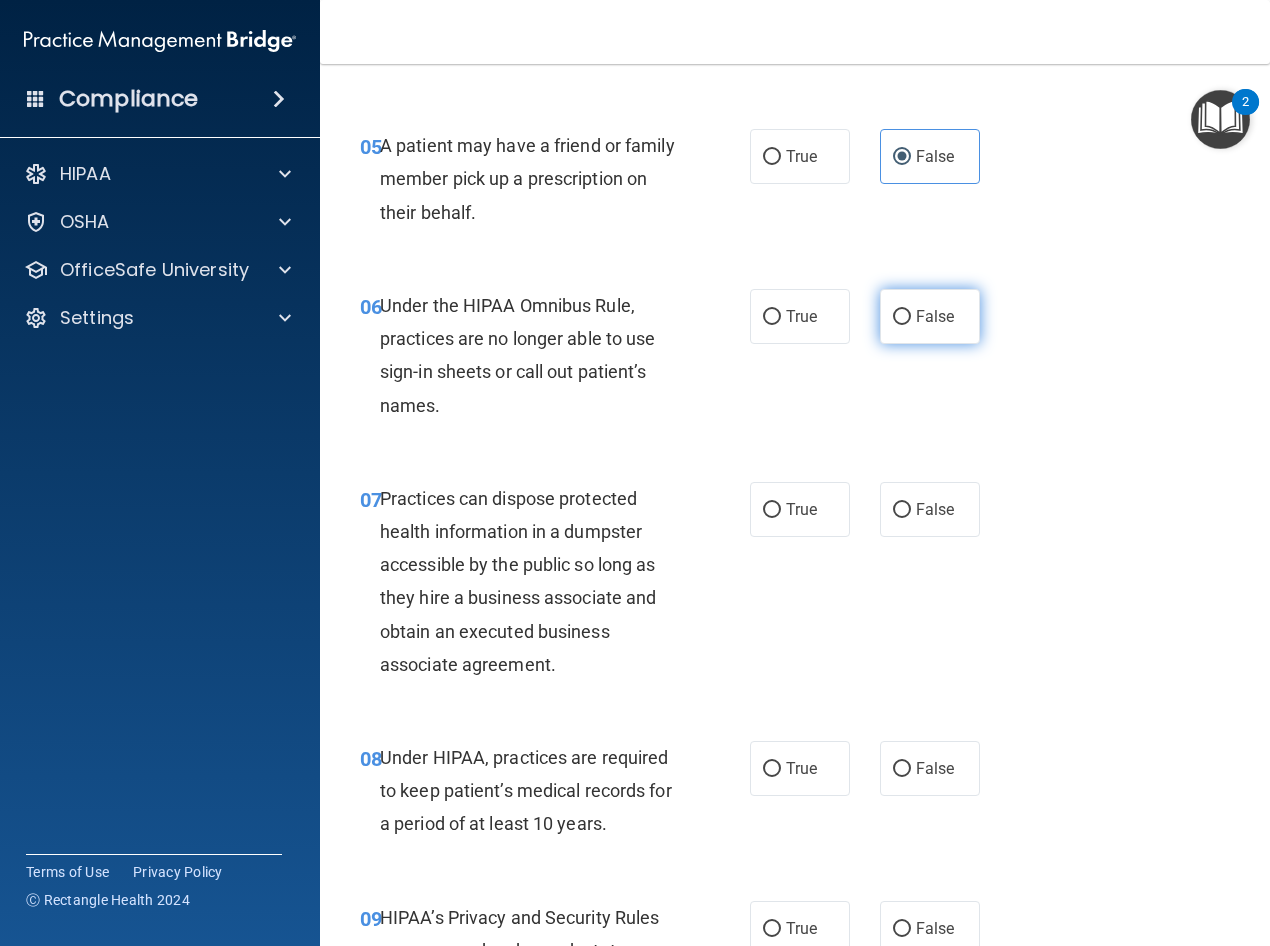 click on "False" at bounding box center (935, 316) 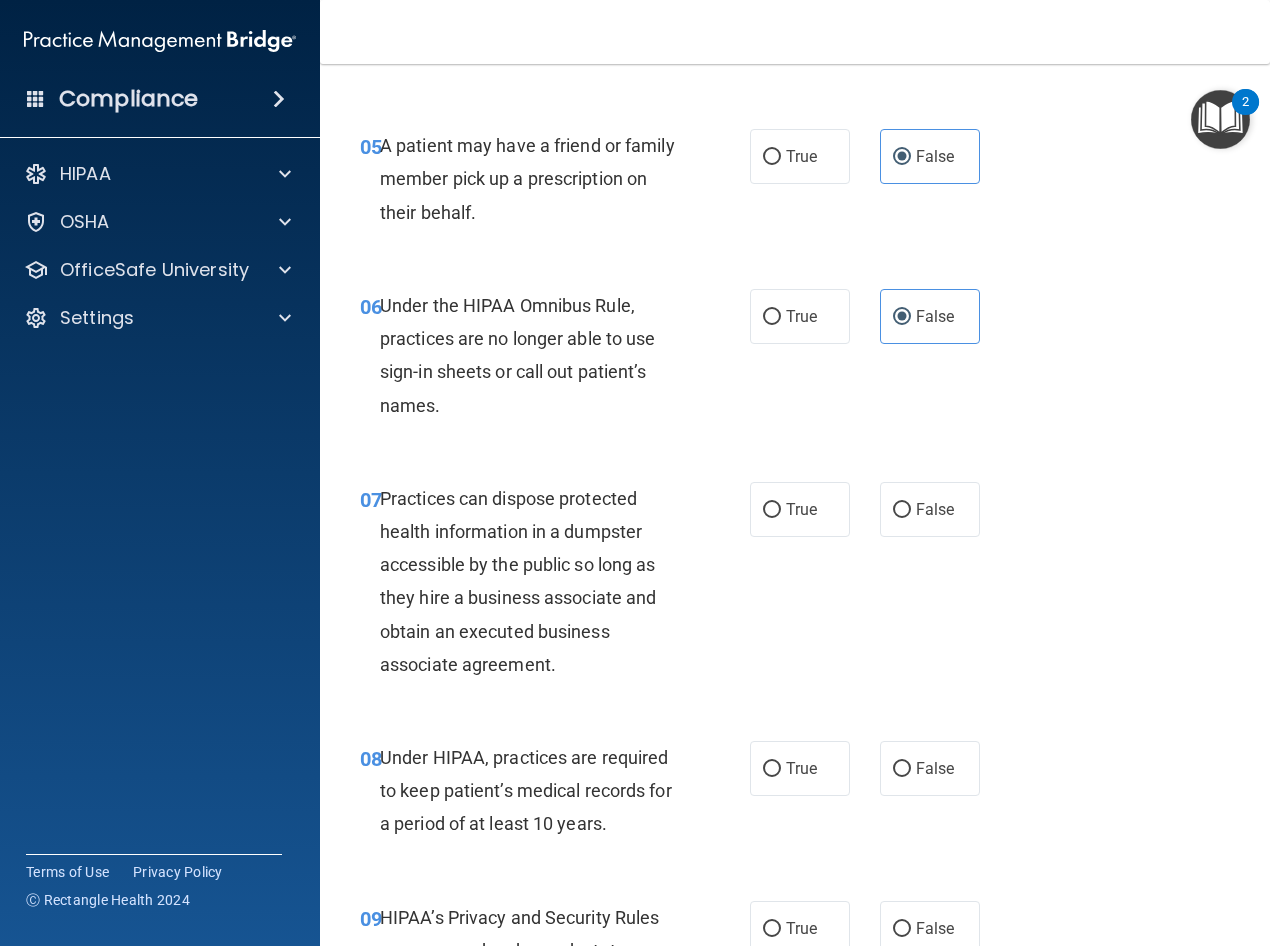 scroll, scrollTop: 1100, scrollLeft: 0, axis: vertical 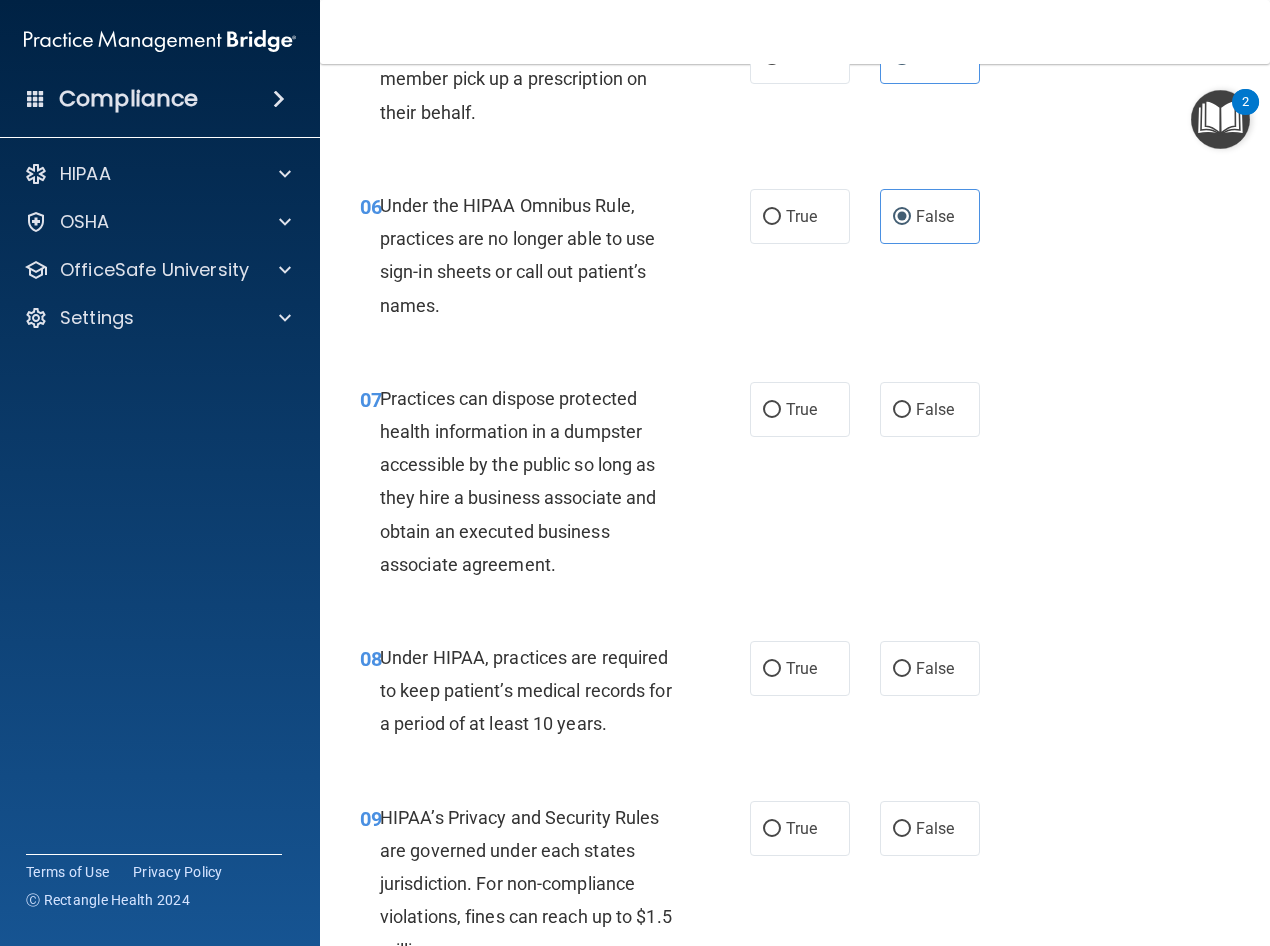 drag, startPoint x: 766, startPoint y: 123, endPoint x: 816, endPoint y: 224, distance: 112.698715 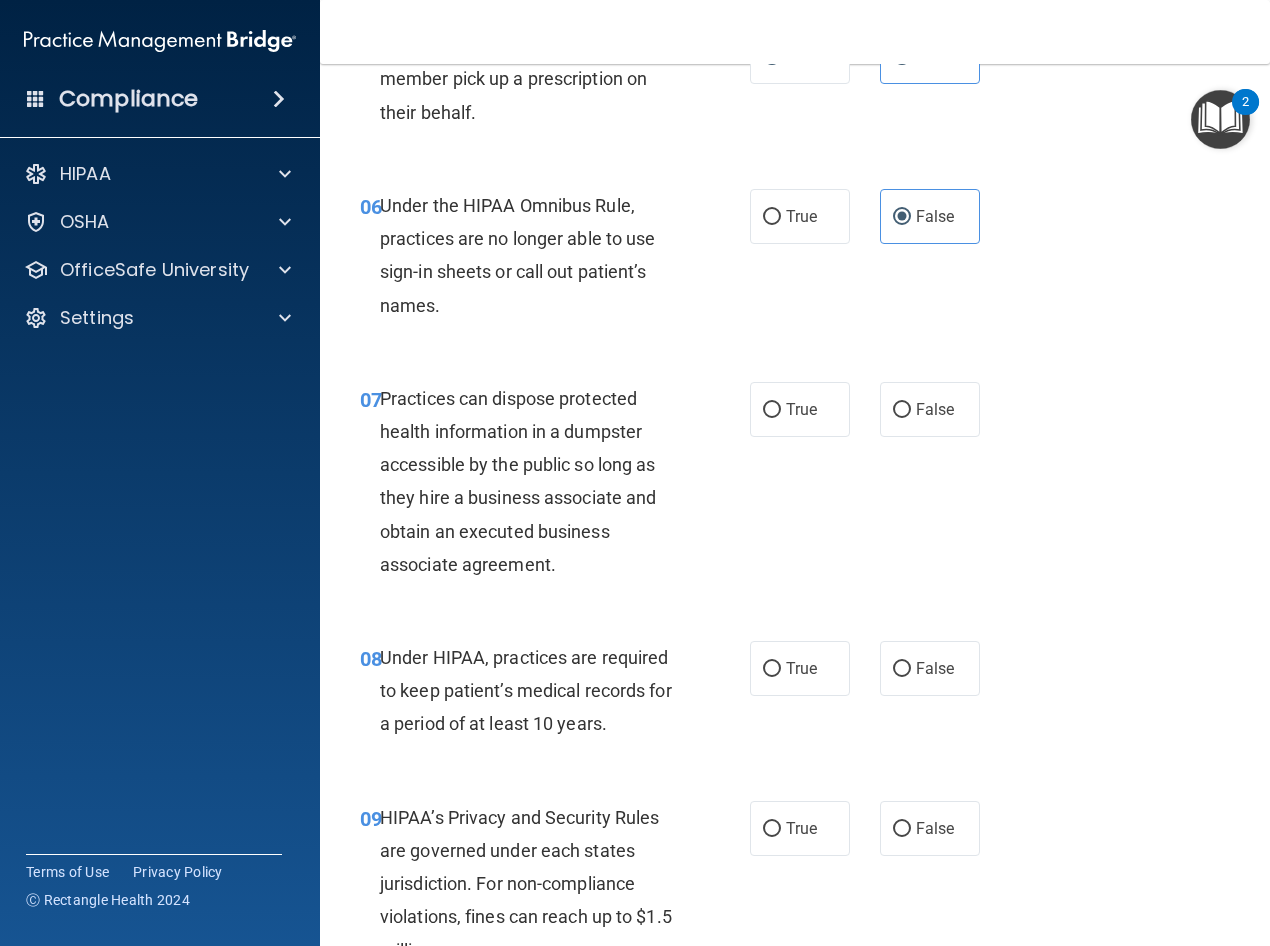 radio on "false" 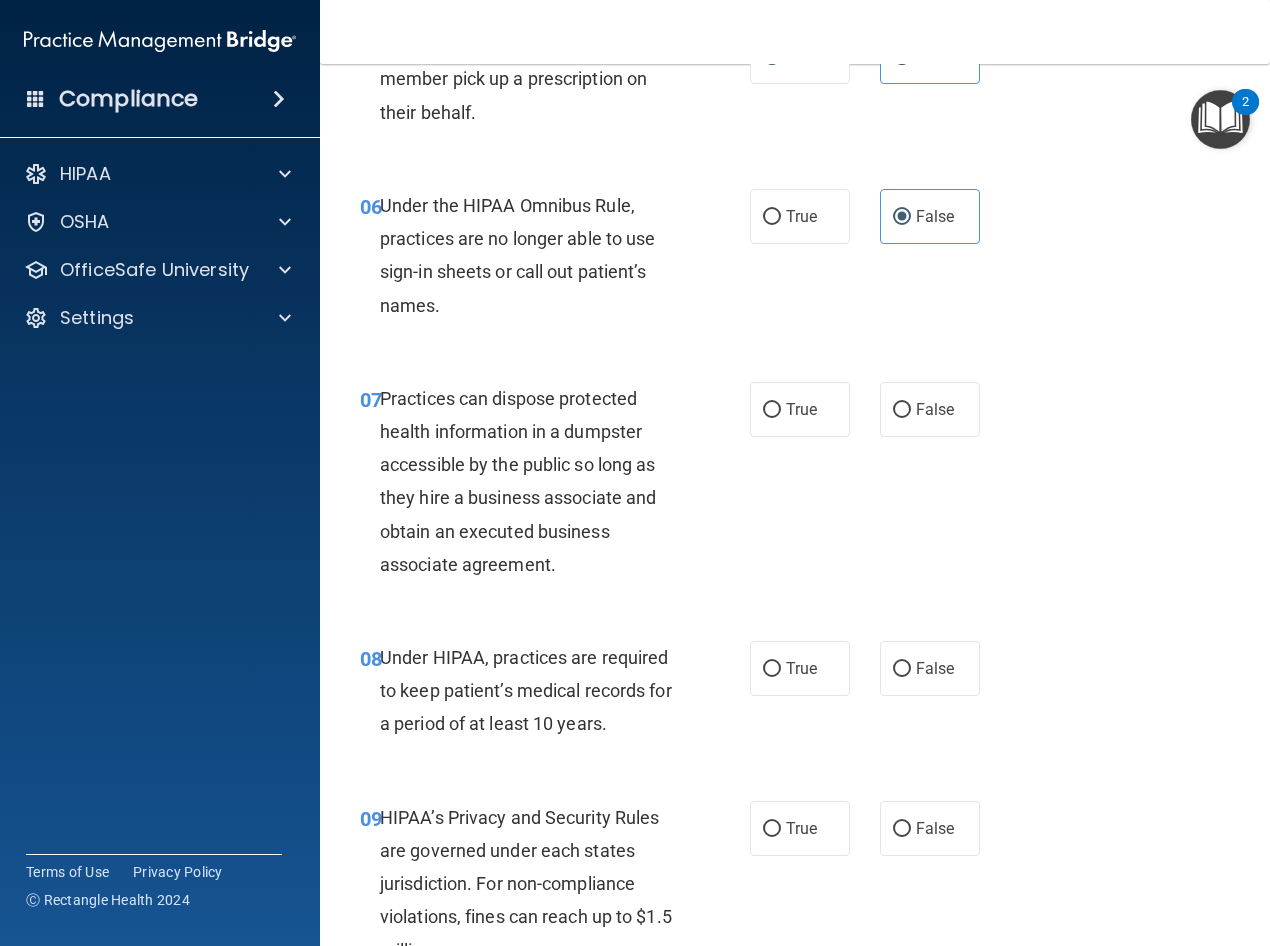 scroll, scrollTop: 1200, scrollLeft: 0, axis: vertical 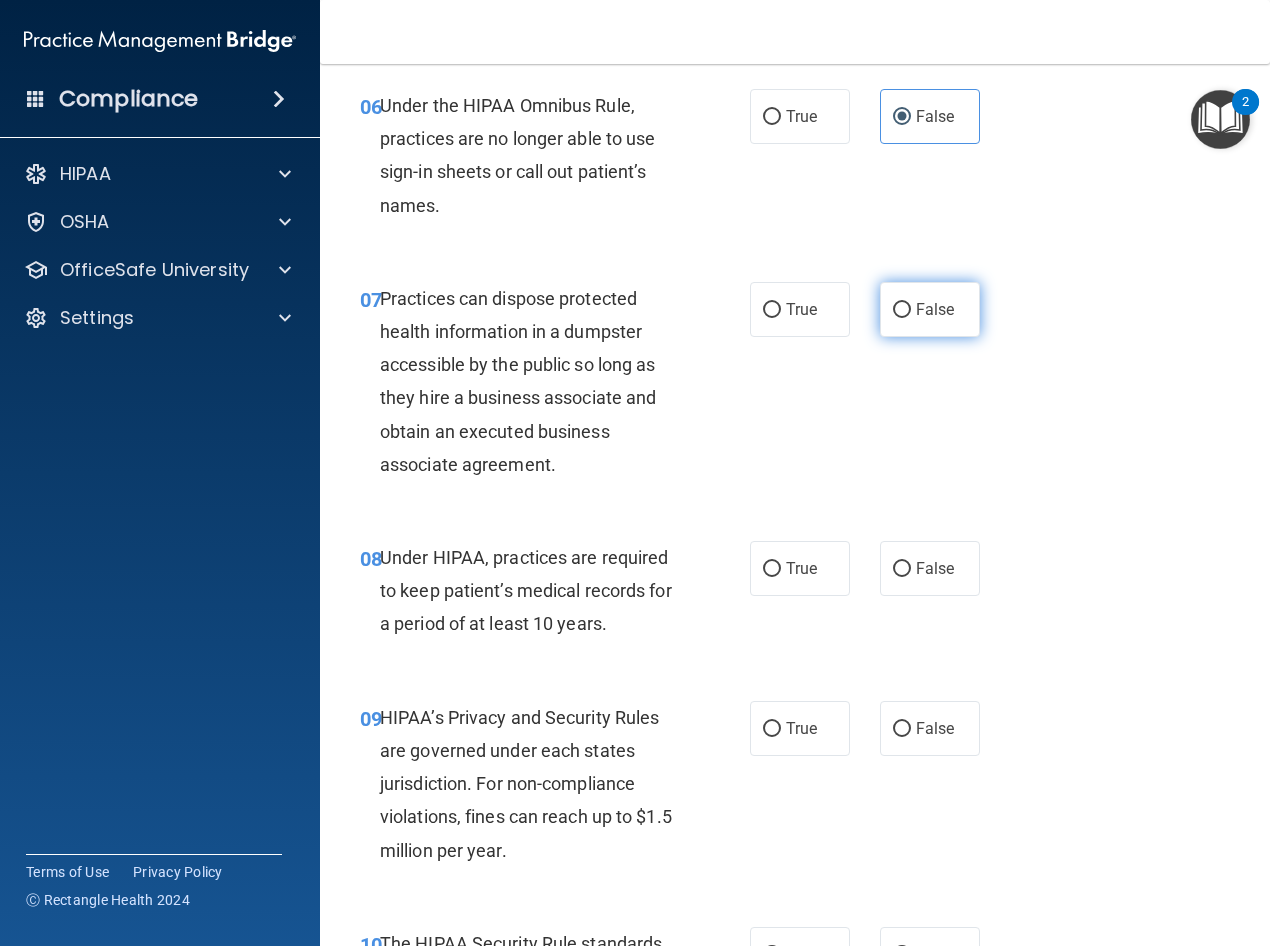 click on "False" at bounding box center (930, 309) 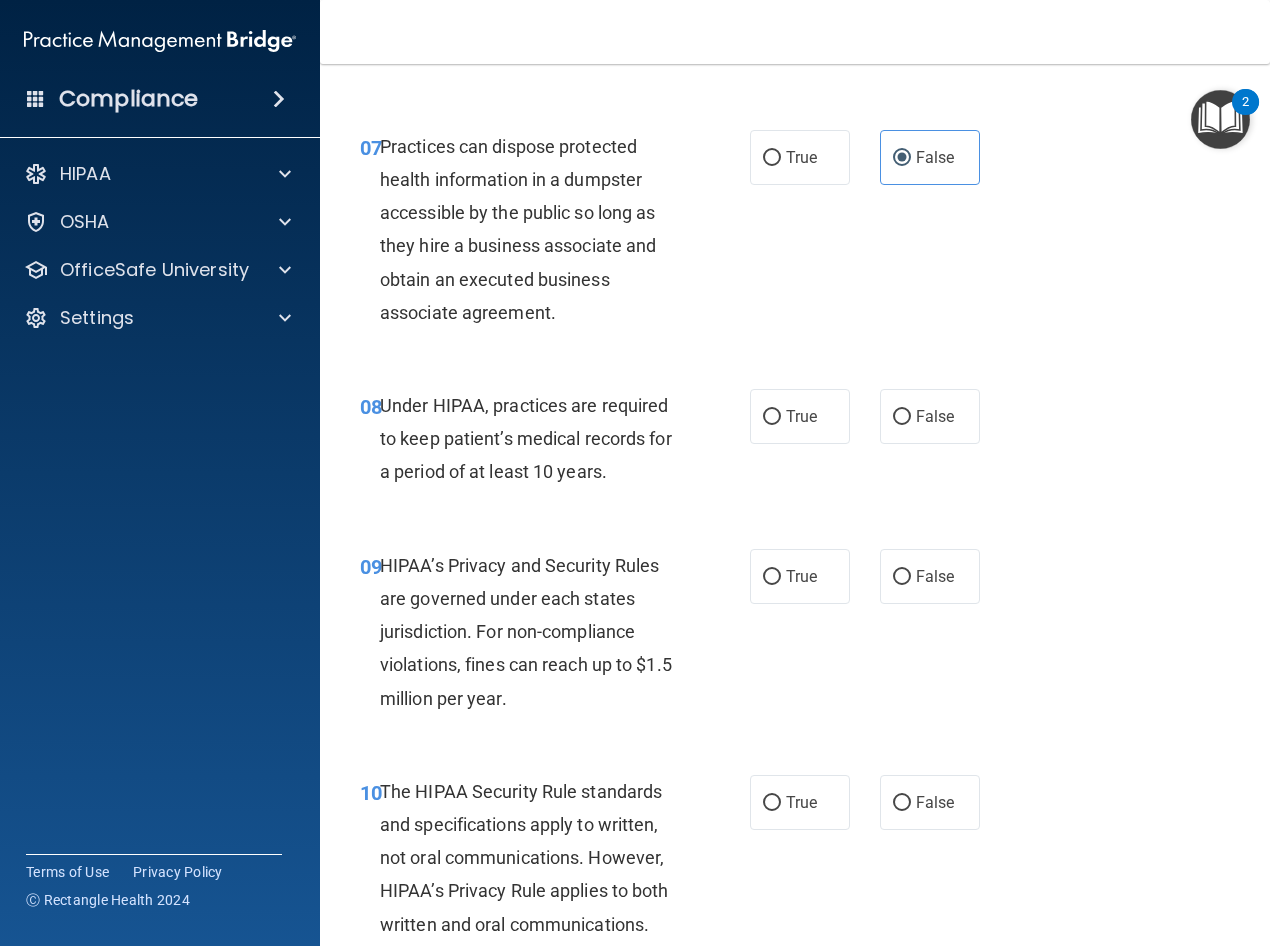 scroll, scrollTop: 1400, scrollLeft: 0, axis: vertical 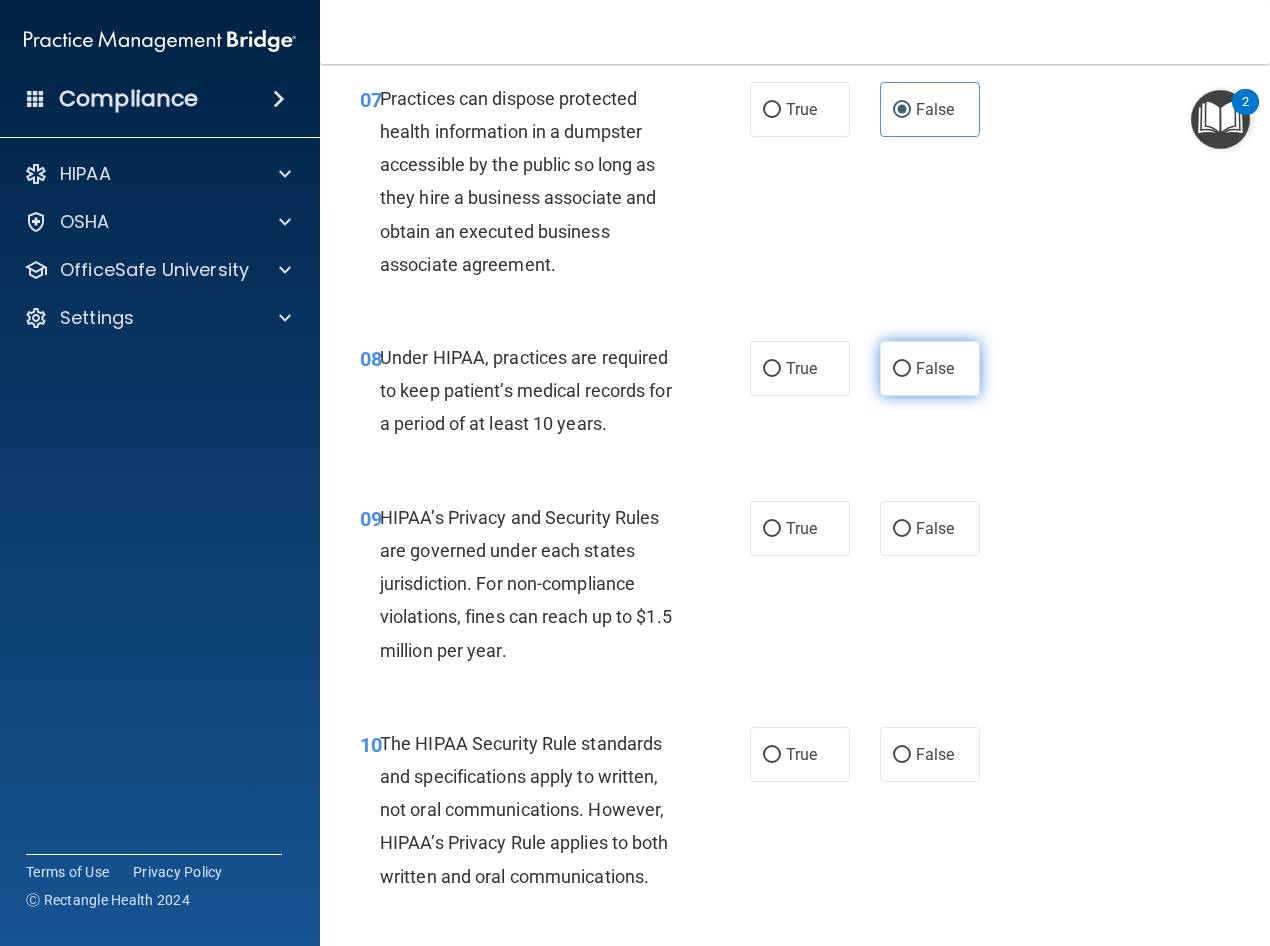 click on "False" at bounding box center [935, 368] 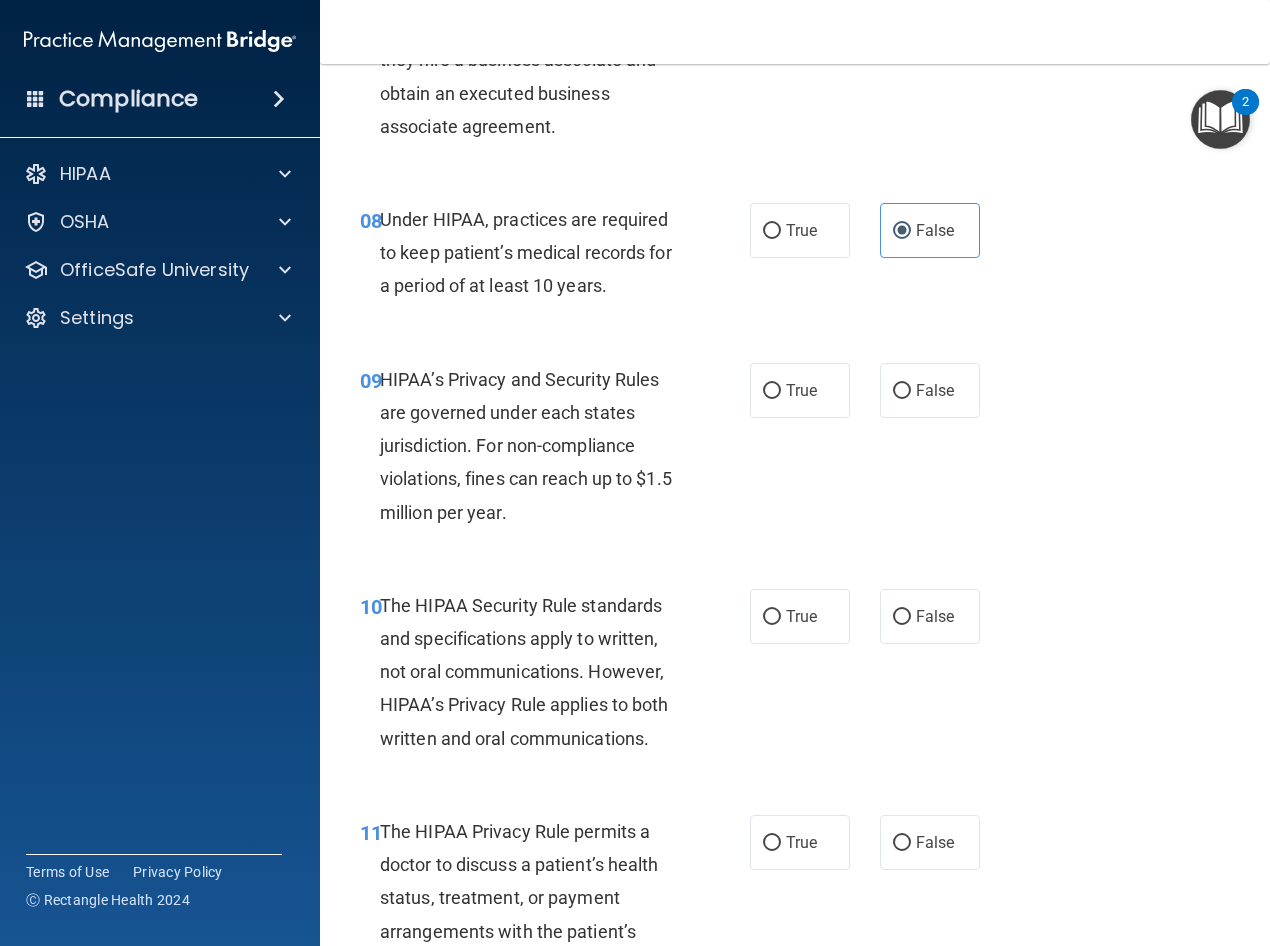scroll, scrollTop: 1600, scrollLeft: 0, axis: vertical 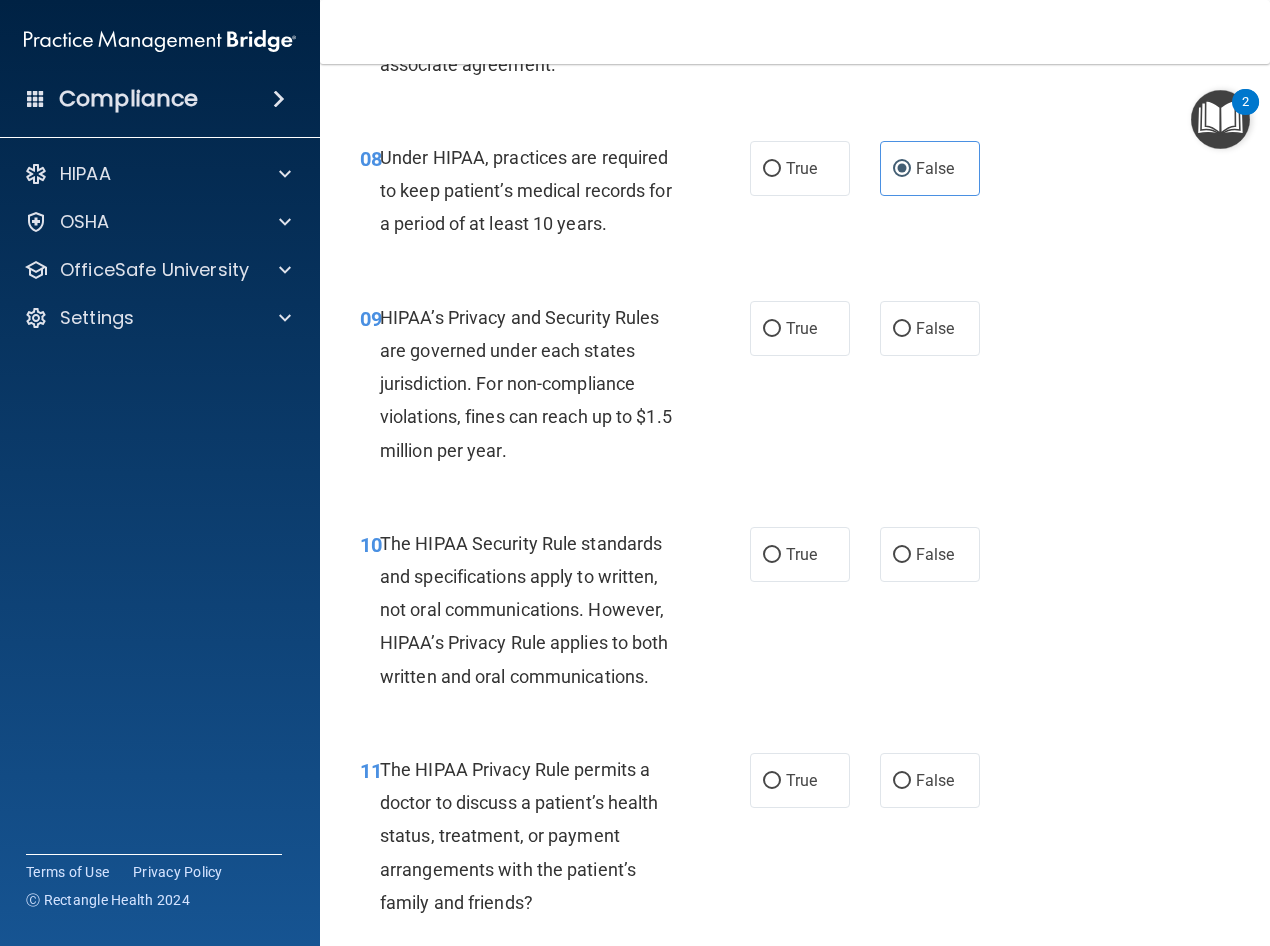 click on "09       HIPAA’s Privacy and Security Rules are governed under each states jurisdiction.  For non-compliance violations, fines can reach up to $1.5 million per year.                 True           False" at bounding box center [795, 389] 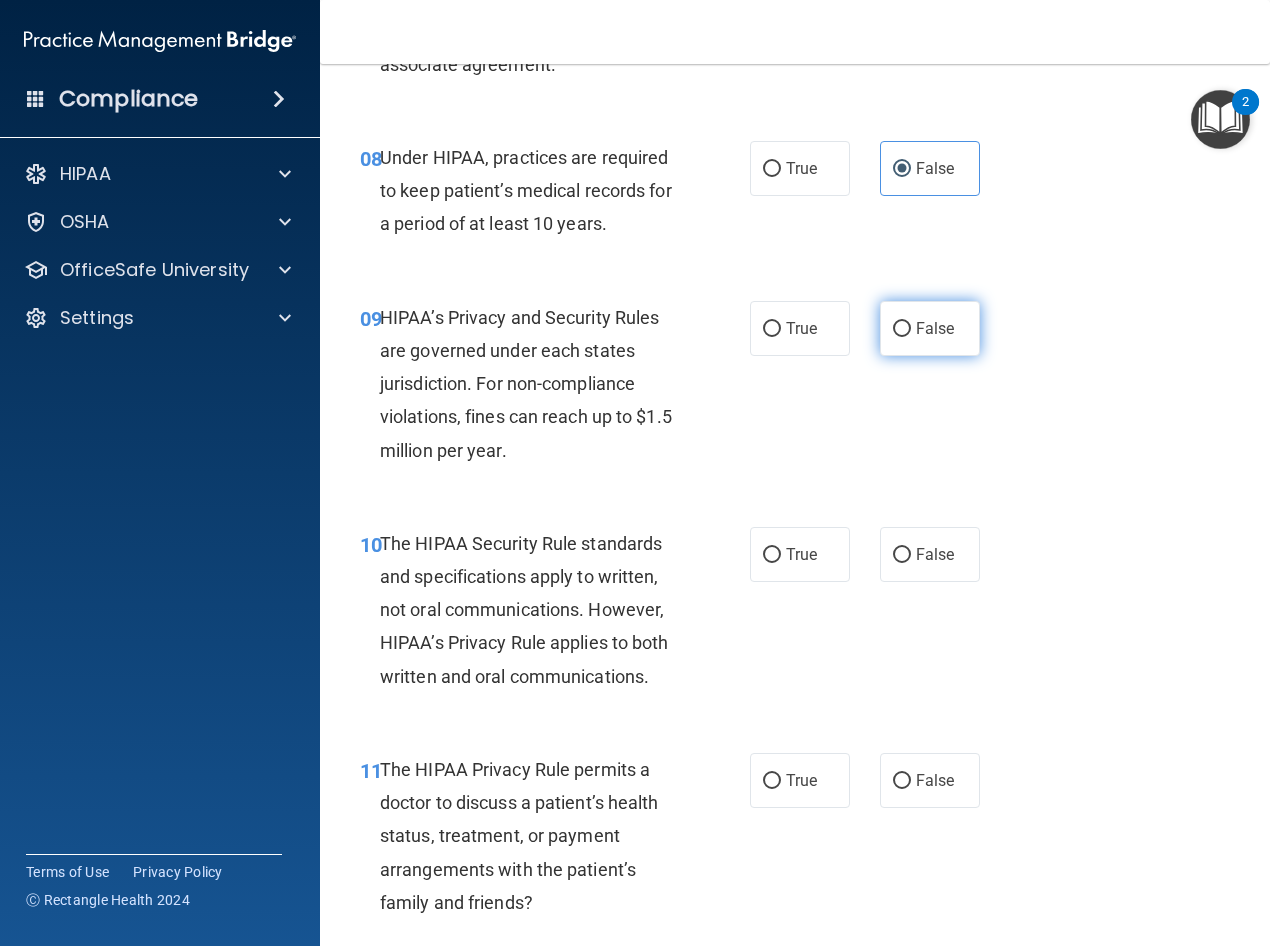 click on "False" at bounding box center (930, 328) 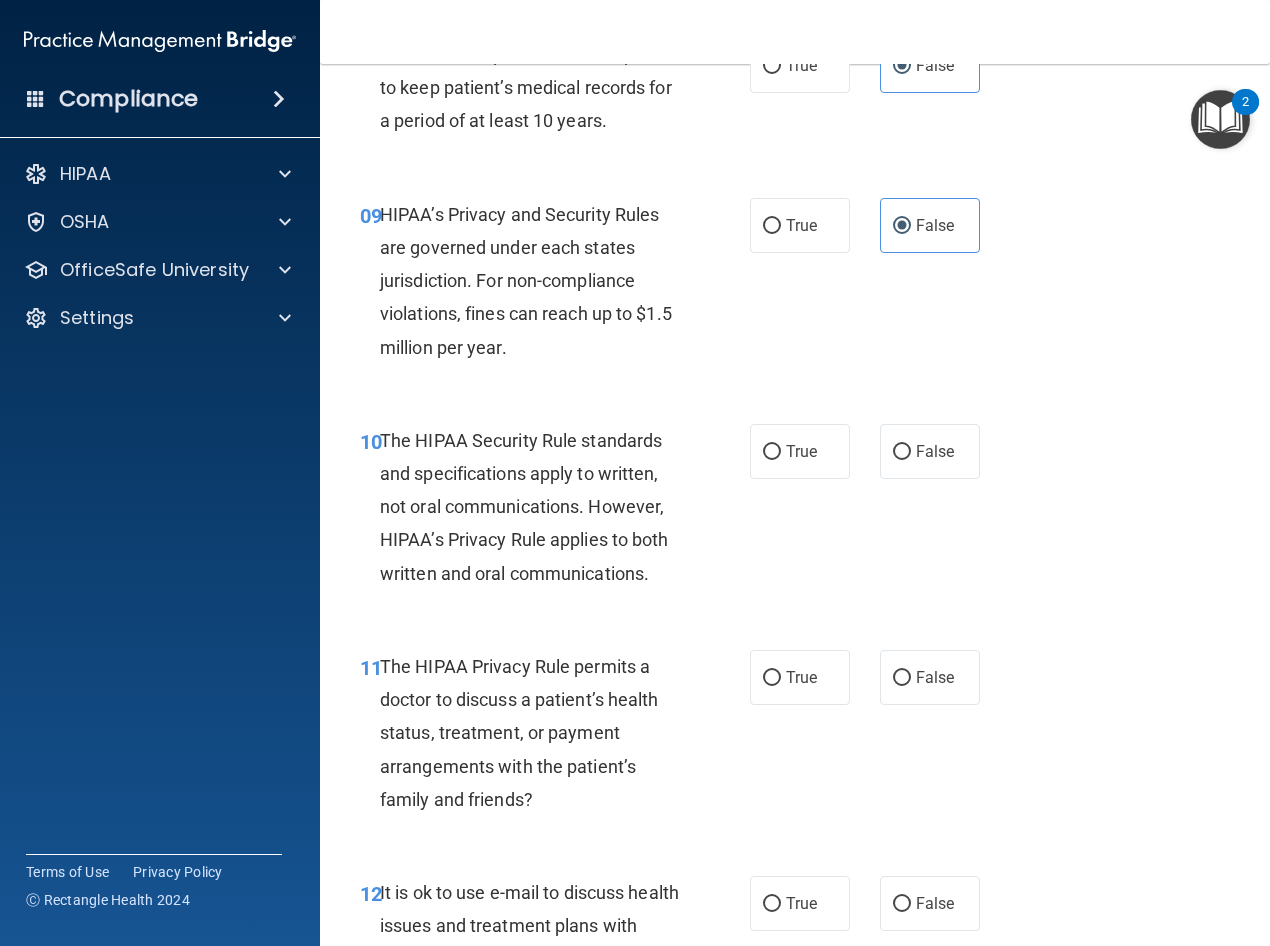 scroll, scrollTop: 1800, scrollLeft: 0, axis: vertical 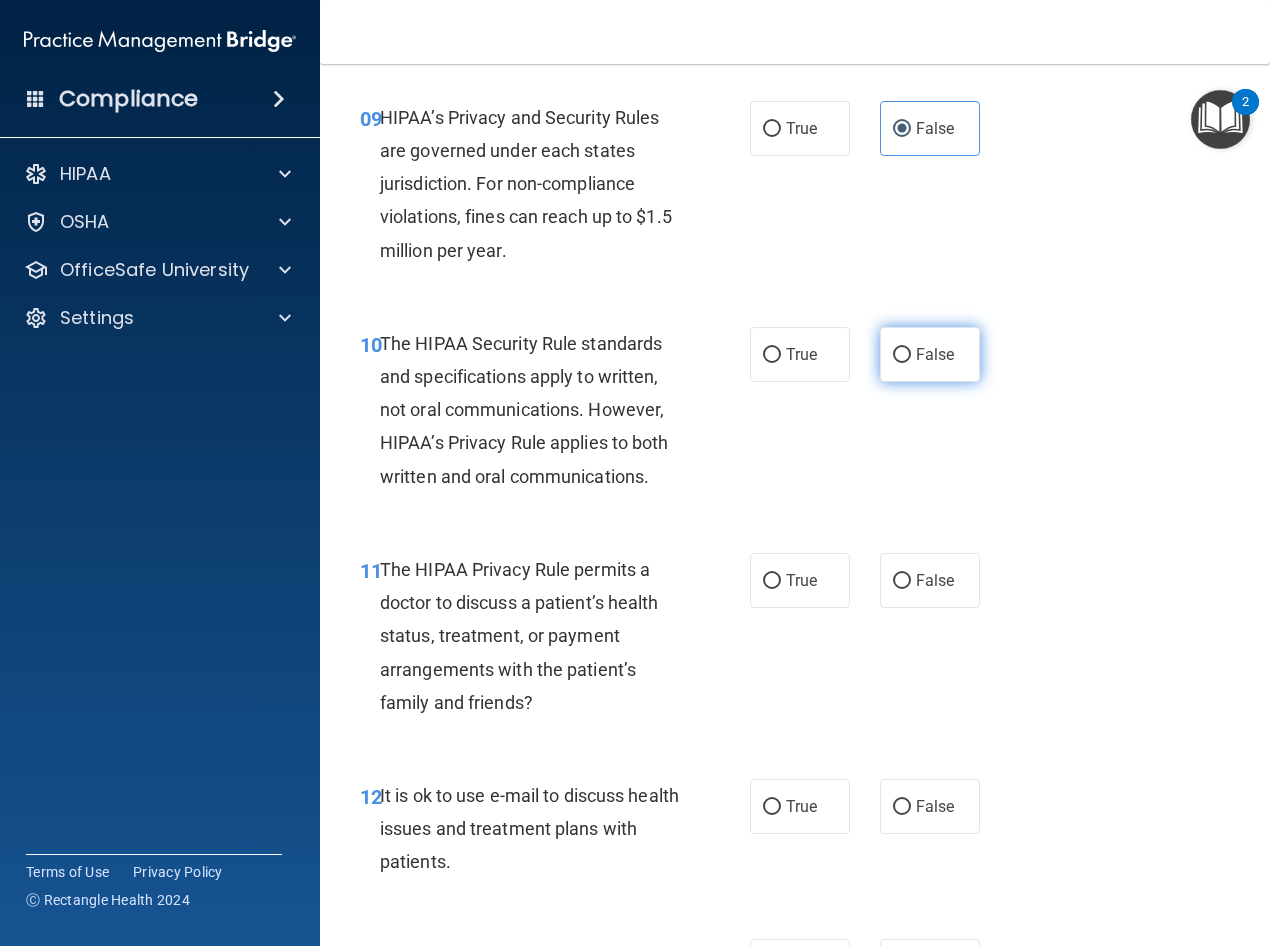 click on "False" at bounding box center (902, 355) 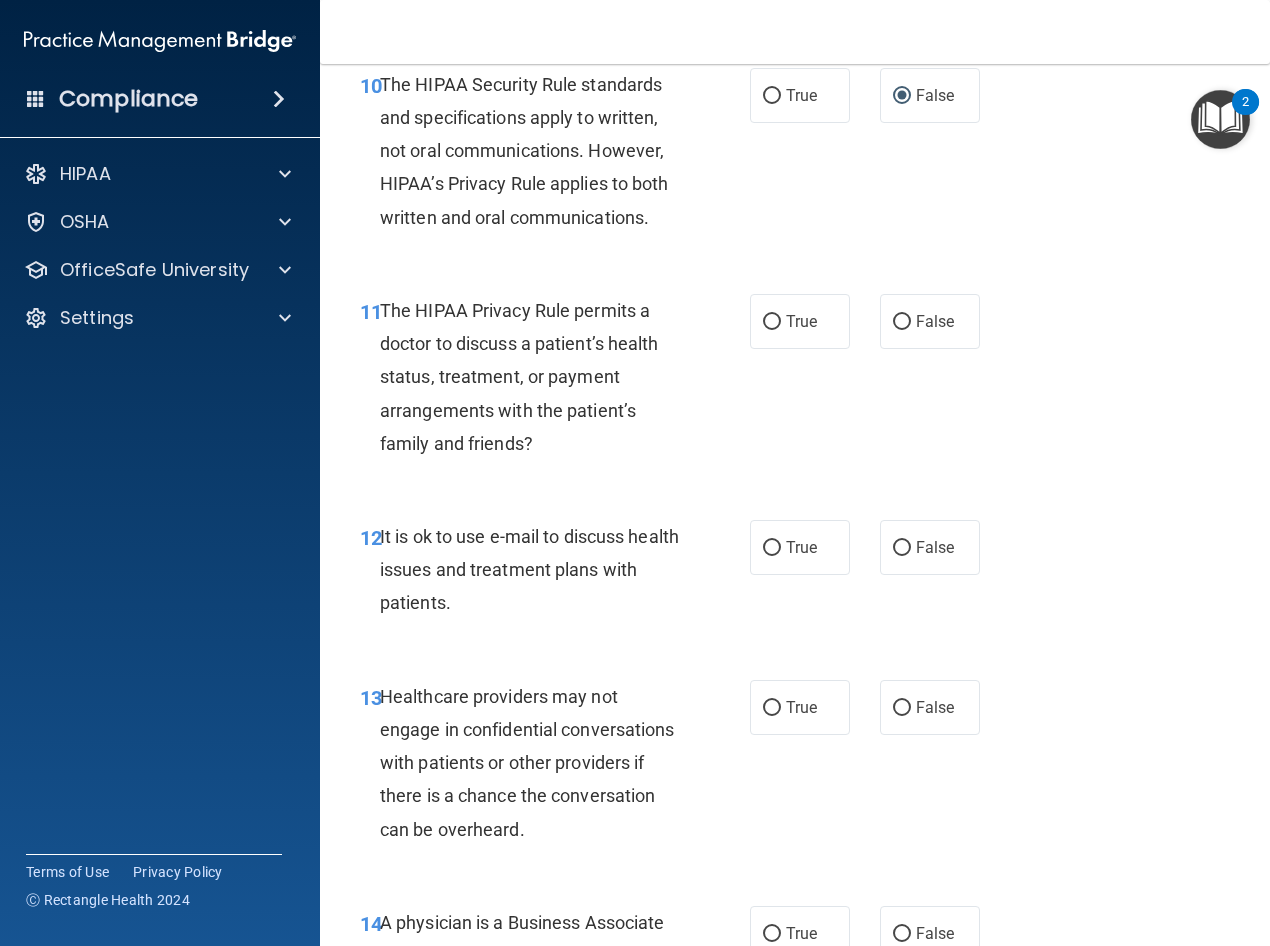 scroll, scrollTop: 2100, scrollLeft: 0, axis: vertical 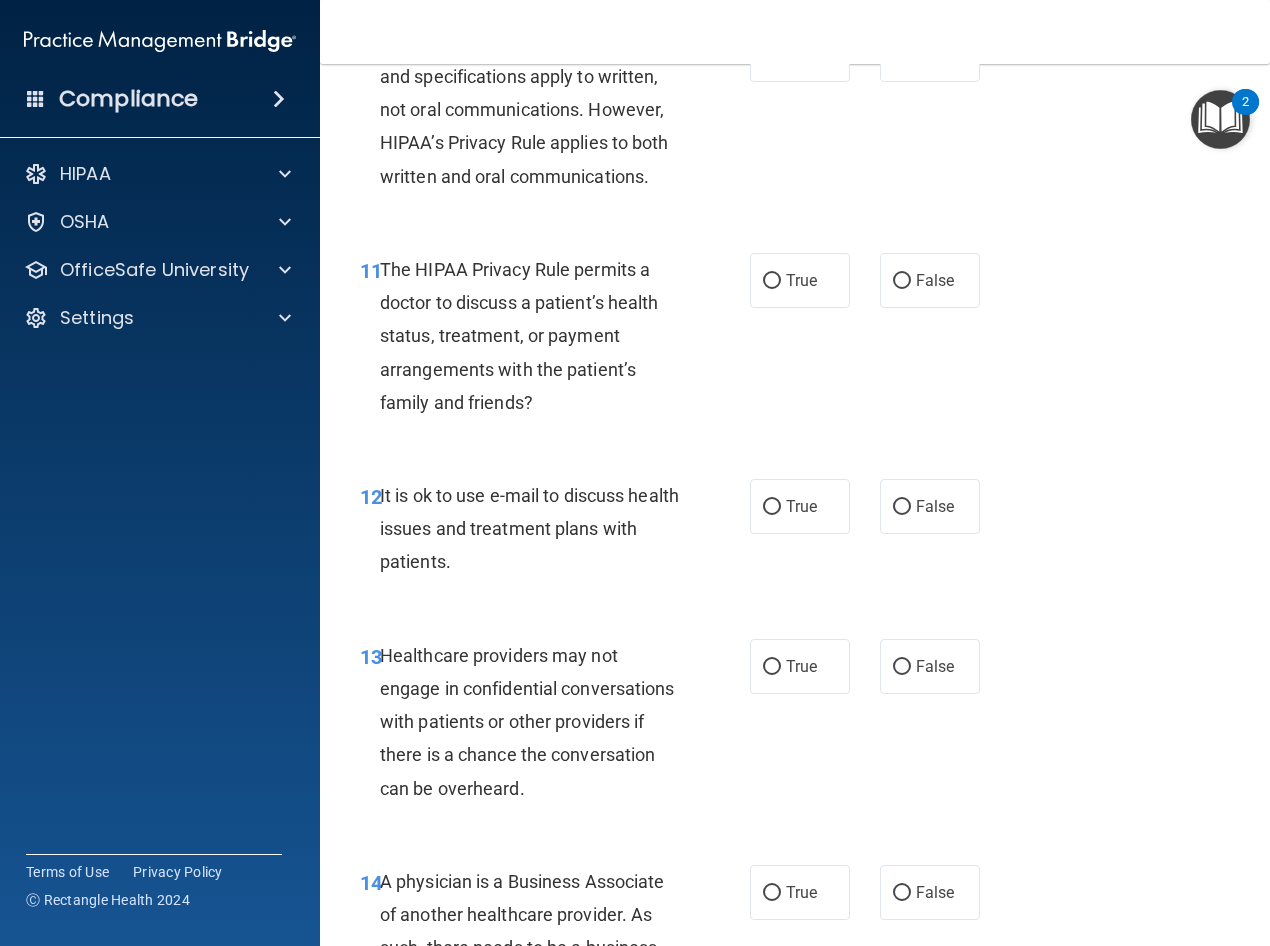drag, startPoint x: 773, startPoint y: 362, endPoint x: 771, endPoint y: 466, distance: 104.019226 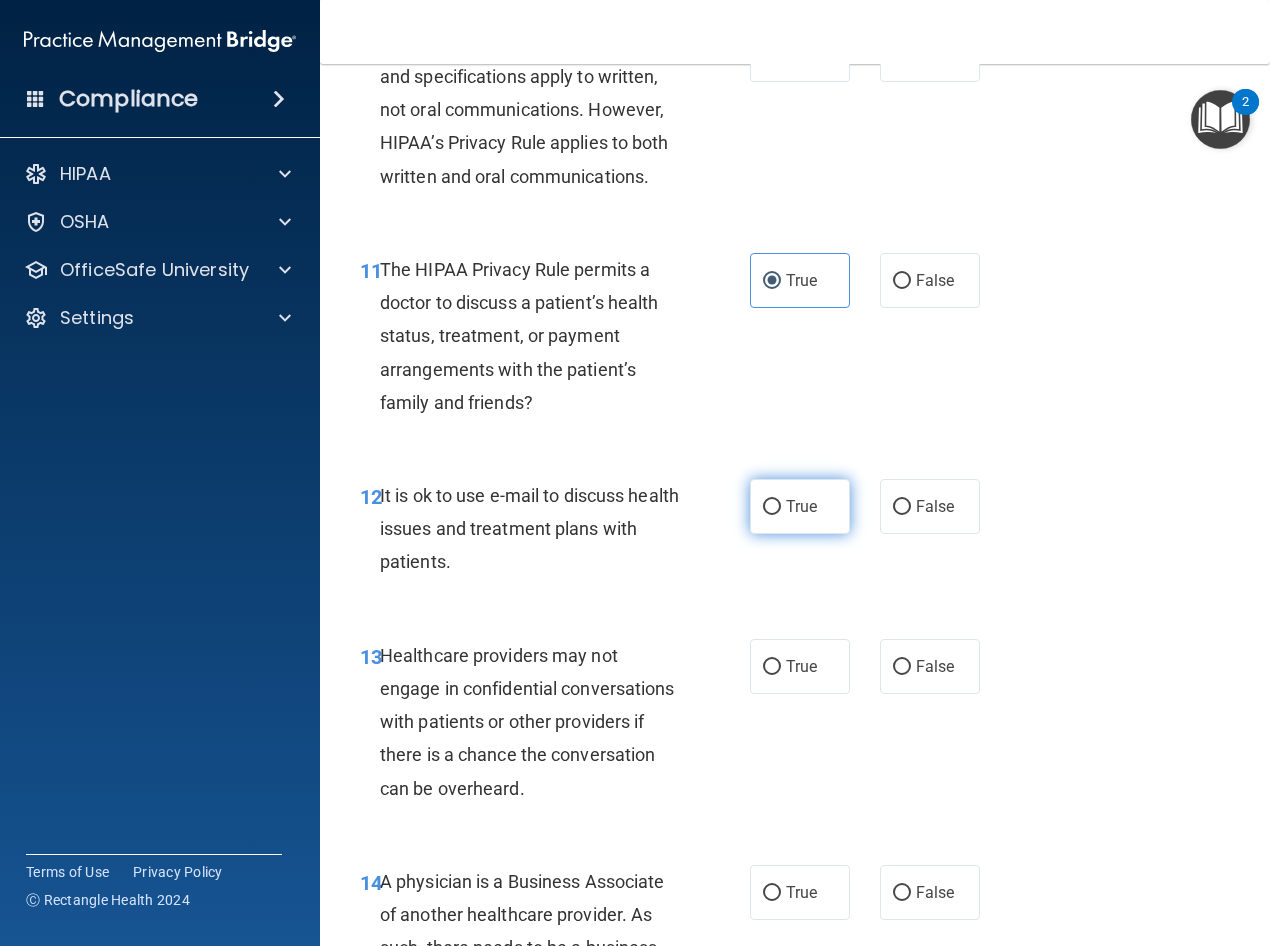 click on "True" at bounding box center (801, 506) 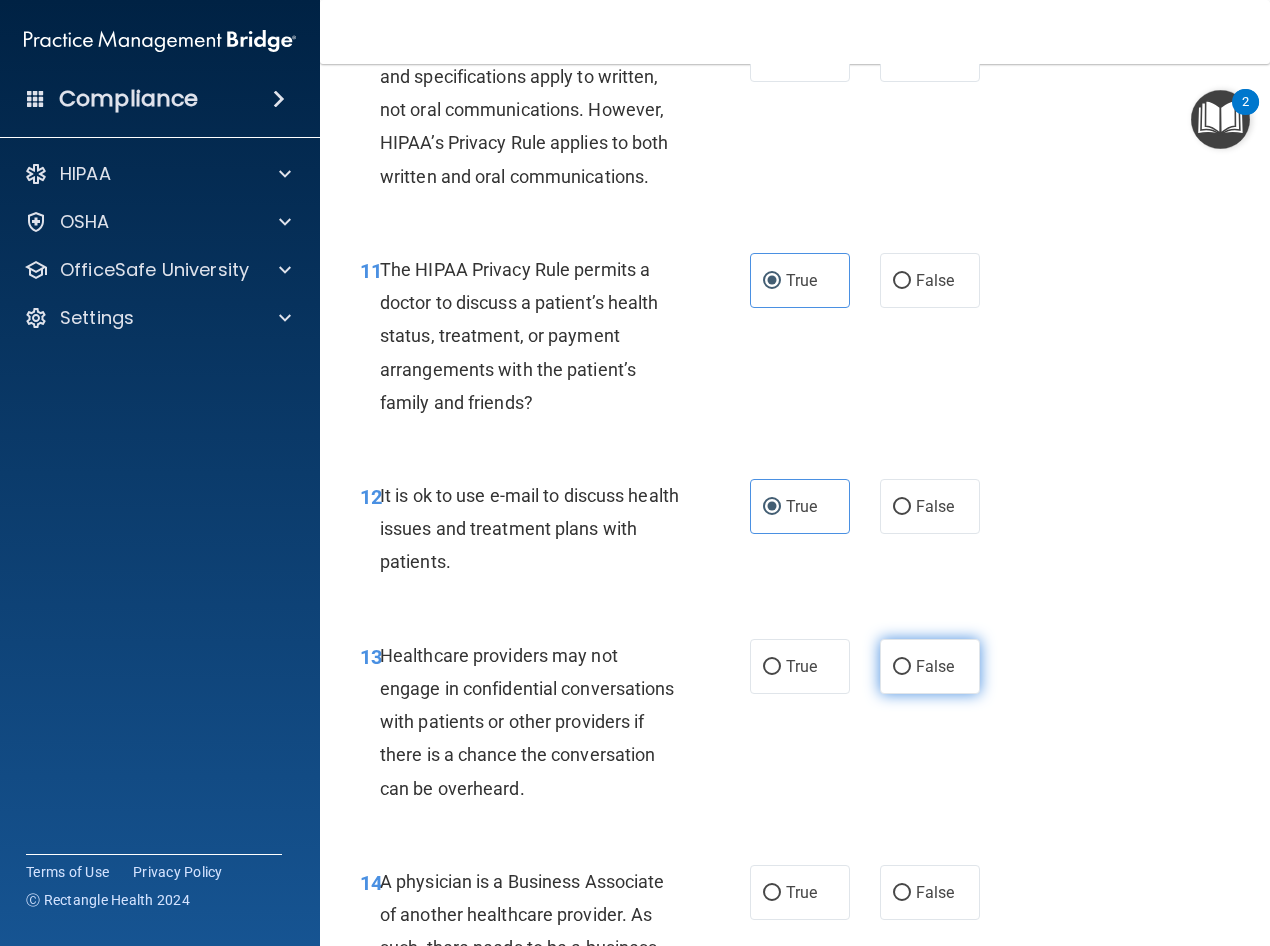 click on "False" at bounding box center [930, 666] 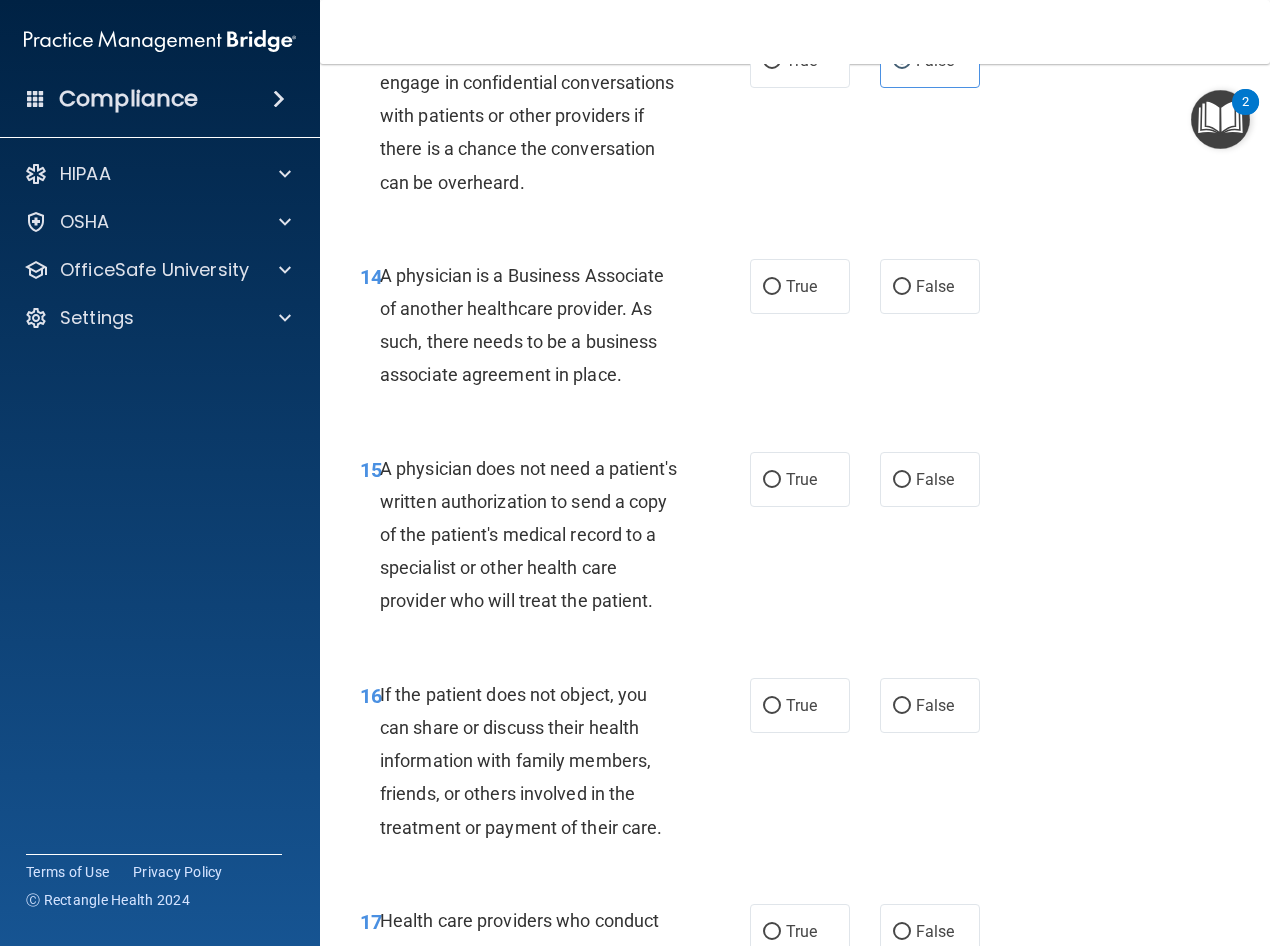 scroll, scrollTop: 2800, scrollLeft: 0, axis: vertical 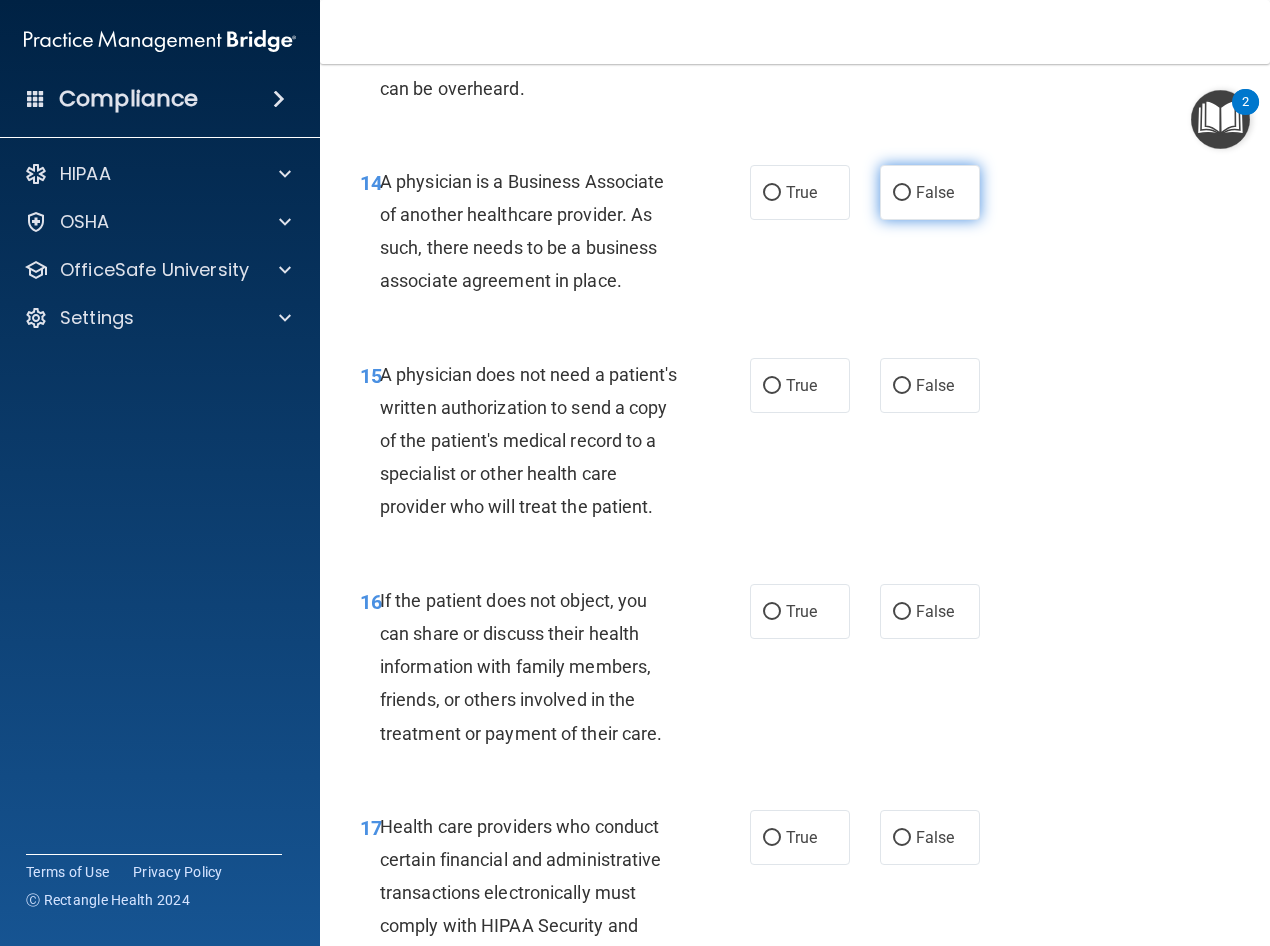 click on "False" at bounding box center (930, 192) 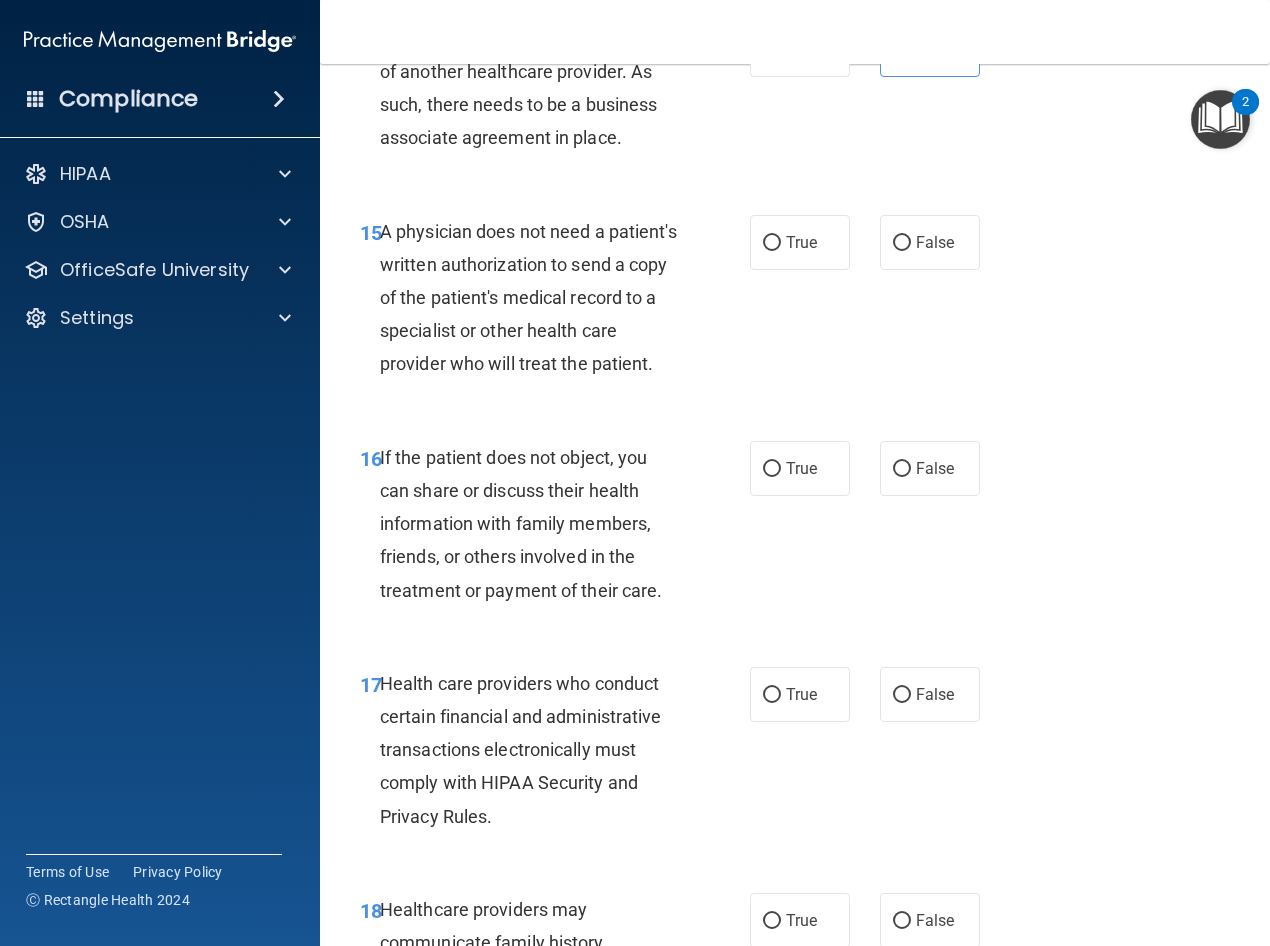 scroll, scrollTop: 3000, scrollLeft: 0, axis: vertical 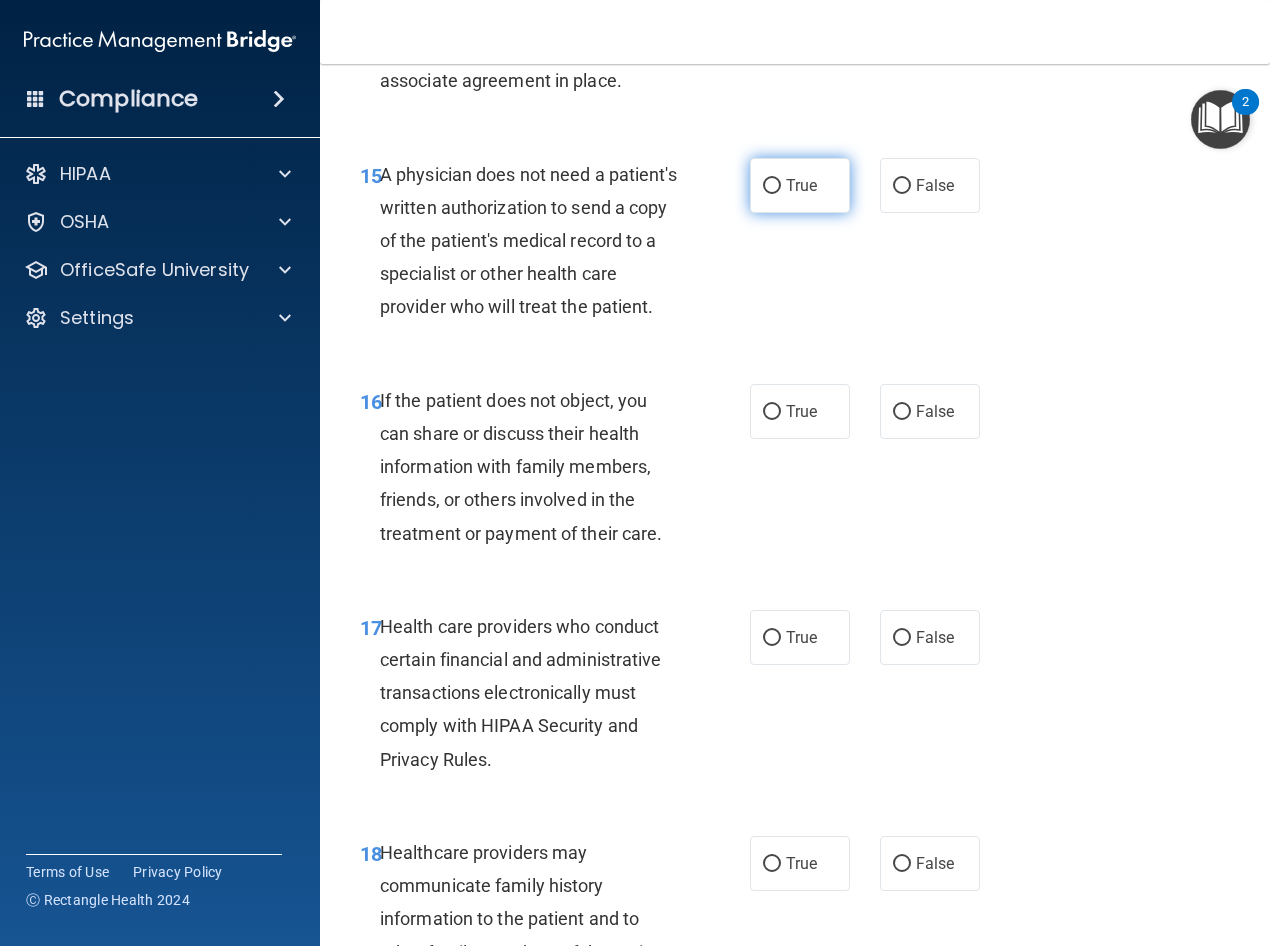 click on "True" at bounding box center [801, 185] 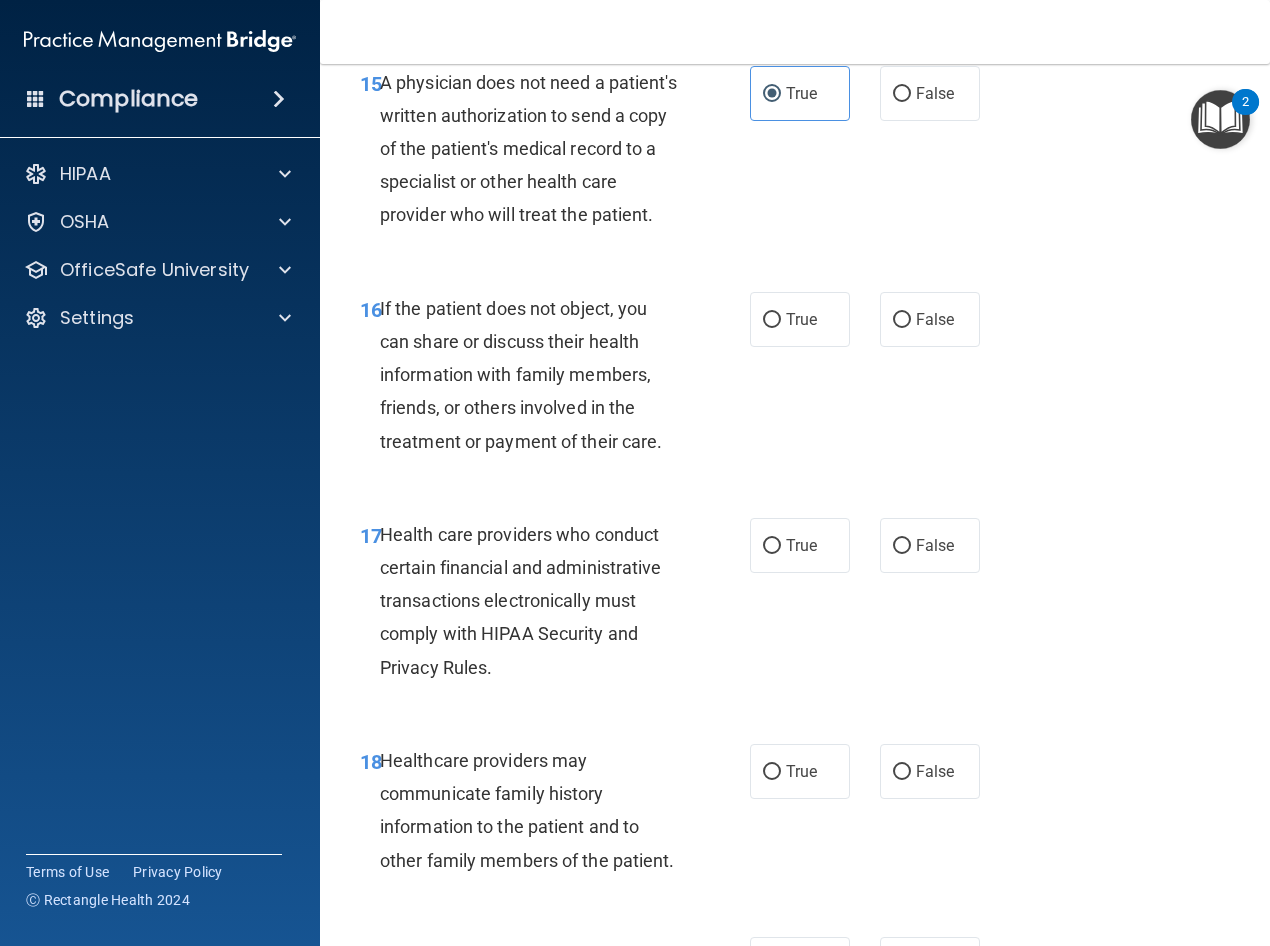 scroll, scrollTop: 3300, scrollLeft: 0, axis: vertical 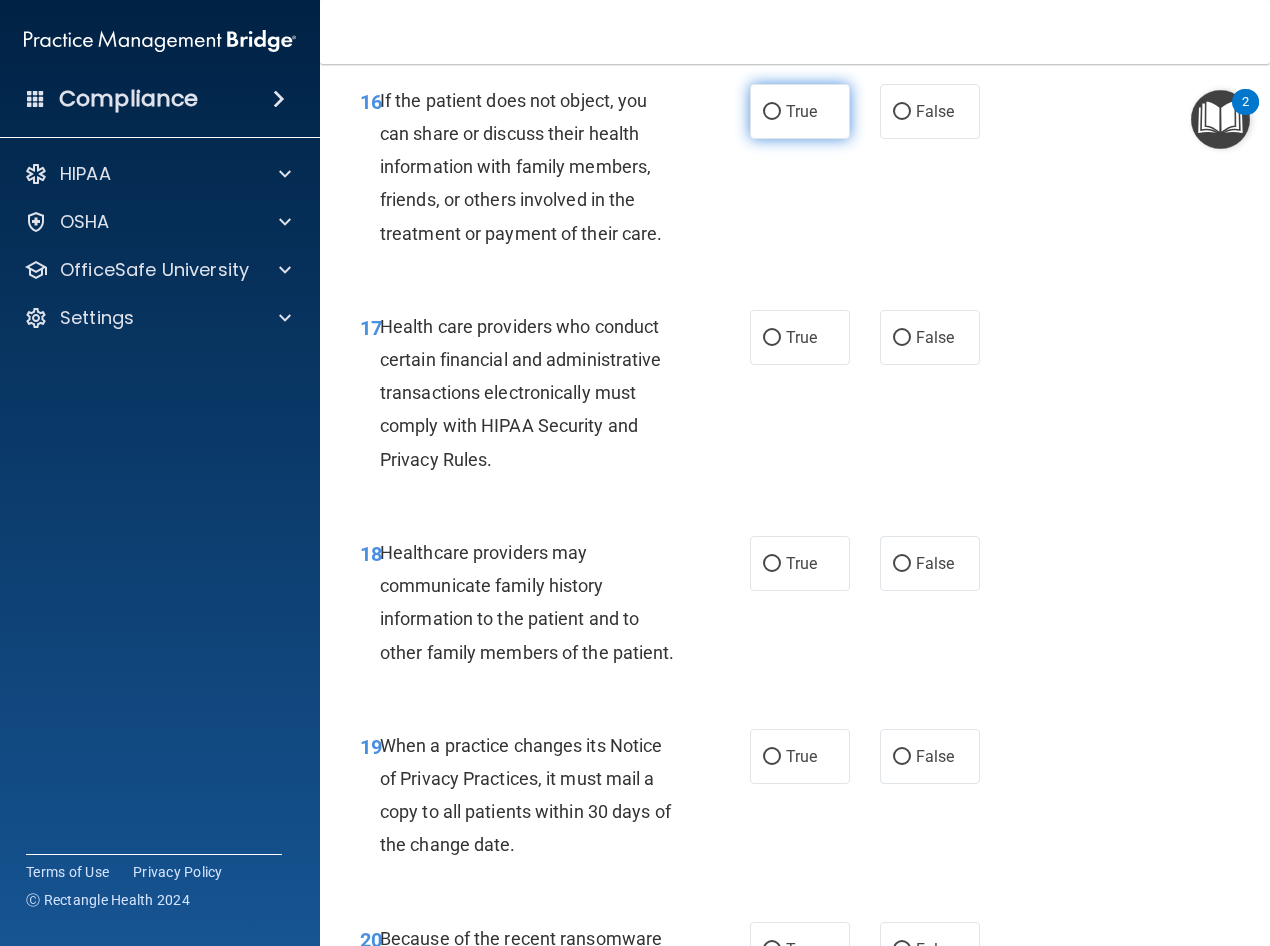click on "True" at bounding box center [800, 111] 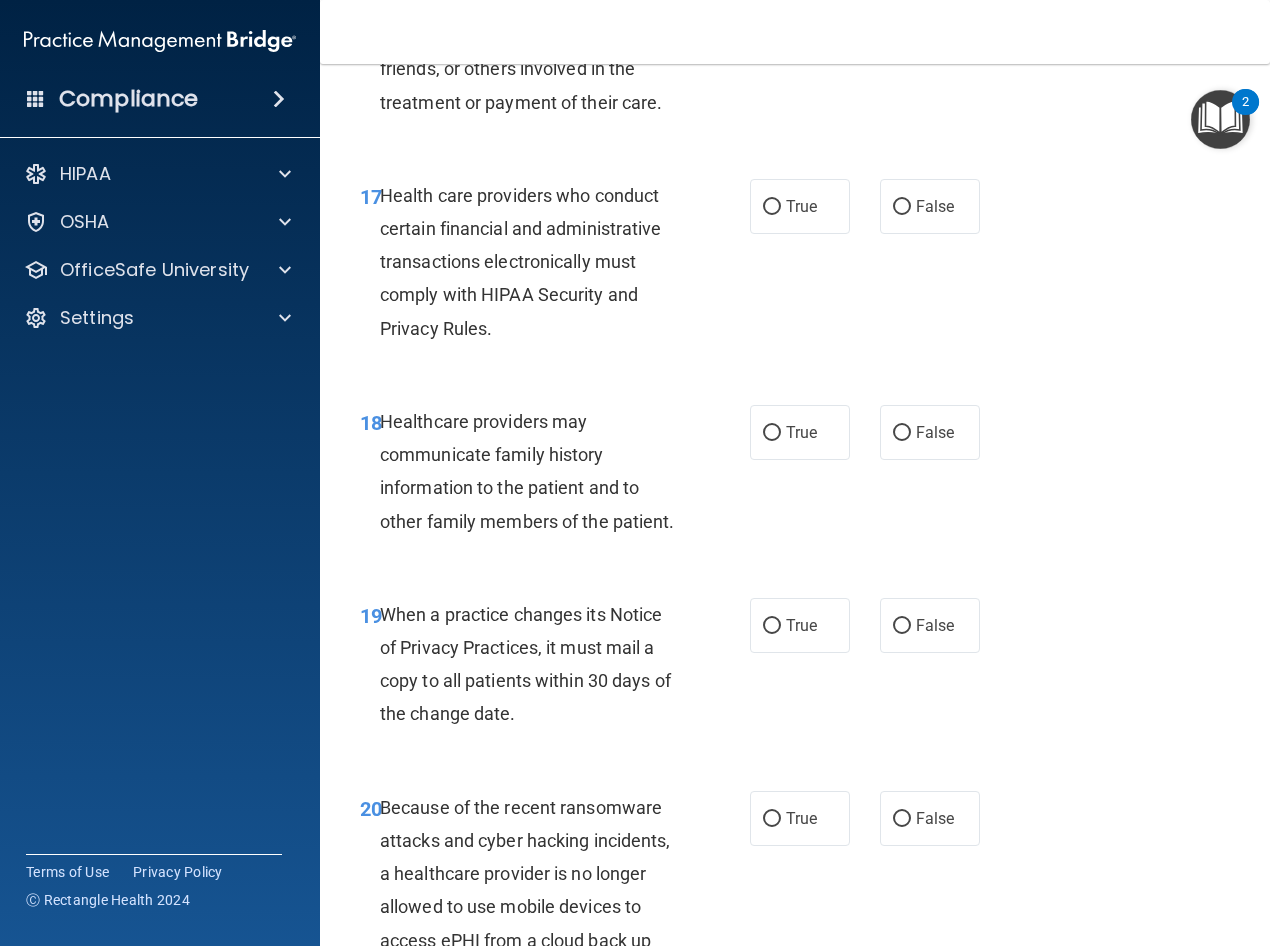 scroll, scrollTop: 3500, scrollLeft: 0, axis: vertical 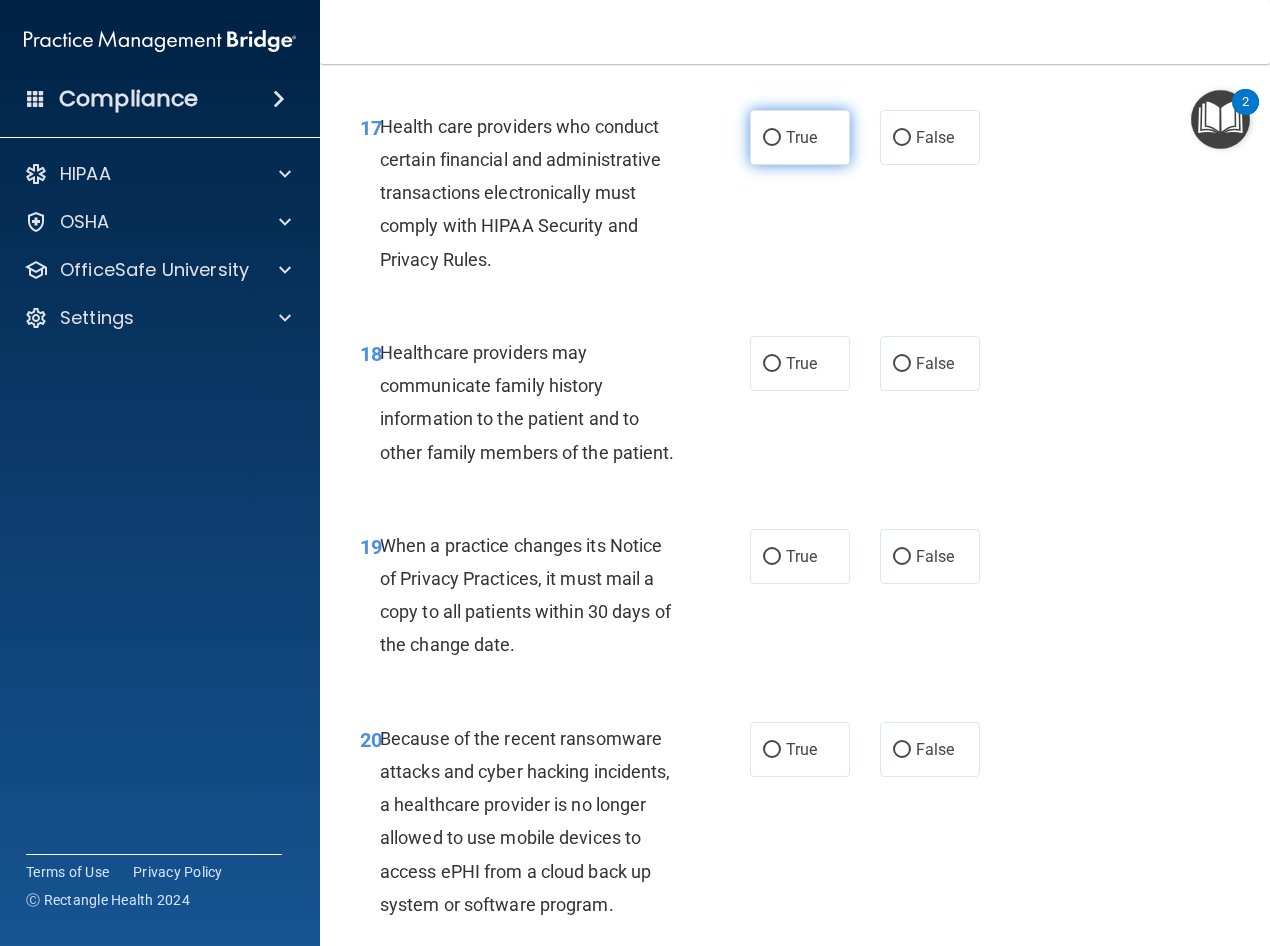 click on "True" at bounding box center (772, 138) 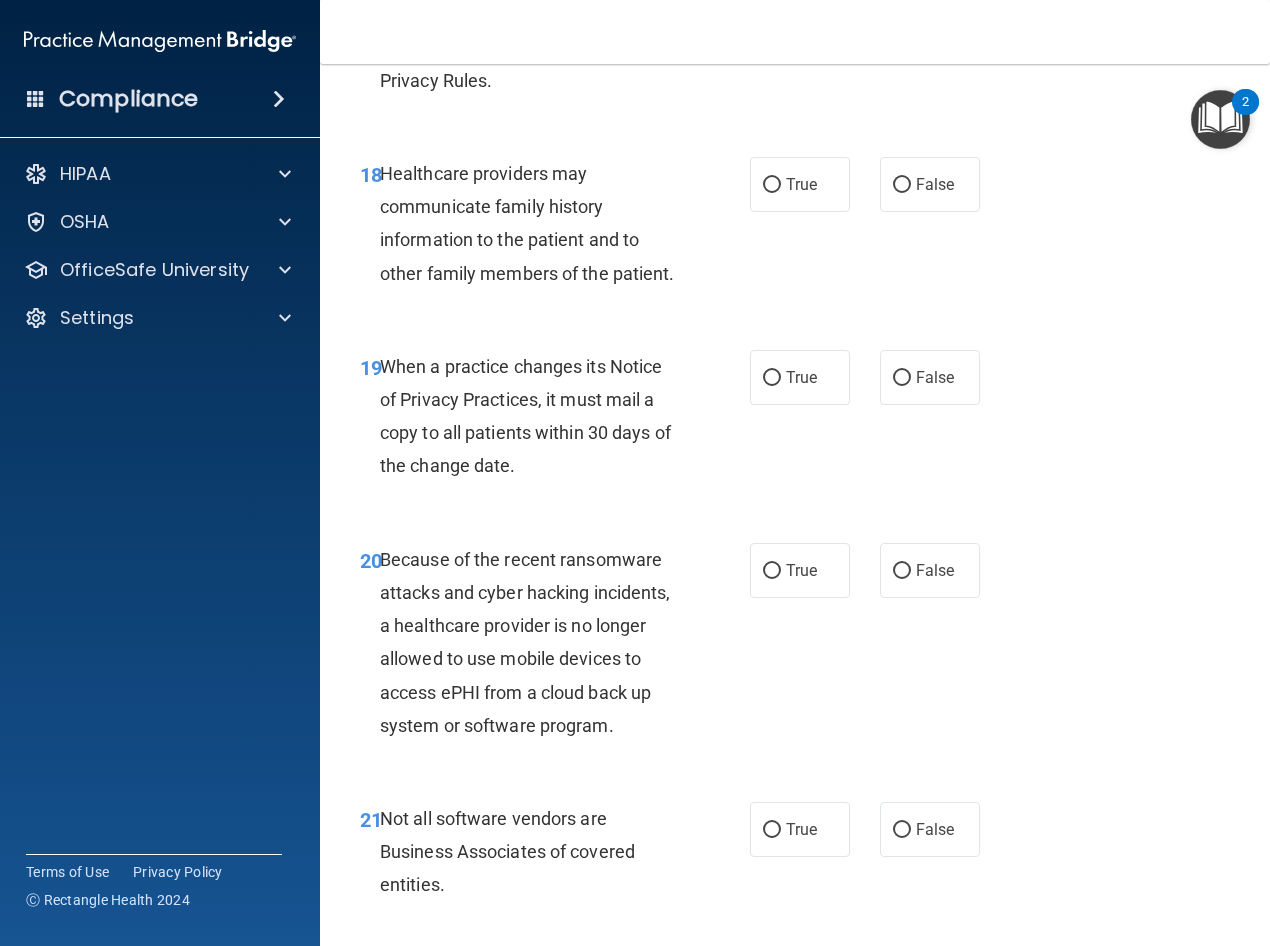 scroll, scrollTop: 3700, scrollLeft: 0, axis: vertical 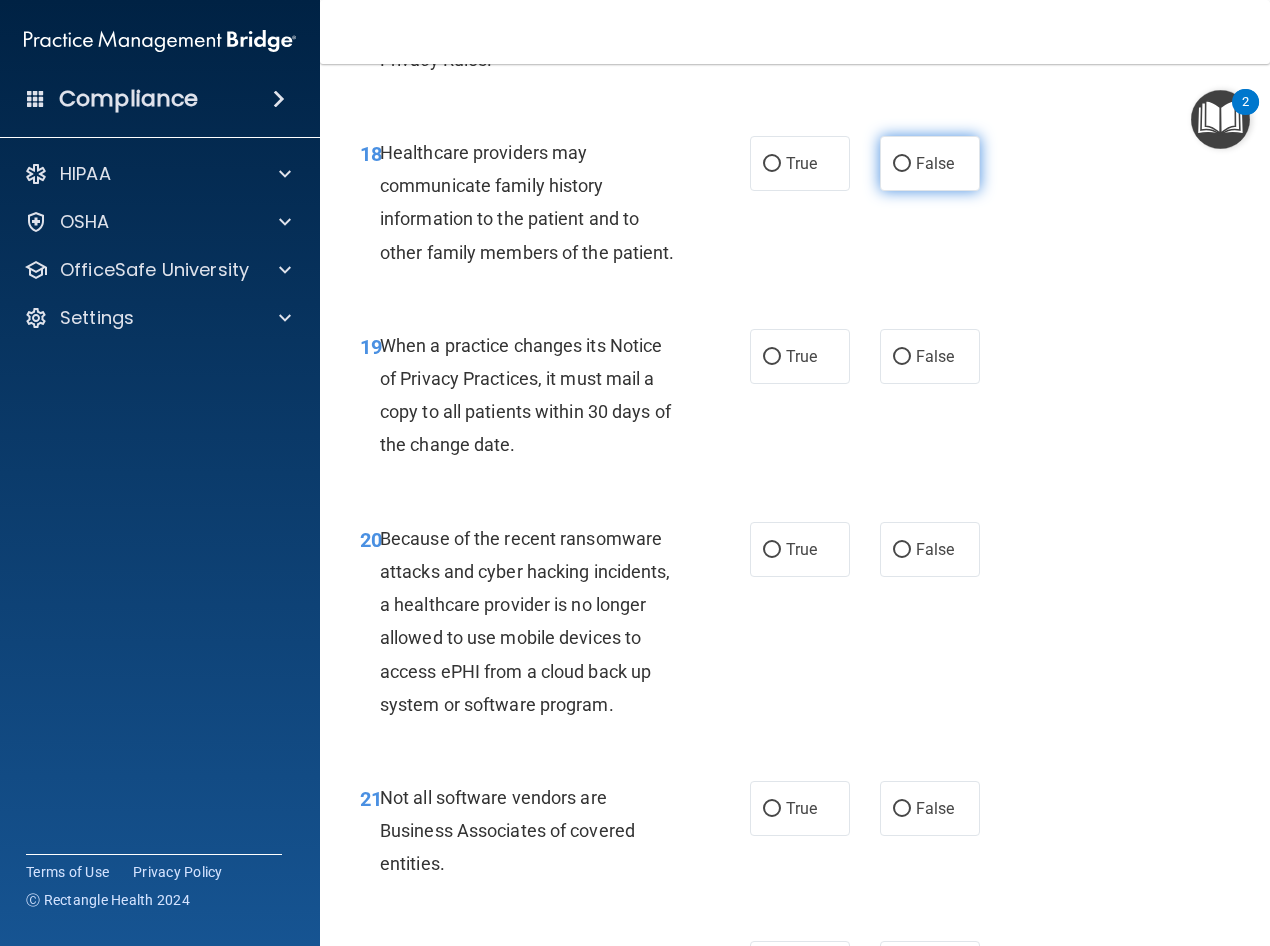 click on "False" at bounding box center (902, 164) 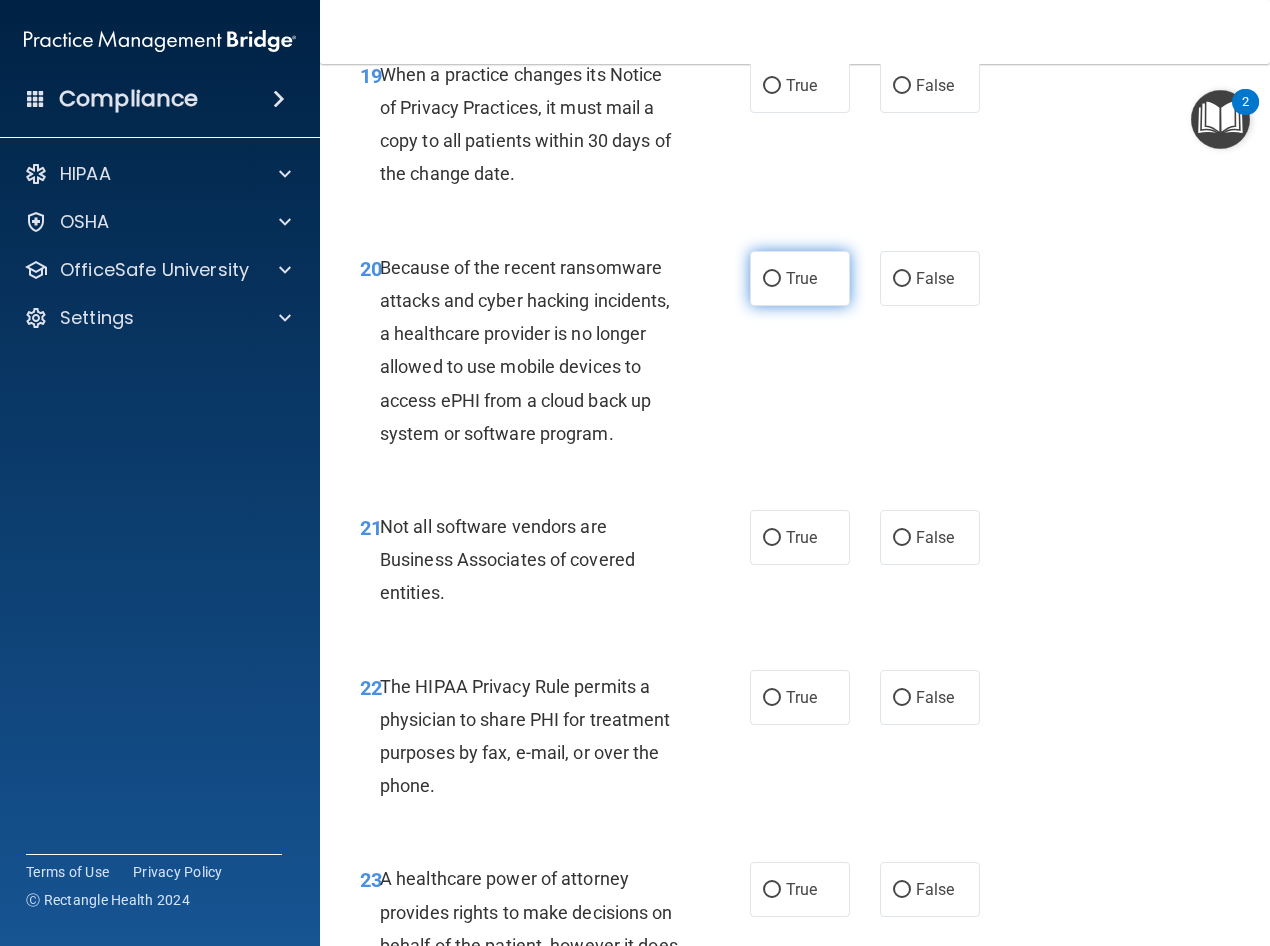 scroll, scrollTop: 4000, scrollLeft: 0, axis: vertical 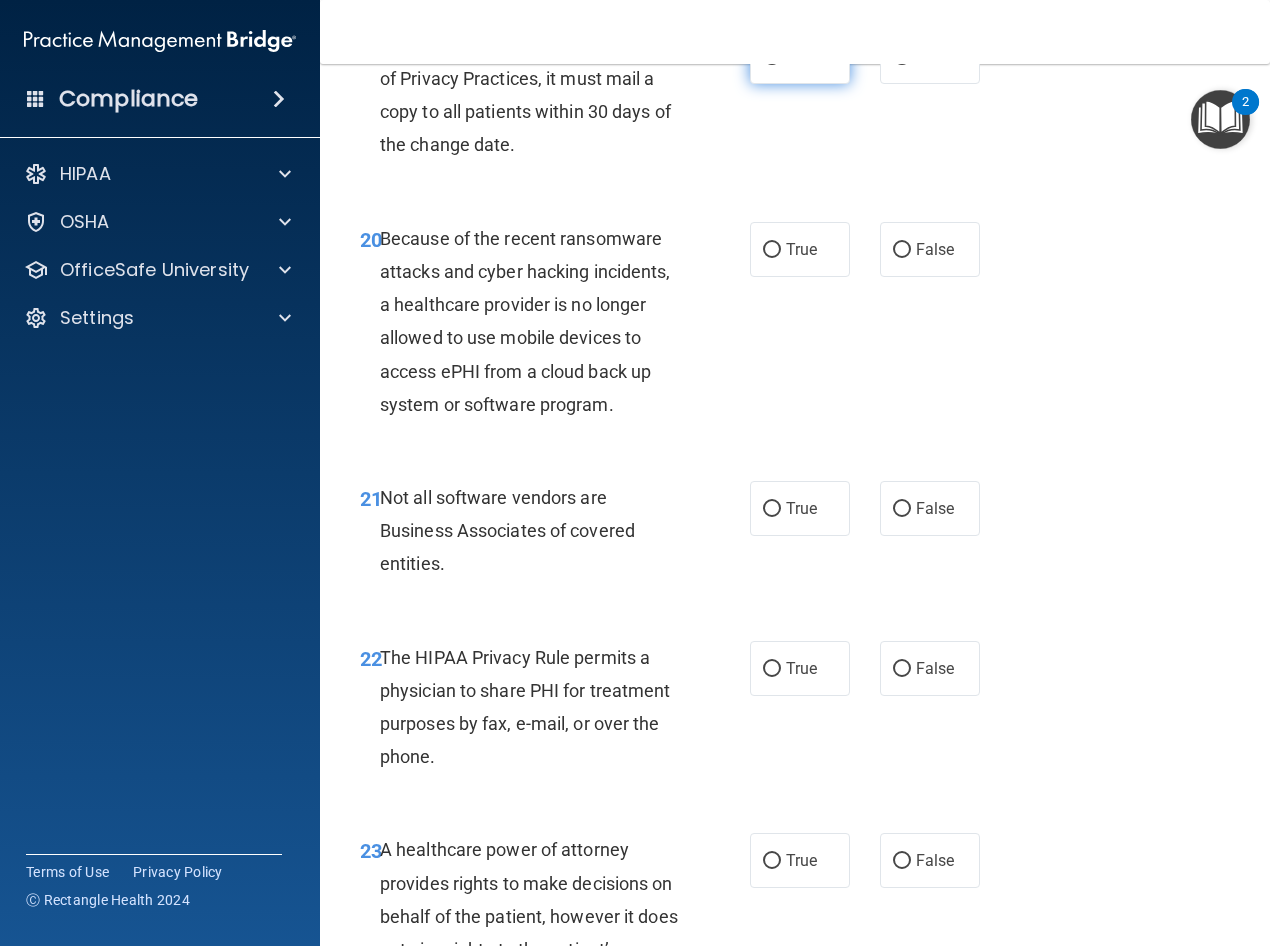 click on "True" at bounding box center (800, 56) 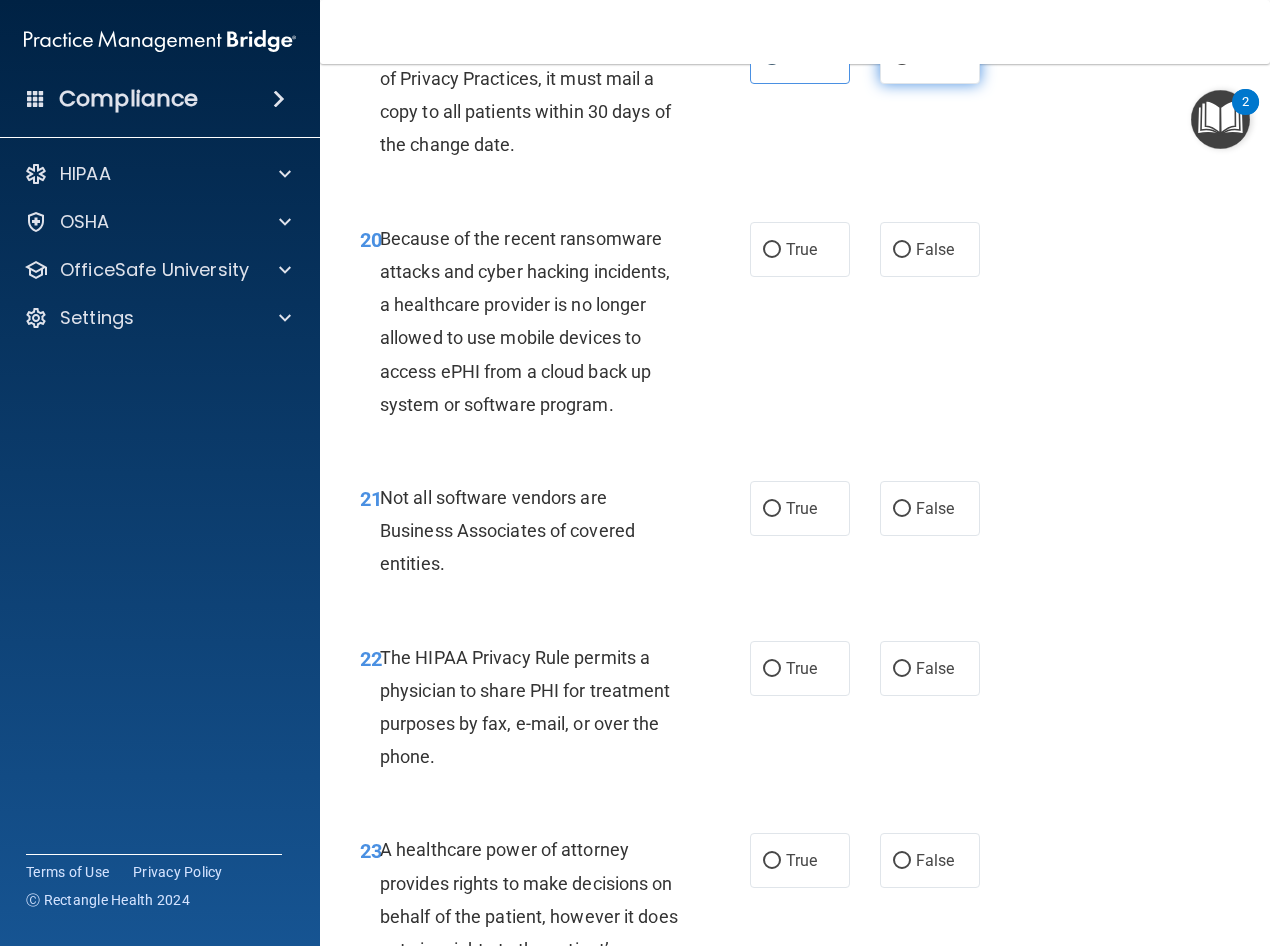 click on "False" at bounding box center (902, 57) 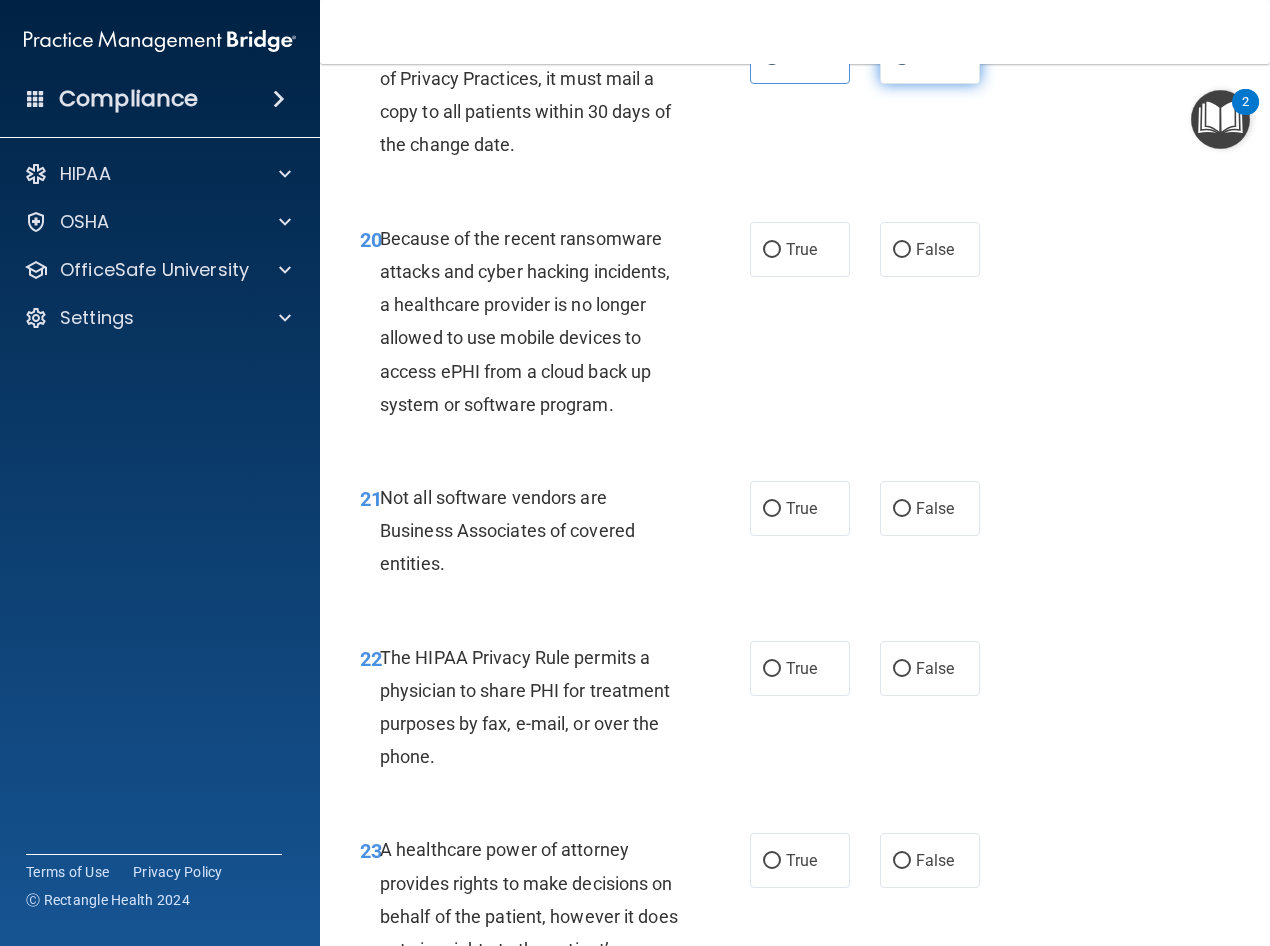radio on "false" 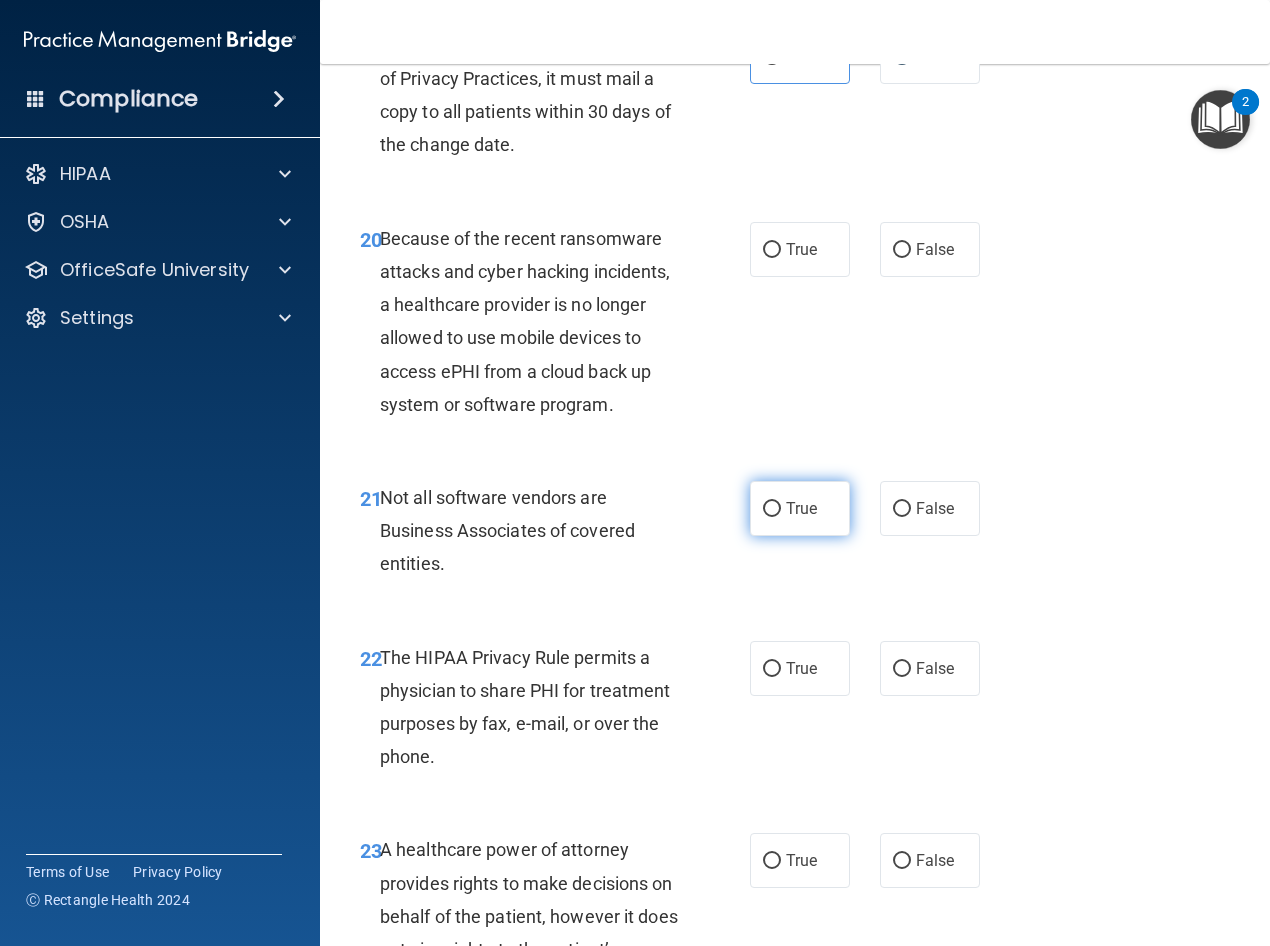 click on "True" at bounding box center [801, 508] 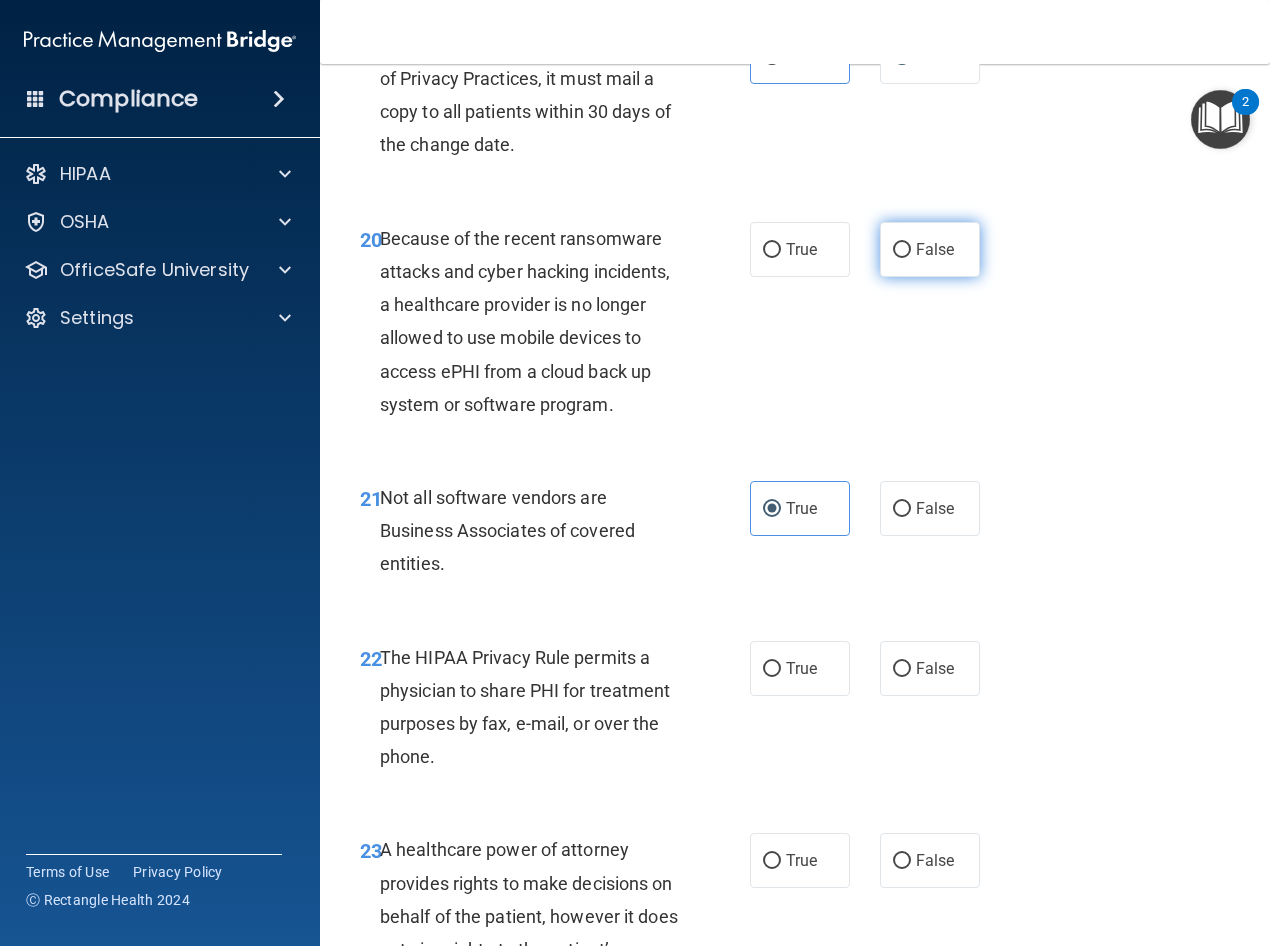 click on "False" at bounding box center (930, 249) 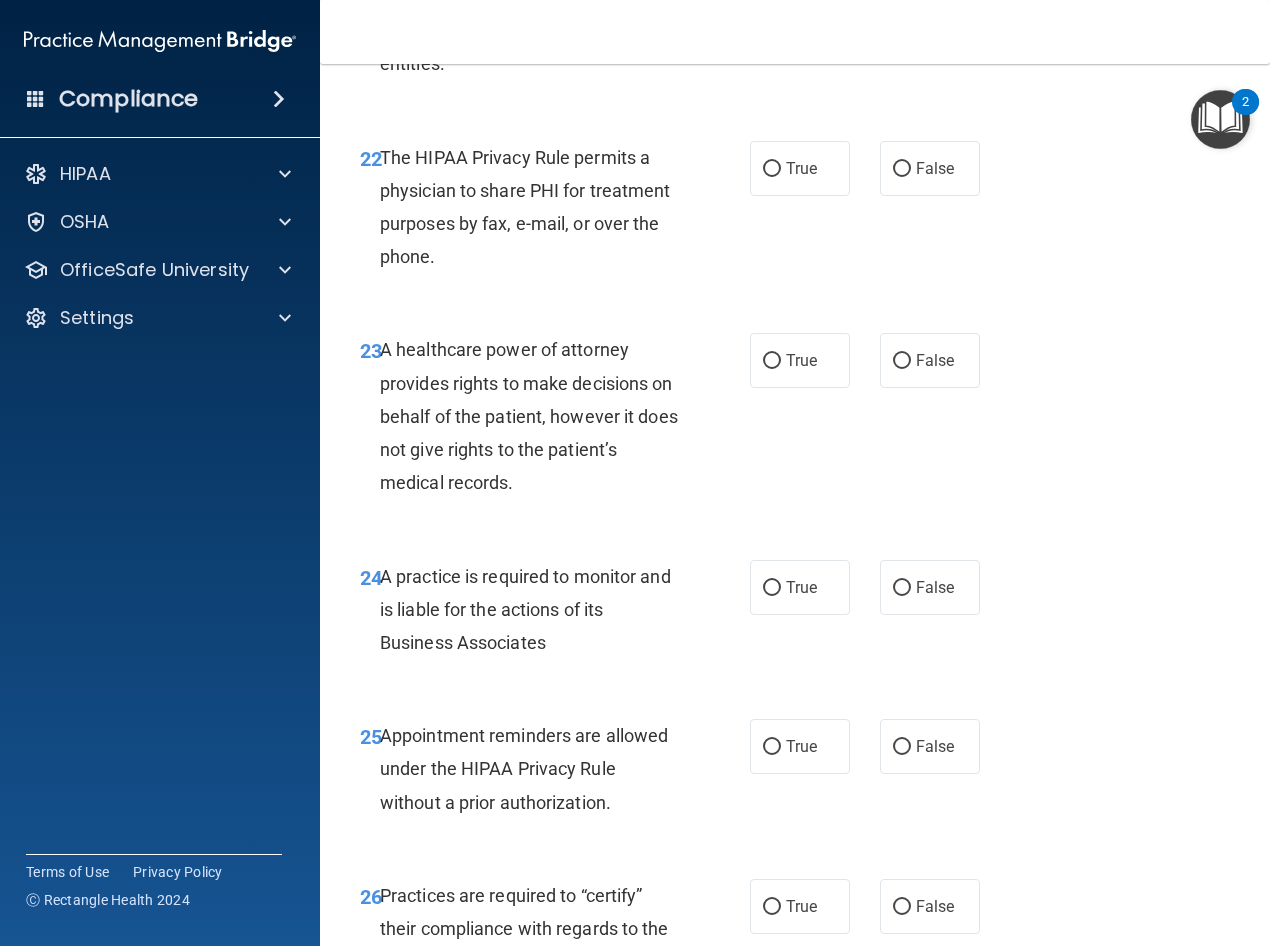 scroll, scrollTop: 4600, scrollLeft: 0, axis: vertical 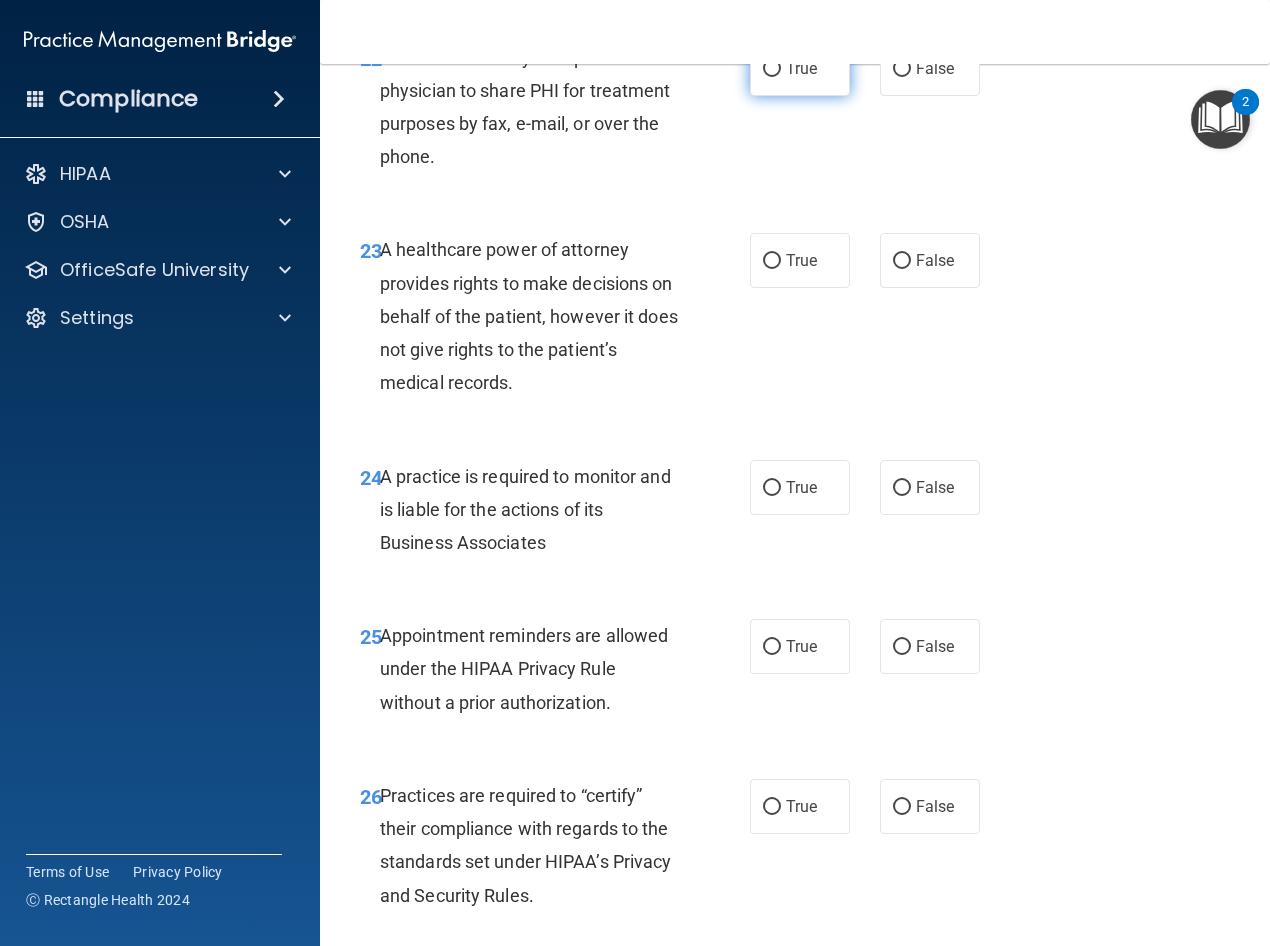 click on "True" at bounding box center [772, 69] 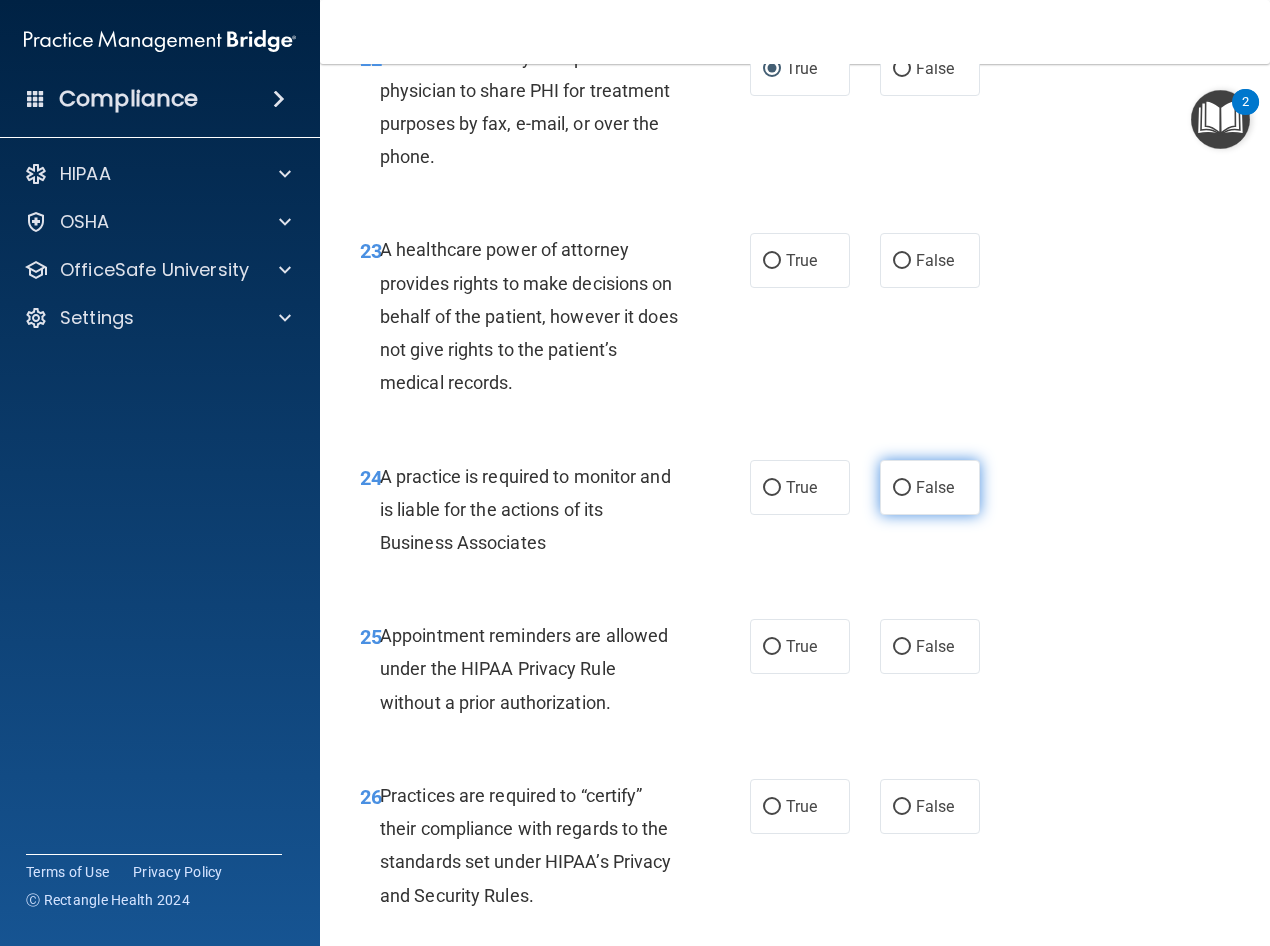 click on "False" at bounding box center [930, 487] 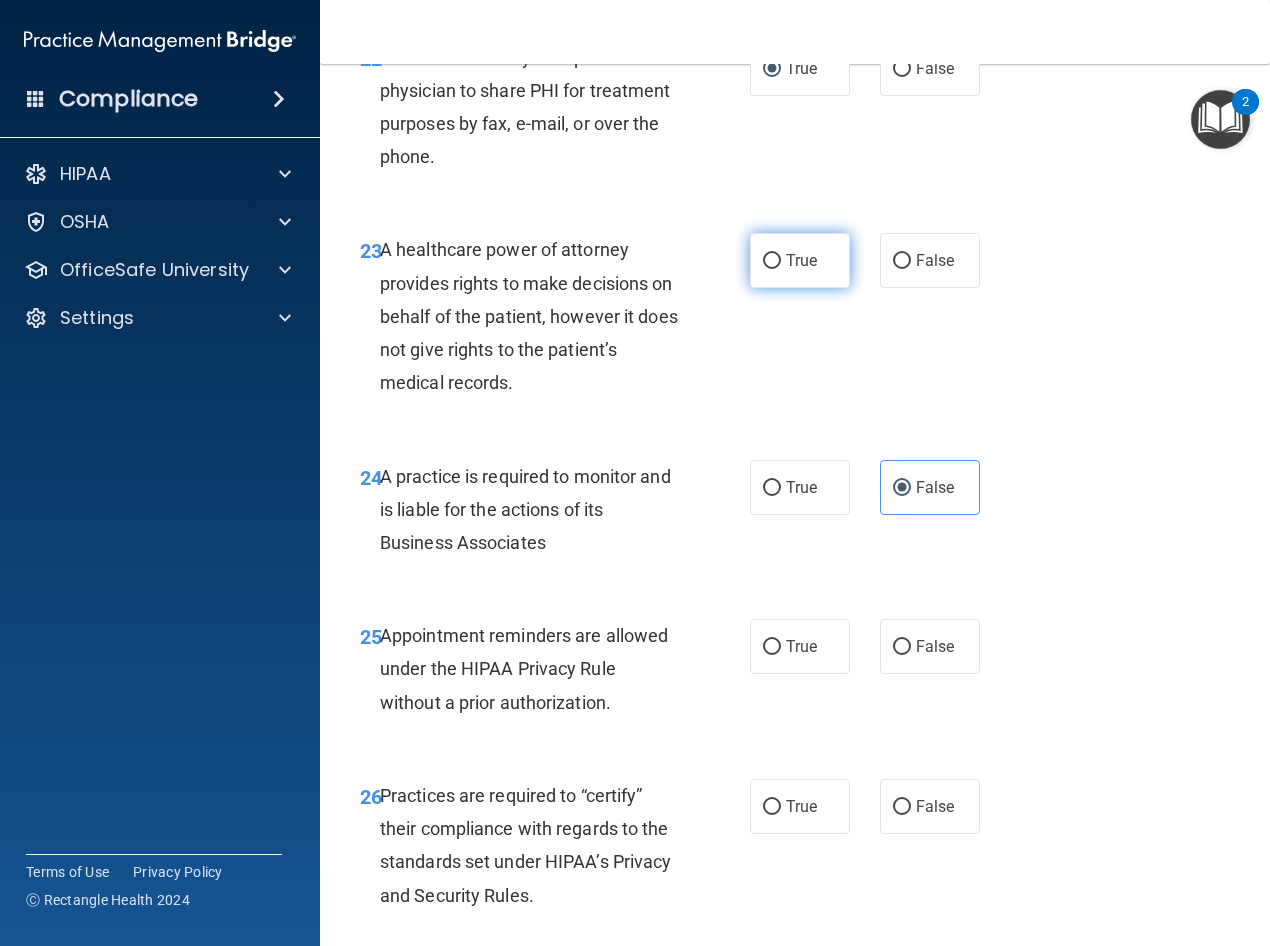 click on "True" at bounding box center (800, 260) 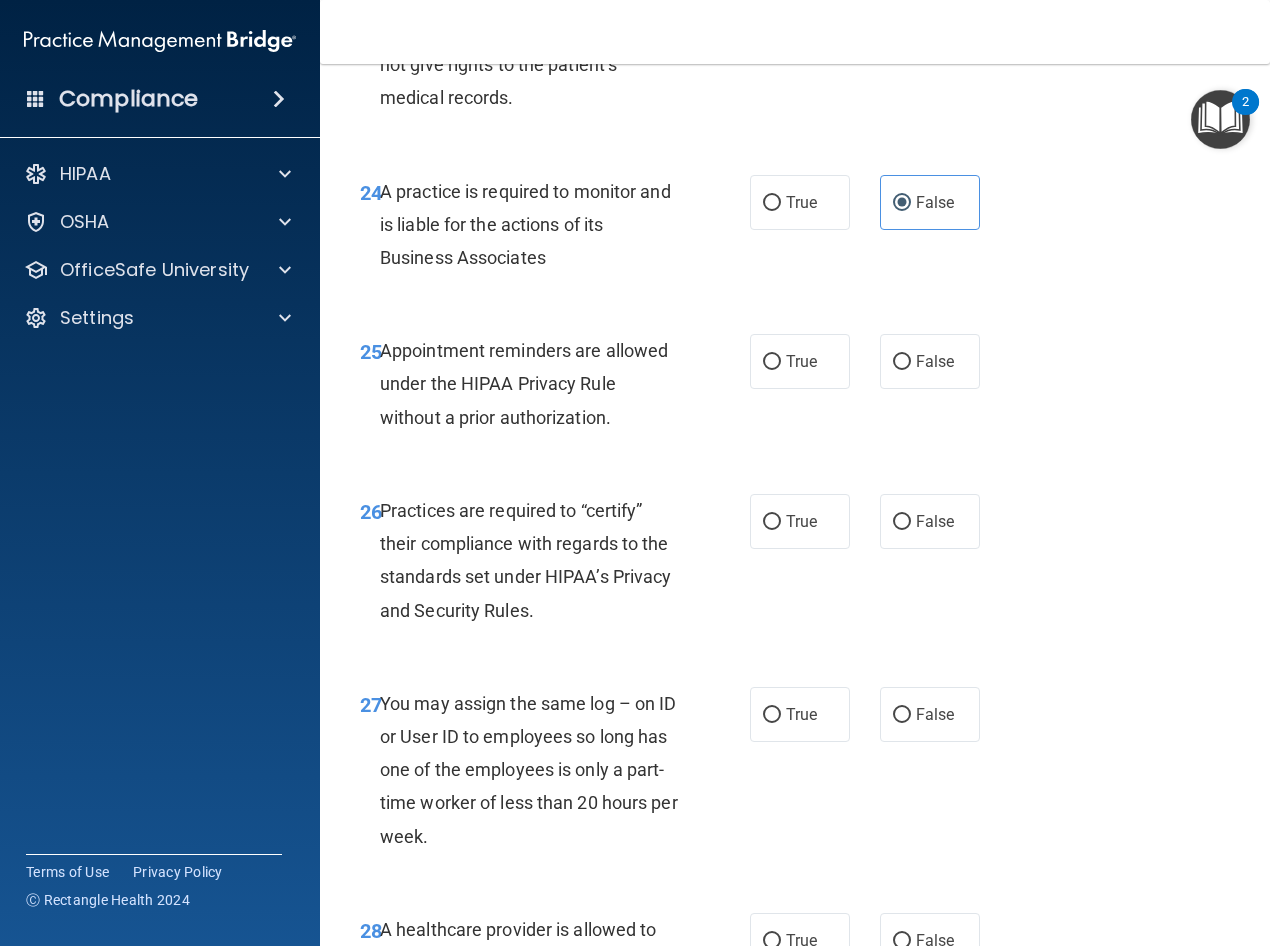 scroll, scrollTop: 4900, scrollLeft: 0, axis: vertical 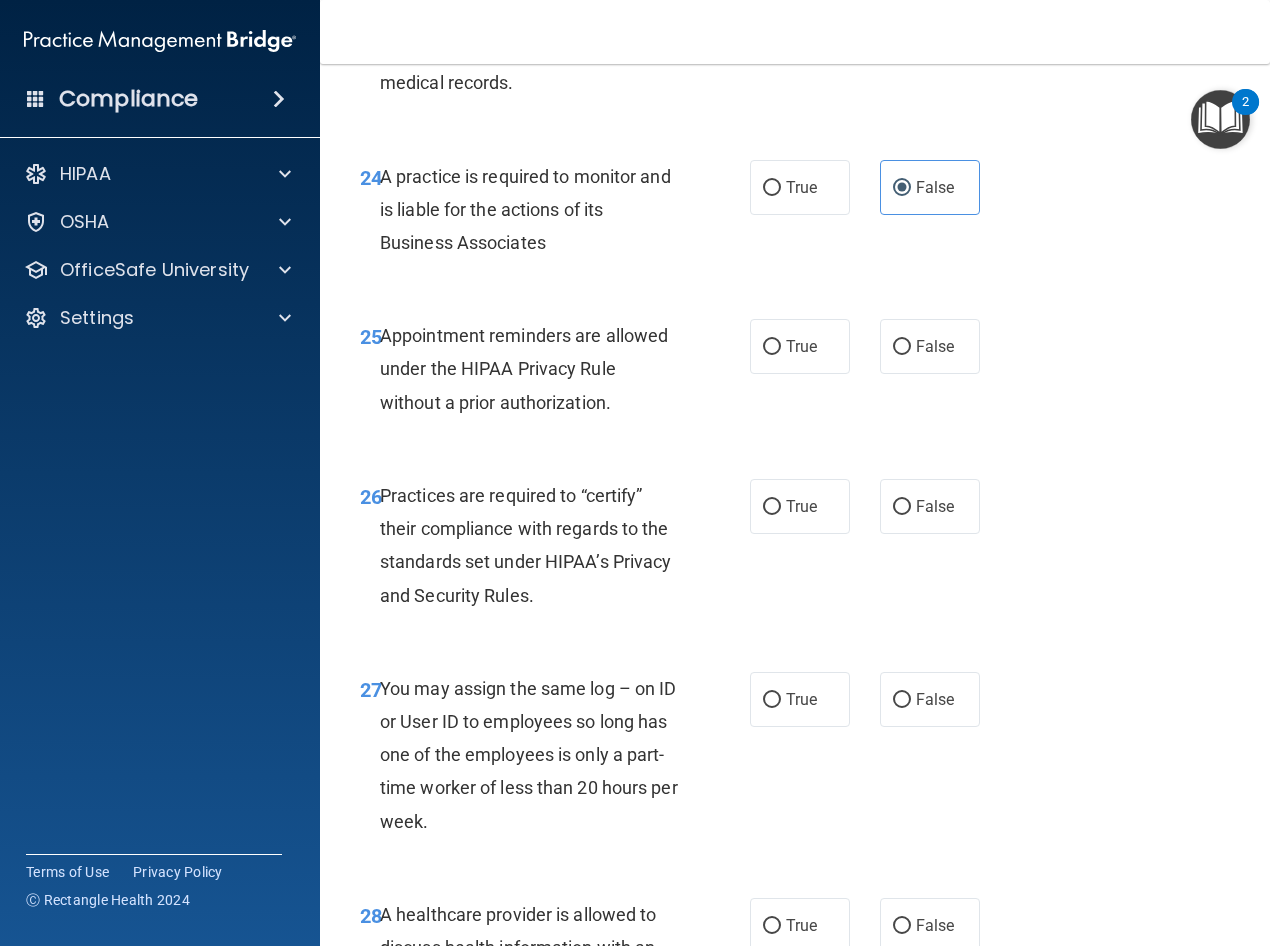 drag, startPoint x: 905, startPoint y: 94, endPoint x: 755, endPoint y: 199, distance: 183.09833 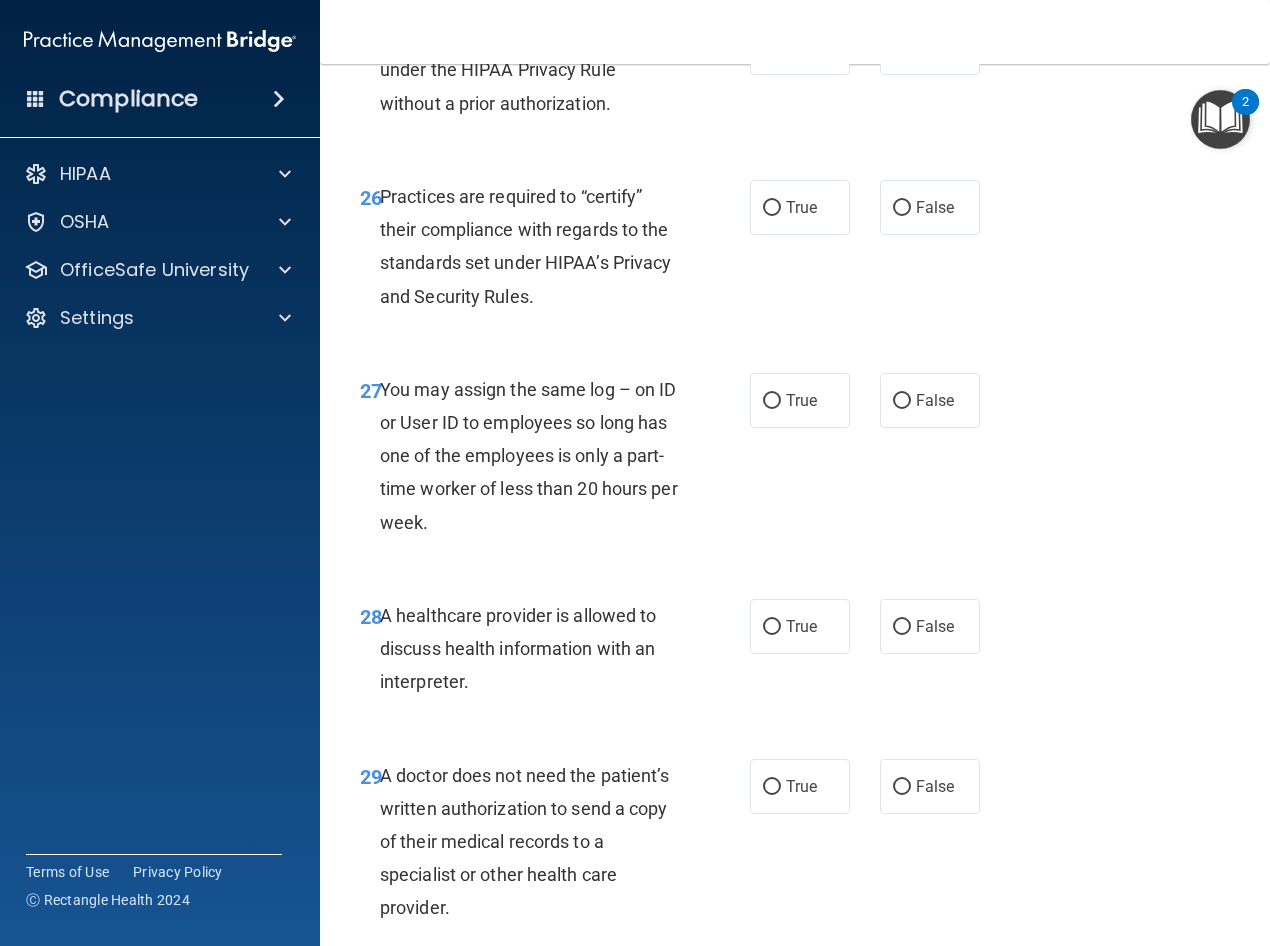 scroll, scrollTop: 5200, scrollLeft: 0, axis: vertical 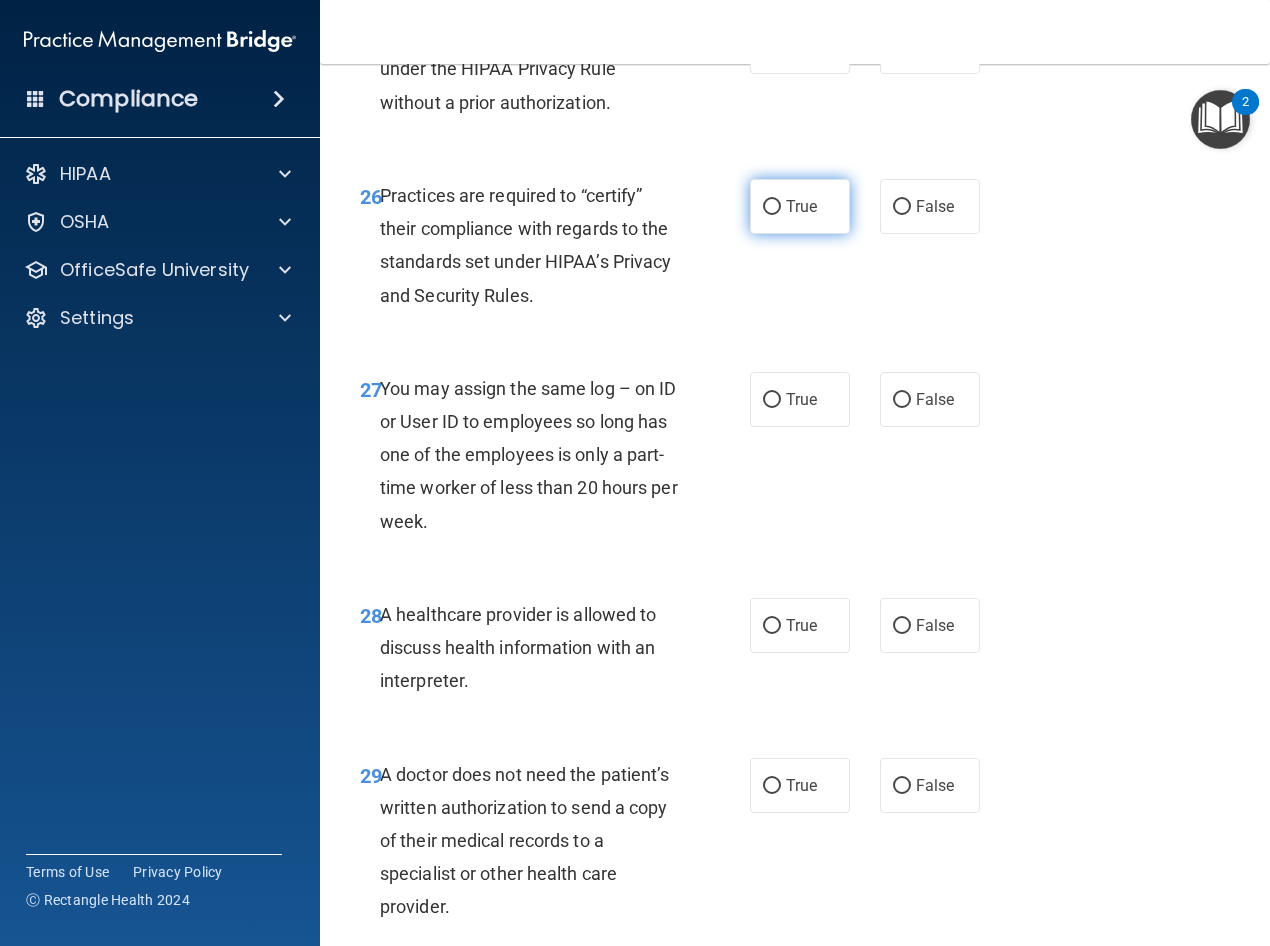 click on "True" at bounding box center [801, 206] 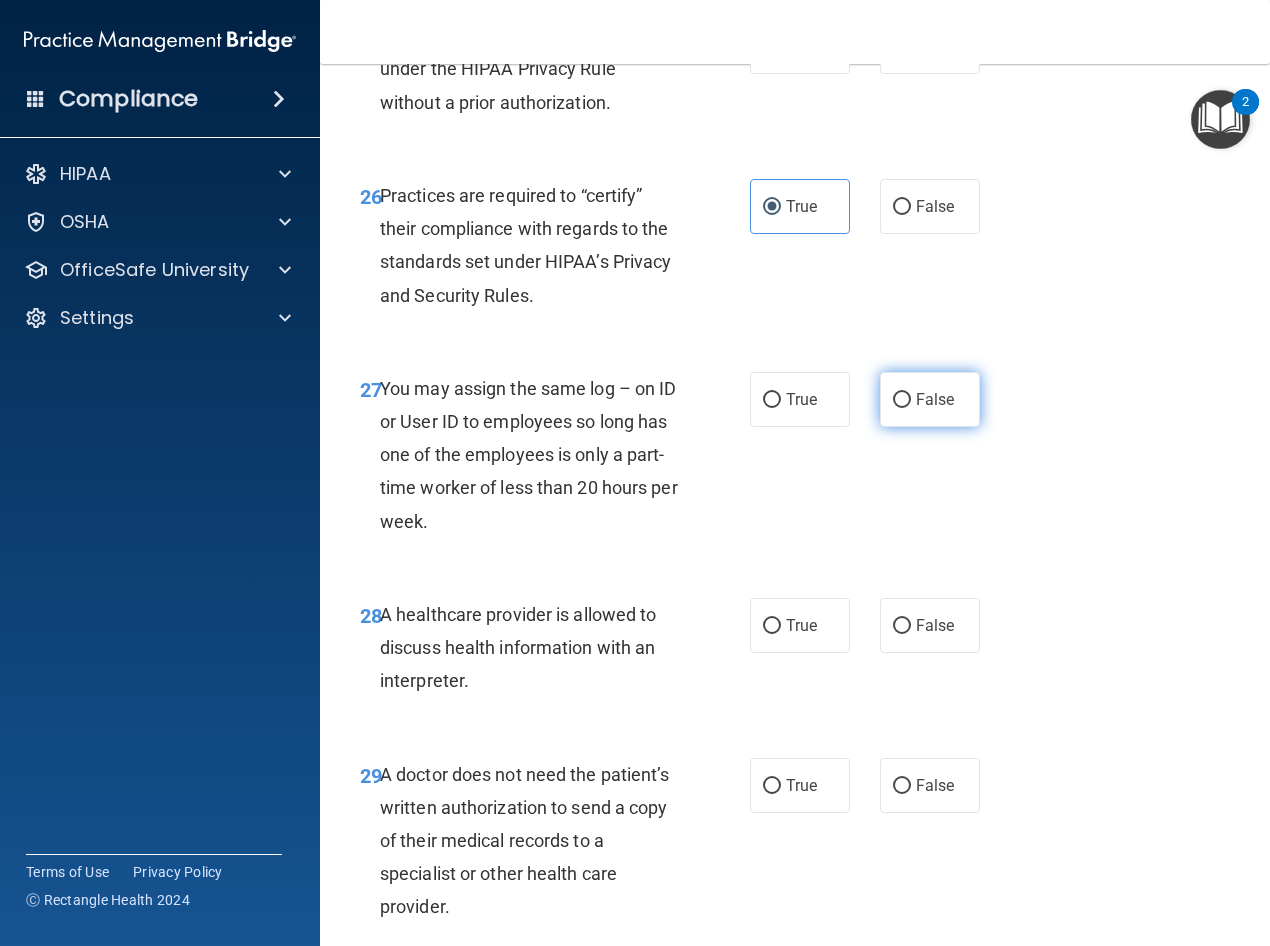 click on "False" at bounding box center [930, 399] 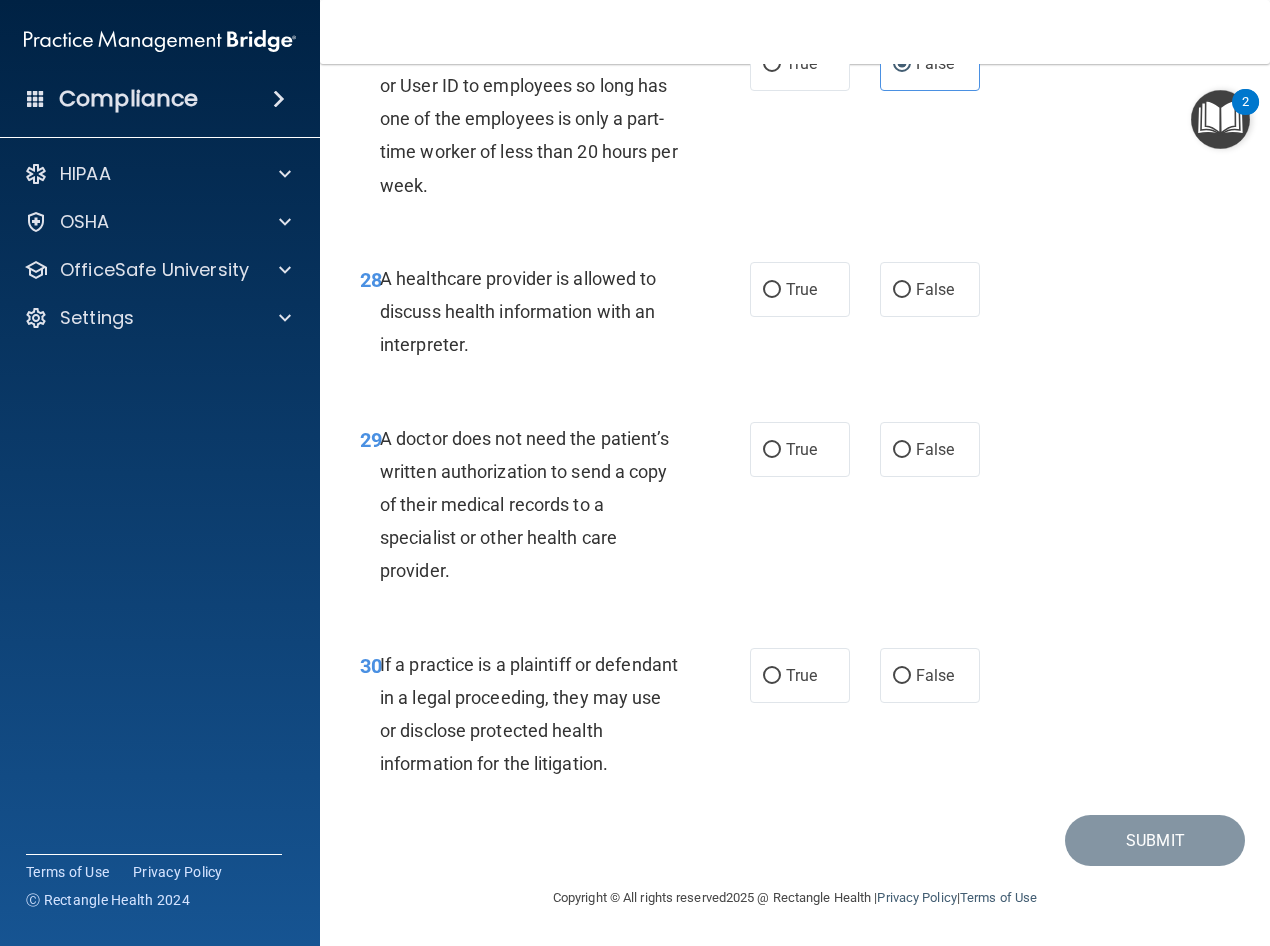scroll, scrollTop: 5669, scrollLeft: 0, axis: vertical 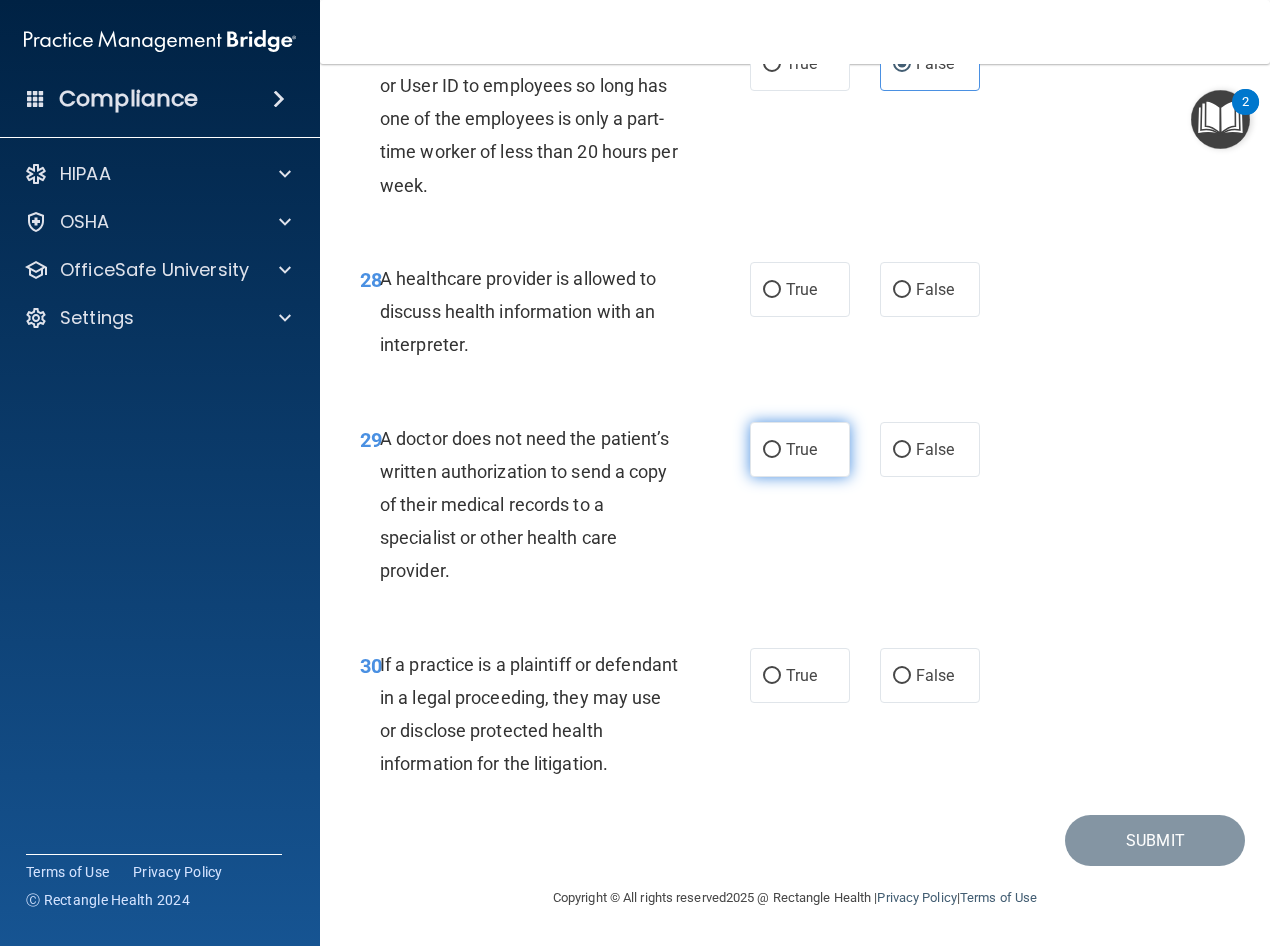 drag, startPoint x: 784, startPoint y: 450, endPoint x: 937, endPoint y: 692, distance: 286.30927 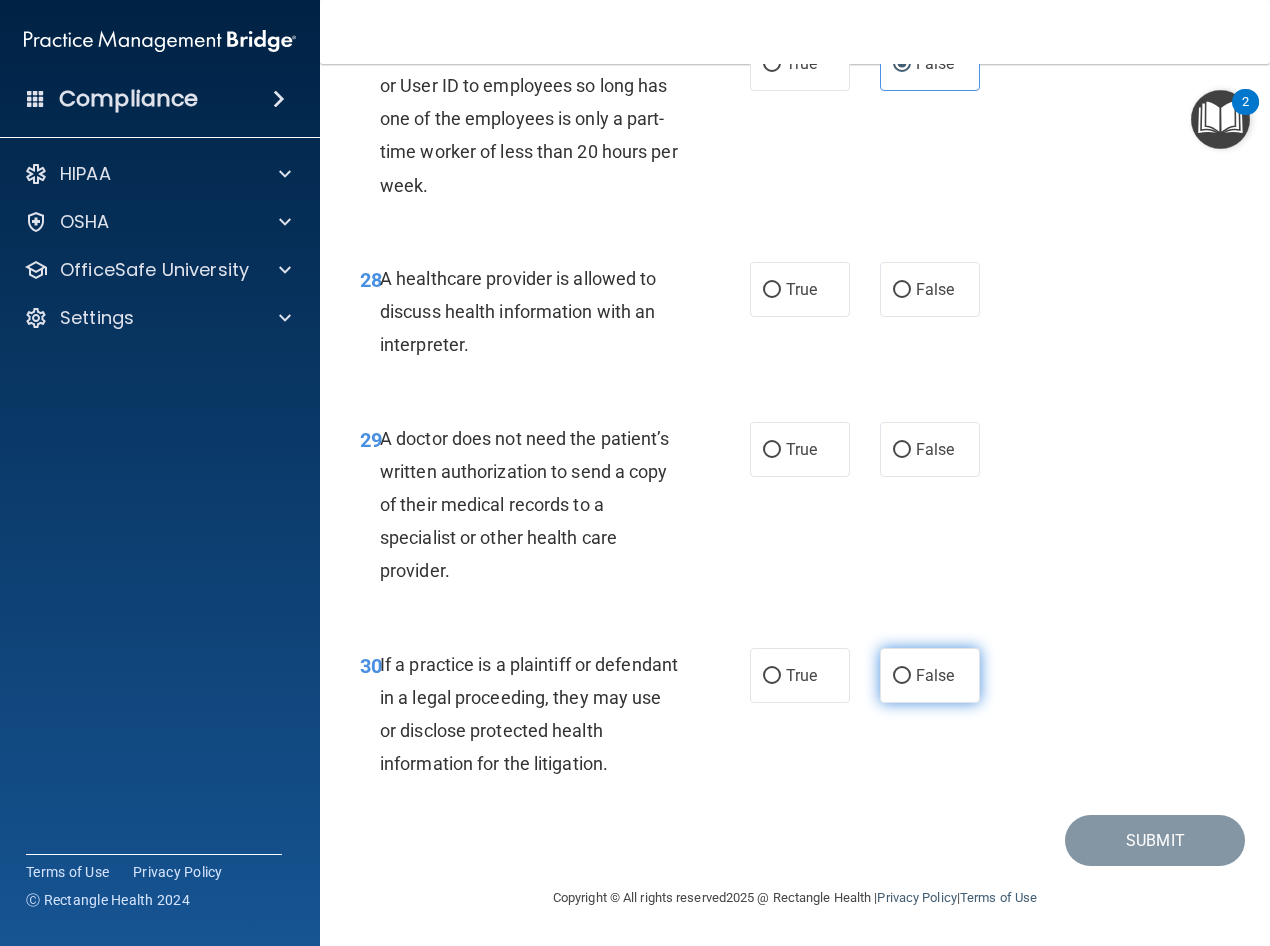 click on "True" at bounding box center (801, 449) 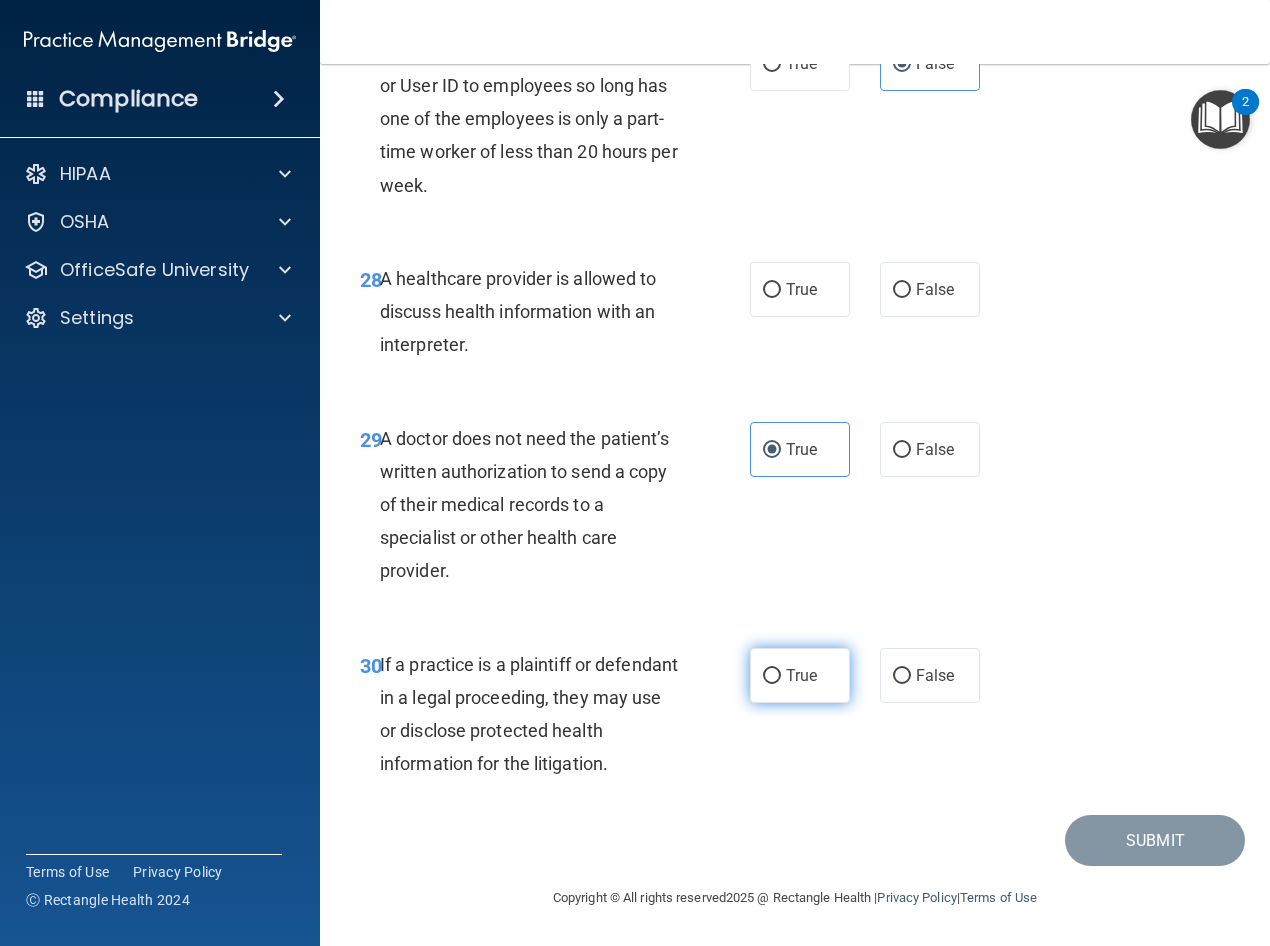 click on "True" at bounding box center (801, 675) 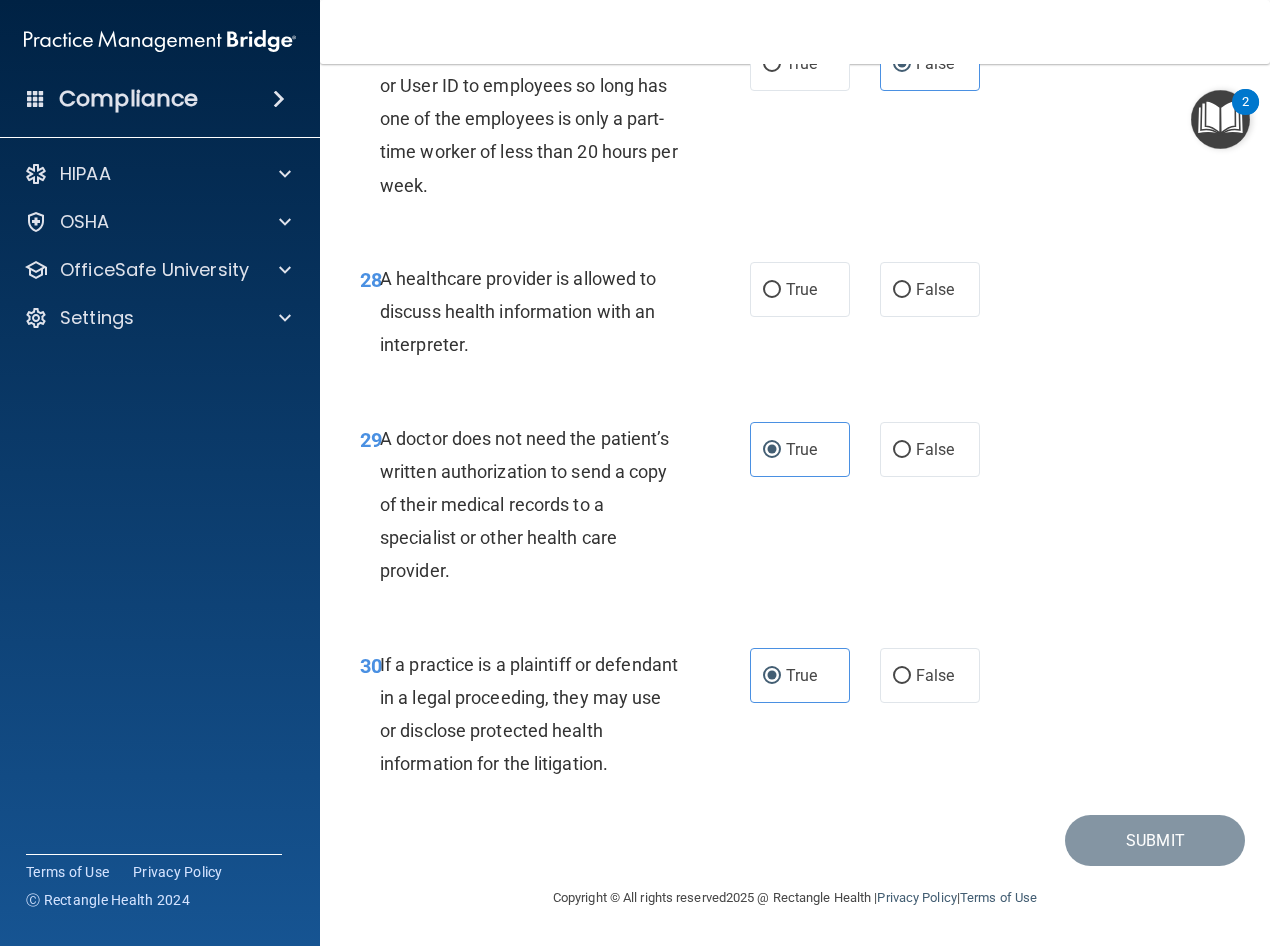 scroll, scrollTop: 5669, scrollLeft: 0, axis: vertical 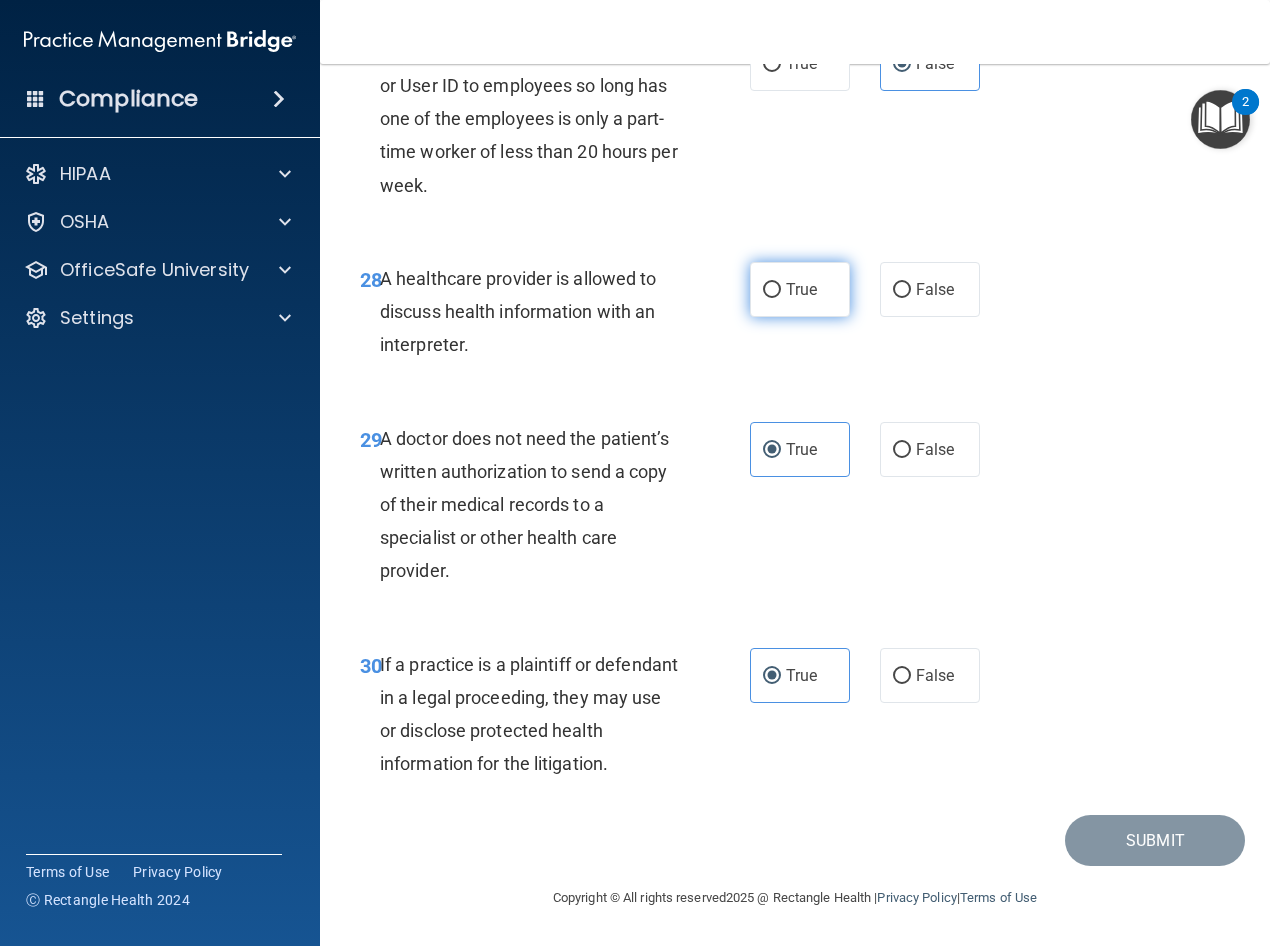 click on "True" at bounding box center (801, 289) 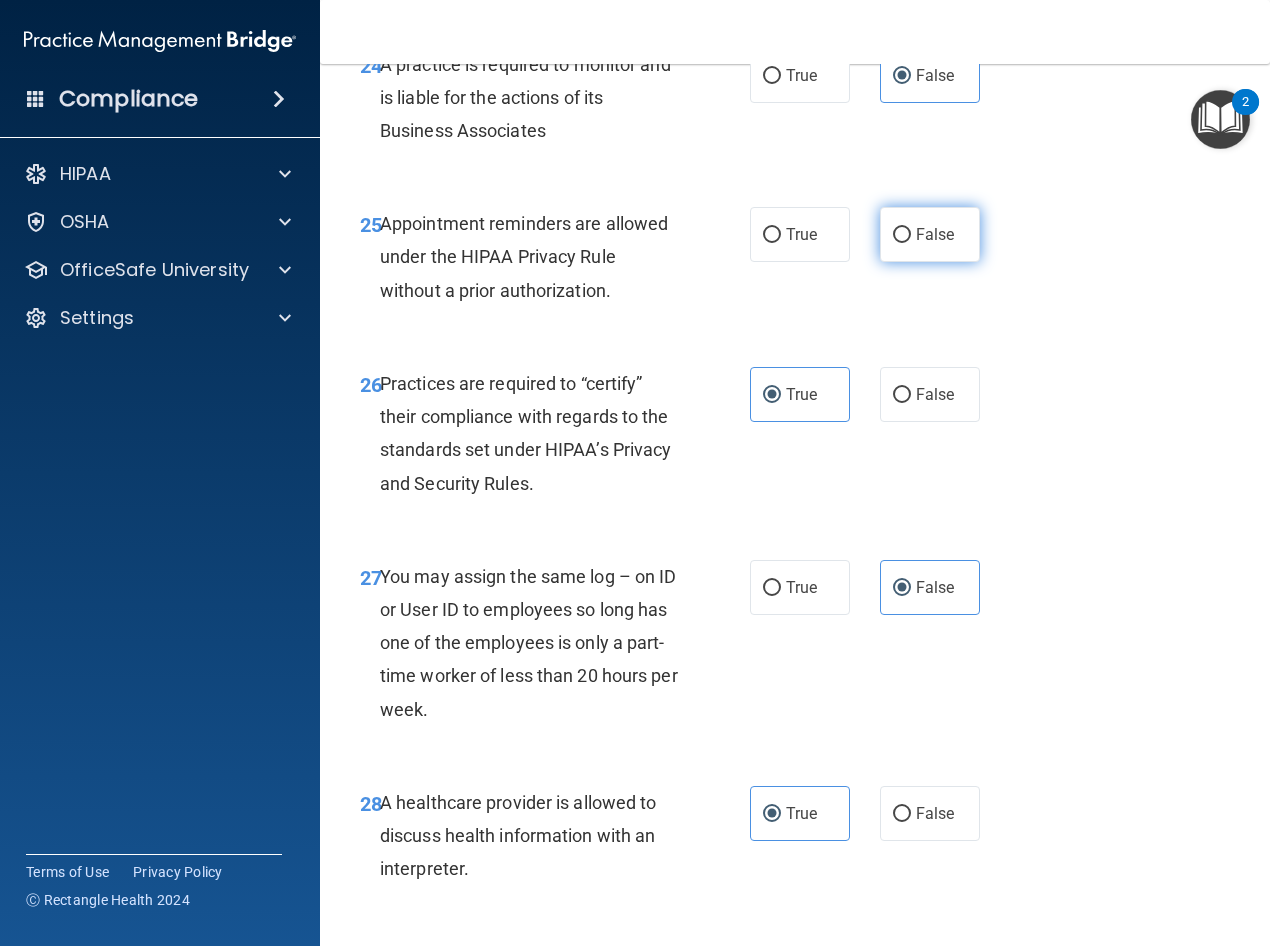 scroll, scrollTop: 4869, scrollLeft: 0, axis: vertical 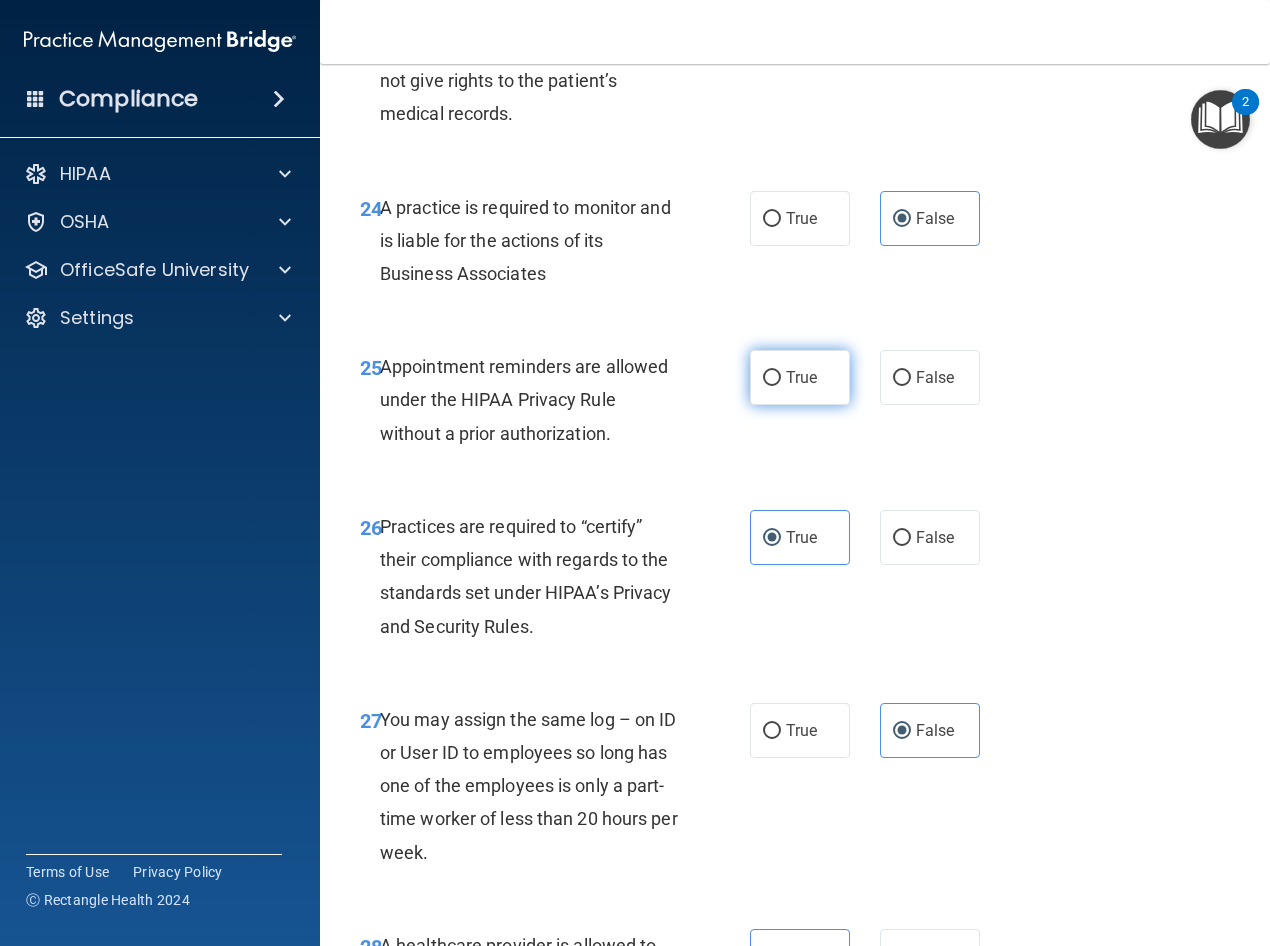 drag, startPoint x: 764, startPoint y: 496, endPoint x: 784, endPoint y: 512, distance: 25.612497 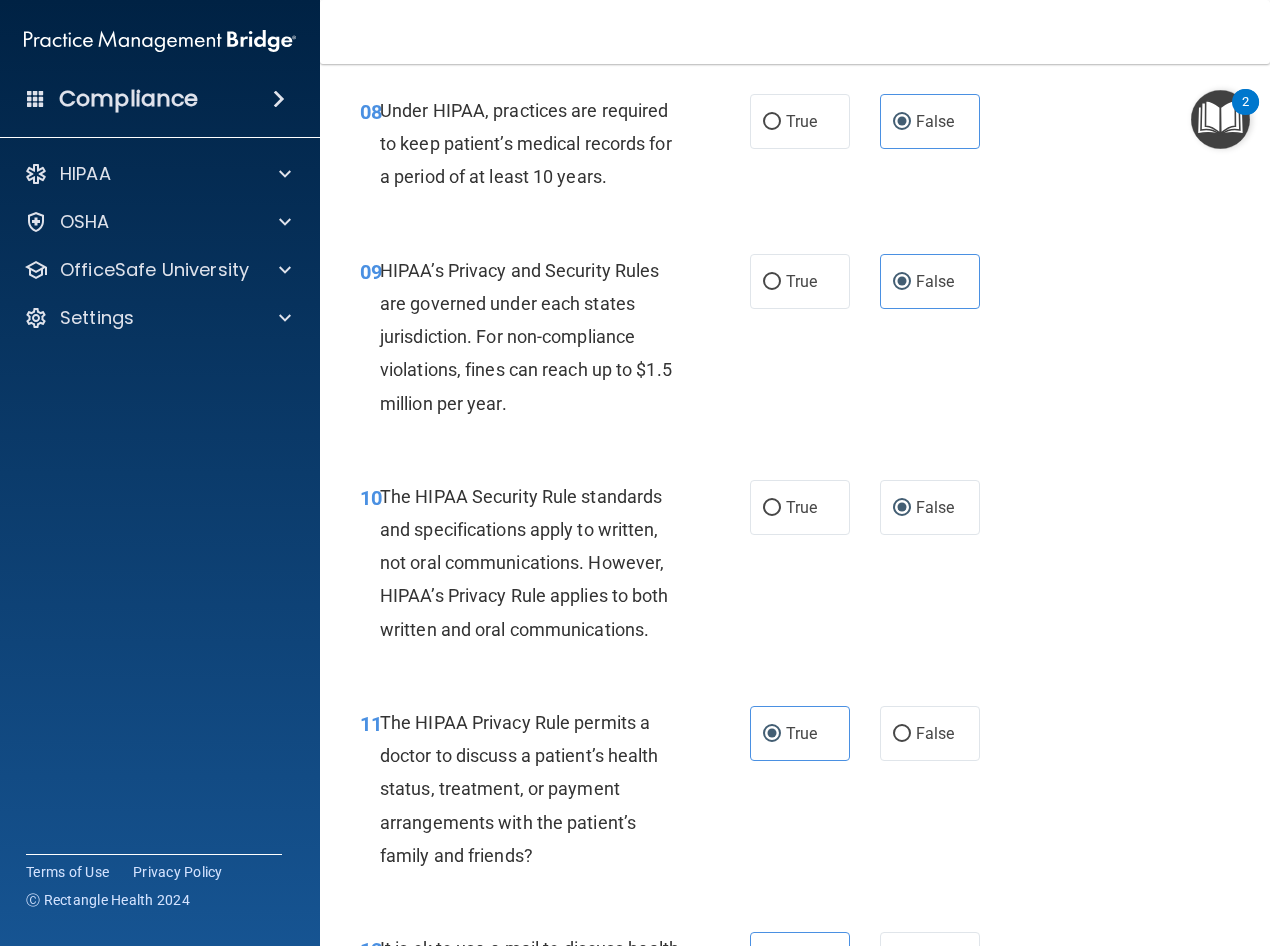 scroll, scrollTop: 1669, scrollLeft: 0, axis: vertical 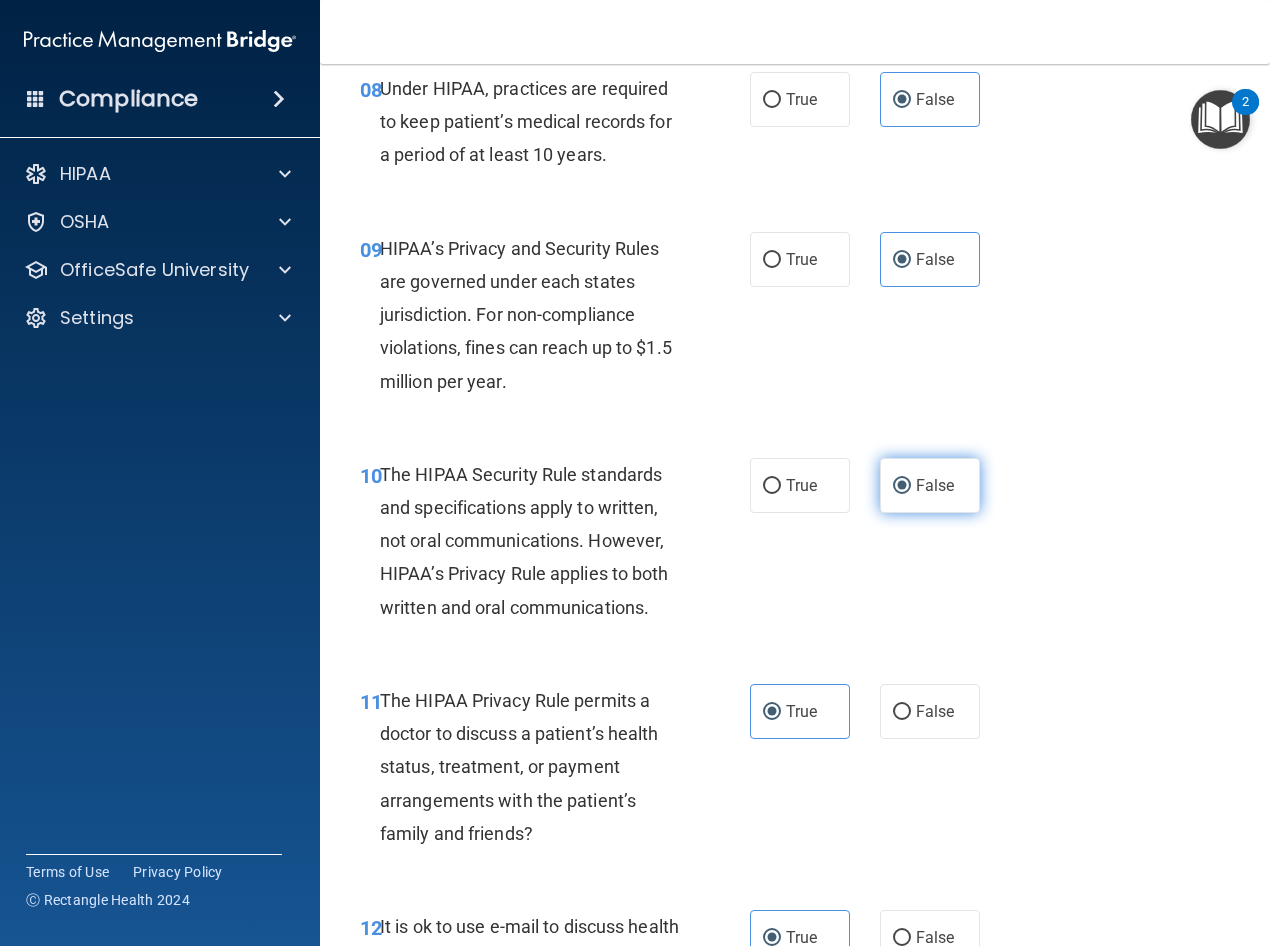 click on "False" at bounding box center (935, 485) 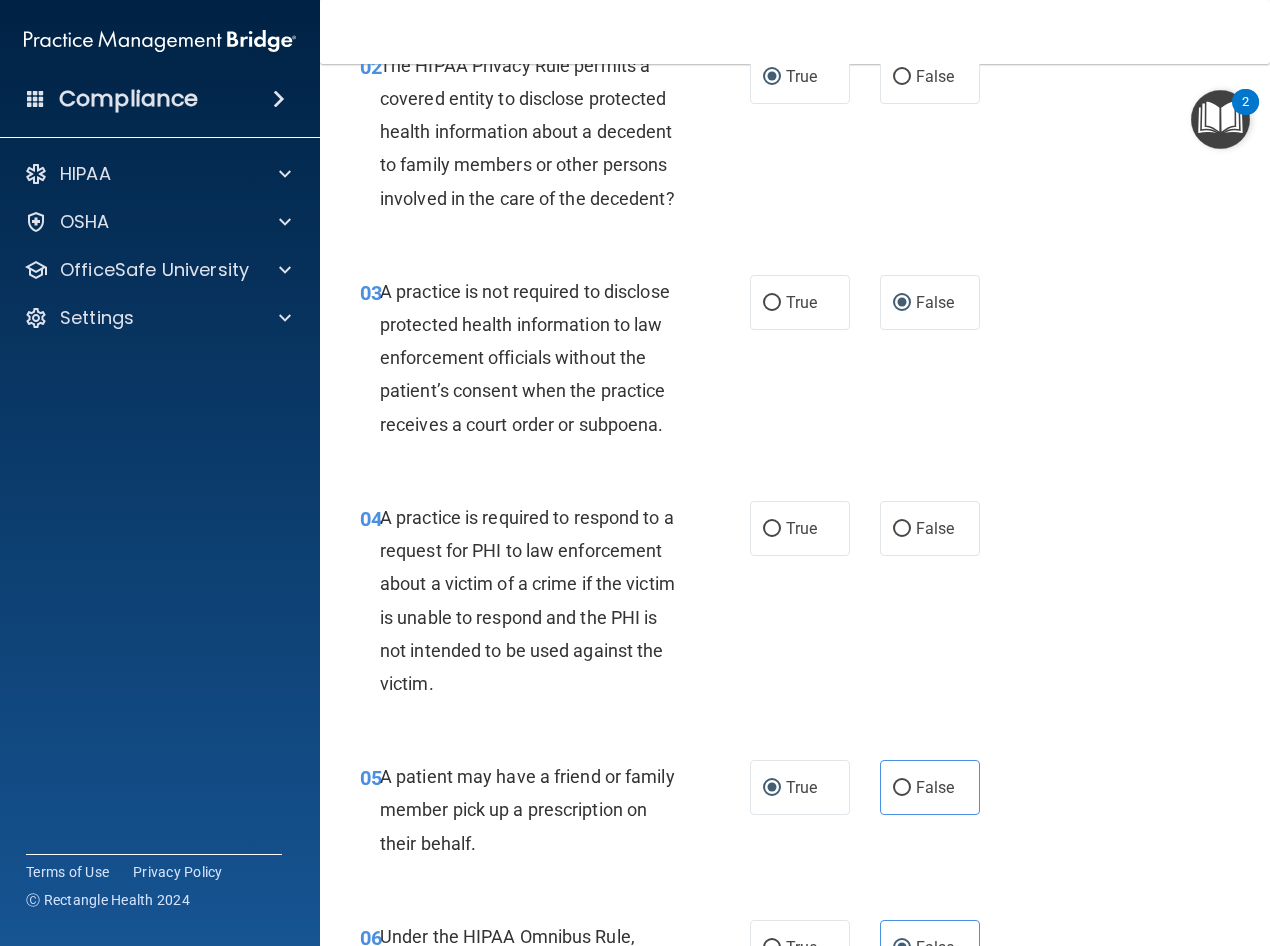 scroll, scrollTop: 469, scrollLeft: 0, axis: vertical 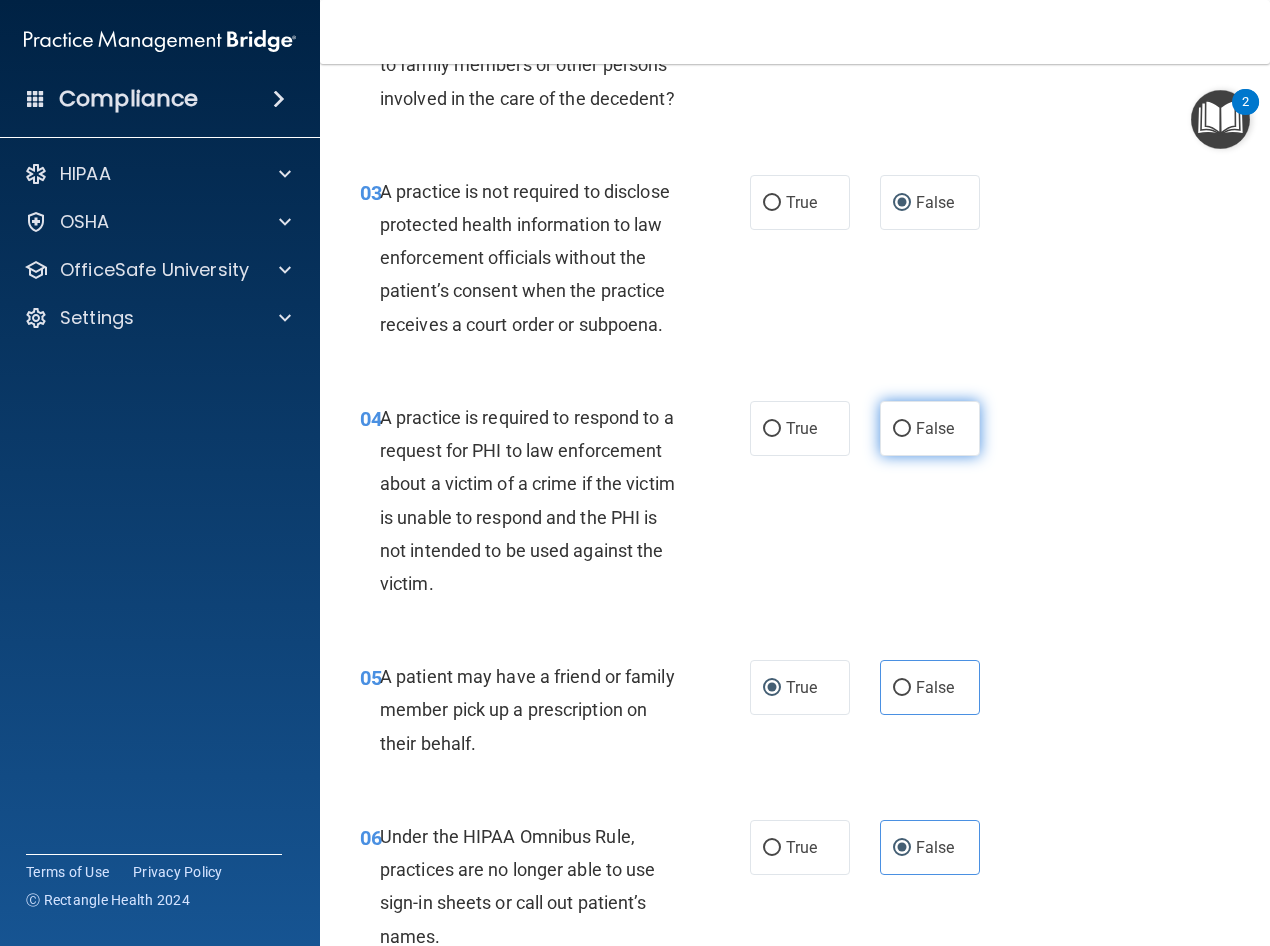 click on "False" at bounding box center (930, 428) 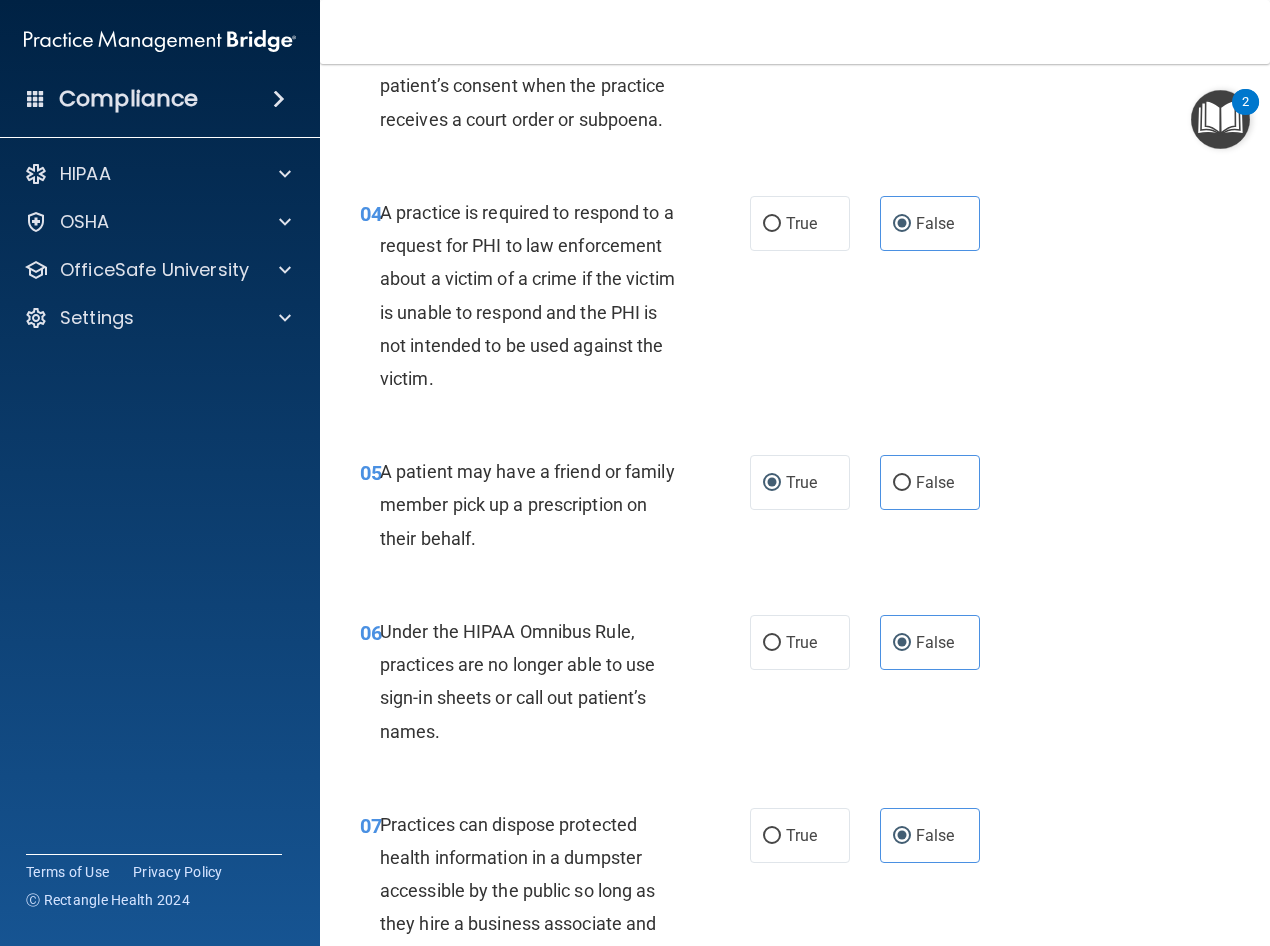 scroll, scrollTop: 669, scrollLeft: 0, axis: vertical 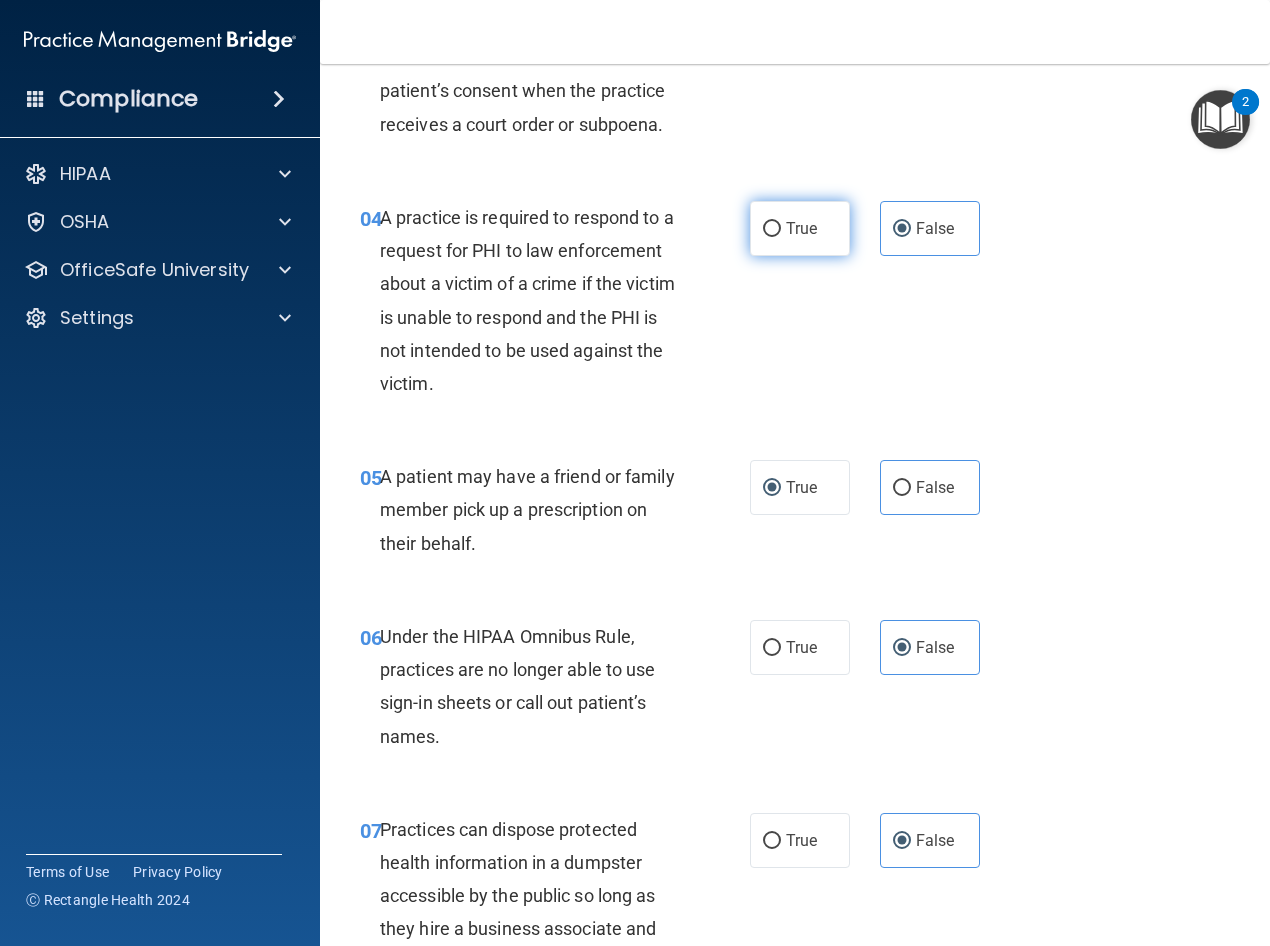 click on "True" at bounding box center [800, 228] 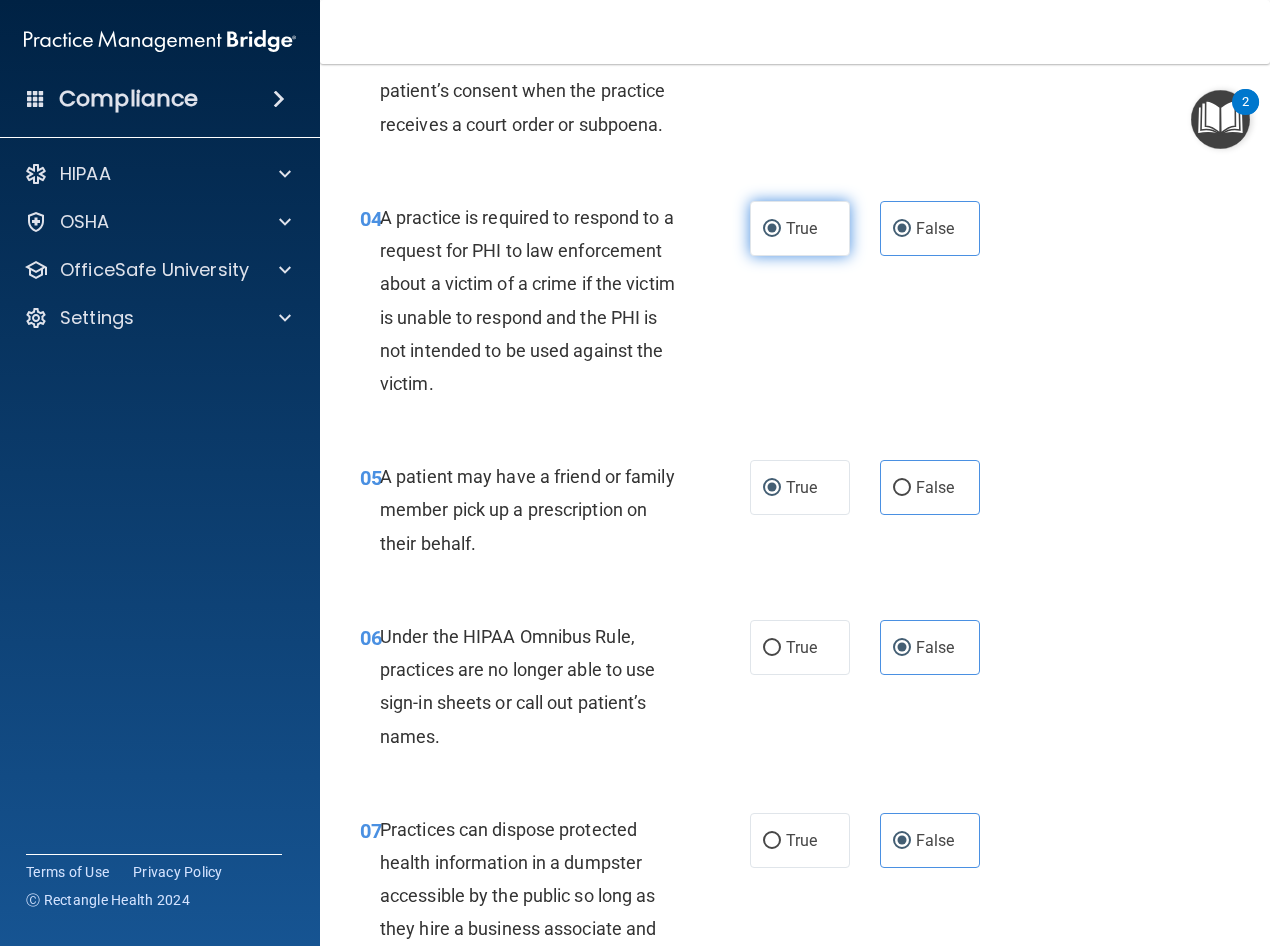 radio on "false" 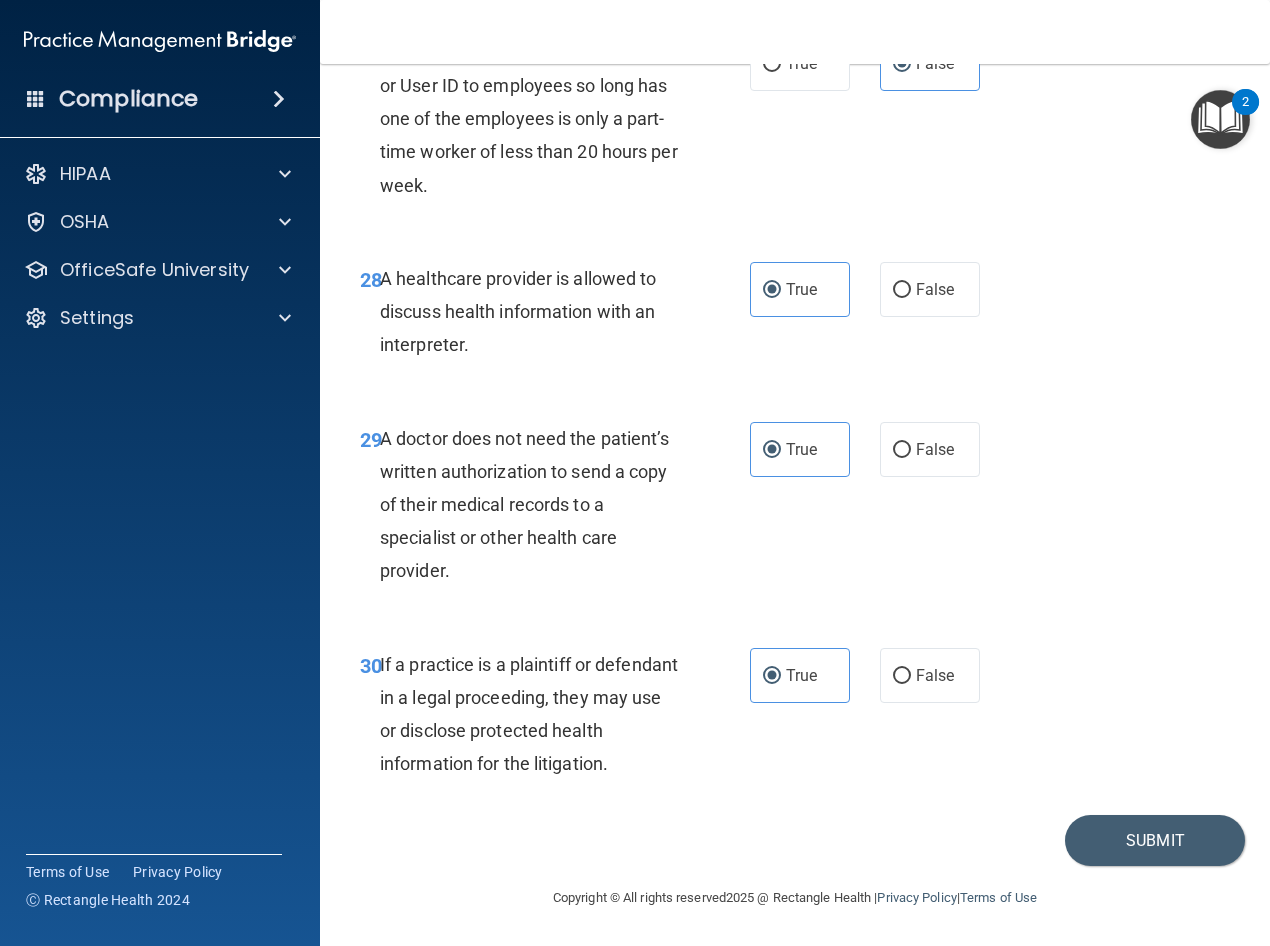 scroll, scrollTop: 5669, scrollLeft: 0, axis: vertical 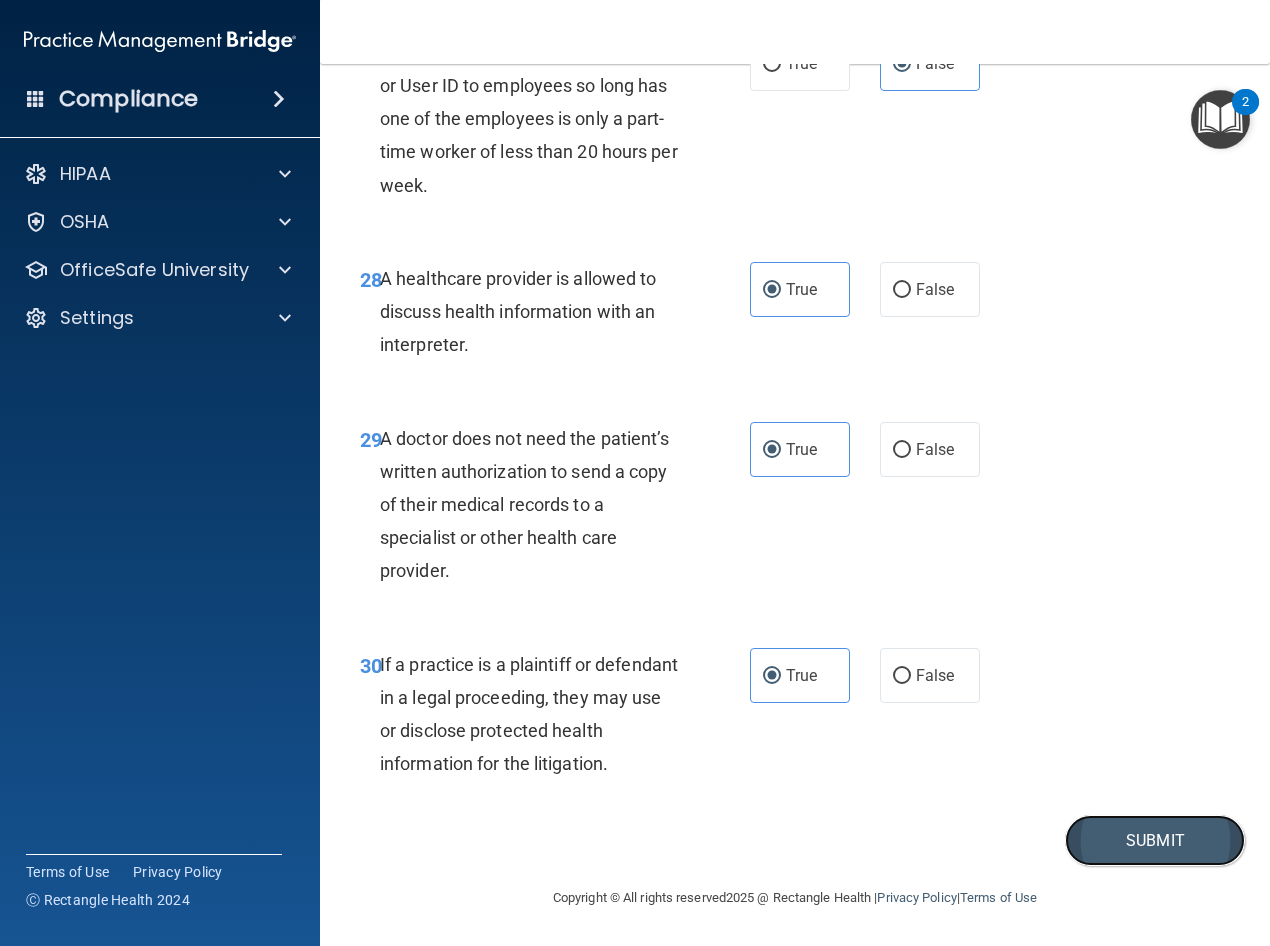 click on "Submit" at bounding box center [1155, 840] 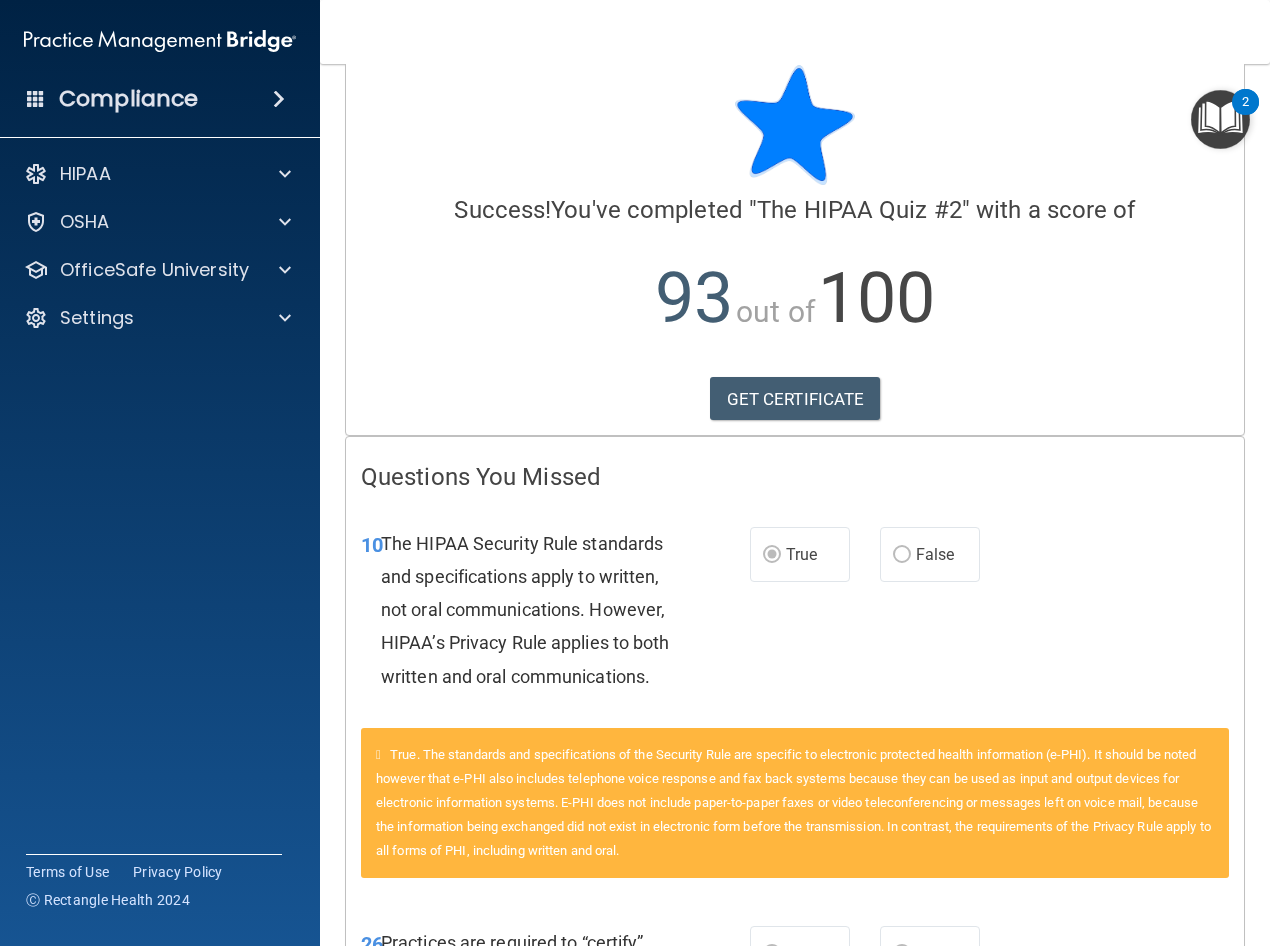 scroll, scrollTop: 0, scrollLeft: 0, axis: both 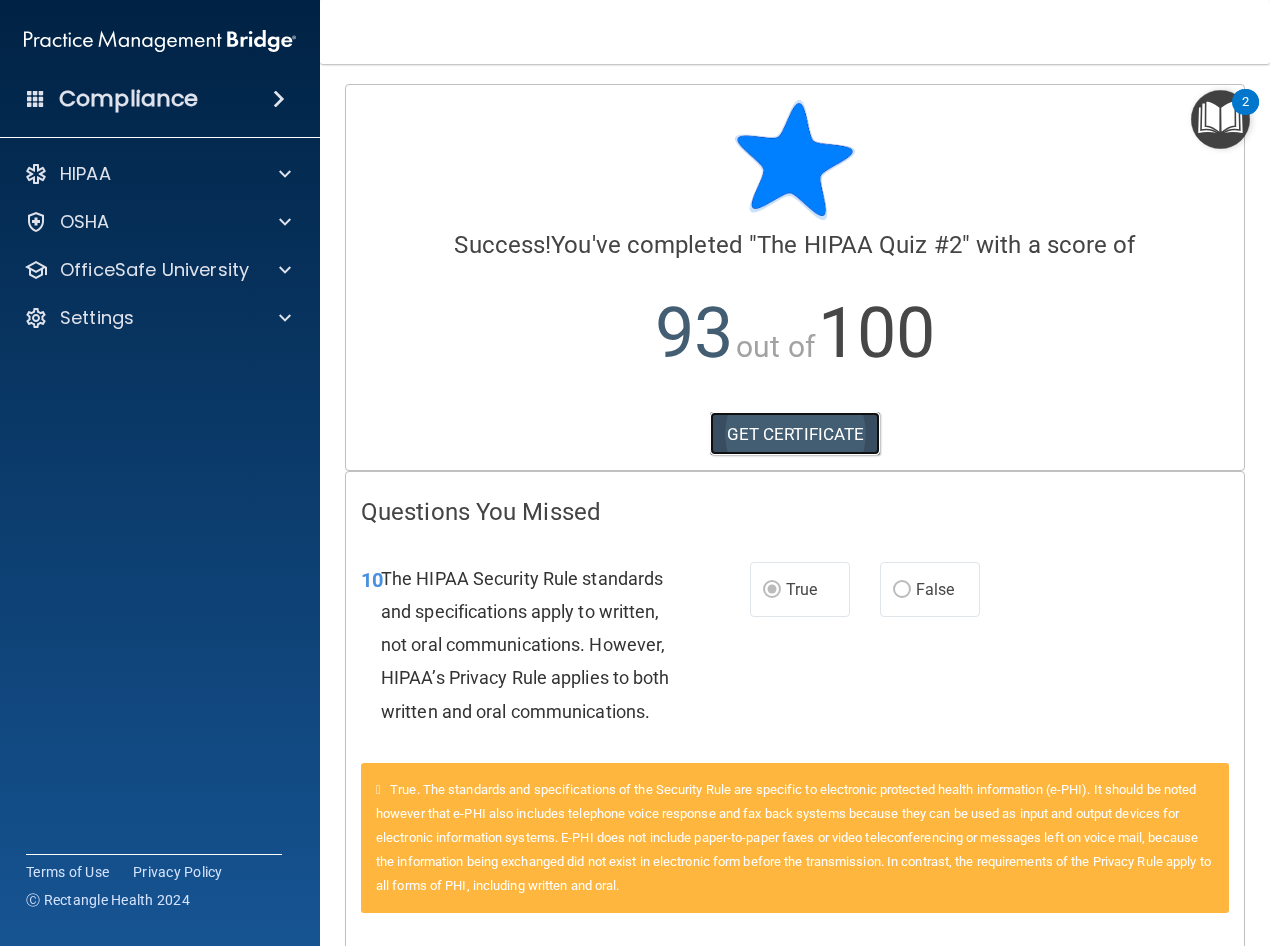 click on "GET CERTIFICATE" at bounding box center (795, 434) 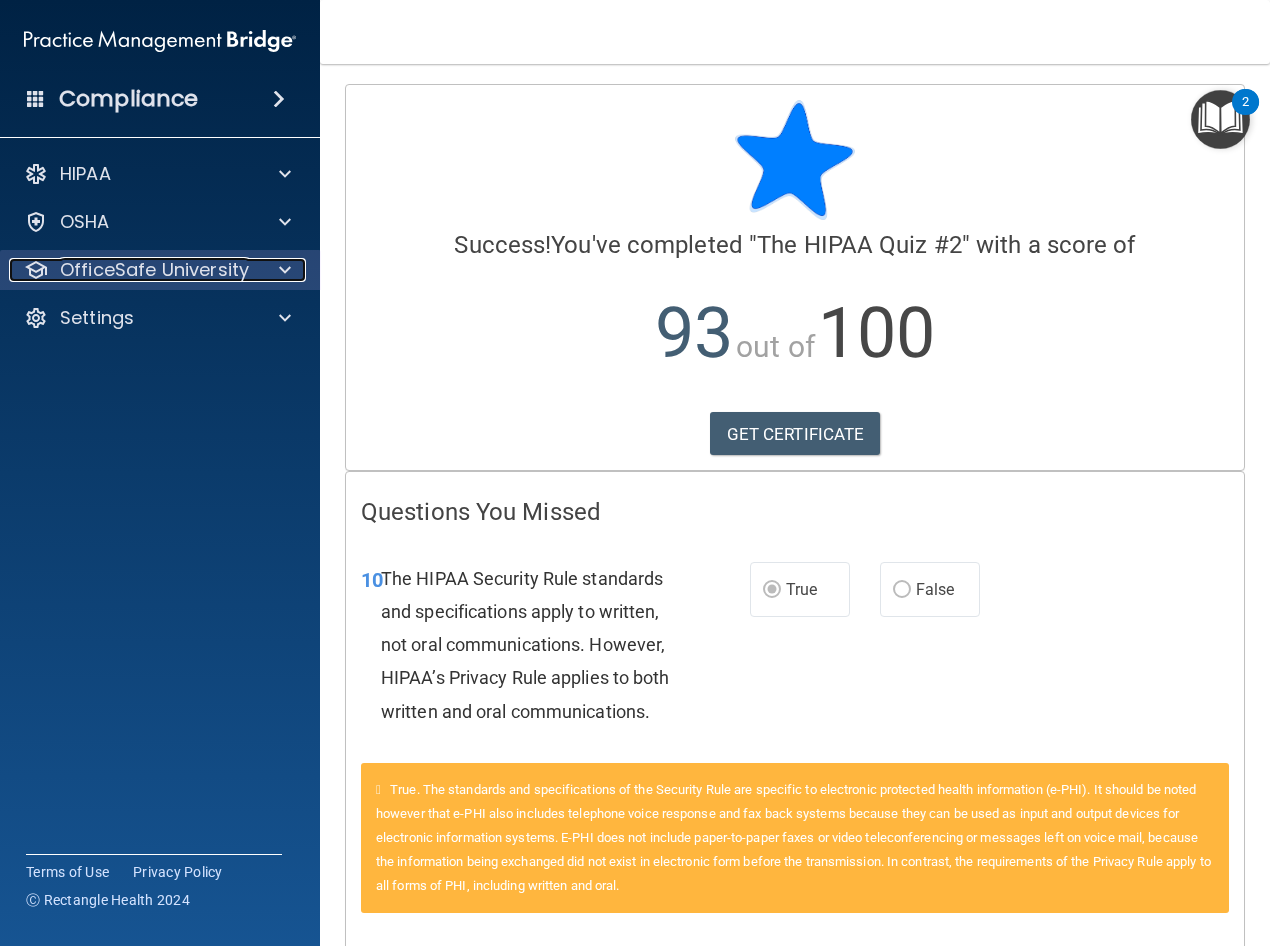 click at bounding box center (282, 270) 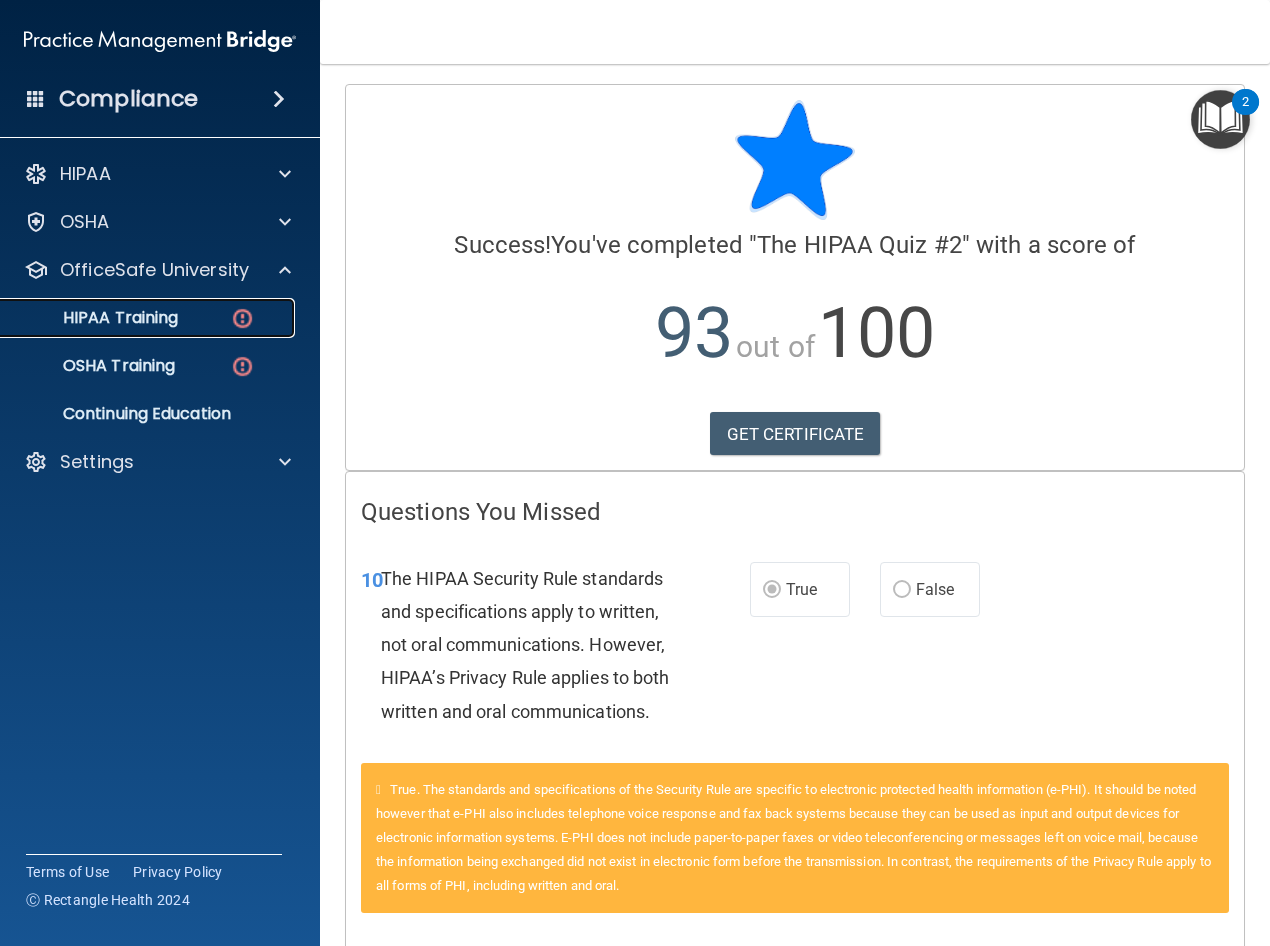 click on "HIPAA Training" at bounding box center [149, 318] 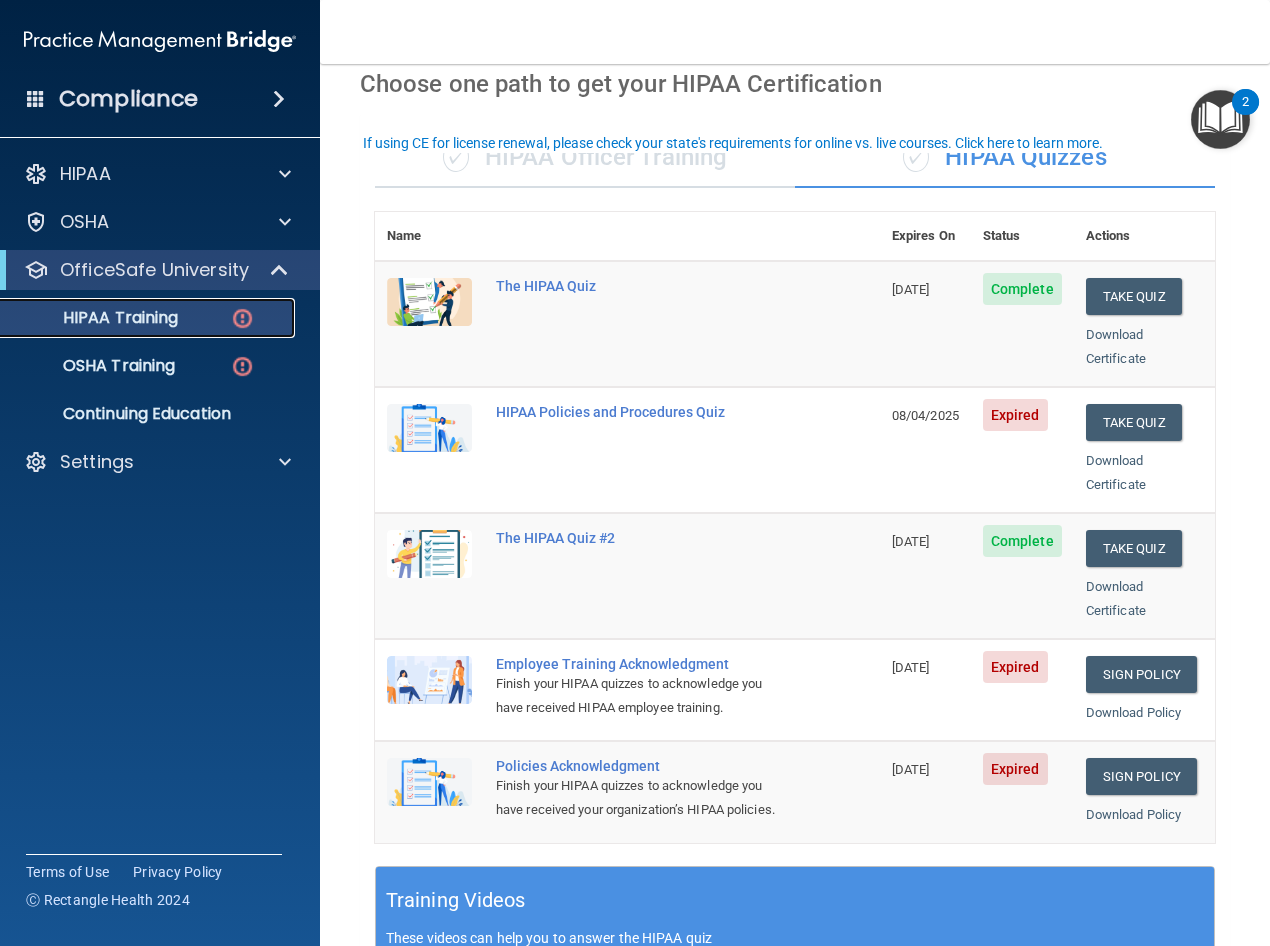 scroll, scrollTop: 0, scrollLeft: 0, axis: both 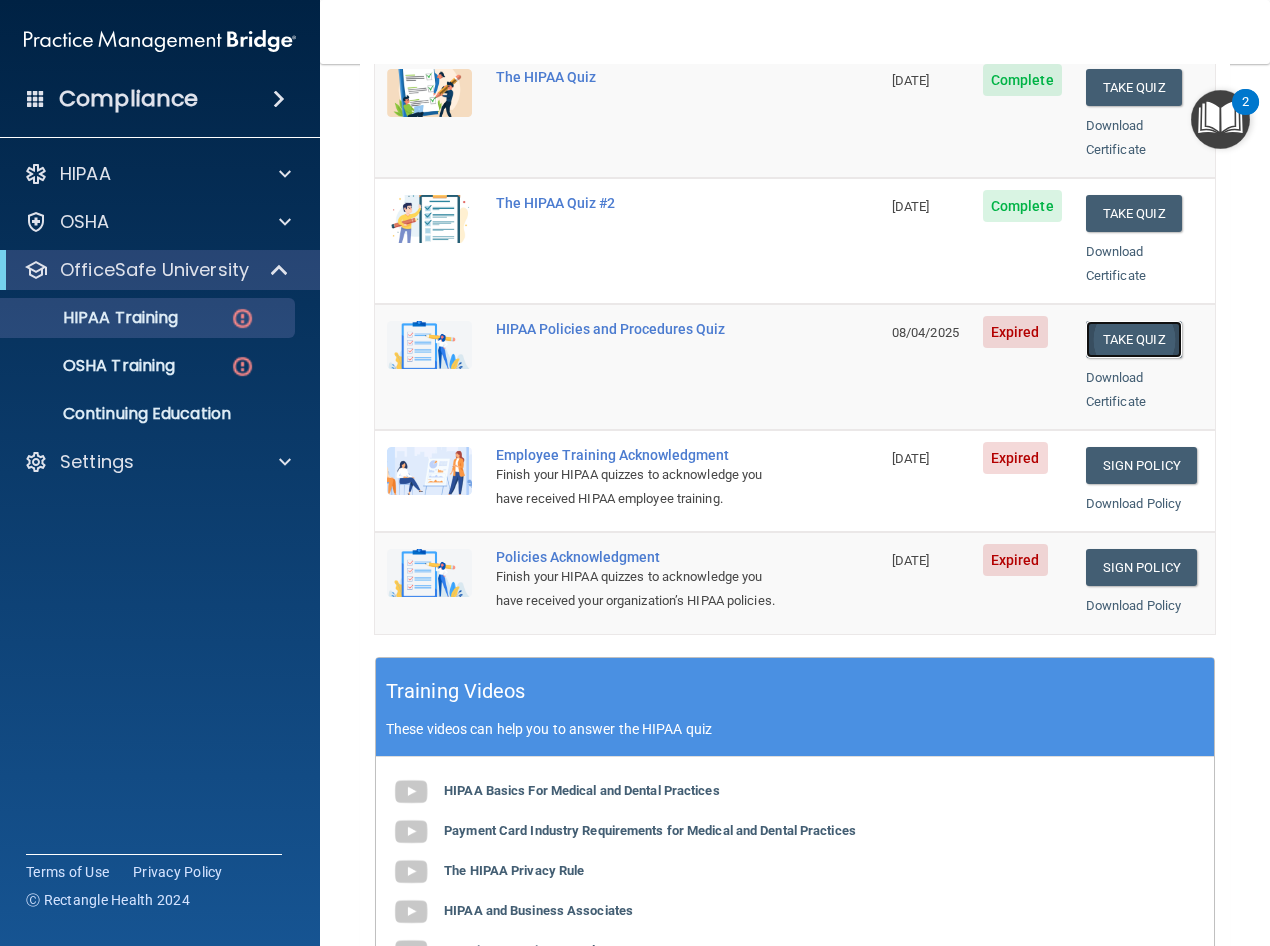 click on "Take Quiz" at bounding box center (1134, 339) 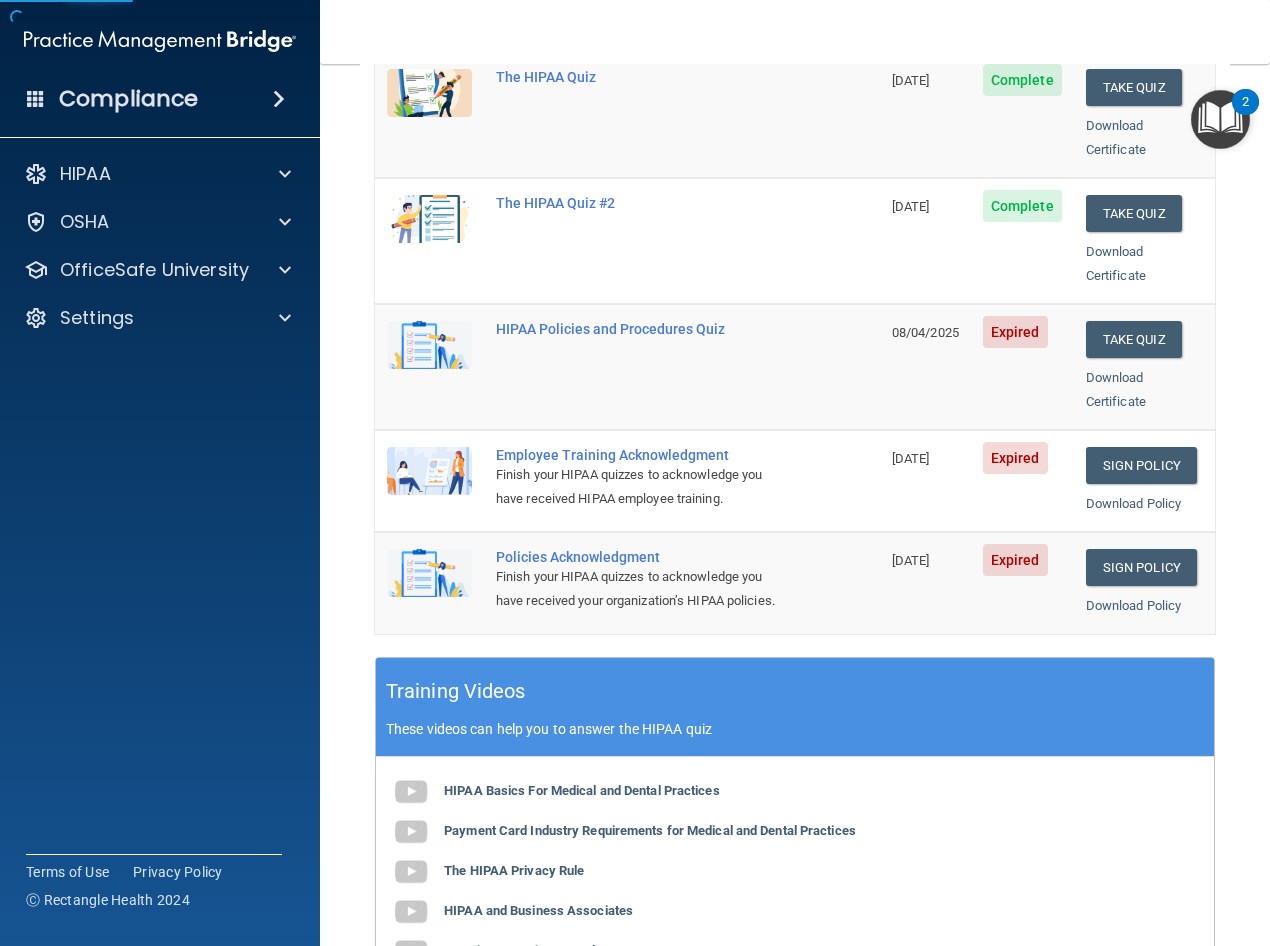 scroll, scrollTop: 0, scrollLeft: 0, axis: both 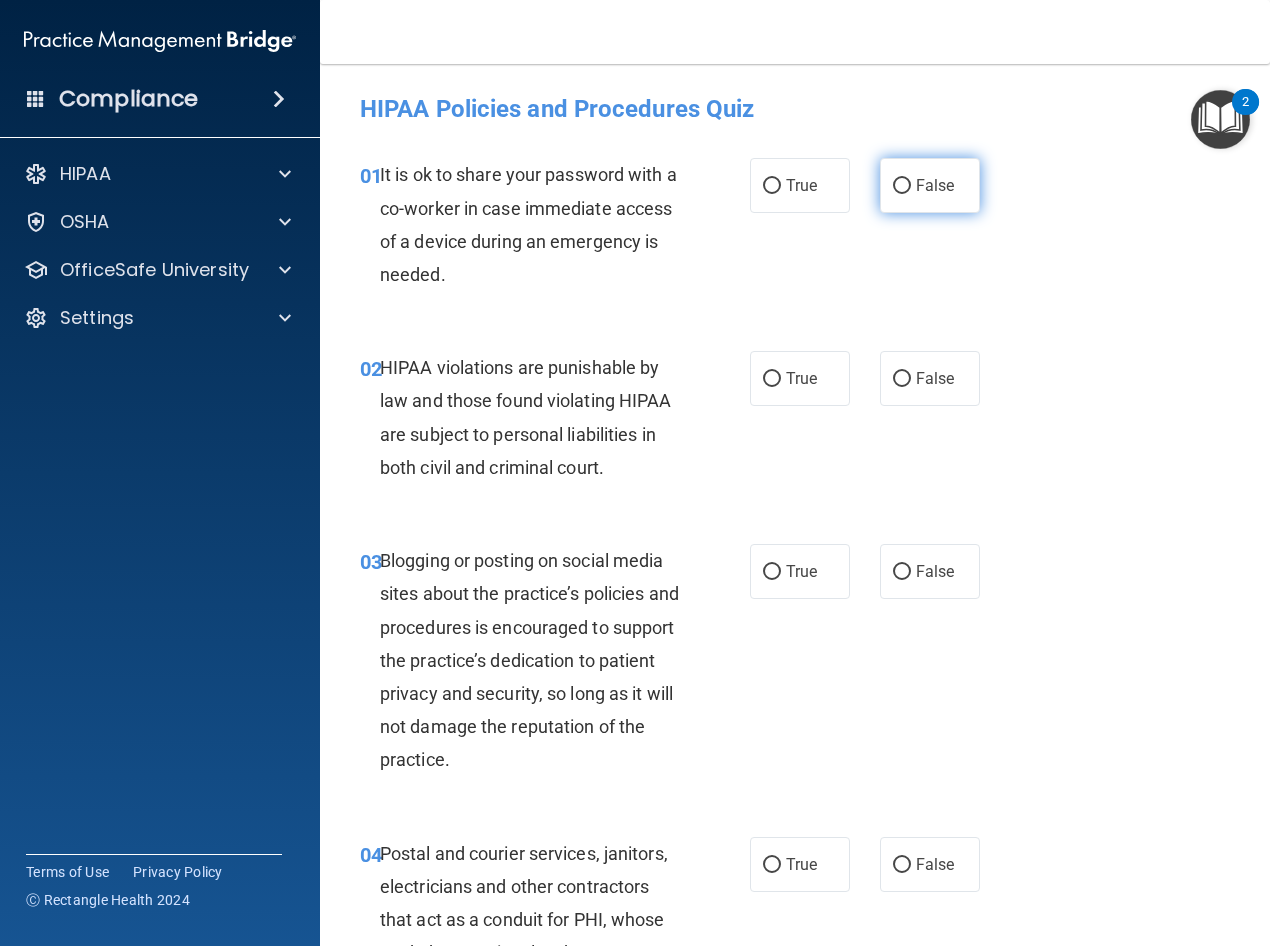 click on "False" at bounding box center [935, 185] 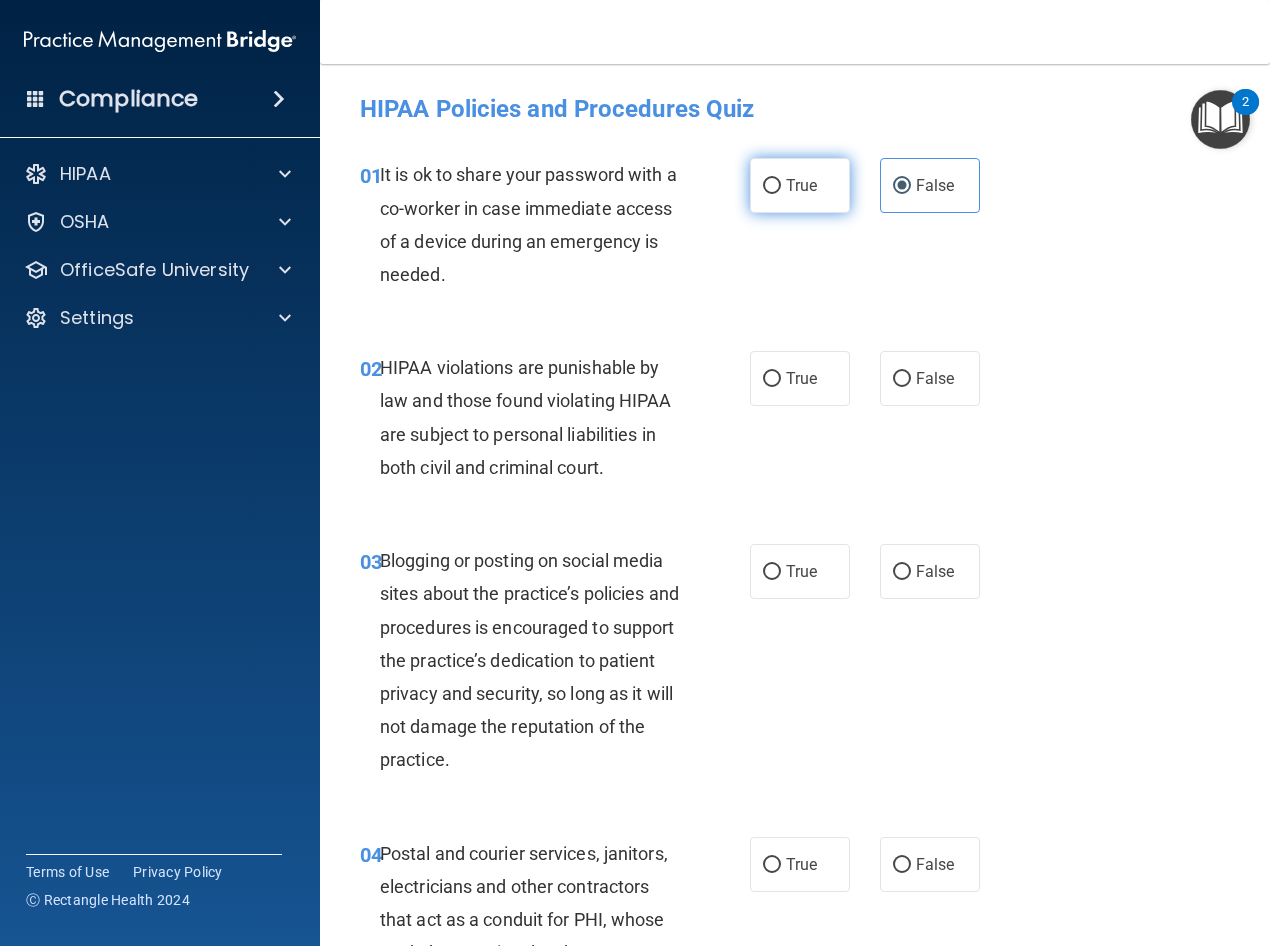 click on "True" at bounding box center (801, 185) 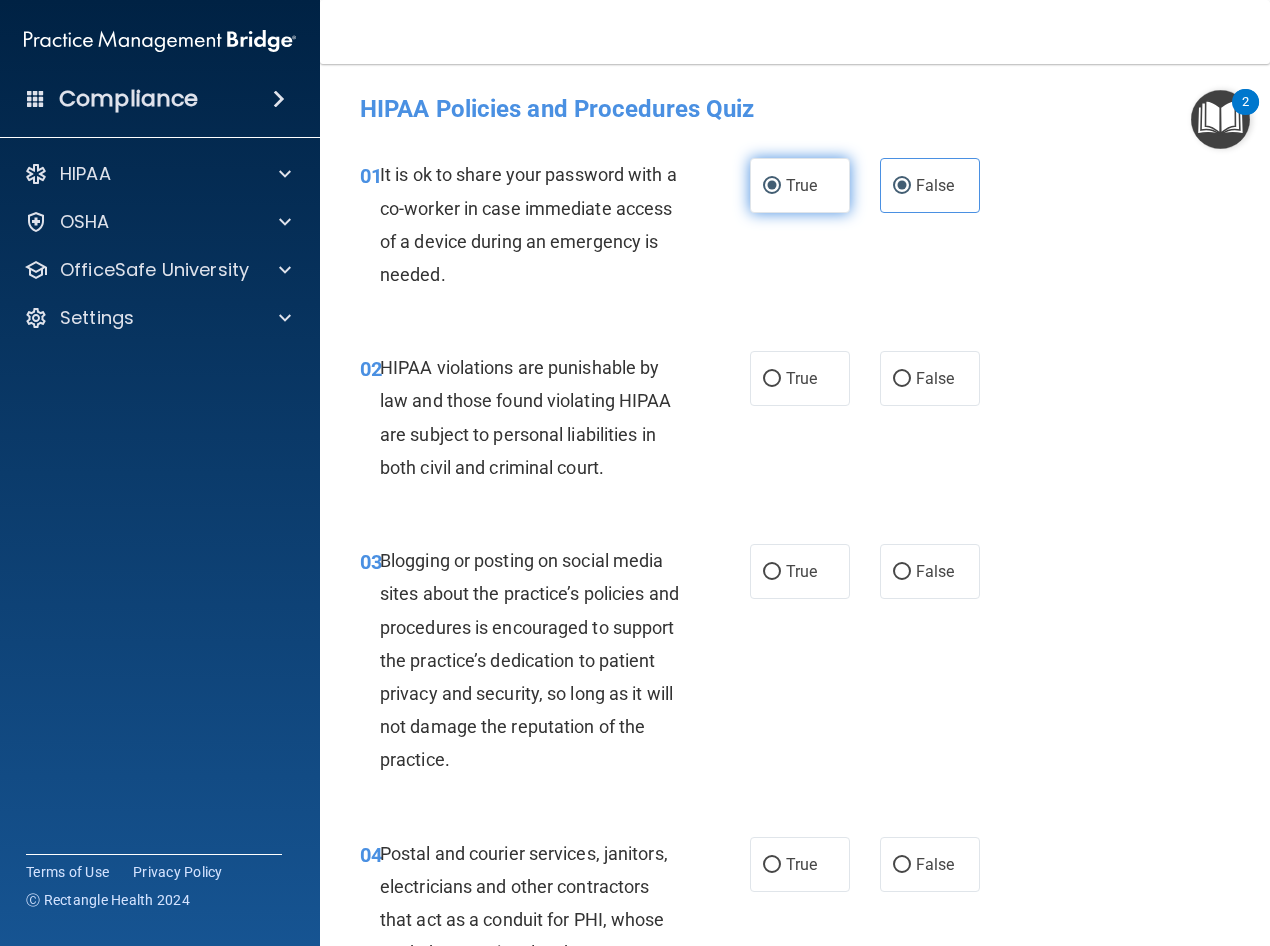 radio on "false" 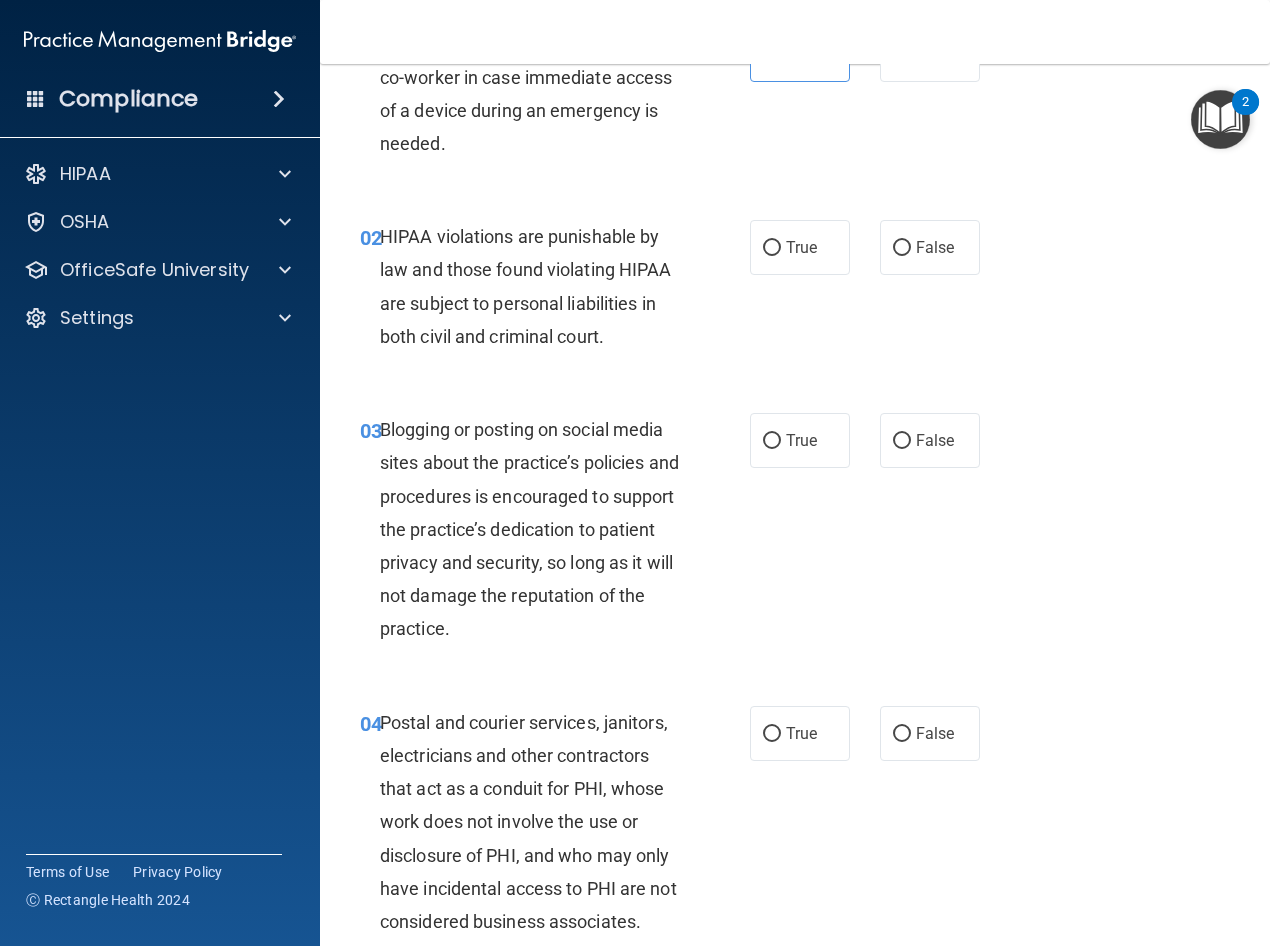 scroll, scrollTop: 200, scrollLeft: 0, axis: vertical 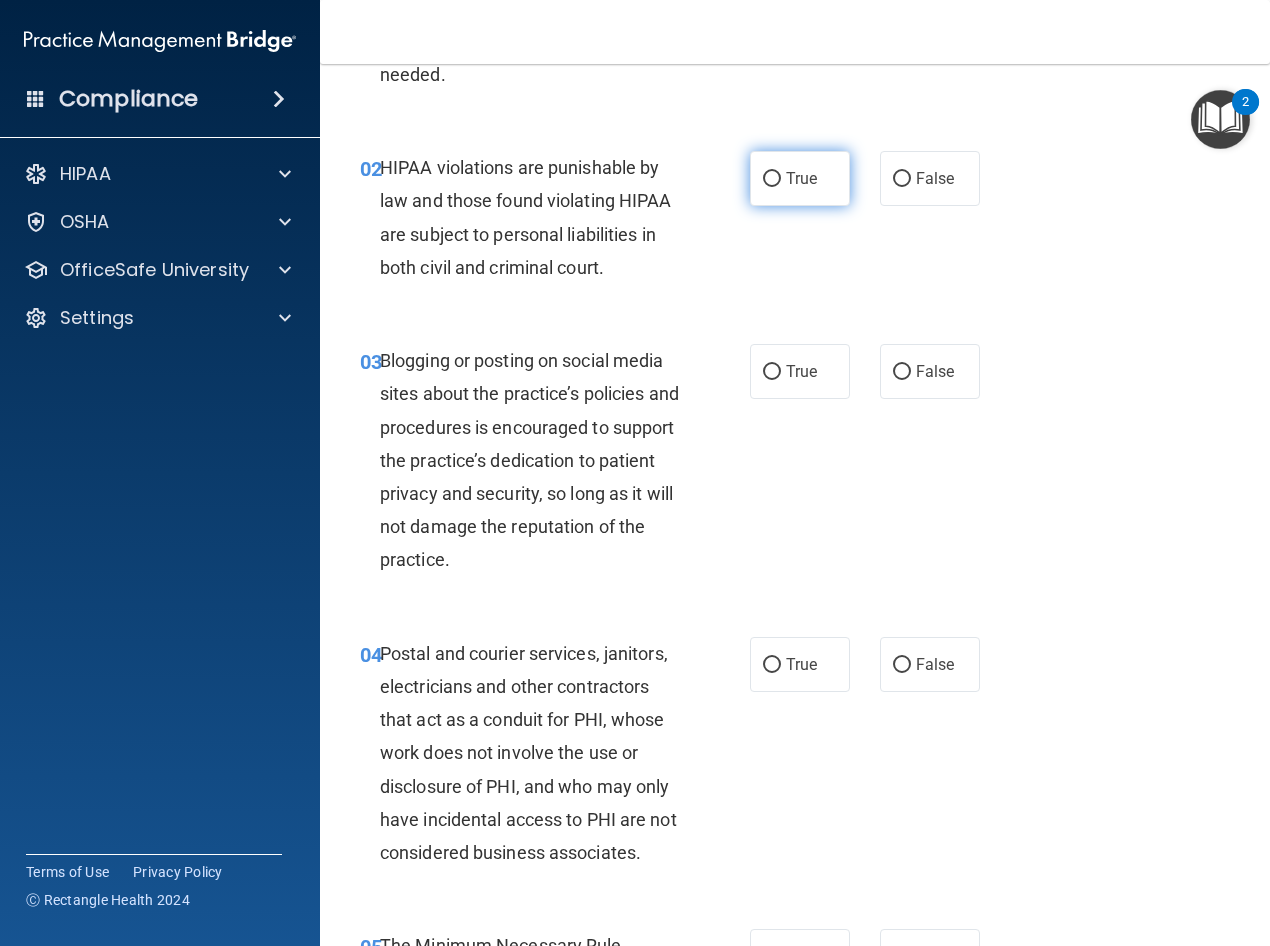 click on "True" at bounding box center [772, 179] 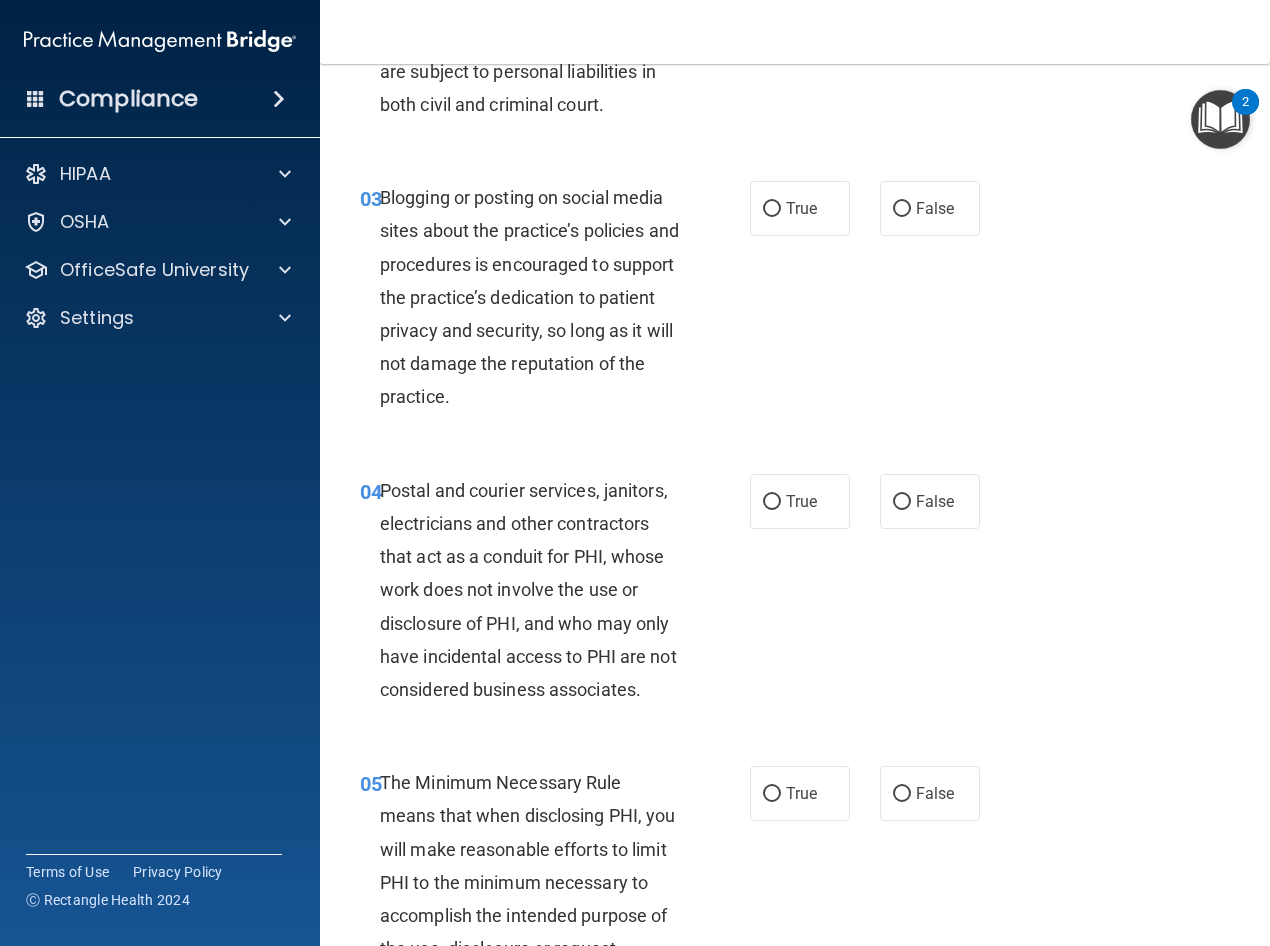 scroll, scrollTop: 400, scrollLeft: 0, axis: vertical 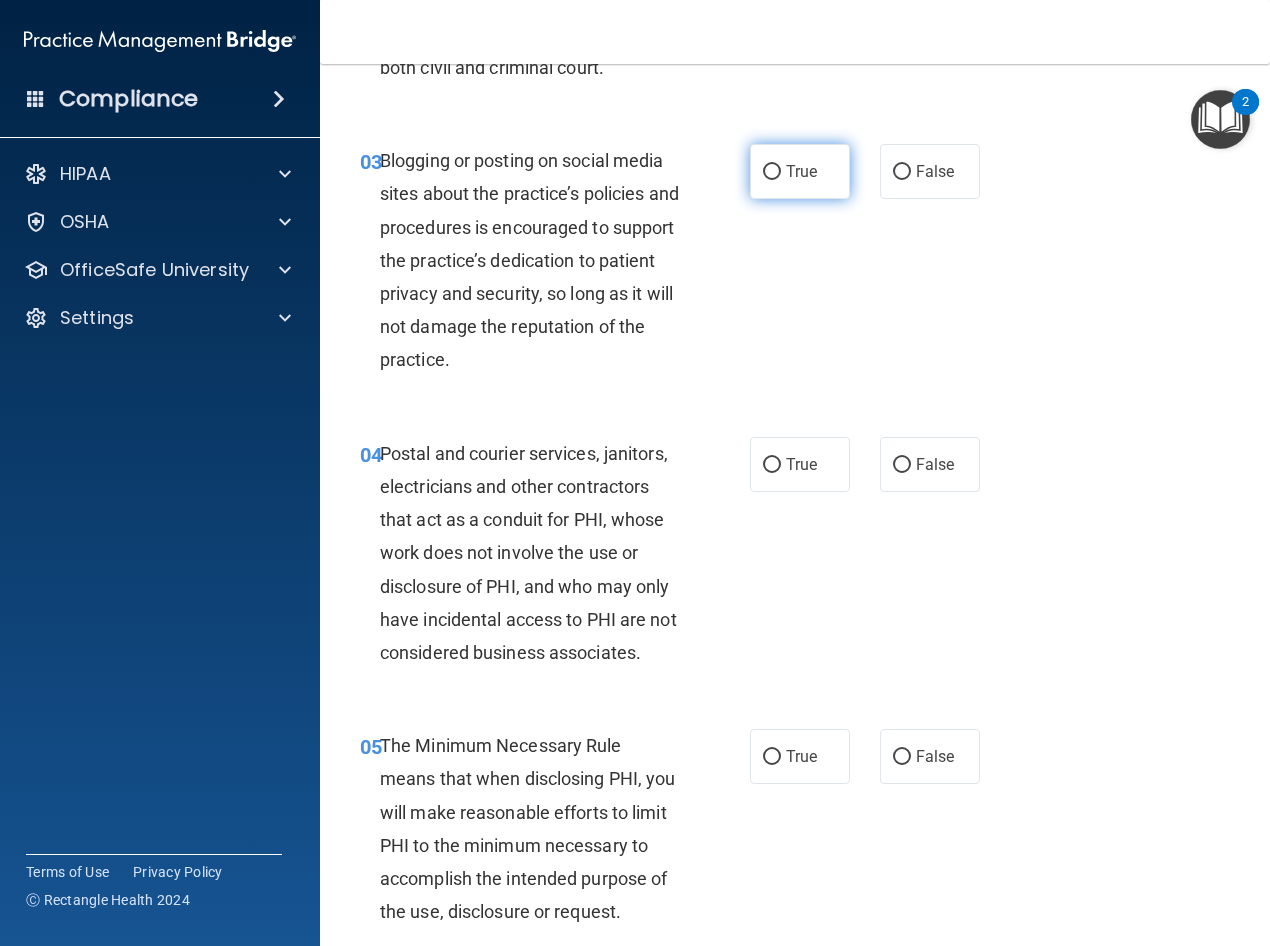 click on "True" at bounding box center (800, 171) 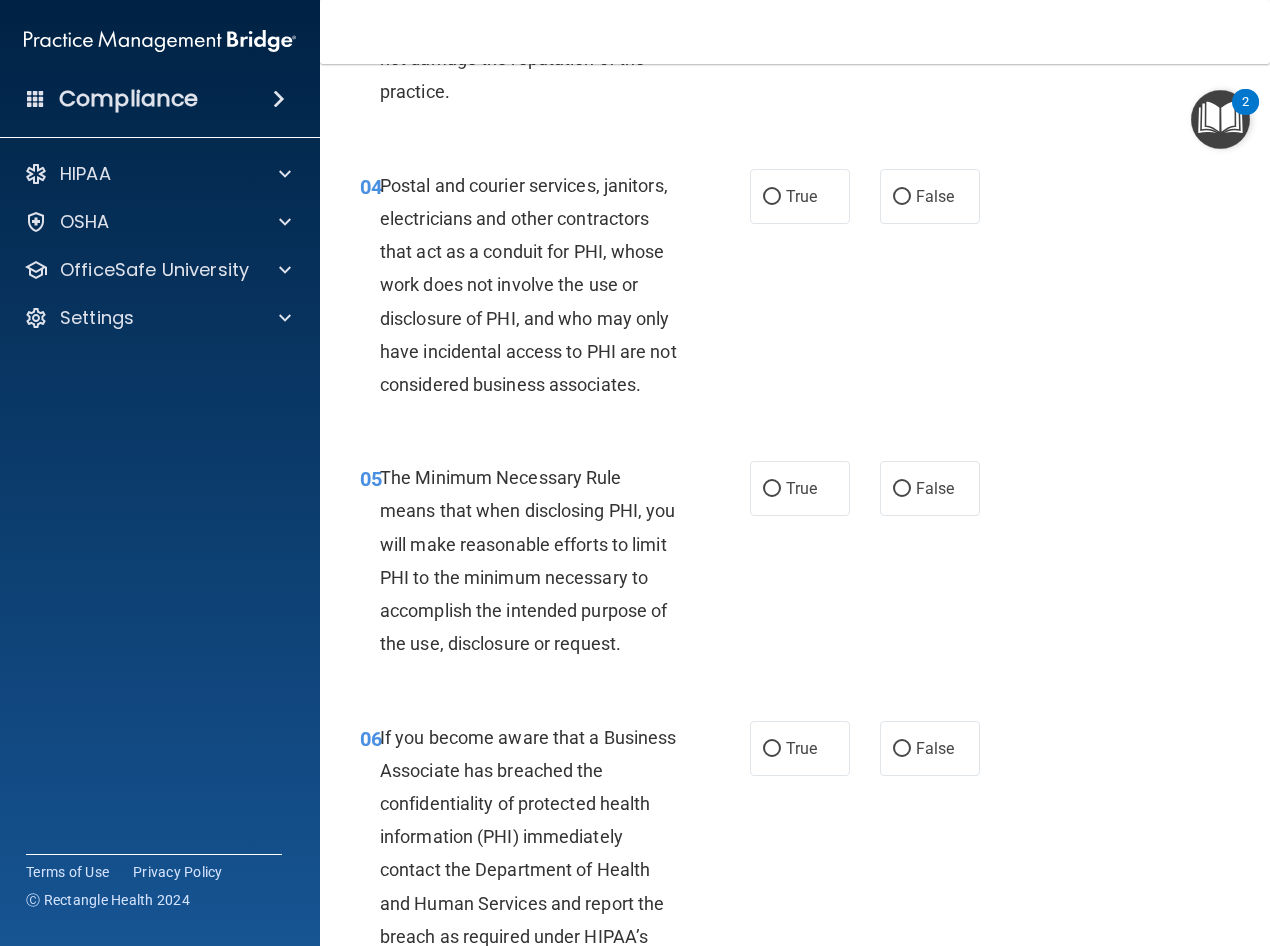 scroll, scrollTop: 700, scrollLeft: 0, axis: vertical 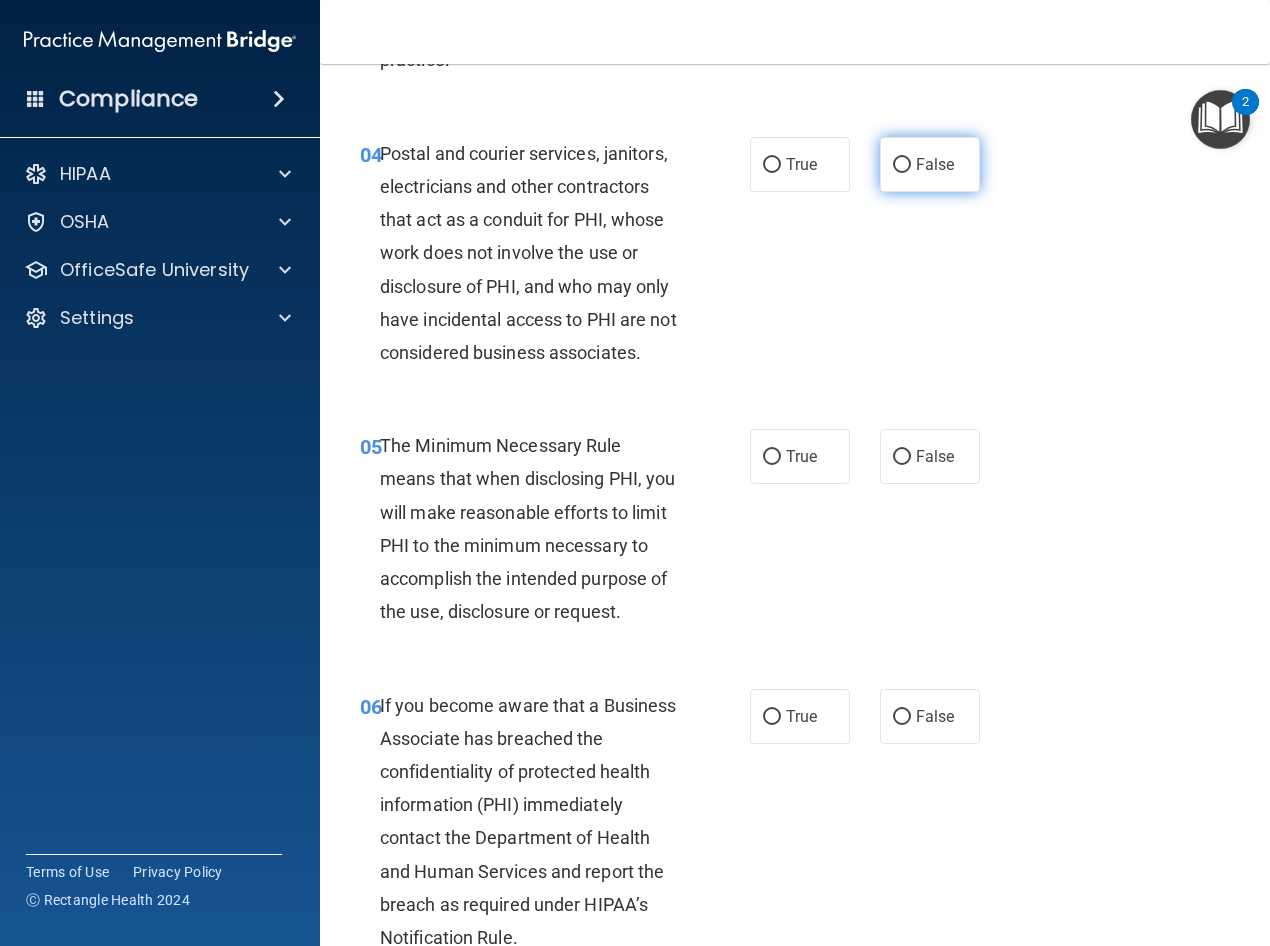 click on "False" at bounding box center [902, 165] 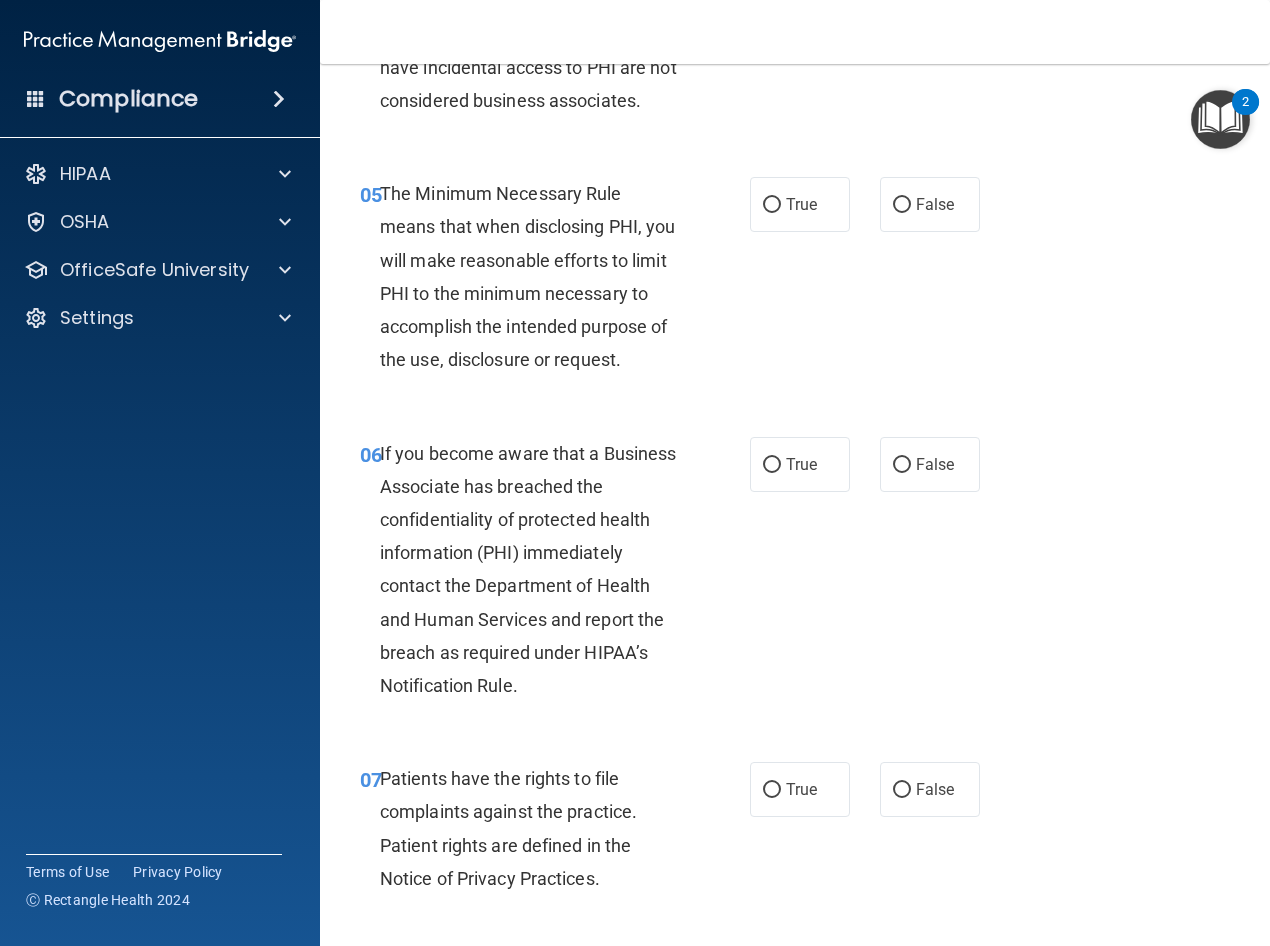 scroll, scrollTop: 1000, scrollLeft: 0, axis: vertical 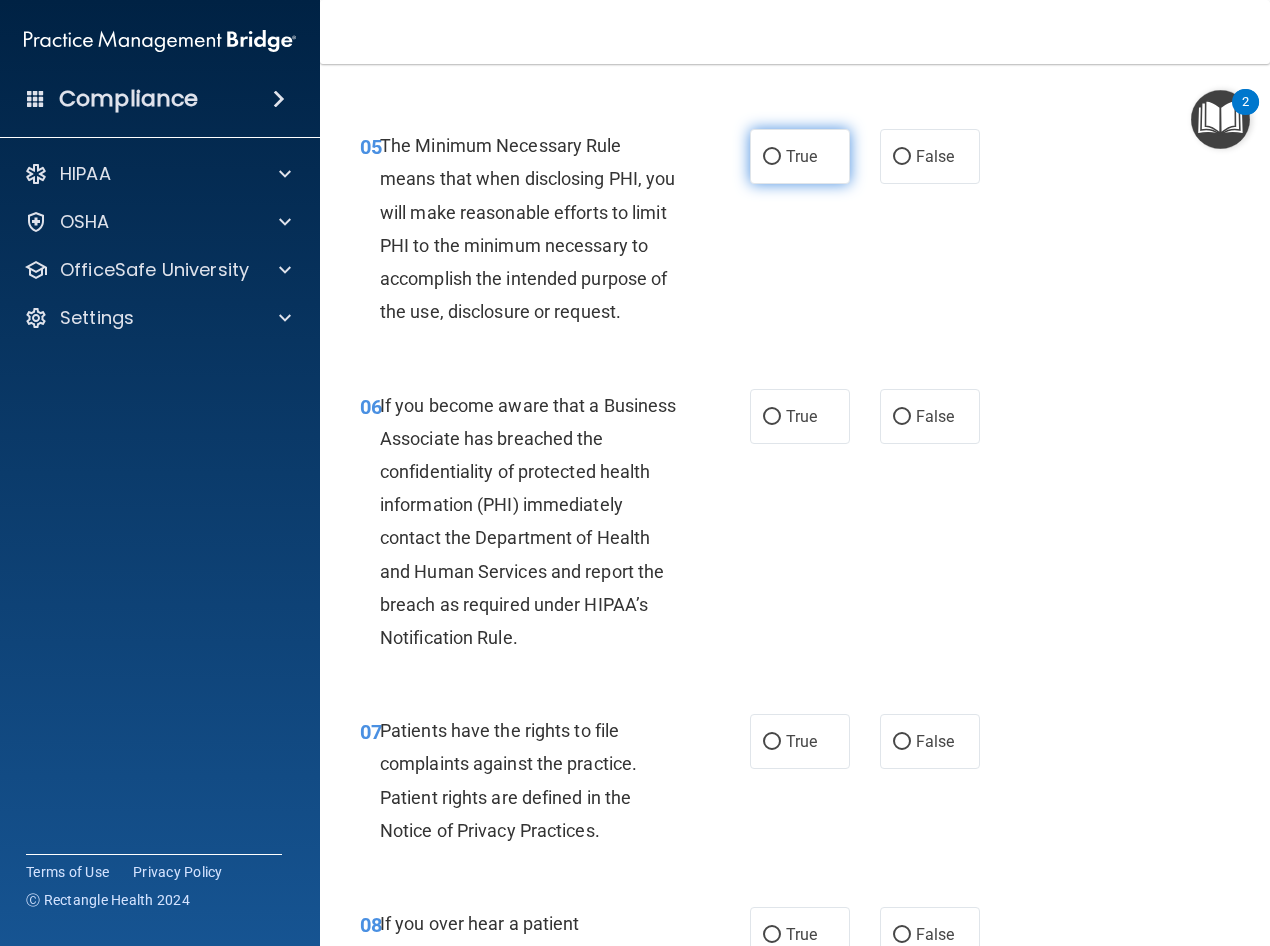 click on "True" at bounding box center [801, 156] 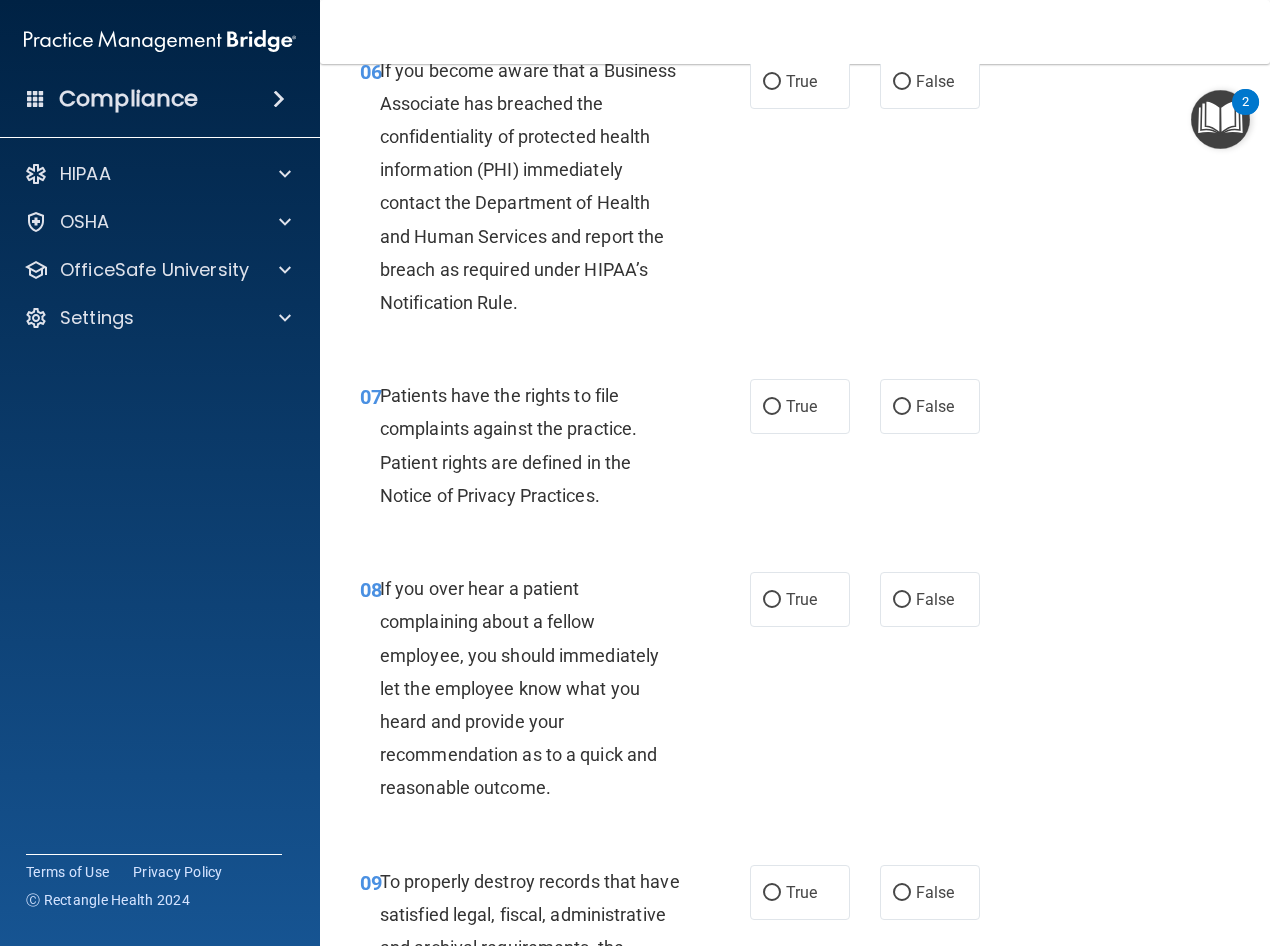scroll, scrollTop: 1300, scrollLeft: 0, axis: vertical 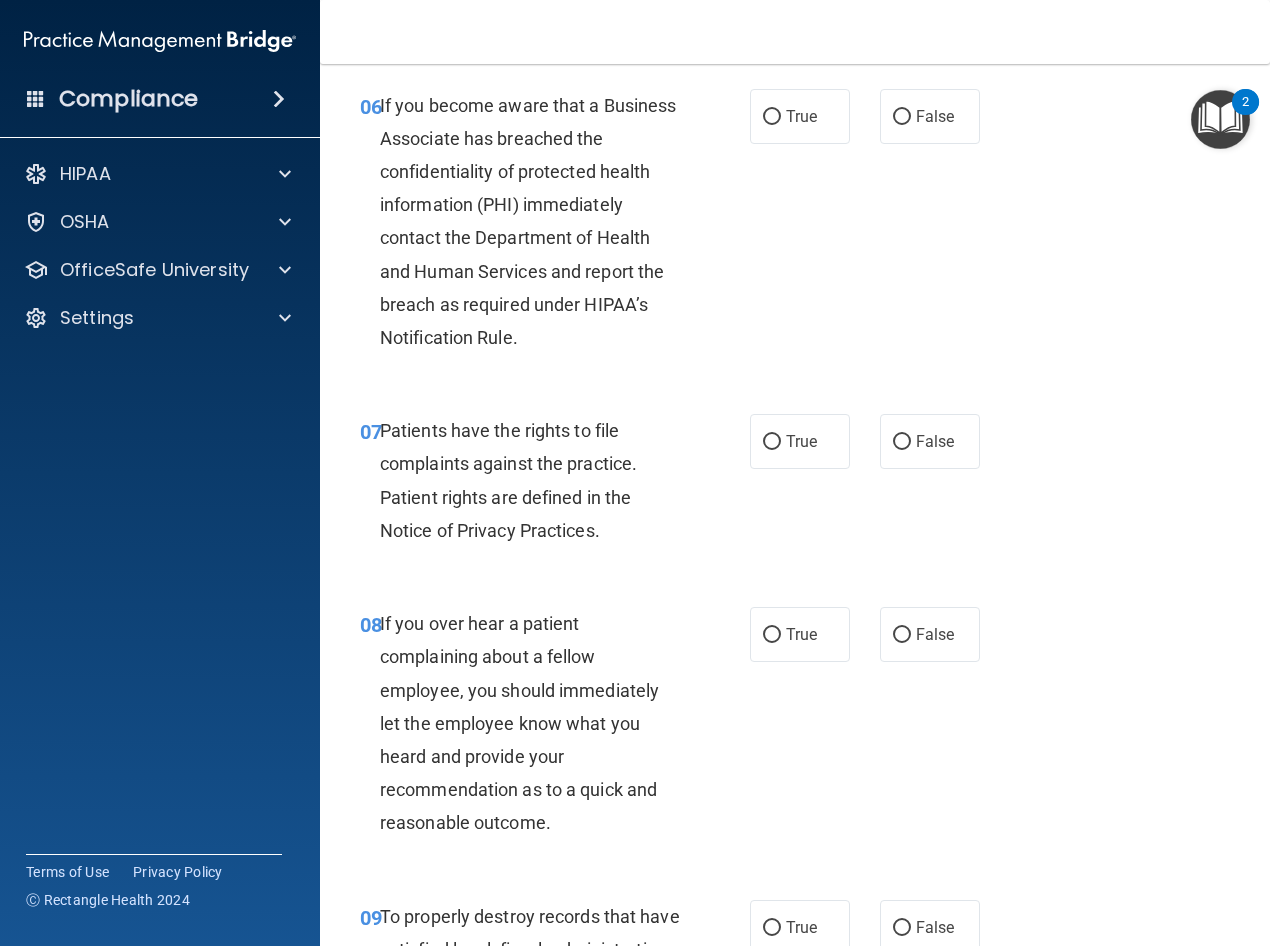 drag, startPoint x: 897, startPoint y: 156, endPoint x: 872, endPoint y: 227, distance: 75.272835 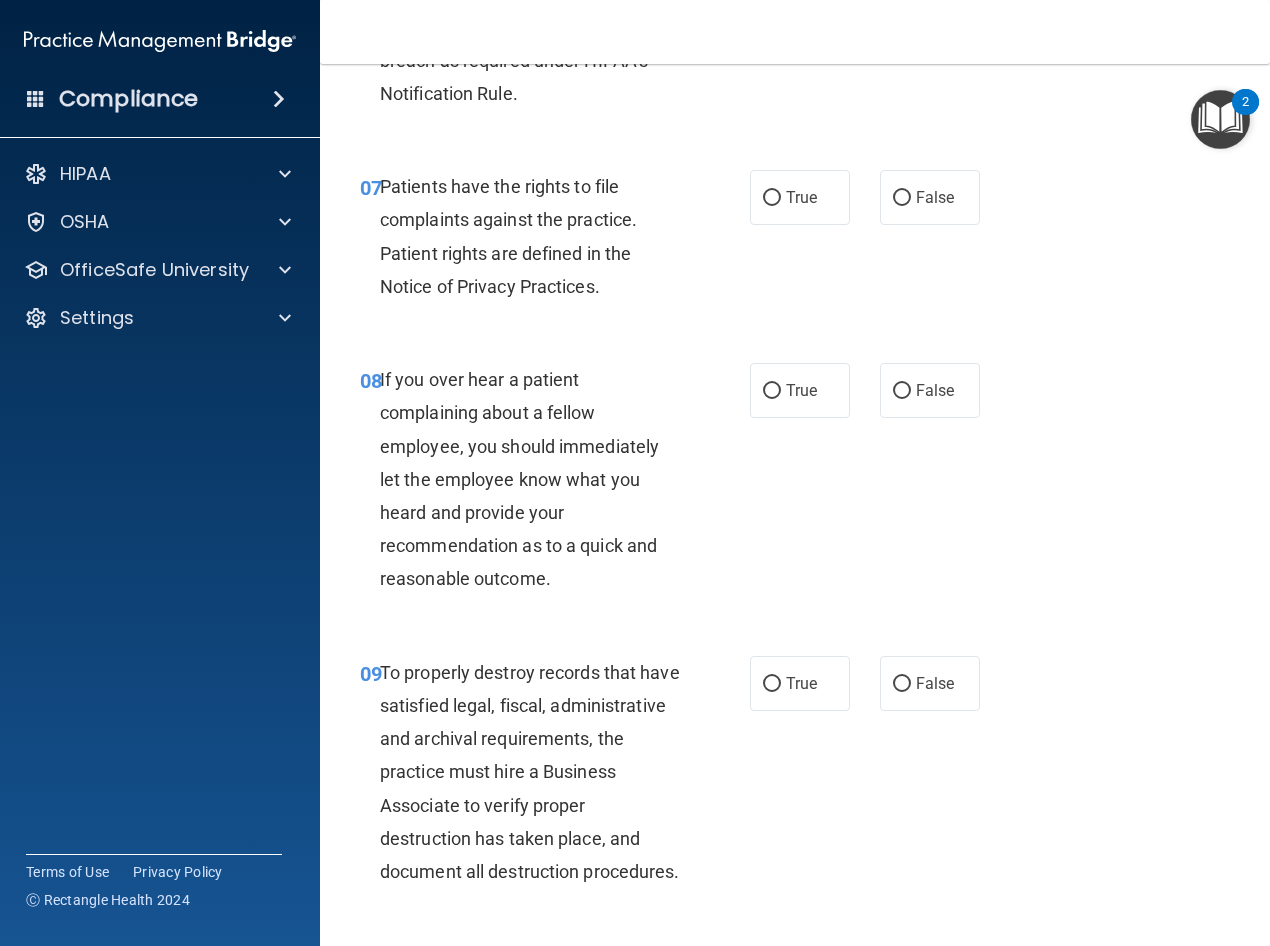scroll, scrollTop: 1600, scrollLeft: 0, axis: vertical 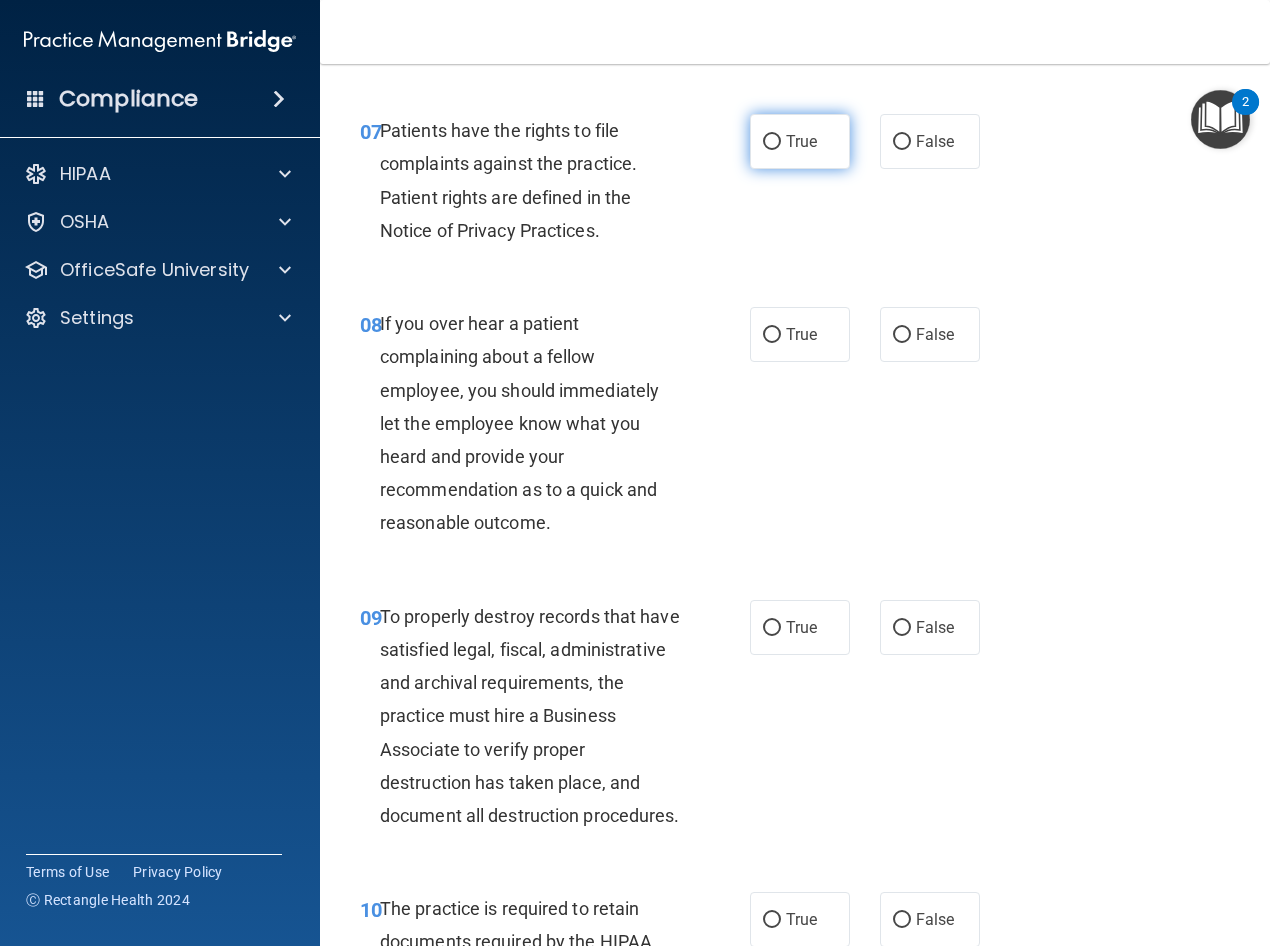 click on "True" at bounding box center [772, 142] 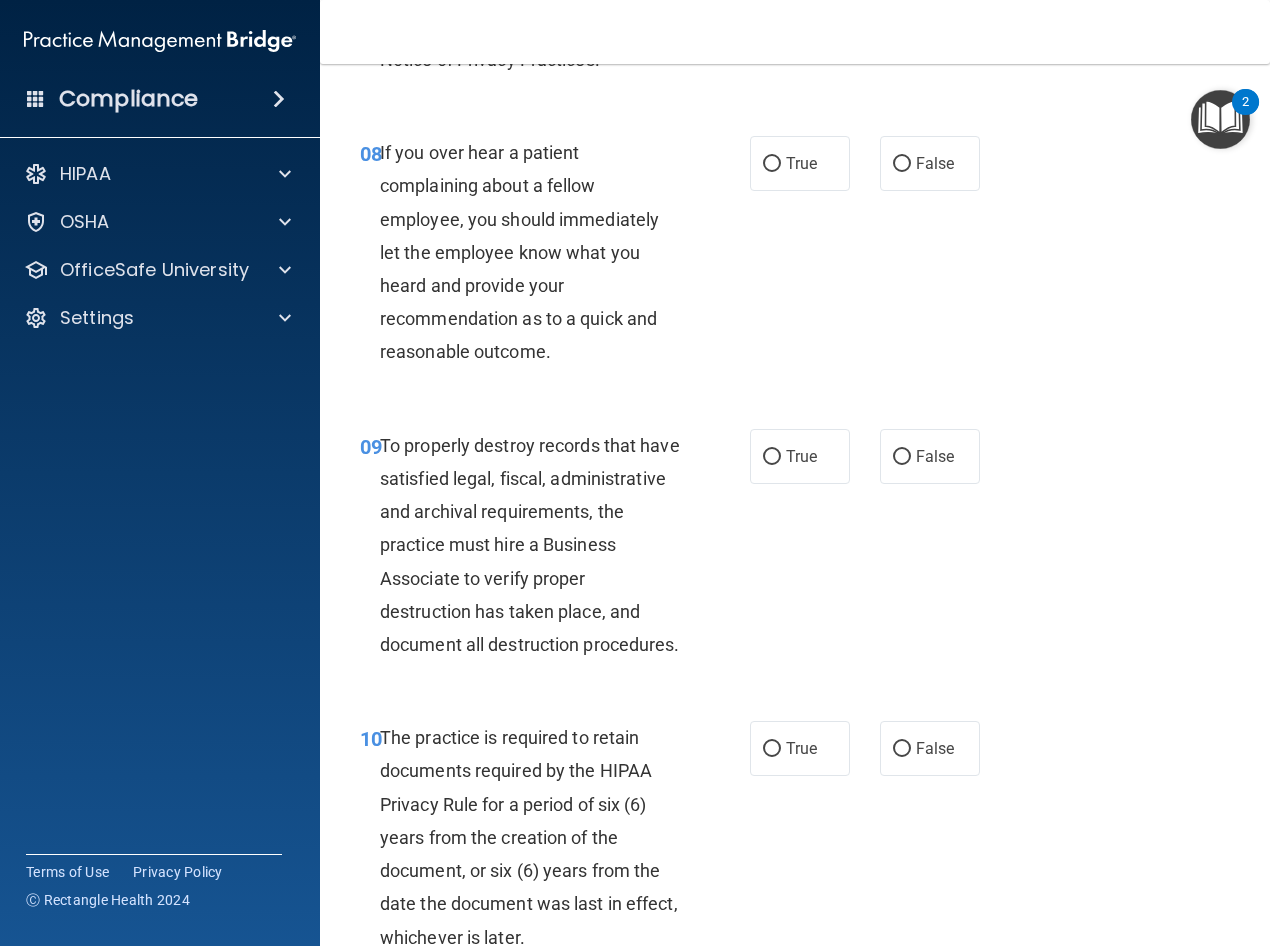 scroll, scrollTop: 1800, scrollLeft: 0, axis: vertical 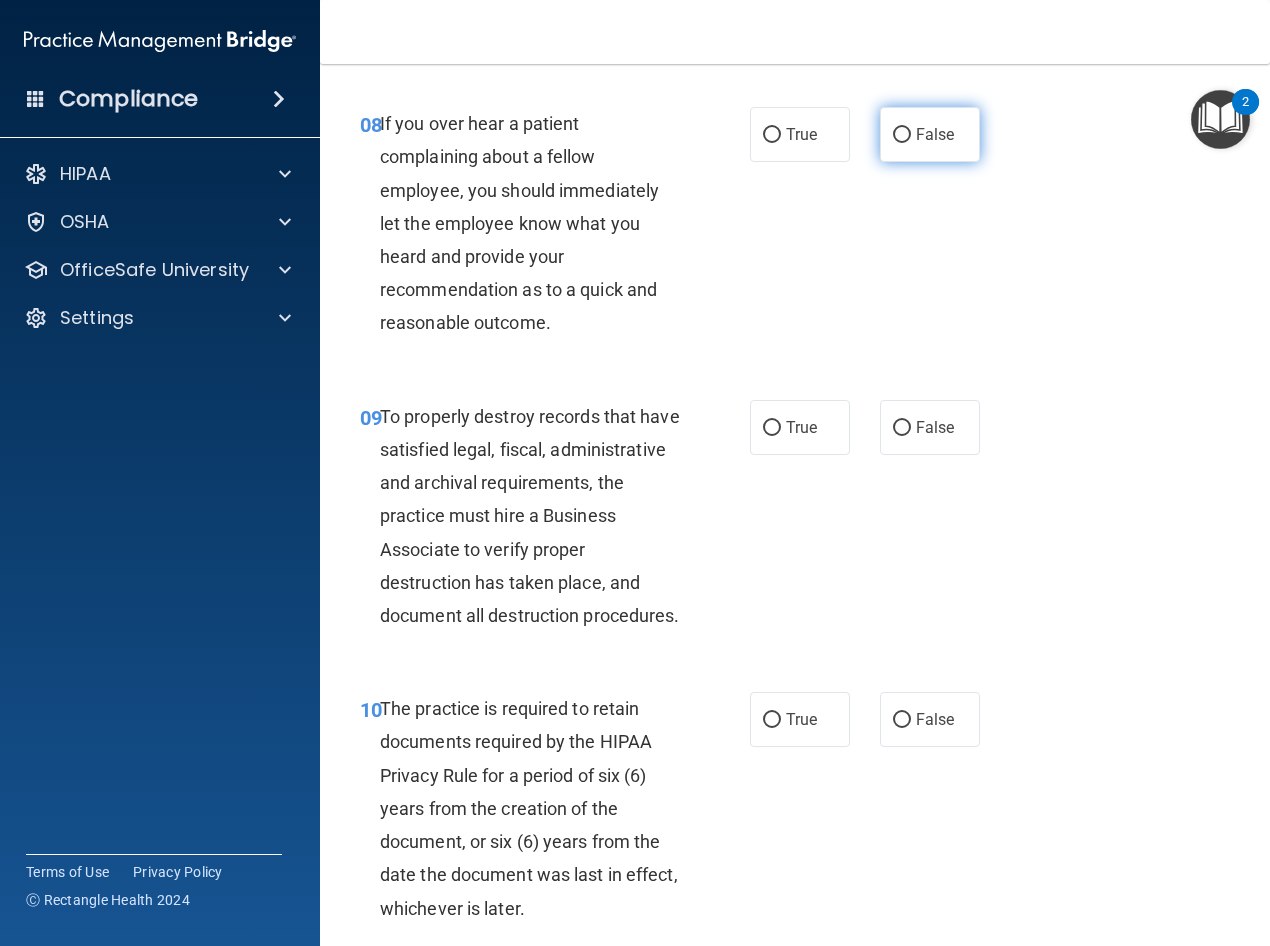 click on "False" at bounding box center (902, 135) 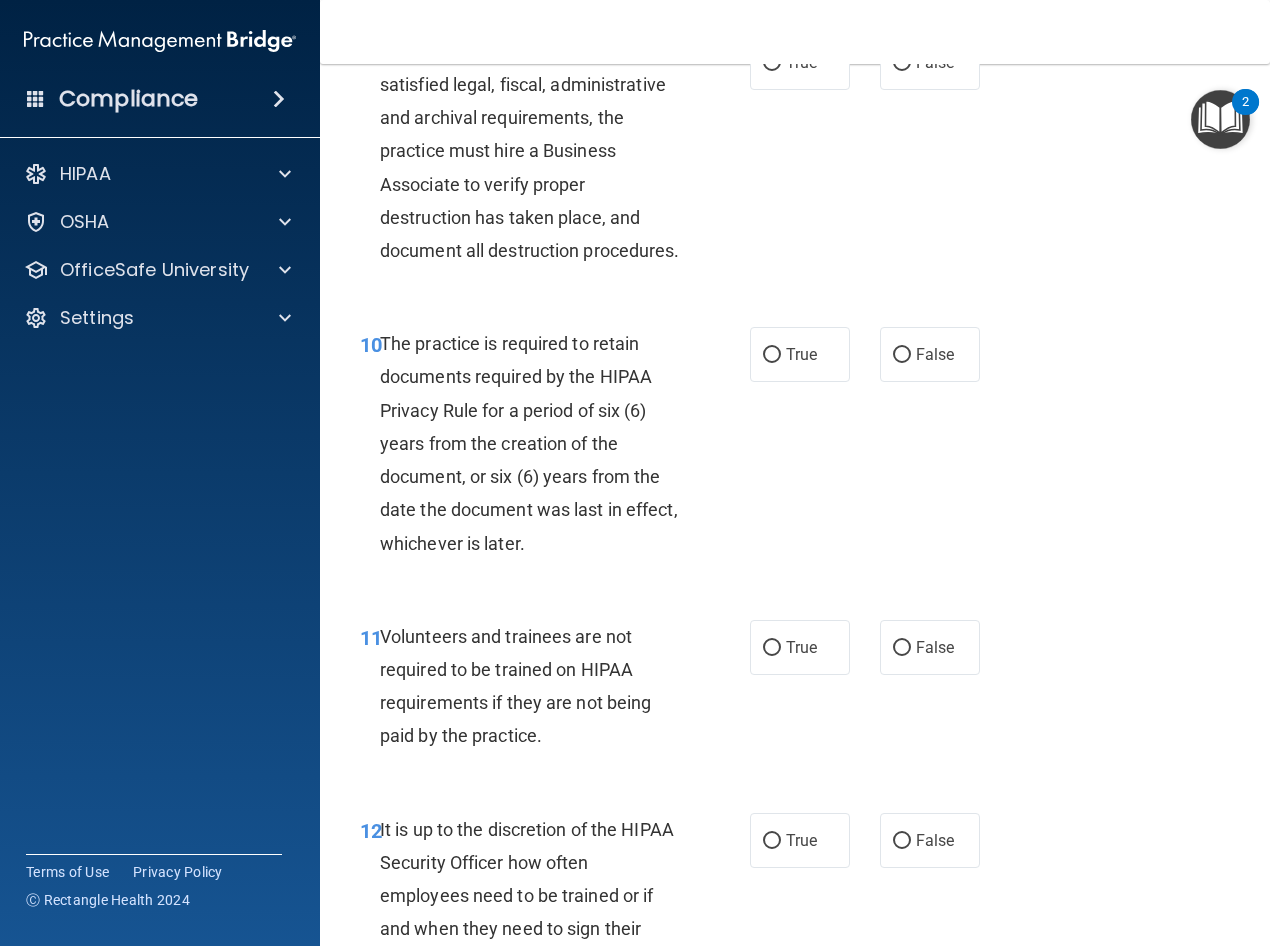 scroll, scrollTop: 2200, scrollLeft: 0, axis: vertical 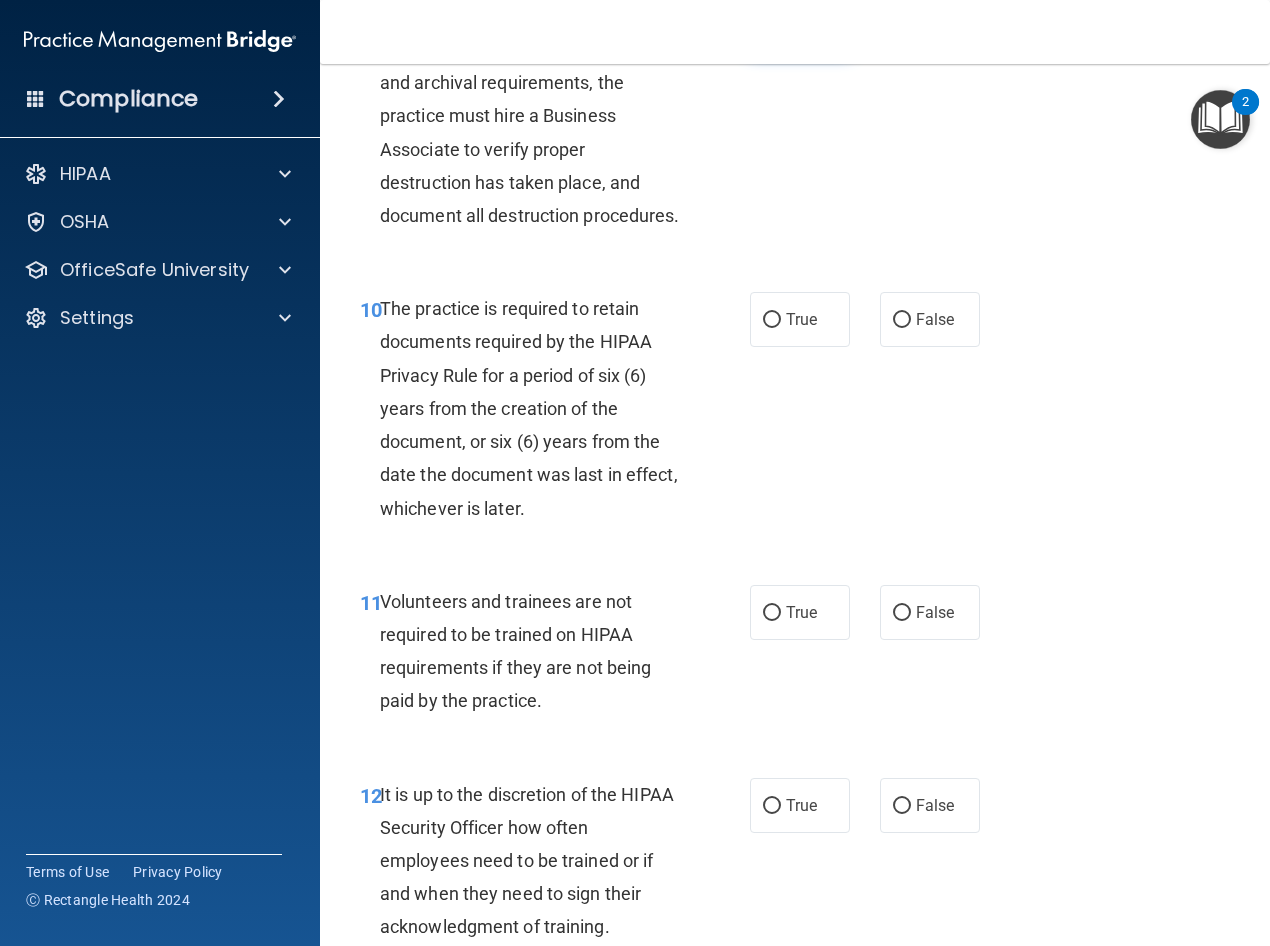 click on "True" at bounding box center [800, 27] 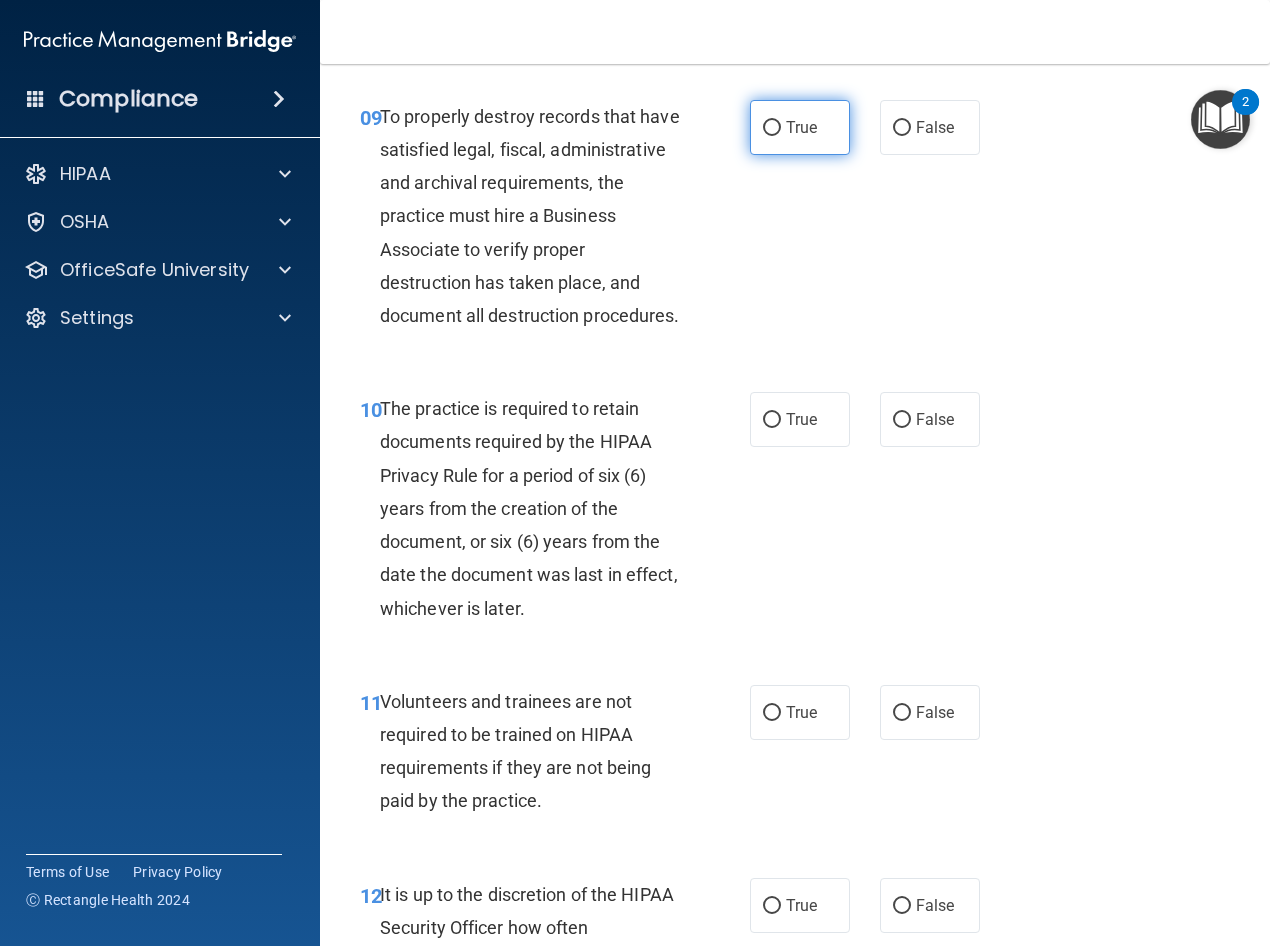 click on "True" at bounding box center (772, 128) 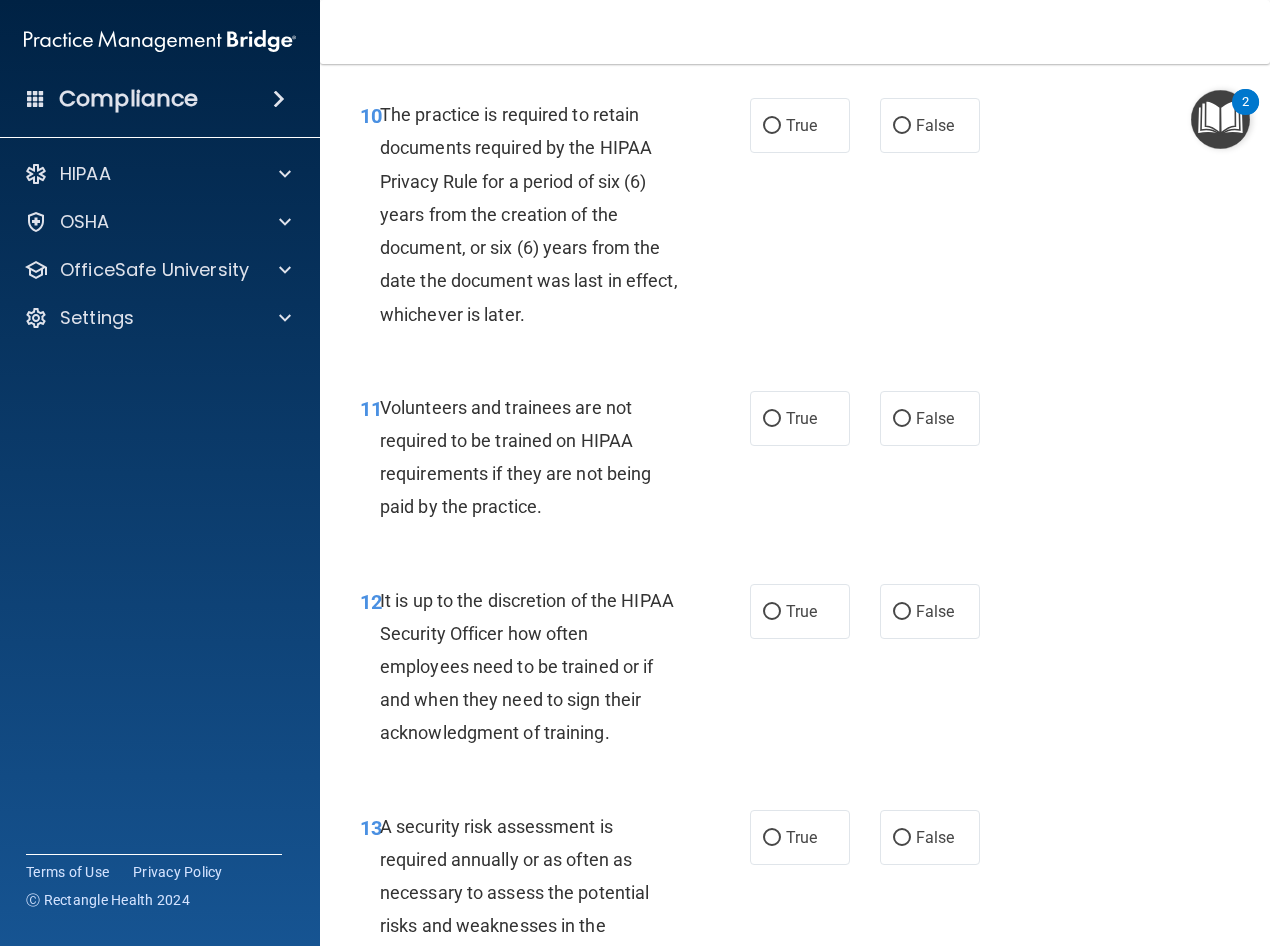 scroll, scrollTop: 2500, scrollLeft: 0, axis: vertical 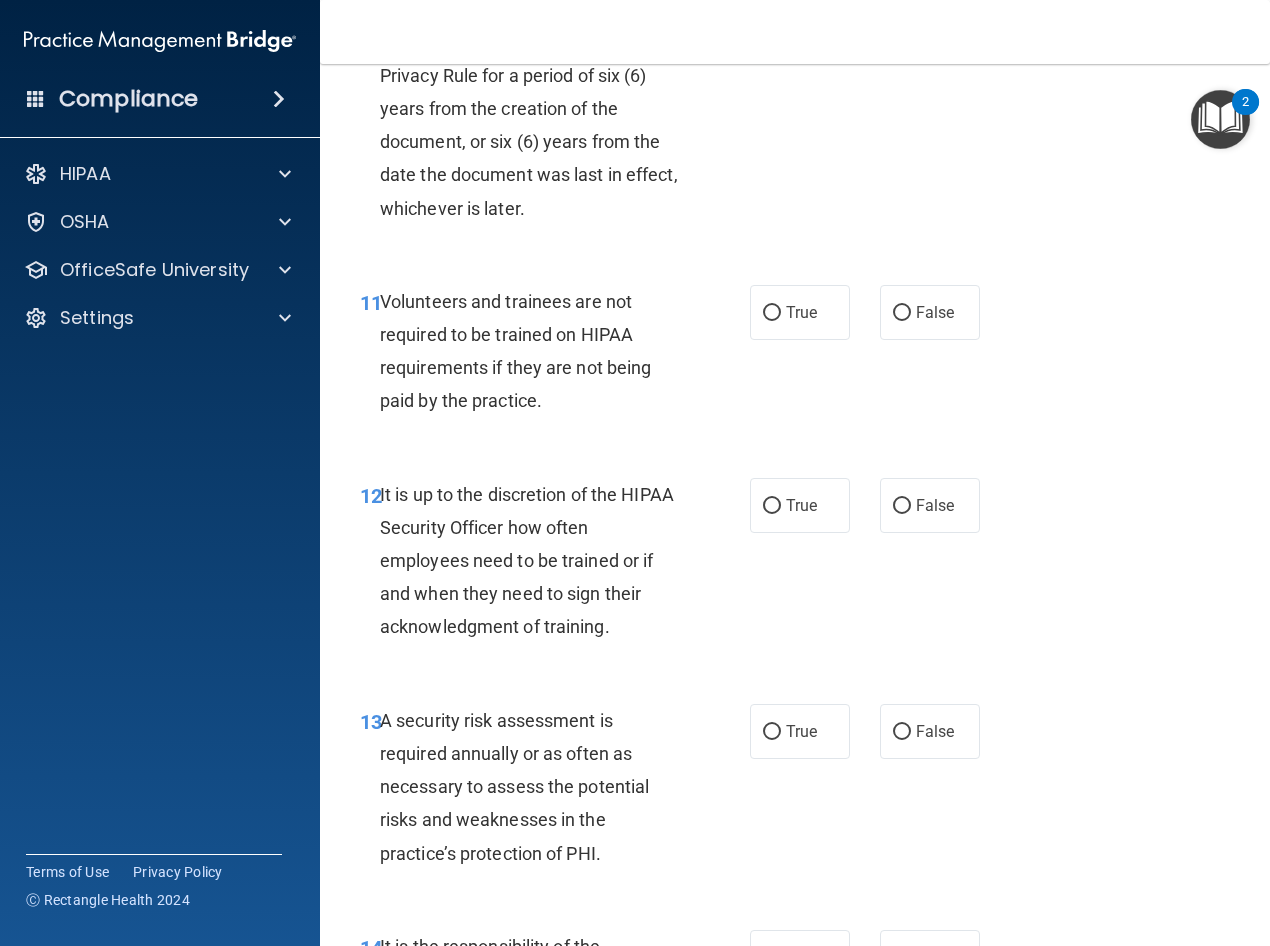 click on "True" at bounding box center (800, 19) 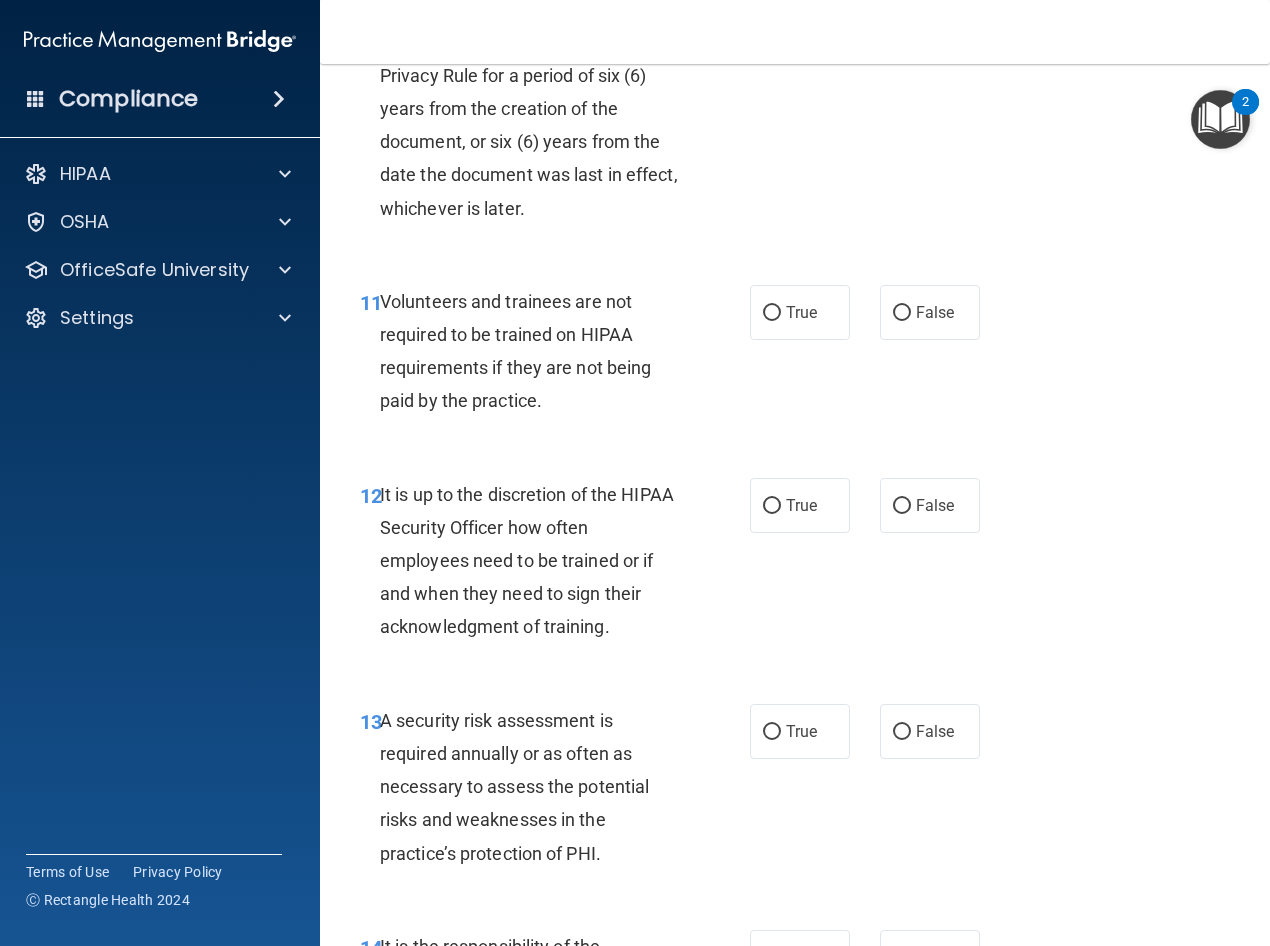 click on "False" at bounding box center [930, 19] 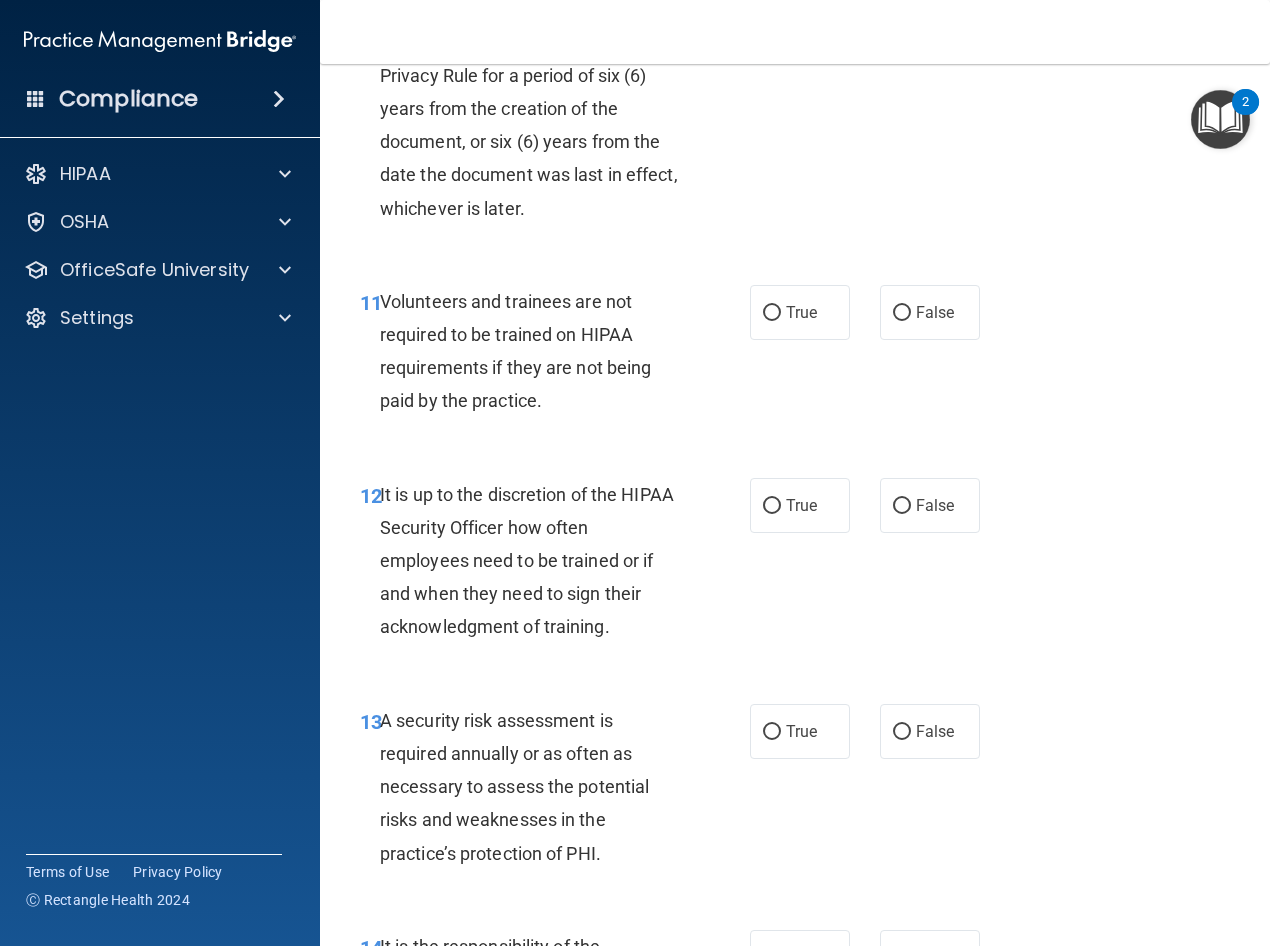 click on "True" at bounding box center [772, 20] 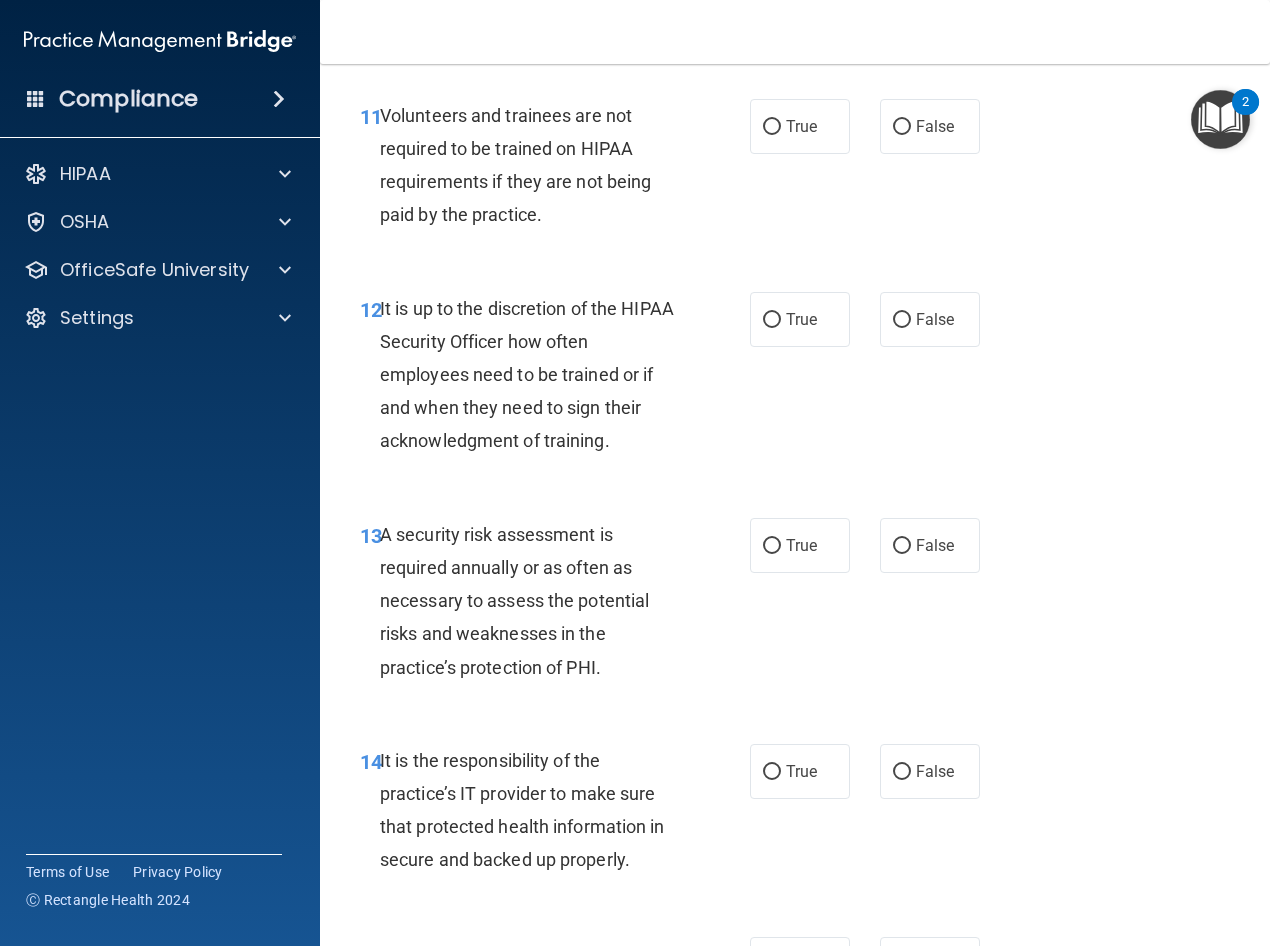 scroll, scrollTop: 2700, scrollLeft: 0, axis: vertical 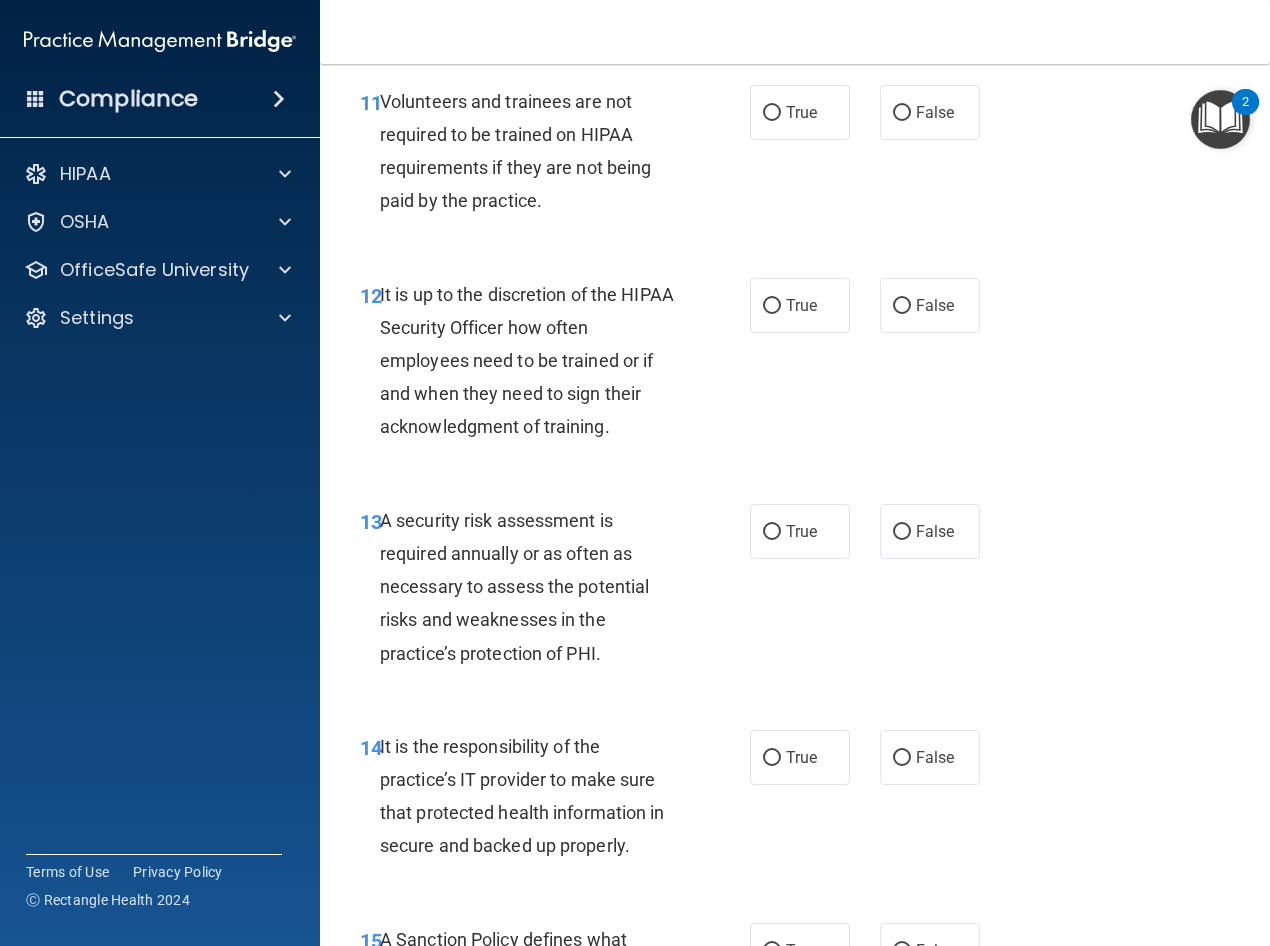 drag, startPoint x: 890, startPoint y: 216, endPoint x: 765, endPoint y: 309, distance: 155.80116 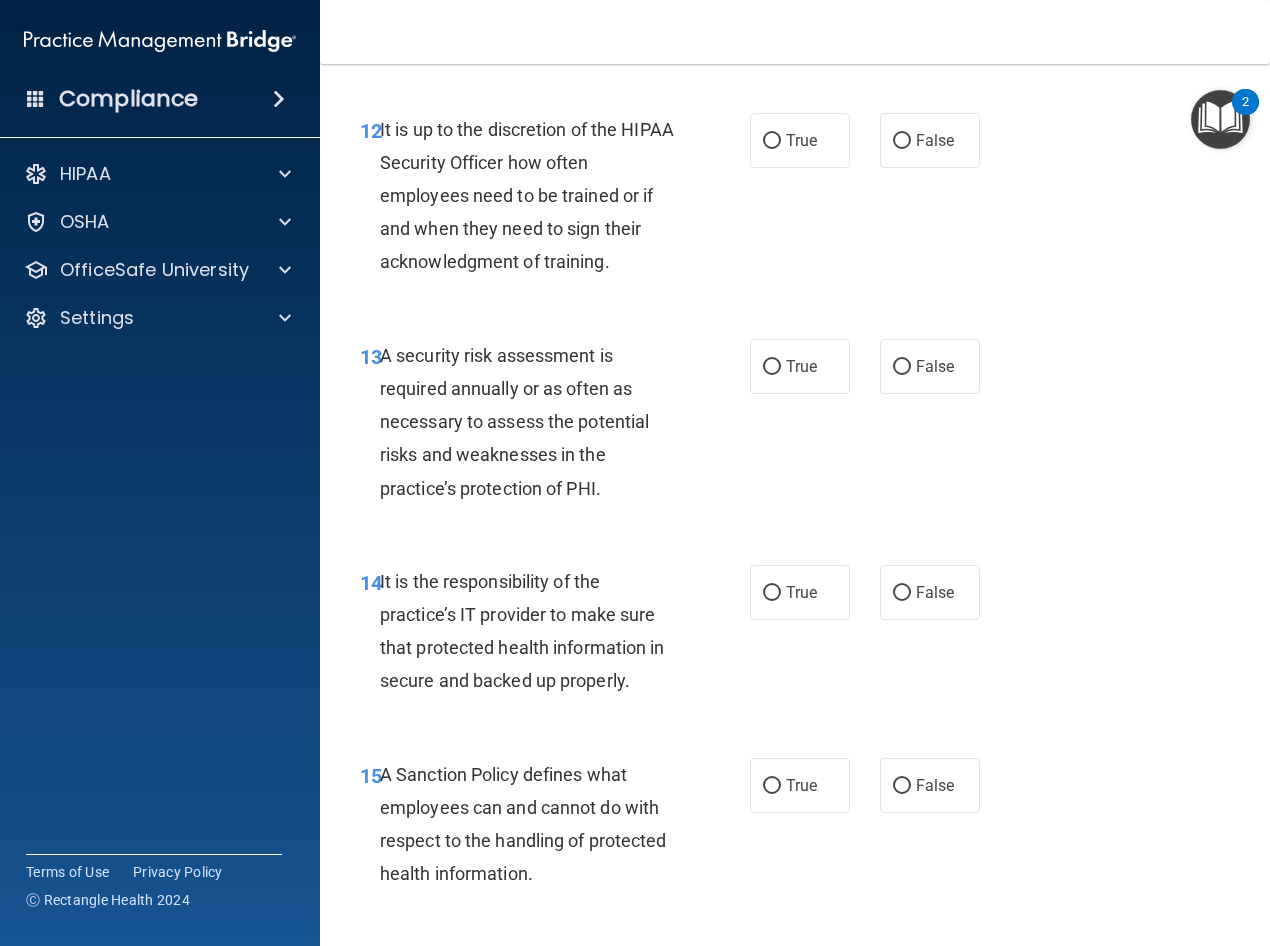 scroll, scrollTop: 2900, scrollLeft: 0, axis: vertical 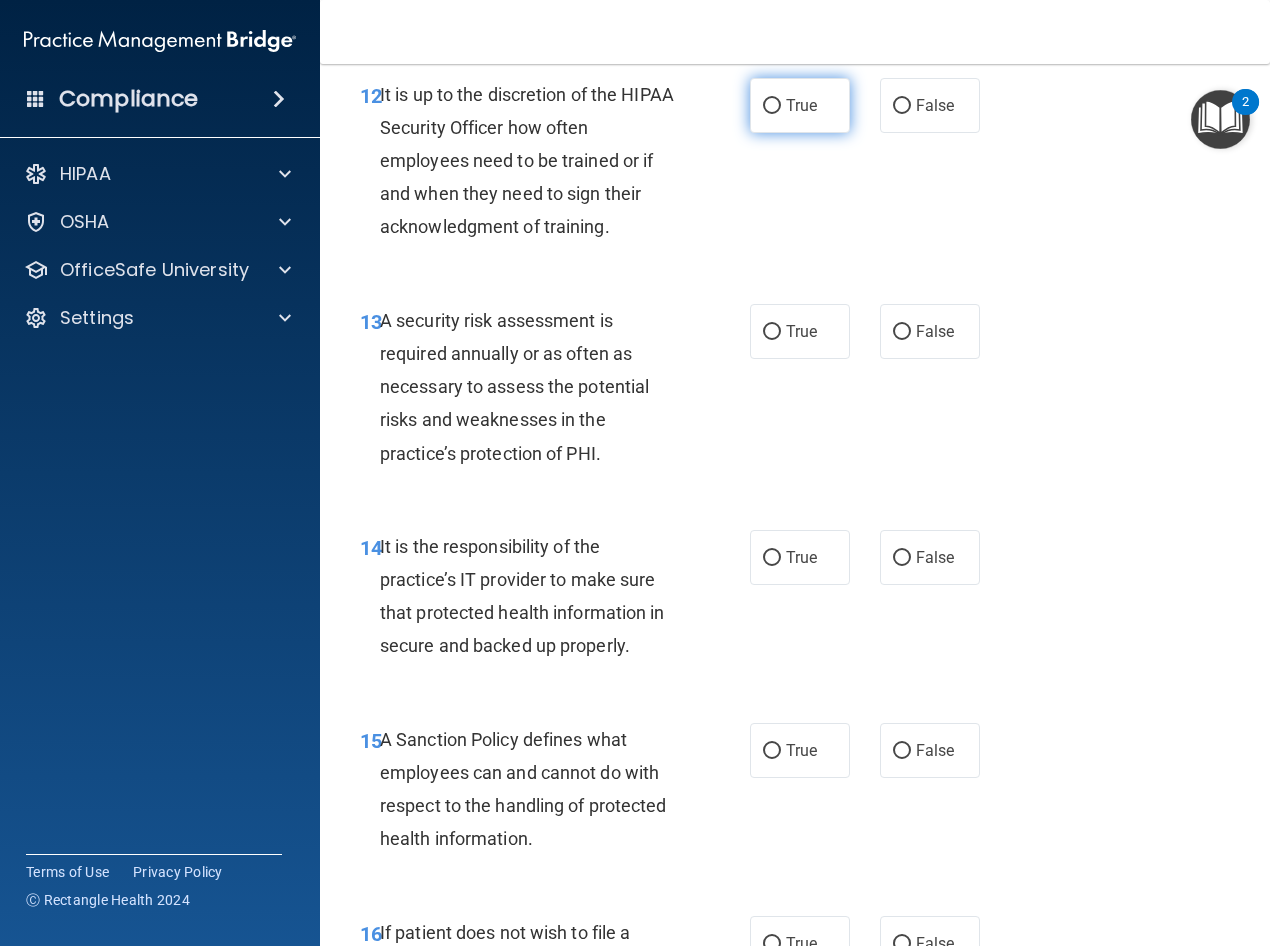 click on "True" at bounding box center [800, 105] 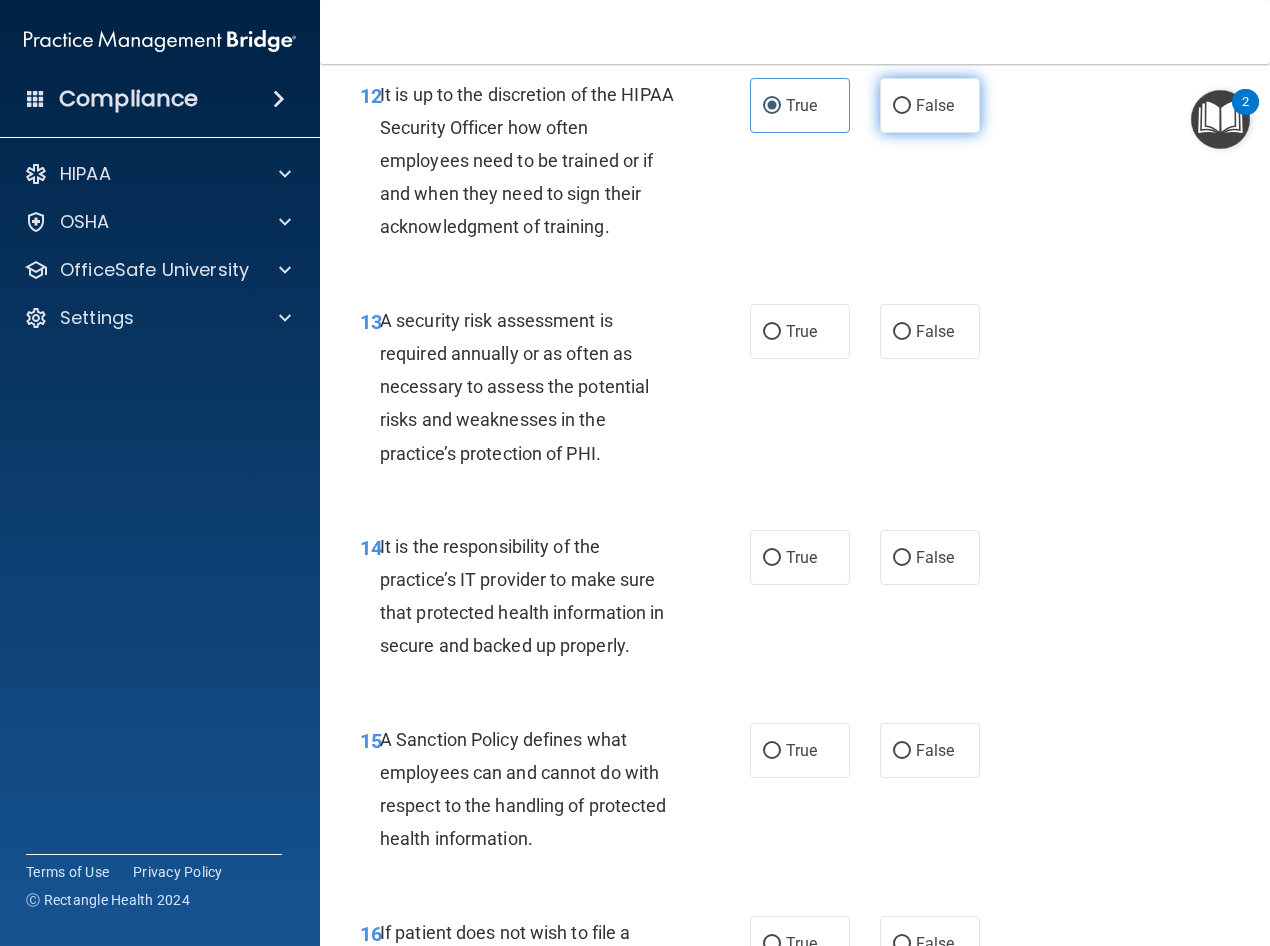 click on "False" at bounding box center (930, 105) 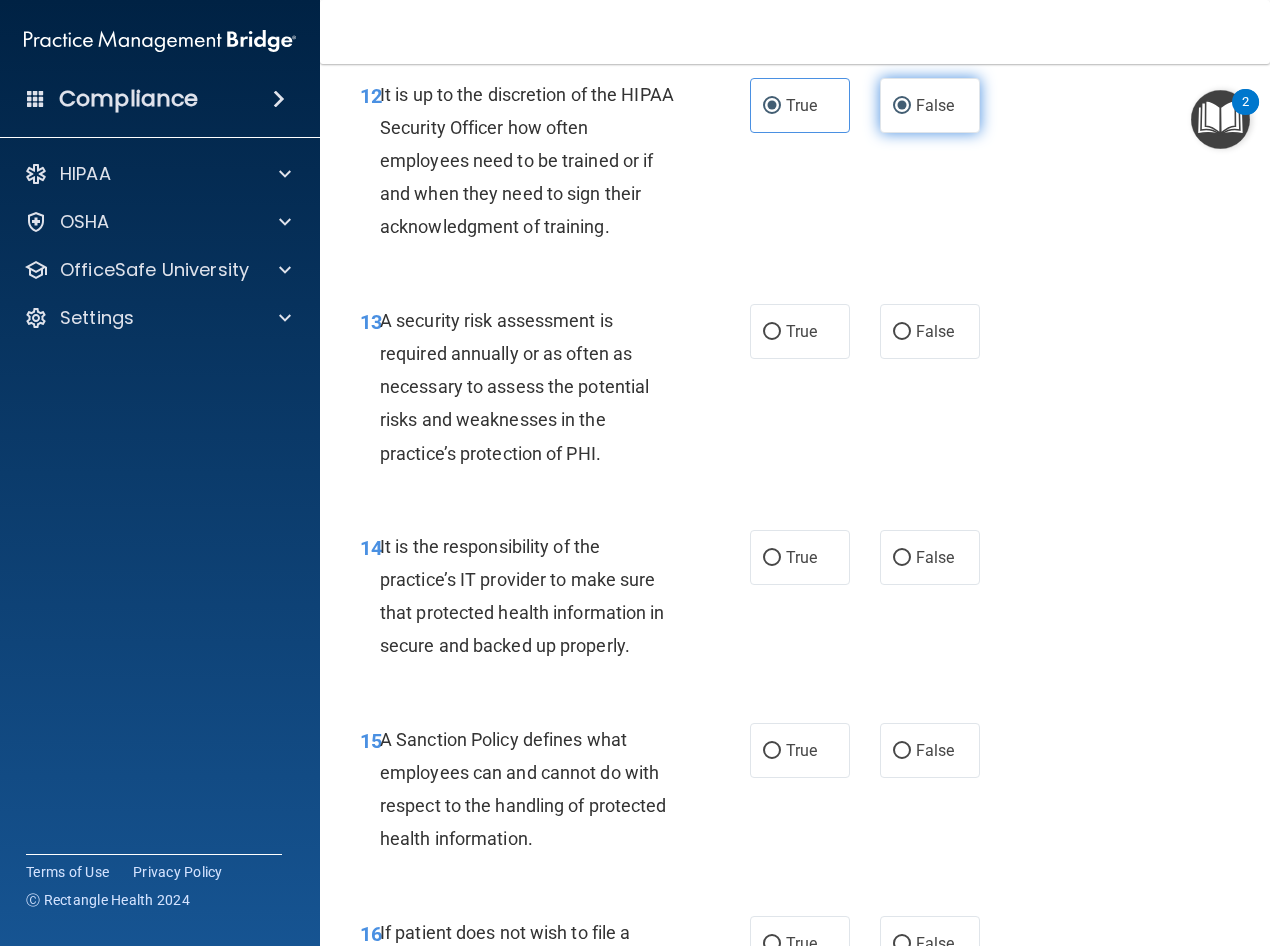 radio on "false" 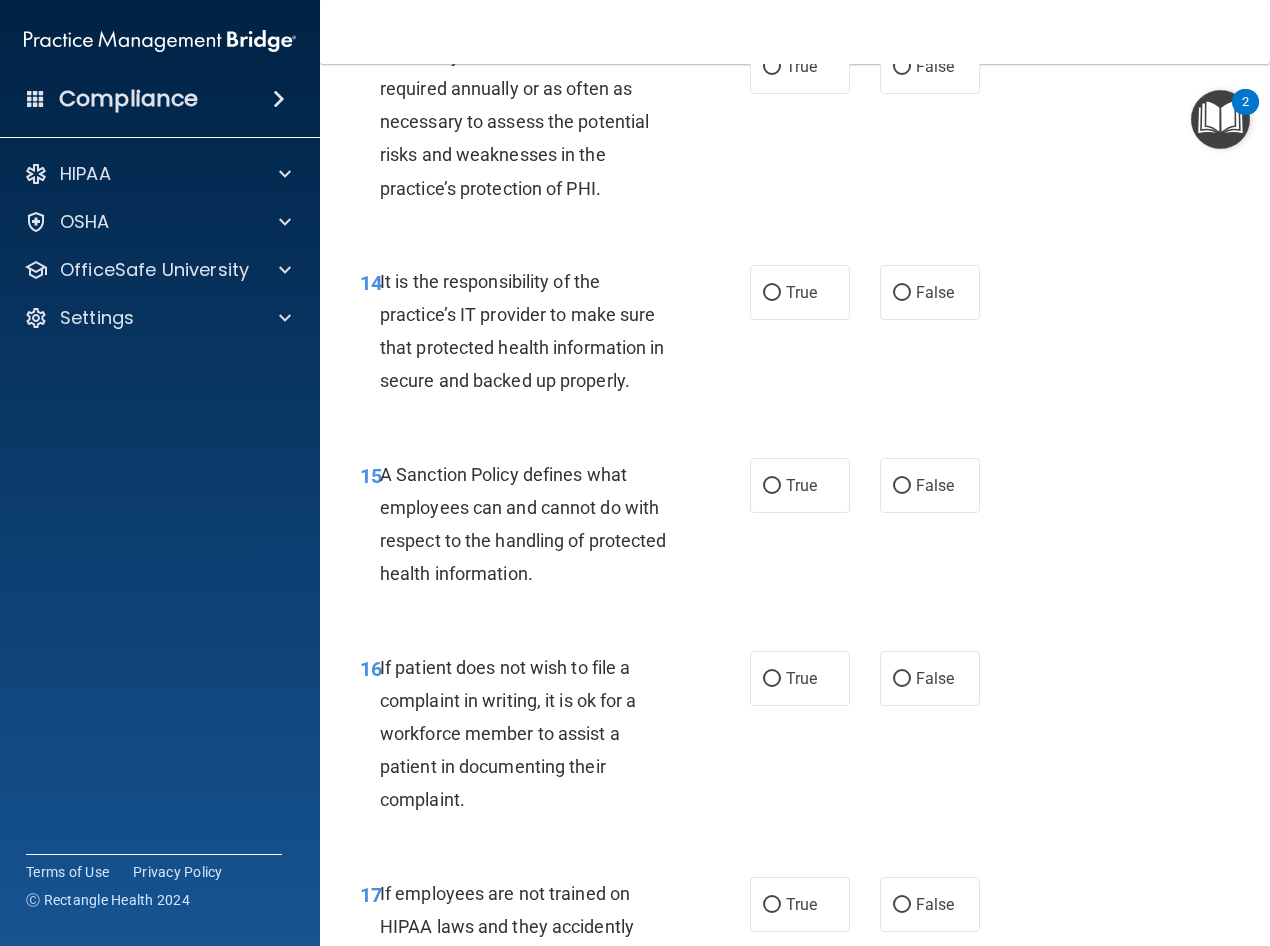 scroll, scrollTop: 3200, scrollLeft: 0, axis: vertical 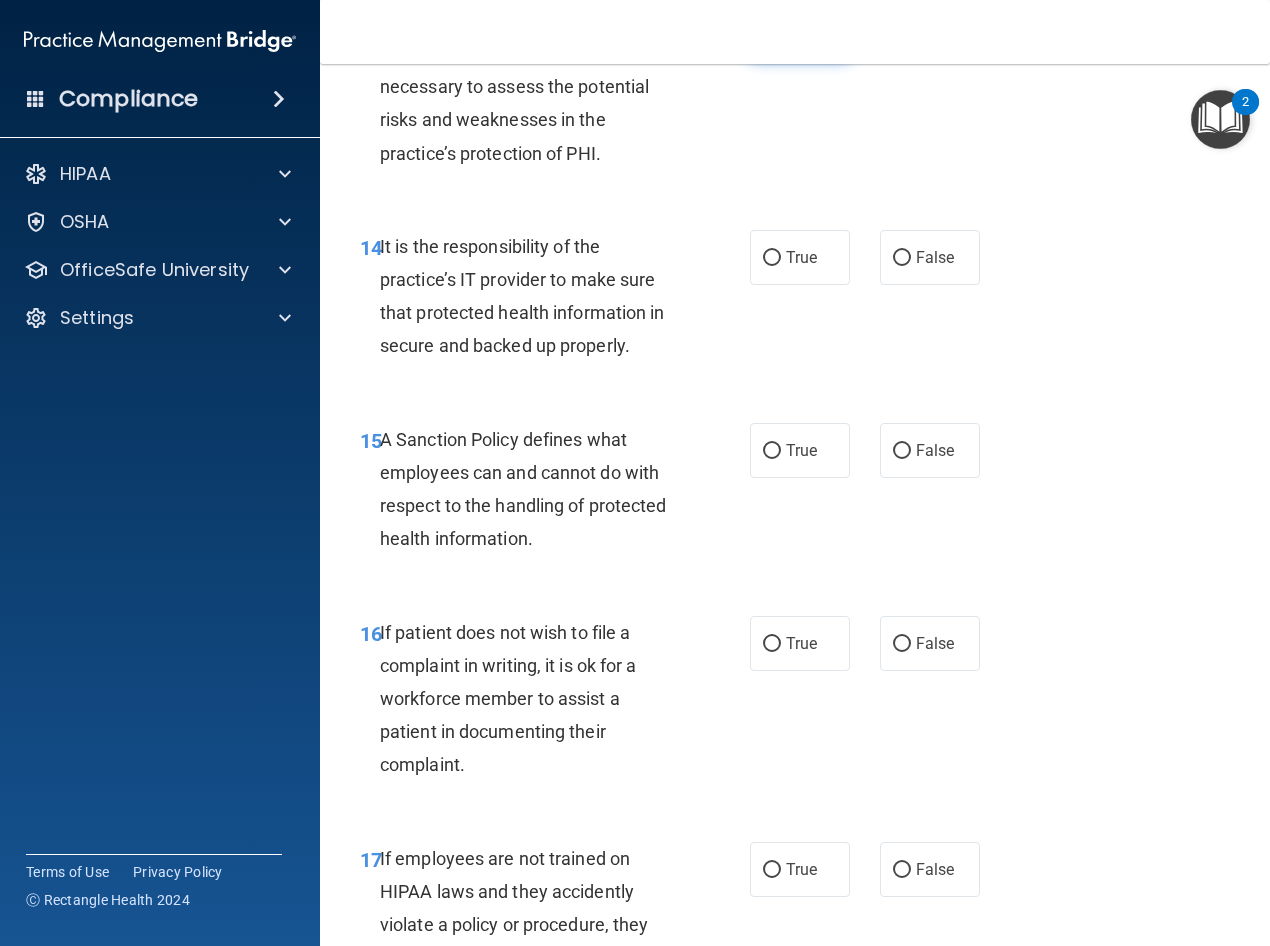 drag, startPoint x: 756, startPoint y: 123, endPoint x: 769, endPoint y: 123, distance: 13 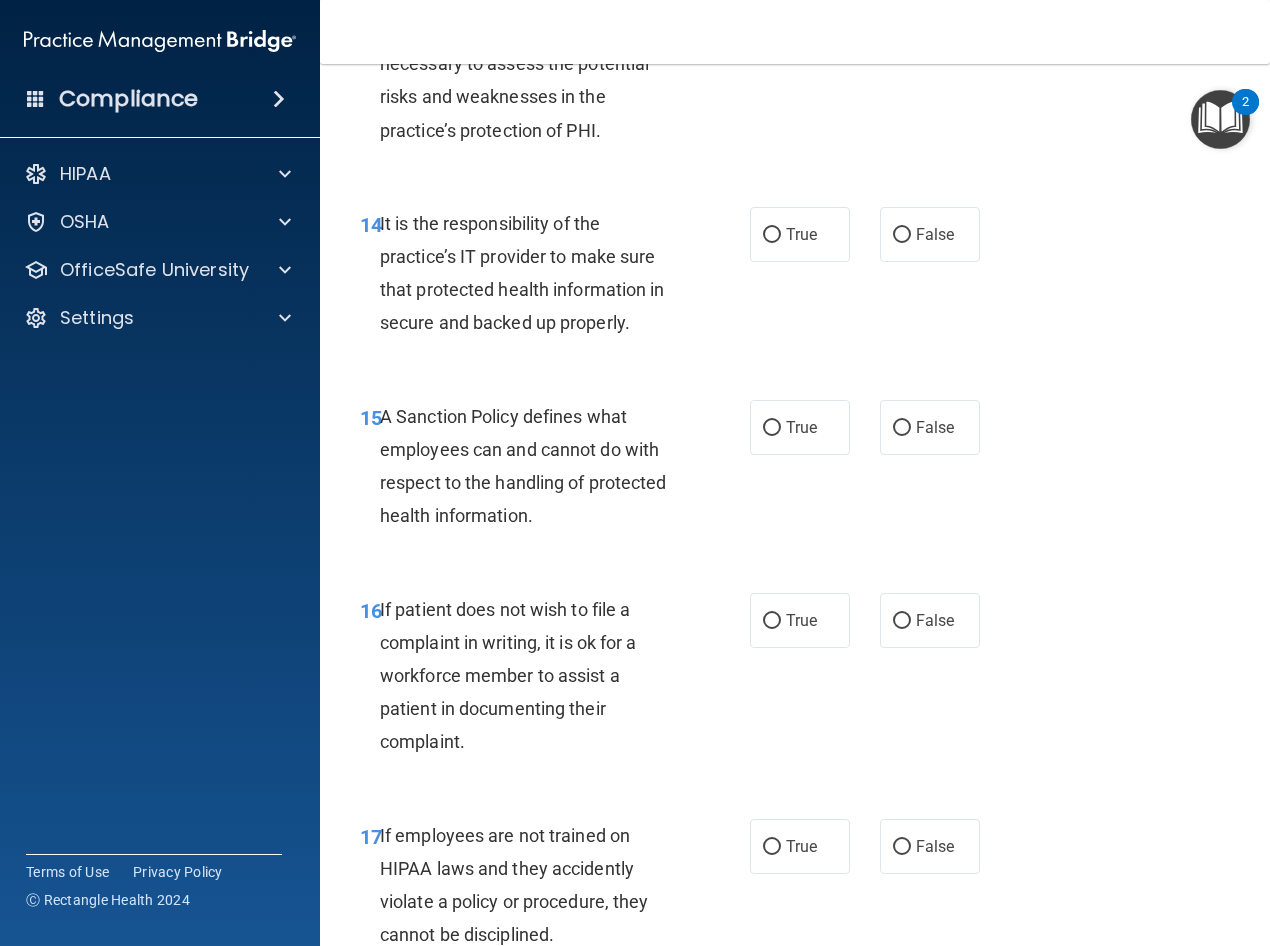 scroll, scrollTop: 3100, scrollLeft: 0, axis: vertical 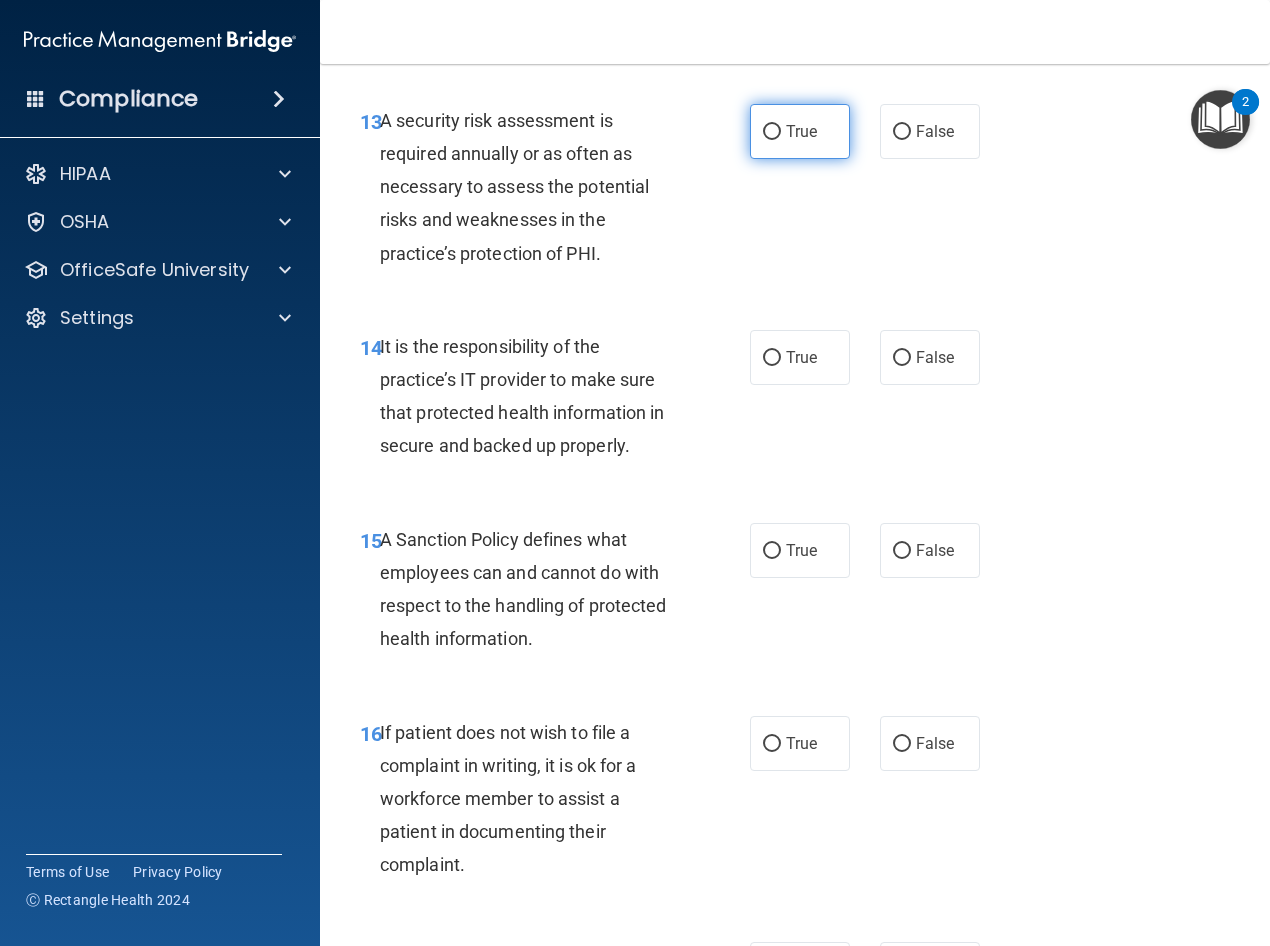 click on "True" at bounding box center (800, 131) 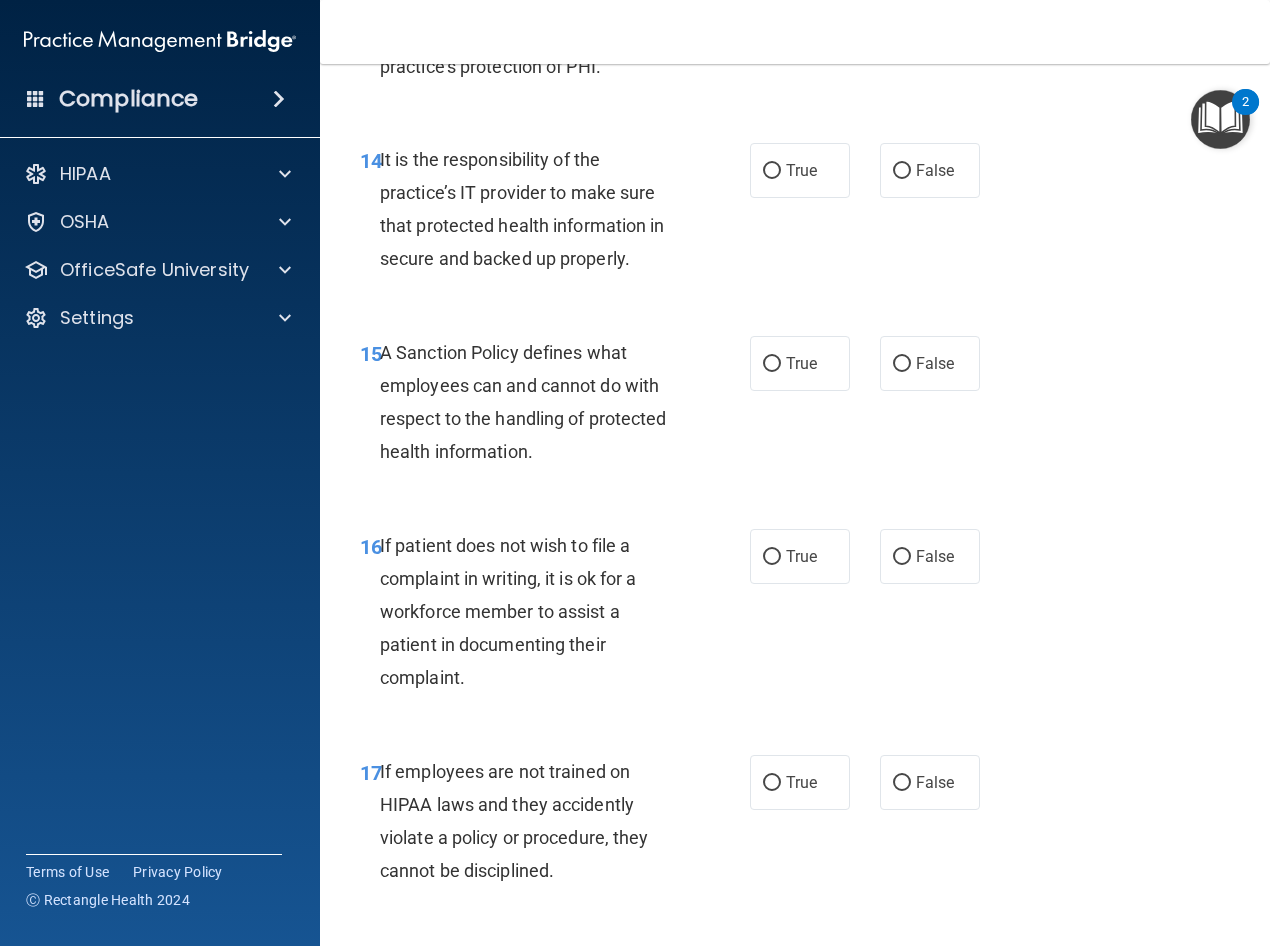 scroll, scrollTop: 3300, scrollLeft: 0, axis: vertical 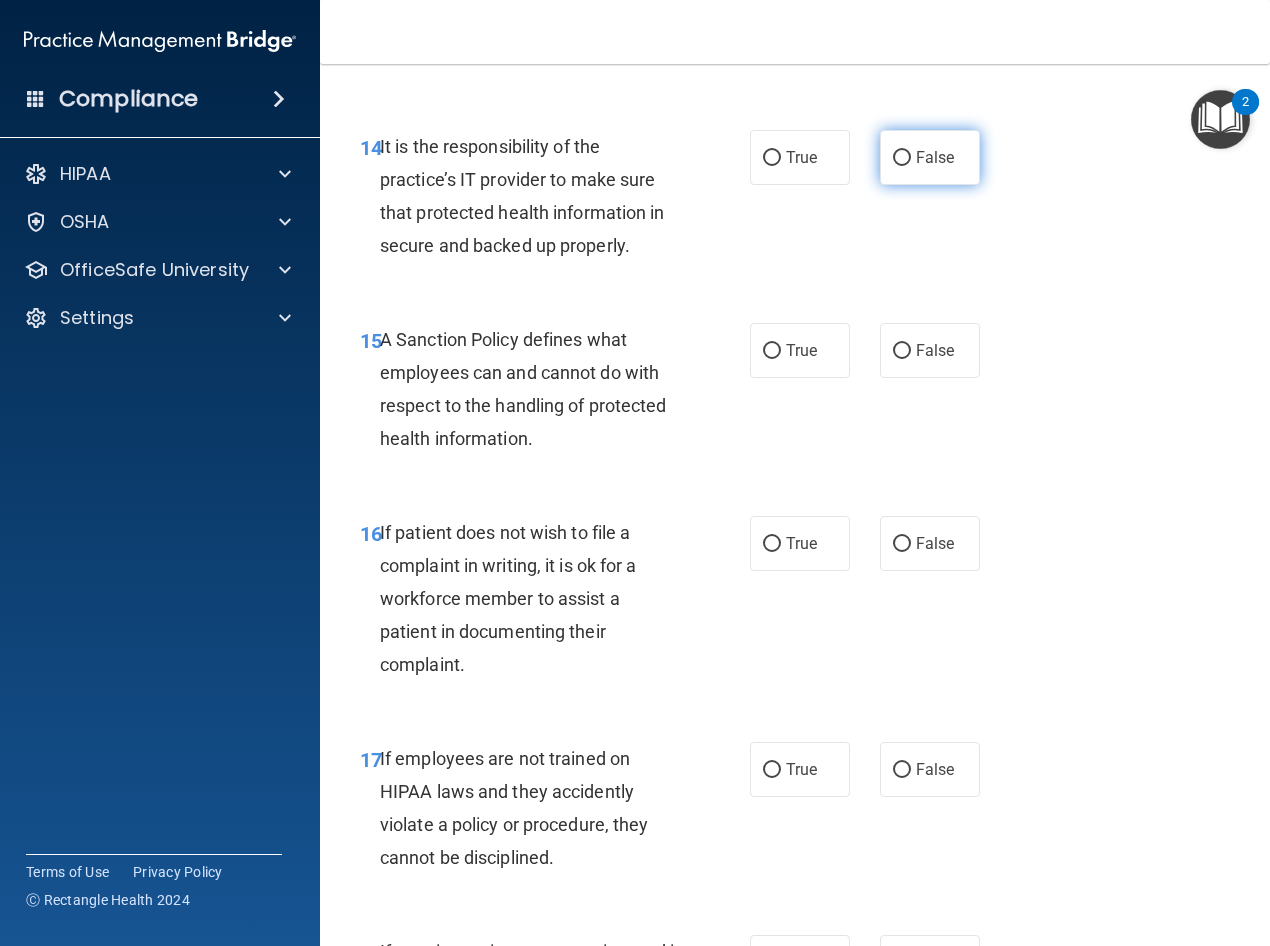 click on "False" at bounding box center (930, 157) 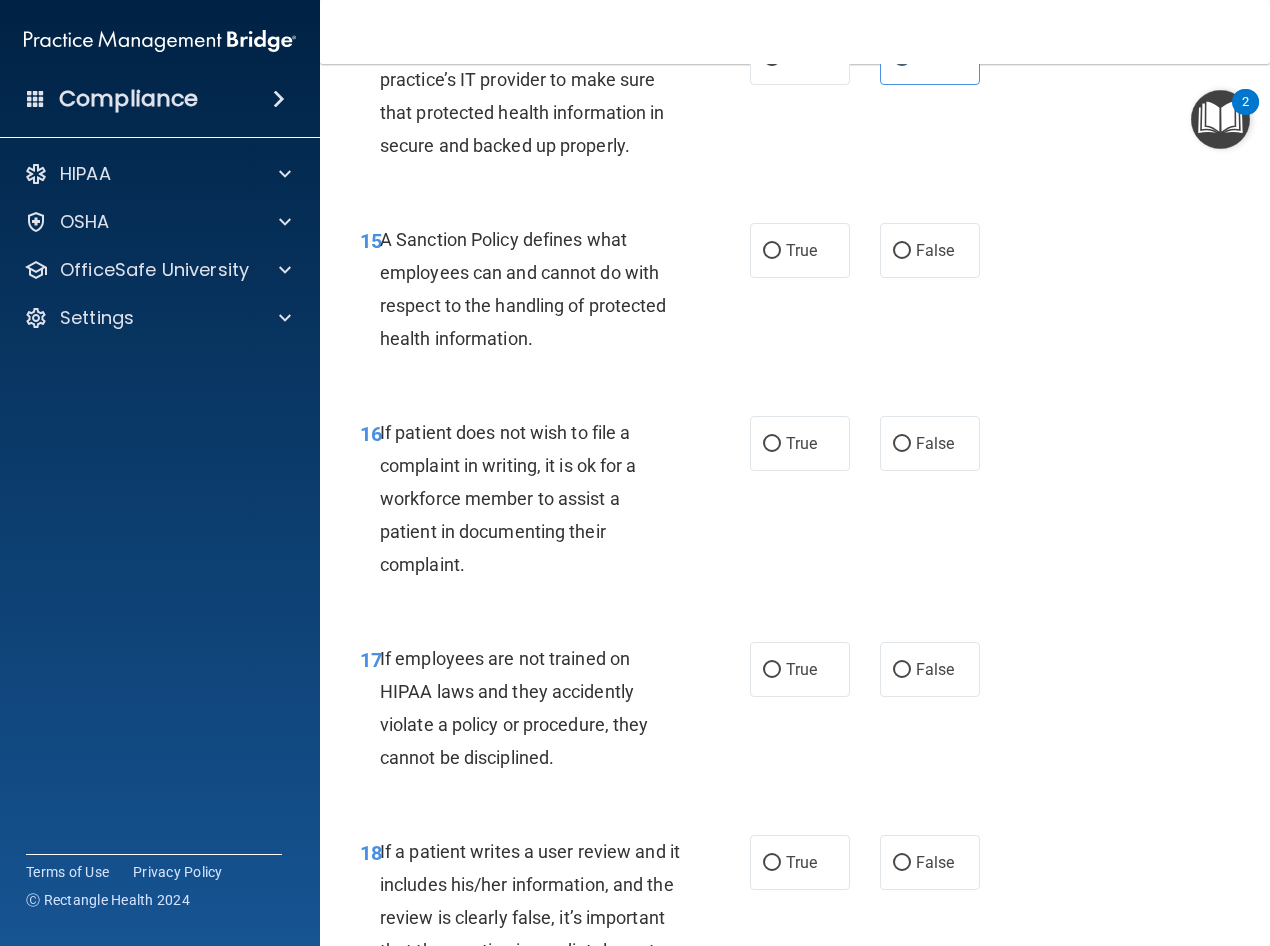 scroll, scrollTop: 3500, scrollLeft: 0, axis: vertical 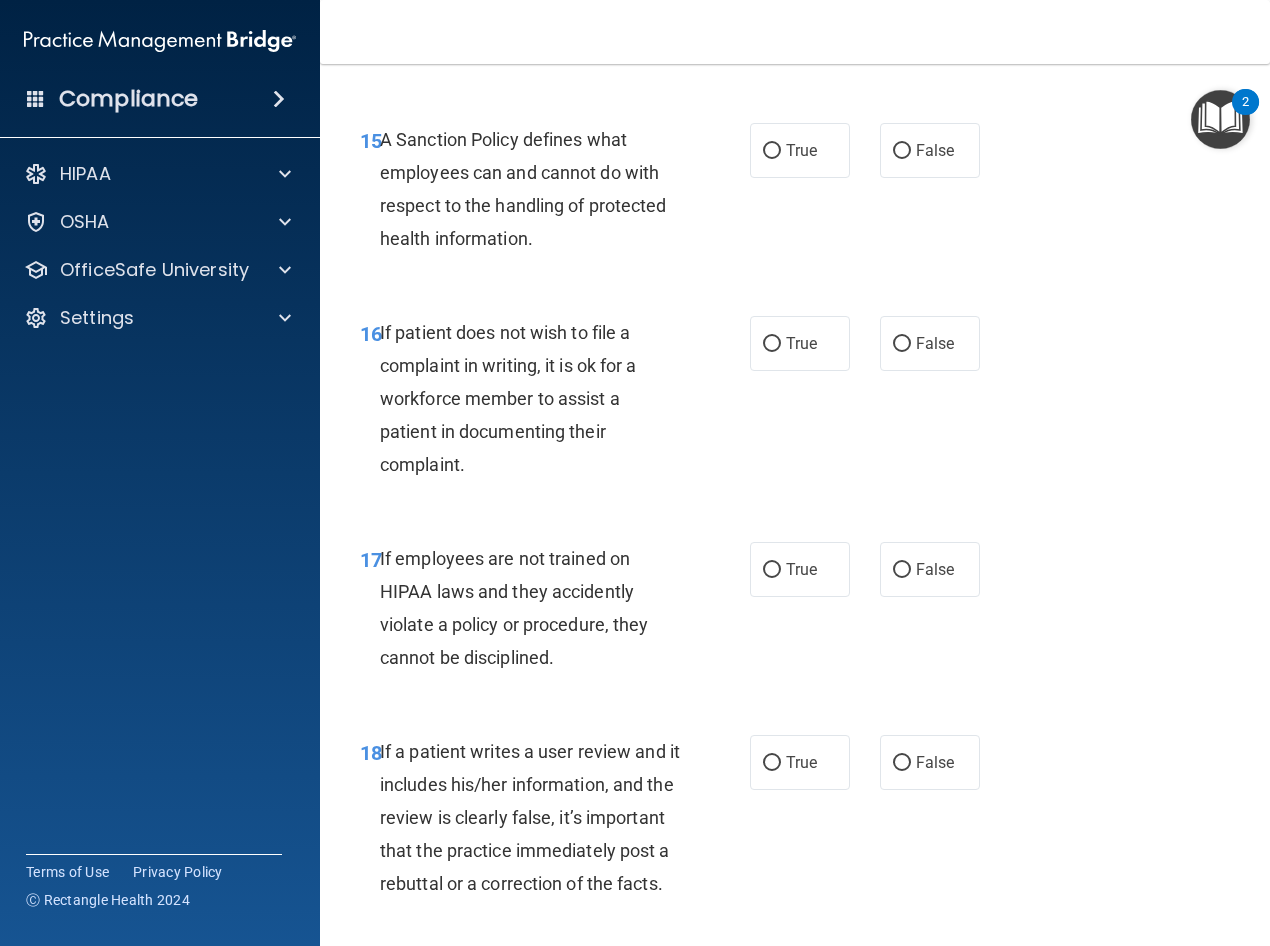 click on "True" at bounding box center (800, -43) 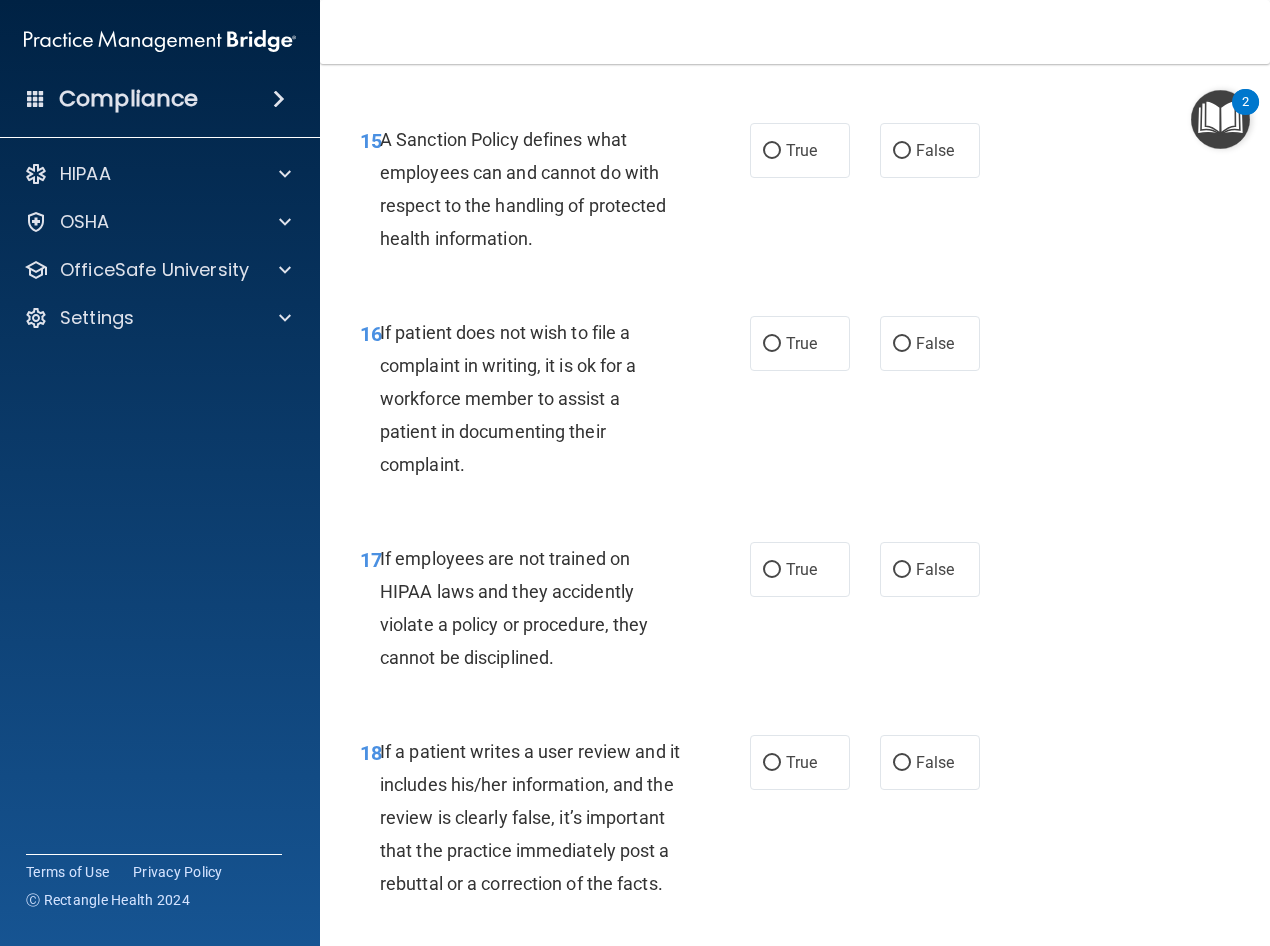 radio on "false" 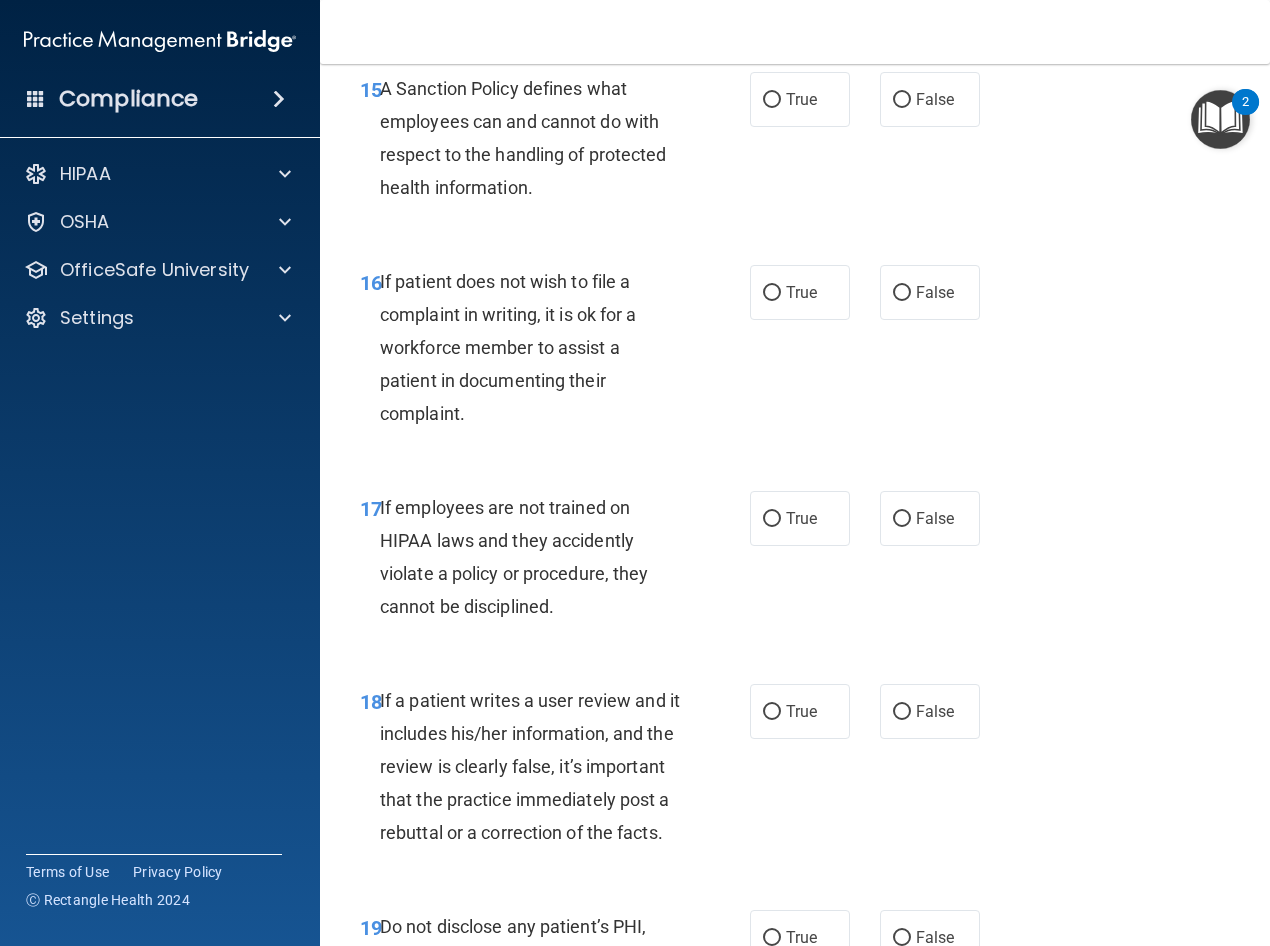 scroll, scrollTop: 3586, scrollLeft: 0, axis: vertical 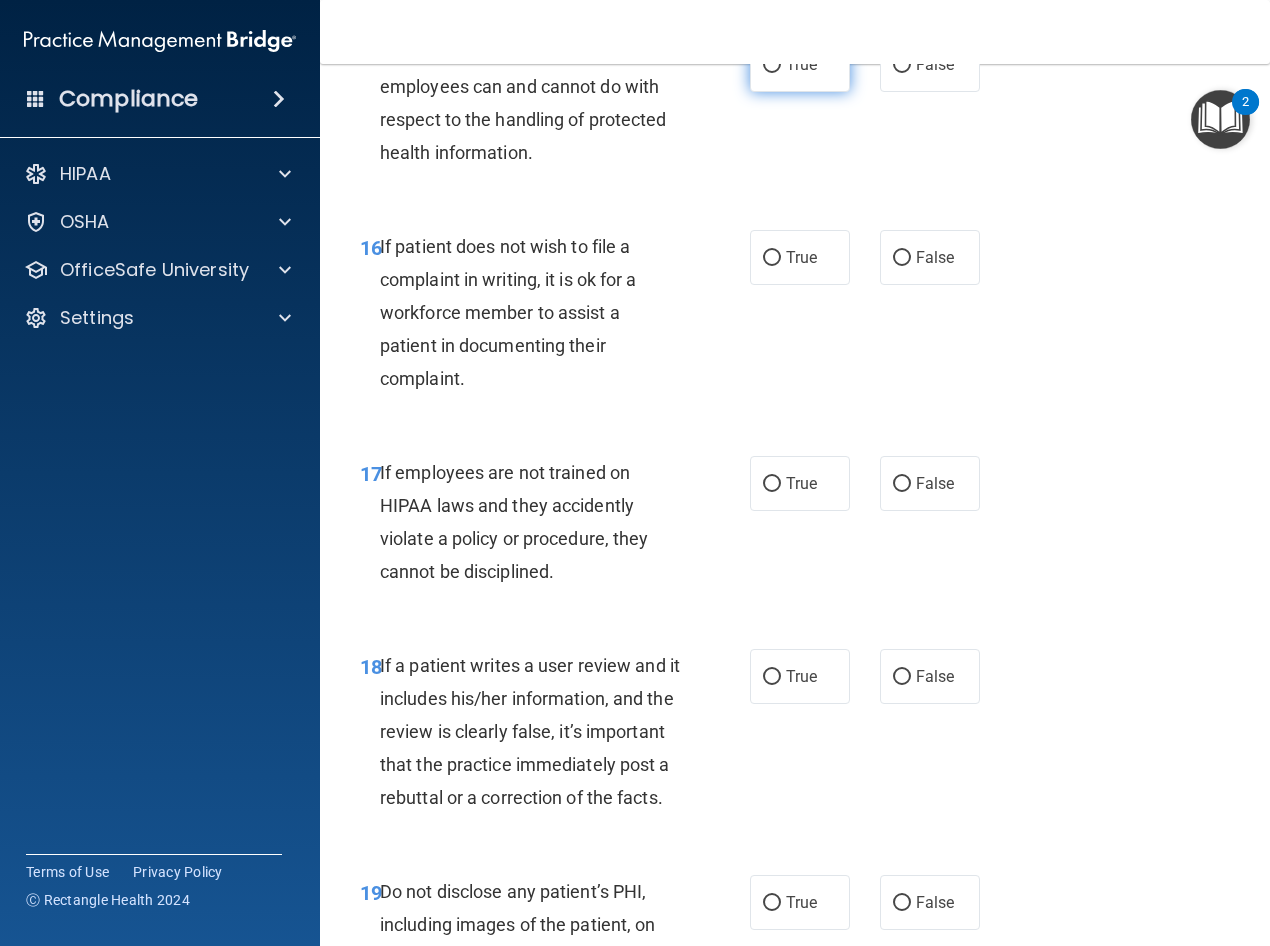 click on "True" at bounding box center (800, 64) 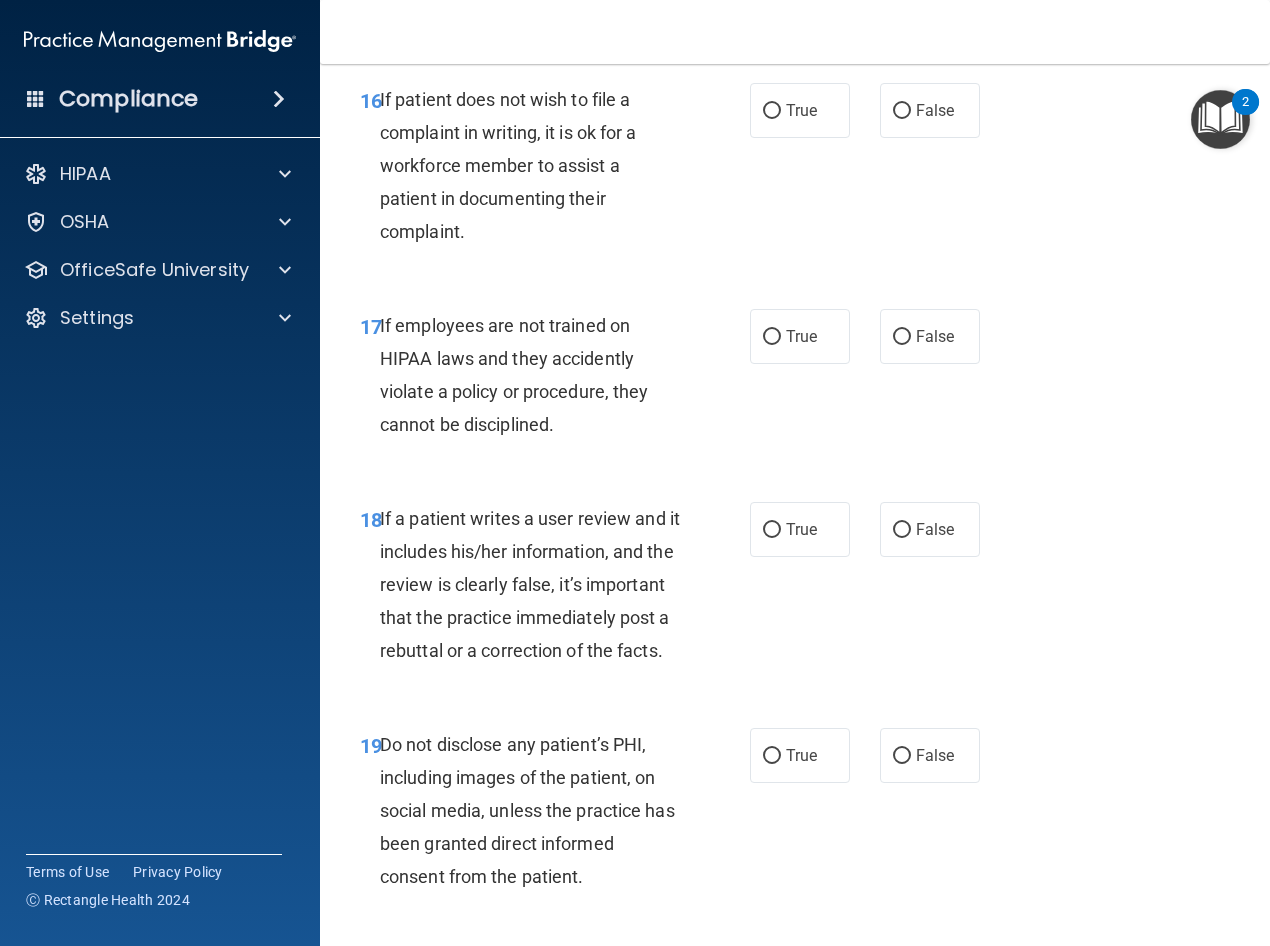 scroll, scrollTop: 3786, scrollLeft: 0, axis: vertical 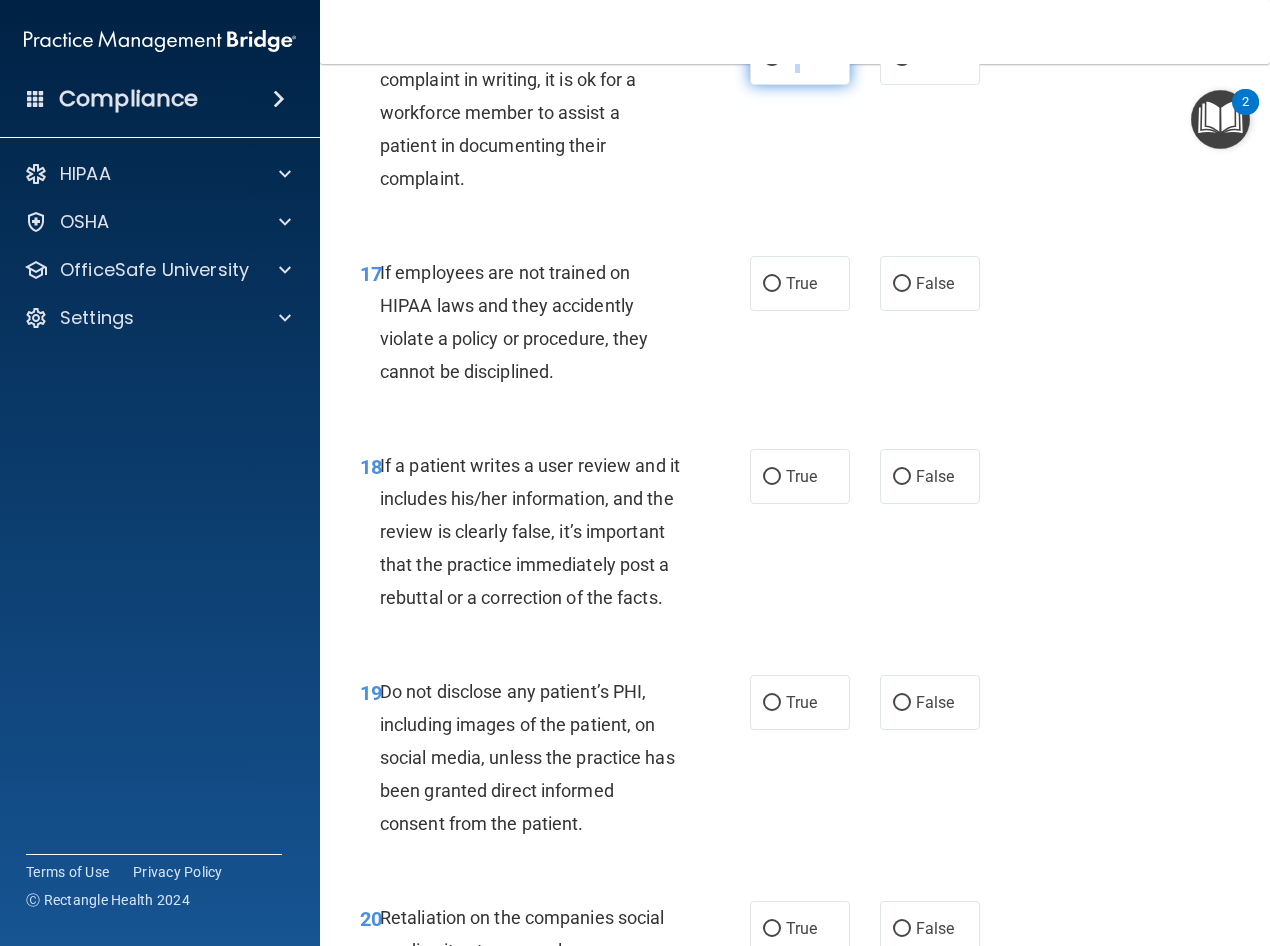 click on "True" at bounding box center [801, 57] 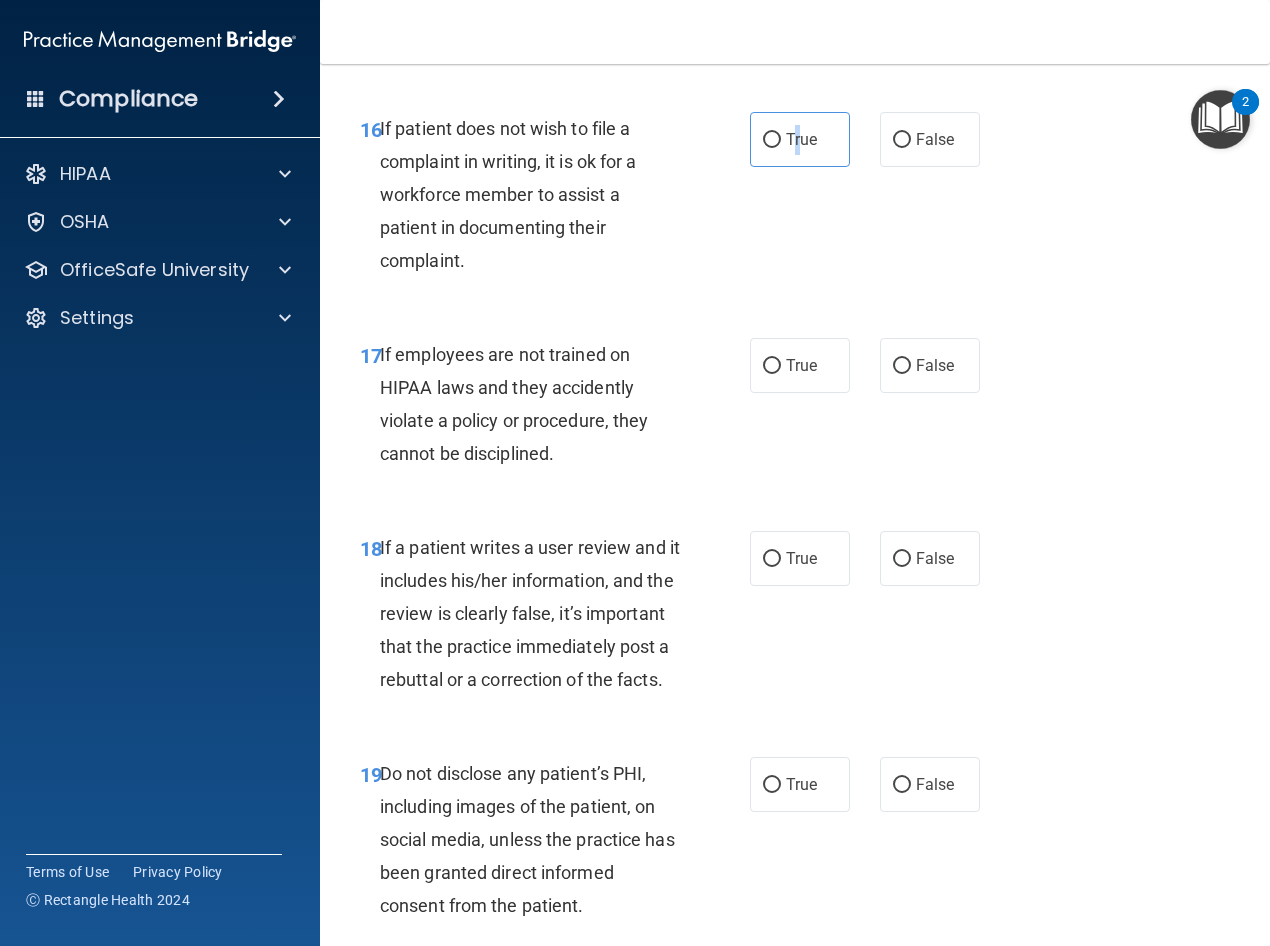 scroll, scrollTop: 3686, scrollLeft: 0, axis: vertical 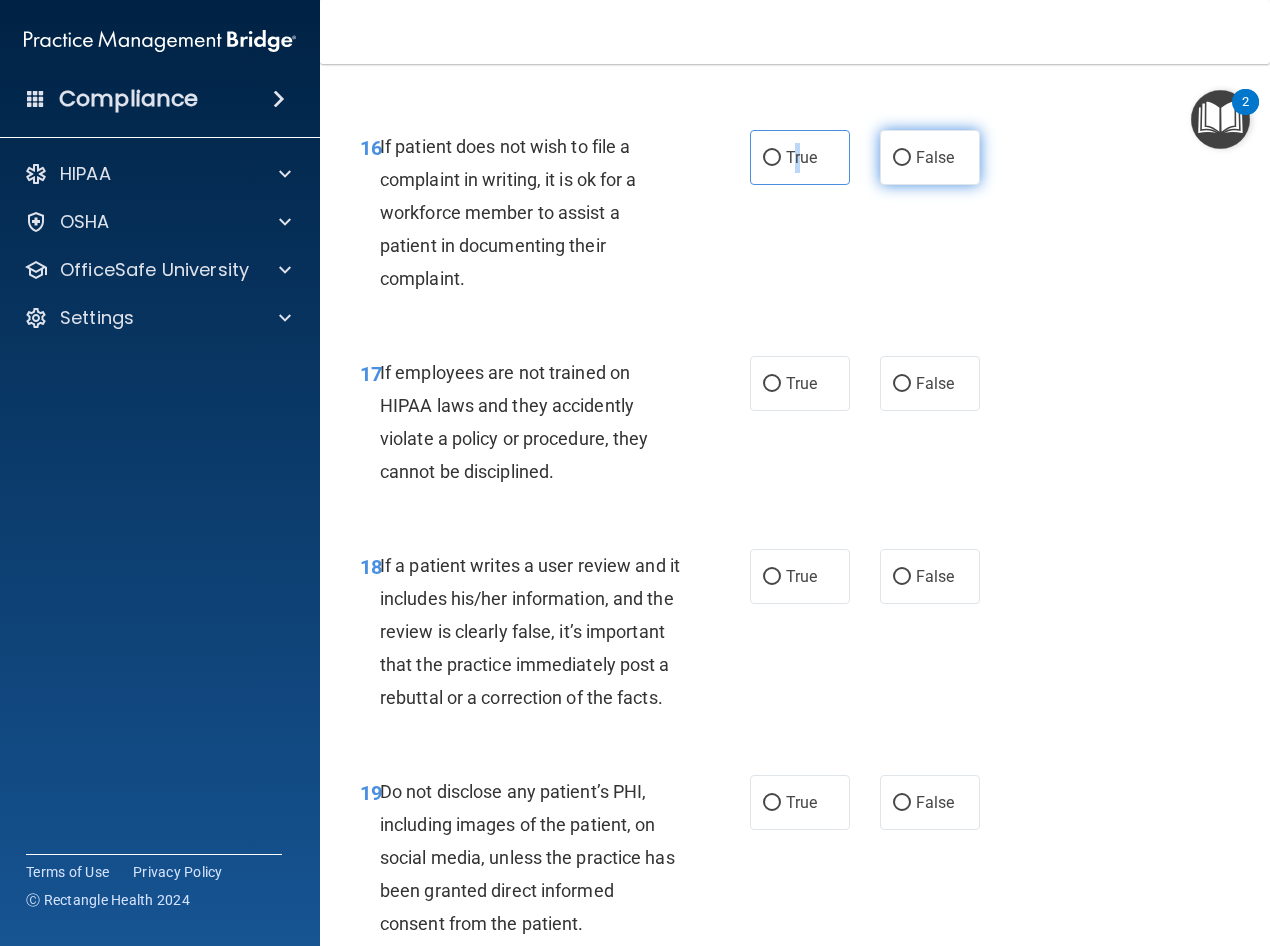 click on "False" at bounding box center (902, 158) 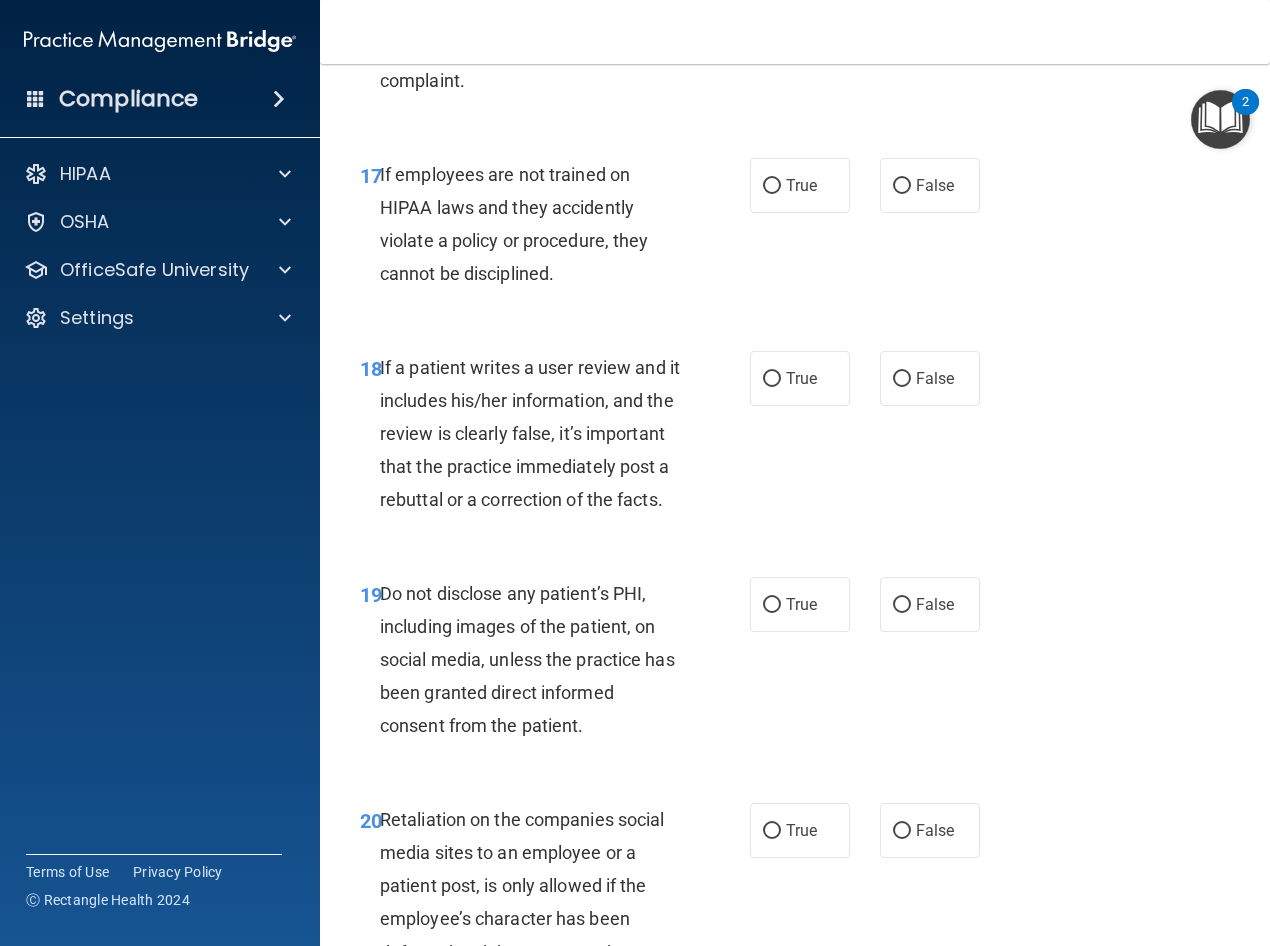 scroll, scrollTop: 3886, scrollLeft: 0, axis: vertical 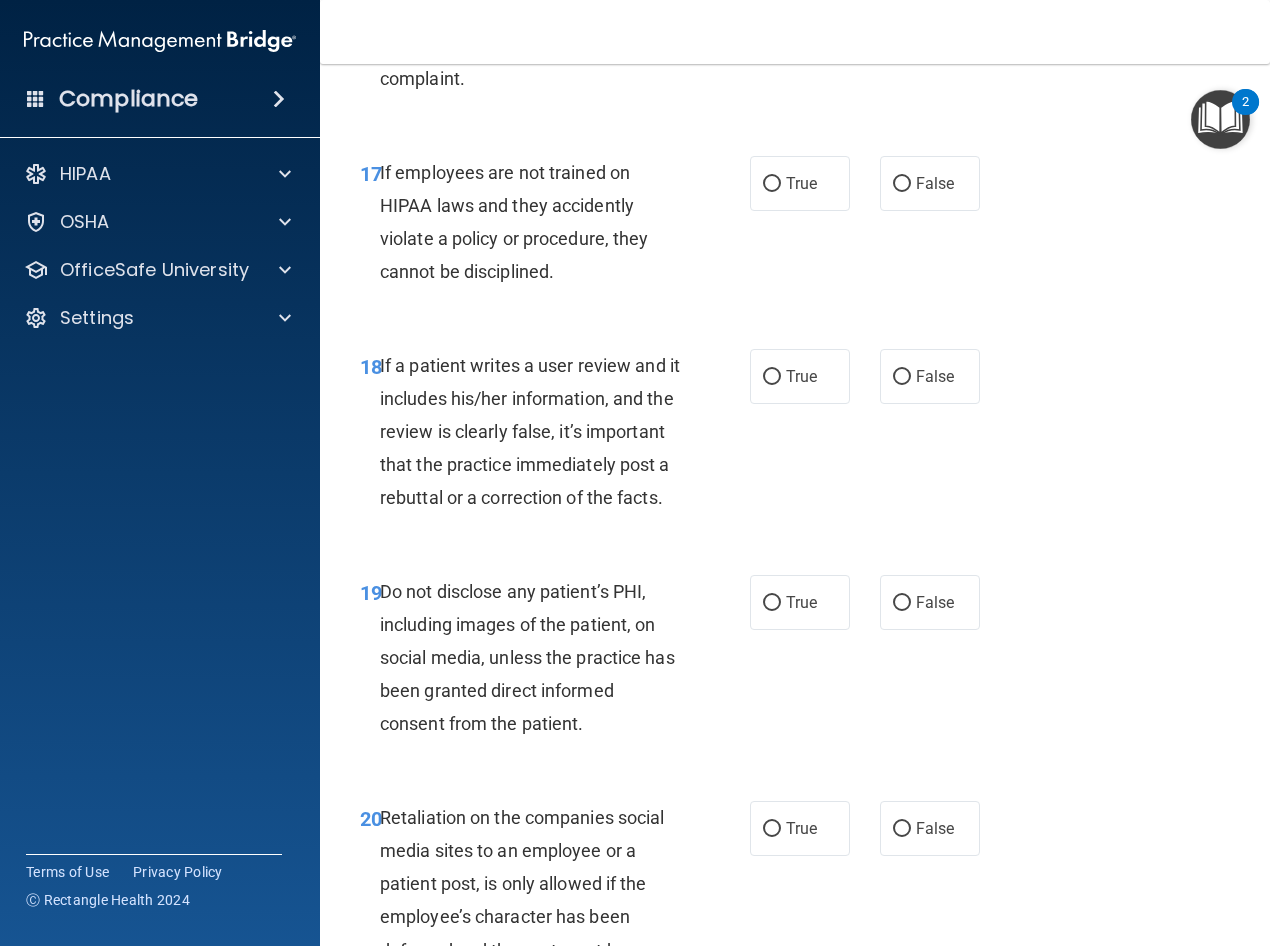 click on "16       If patient does not wish to file a complaint in writing, it is ok for a workforce member to assist a patient in documenting their complaint.                  True           False" at bounding box center [795, 18] 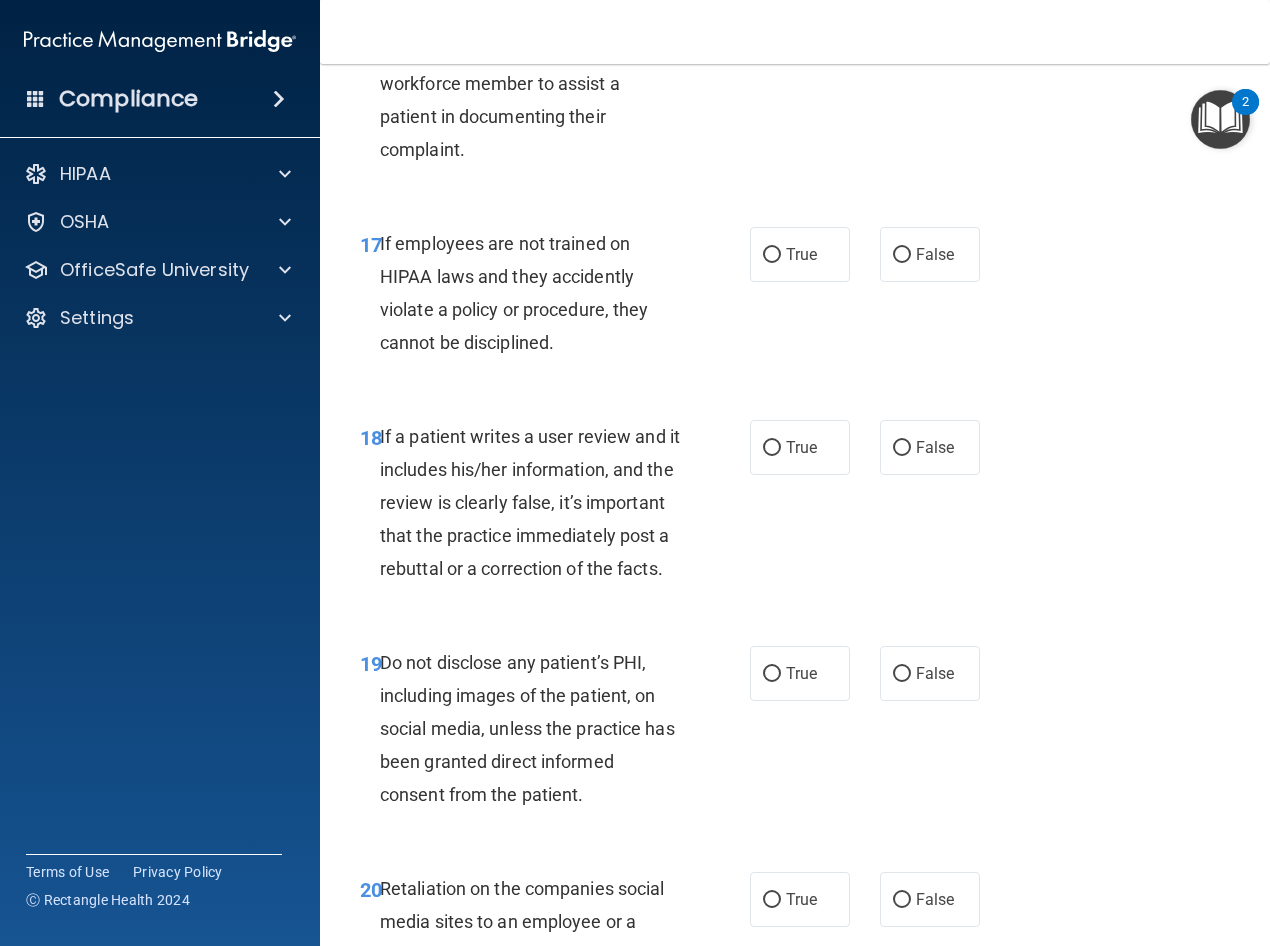 scroll, scrollTop: 3786, scrollLeft: 0, axis: vertical 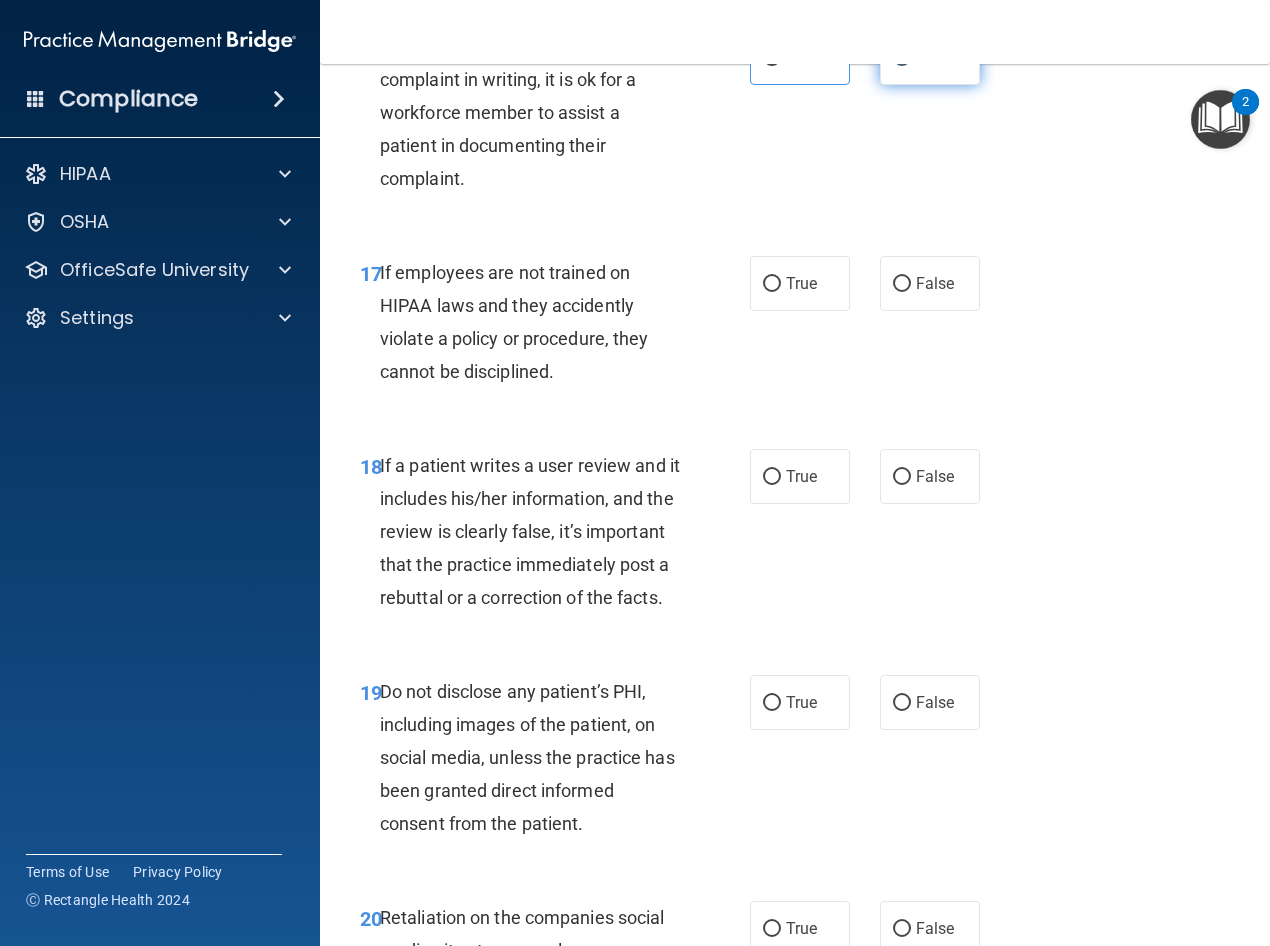 click on "False" at bounding box center [902, 58] 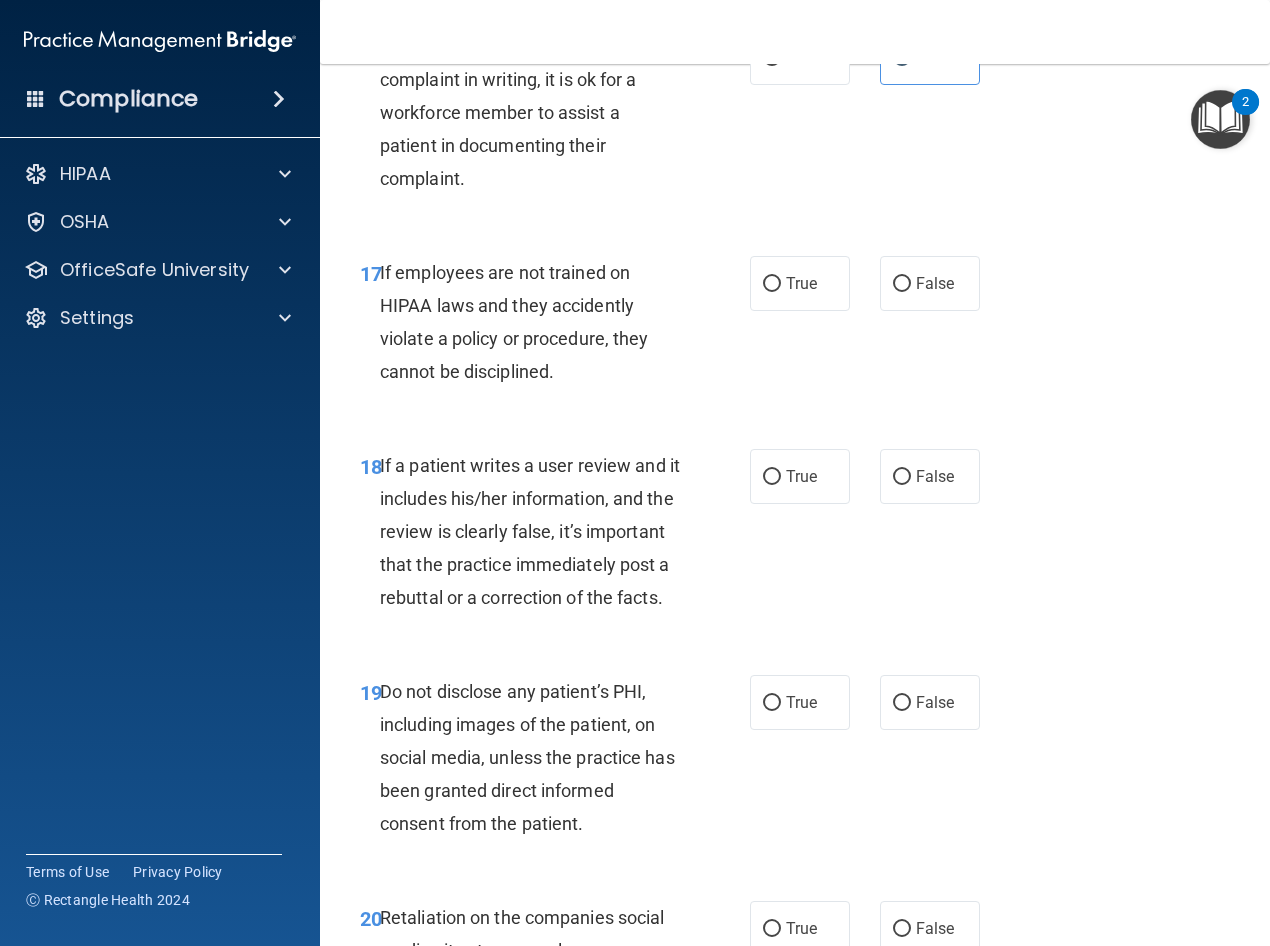 click on "16       If patient does not wish to file a complaint in writing, it is ok for a workforce member to assist a patient in documenting their complaint.                  True           False" at bounding box center (795, 118) 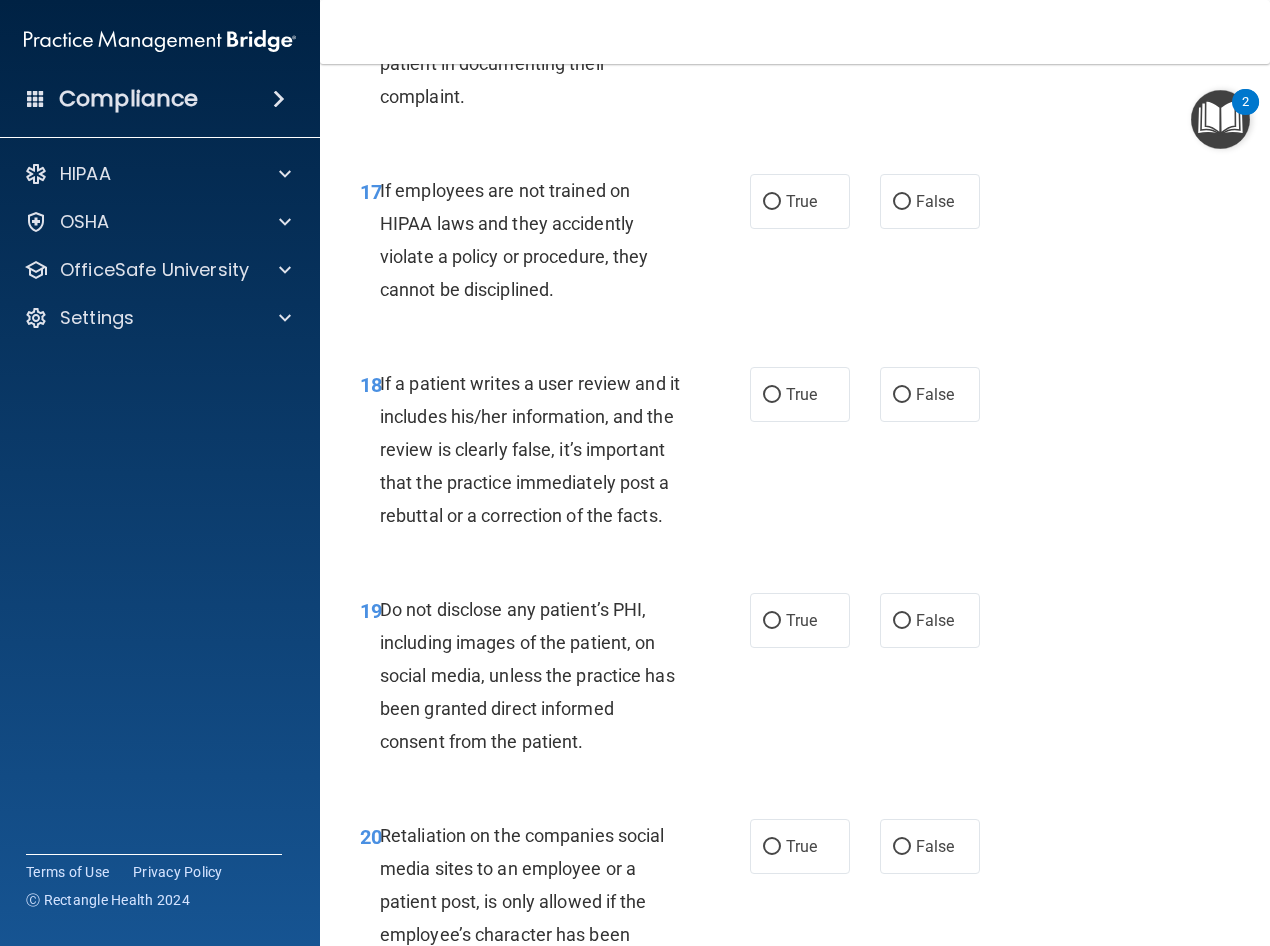 scroll, scrollTop: 3986, scrollLeft: 0, axis: vertical 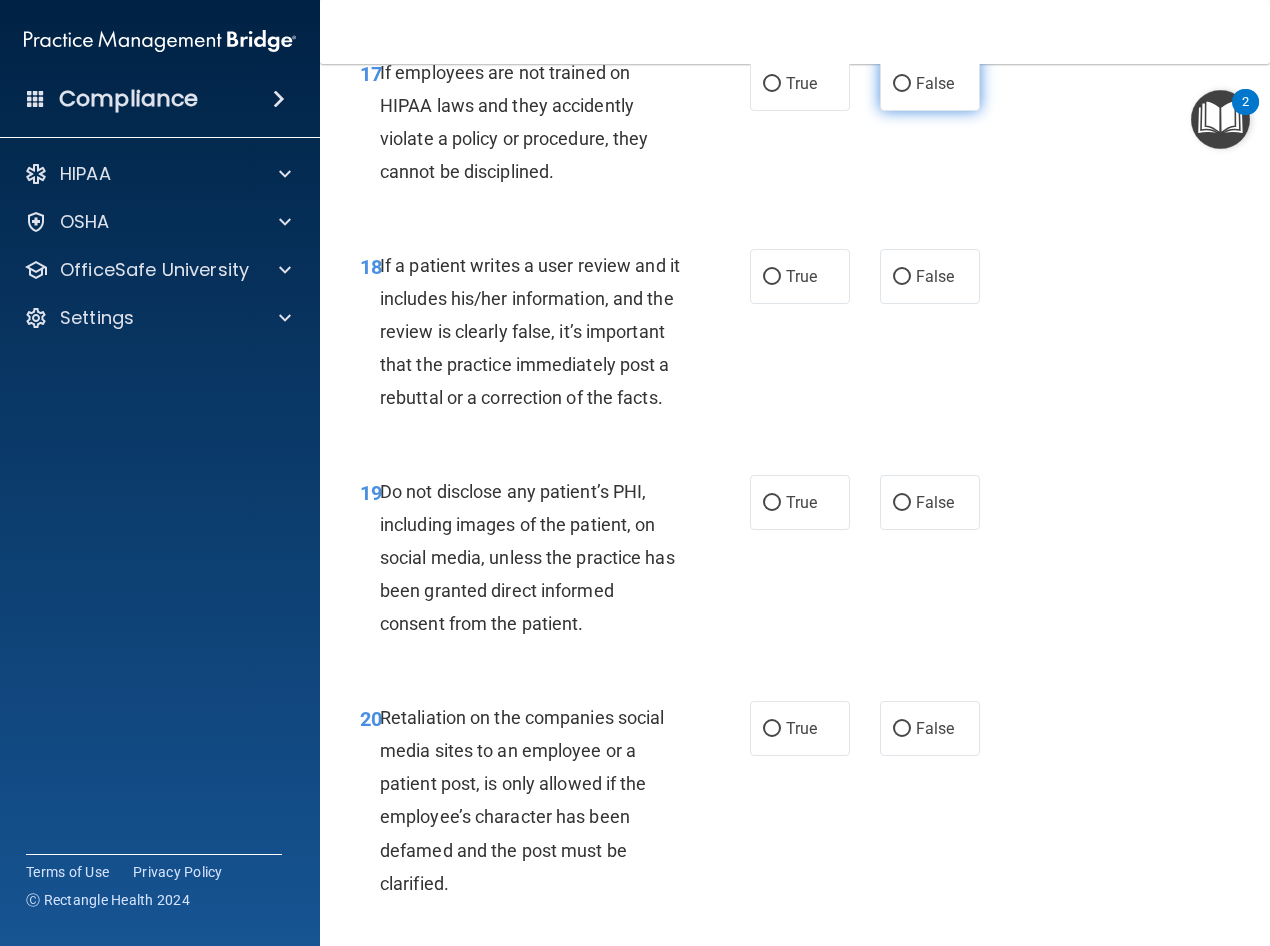 click on "False" at bounding box center [902, 84] 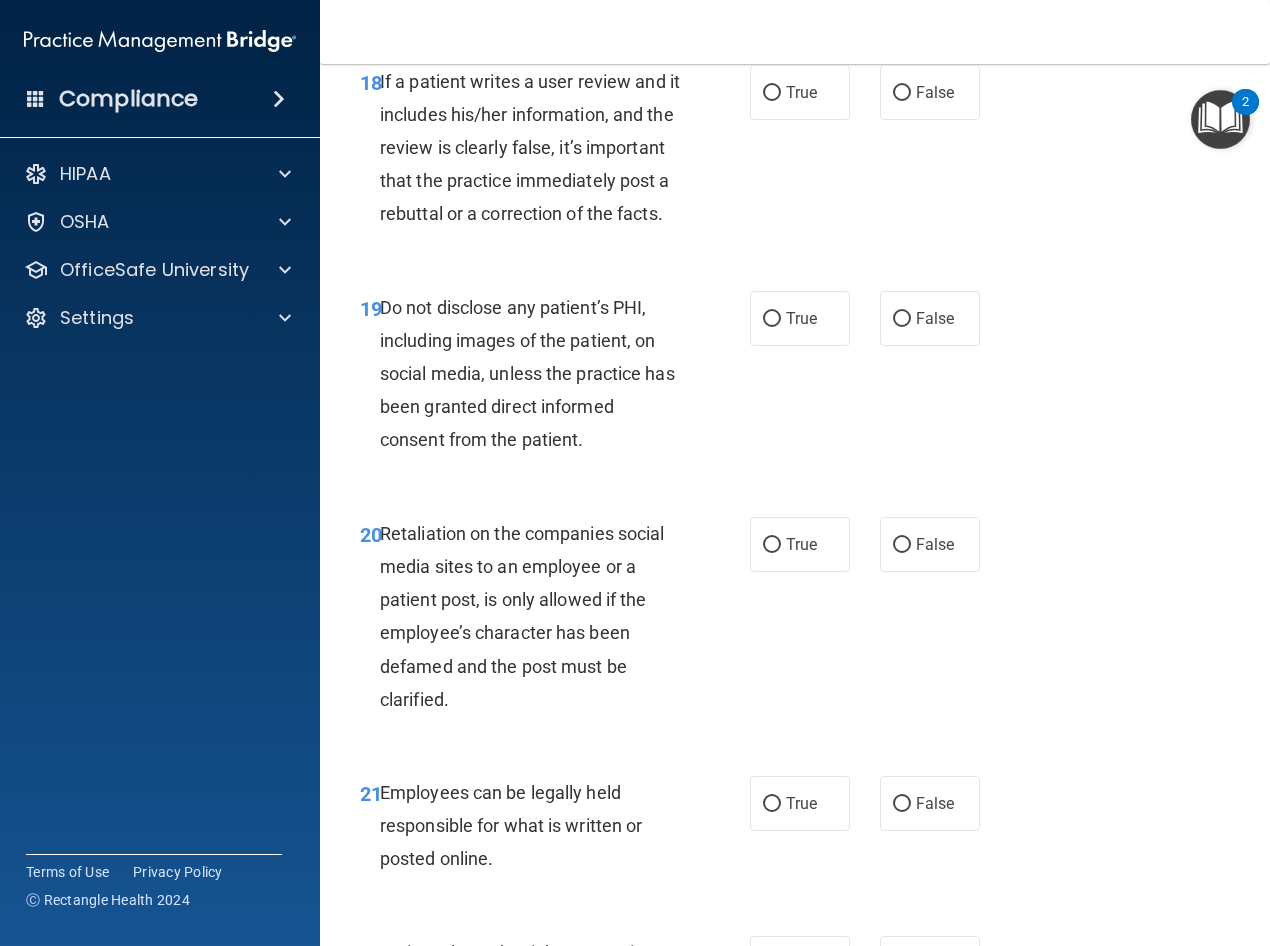 scroll, scrollTop: 4186, scrollLeft: 0, axis: vertical 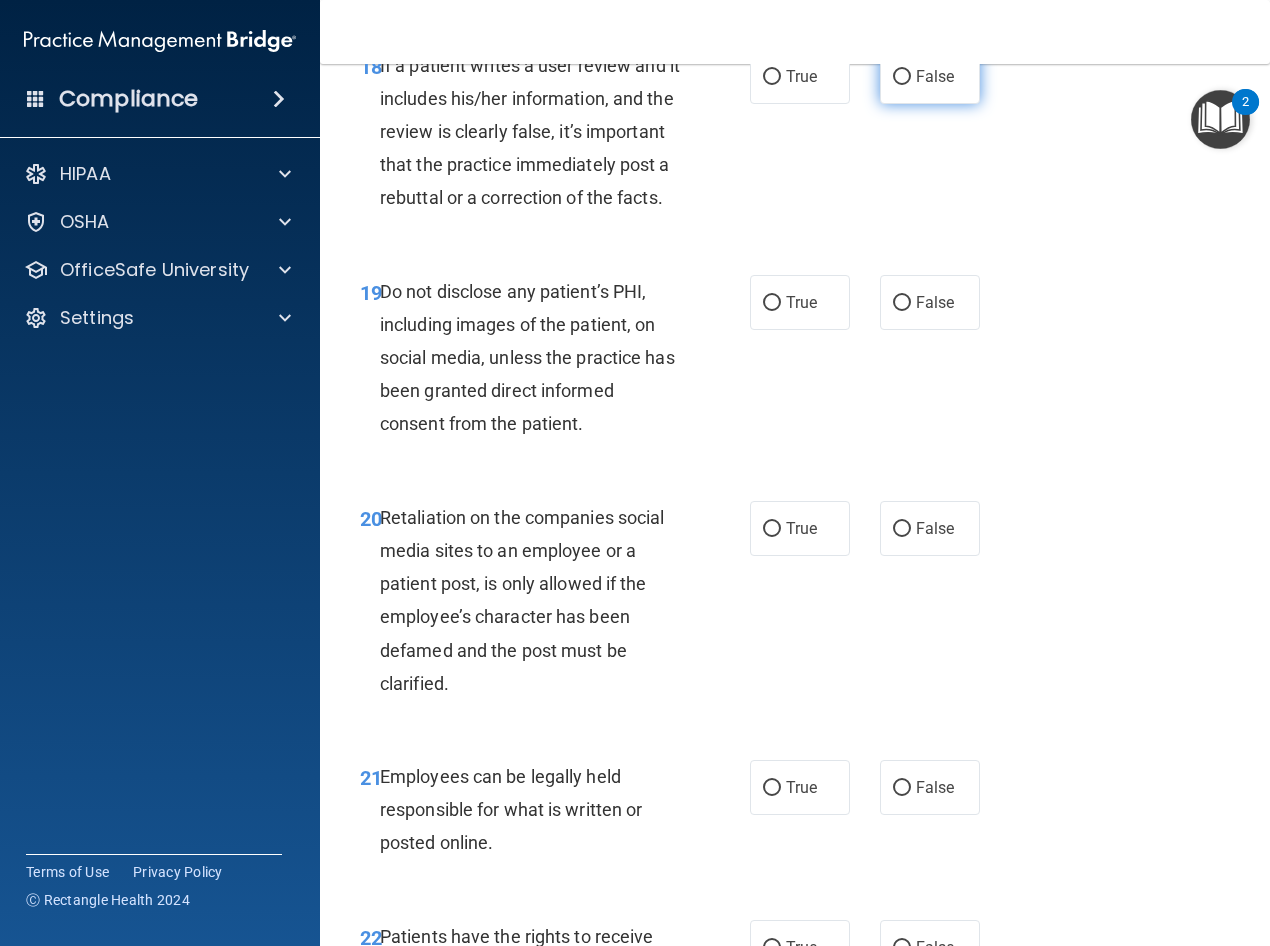 click on "False" at bounding box center [902, 77] 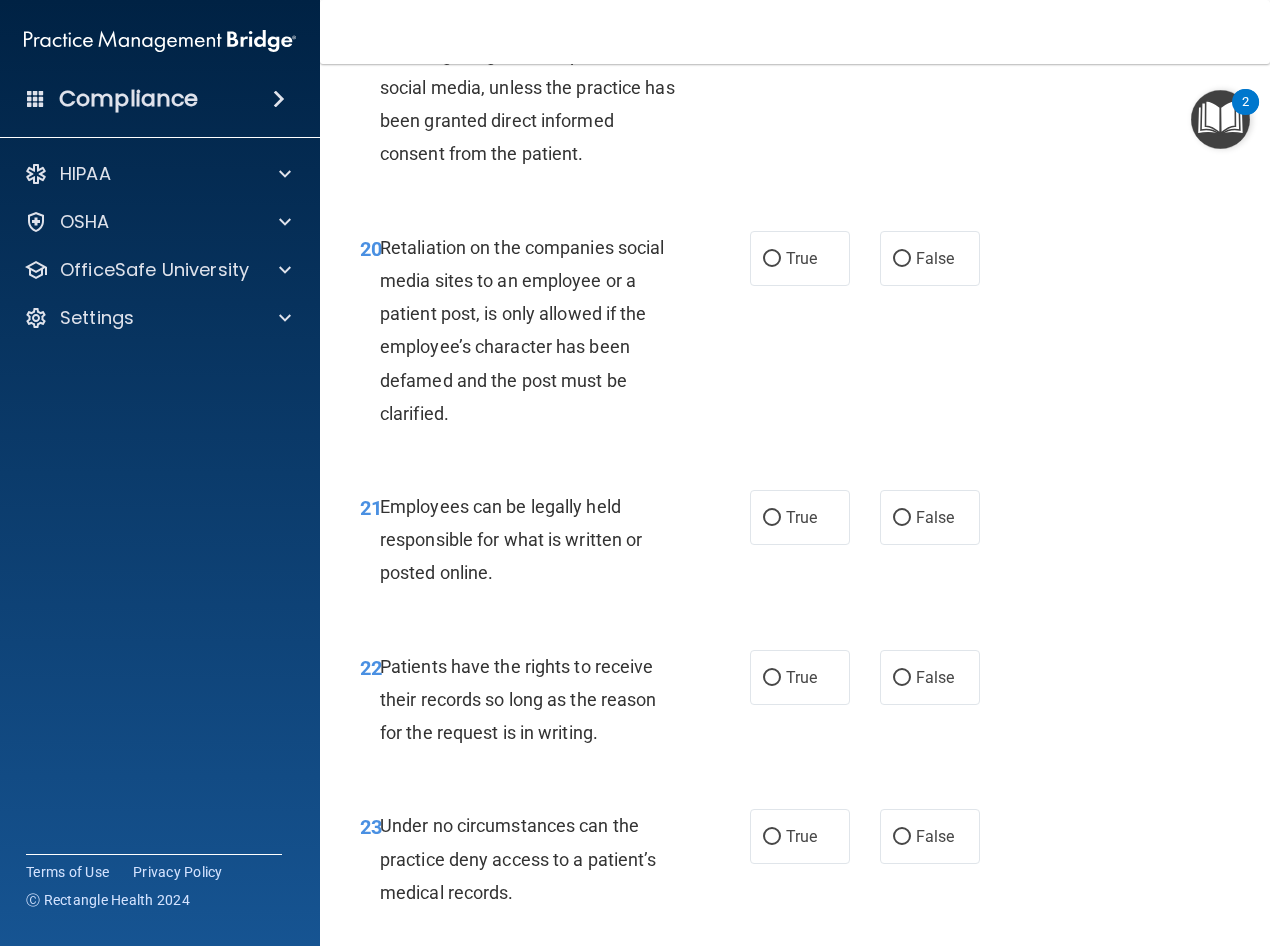 scroll, scrollTop: 4486, scrollLeft: 0, axis: vertical 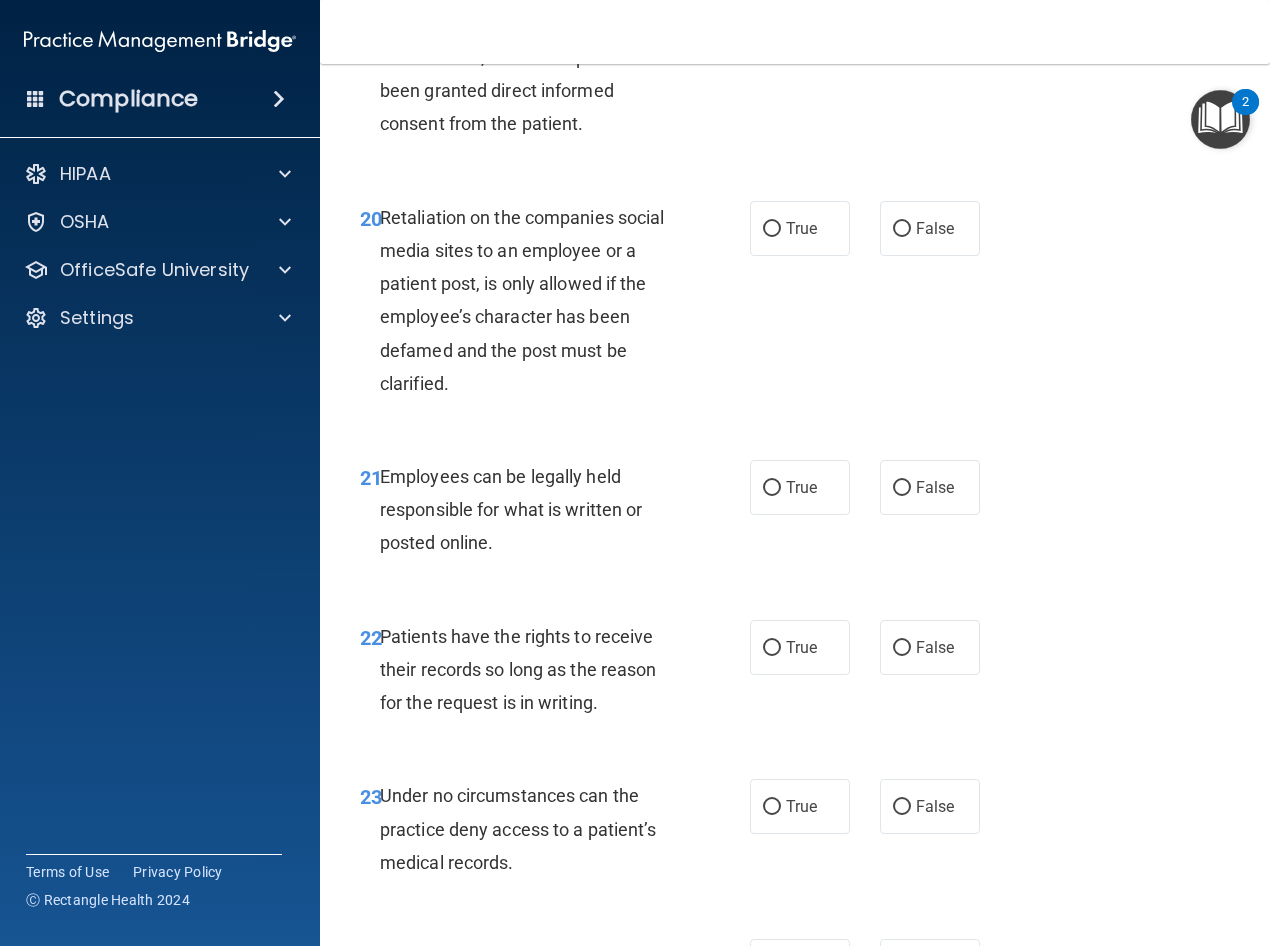 click on "True" at bounding box center [772, 3] 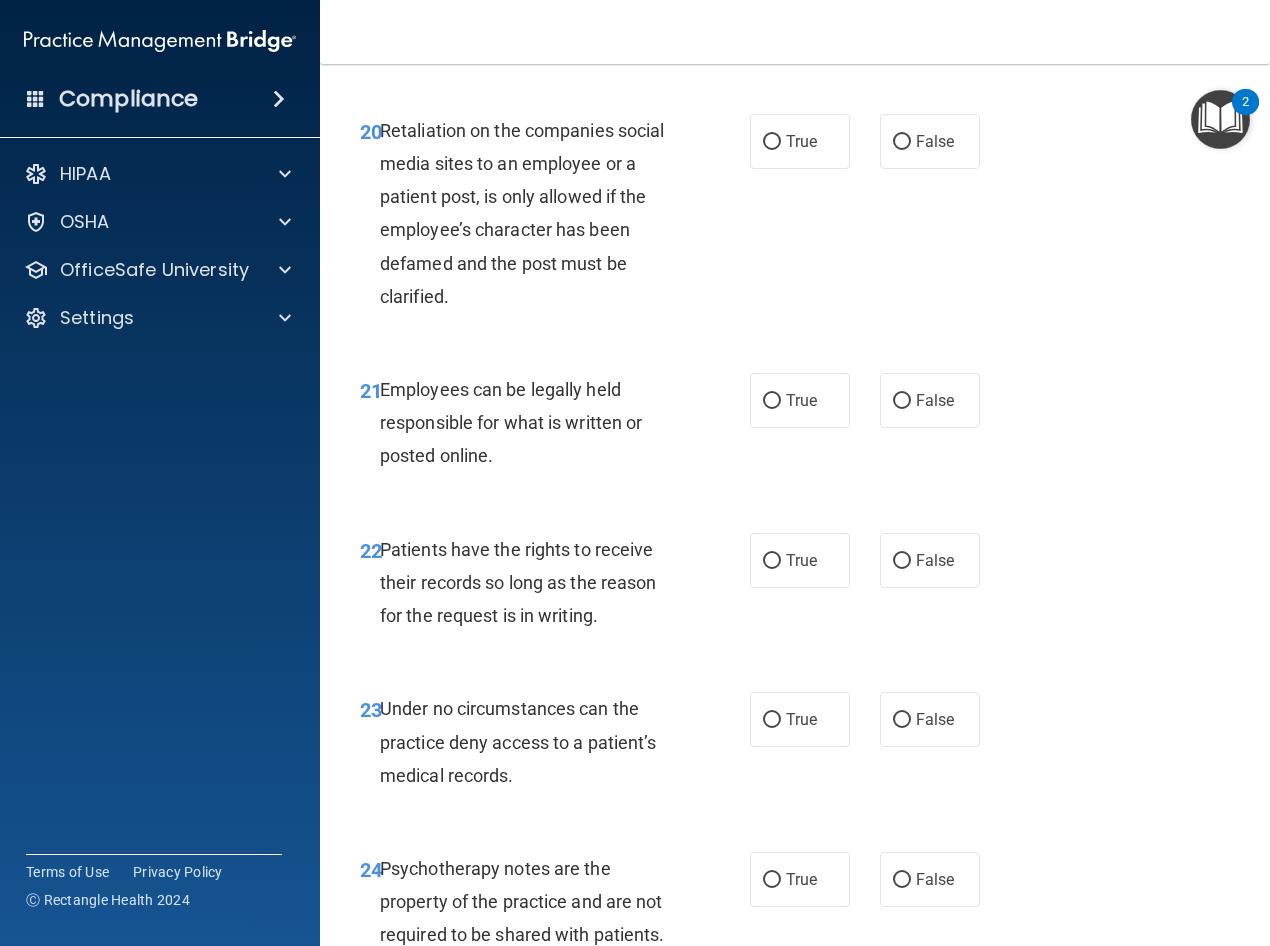 scroll, scrollTop: 4686, scrollLeft: 0, axis: vertical 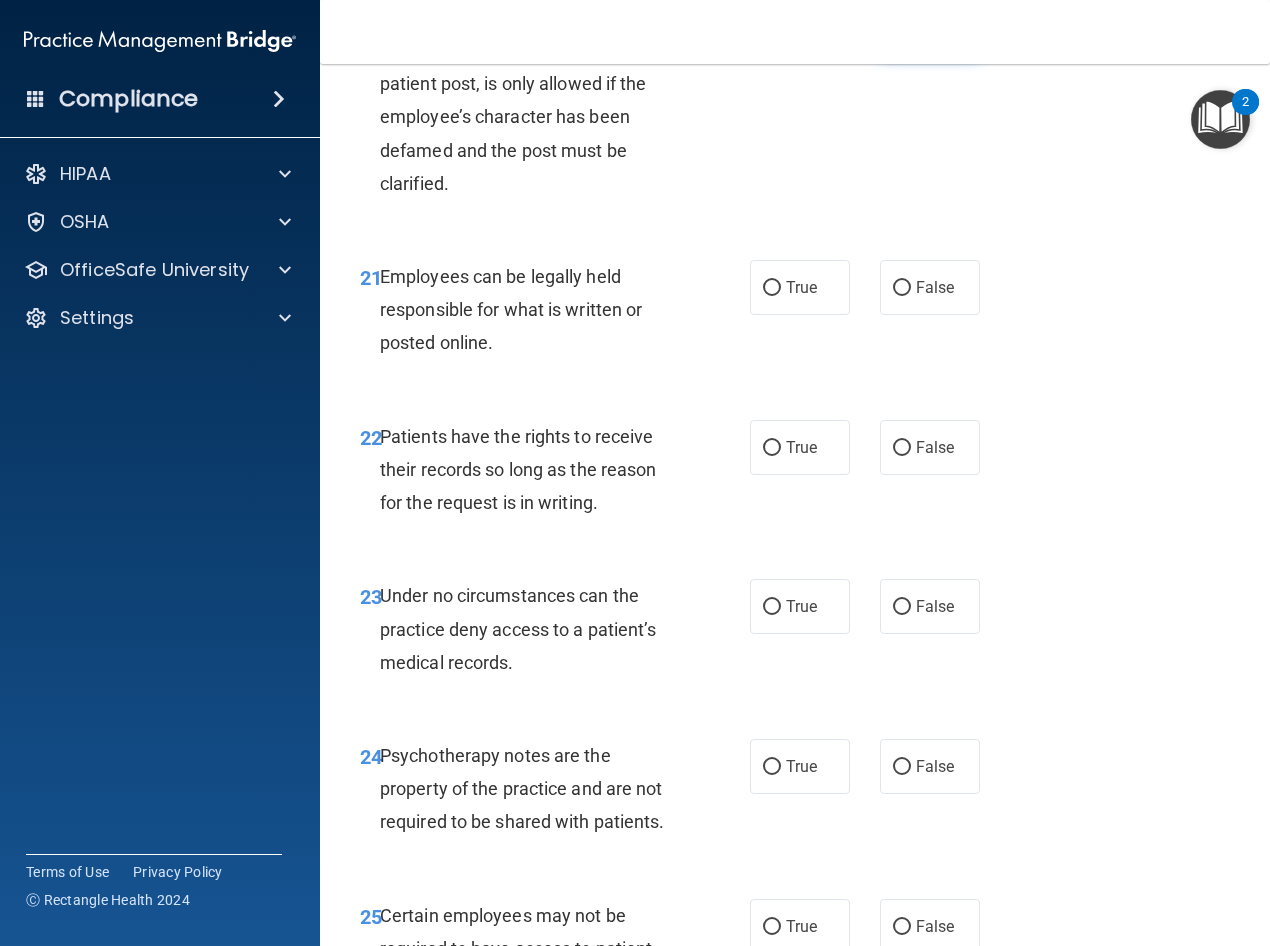 drag, startPoint x: 890, startPoint y: 171, endPoint x: 893, endPoint y: 205, distance: 34.132095 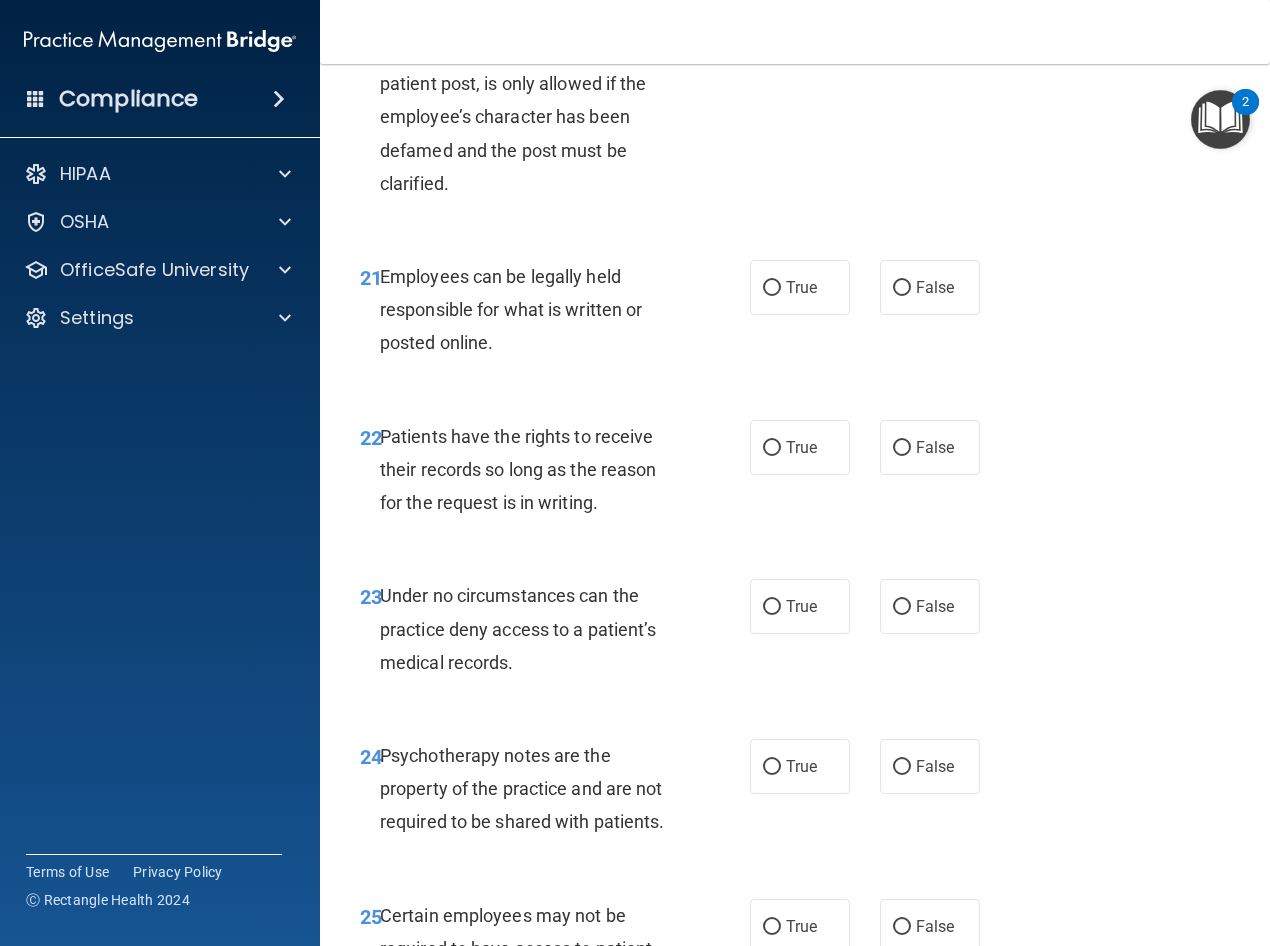 click on "False" at bounding box center [902, 29] 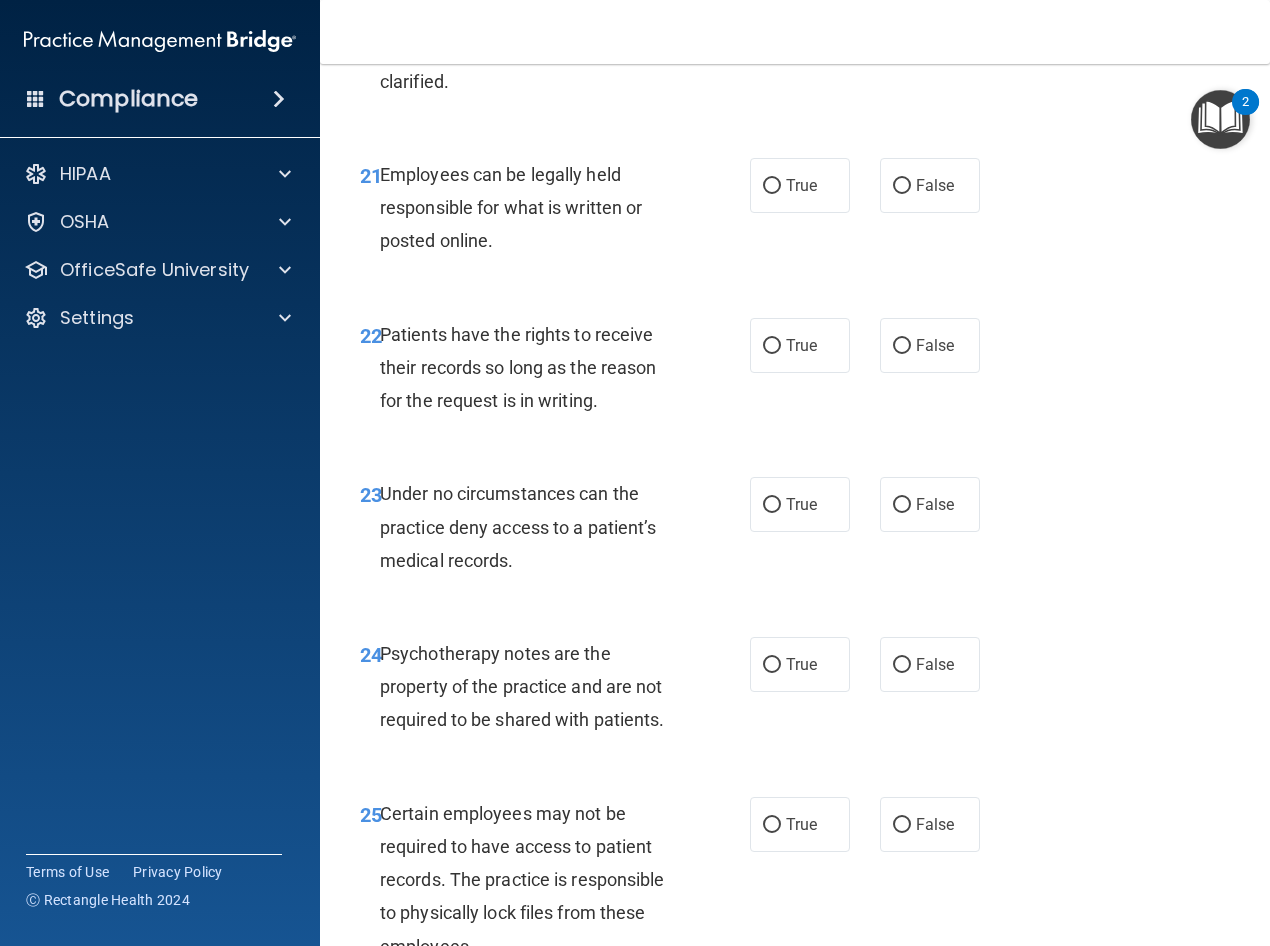 scroll, scrollTop: 4886, scrollLeft: 0, axis: vertical 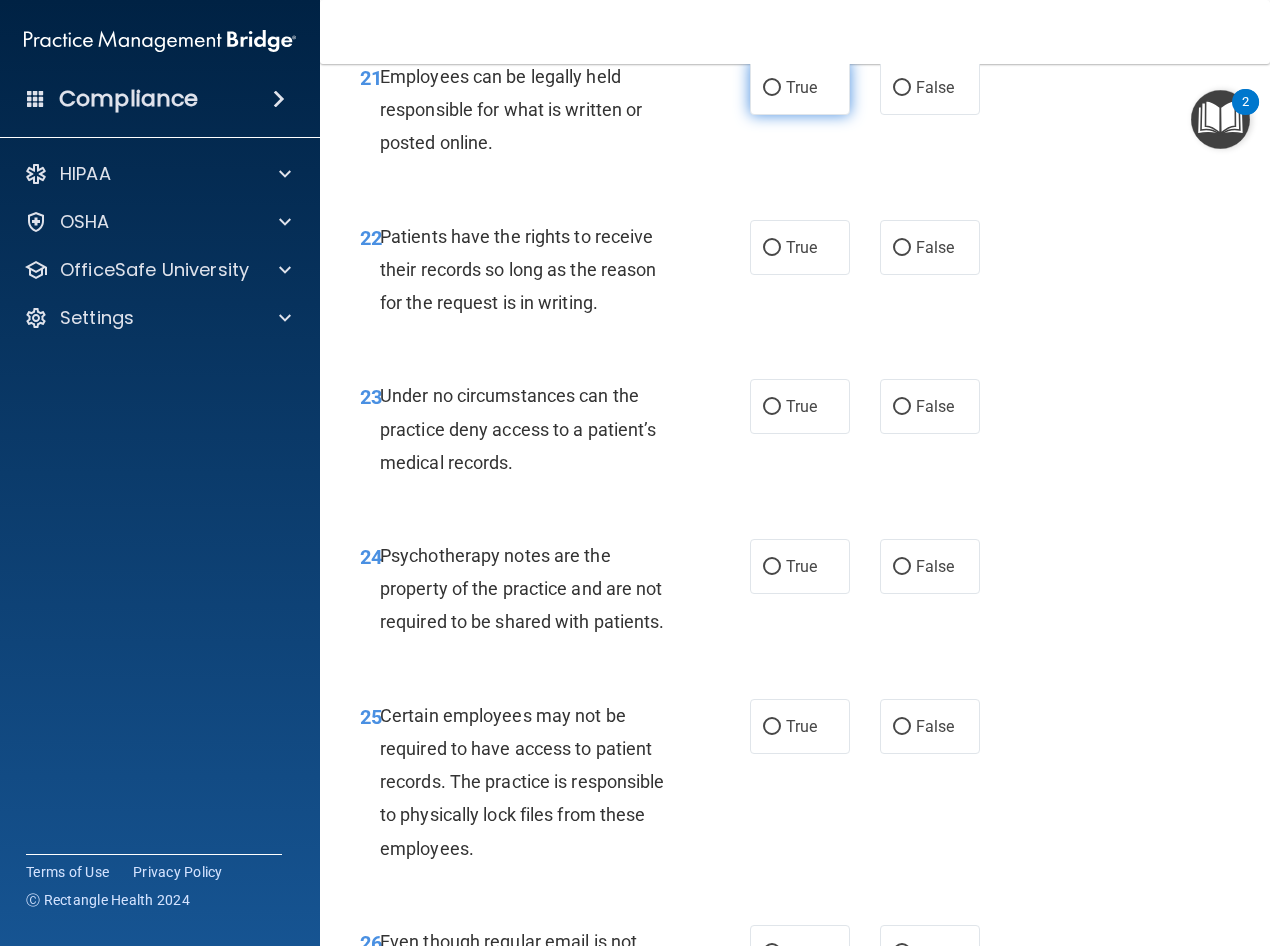 click on "True" at bounding box center [772, 88] 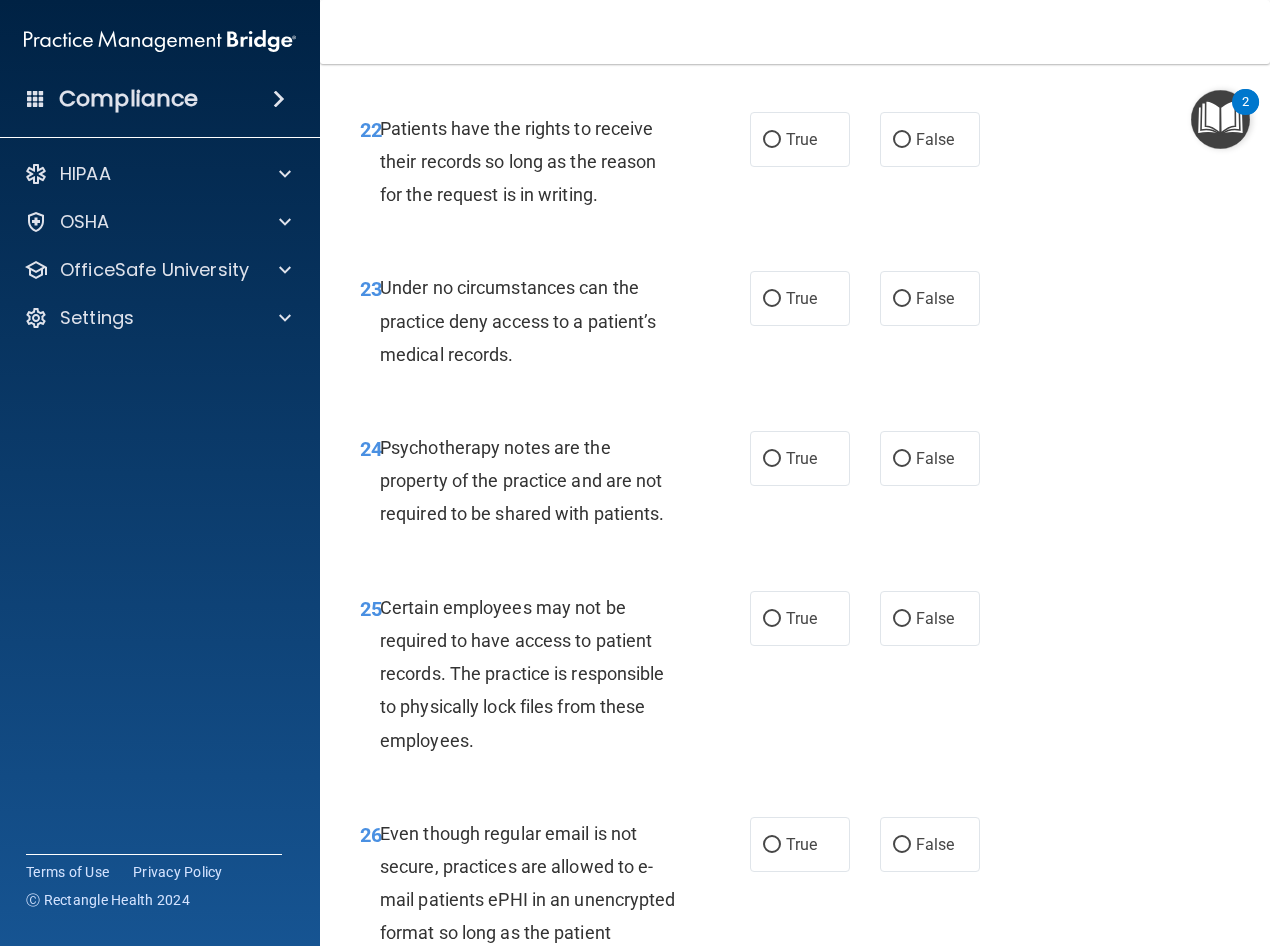 scroll, scrollTop: 5086, scrollLeft: 0, axis: vertical 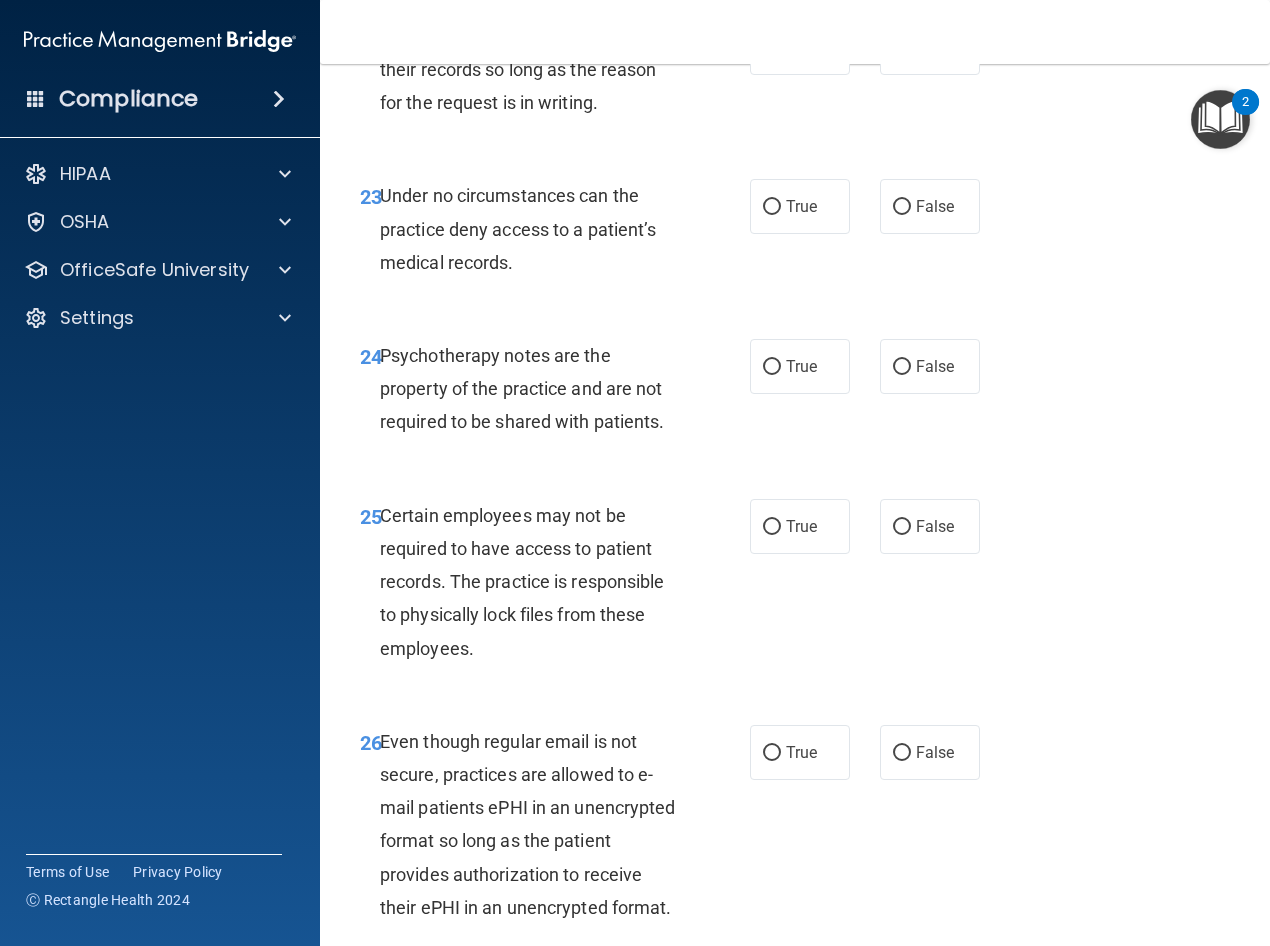 drag, startPoint x: 889, startPoint y: 177, endPoint x: 836, endPoint y: 243, distance: 84.646324 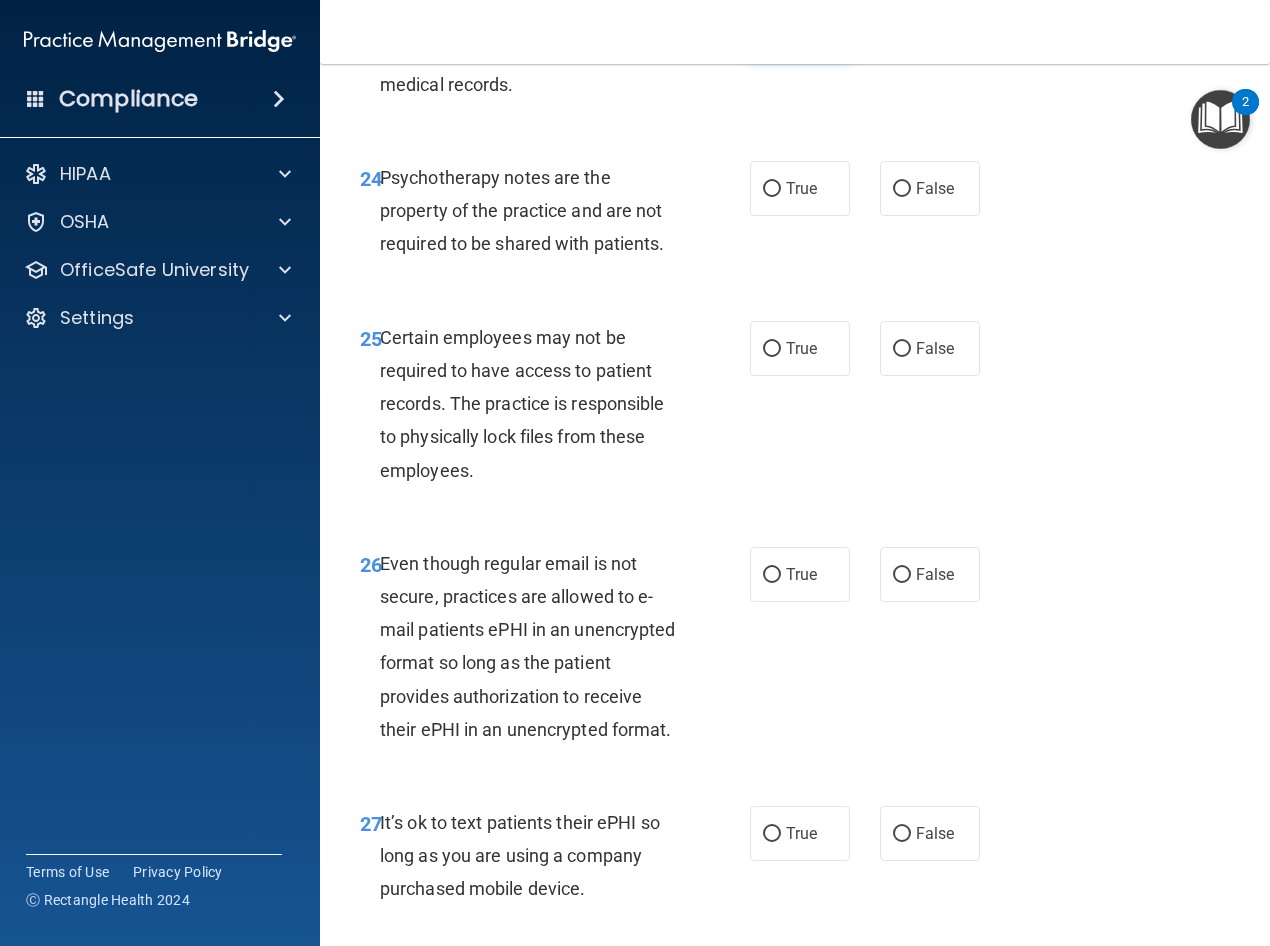 scroll, scrollTop: 5286, scrollLeft: 0, axis: vertical 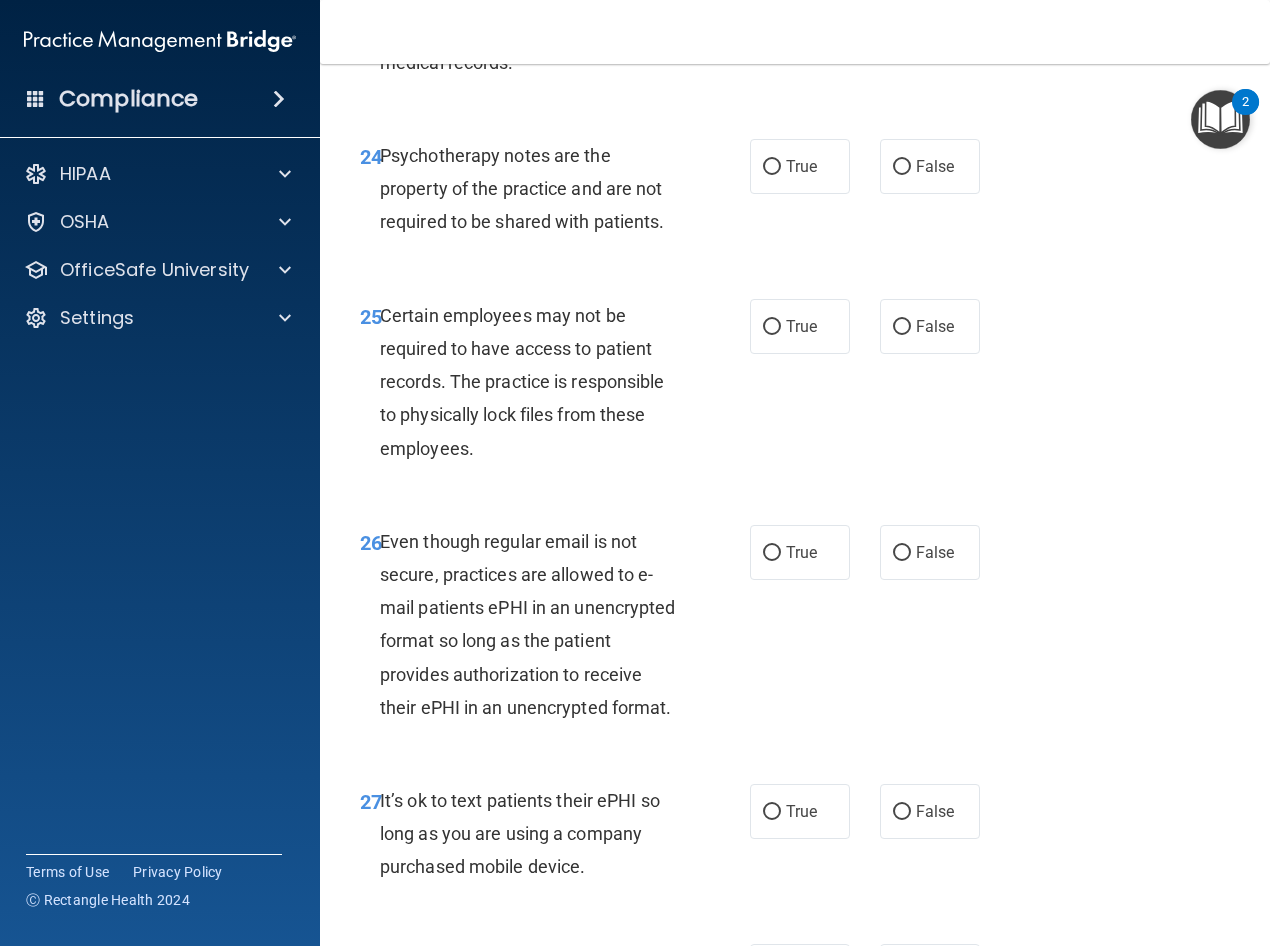 drag, startPoint x: 764, startPoint y: 138, endPoint x: 775, endPoint y: 157, distance: 21.954498 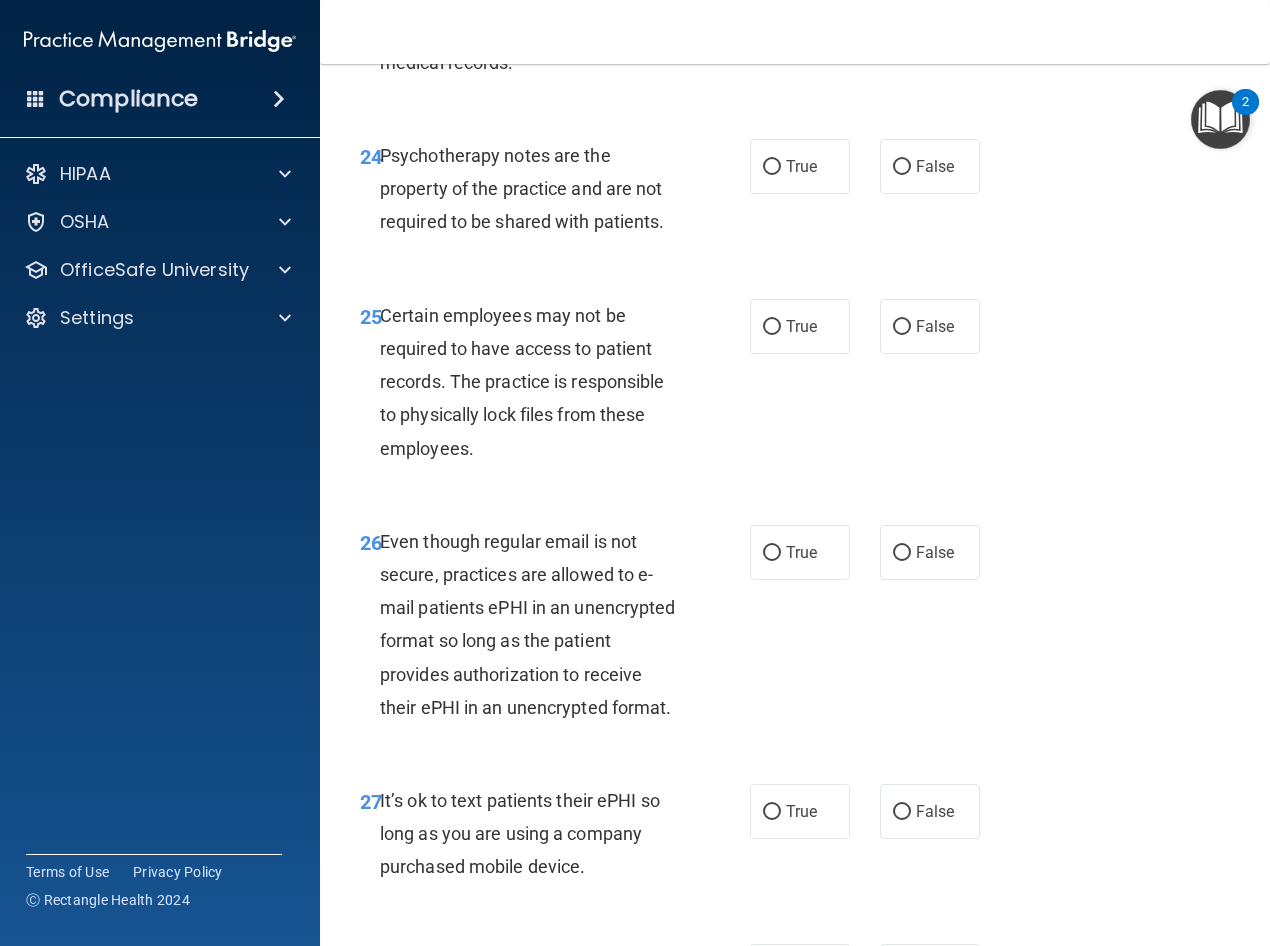 scroll, scrollTop: 5386, scrollLeft: 0, axis: vertical 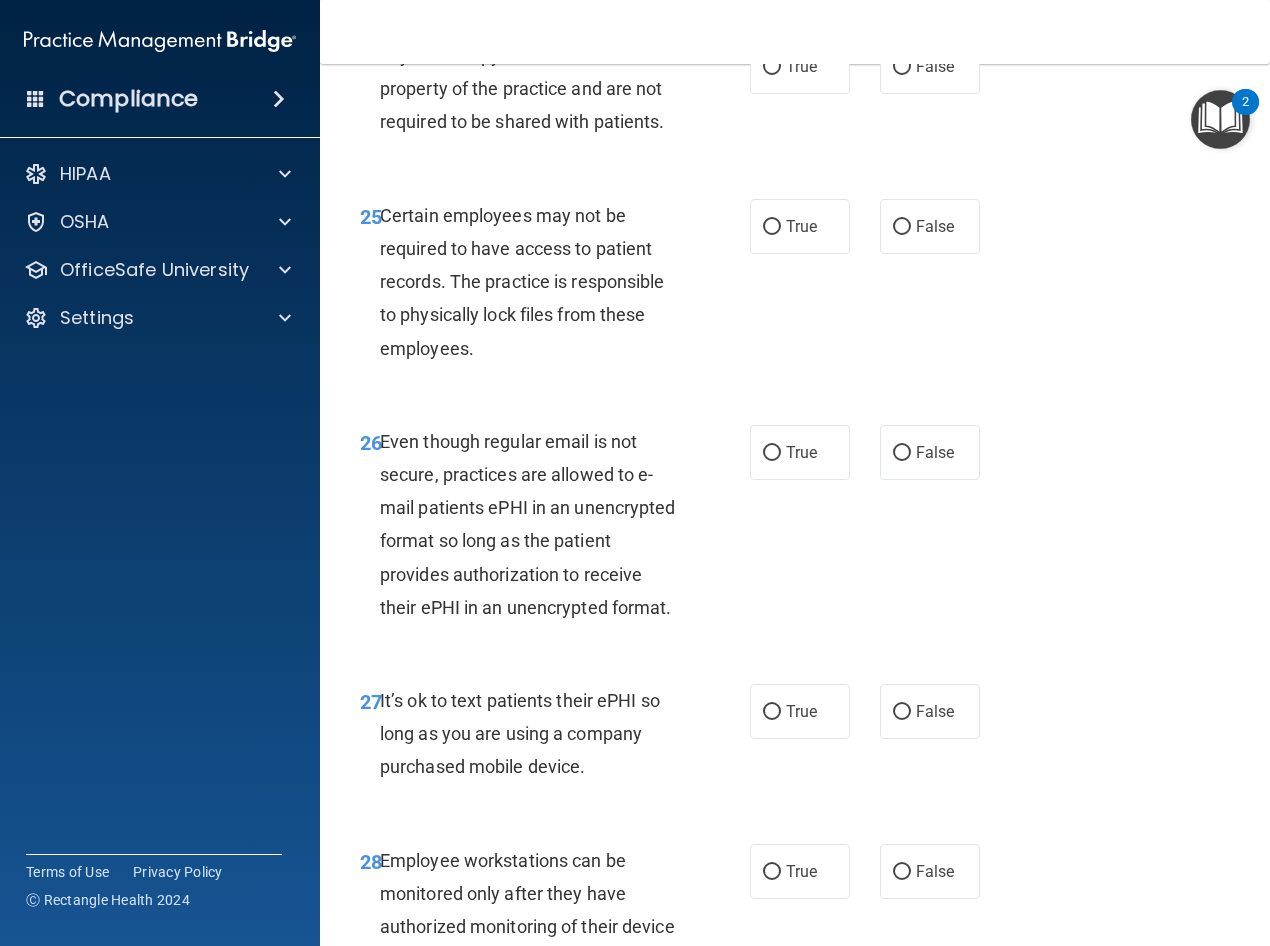 drag, startPoint x: 901, startPoint y: 189, endPoint x: 894, endPoint y: 244, distance: 55.443665 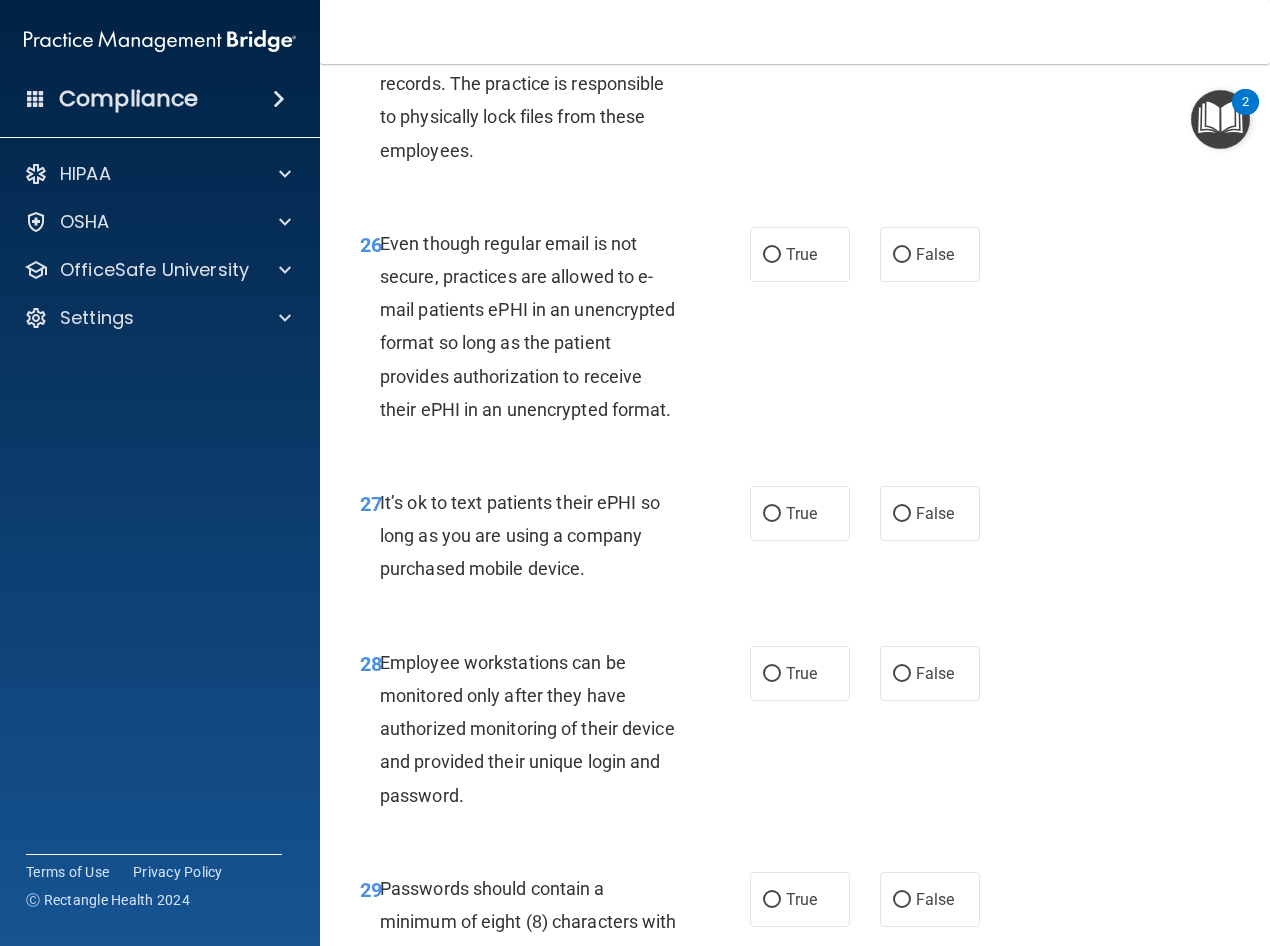 scroll, scrollTop: 5586, scrollLeft: 0, axis: vertical 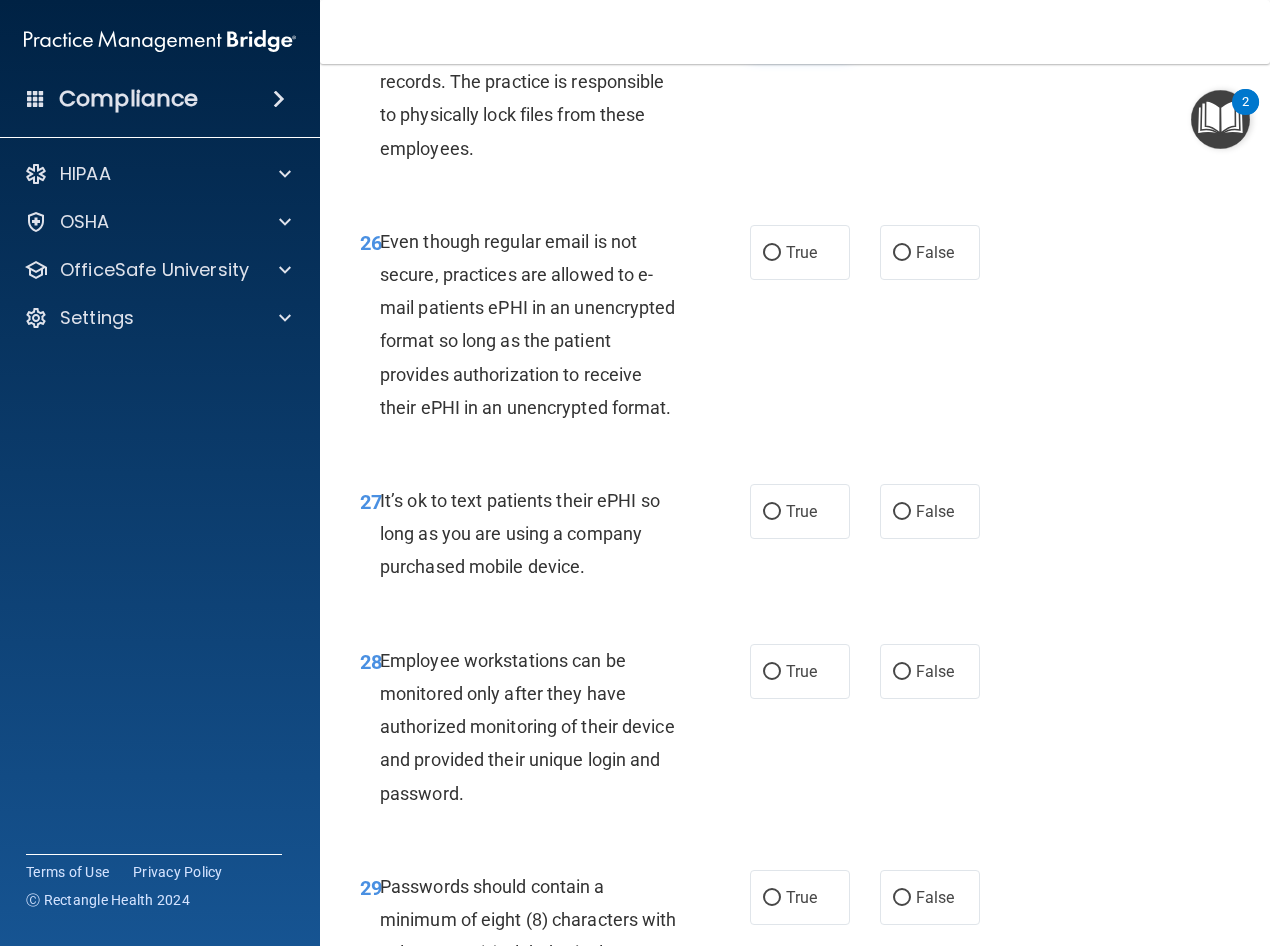 click on "True" at bounding box center [772, 27] 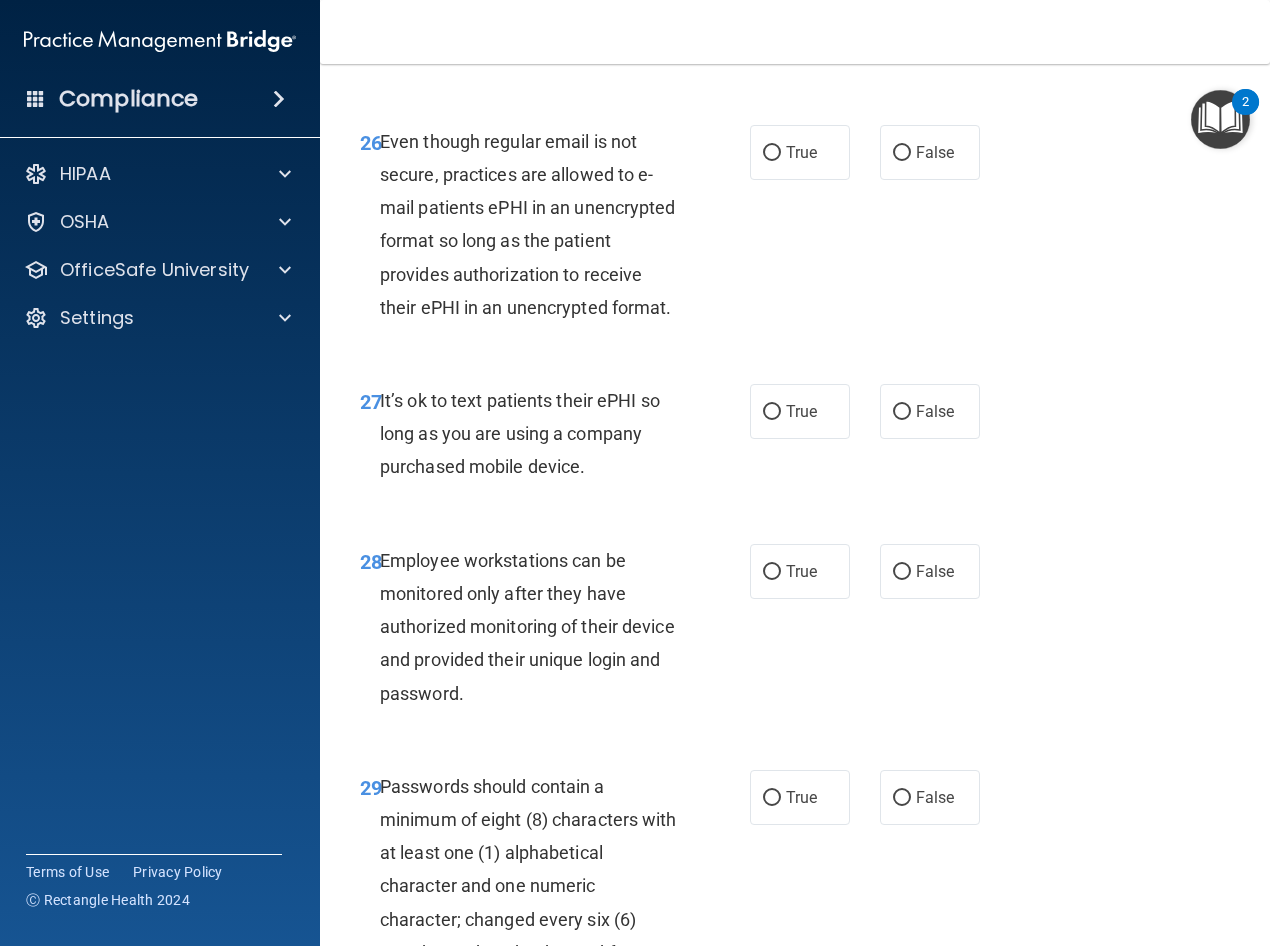 scroll, scrollTop: 5786, scrollLeft: 0, axis: vertical 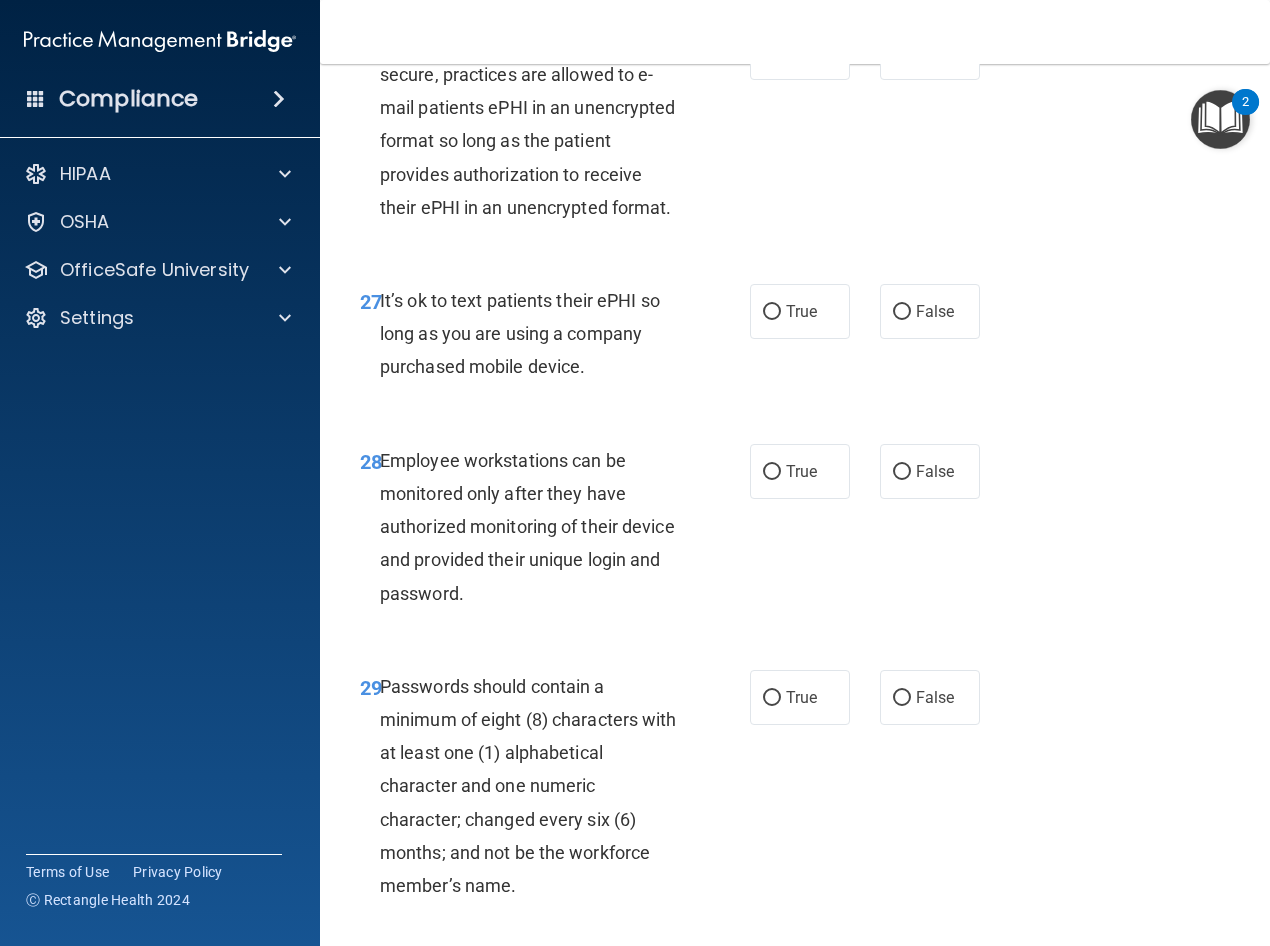 drag, startPoint x: 889, startPoint y: 189, endPoint x: 821, endPoint y: 225, distance: 76.941536 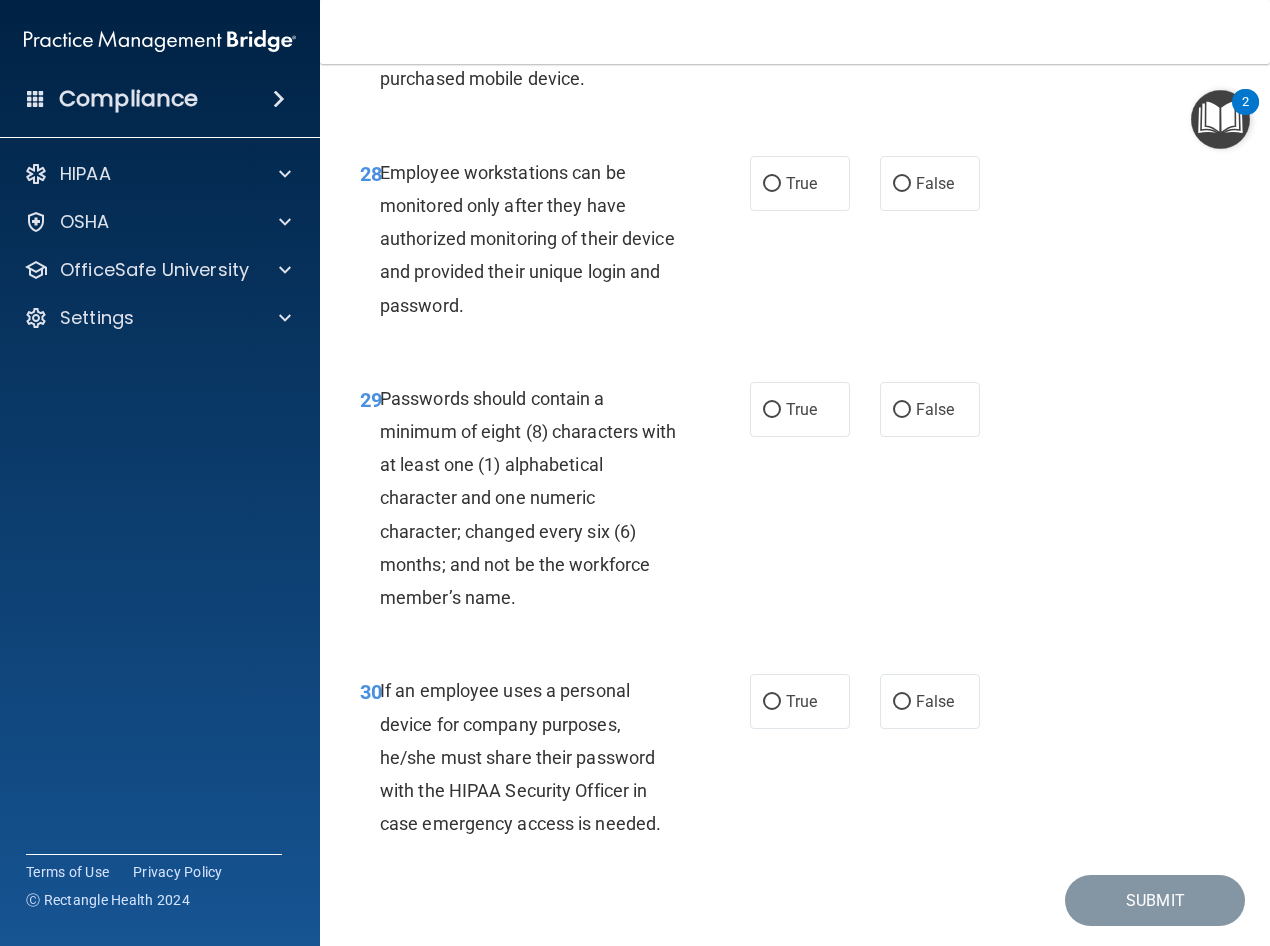 scroll, scrollTop: 6086, scrollLeft: 0, axis: vertical 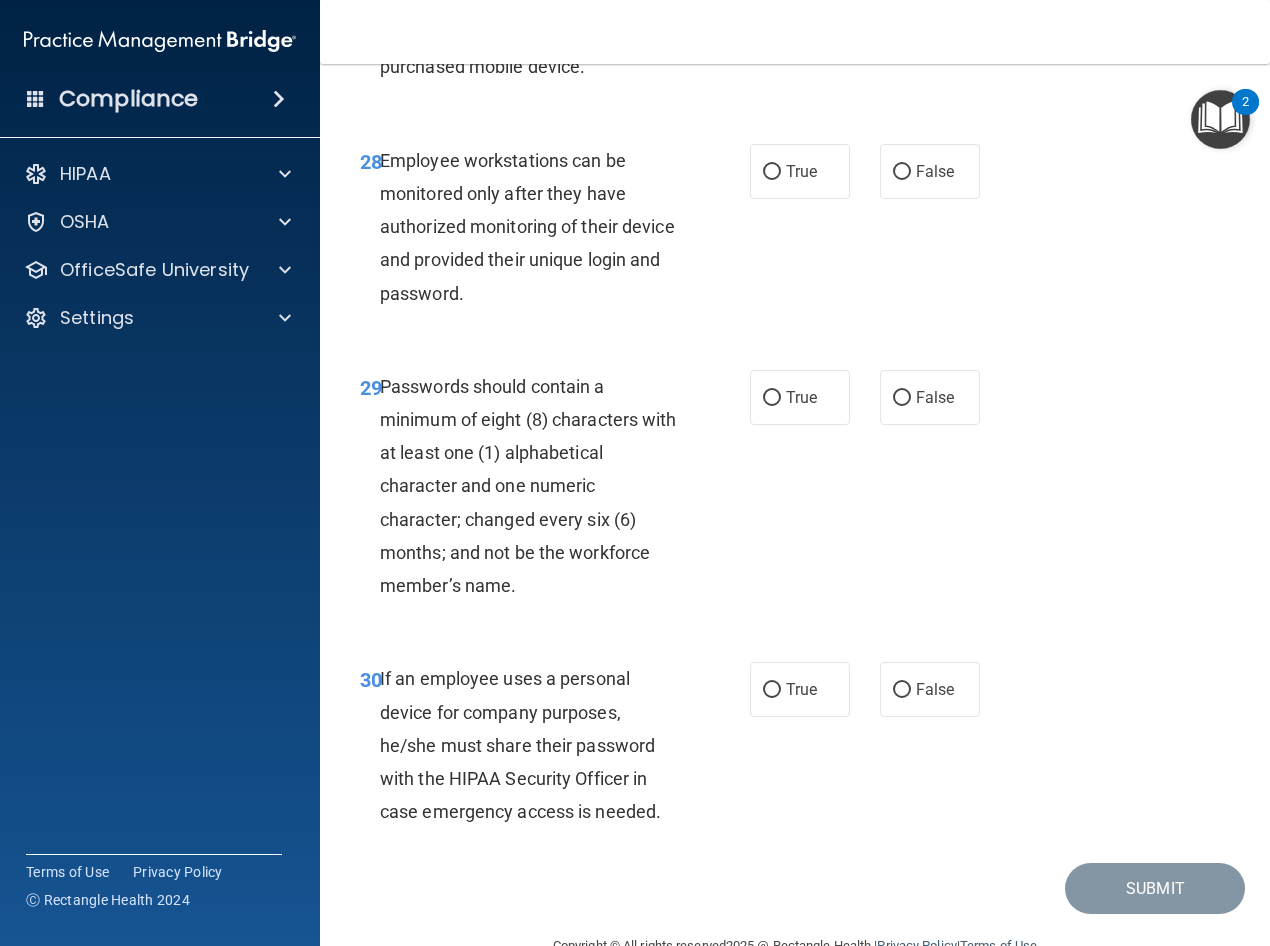drag, startPoint x: 898, startPoint y: 175, endPoint x: 841, endPoint y: 219, distance: 72.00694 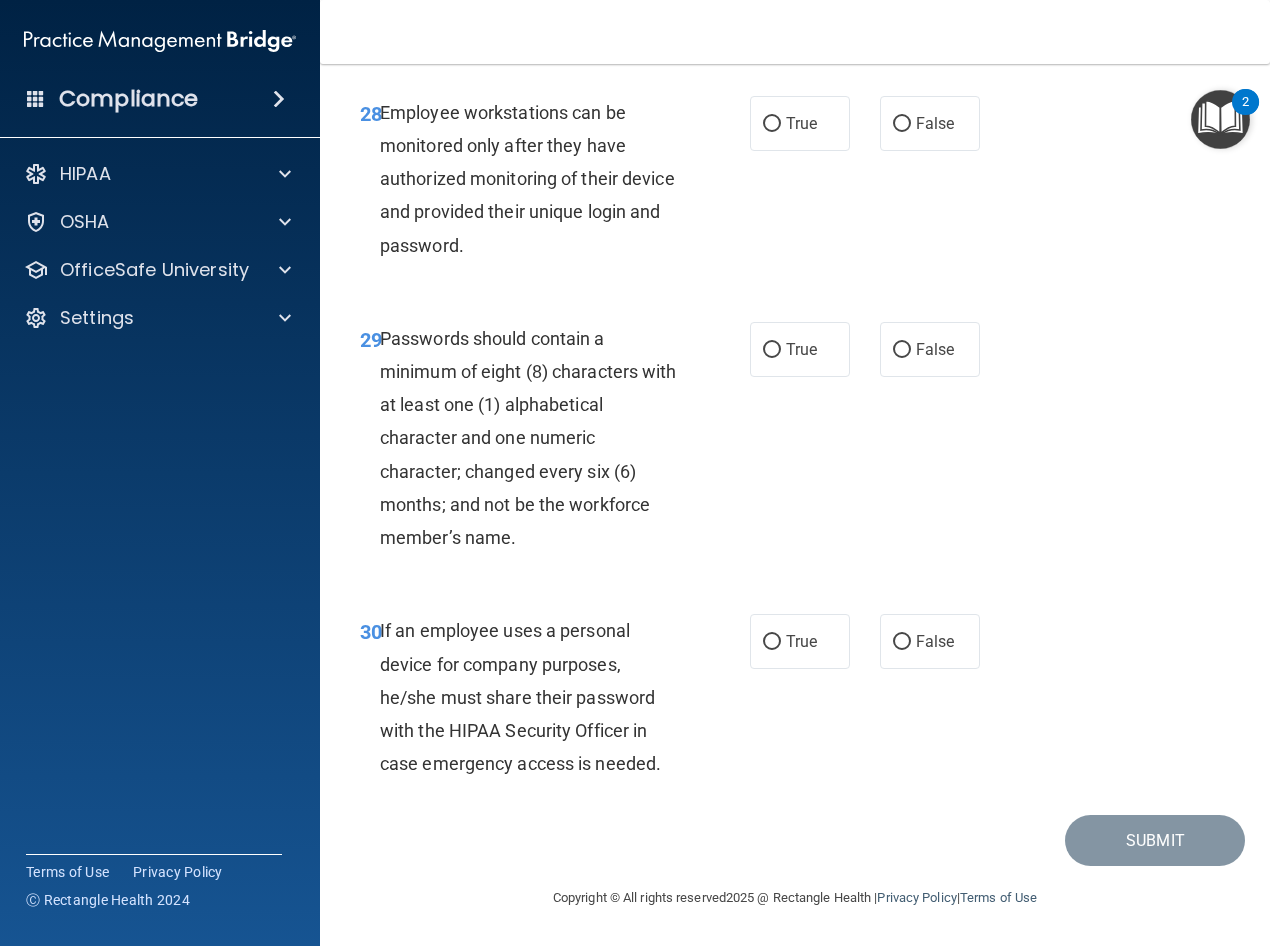 scroll, scrollTop: 6186, scrollLeft: 0, axis: vertical 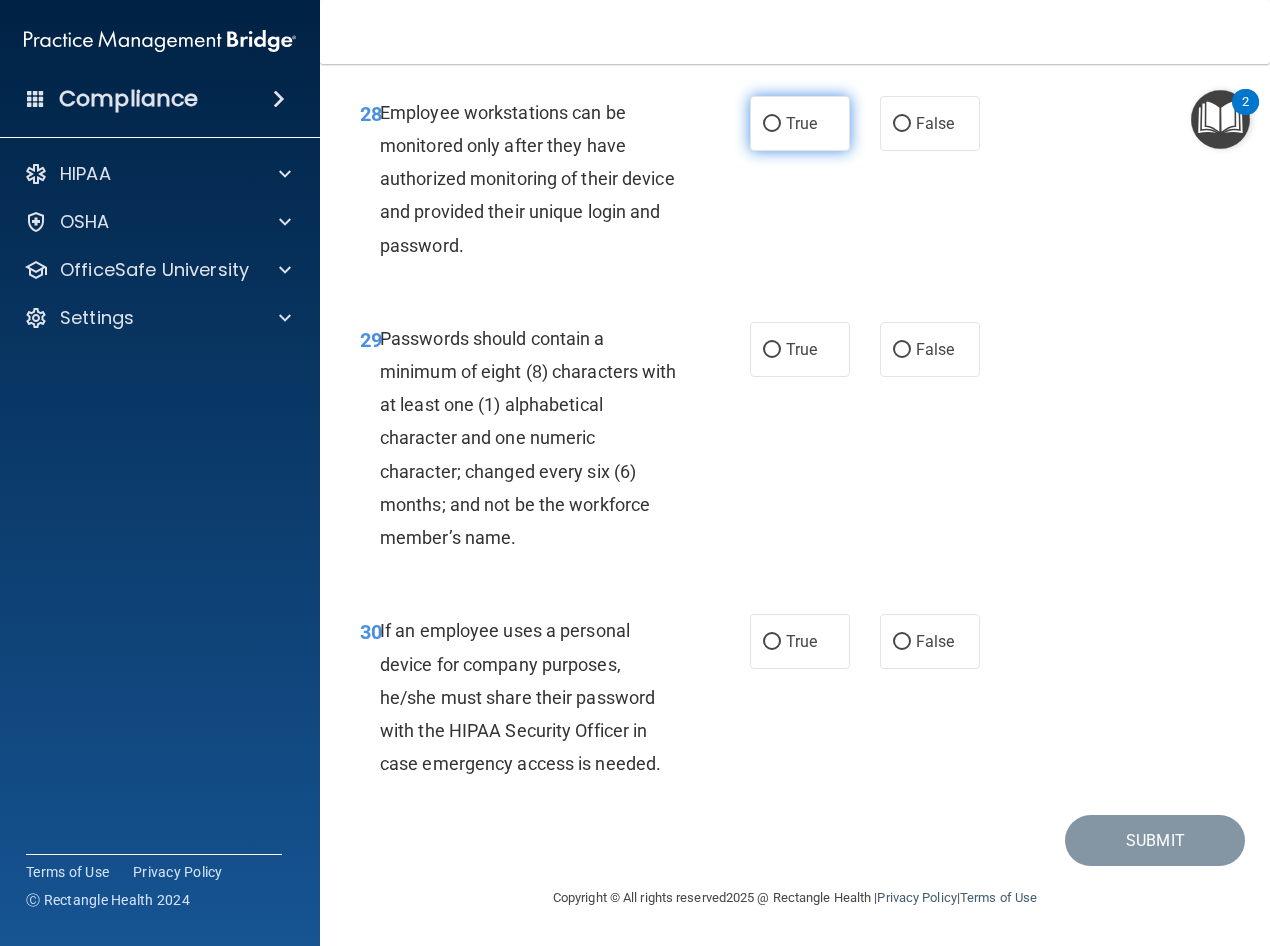 click on "True" at bounding box center [800, 123] 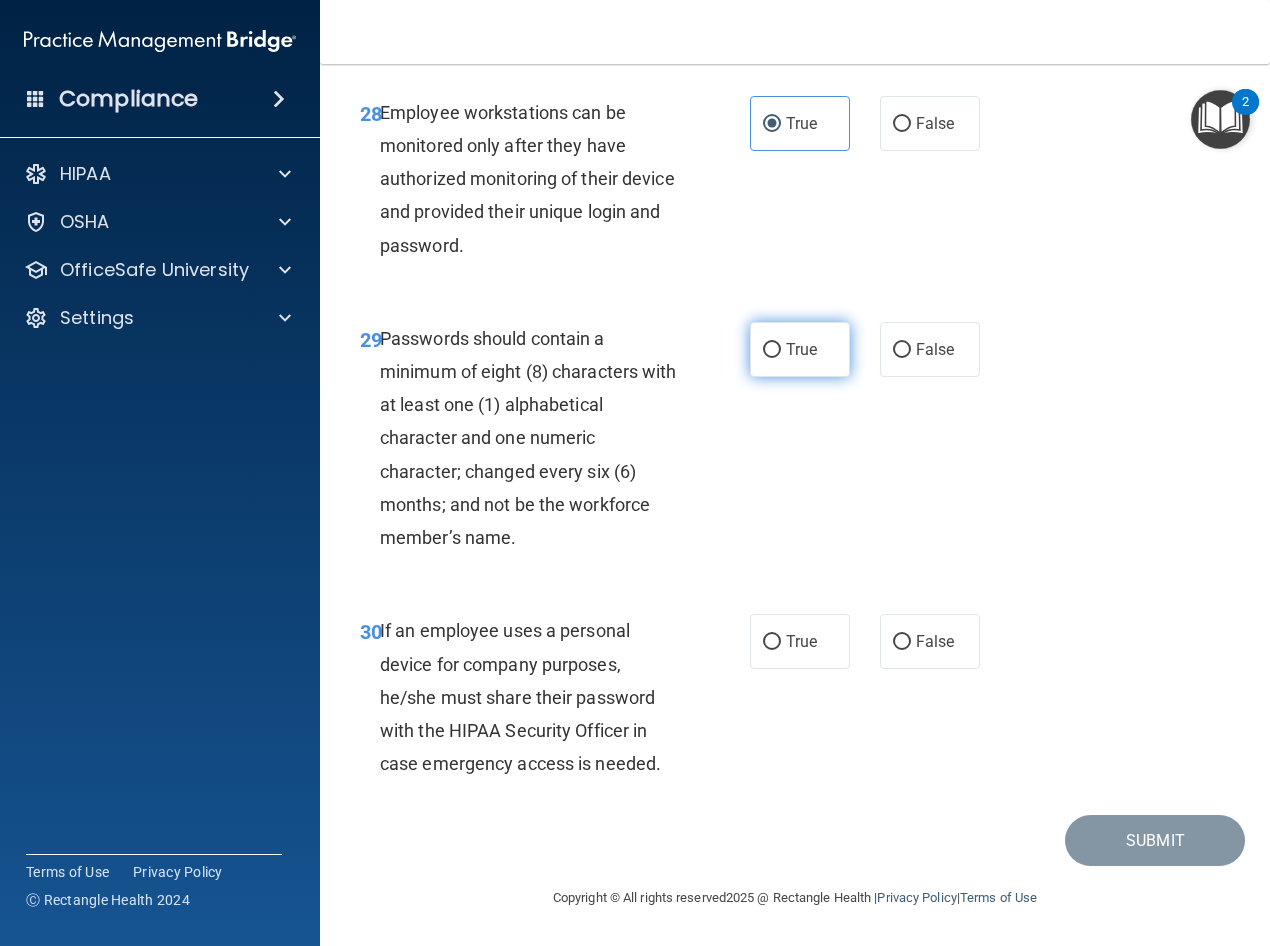 scroll, scrollTop: 6300, scrollLeft: 0, axis: vertical 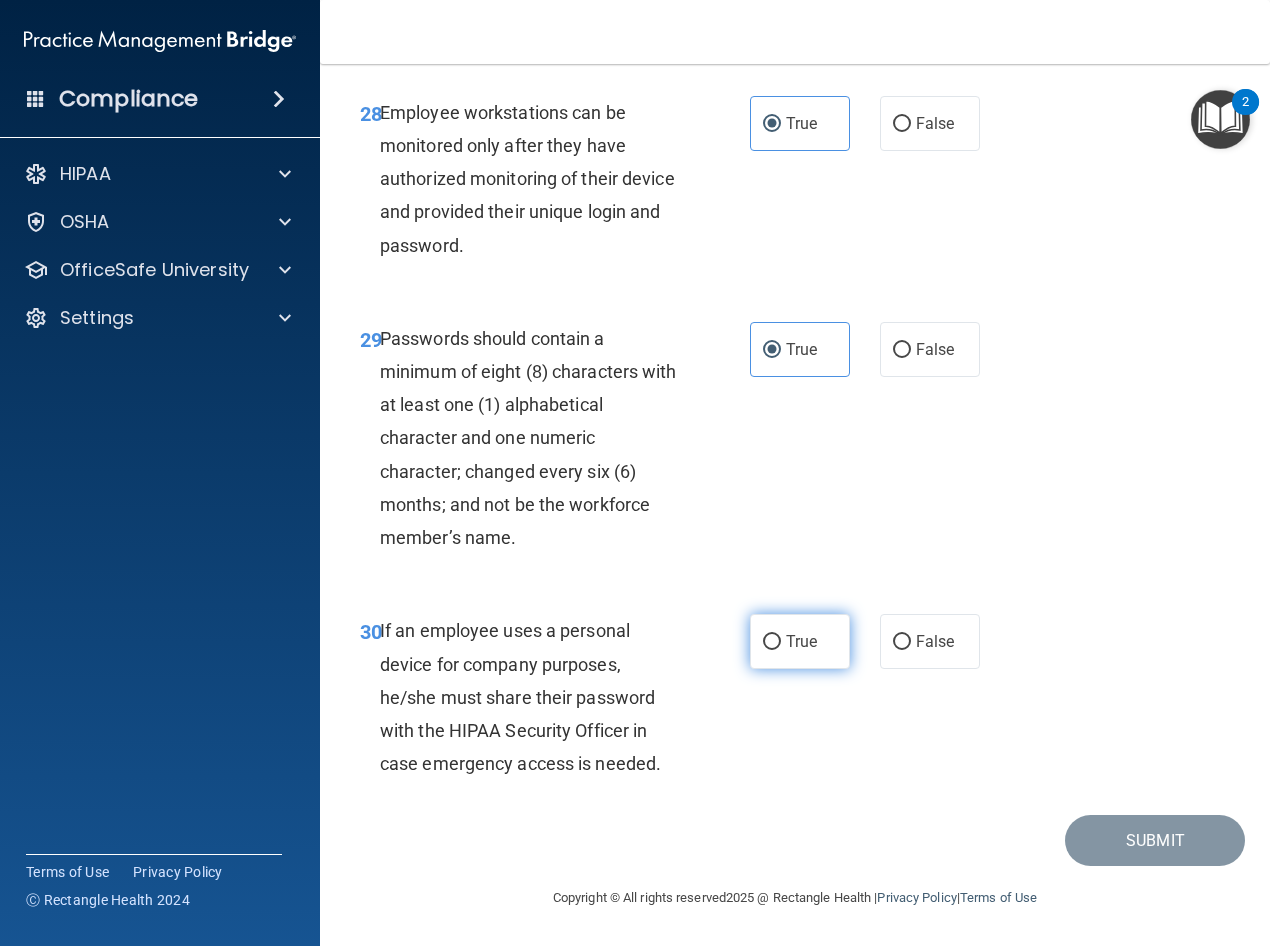 click on "True" at bounding box center [772, 642] 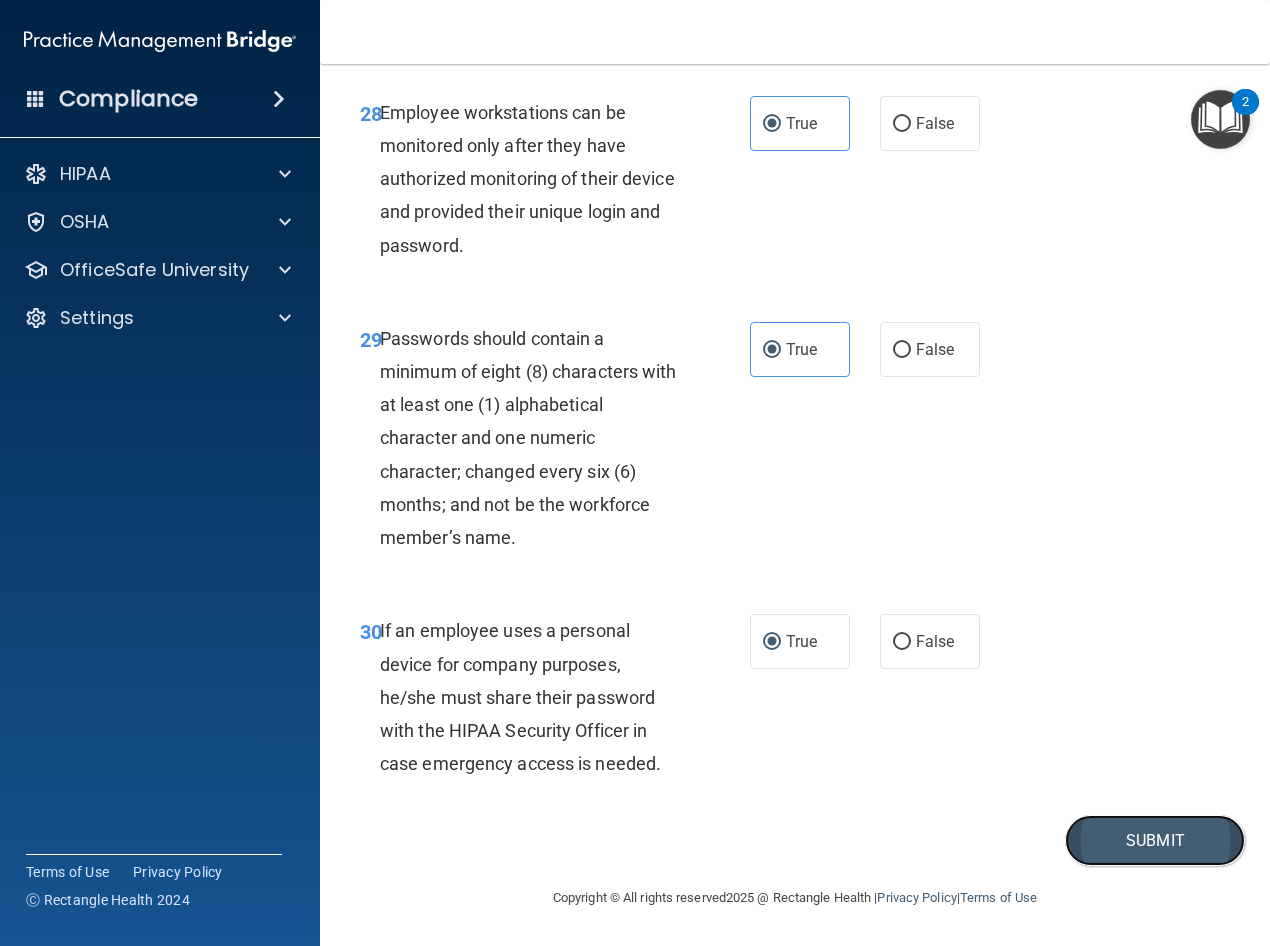 click on "Submit" at bounding box center (1155, 840) 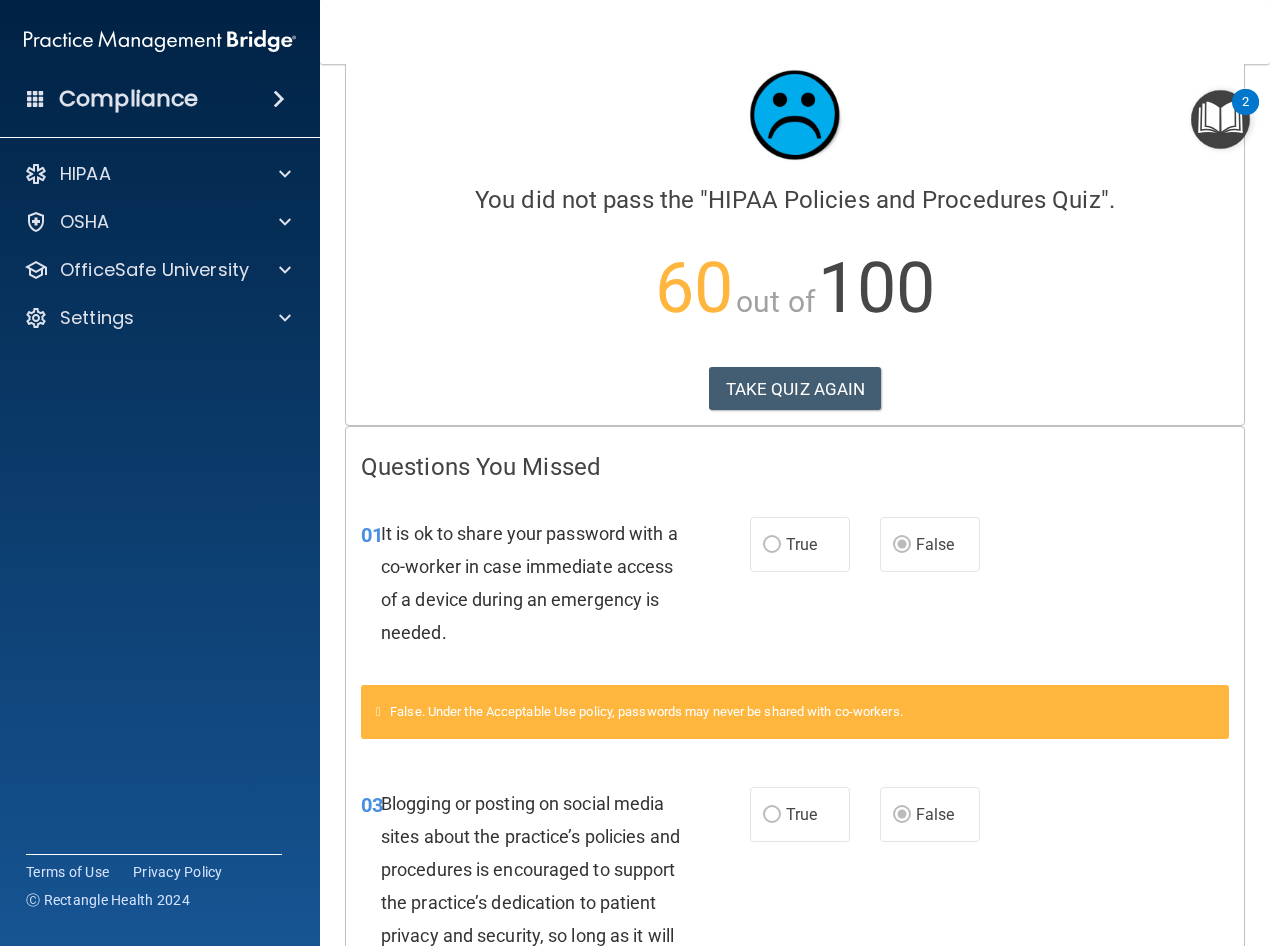 scroll, scrollTop: 0, scrollLeft: 0, axis: both 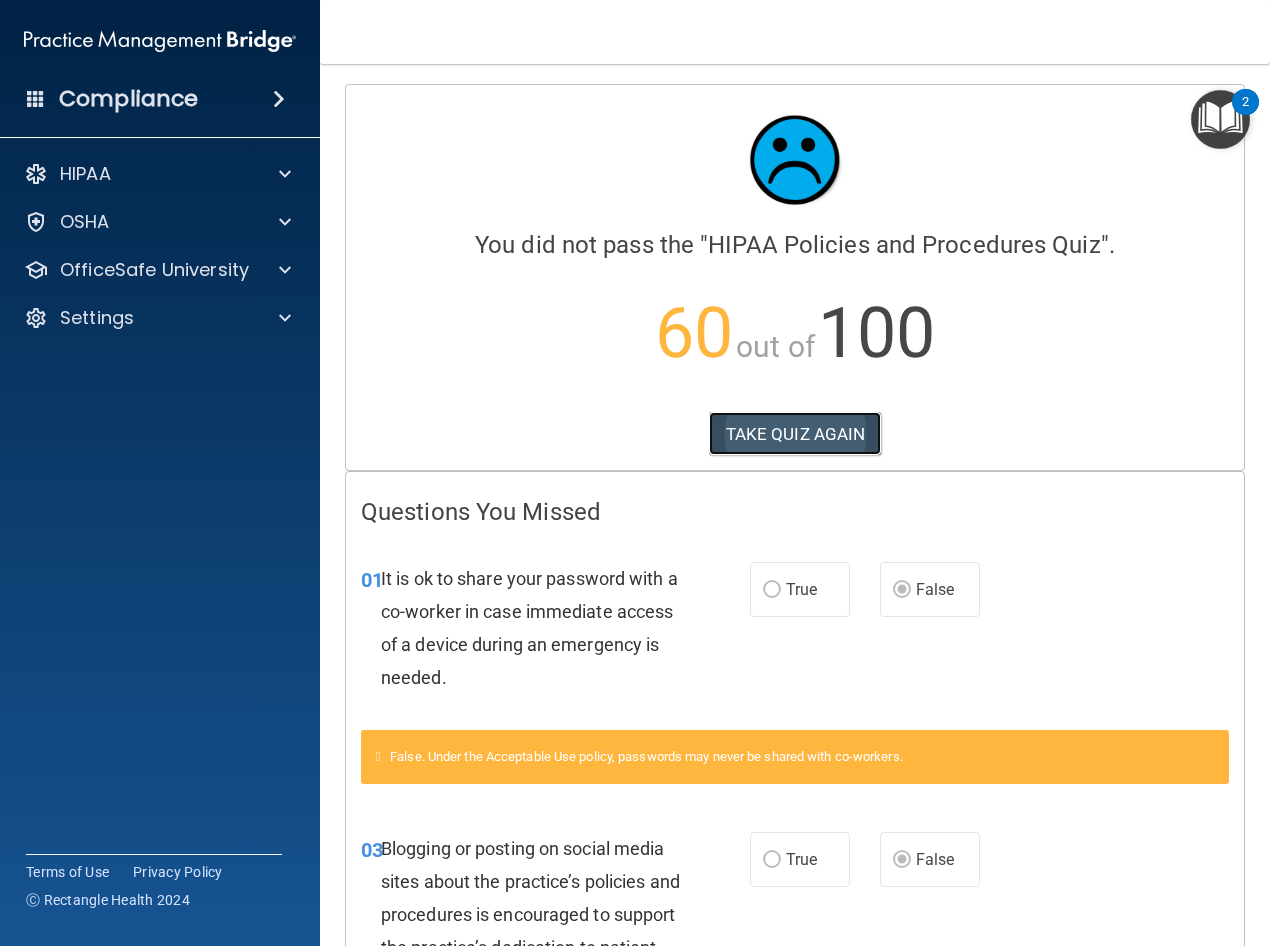 click on "TAKE QUIZ AGAIN" at bounding box center (795, 434) 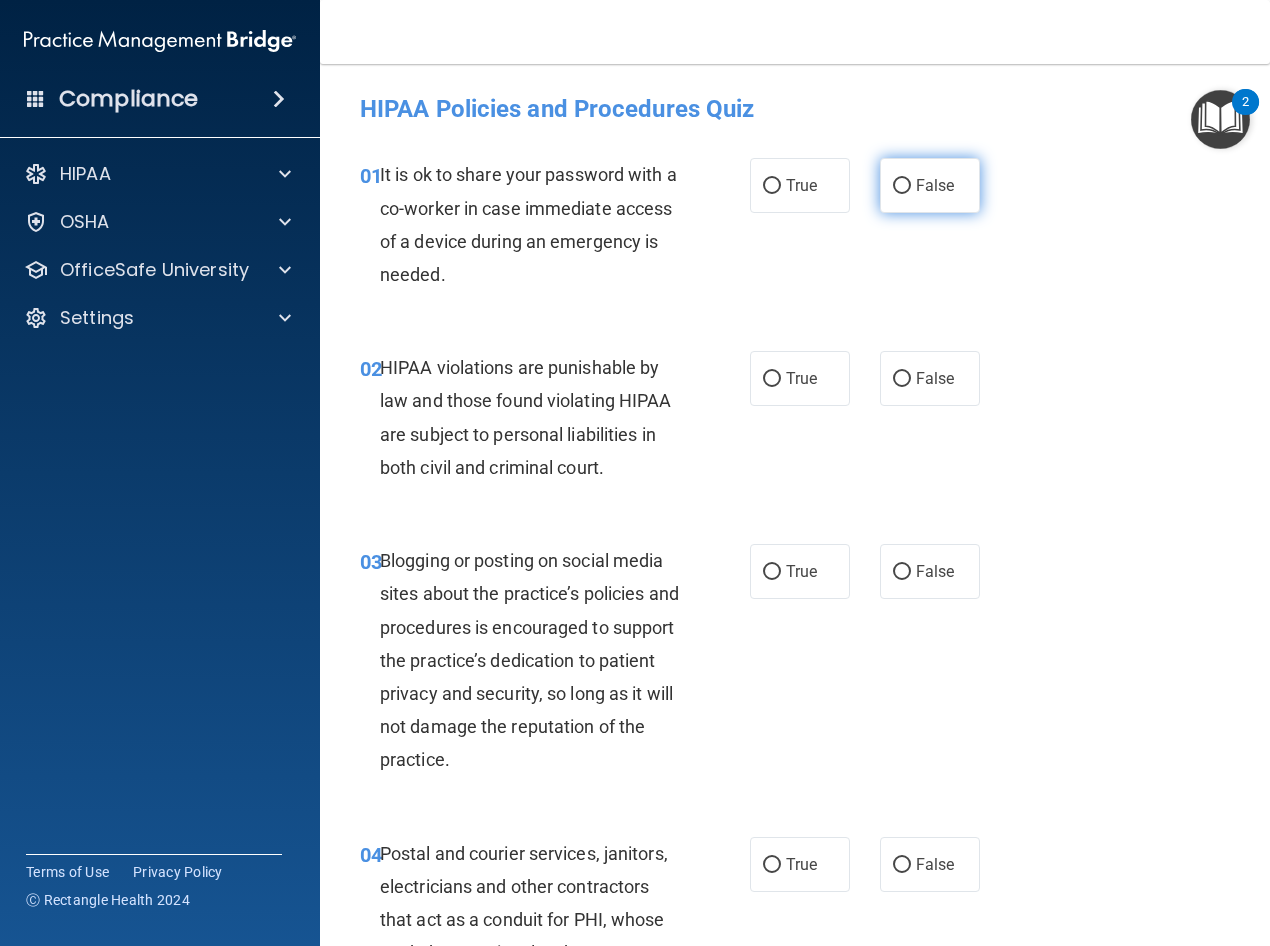 click on "False" at bounding box center [930, 185] 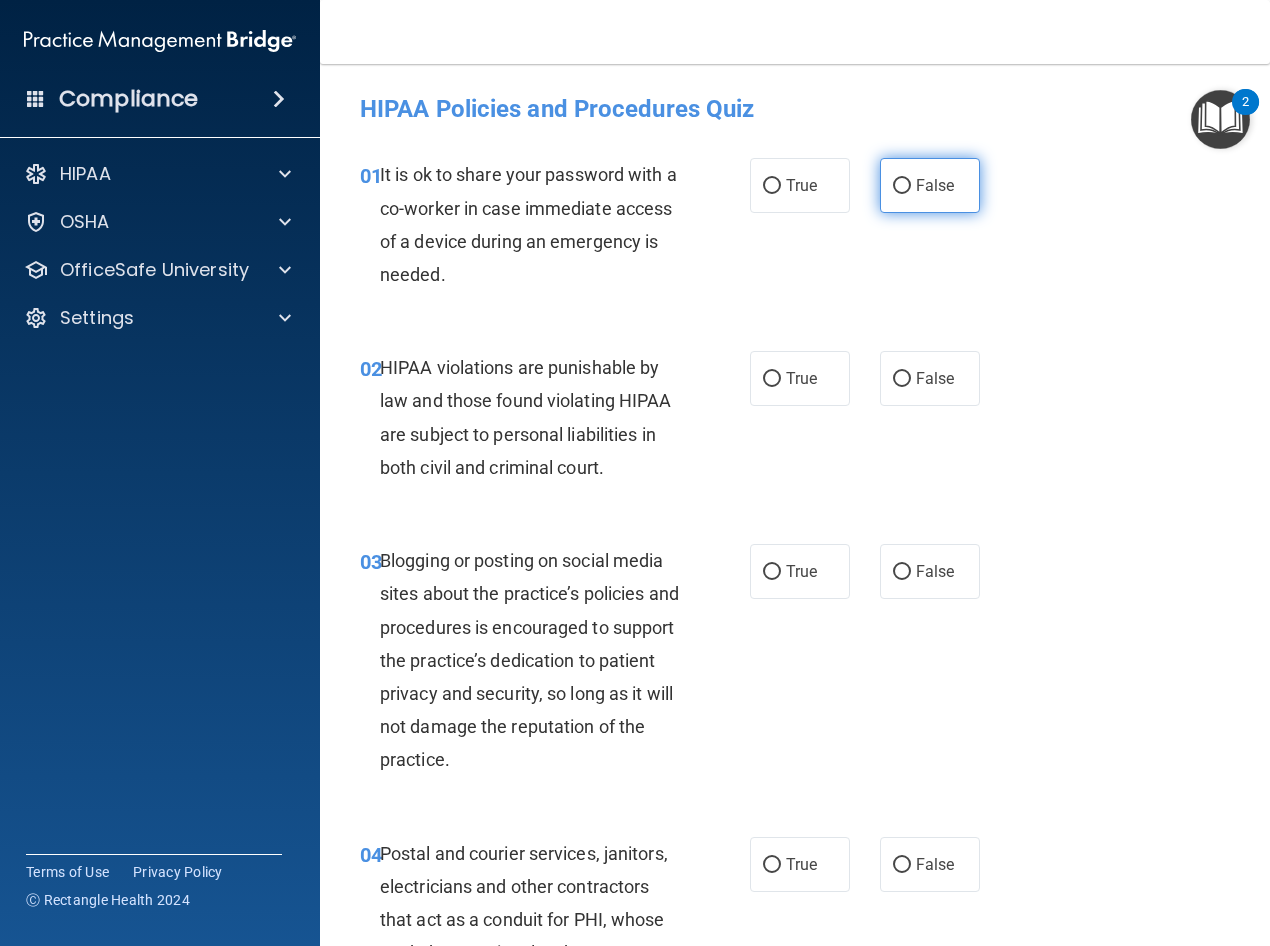 click on "False" at bounding box center (902, 186) 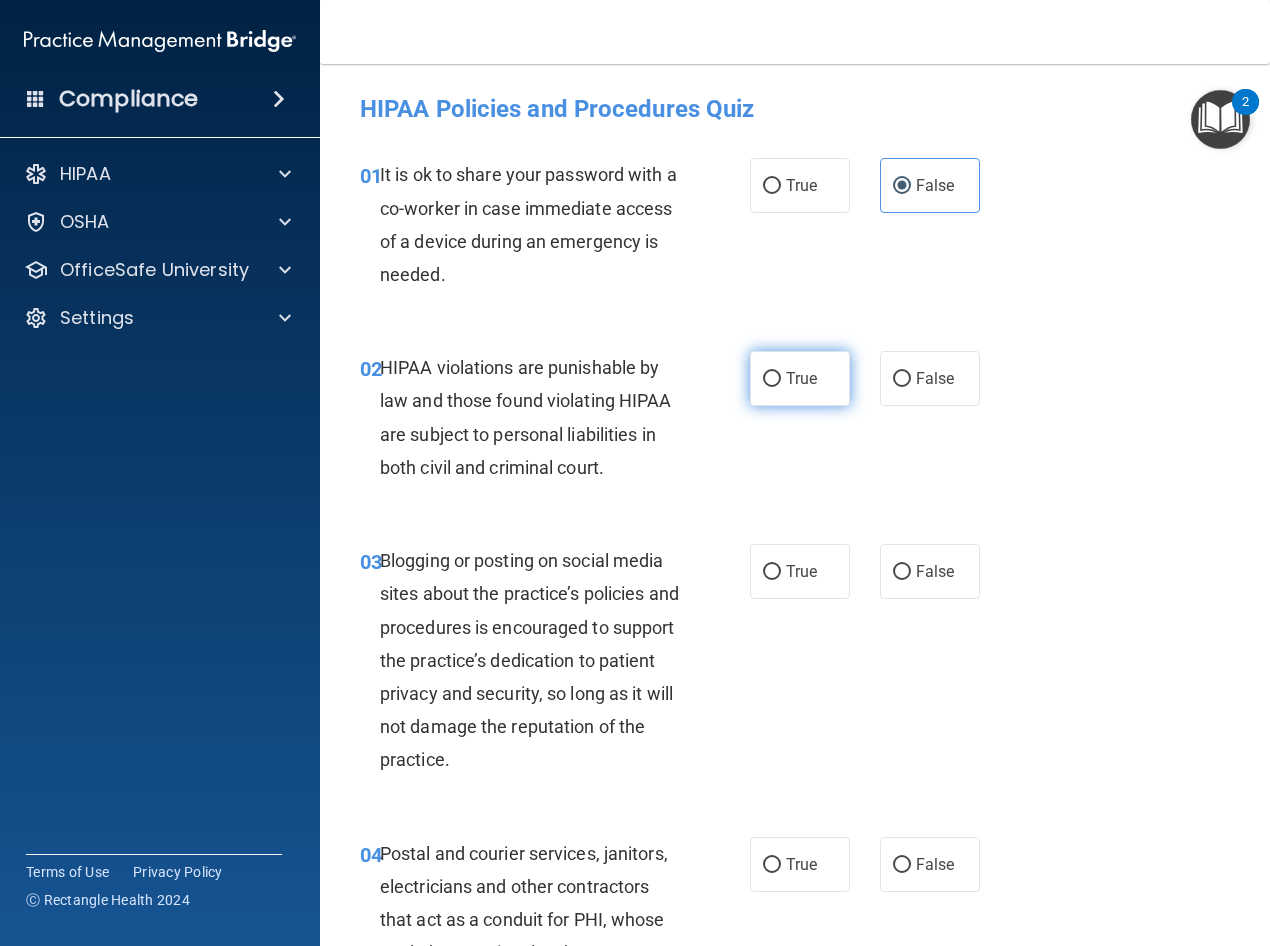 drag, startPoint x: 732, startPoint y: 394, endPoint x: 749, endPoint y: 389, distance: 17.720045 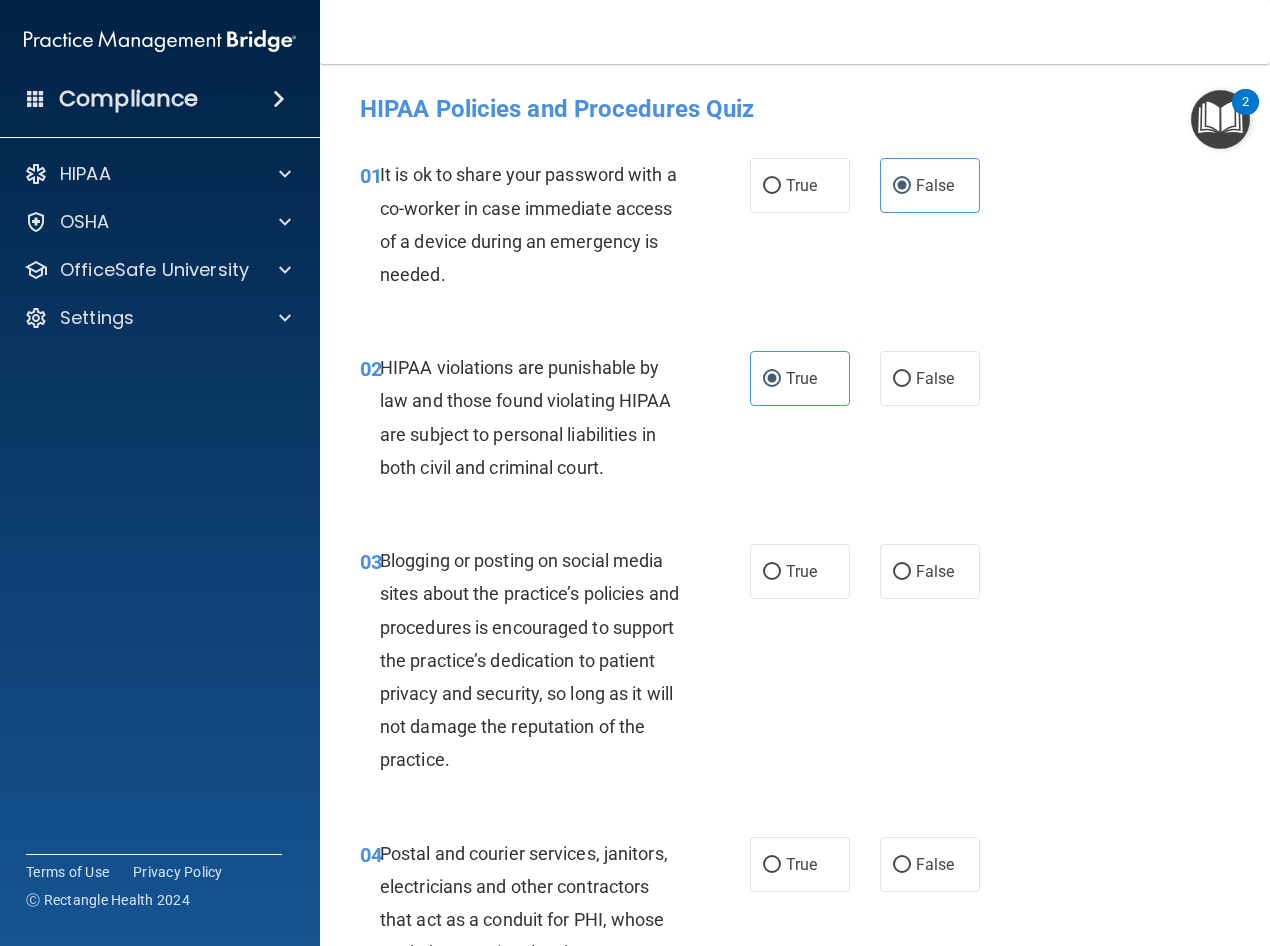 drag, startPoint x: 905, startPoint y: 583, endPoint x: 907, endPoint y: 732, distance: 149.01343 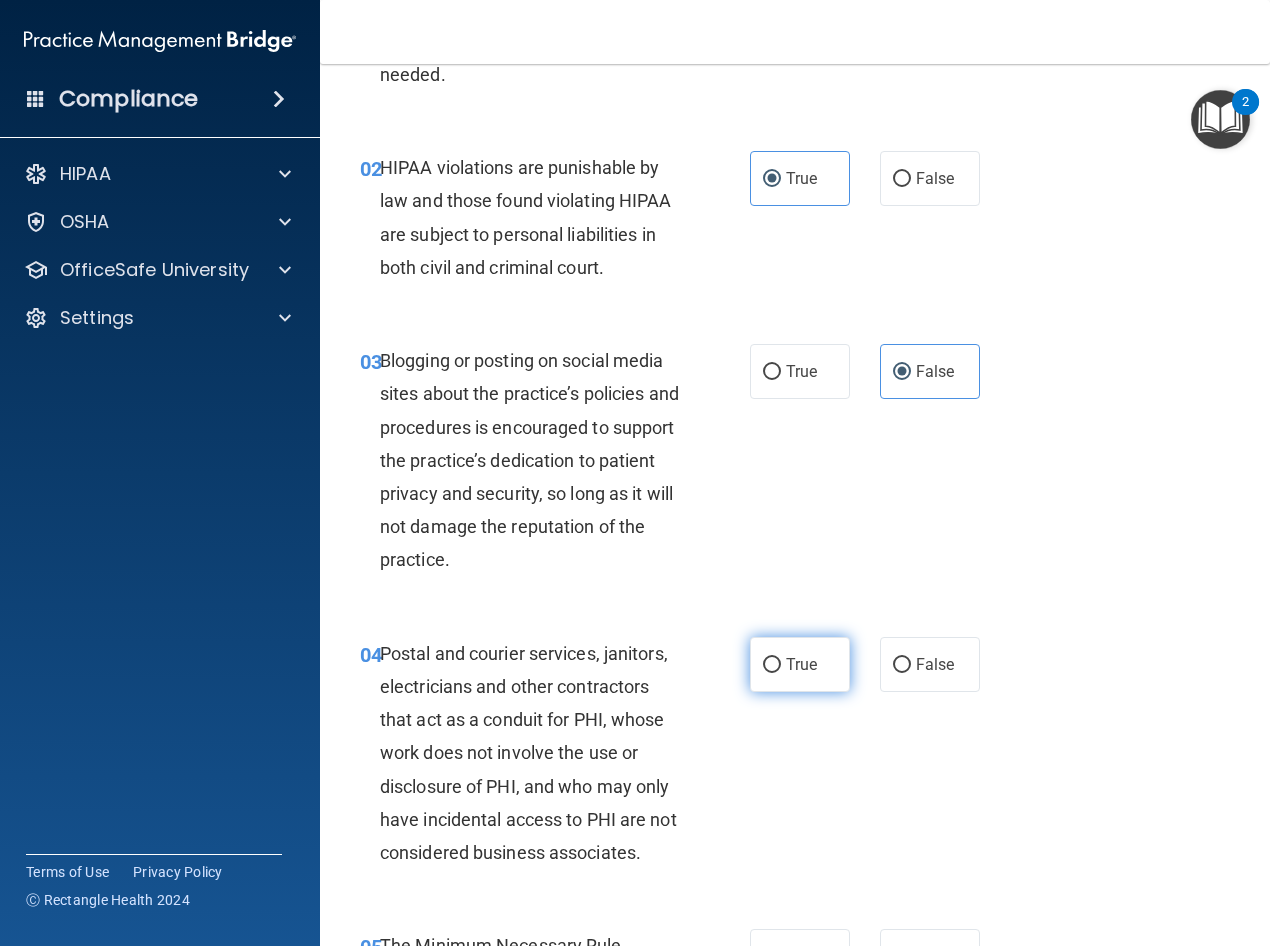 drag, startPoint x: 812, startPoint y: 652, endPoint x: 817, endPoint y: 665, distance: 13.928389 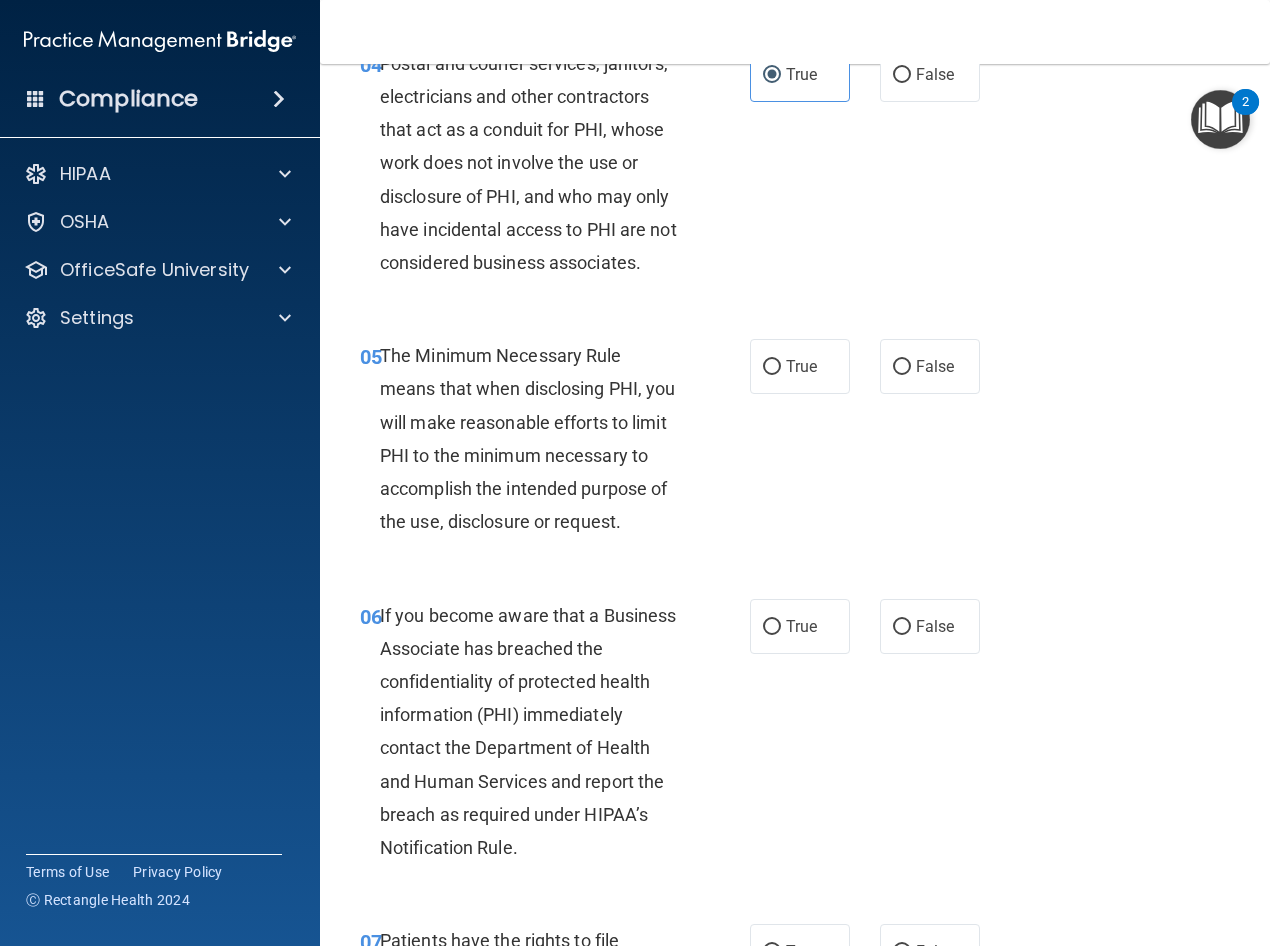 scroll, scrollTop: 800, scrollLeft: 0, axis: vertical 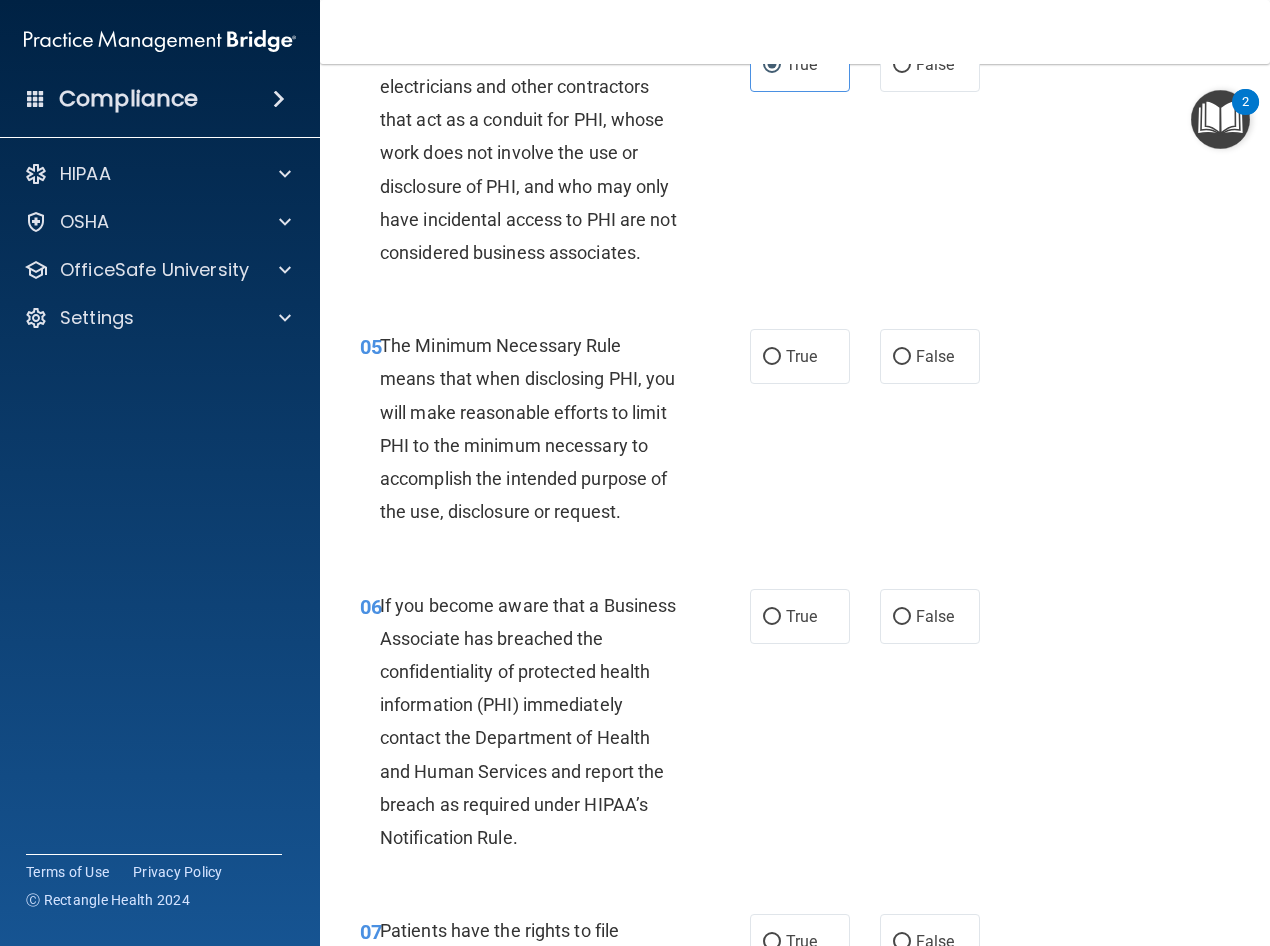 drag, startPoint x: 769, startPoint y: 391, endPoint x: 736, endPoint y: 511, distance: 124.45481 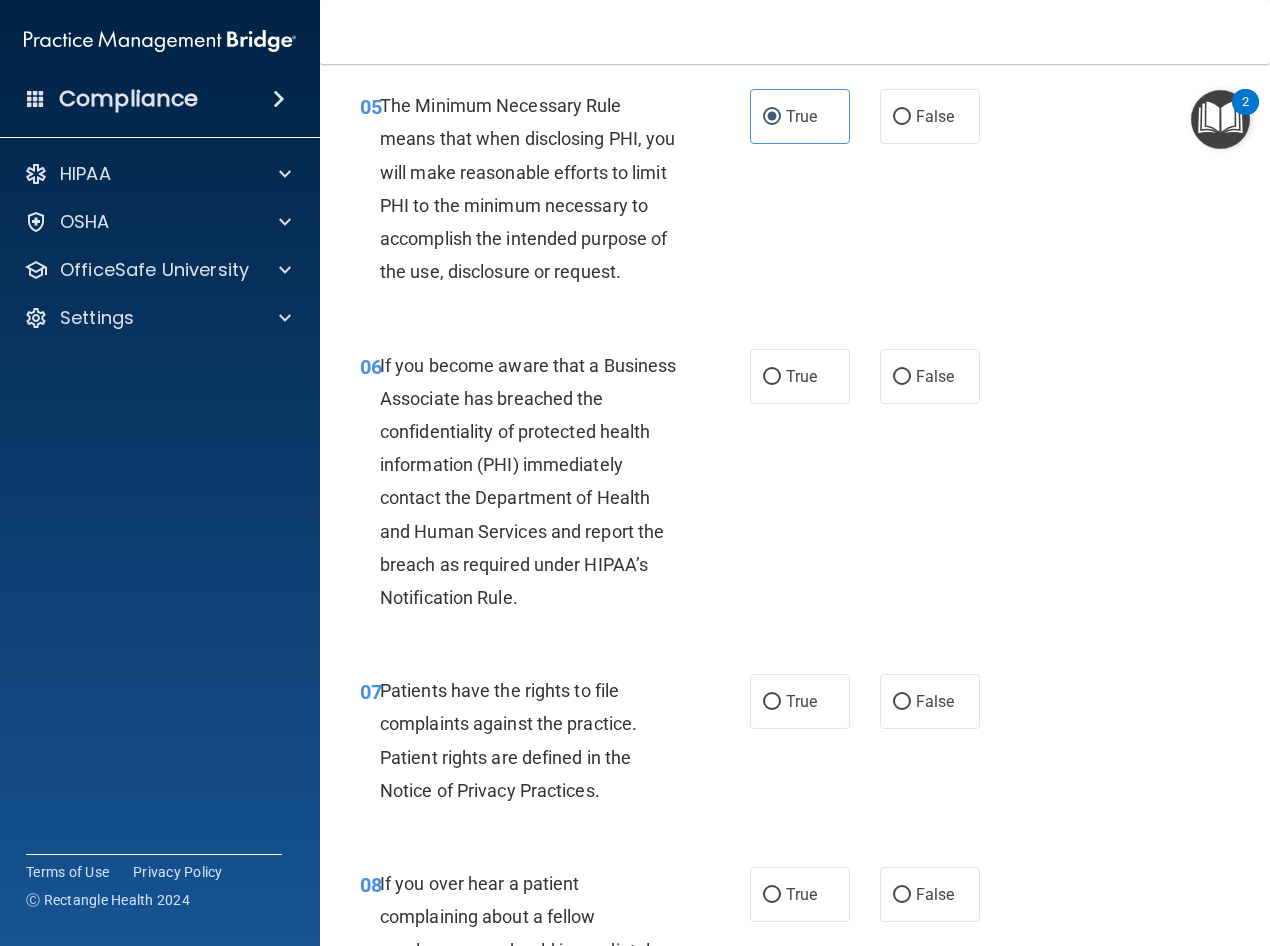 scroll, scrollTop: 1100, scrollLeft: 0, axis: vertical 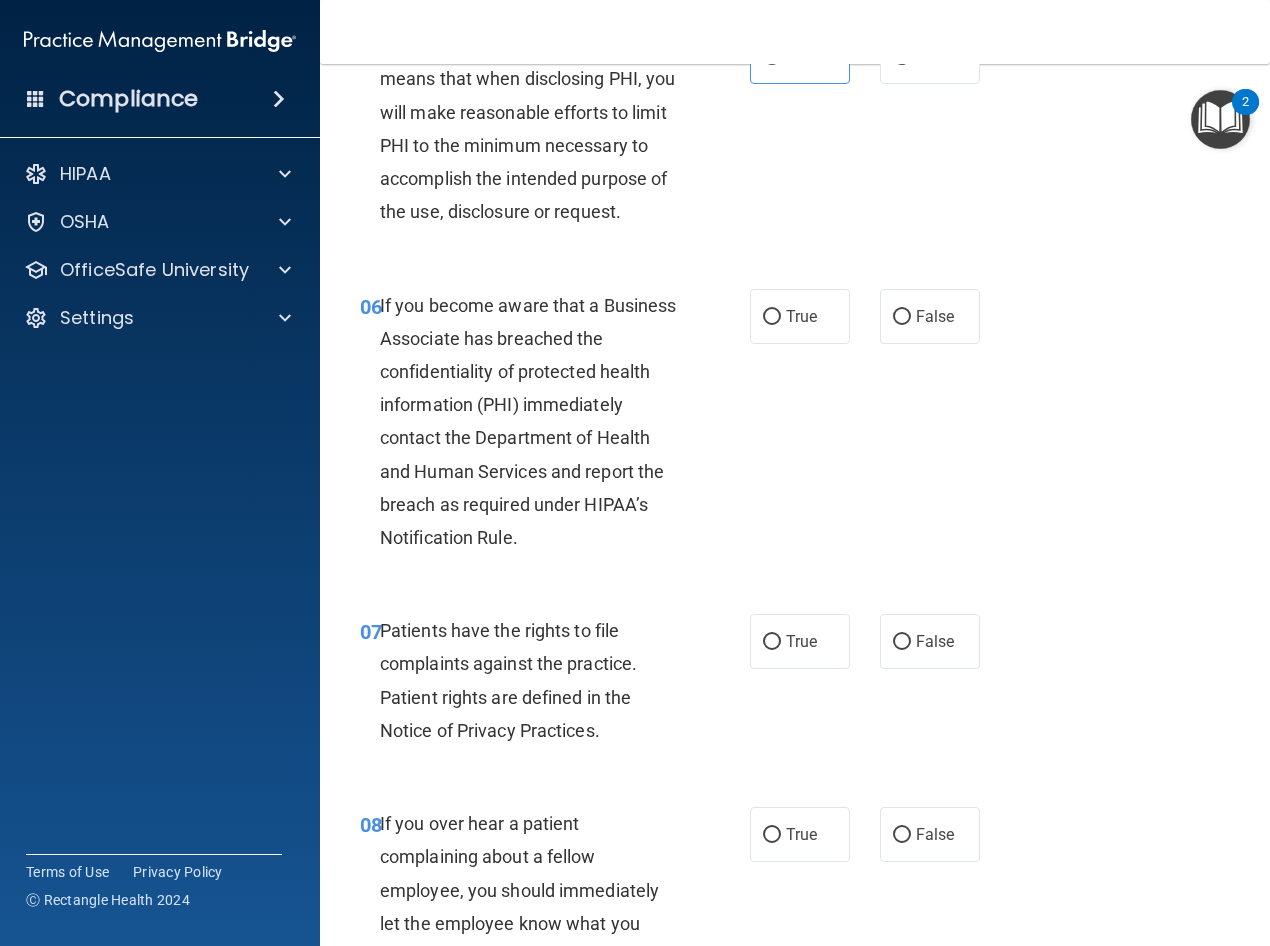 drag, startPoint x: 902, startPoint y: 353, endPoint x: 865, endPoint y: 463, distance: 116.05602 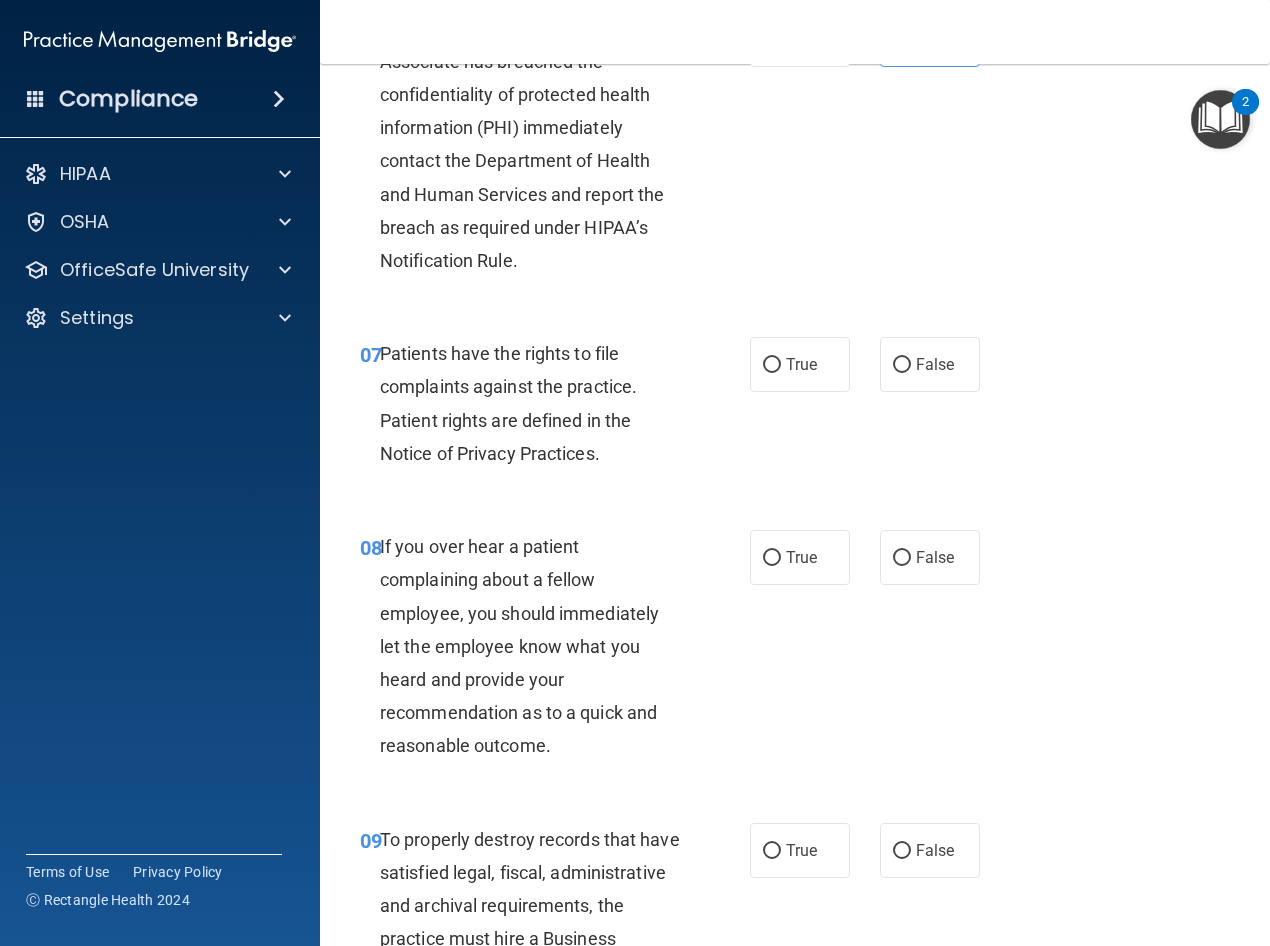 scroll, scrollTop: 1400, scrollLeft: 0, axis: vertical 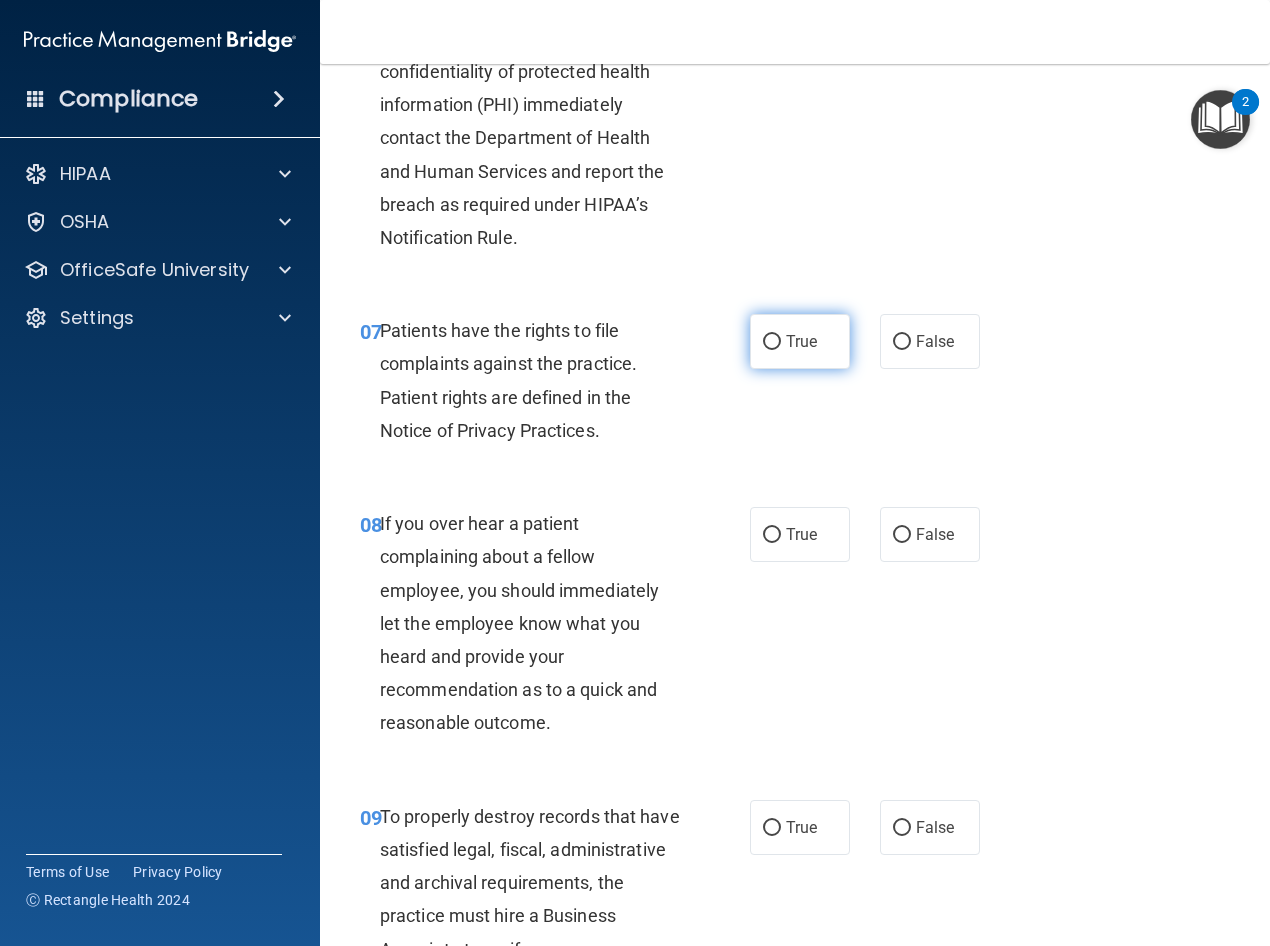 click on "True" at bounding box center (800, 341) 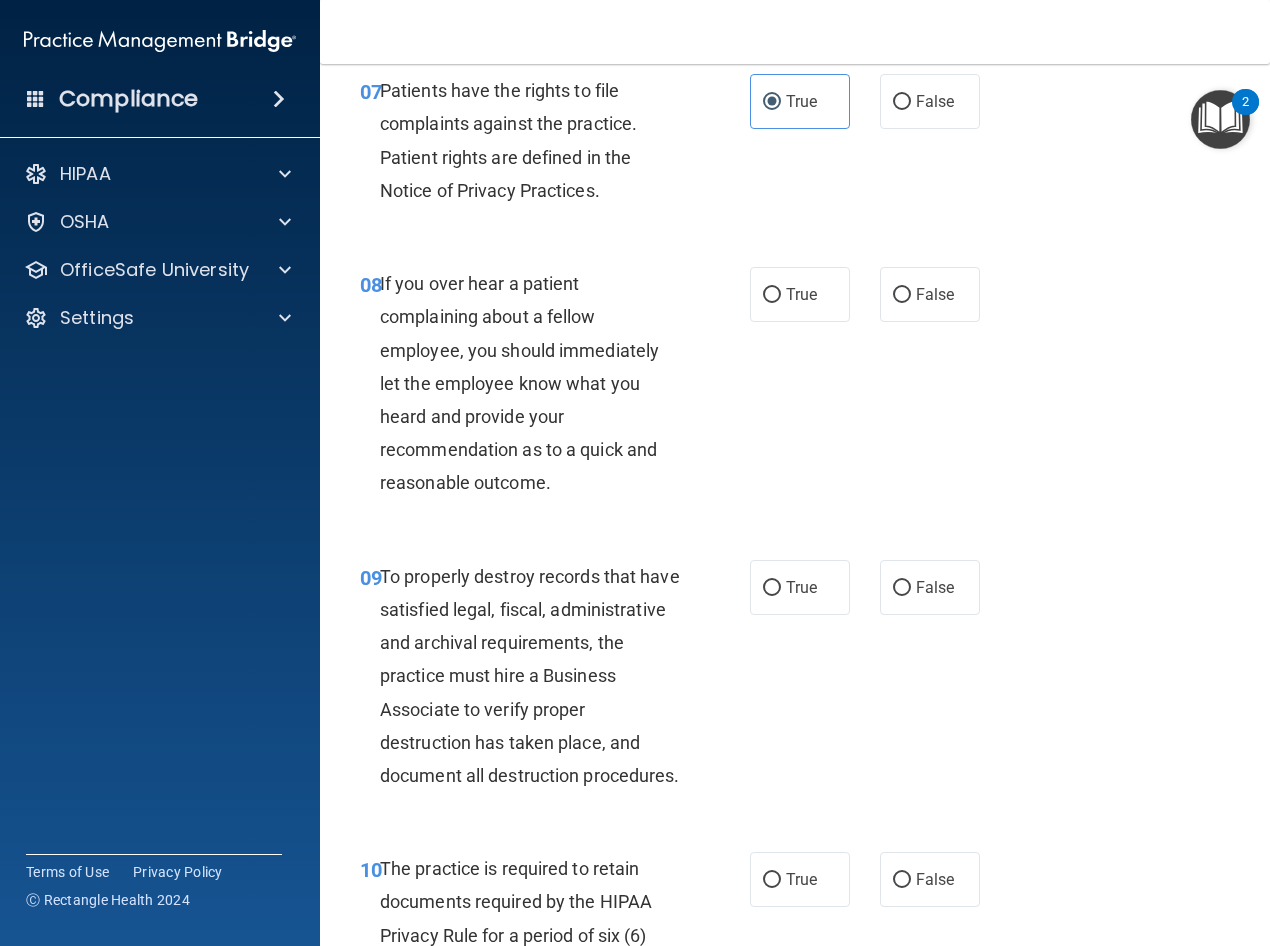 scroll, scrollTop: 1700, scrollLeft: 0, axis: vertical 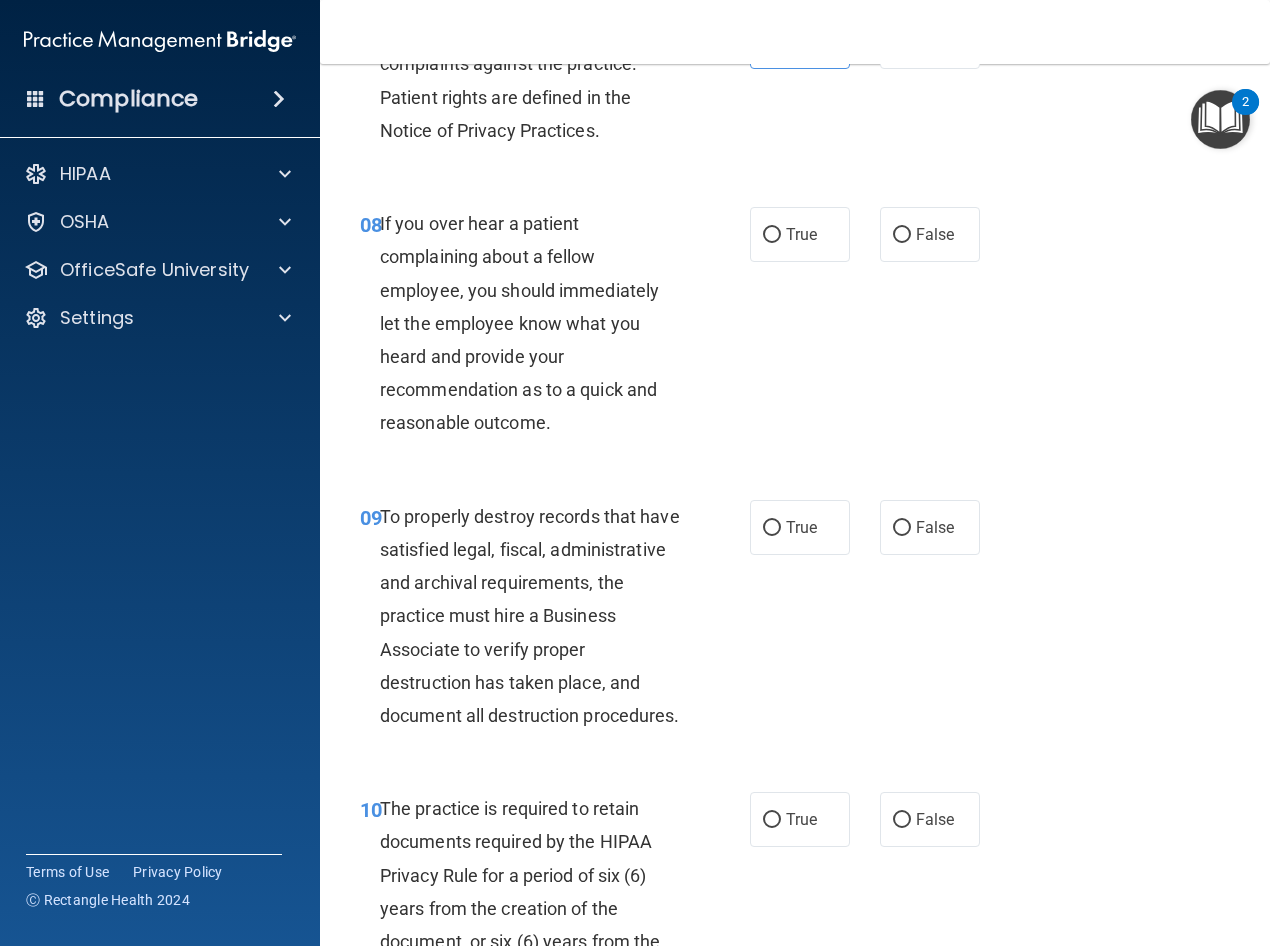 drag, startPoint x: 887, startPoint y: 297, endPoint x: 869, endPoint y: 307, distance: 20.59126 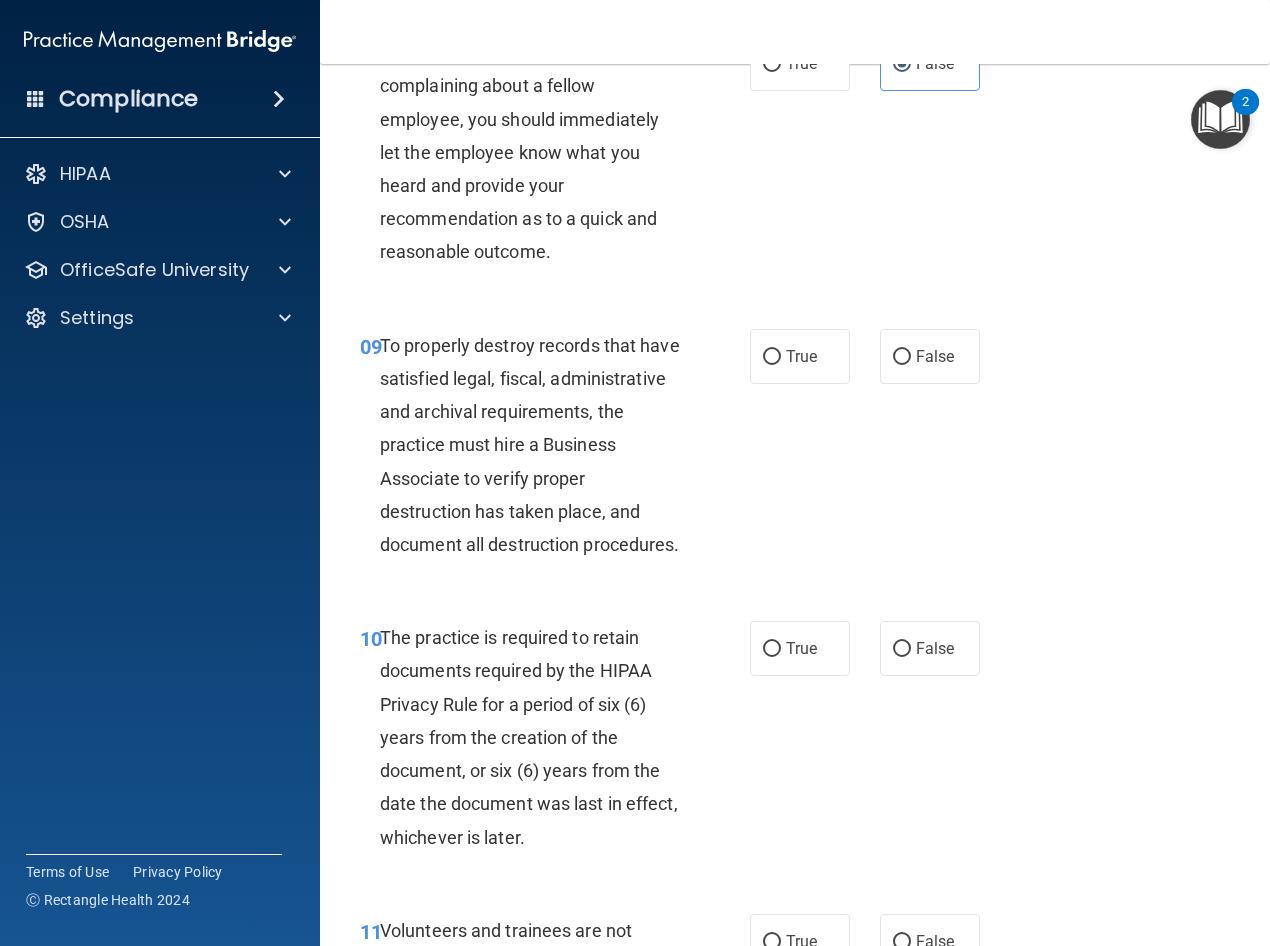 scroll, scrollTop: 1900, scrollLeft: 0, axis: vertical 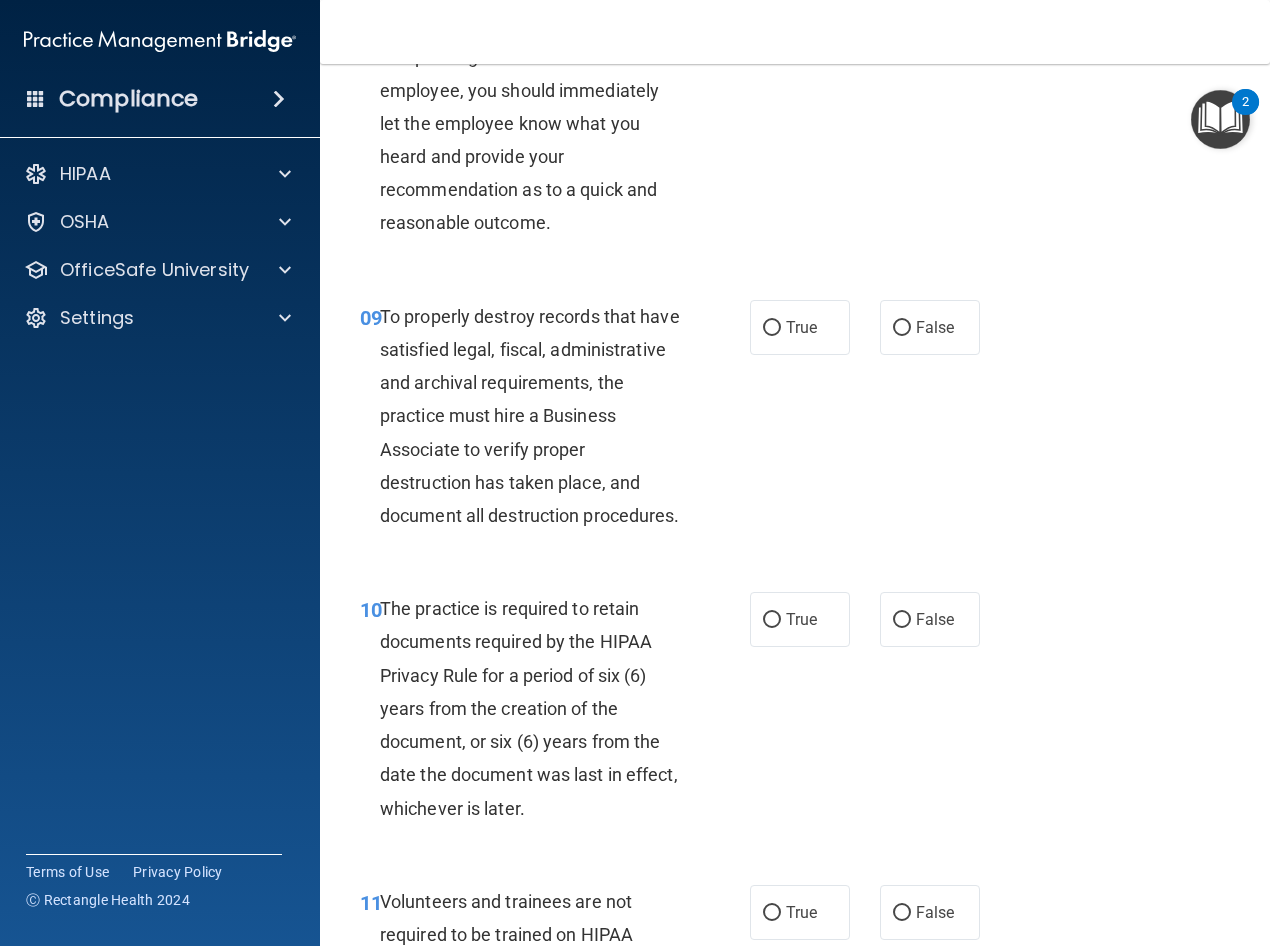 click on "09       To properly destroy records that have satisfied legal, fiscal, administrative and archival requirements, the practice must hire a Business Associate to verify proper destruction has taken place, and document all destruction procedures.                  True           False" at bounding box center (795, 421) 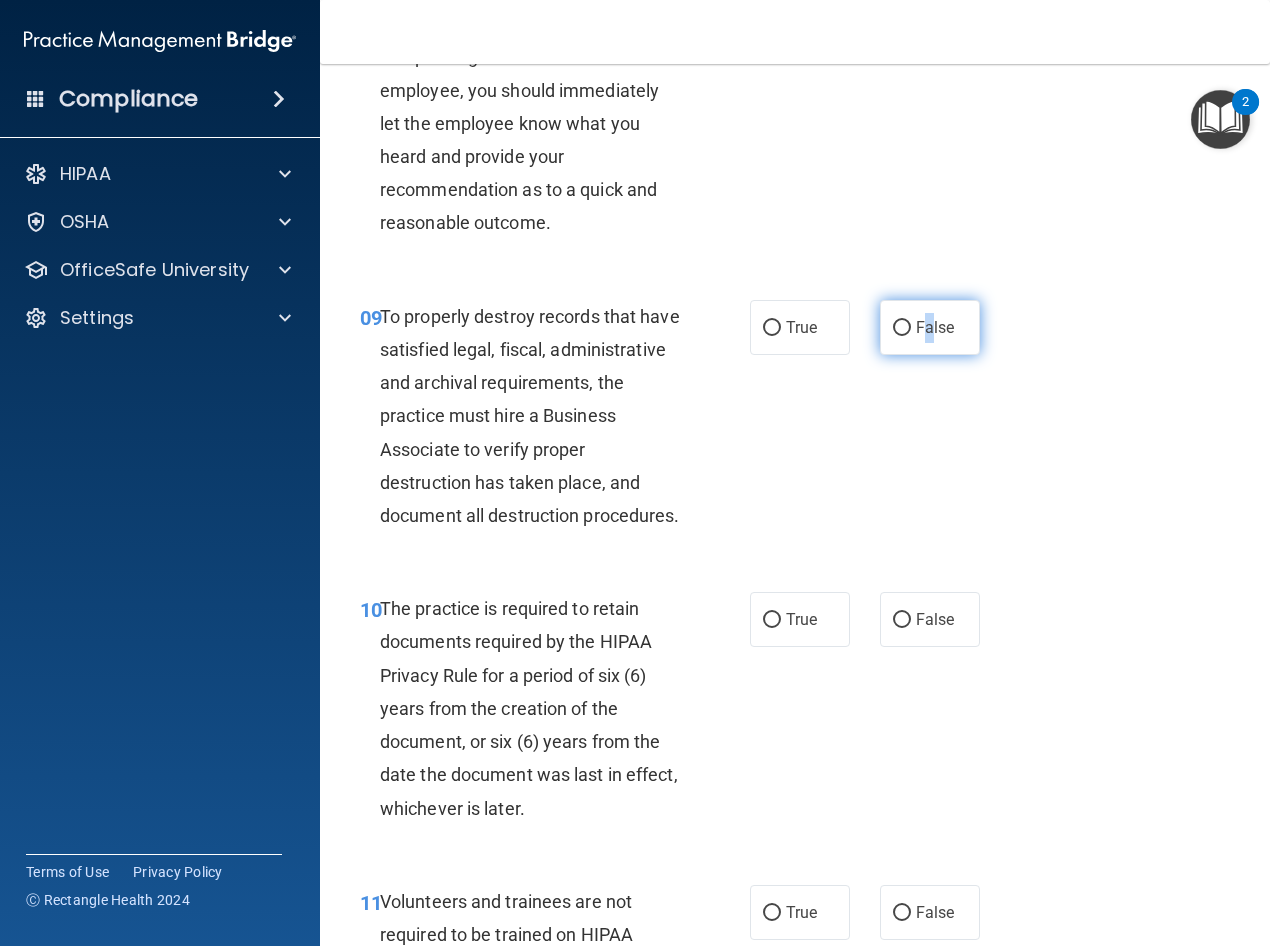 click on "False" at bounding box center (930, 327) 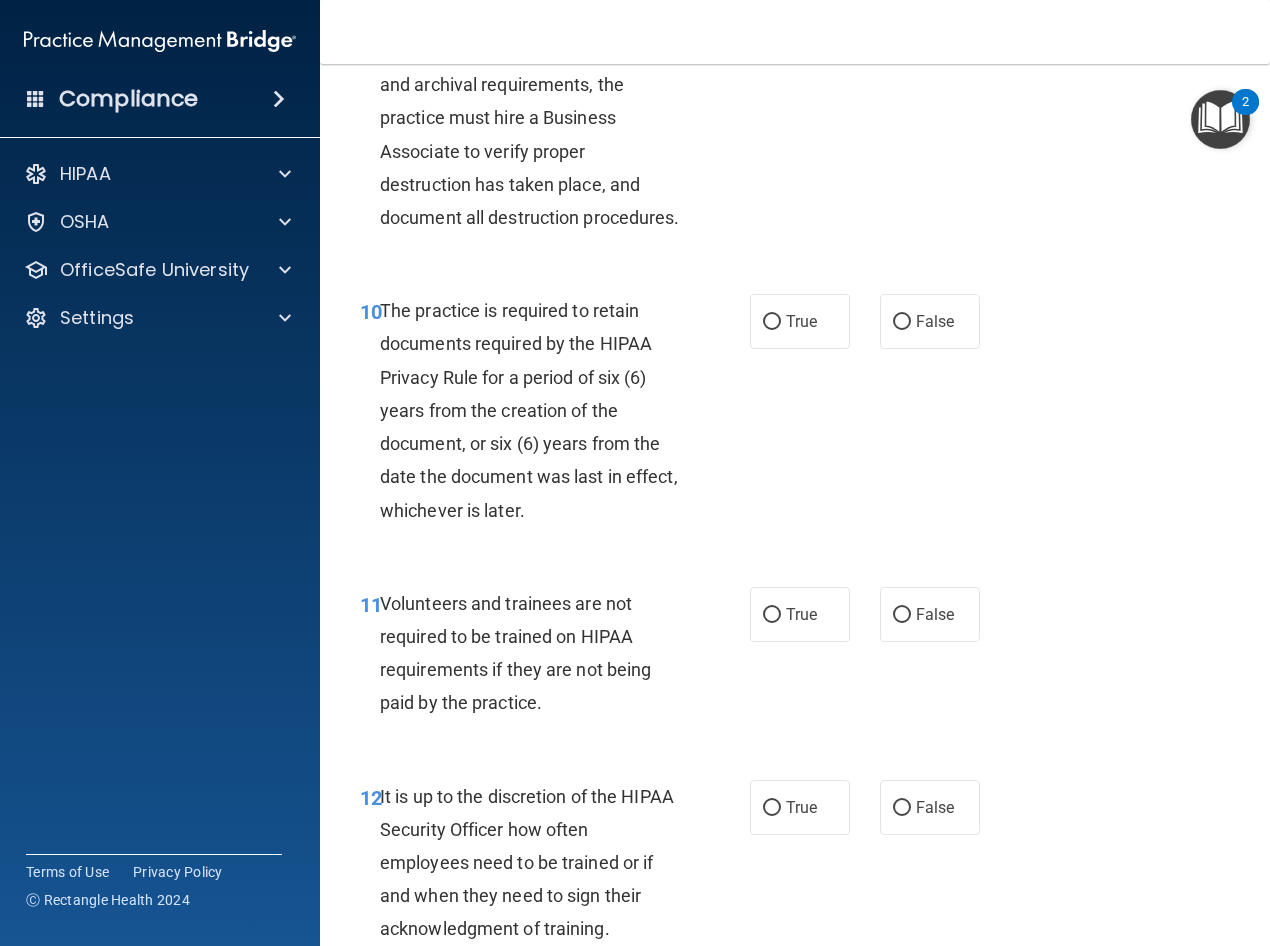 scroll, scrollTop: 2200, scrollLeft: 0, axis: vertical 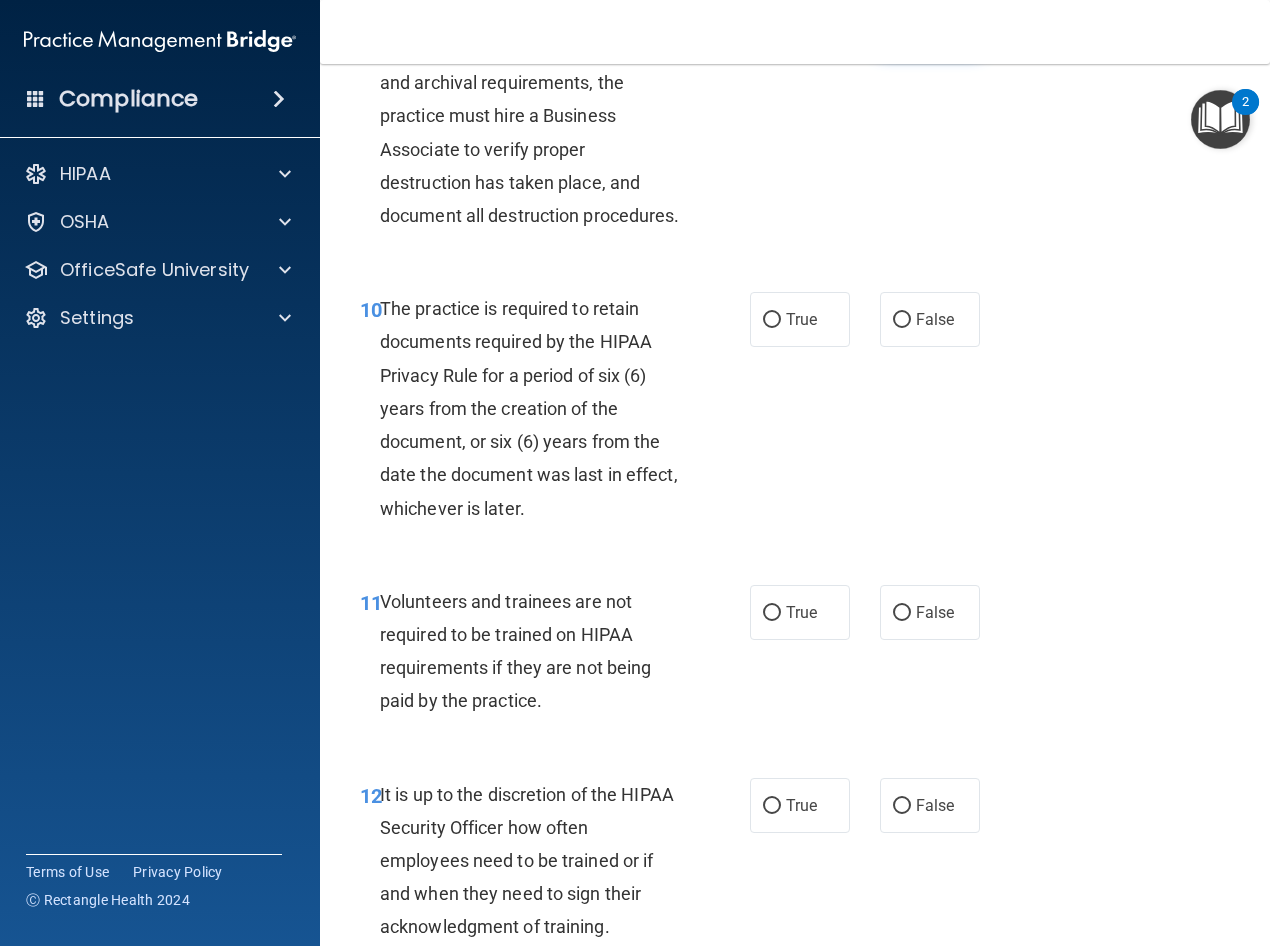 drag, startPoint x: 907, startPoint y: 97, endPoint x: 896, endPoint y: 100, distance: 11.401754 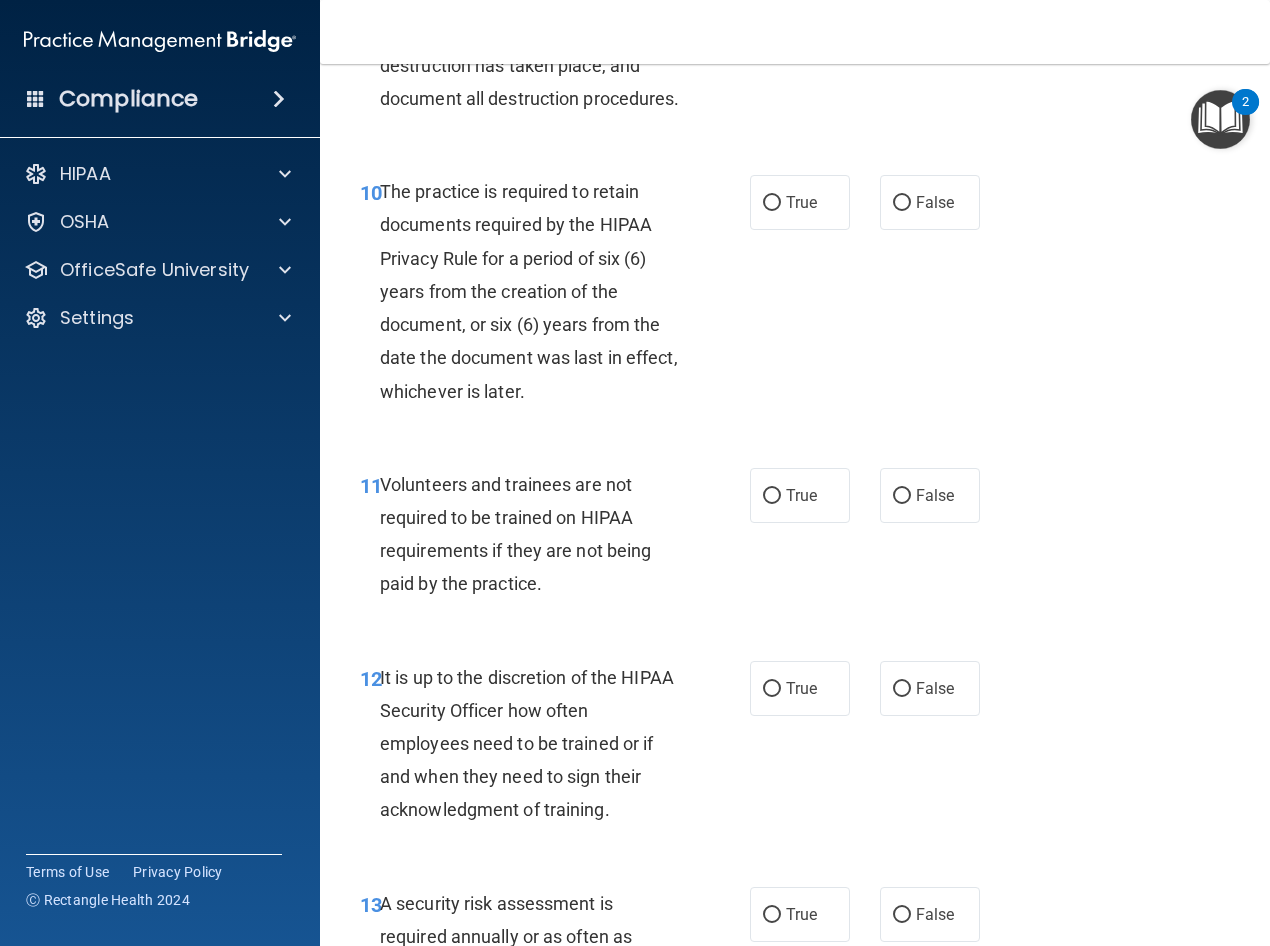 scroll, scrollTop: 2400, scrollLeft: 0, axis: vertical 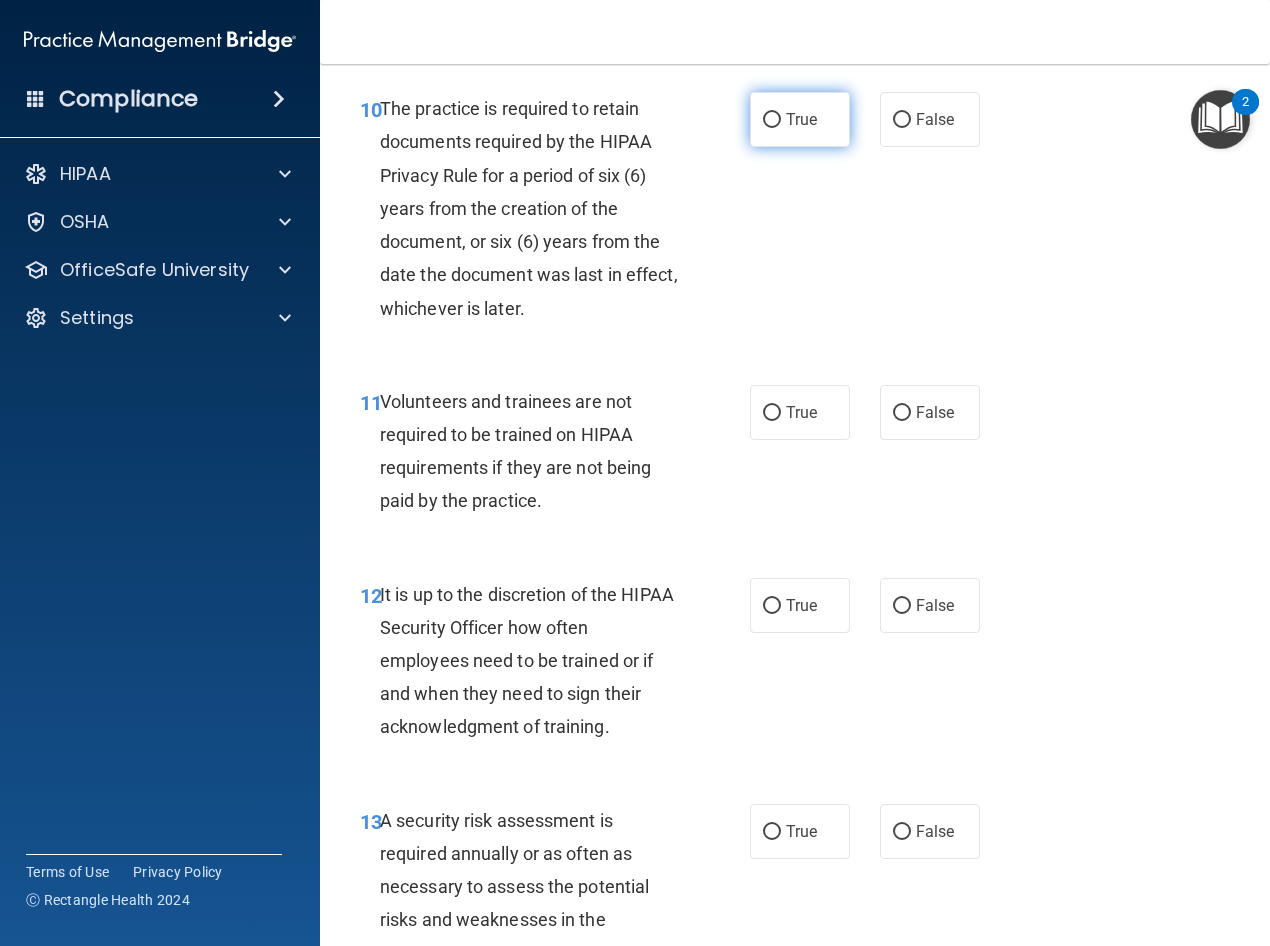 click on "True" at bounding box center (800, 119) 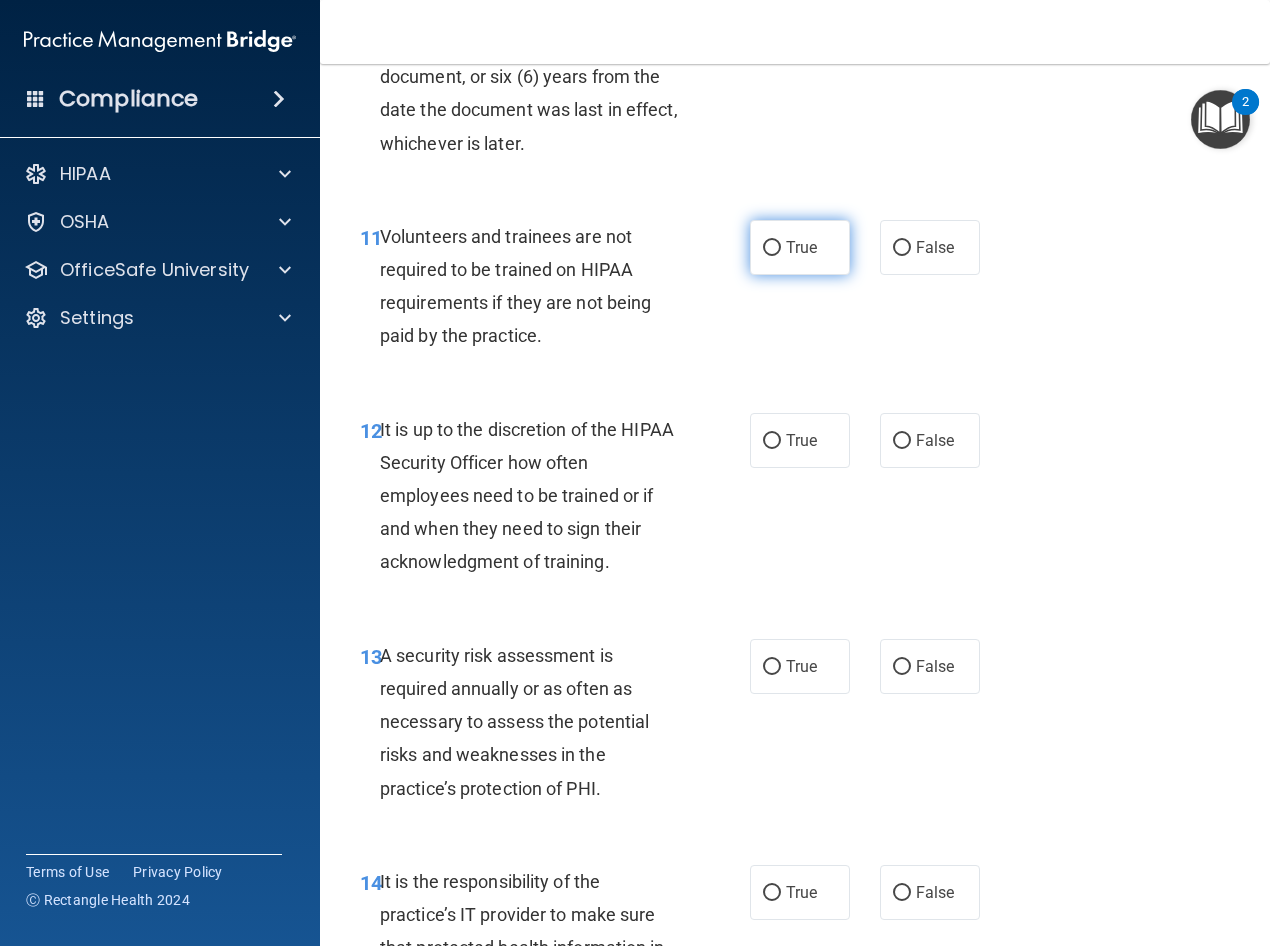 scroll, scrollTop: 2600, scrollLeft: 0, axis: vertical 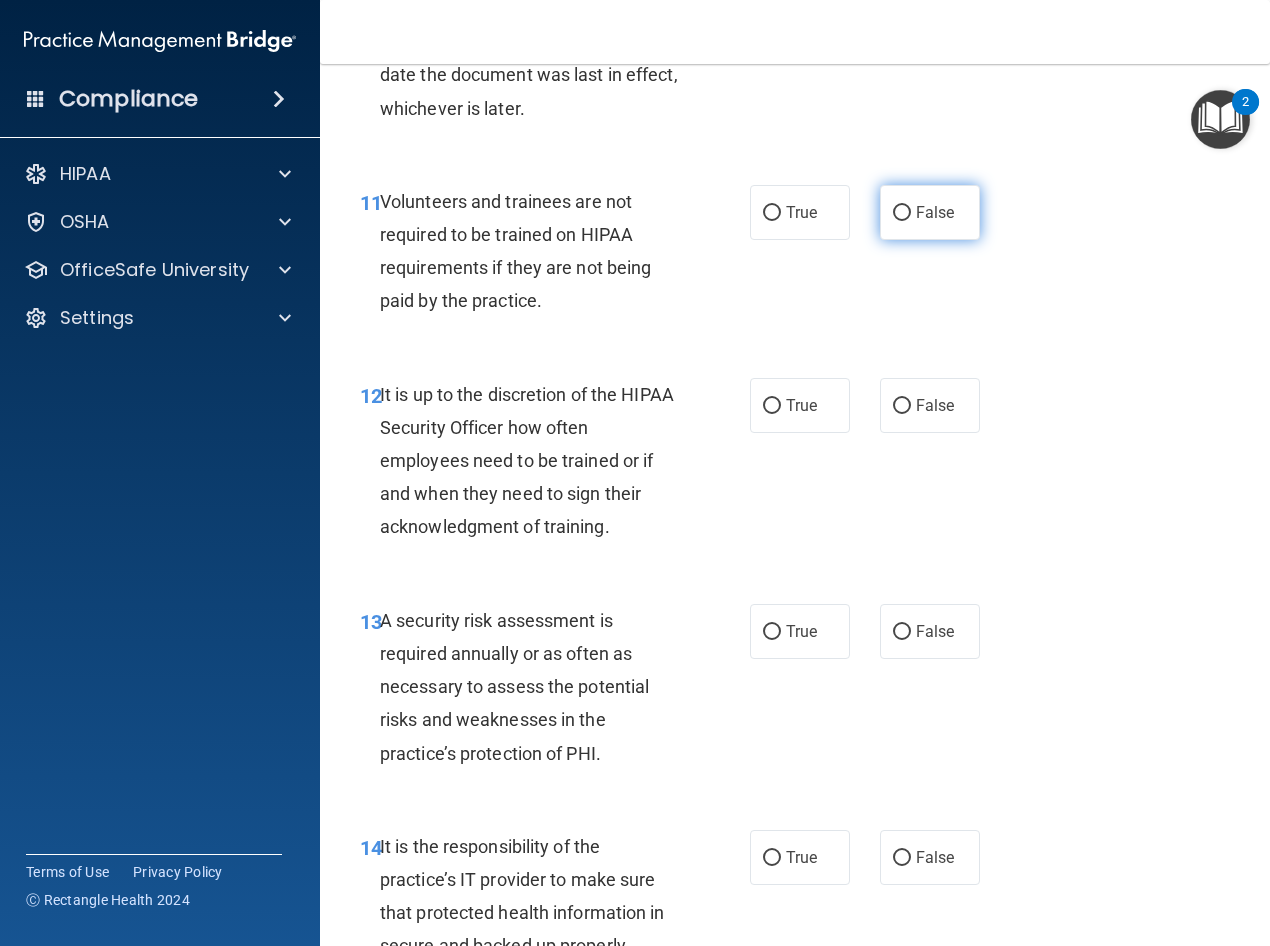 drag, startPoint x: 898, startPoint y: 316, endPoint x: 884, endPoint y: 330, distance: 19.79899 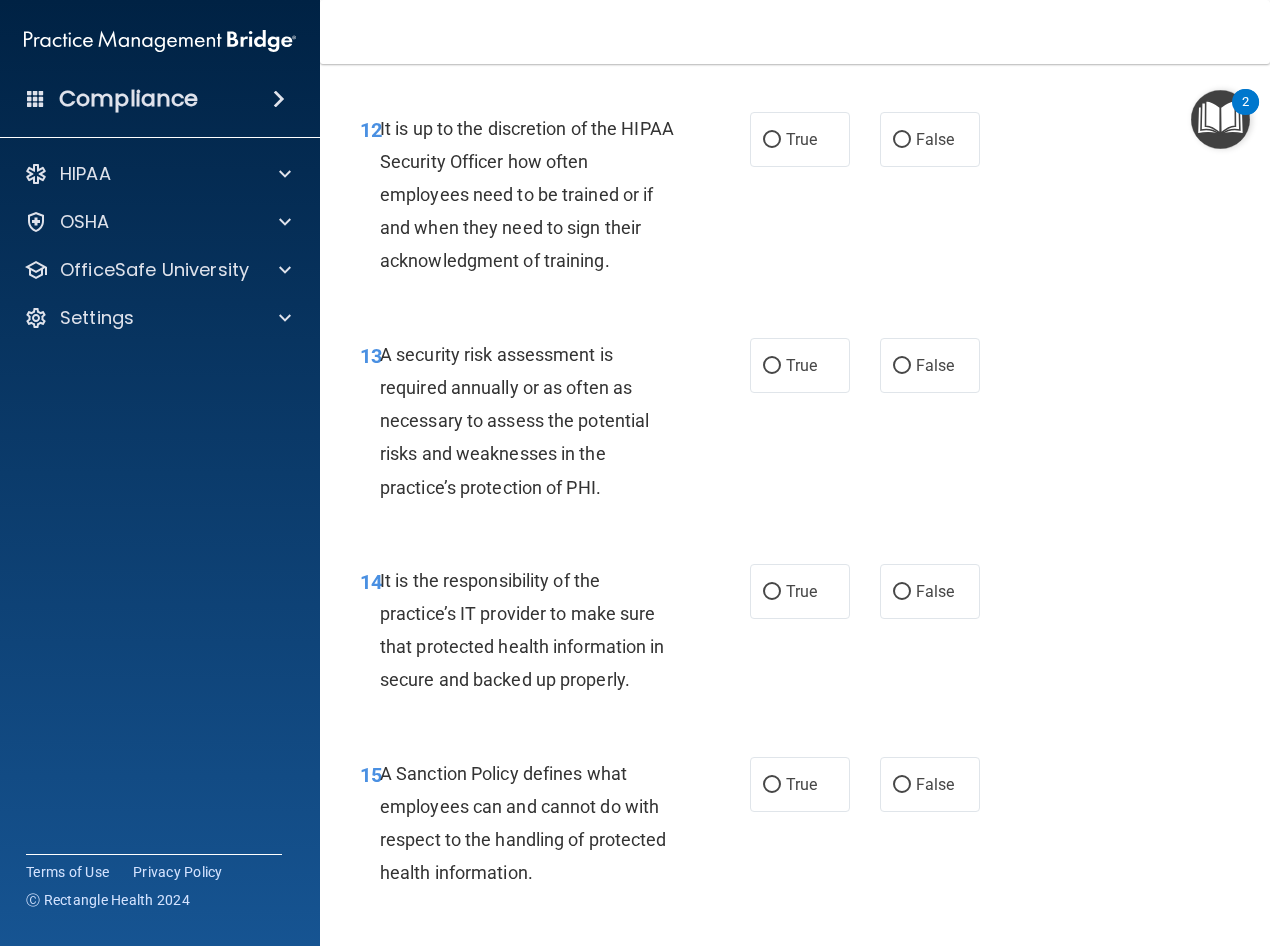 scroll, scrollTop: 2900, scrollLeft: 0, axis: vertical 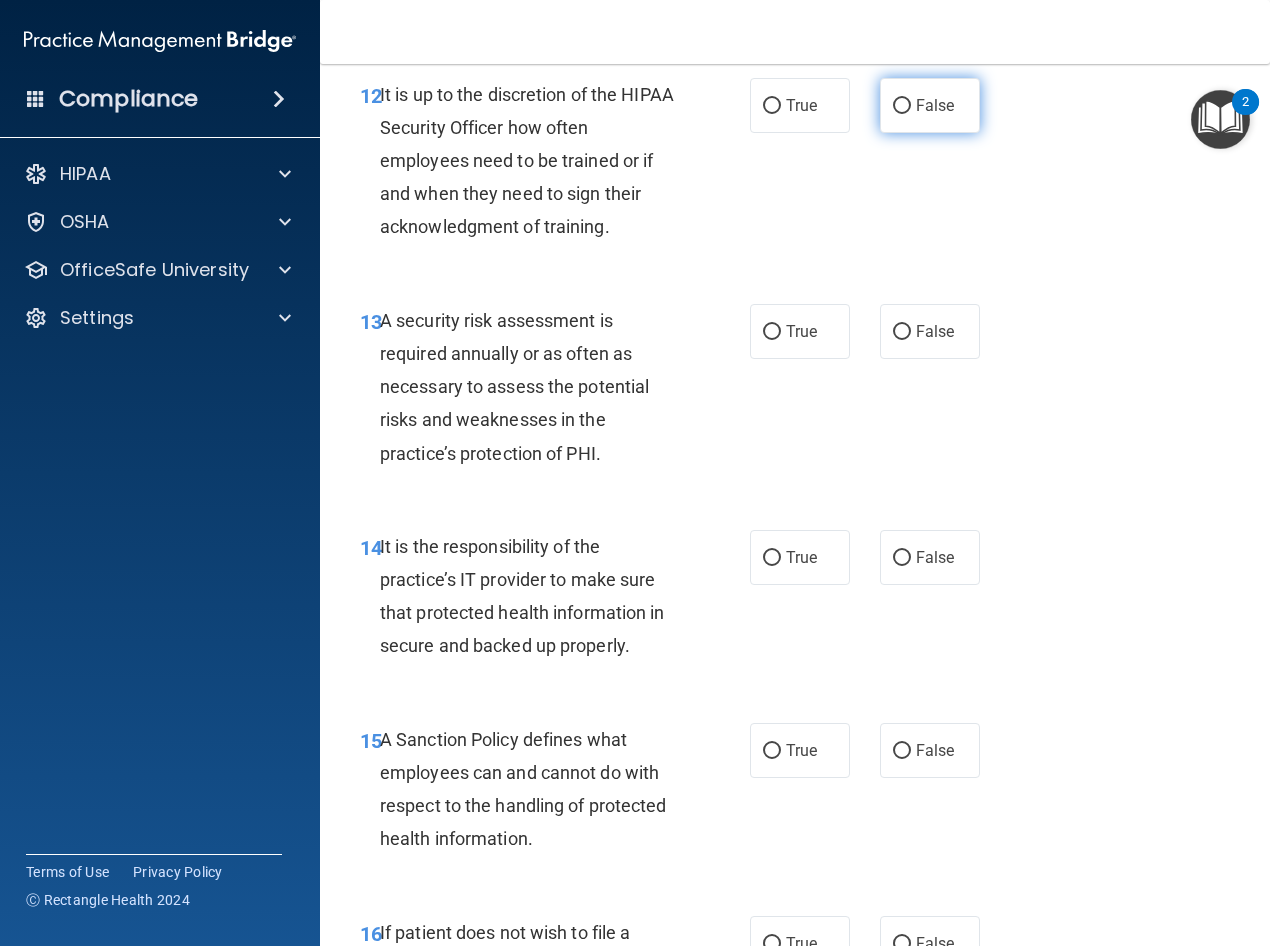 drag, startPoint x: 904, startPoint y: 202, endPoint x: 895, endPoint y: 234, distance: 33.24154 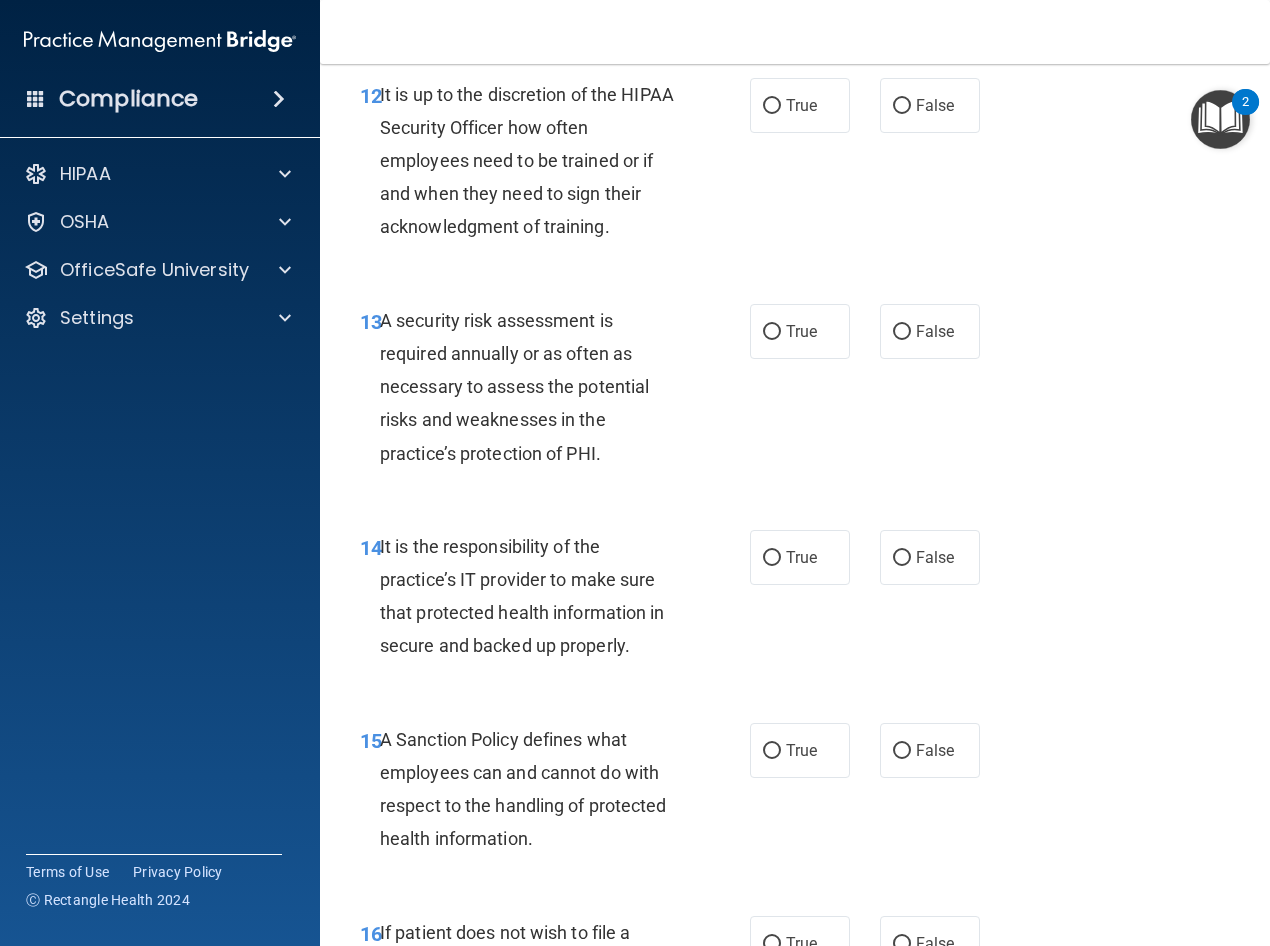 click on "False" at bounding box center (930, 105) 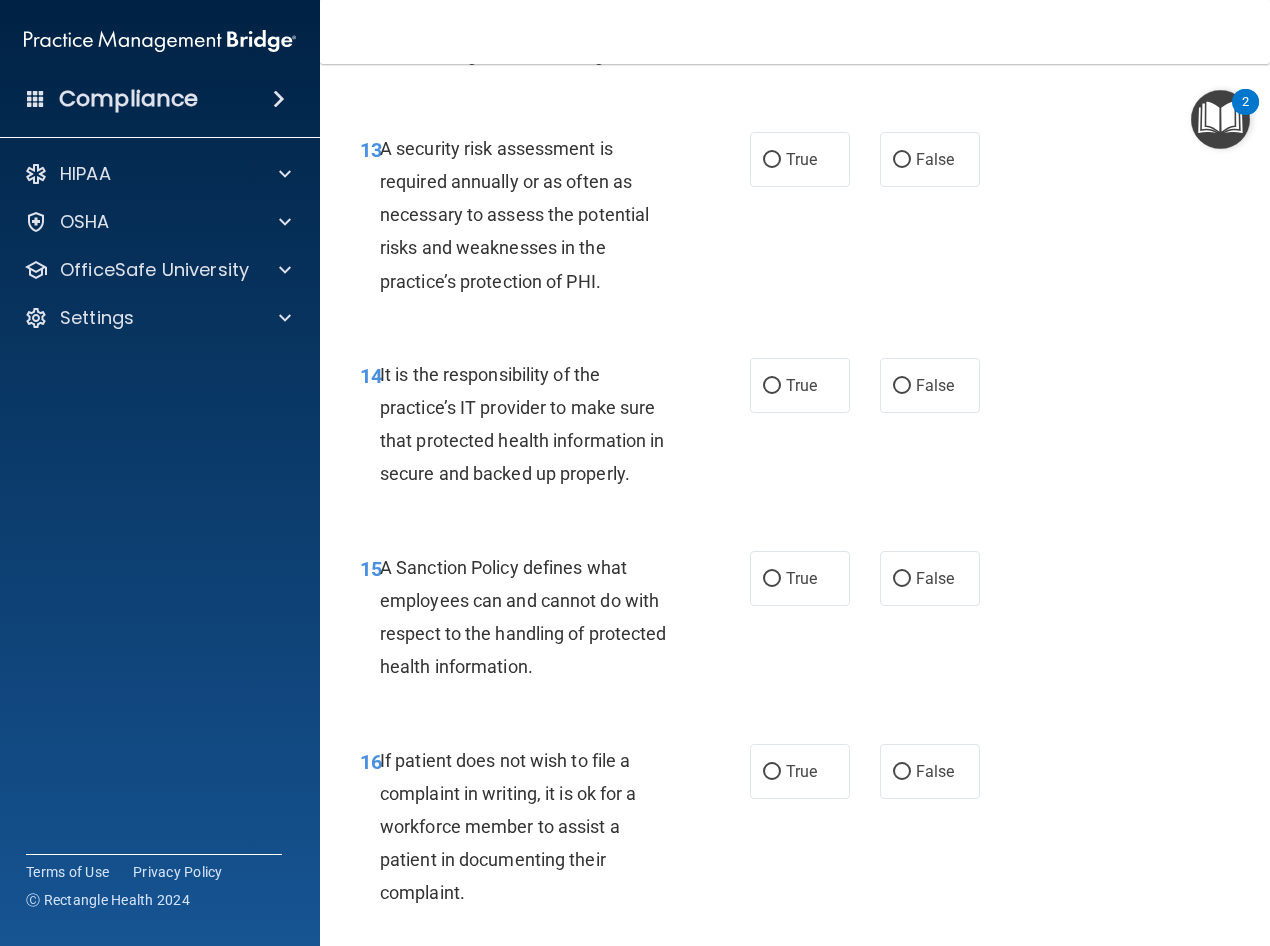scroll, scrollTop: 3100, scrollLeft: 0, axis: vertical 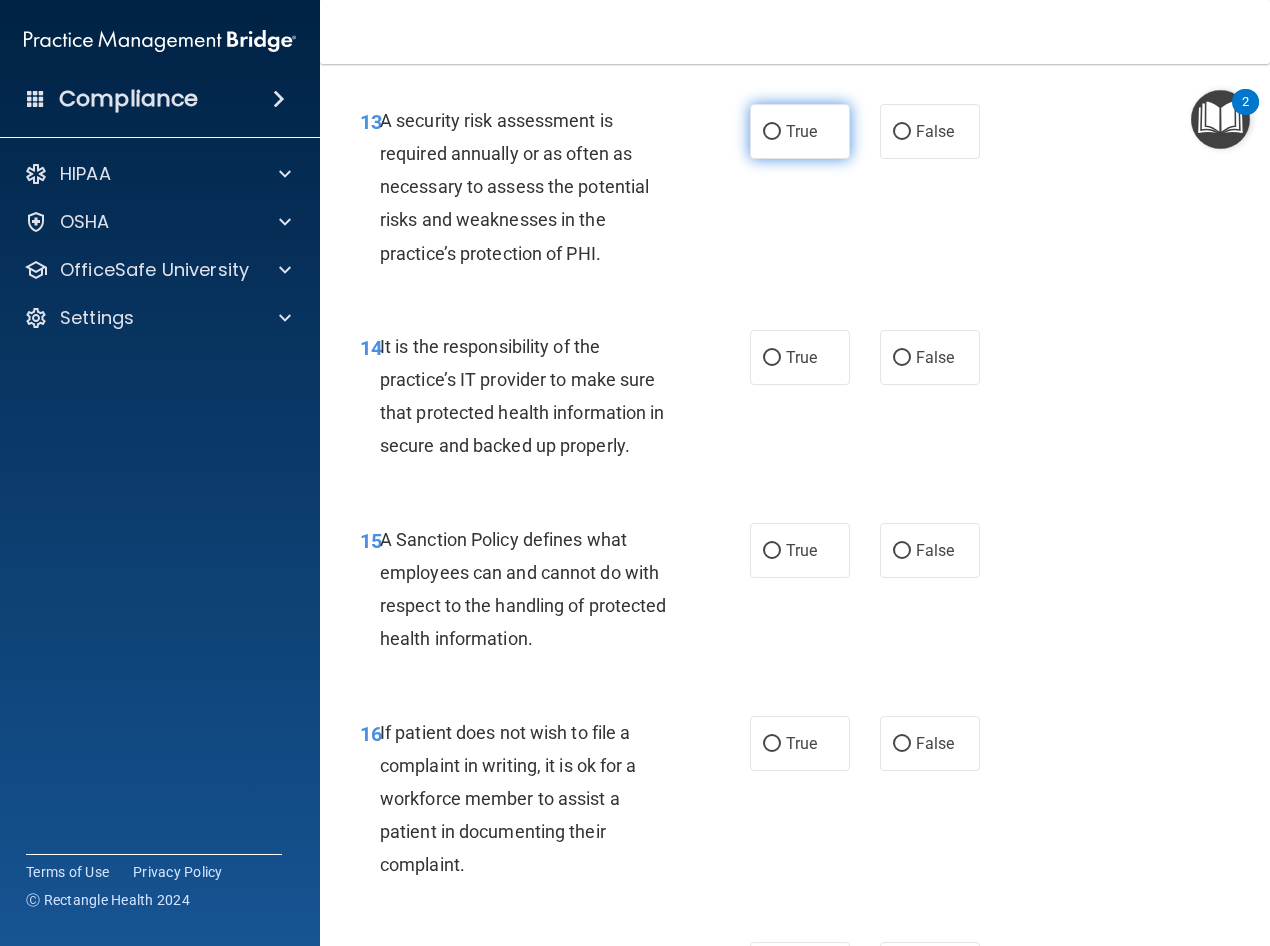 click on "True" at bounding box center (772, 132) 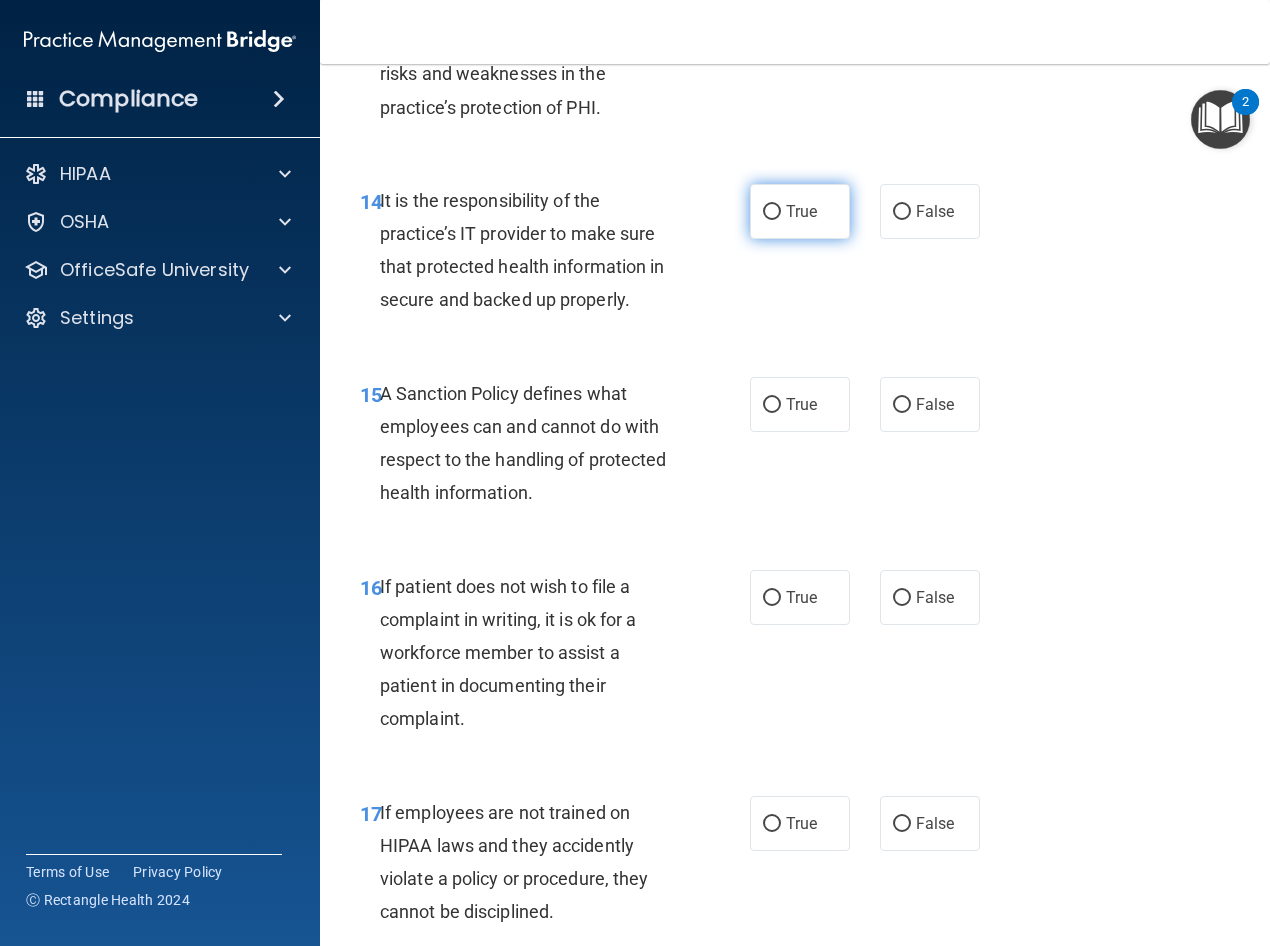 scroll, scrollTop: 3300, scrollLeft: 0, axis: vertical 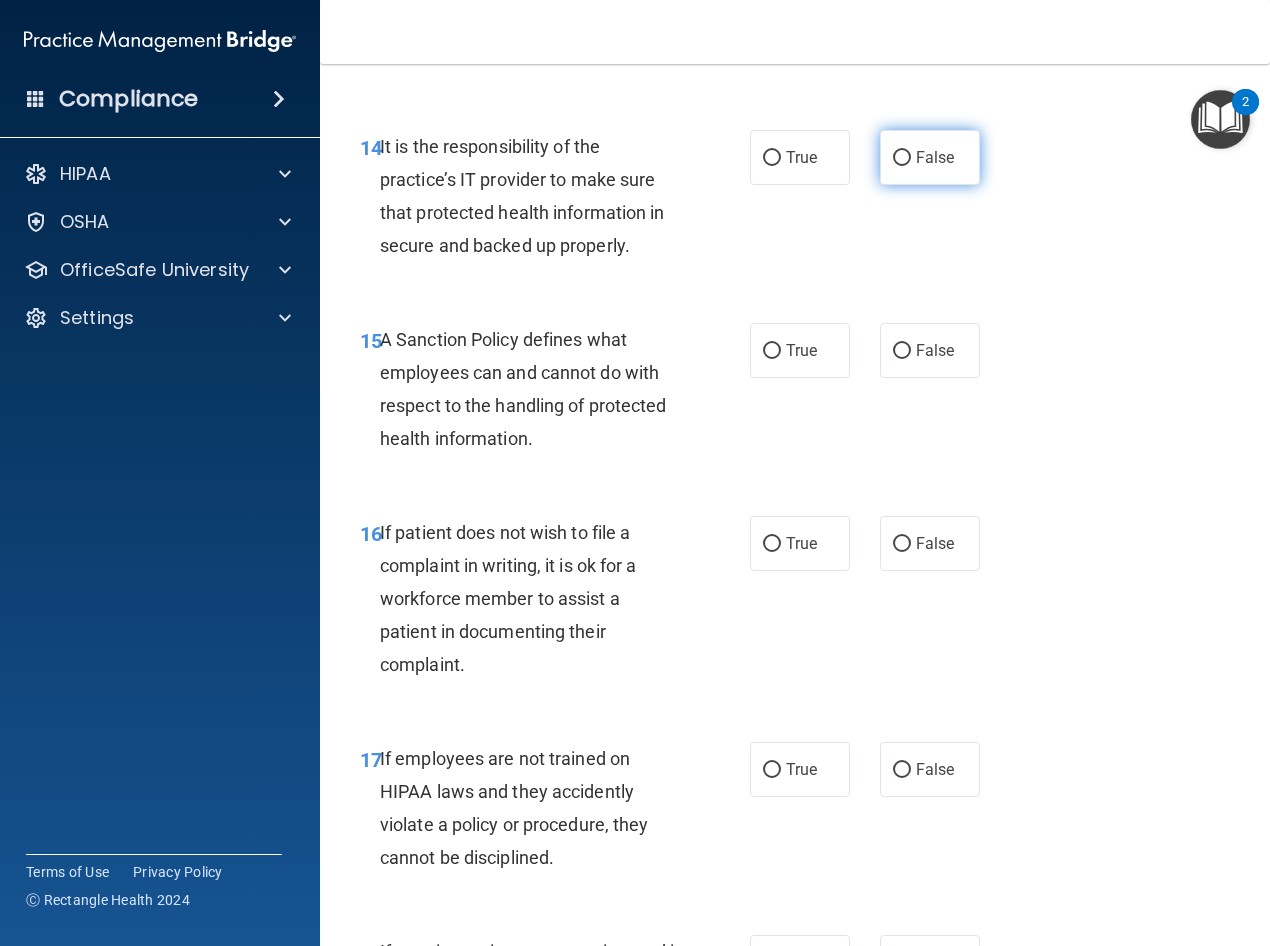click on "False" at bounding box center [930, 157] 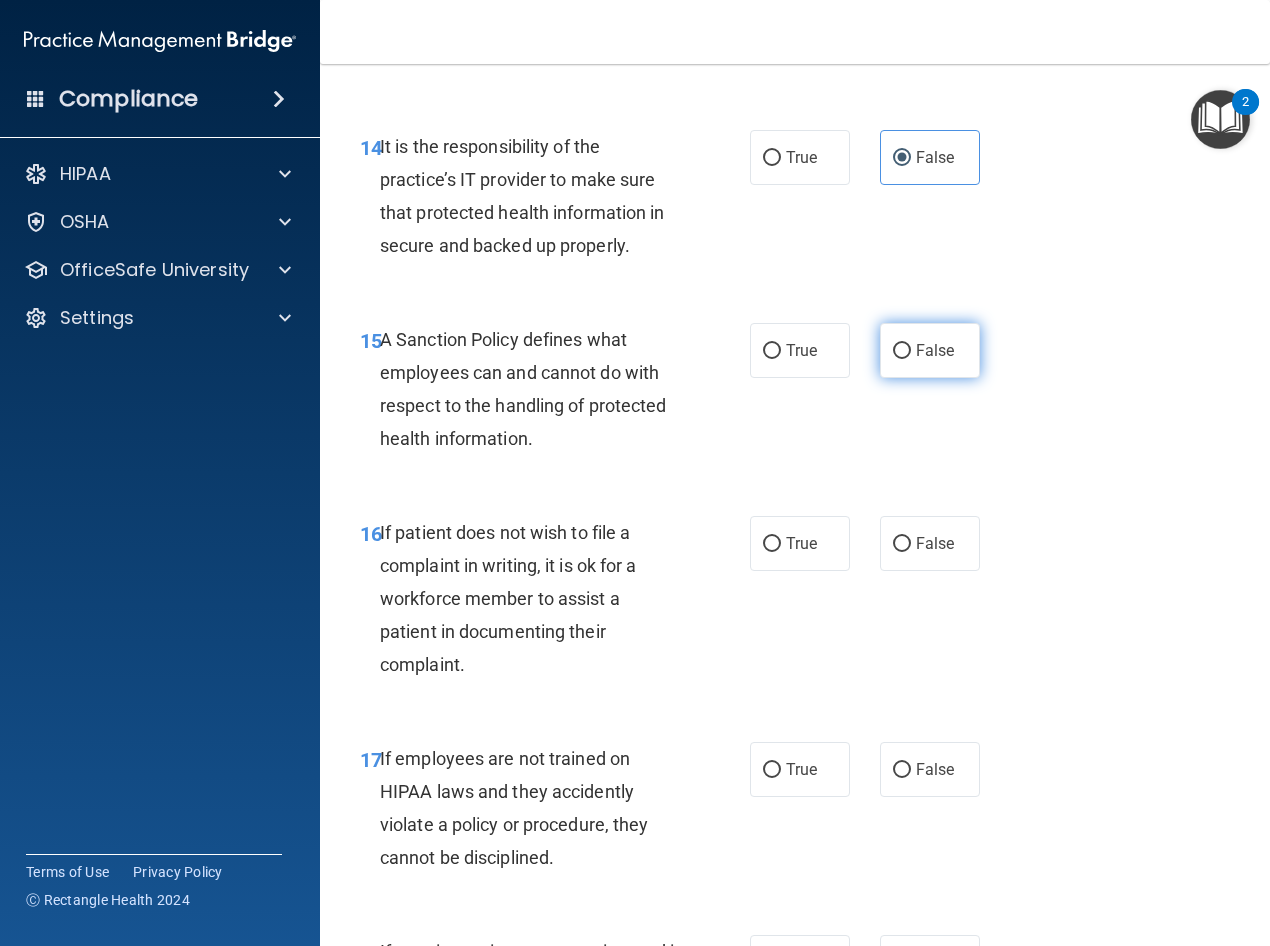click on "False" at bounding box center (935, 350) 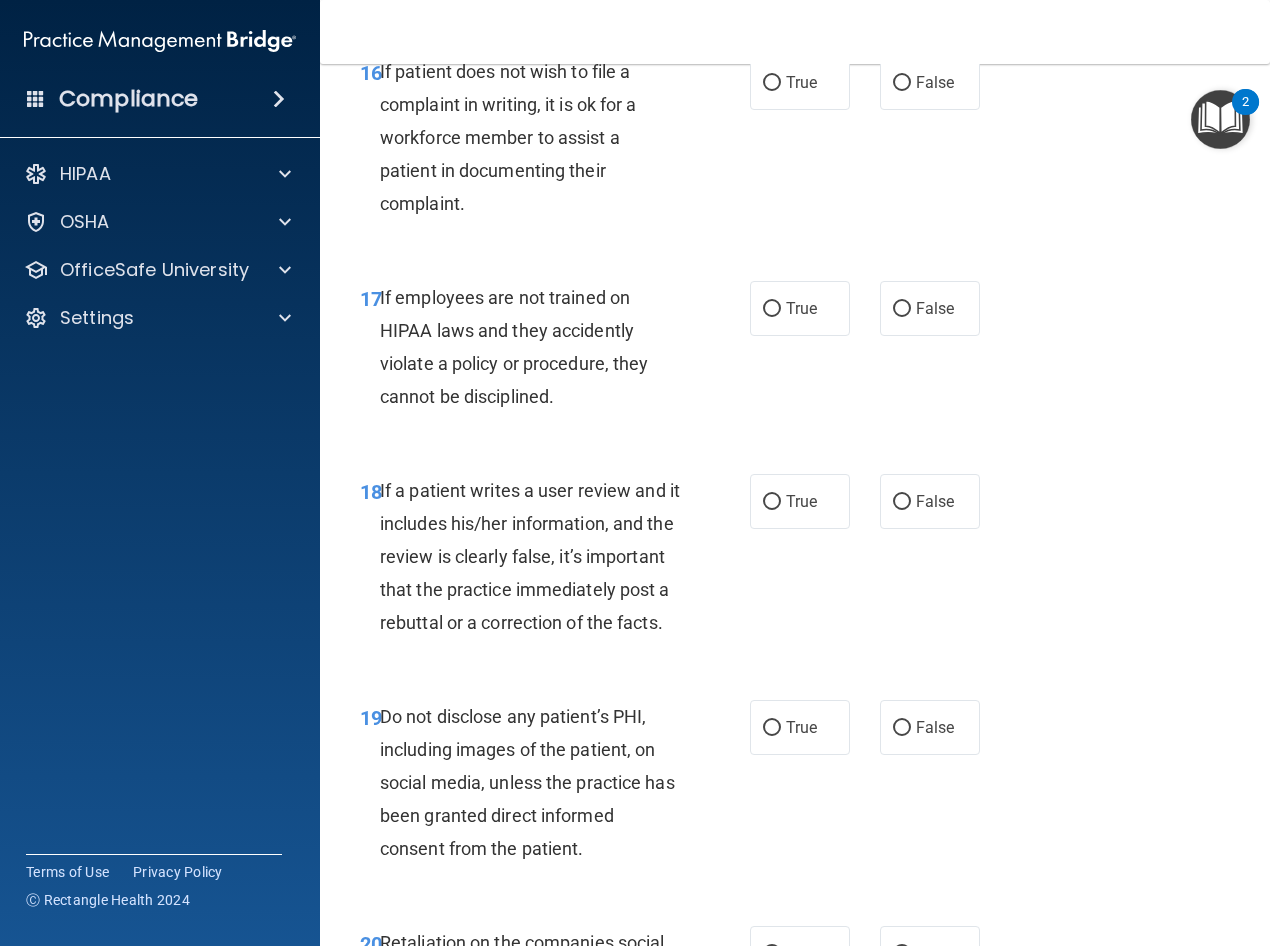 scroll, scrollTop: 3700, scrollLeft: 0, axis: vertical 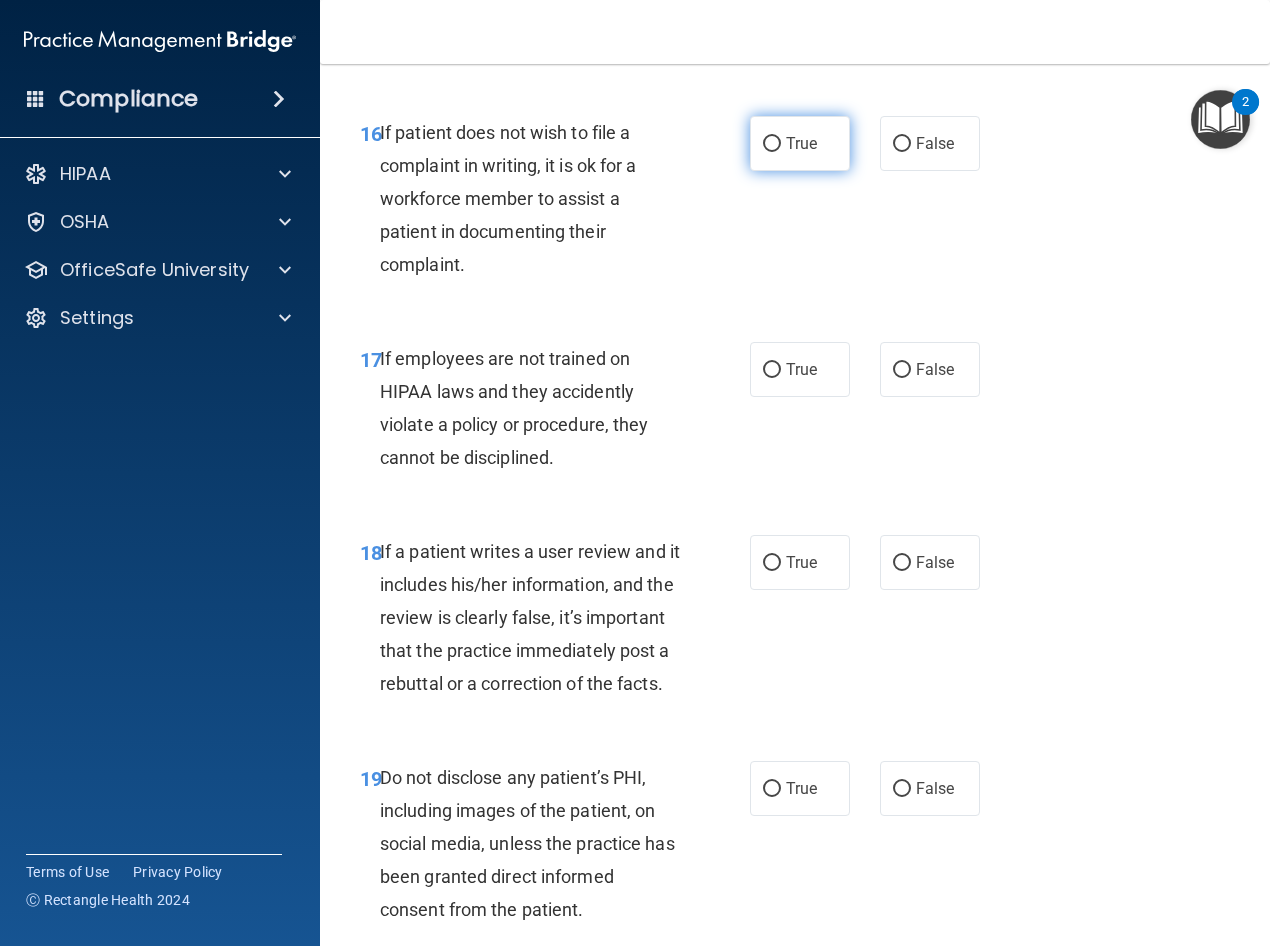 drag, startPoint x: 776, startPoint y: 249, endPoint x: 786, endPoint y: 299, distance: 50.990196 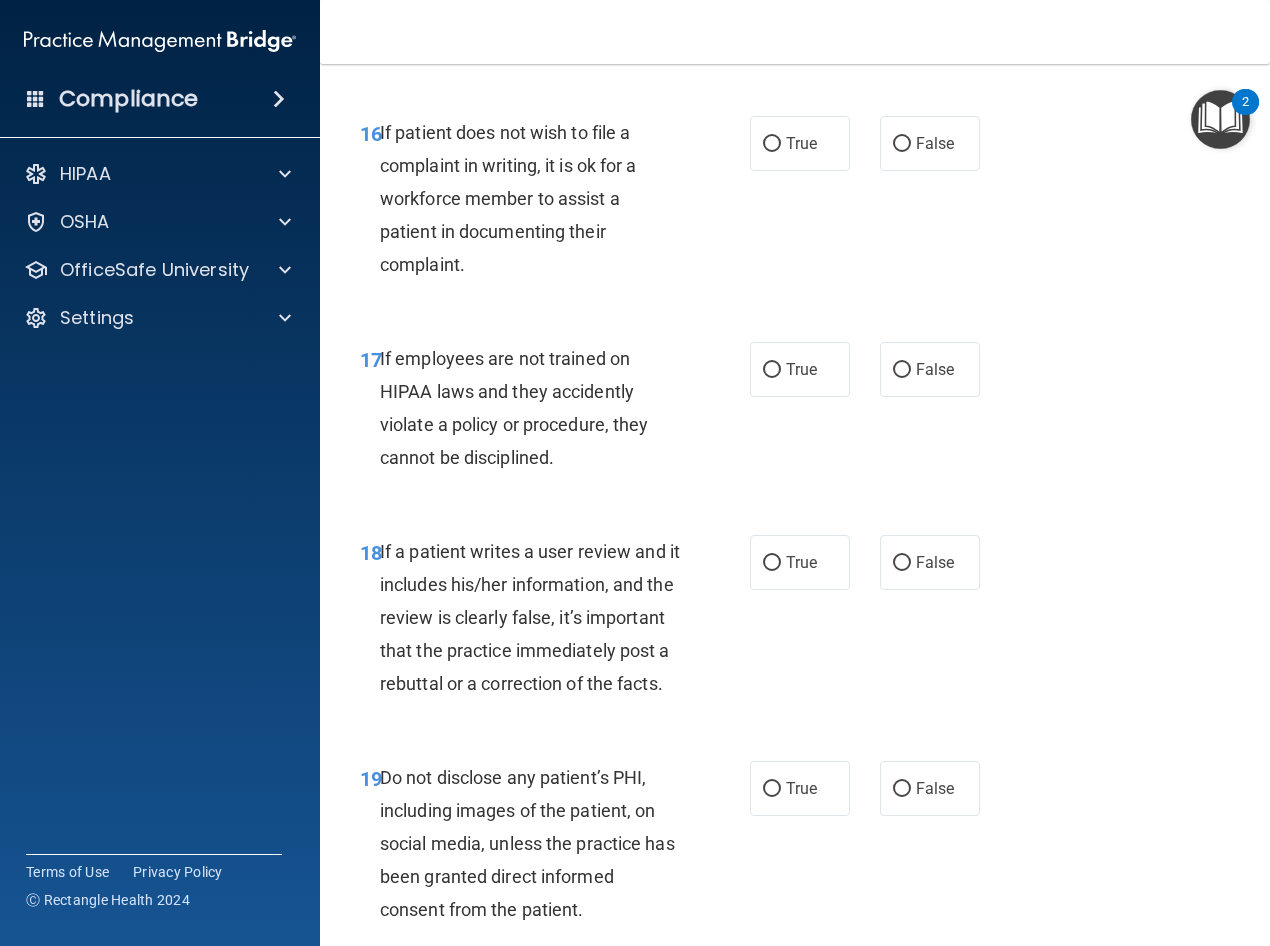 click on "True" at bounding box center [772, 144] 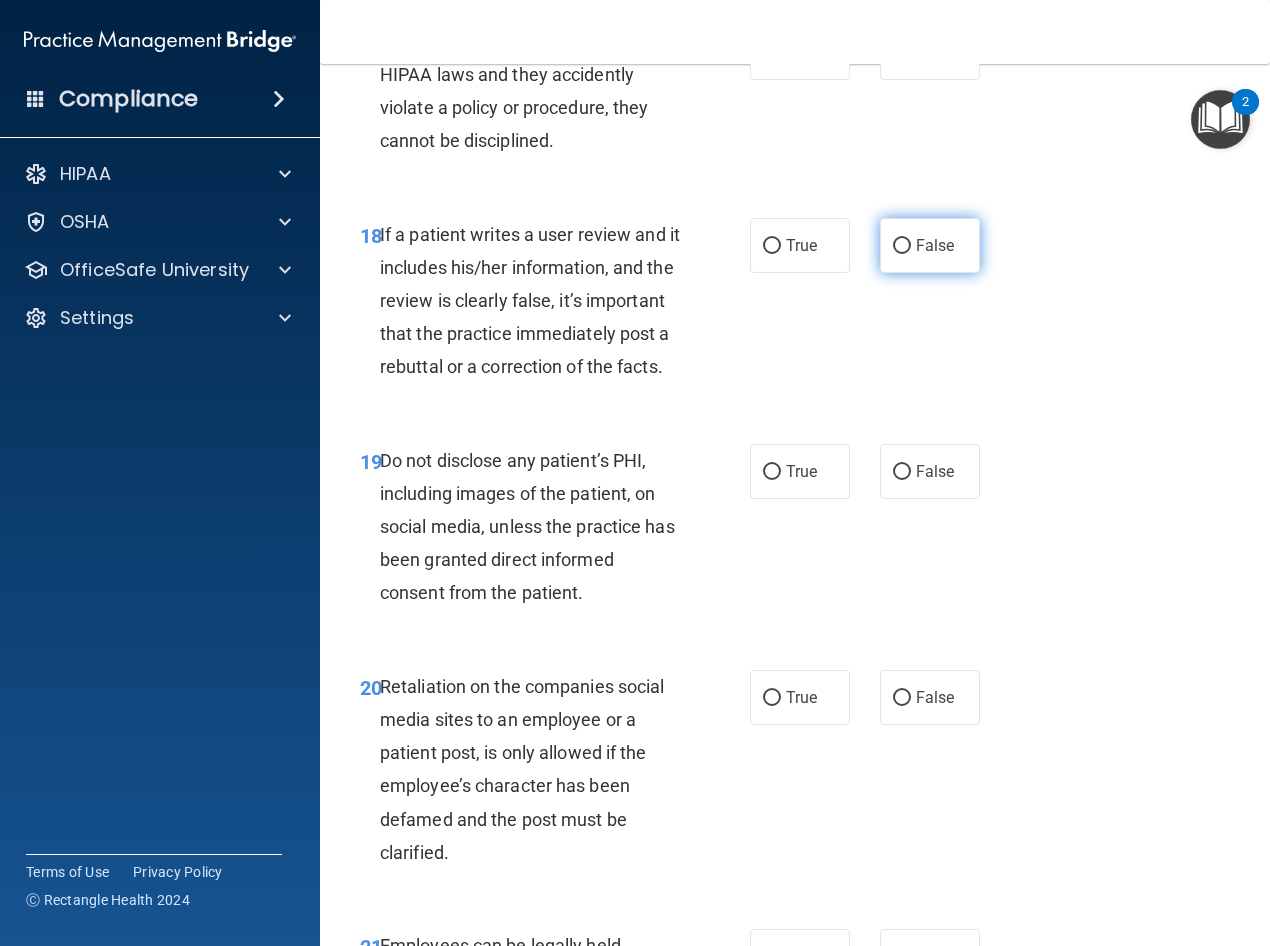 scroll, scrollTop: 4000, scrollLeft: 0, axis: vertical 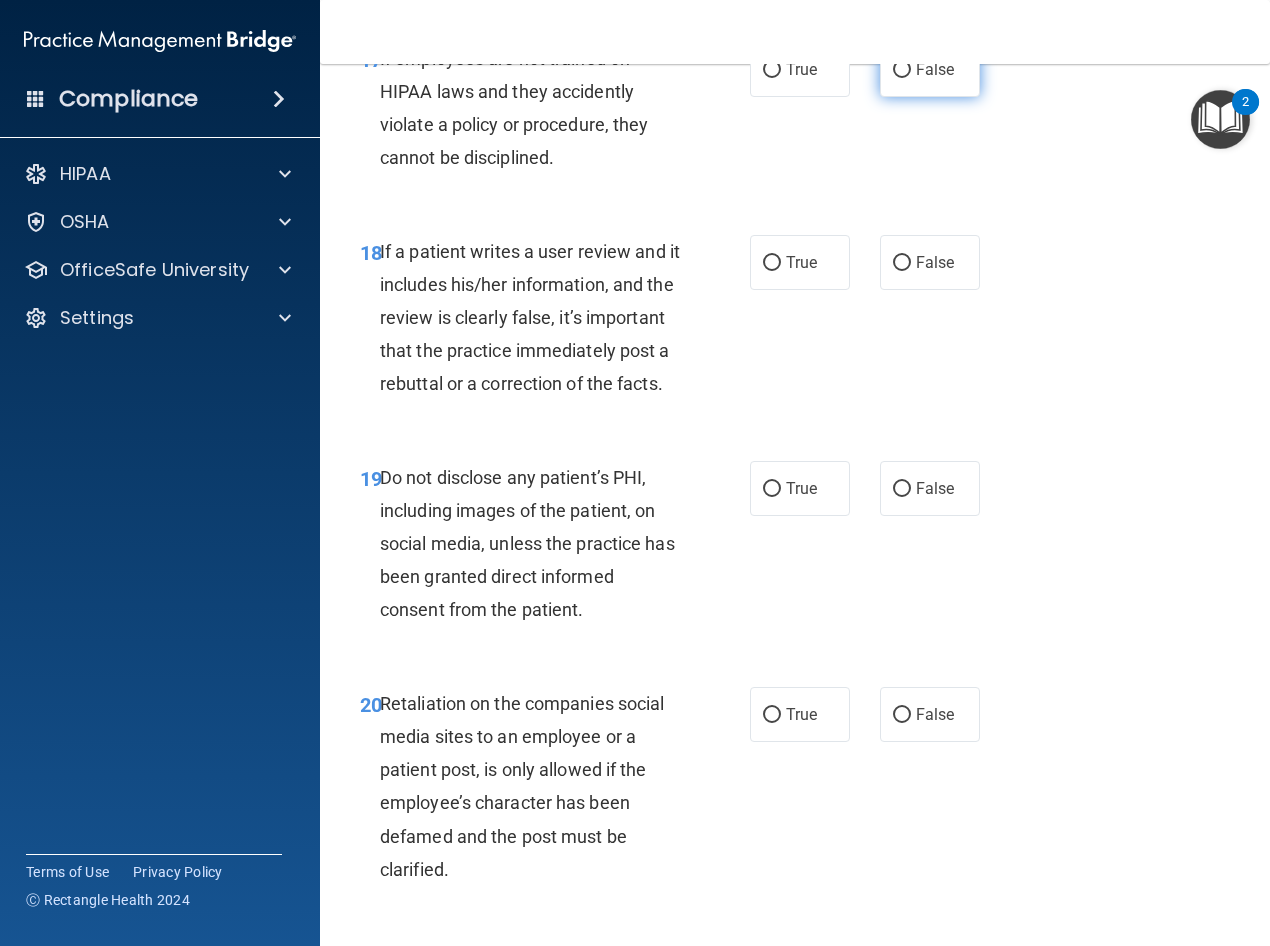 click on "False" at bounding box center [902, 70] 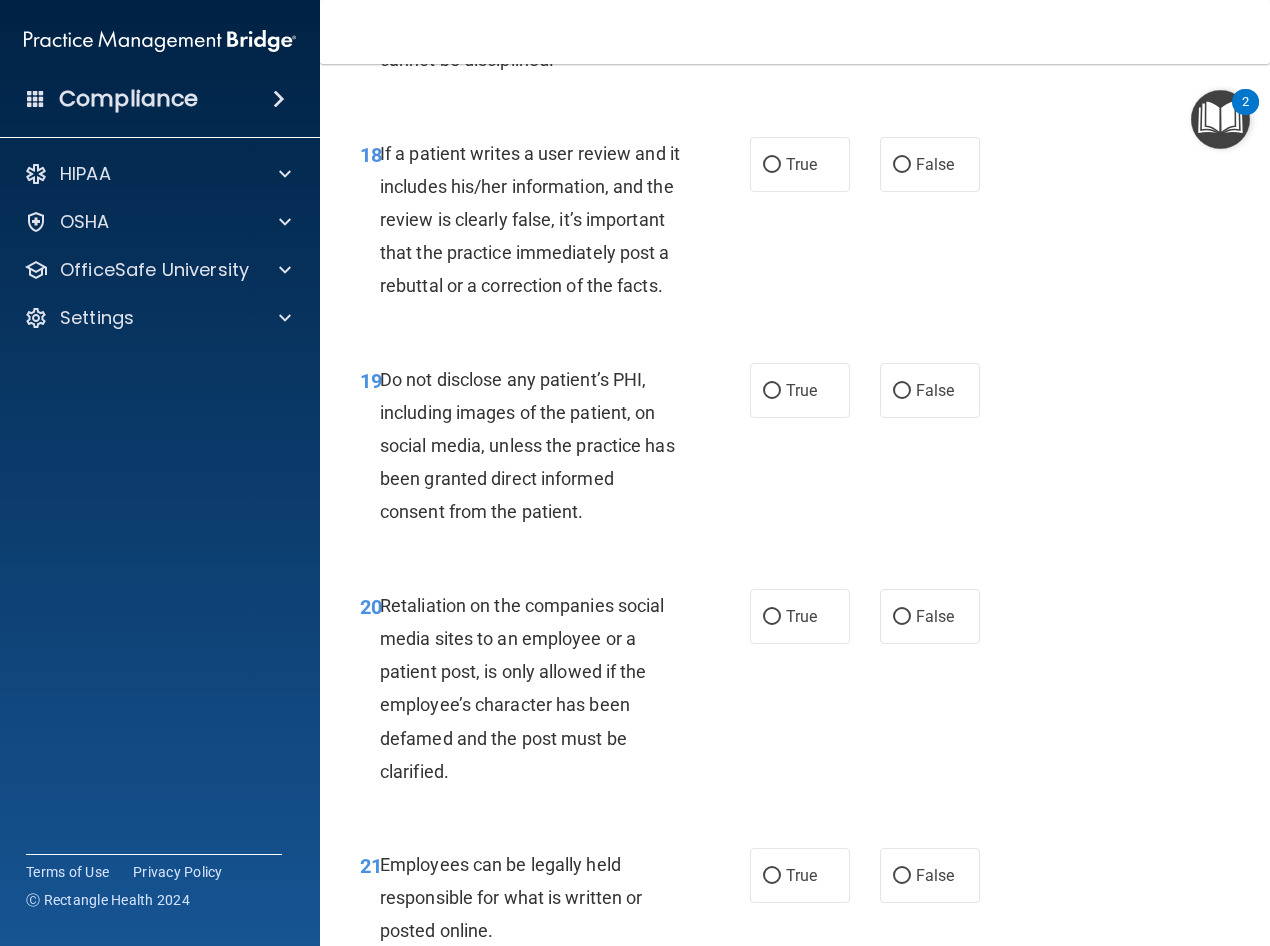 scroll, scrollTop: 4100, scrollLeft: 0, axis: vertical 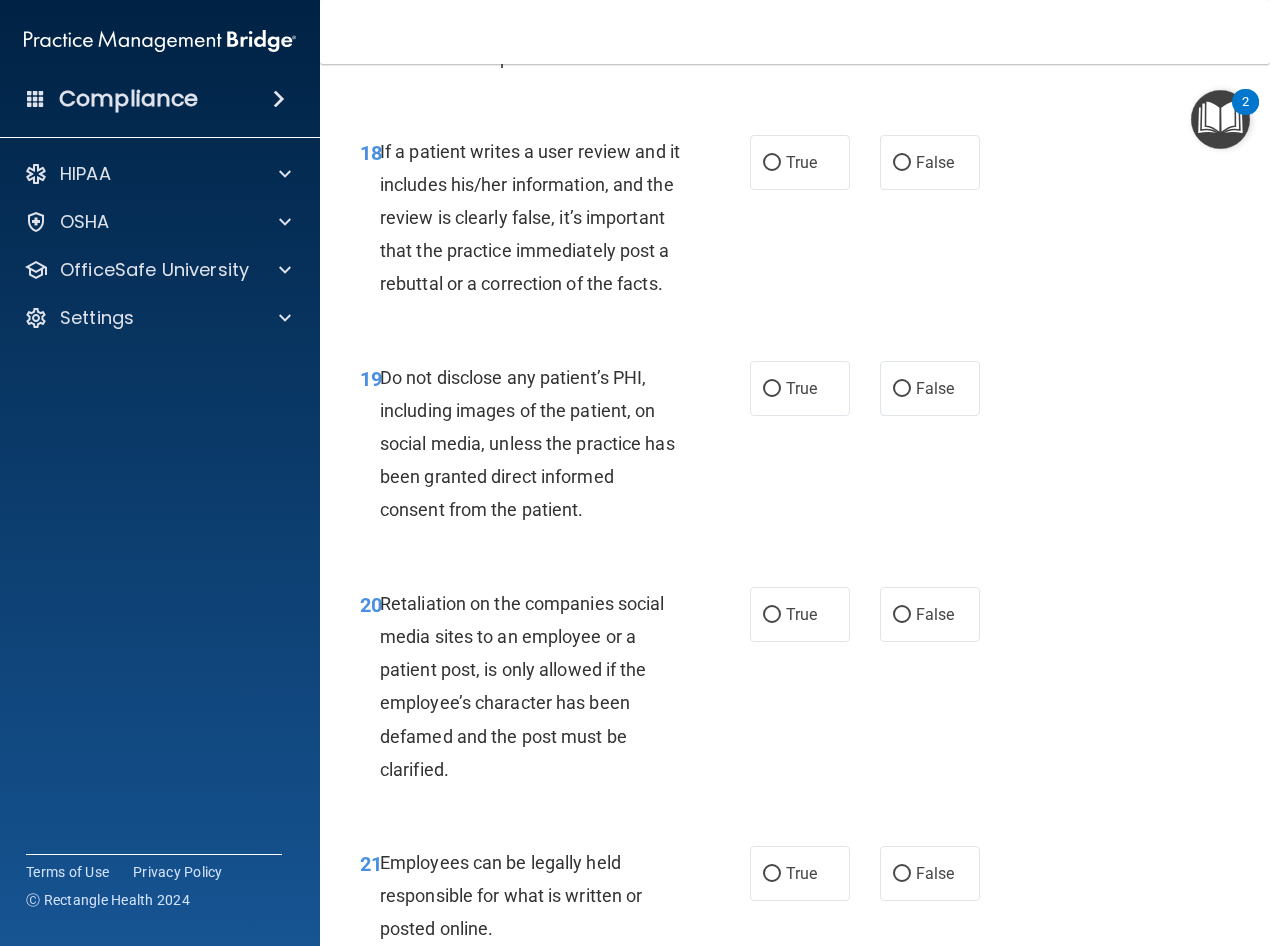 drag, startPoint x: 896, startPoint y: 254, endPoint x: 899, endPoint y: 302, distance: 48.09366 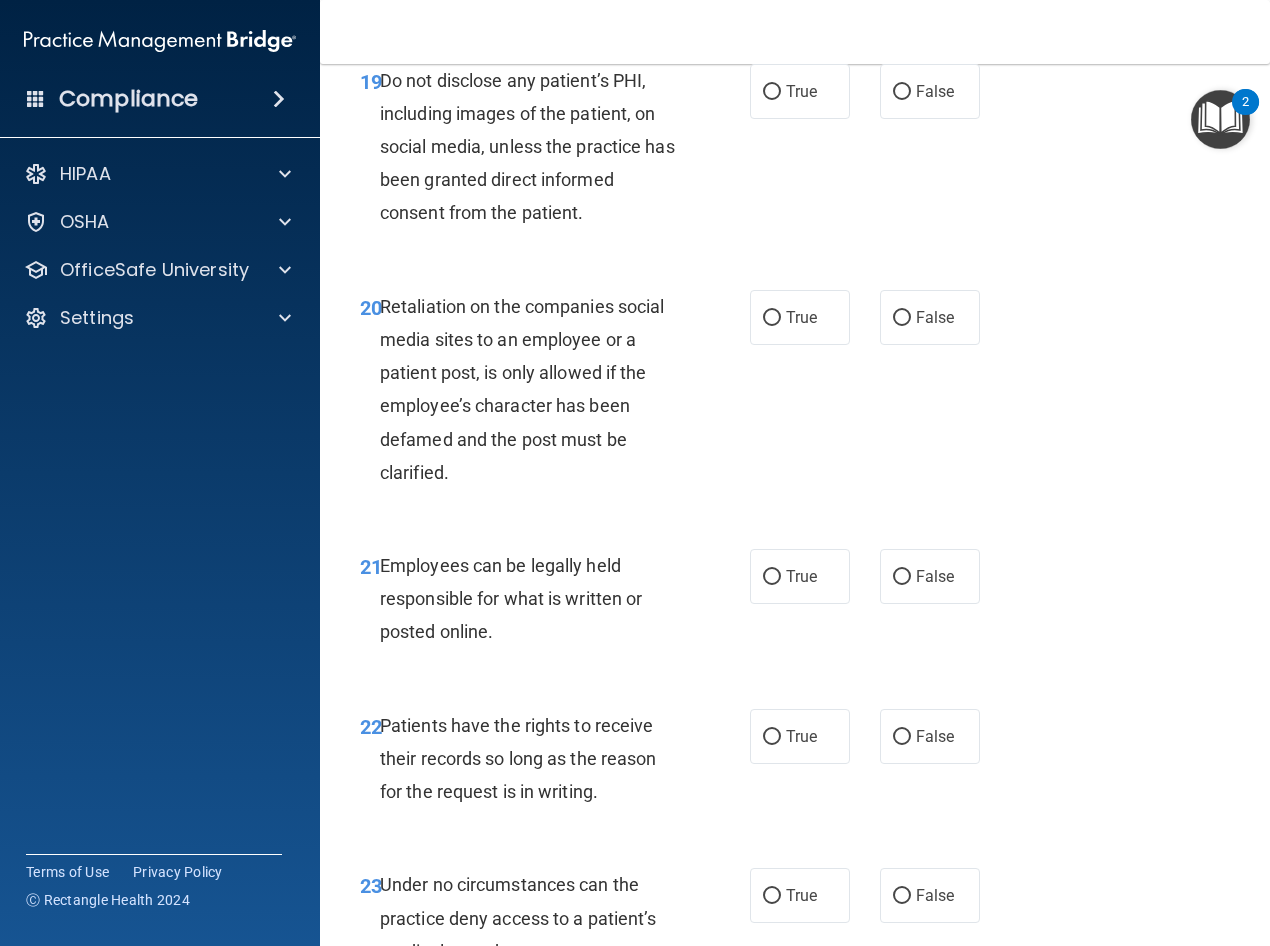 scroll, scrollTop: 4400, scrollLeft: 0, axis: vertical 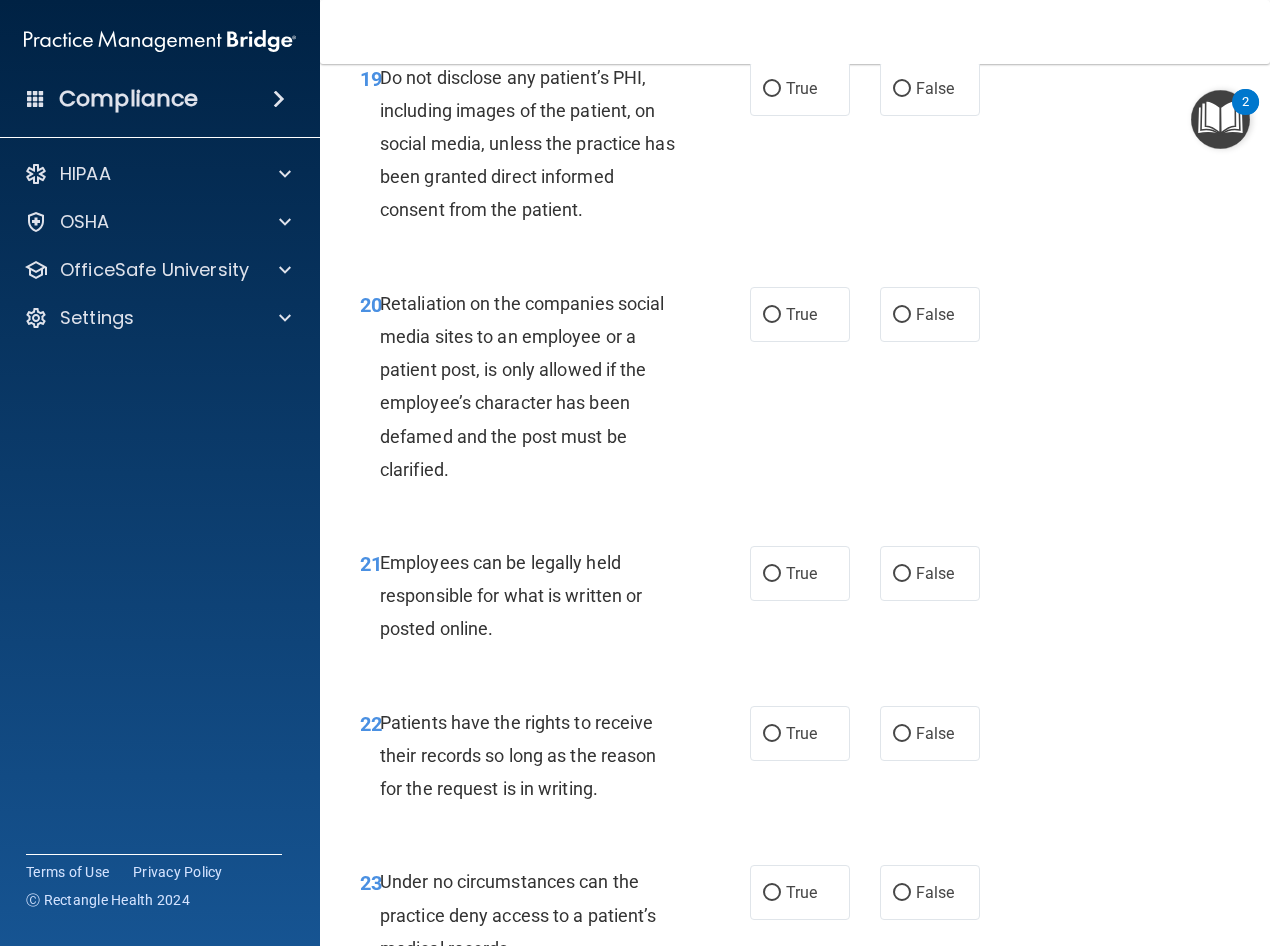drag, startPoint x: 772, startPoint y: 203, endPoint x: 789, endPoint y: 305, distance: 103.40696 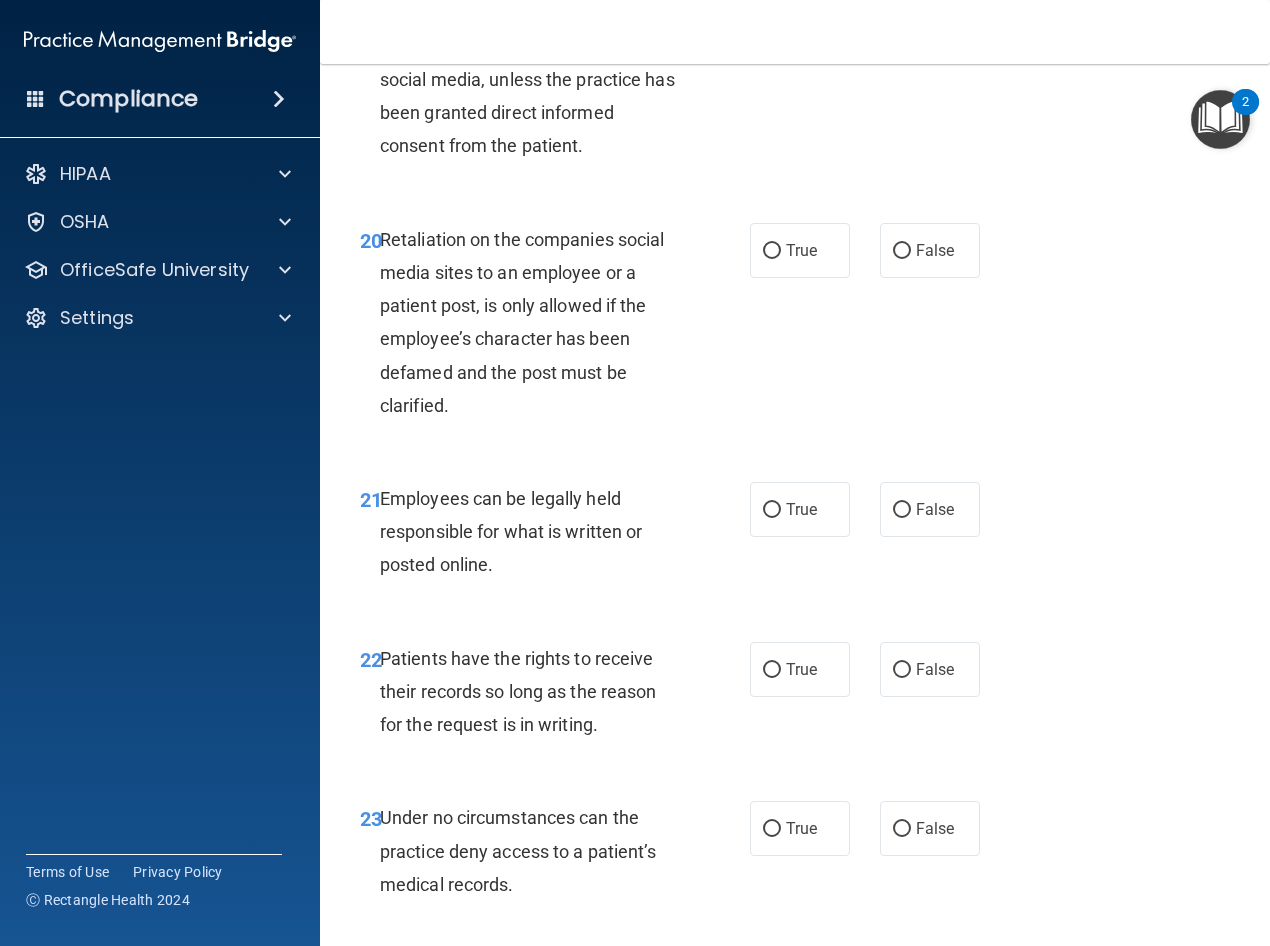scroll, scrollTop: 4600, scrollLeft: 0, axis: vertical 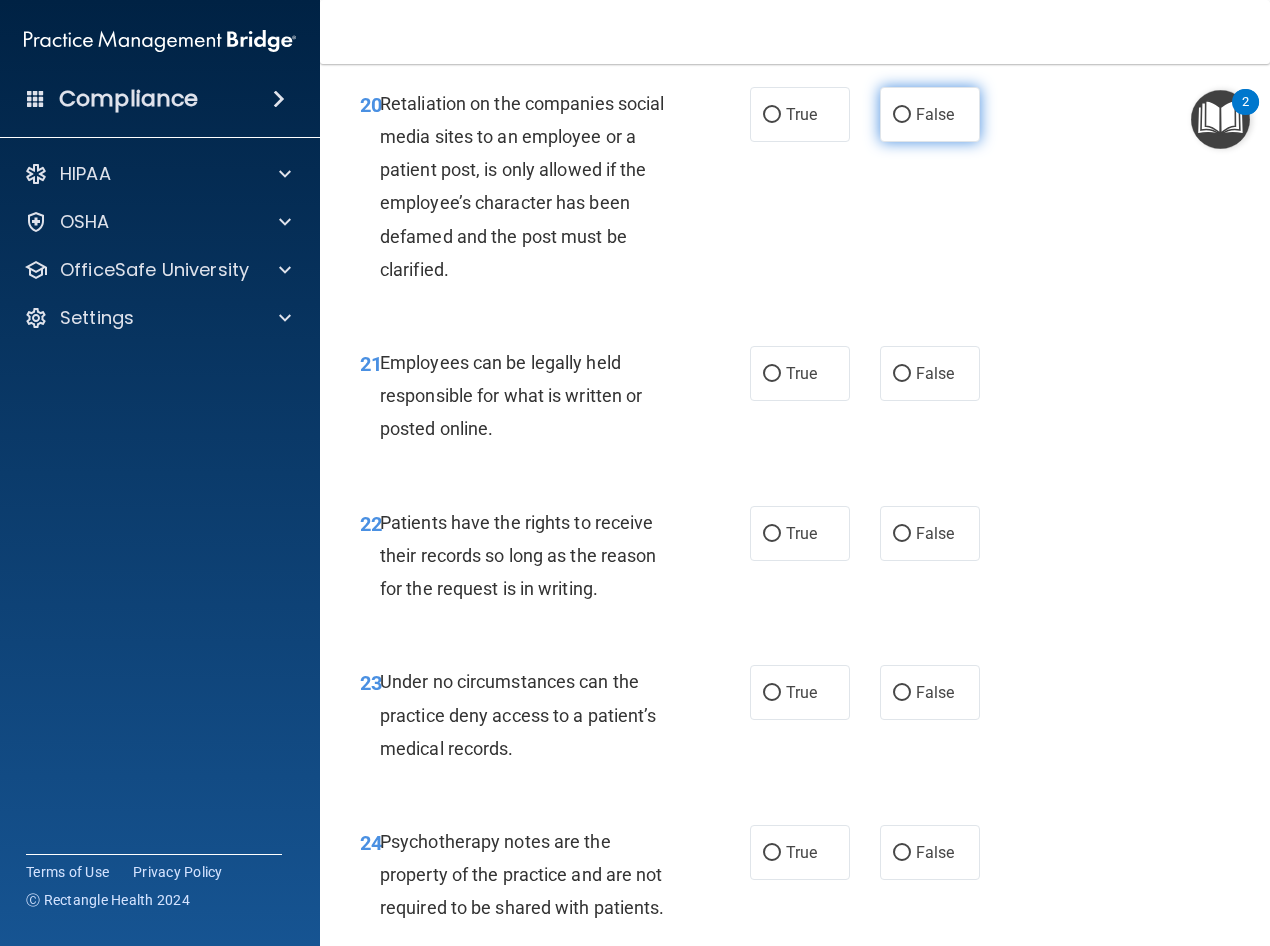 click on "False" at bounding box center [930, 114] 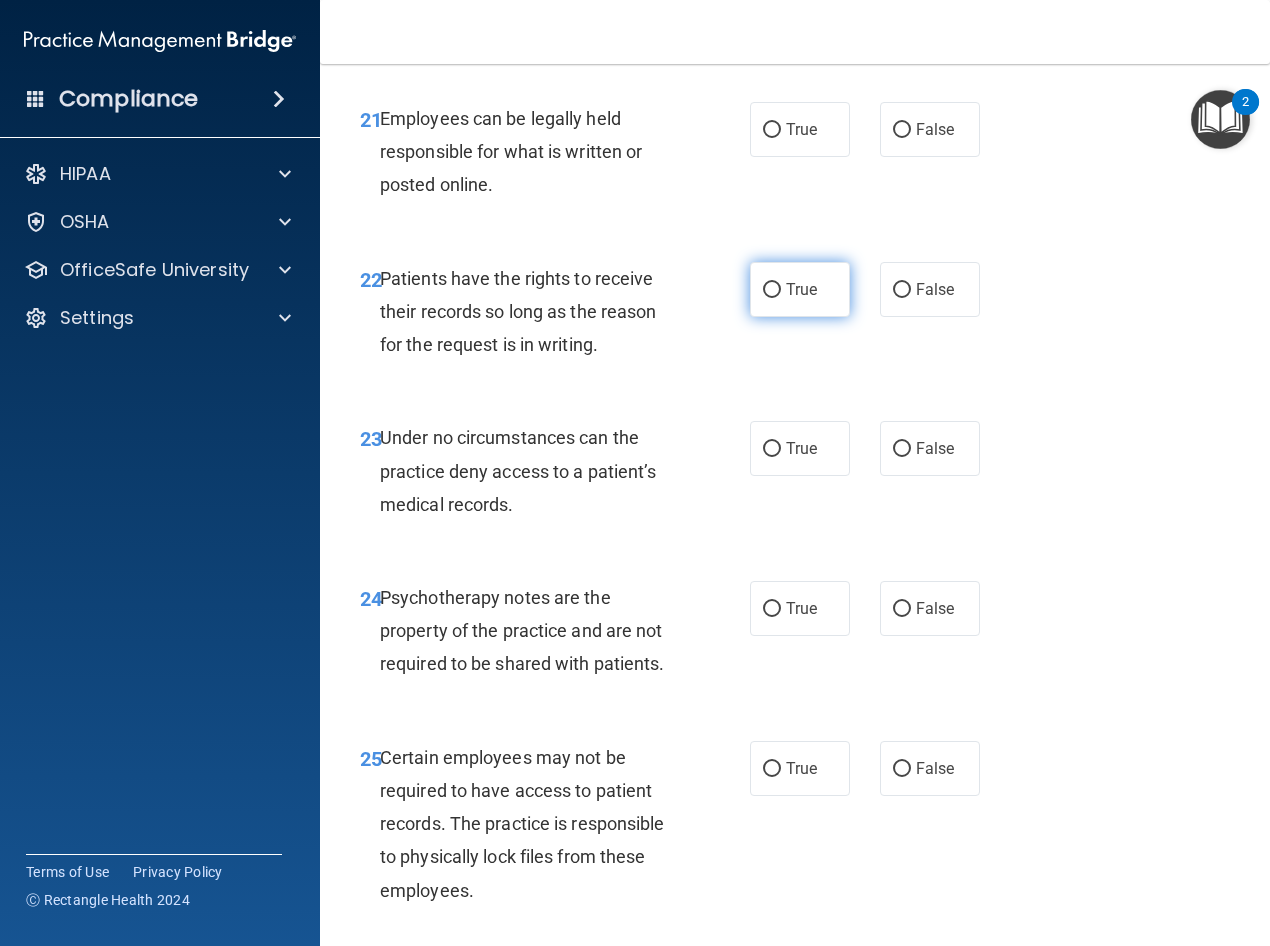 scroll, scrollTop: 4900, scrollLeft: 0, axis: vertical 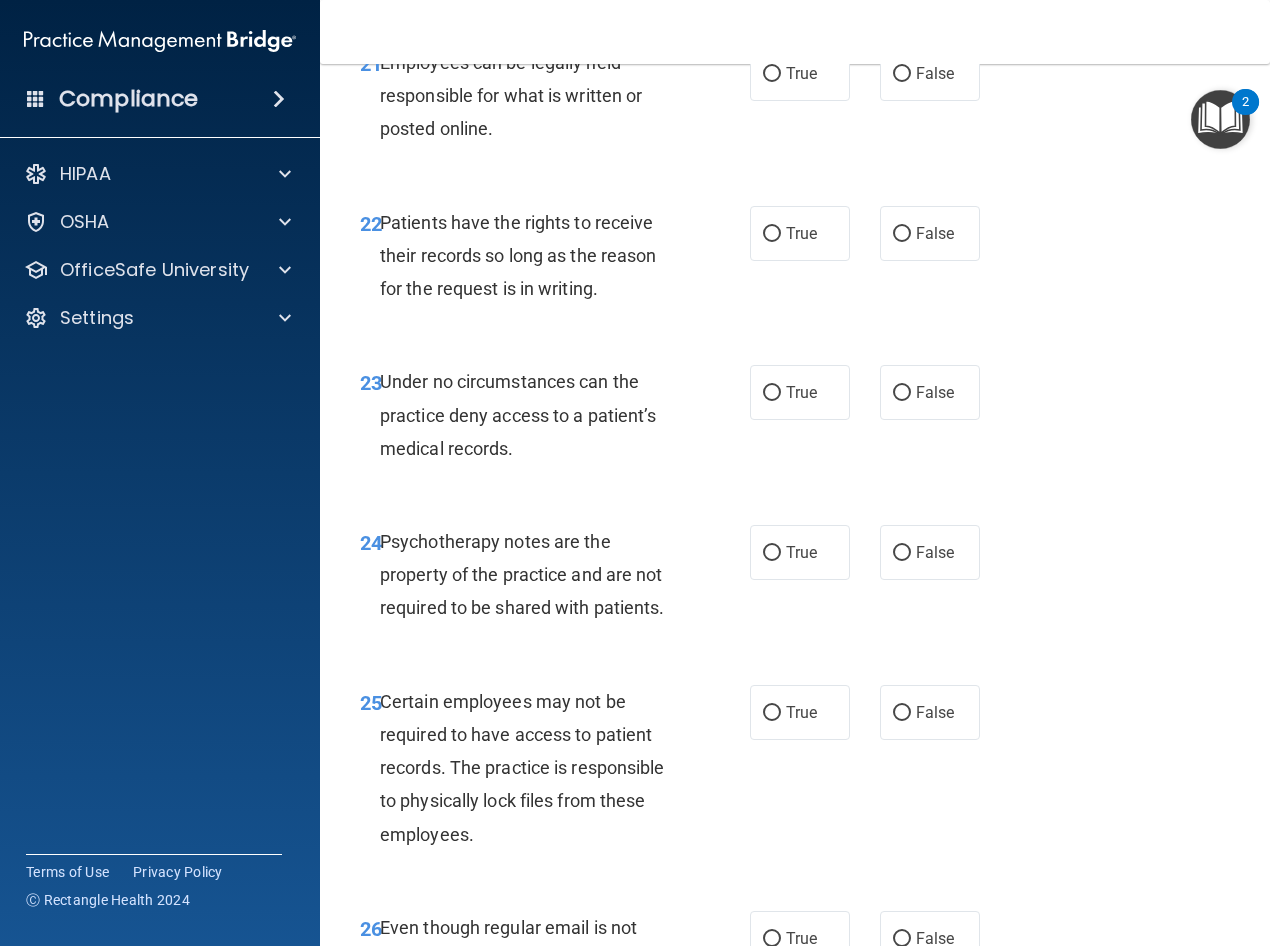 drag, startPoint x: 774, startPoint y: 209, endPoint x: 862, endPoint y: 420, distance: 228.6154 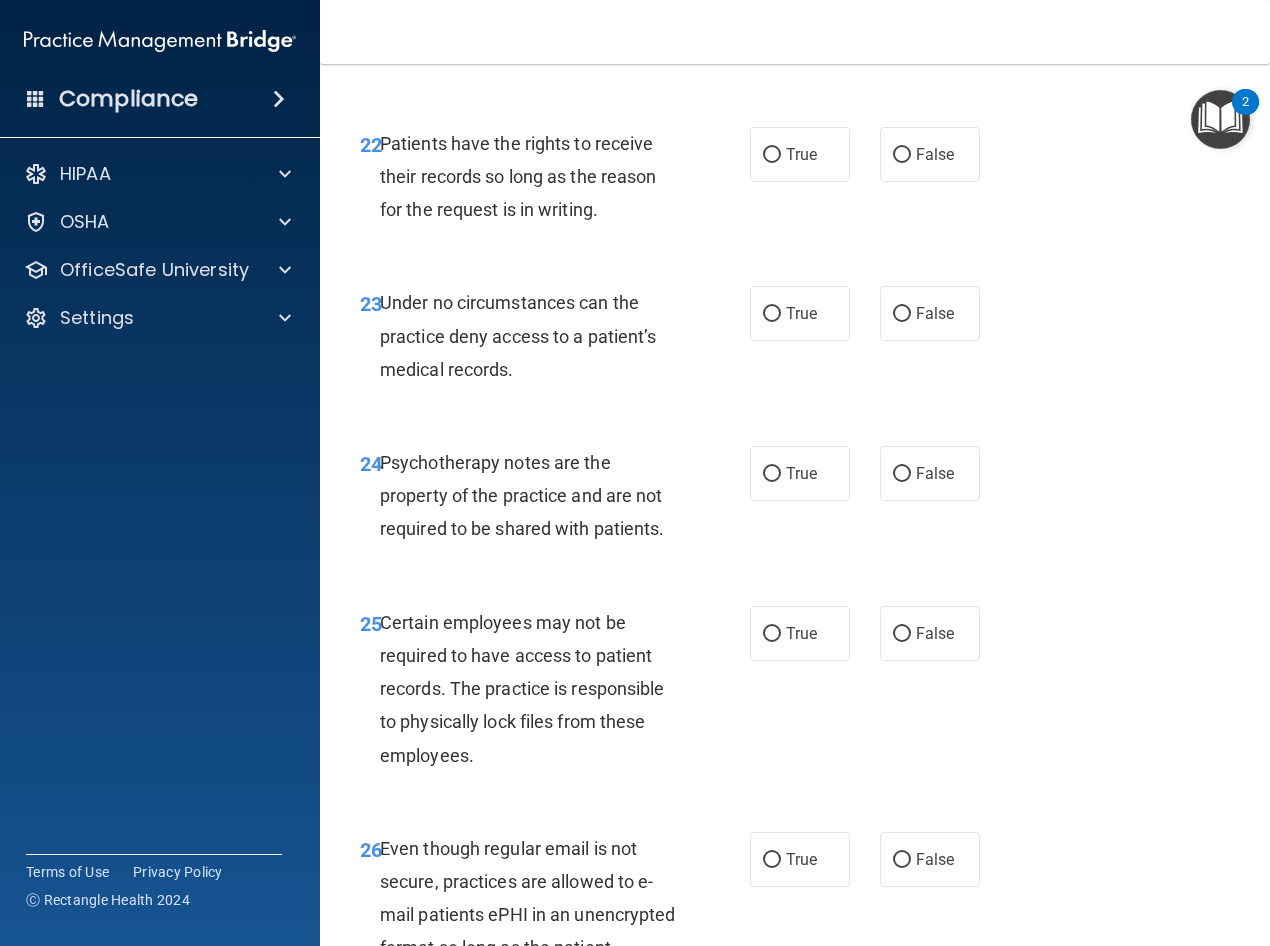 scroll, scrollTop: 5100, scrollLeft: 0, axis: vertical 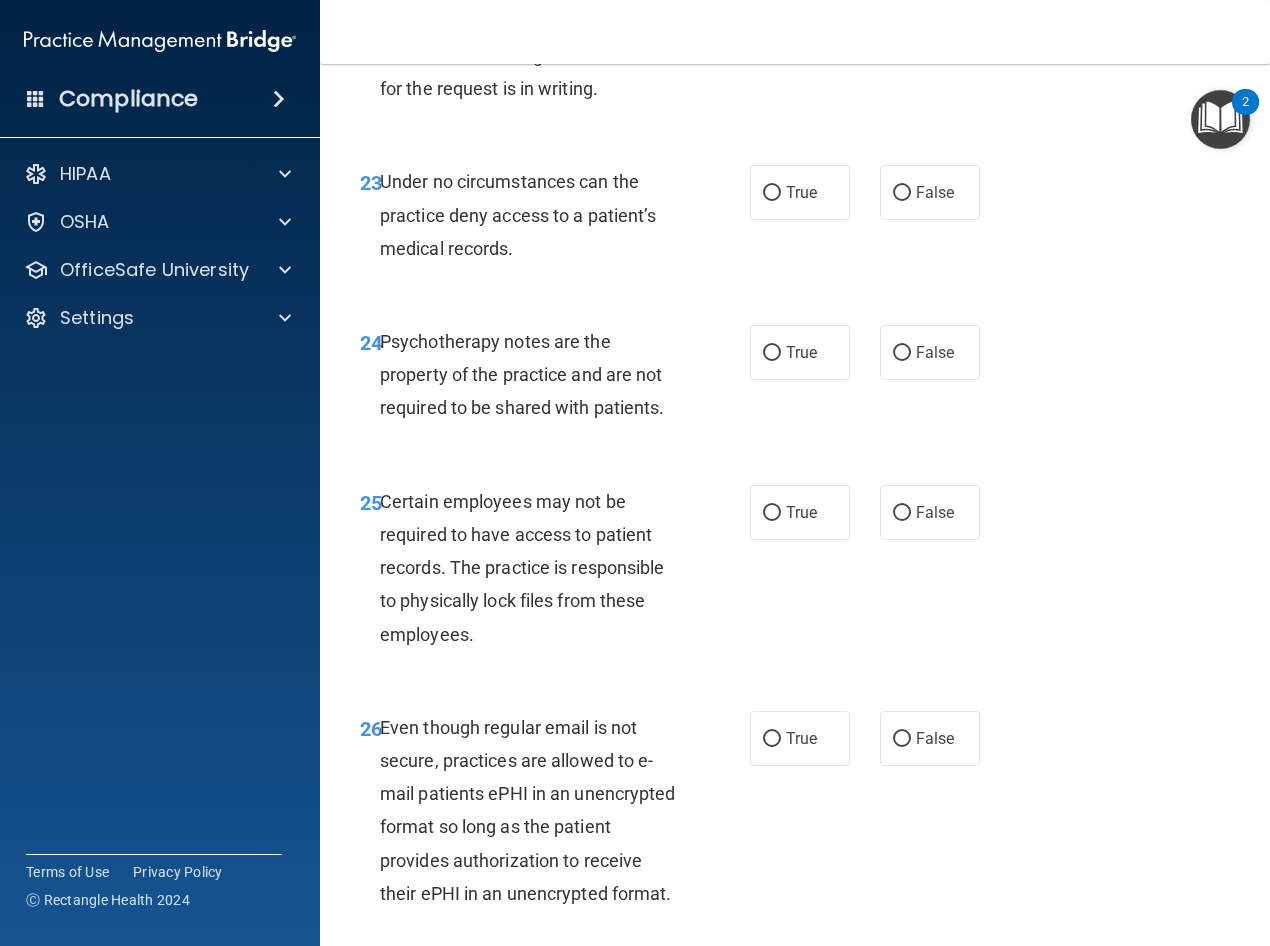 drag, startPoint x: 901, startPoint y: 173, endPoint x: 834, endPoint y: 230, distance: 87.965904 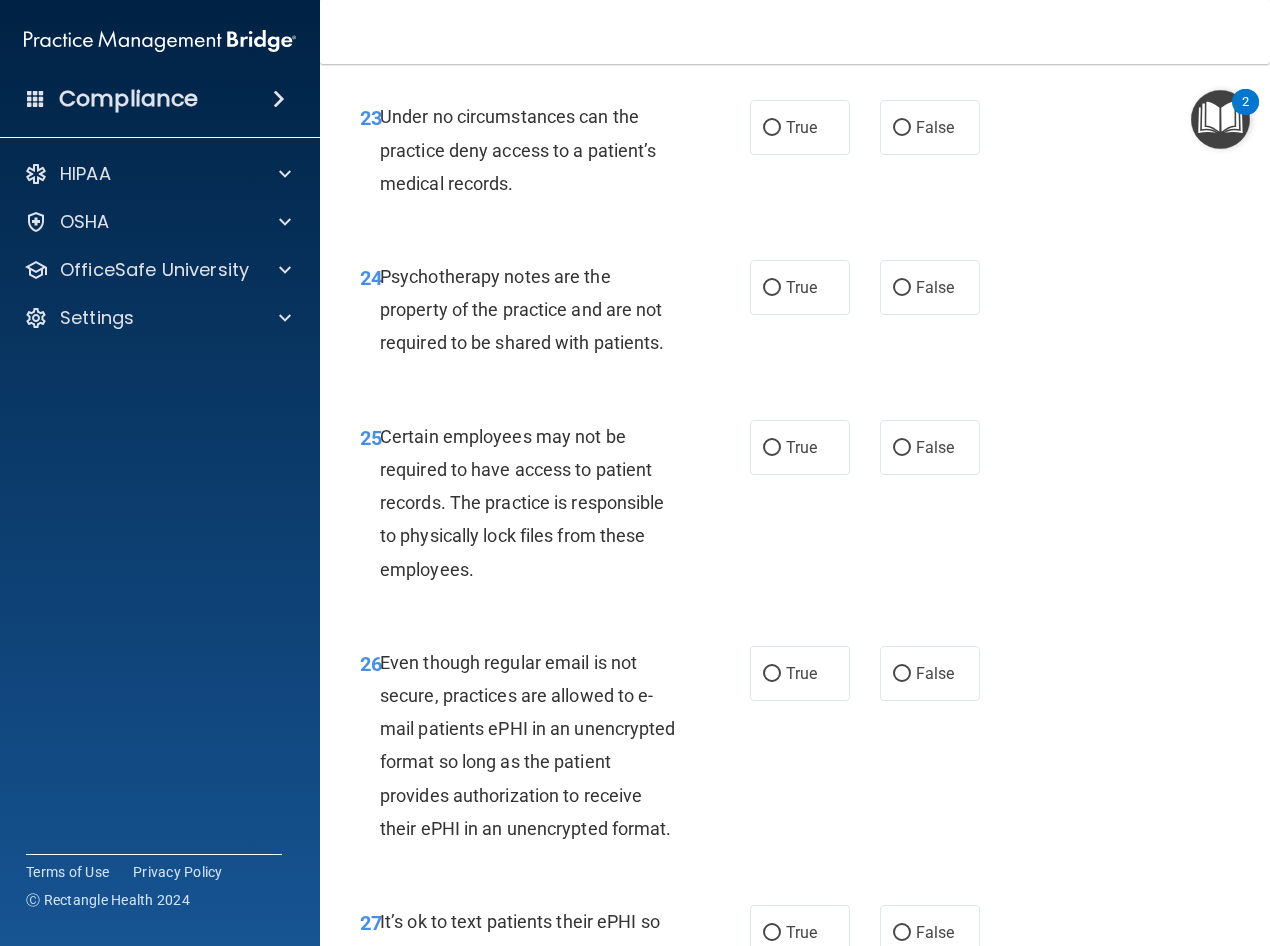 scroll, scrollTop: 5200, scrollLeft: 0, axis: vertical 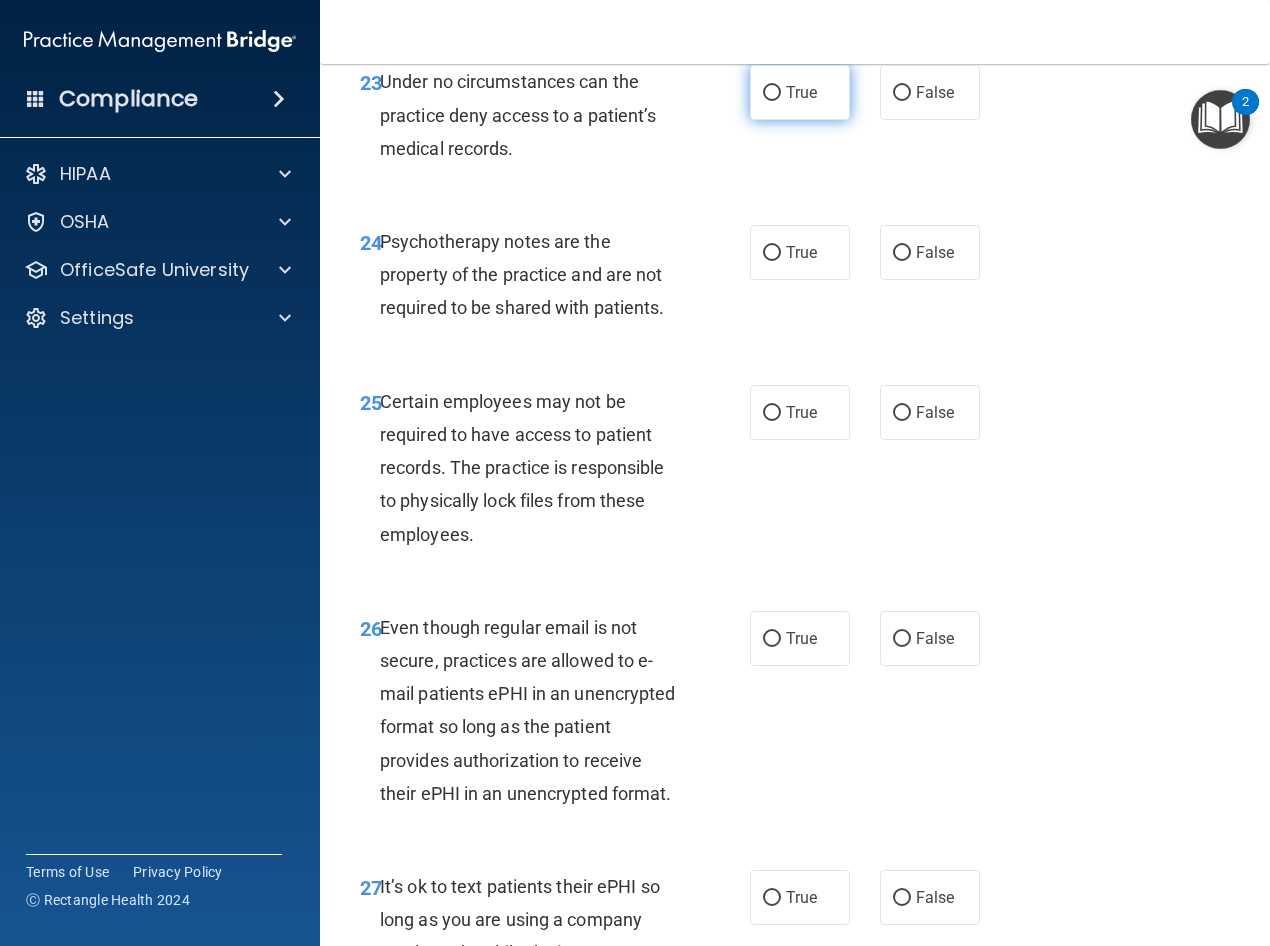 click on "True" at bounding box center (800, 92) 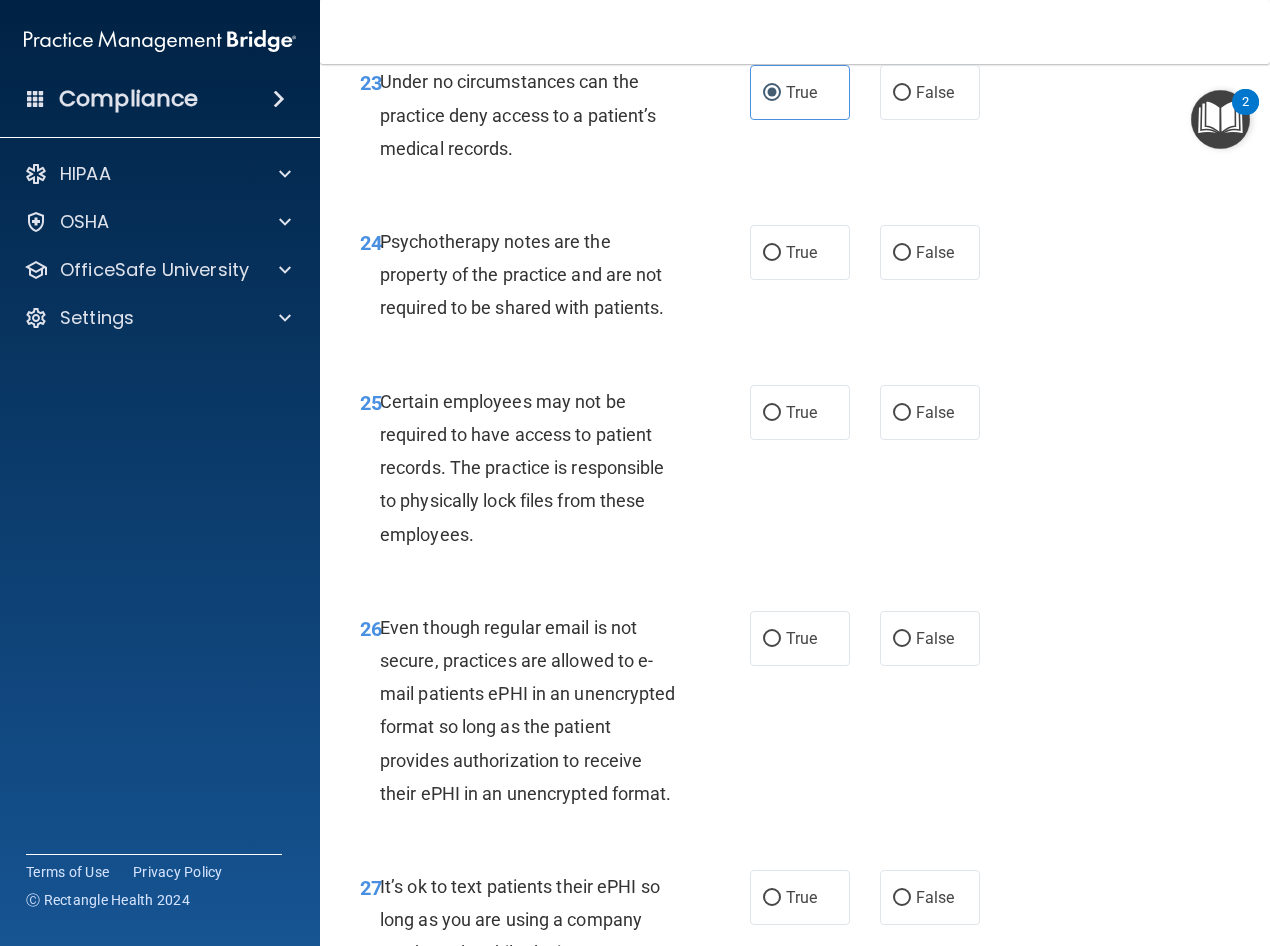 drag, startPoint x: 939, startPoint y: 232, endPoint x: 871, endPoint y: 260, distance: 73.53911 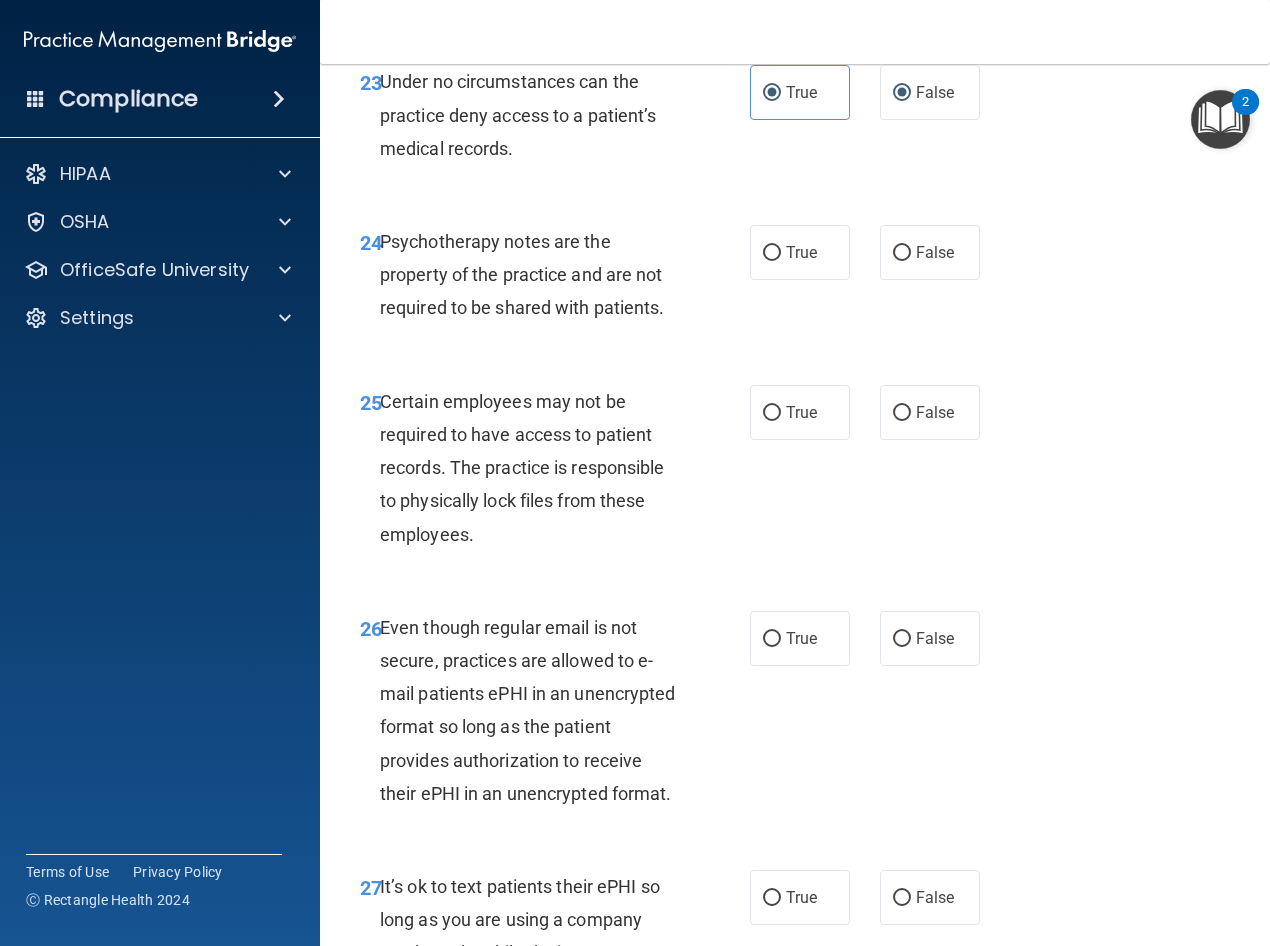 radio on "false" 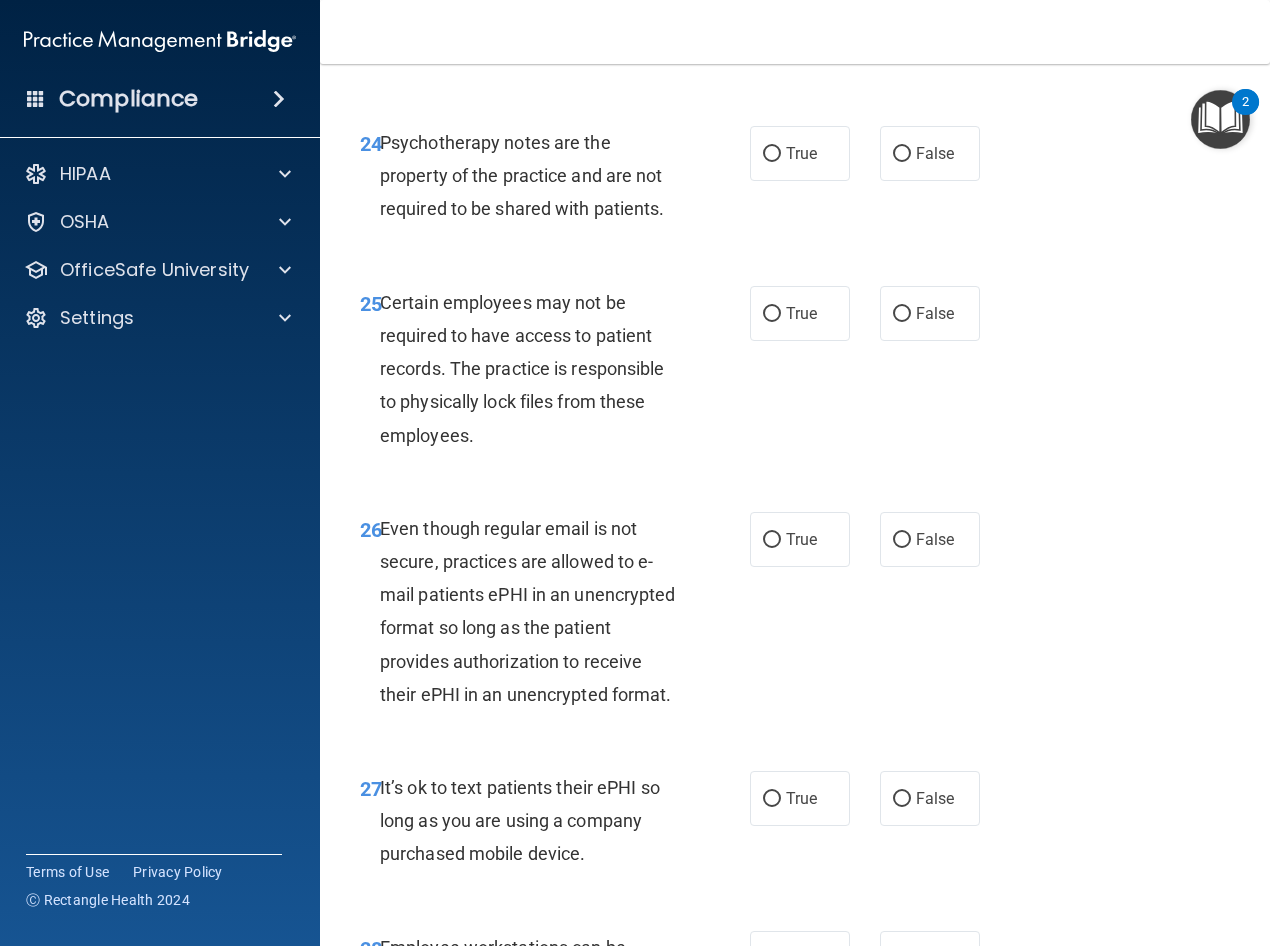 scroll, scrollTop: 5300, scrollLeft: 0, axis: vertical 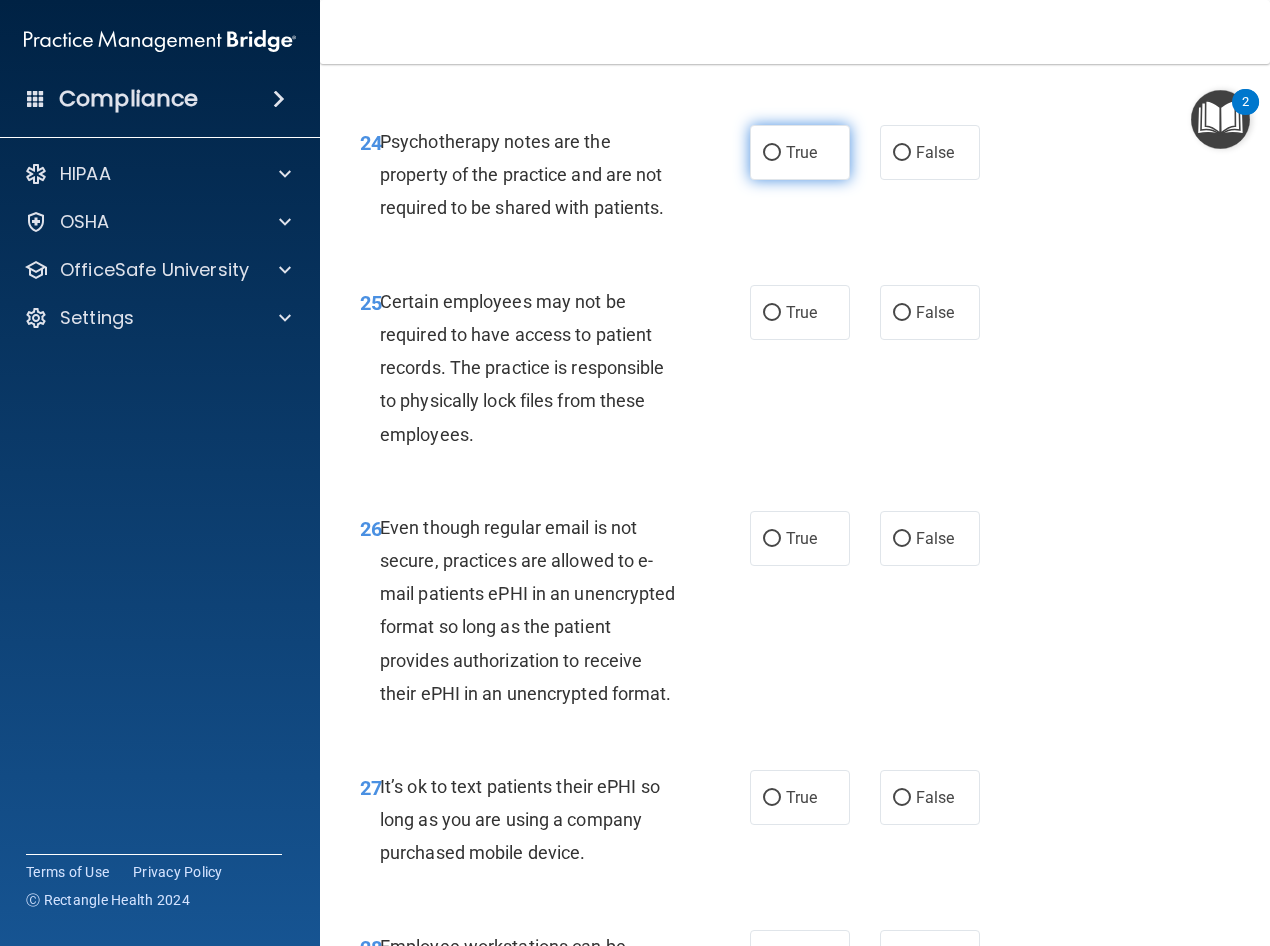 click on "True" at bounding box center [800, 152] 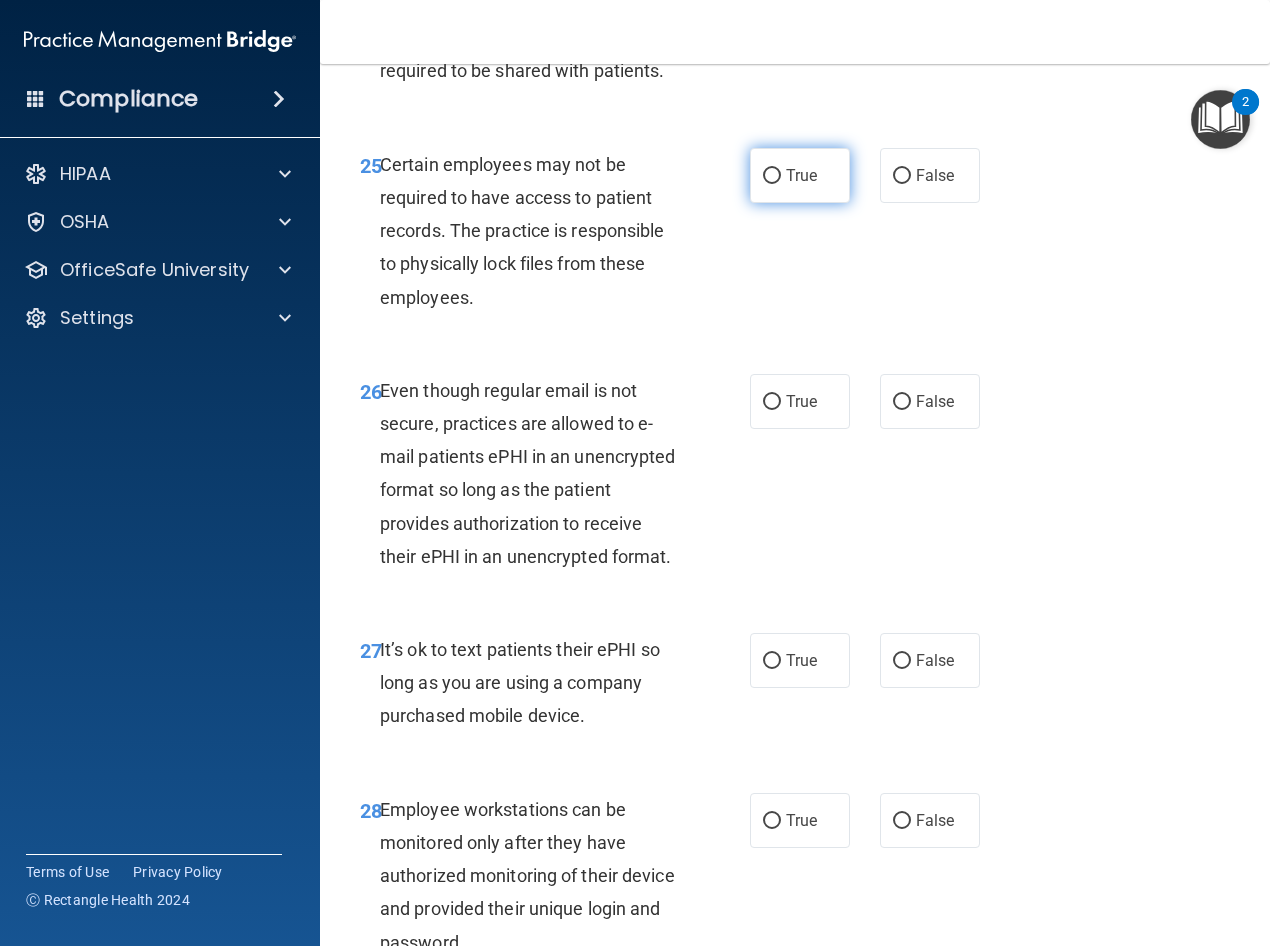 scroll, scrollTop: 5500, scrollLeft: 0, axis: vertical 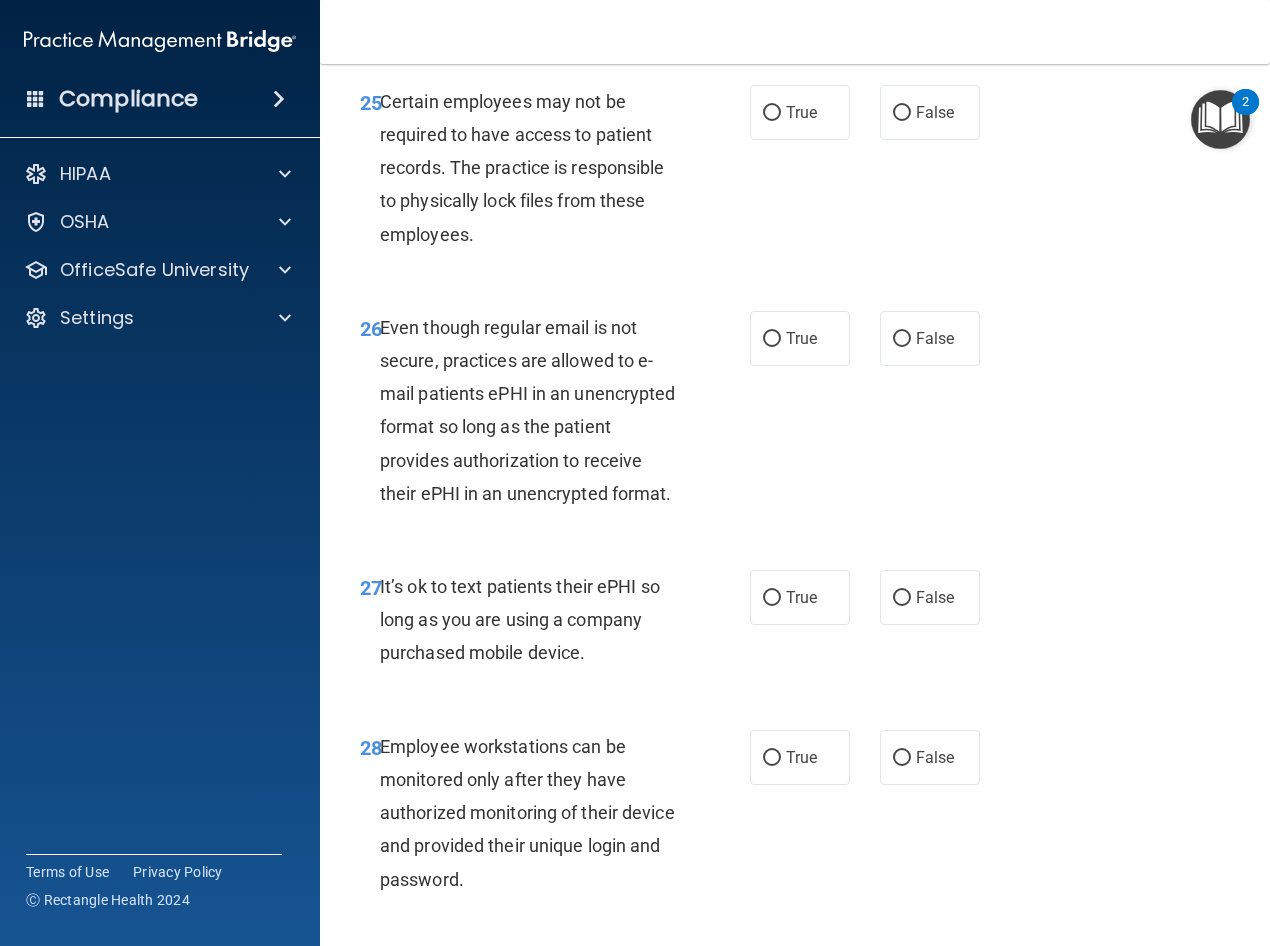 drag, startPoint x: 803, startPoint y: 255, endPoint x: 812, endPoint y: 286, distance: 32.280025 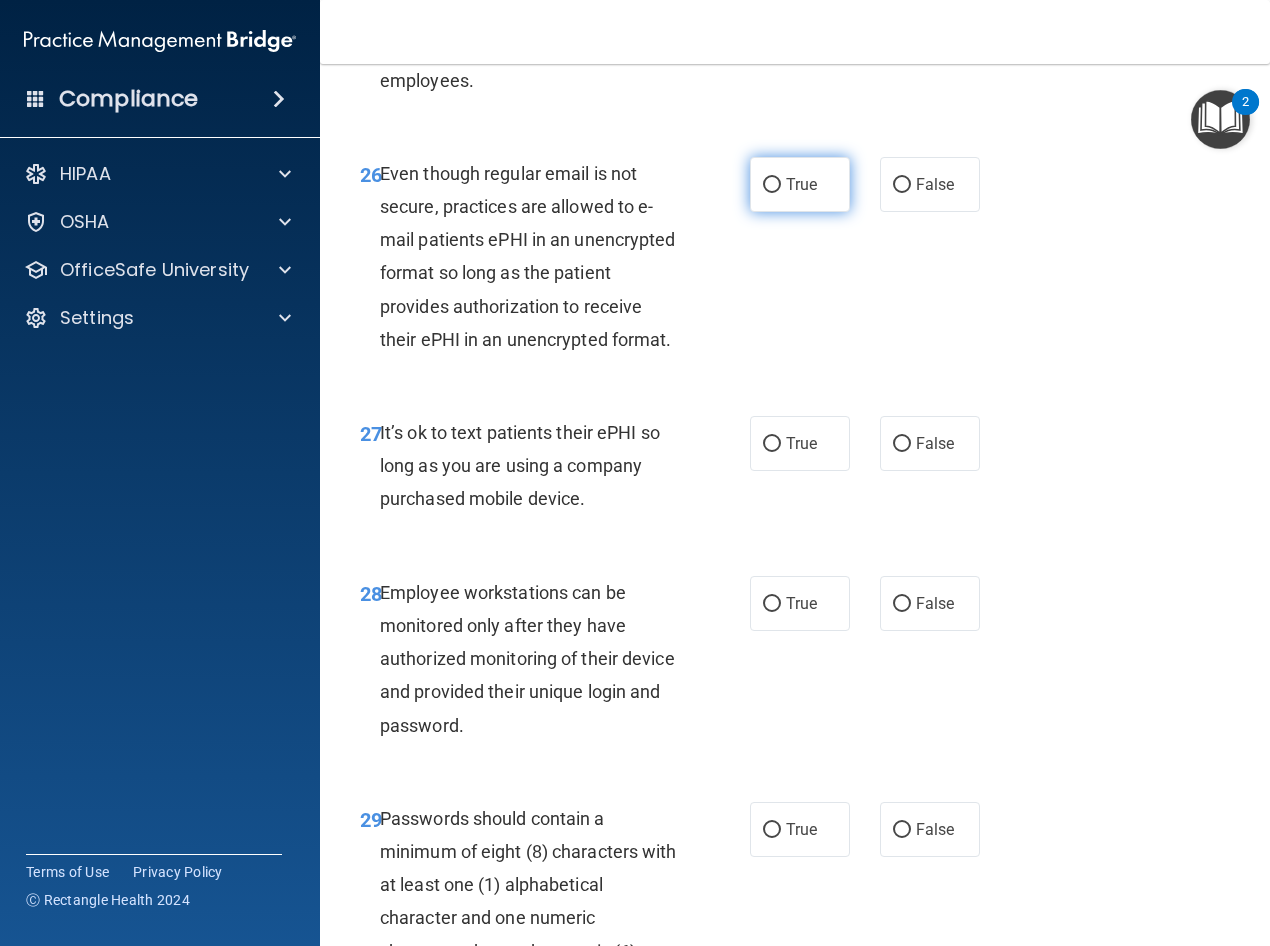 scroll, scrollTop: 5700, scrollLeft: 0, axis: vertical 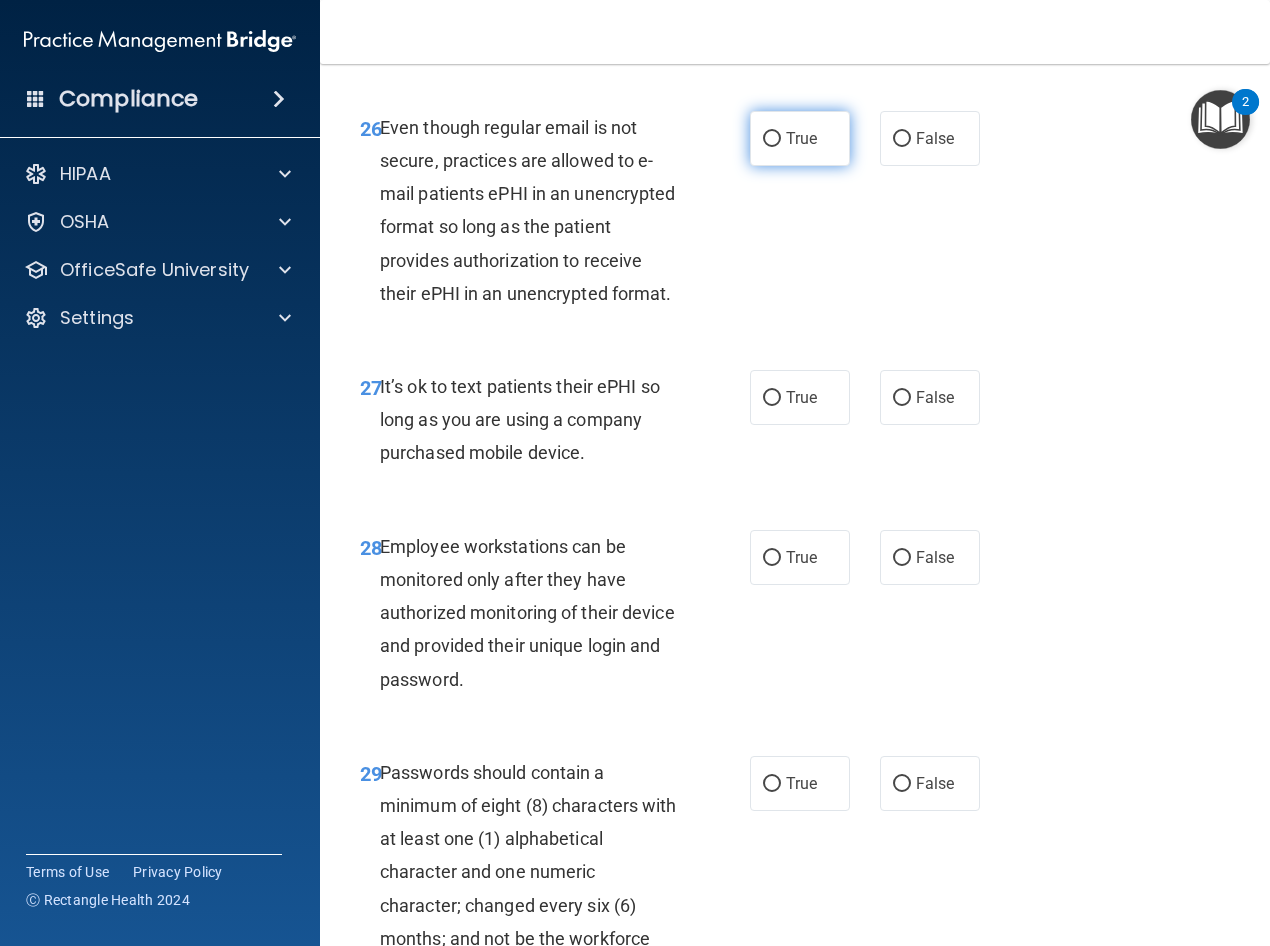 click on "True" at bounding box center [800, 138] 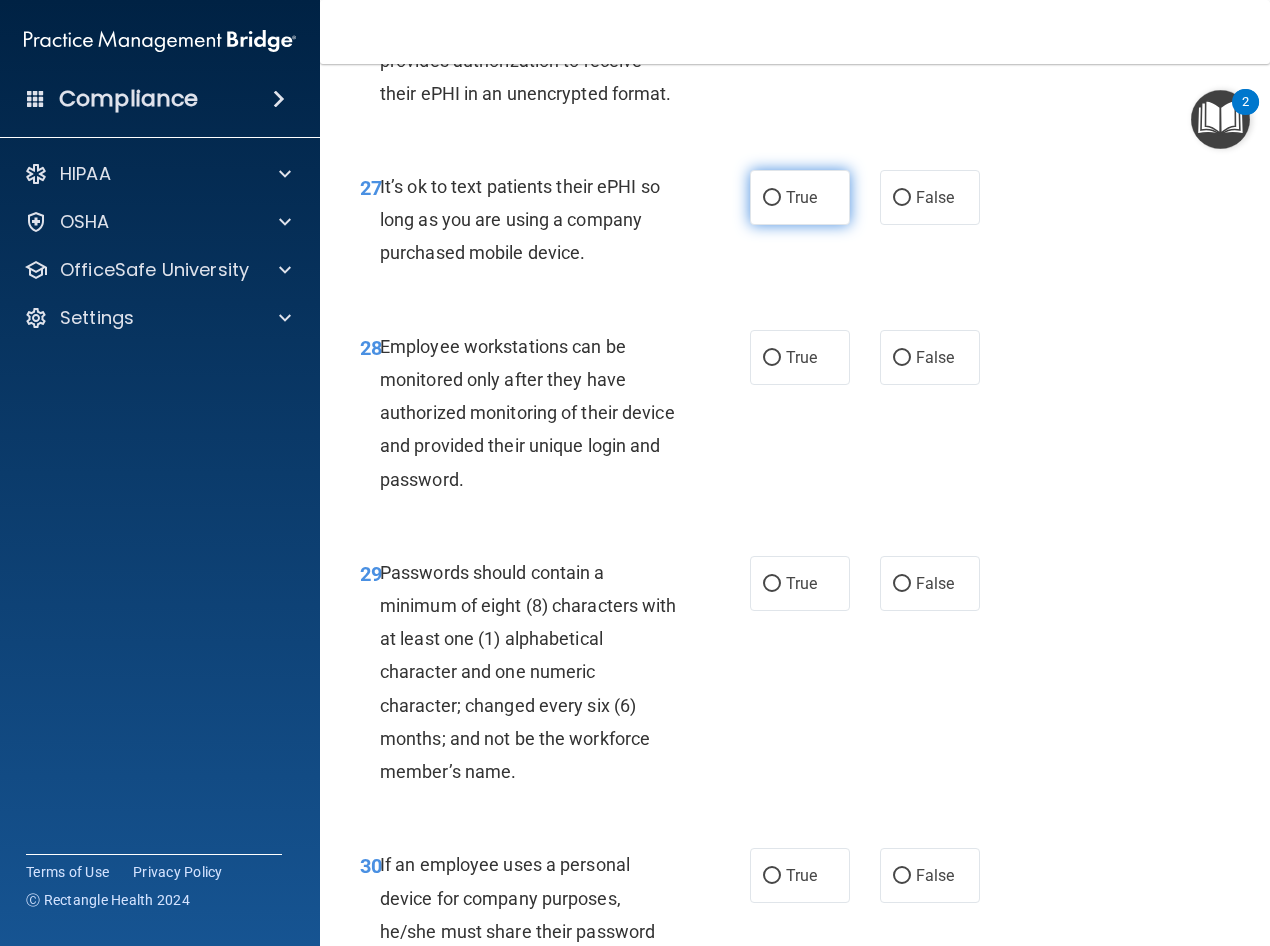 scroll, scrollTop: 6100, scrollLeft: 0, axis: vertical 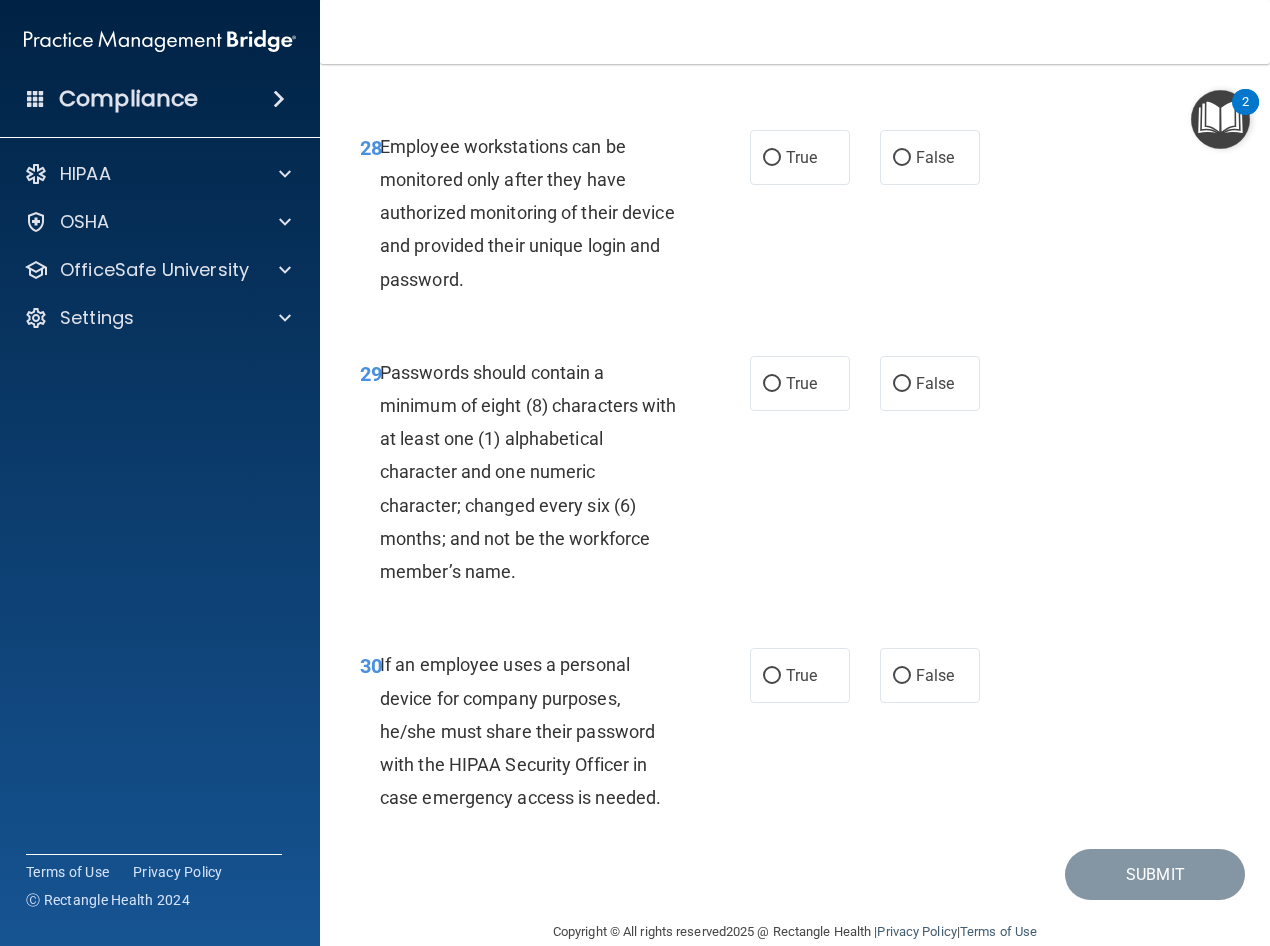 click on "True" at bounding box center [800, -3] 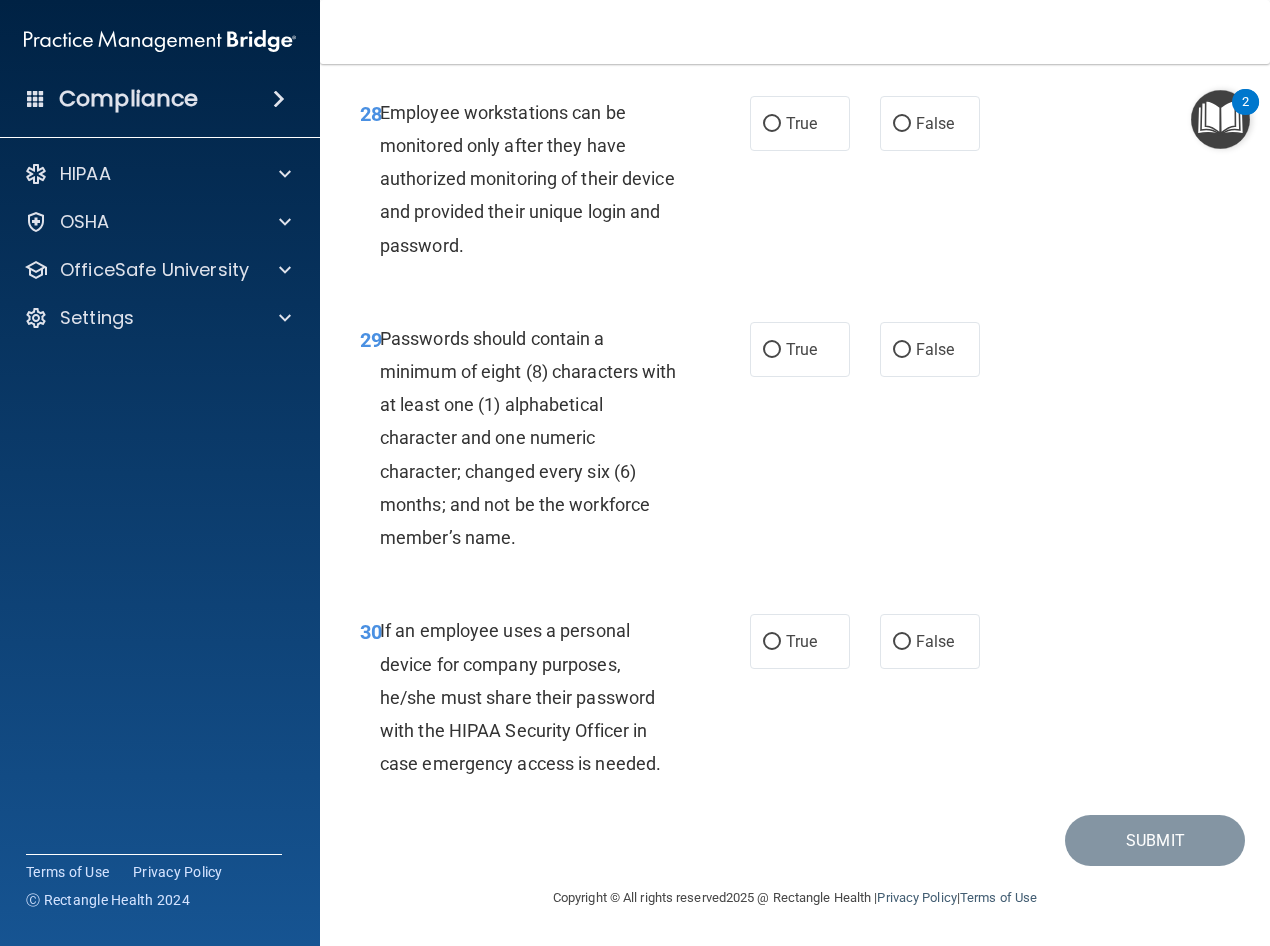 scroll, scrollTop: 6200, scrollLeft: 0, axis: vertical 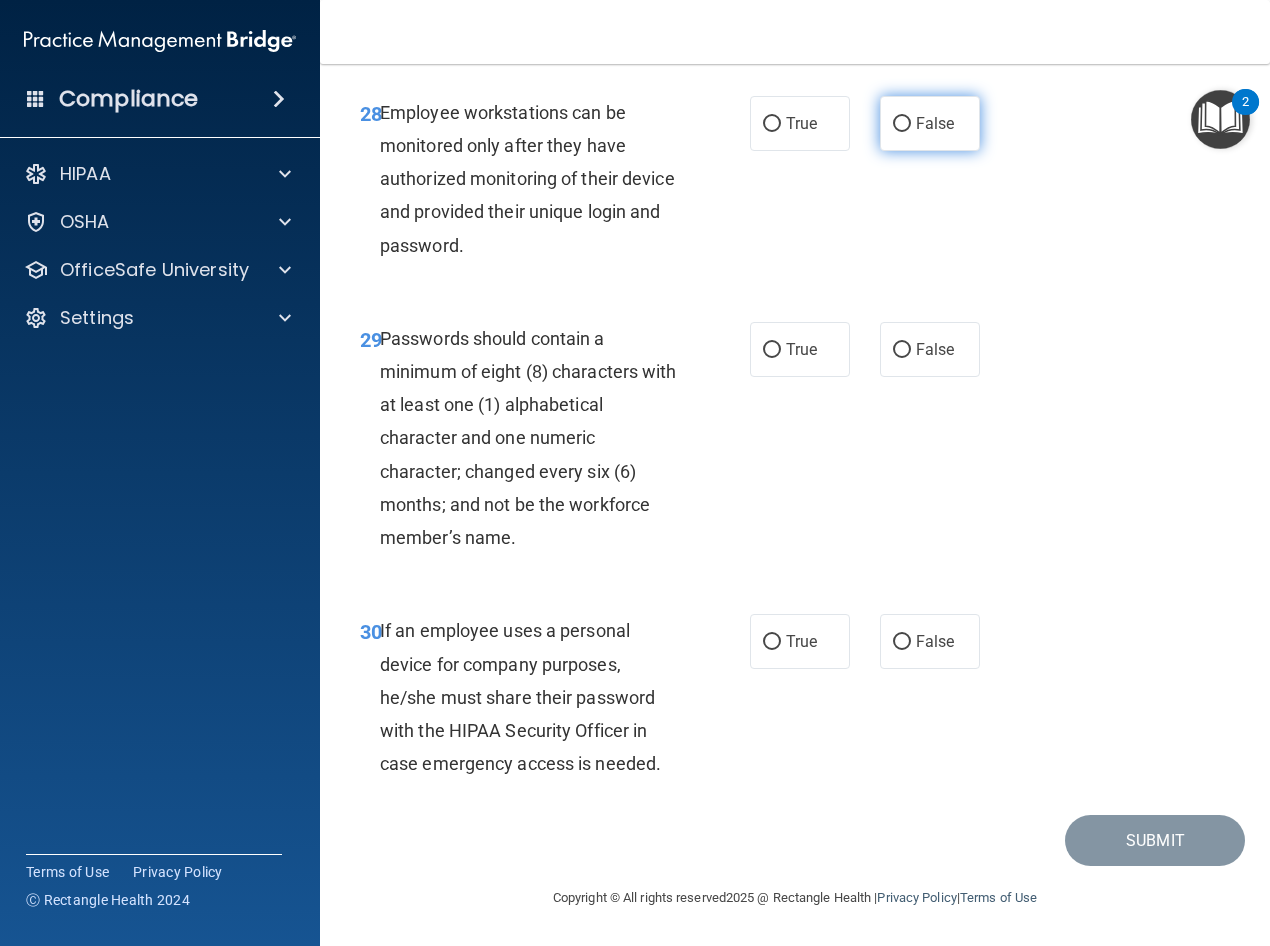 drag, startPoint x: 927, startPoint y: 217, endPoint x: 829, endPoint y: 430, distance: 234.46321 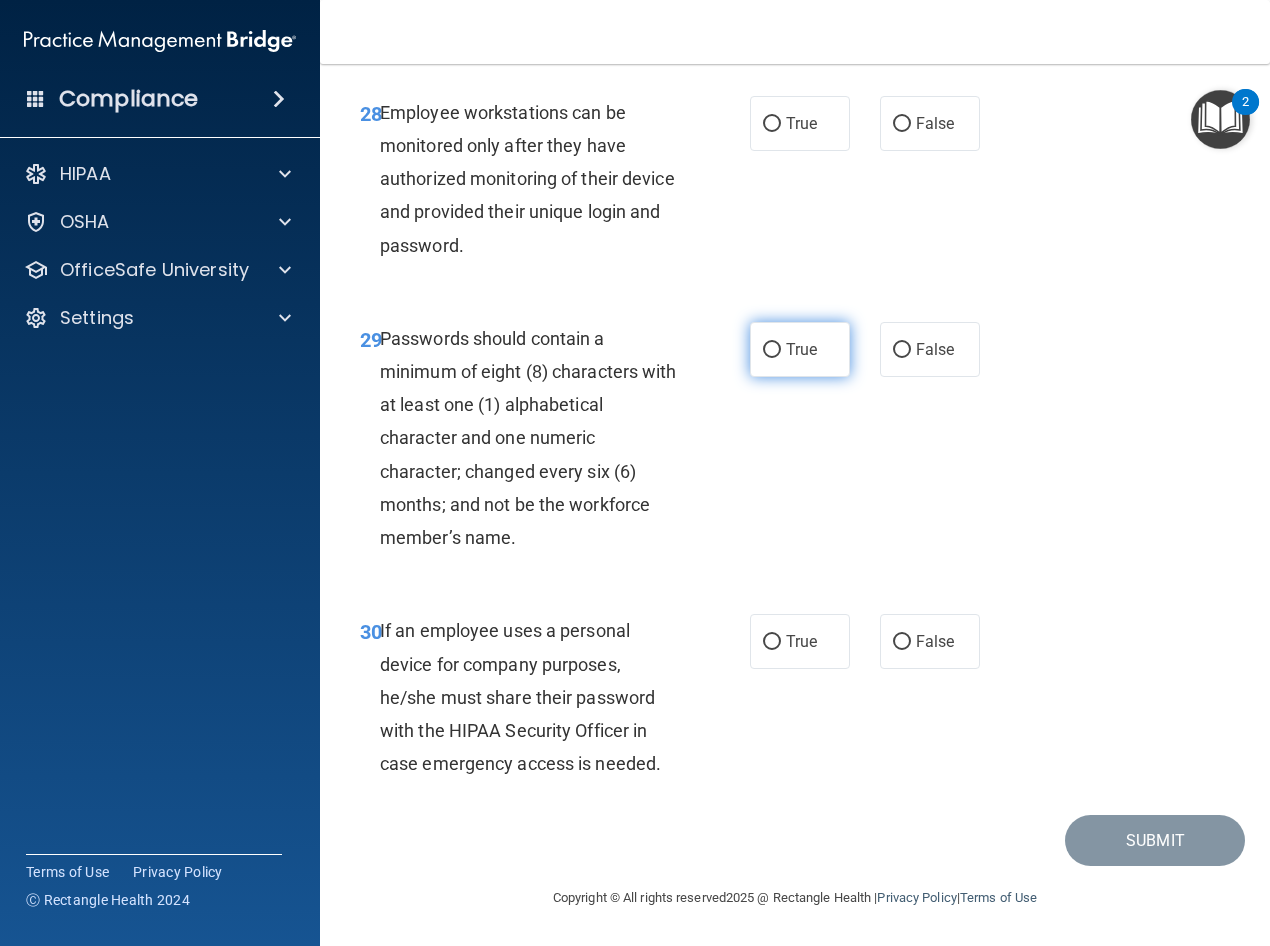 click on "False" at bounding box center (902, 124) 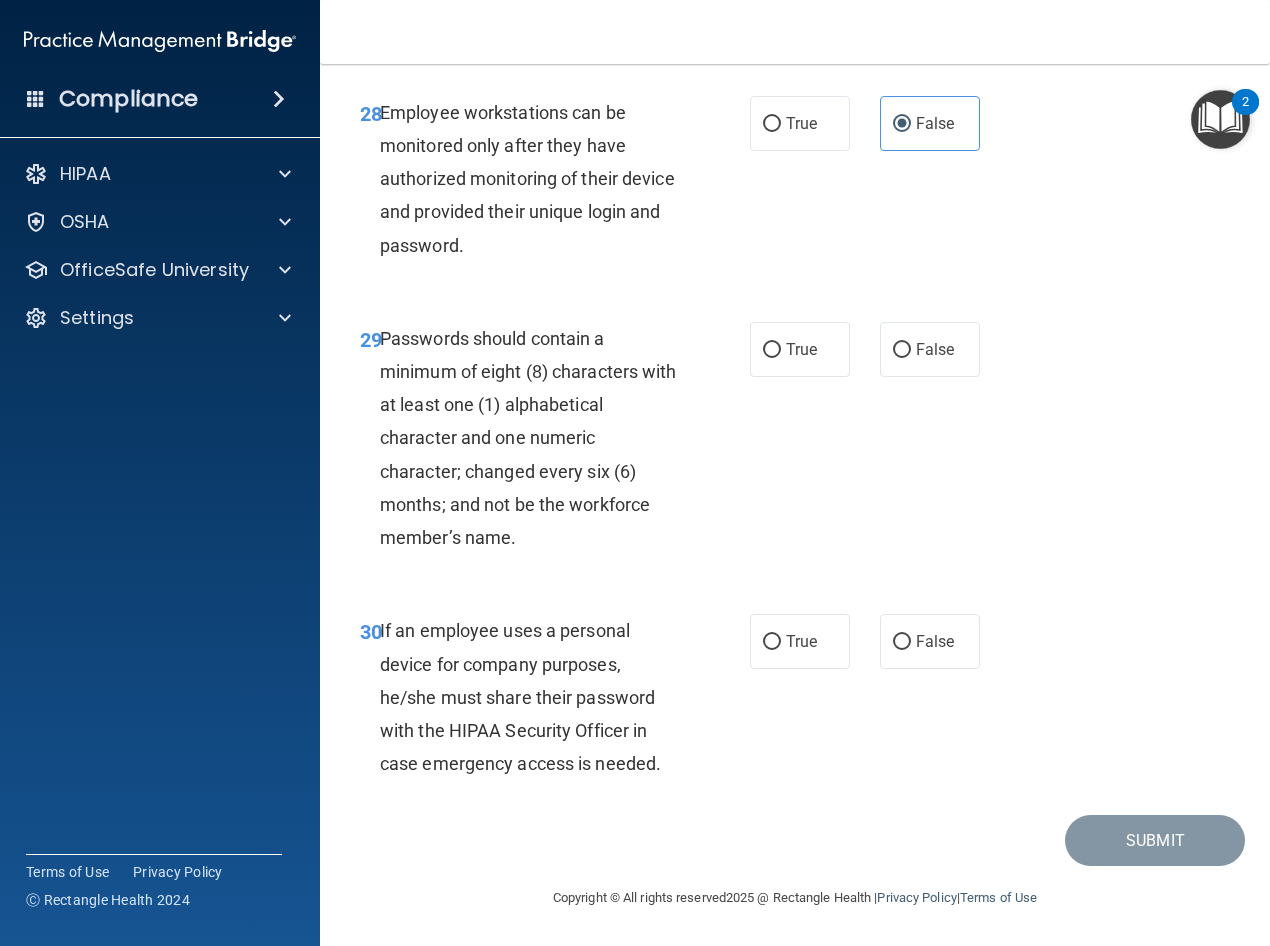 scroll, scrollTop: 6300, scrollLeft: 0, axis: vertical 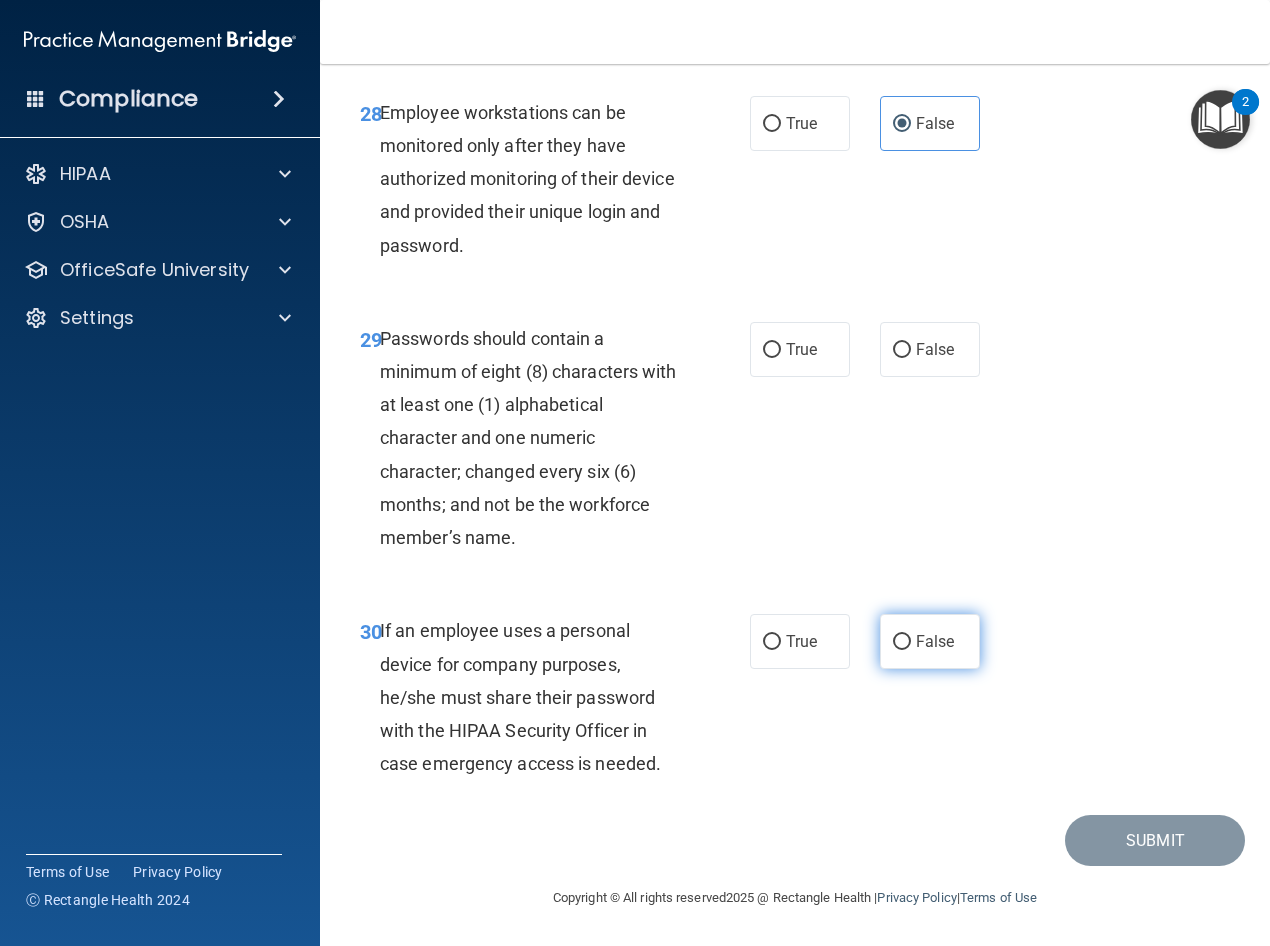 click on "False" at bounding box center (930, 641) 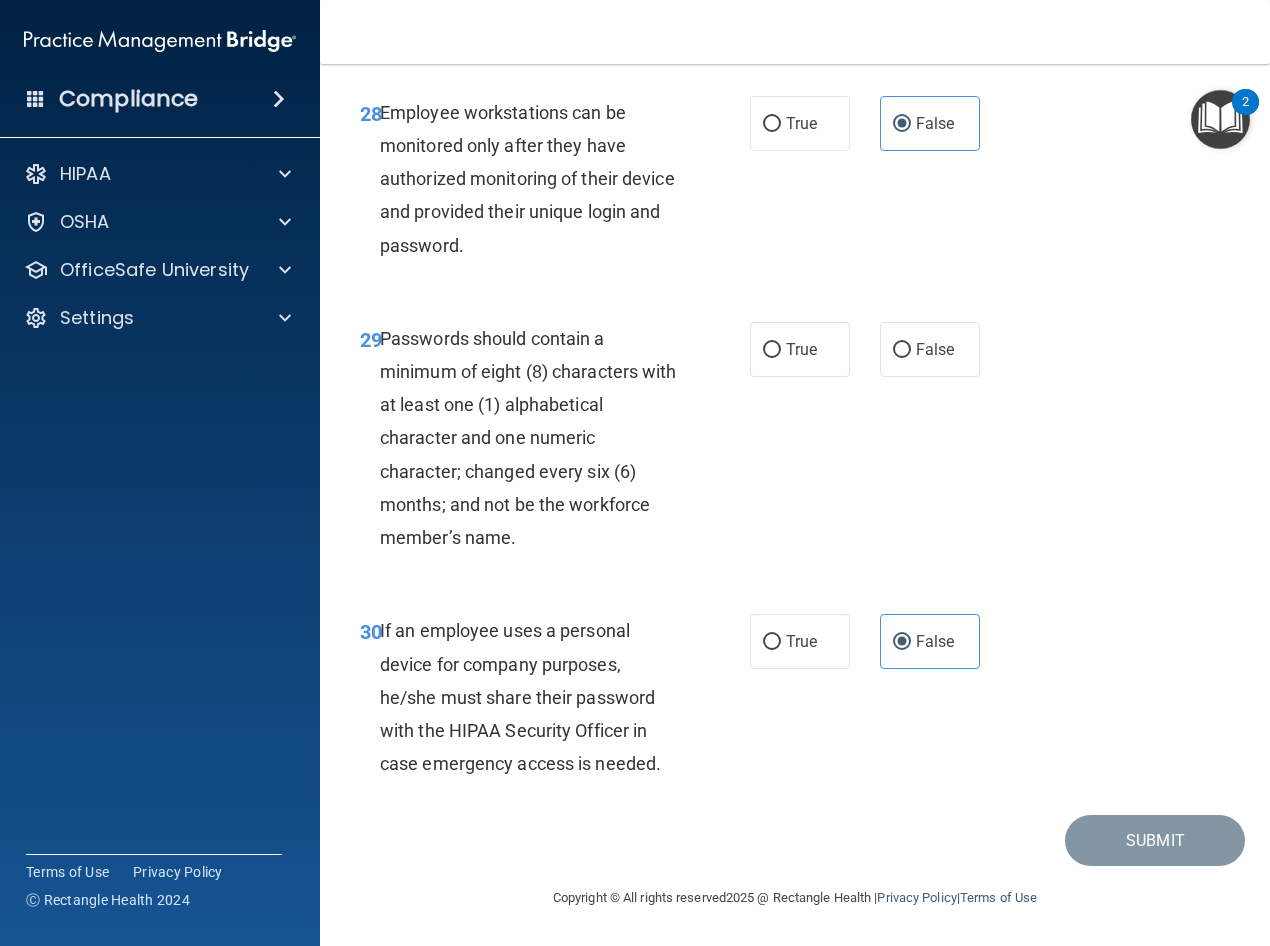 drag, startPoint x: 791, startPoint y: 356, endPoint x: 807, endPoint y: 386, distance: 34 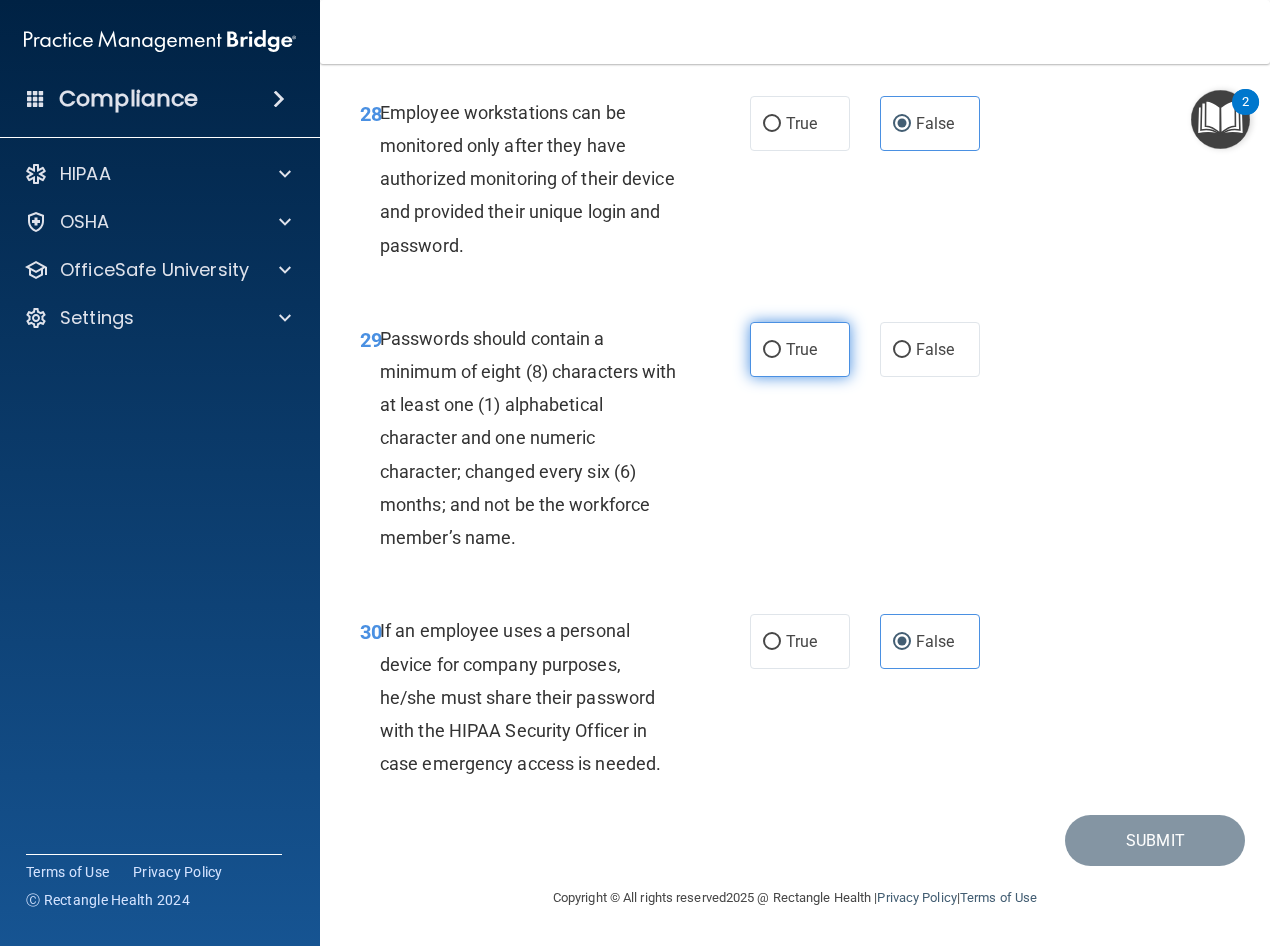 click on "True" at bounding box center [800, 349] 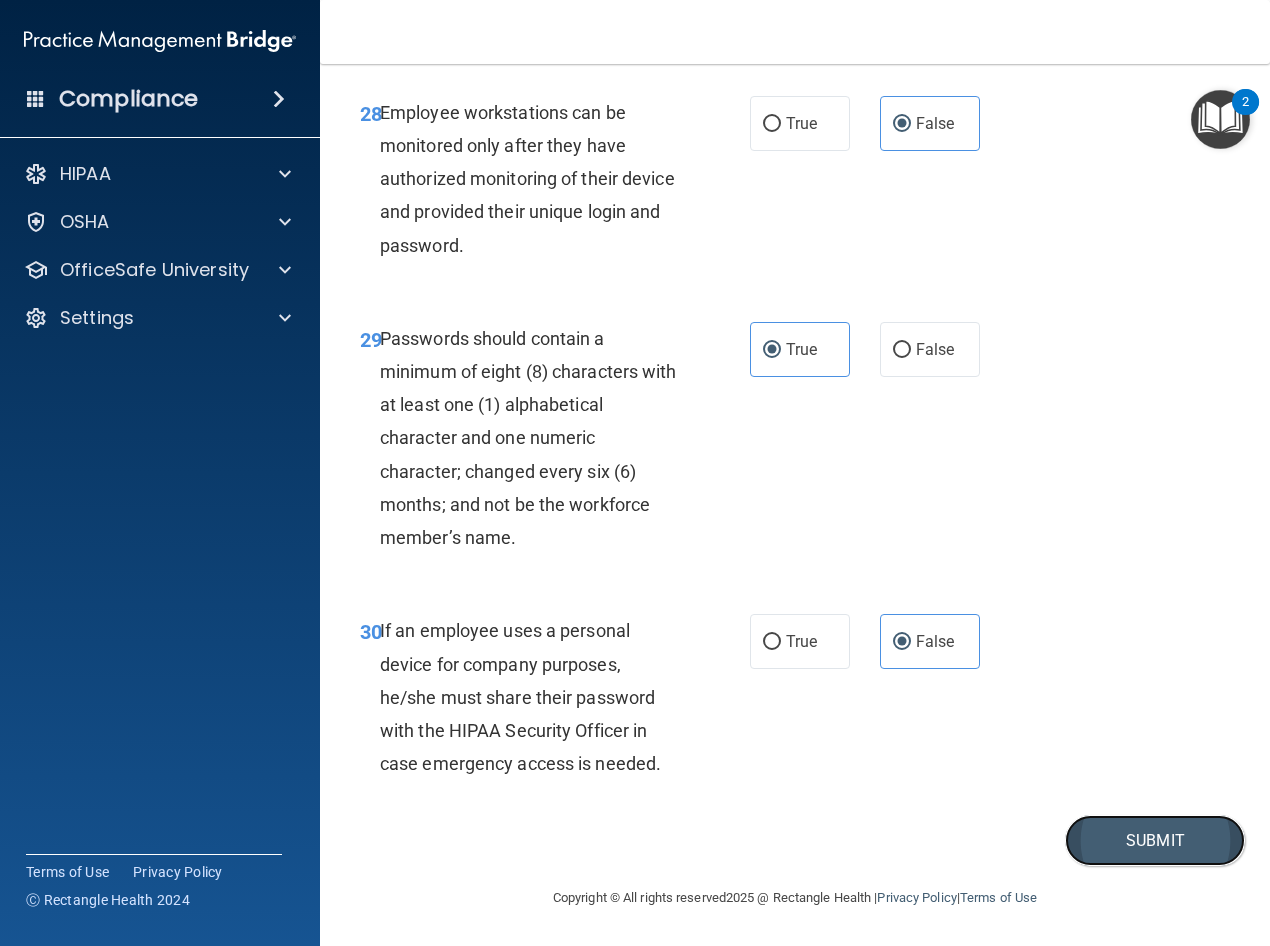 click on "Submit" at bounding box center (1155, 840) 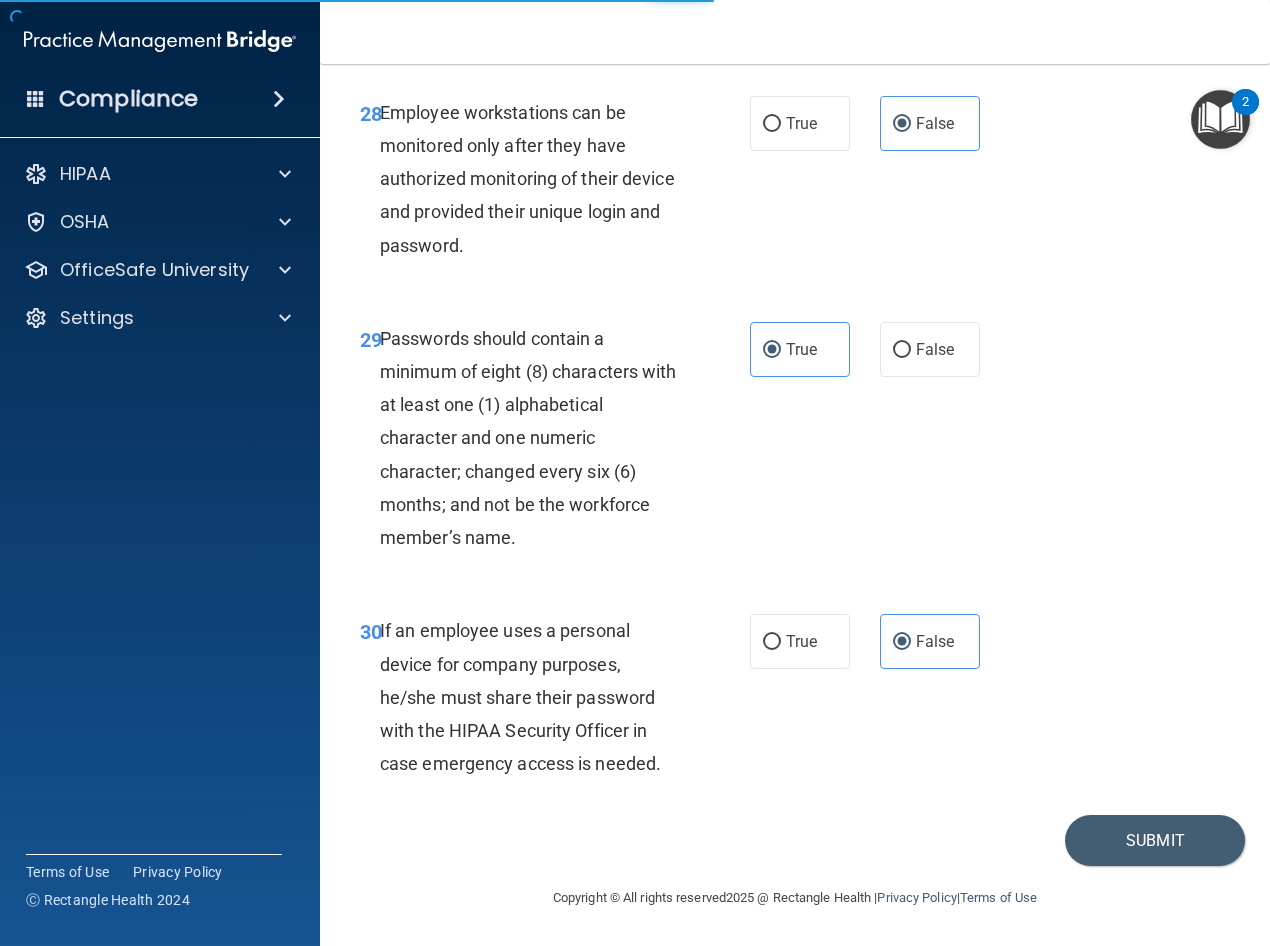 scroll, scrollTop: 0, scrollLeft: 0, axis: both 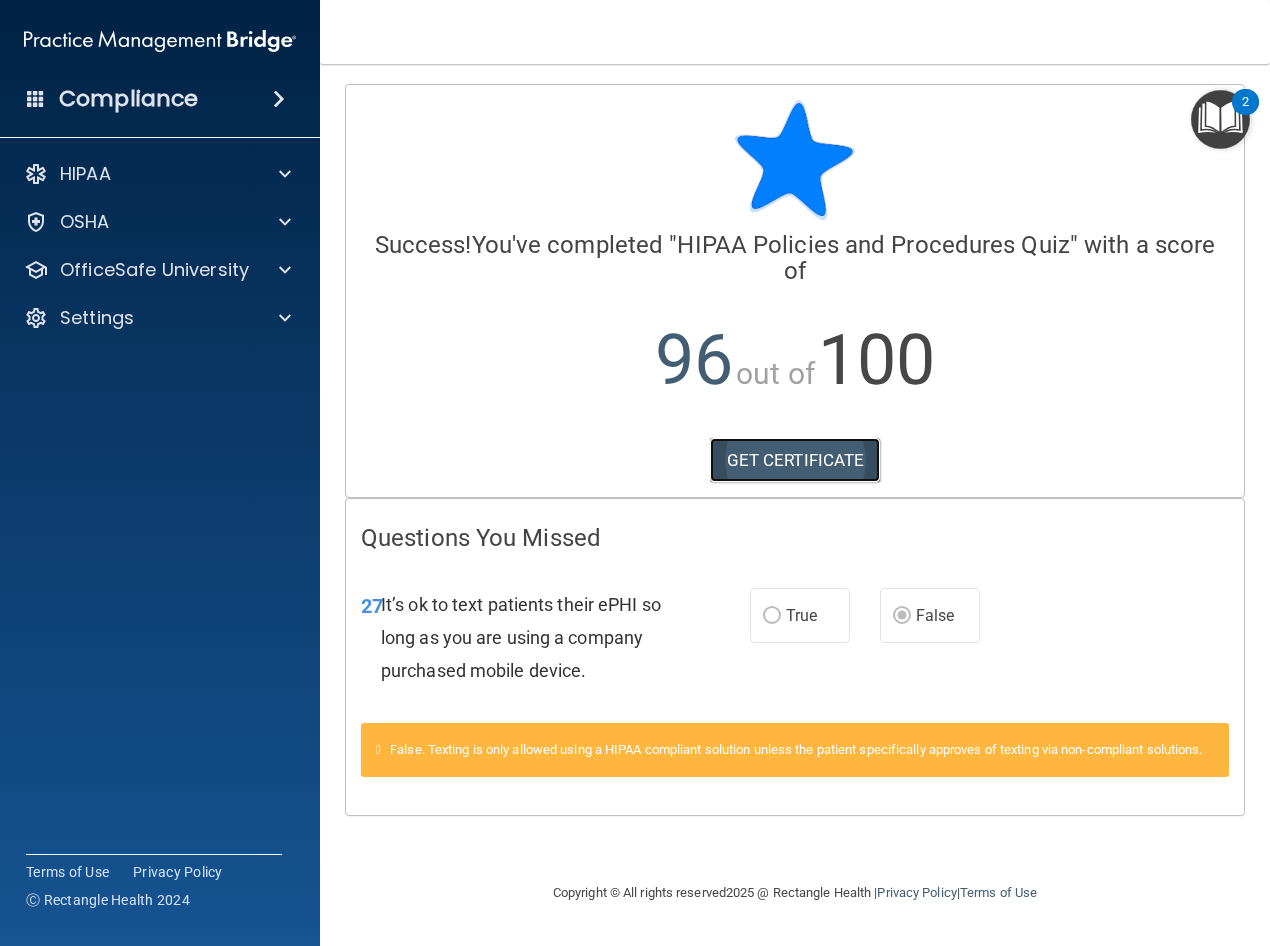 click on "GET CERTIFICATE" at bounding box center [795, 460] 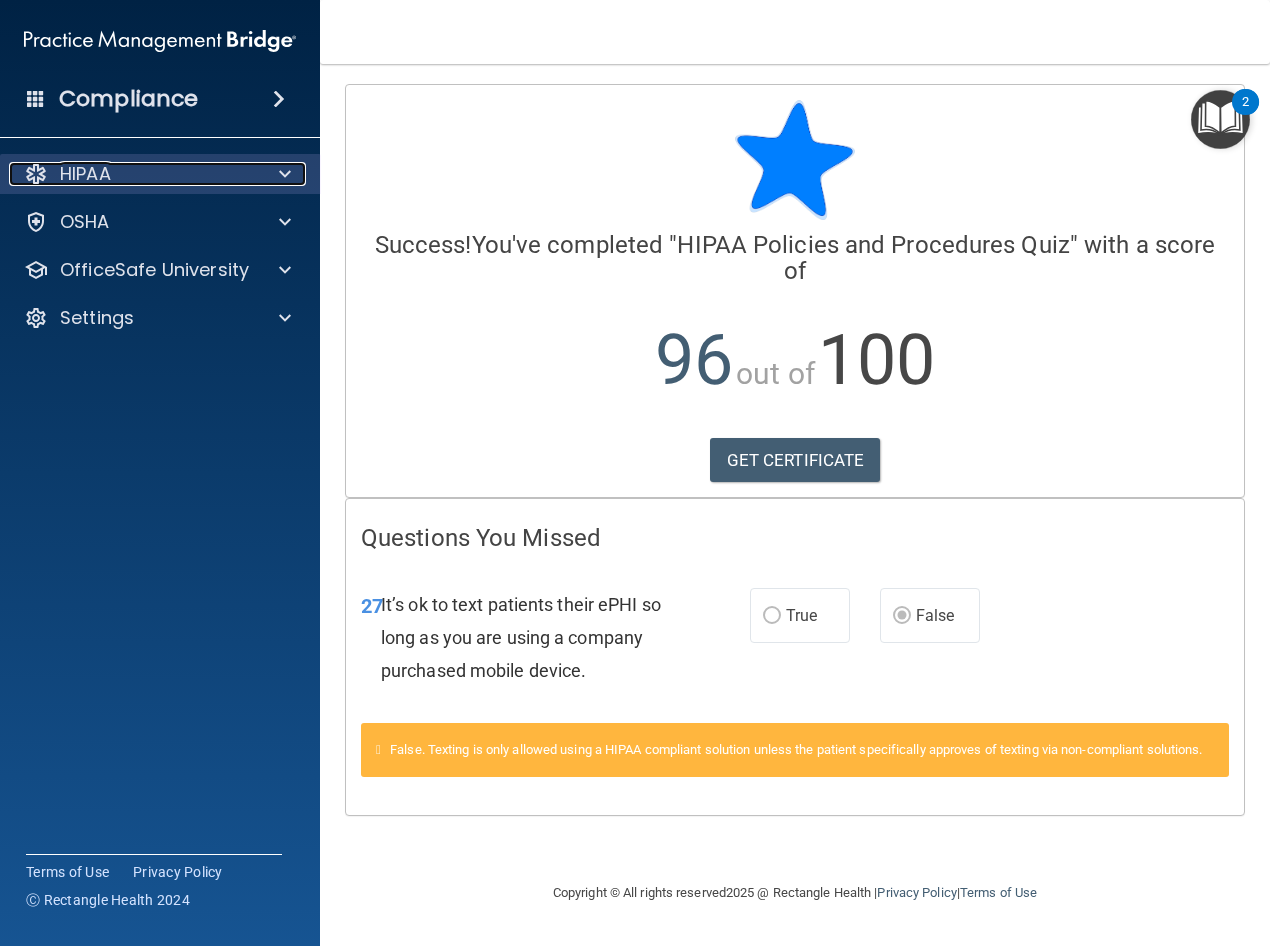 click on "HIPAA" at bounding box center (133, 174) 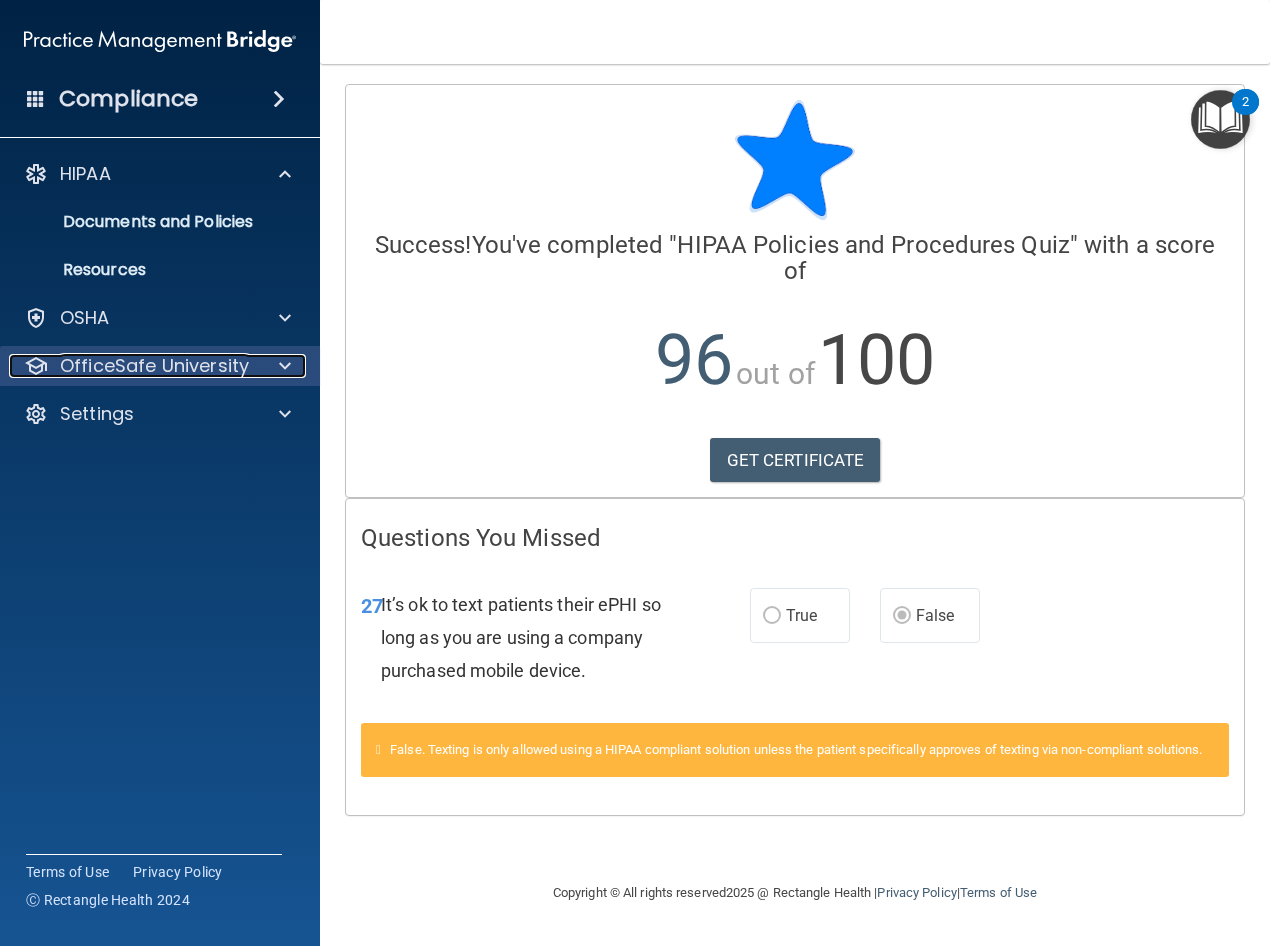 click on "OfficeSafe University" at bounding box center (133, 366) 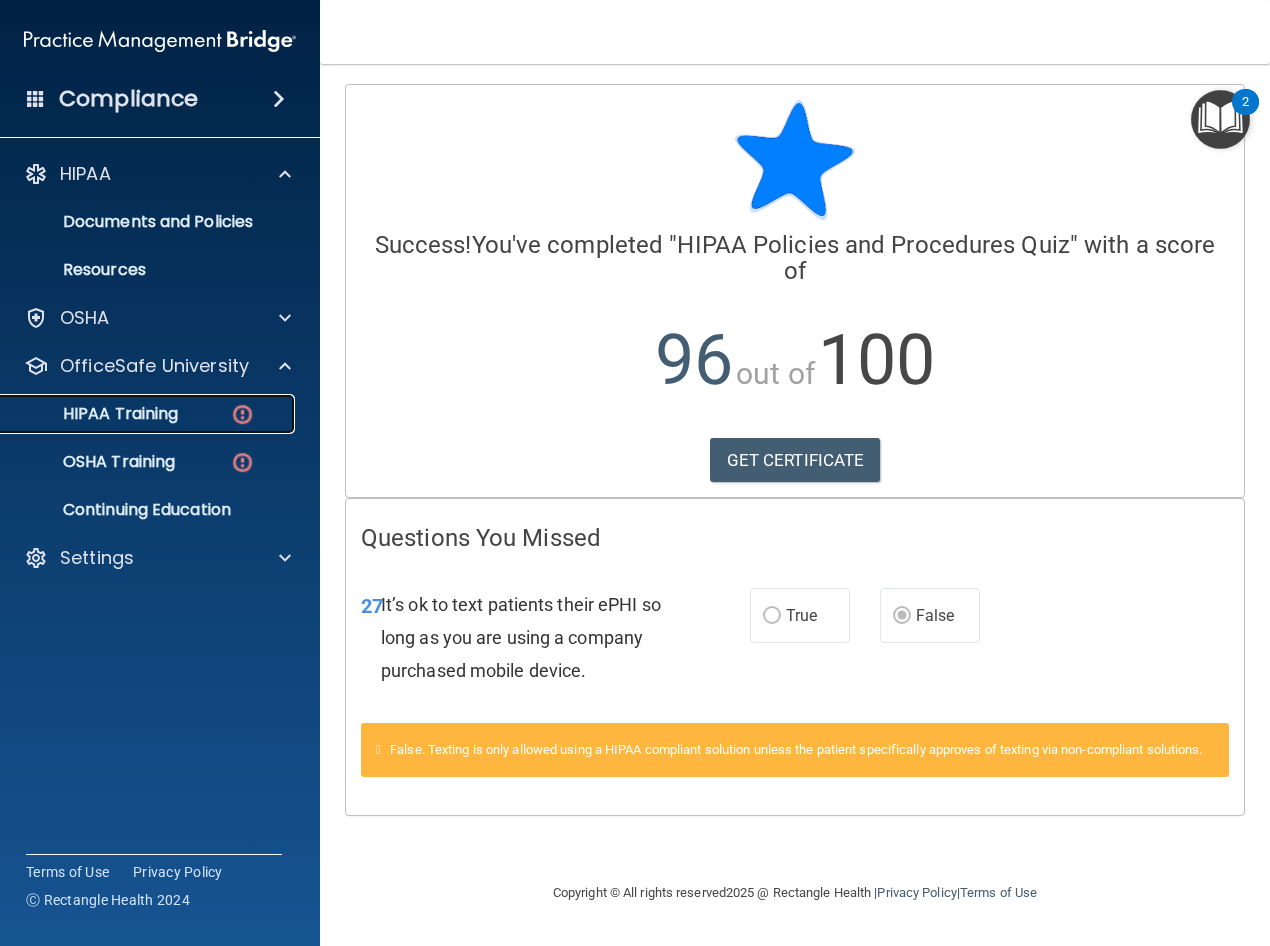 click on "HIPAA Training" at bounding box center [137, 414] 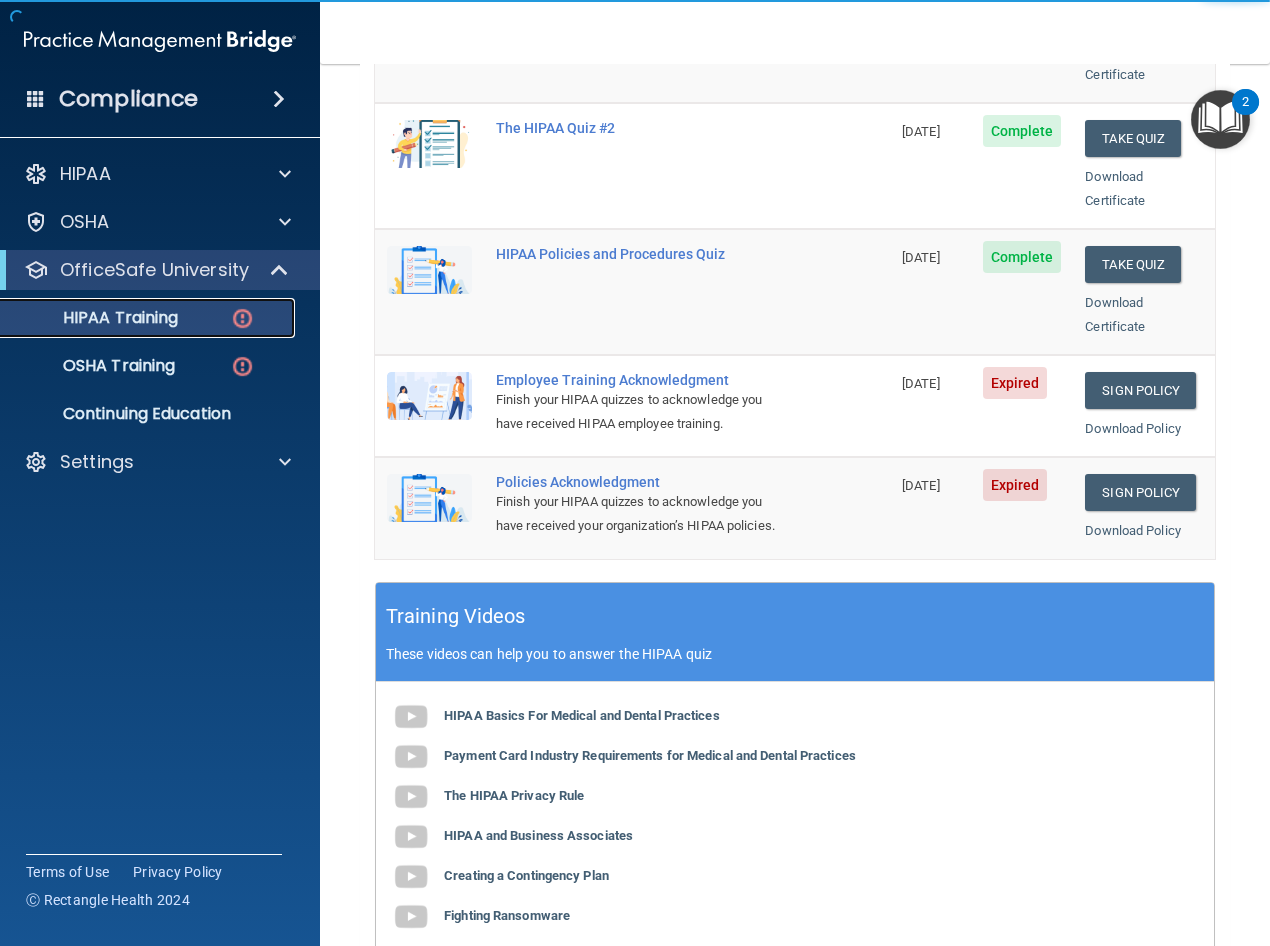 scroll, scrollTop: 400, scrollLeft: 0, axis: vertical 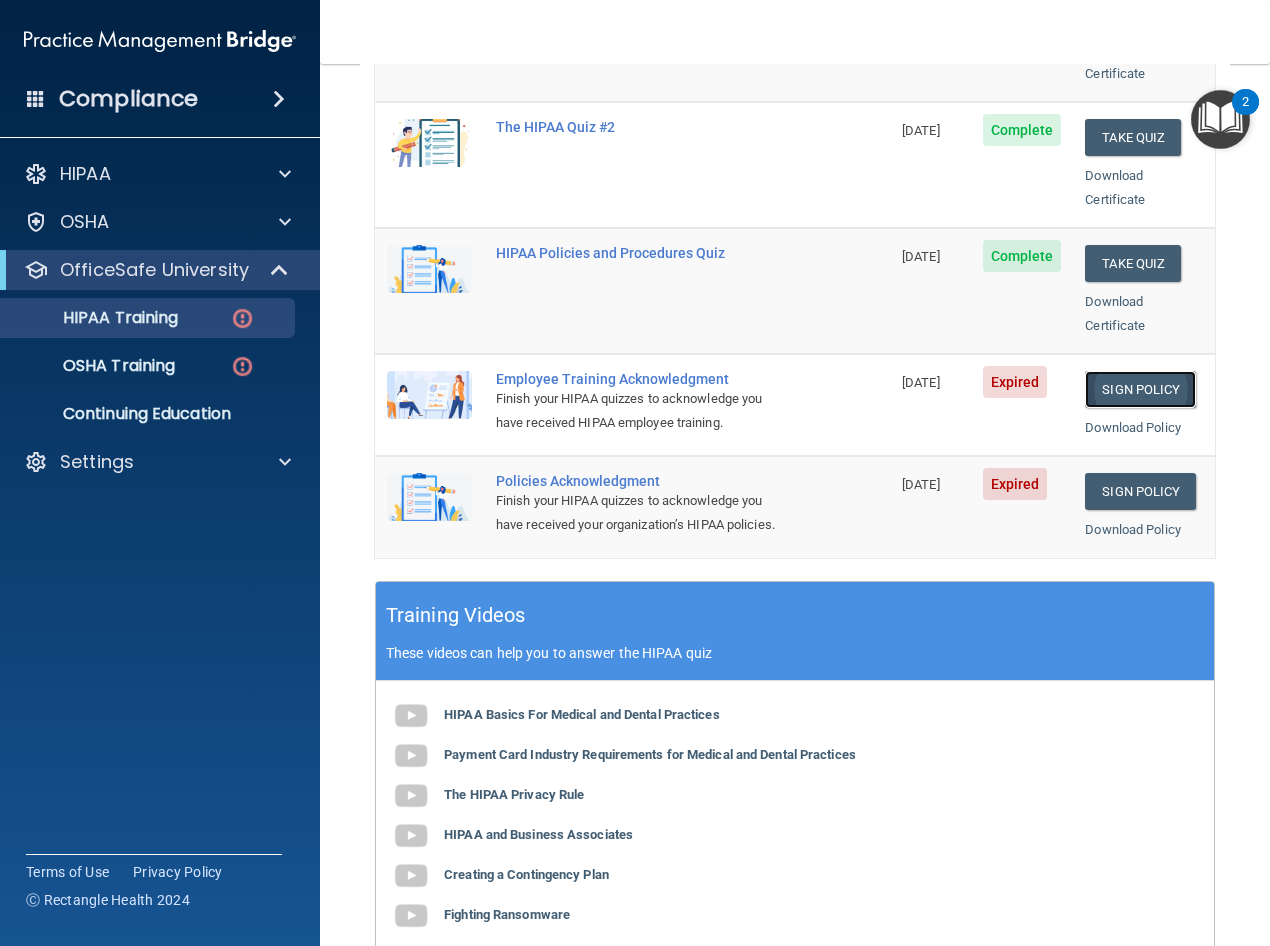 click on "Sign Policy" at bounding box center [1140, 389] 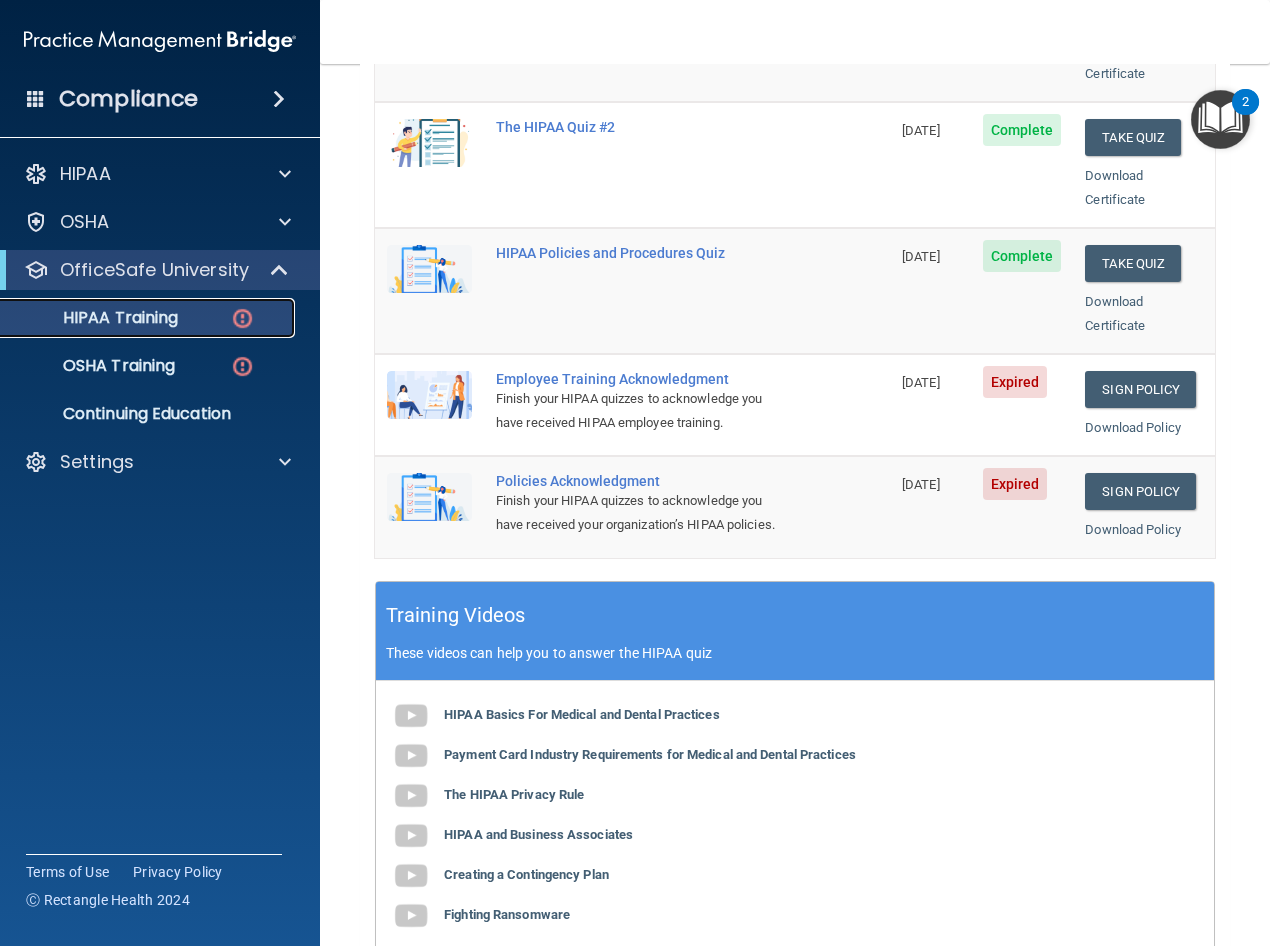 click on "HIPAA Training" at bounding box center [149, 318] 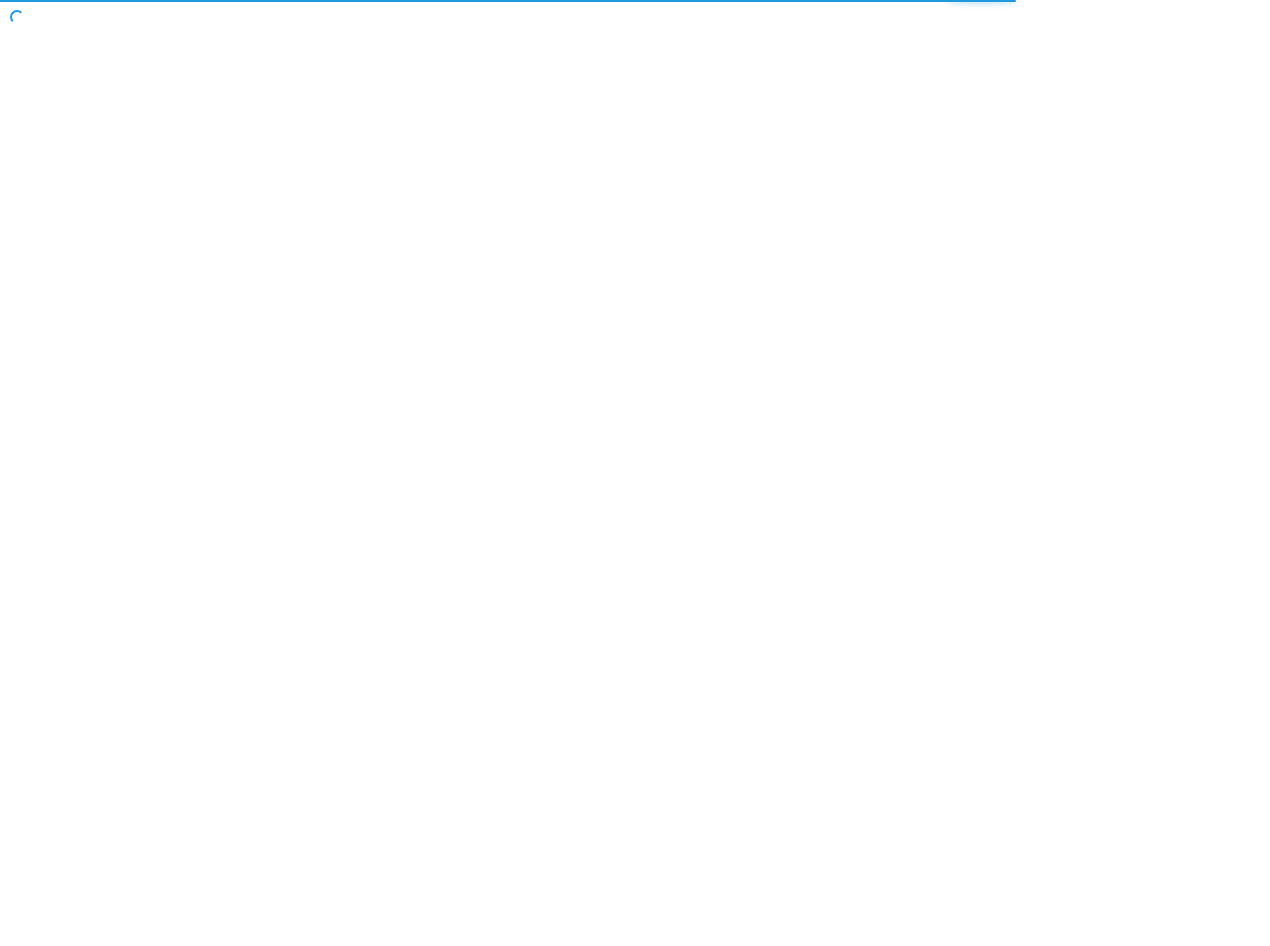 scroll, scrollTop: 0, scrollLeft: 0, axis: both 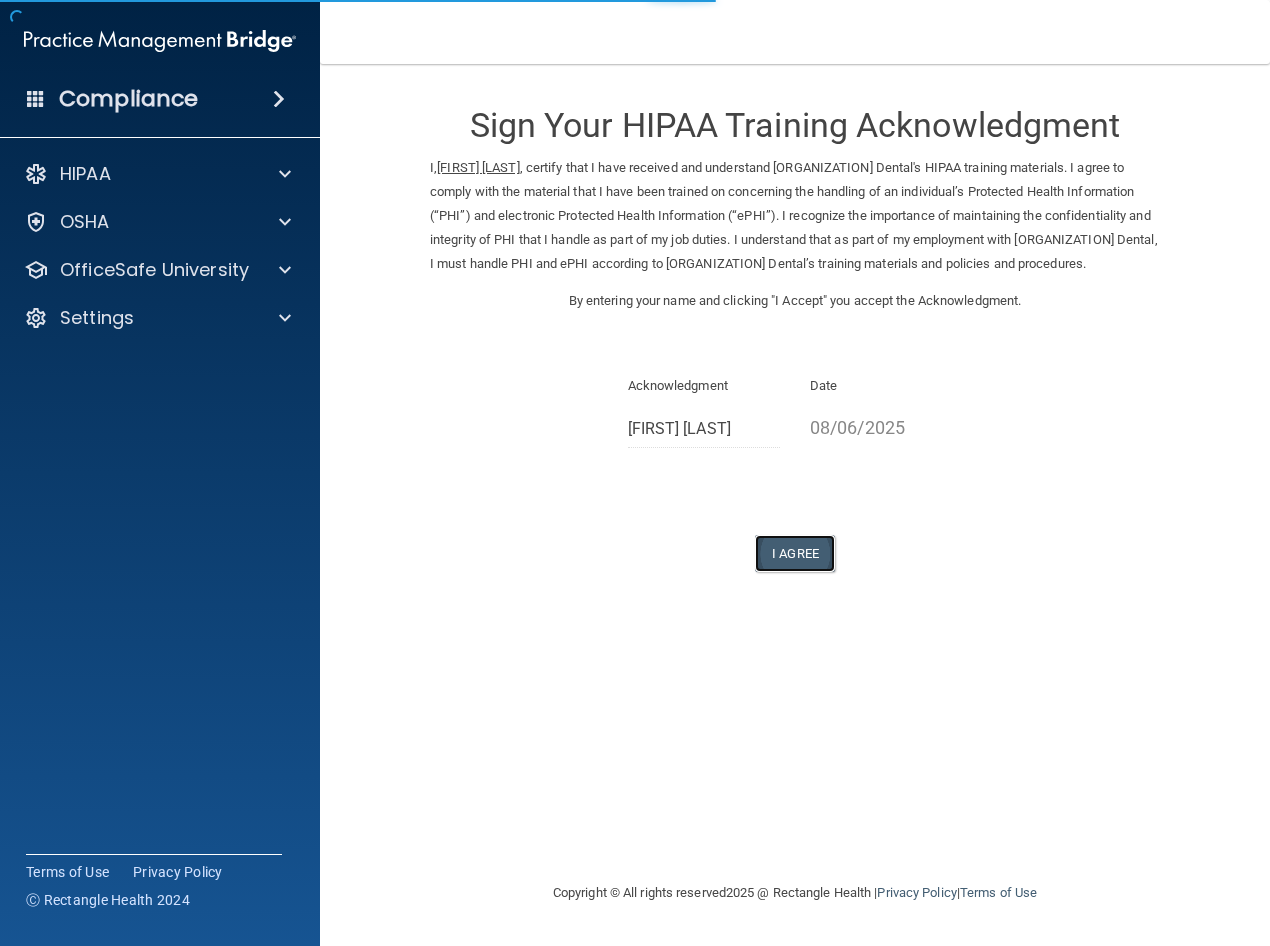 click on "I Agree" at bounding box center [795, 553] 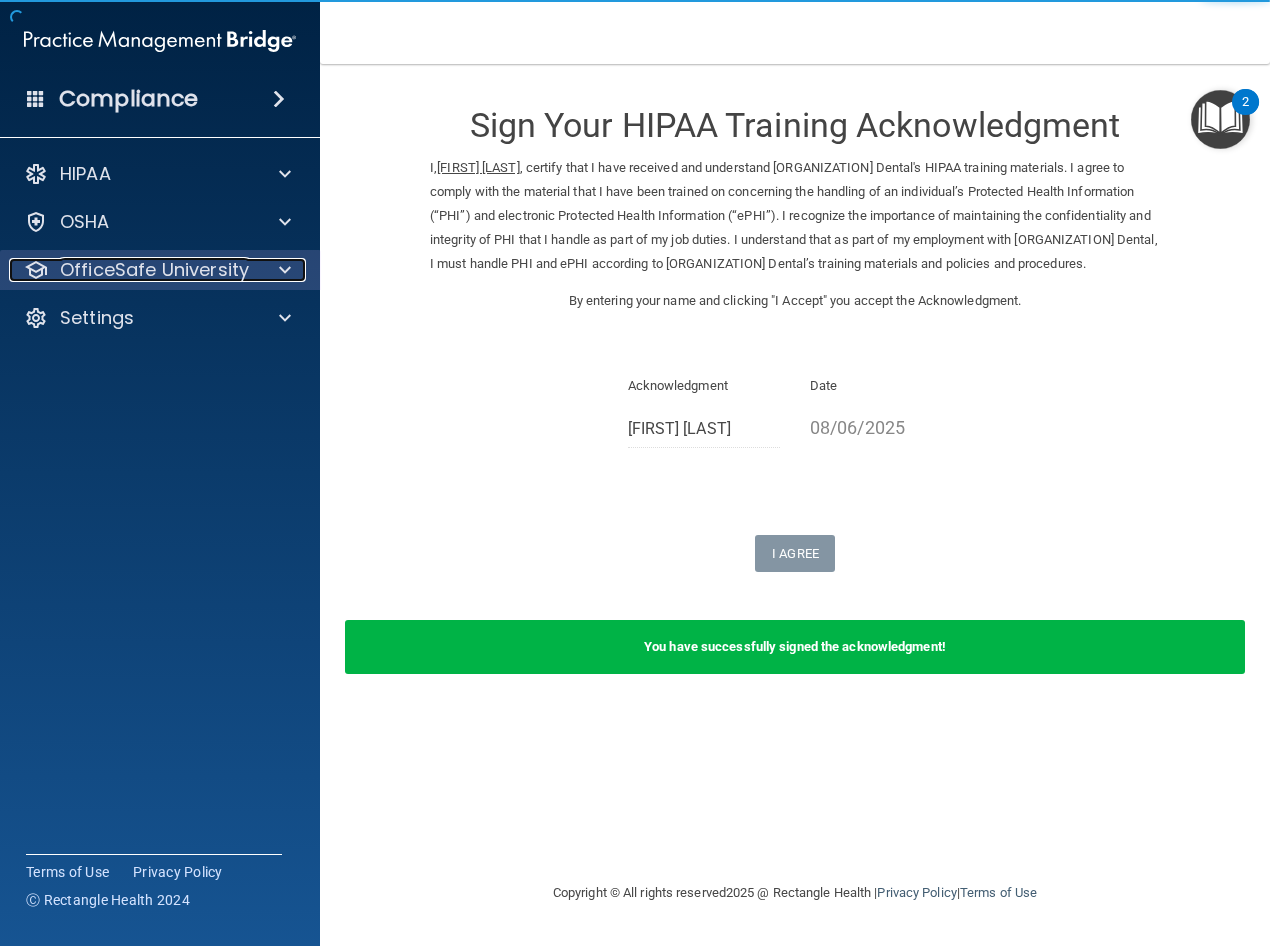 click at bounding box center [282, 270] 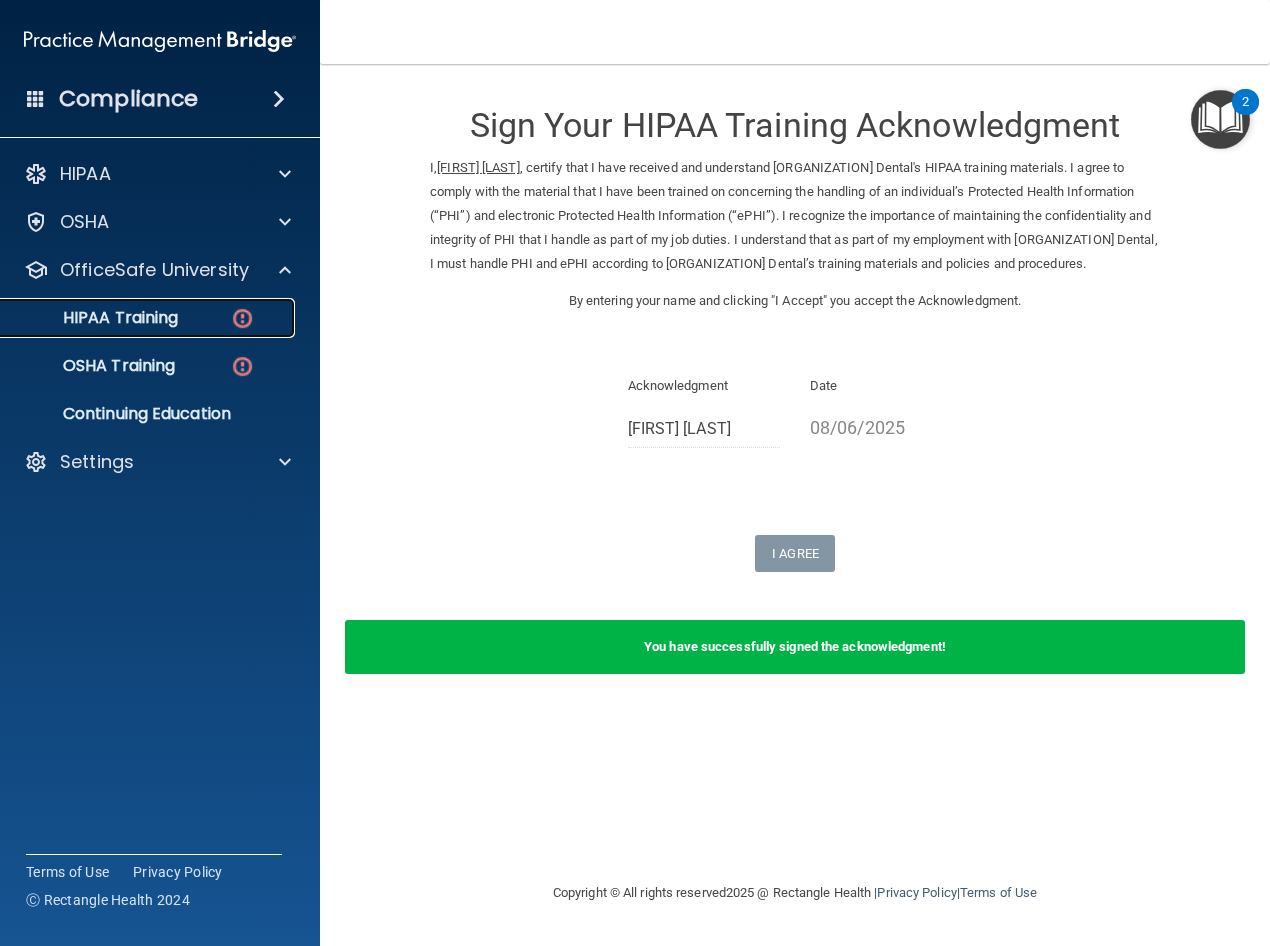 click on "HIPAA Training" at bounding box center (149, 318) 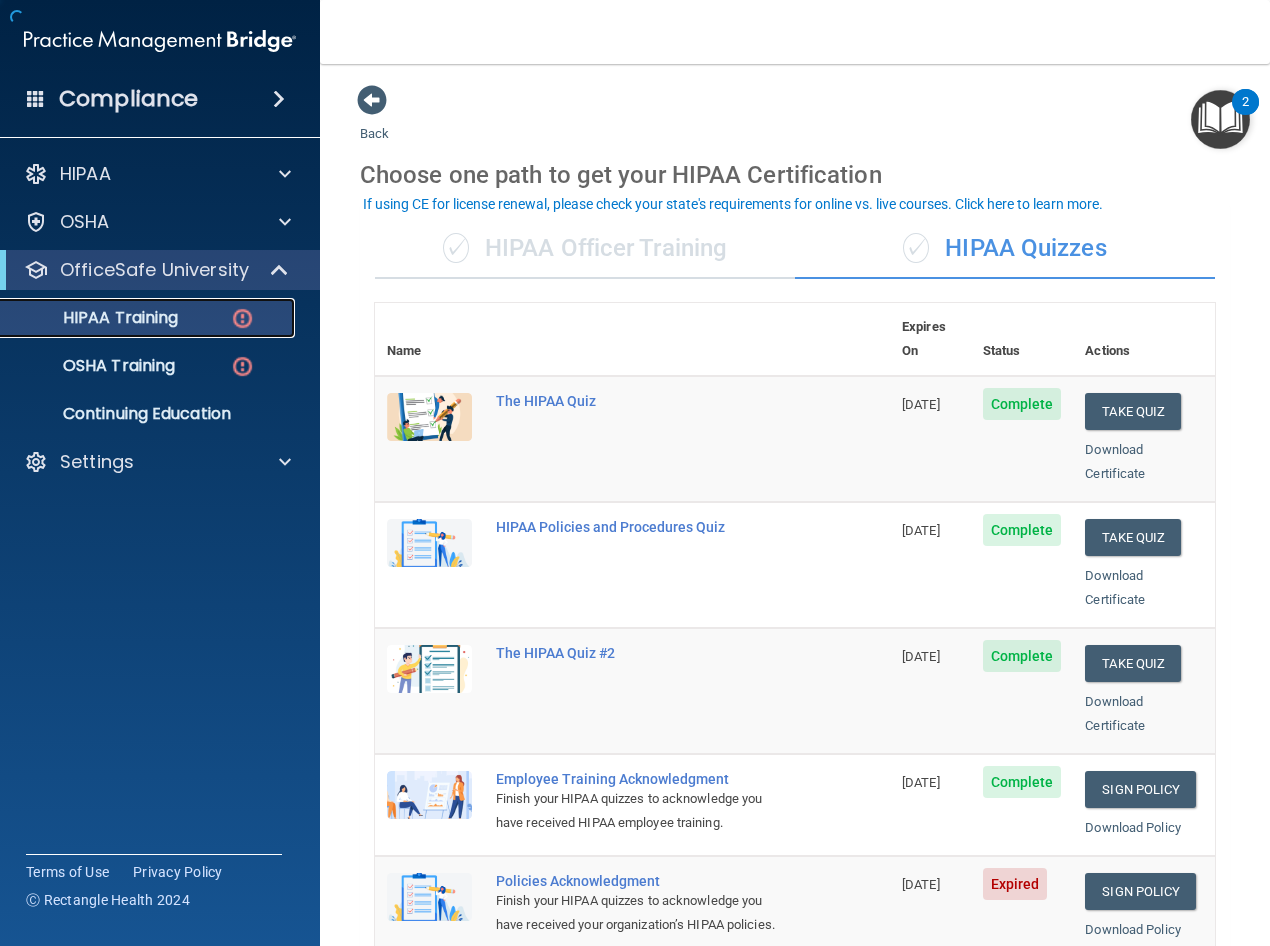 scroll, scrollTop: 400, scrollLeft: 0, axis: vertical 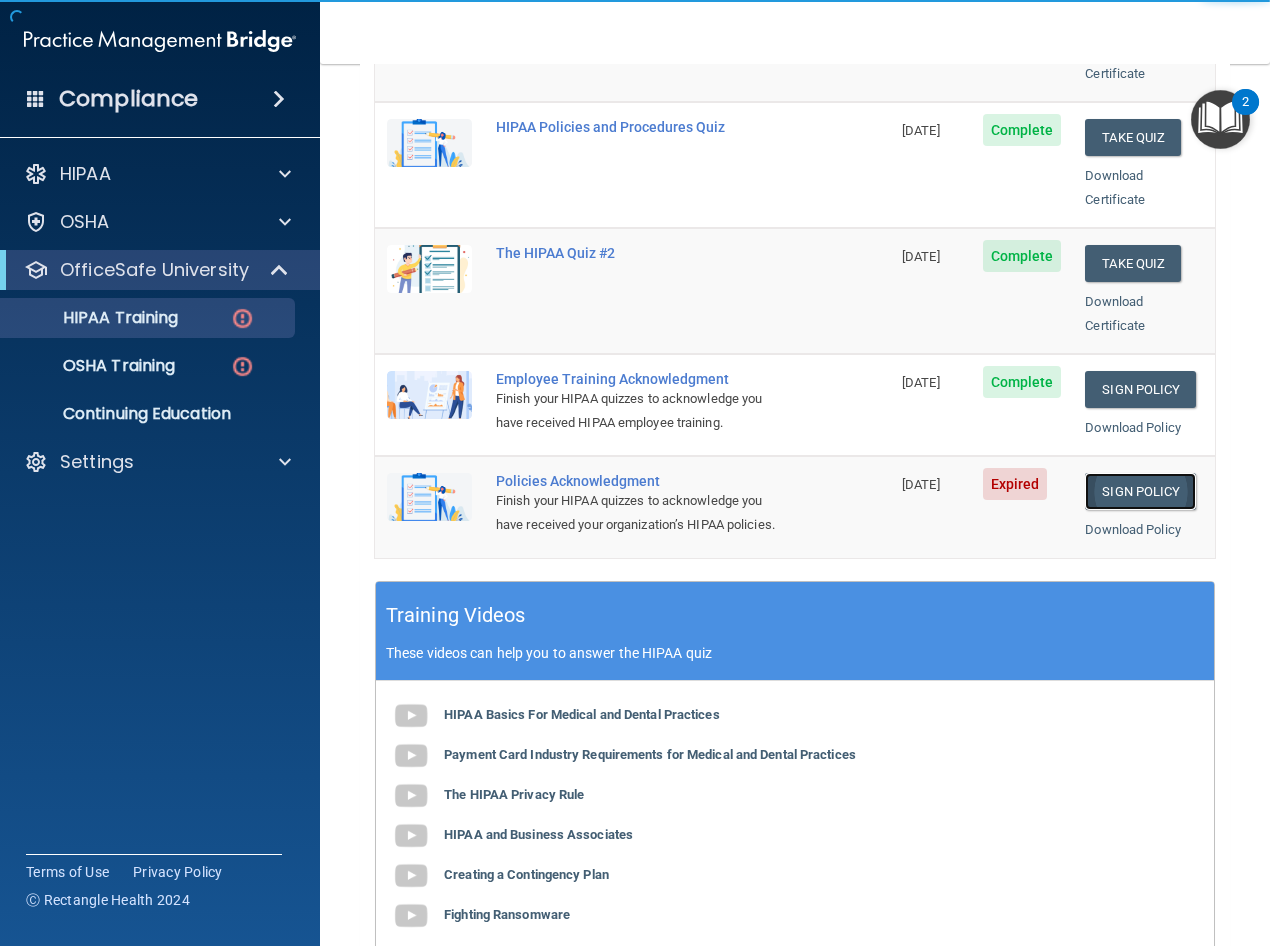 click on "Sign Policy" at bounding box center (1140, 491) 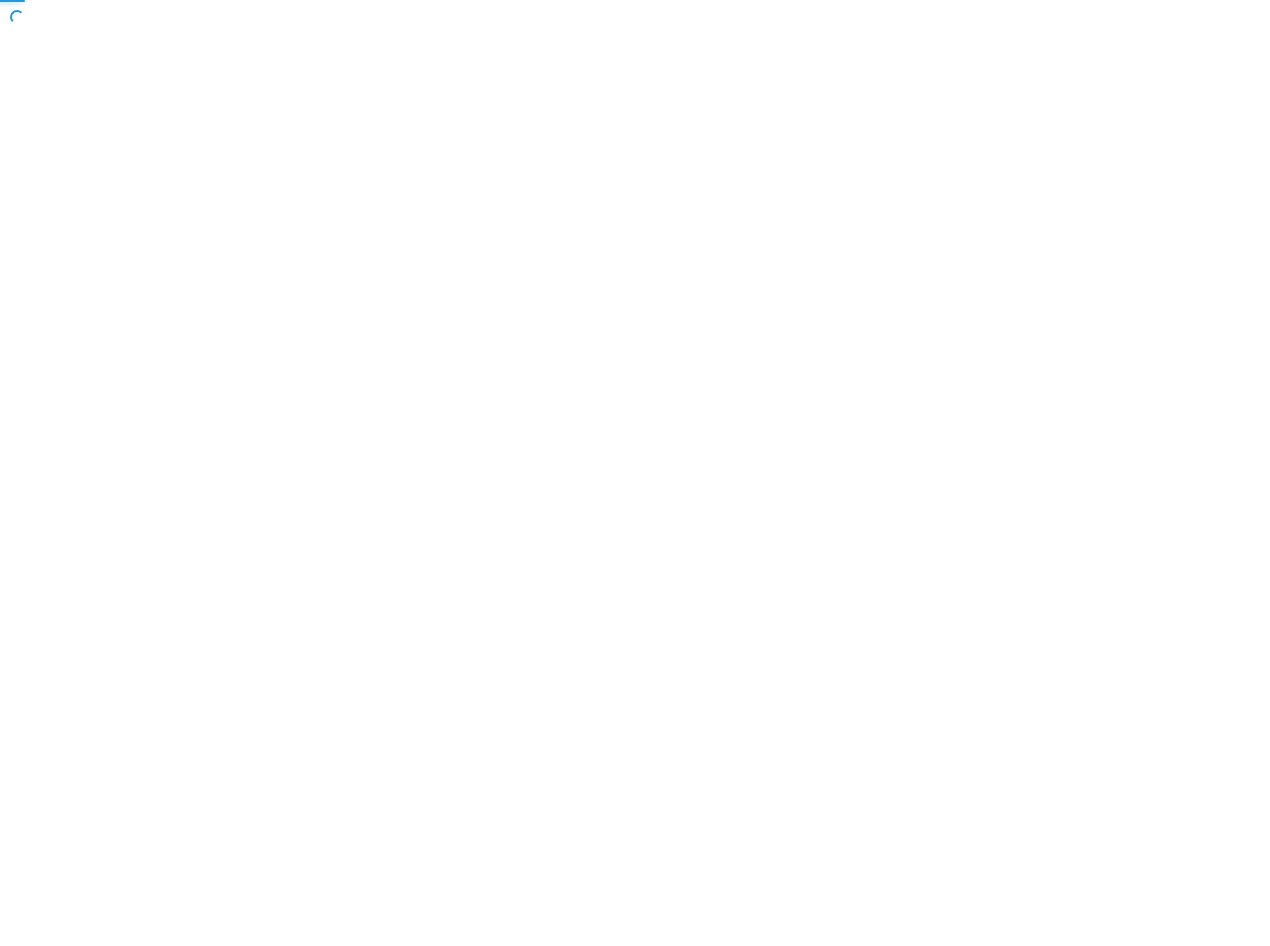 scroll, scrollTop: 0, scrollLeft: 0, axis: both 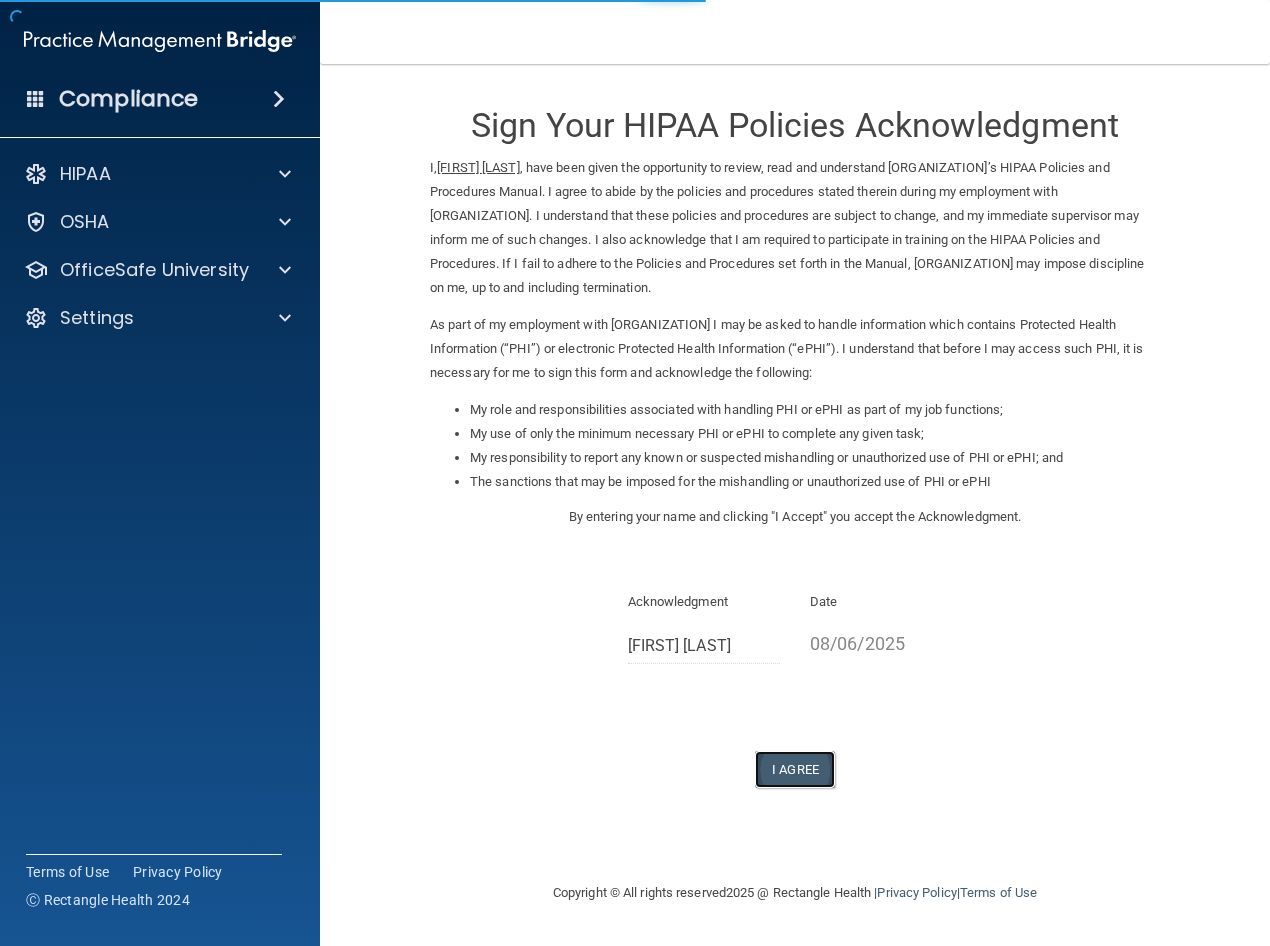 click on "I Agree" at bounding box center (795, 769) 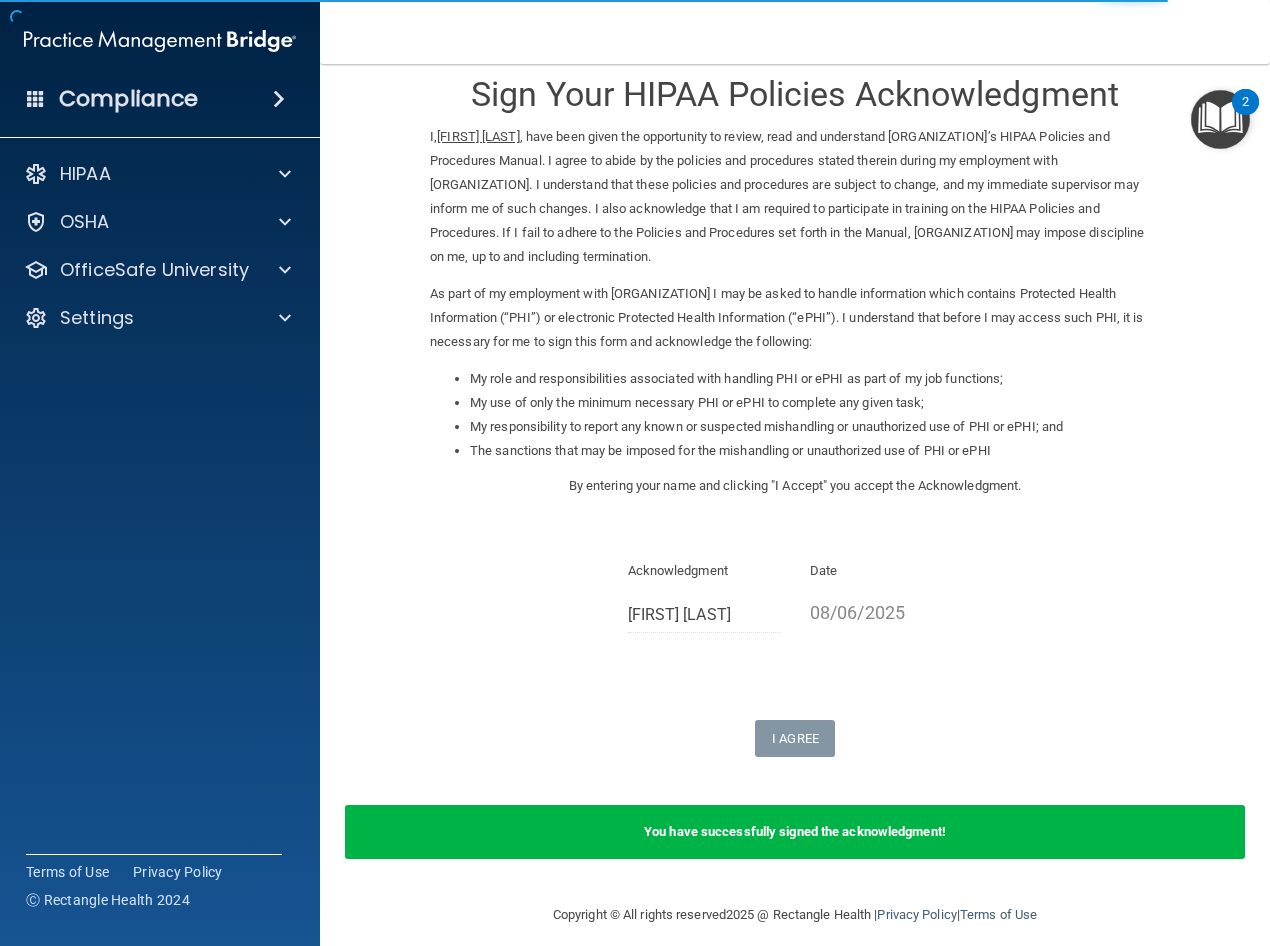 scroll, scrollTop: 48, scrollLeft: 0, axis: vertical 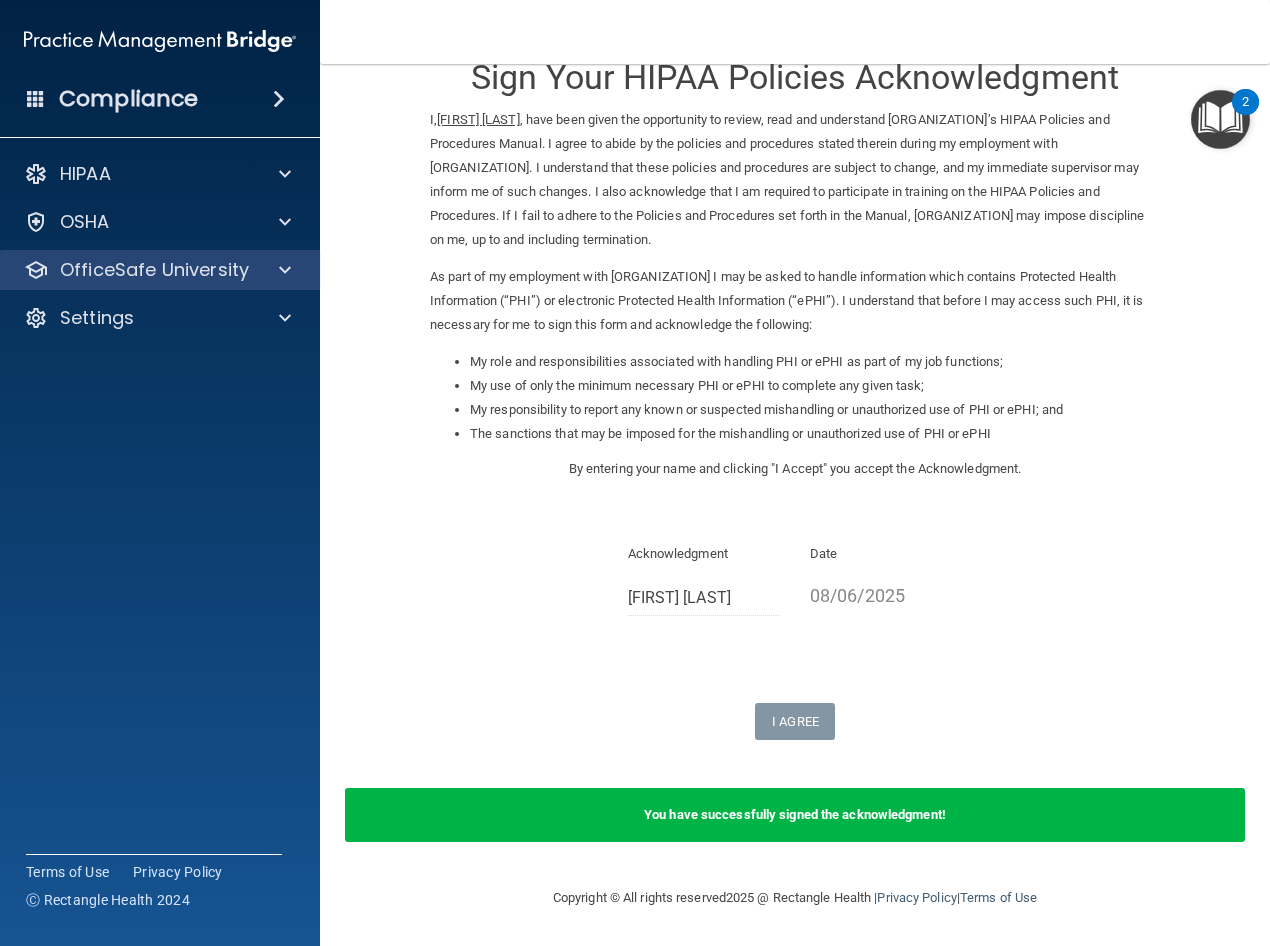 click on "OfficeSafe University" at bounding box center [160, 270] 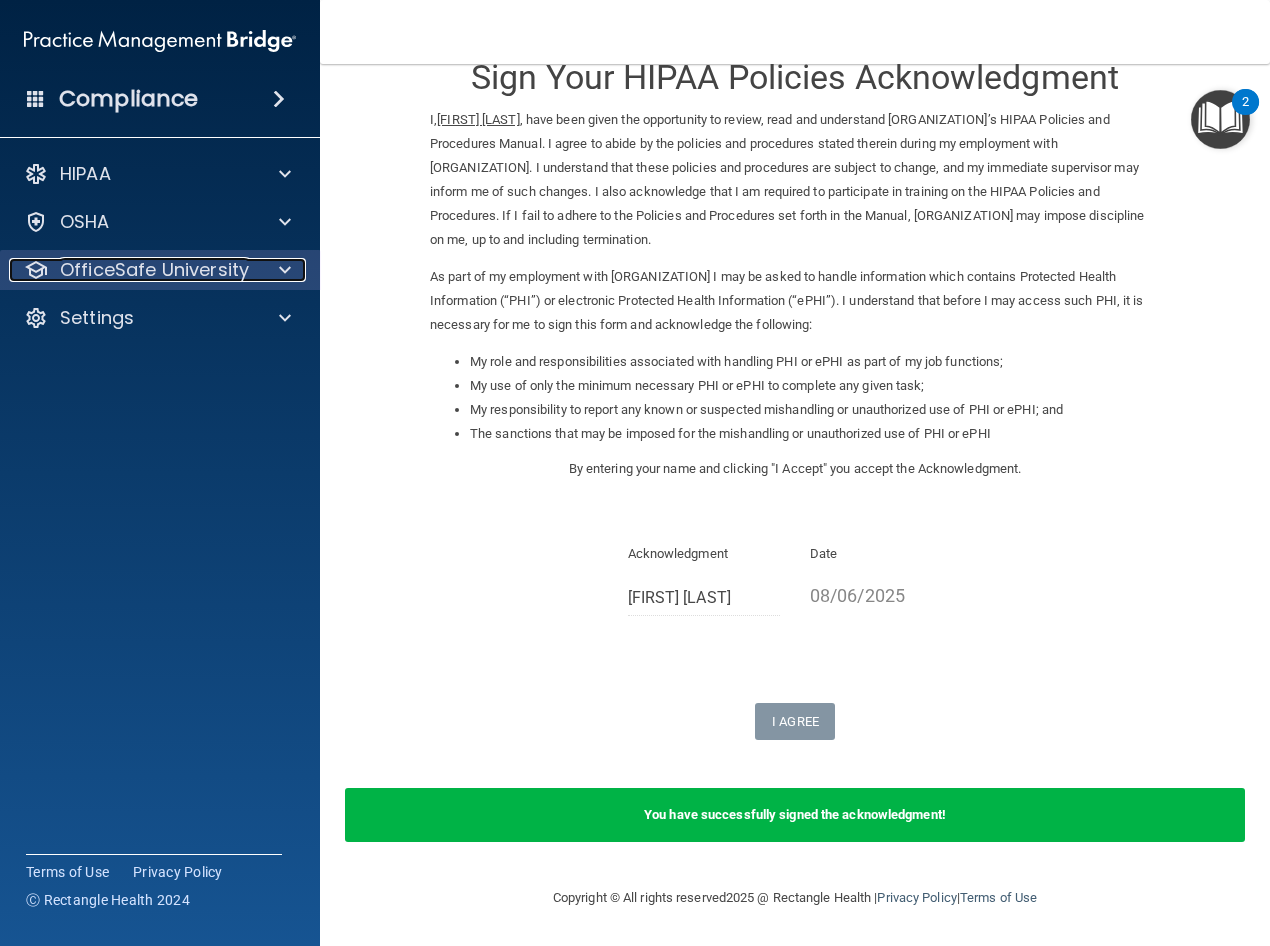 click at bounding box center [285, 270] 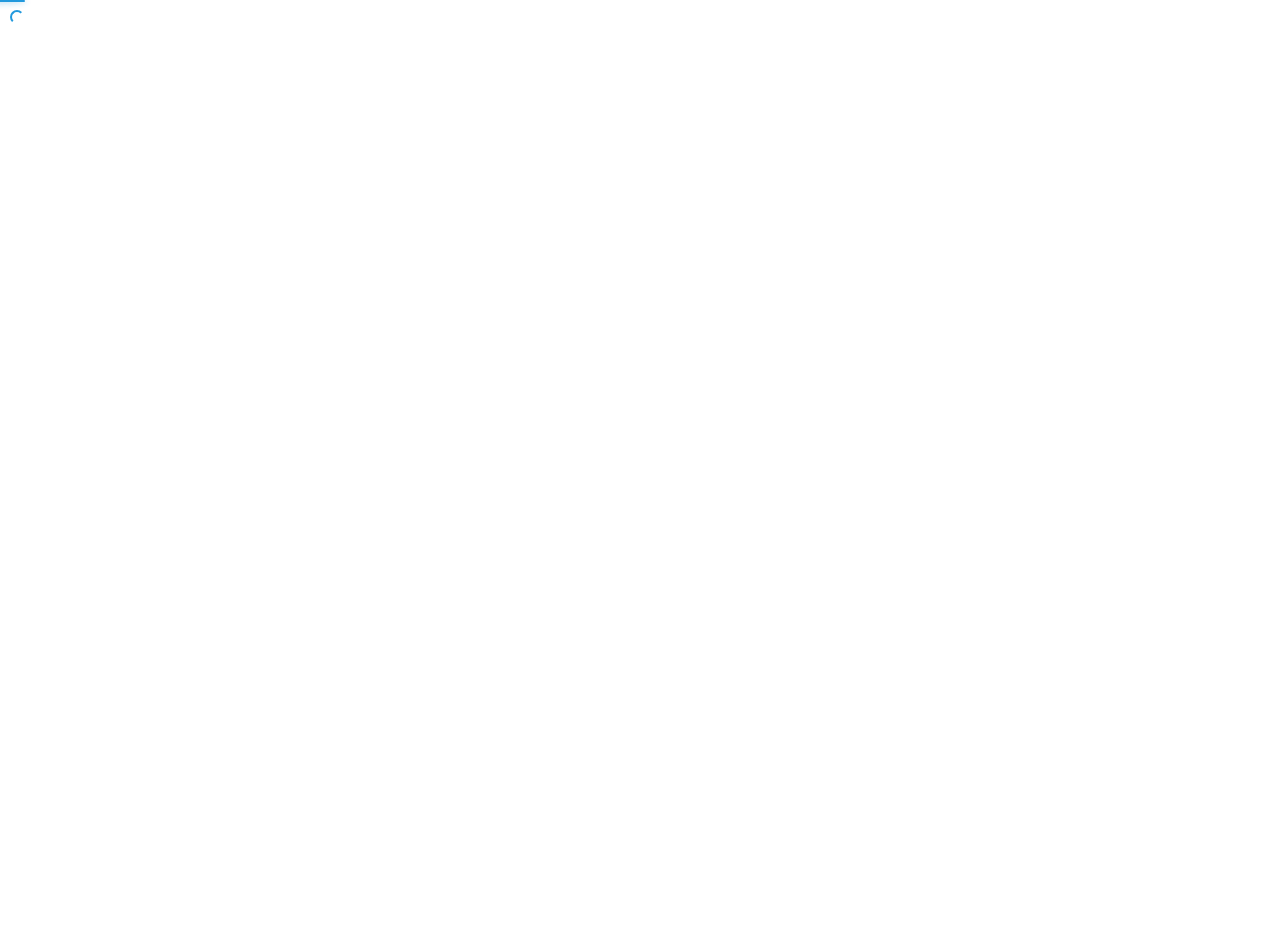 scroll, scrollTop: 0, scrollLeft: 0, axis: both 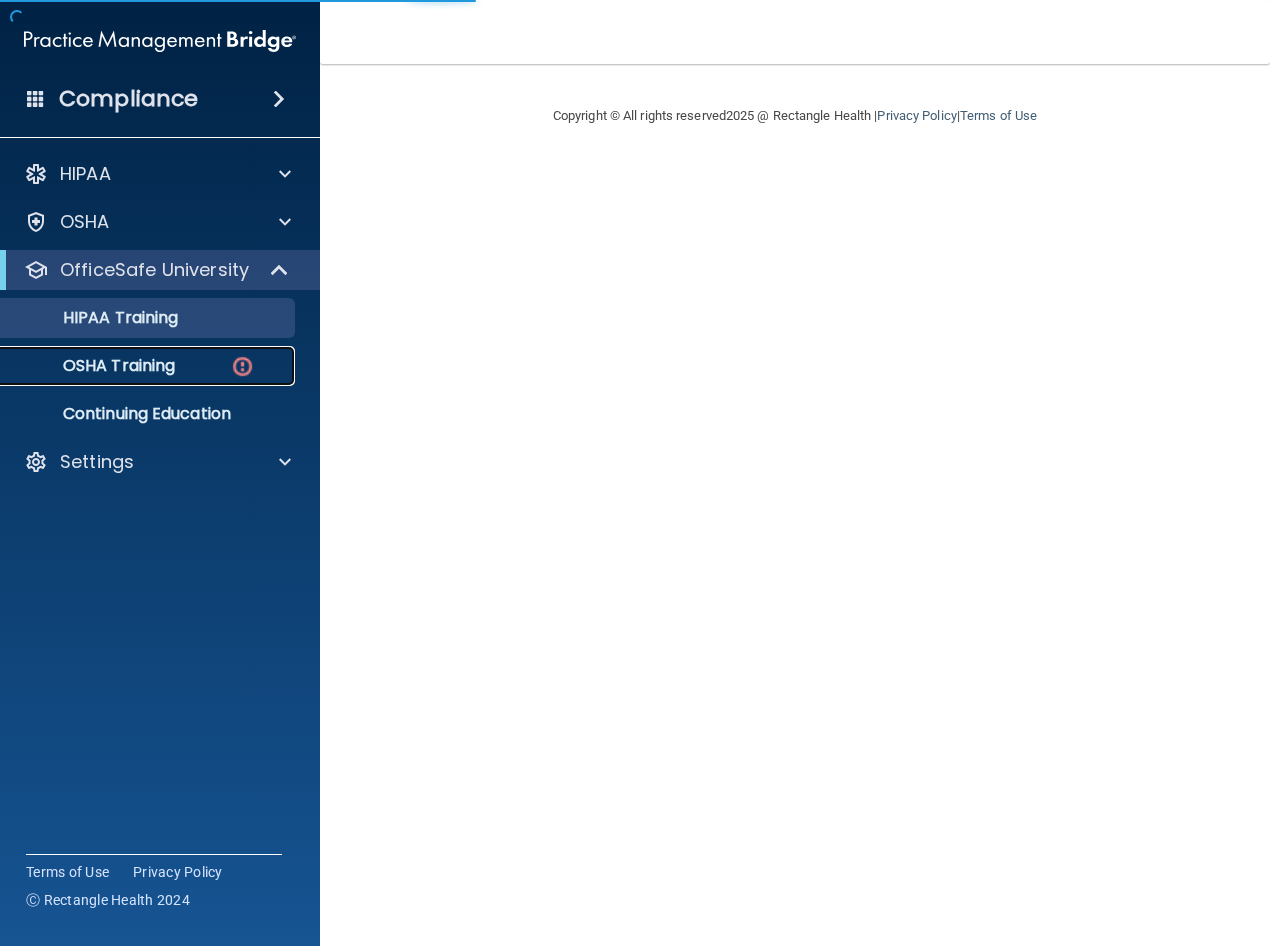 click on "OSHA Training" at bounding box center [149, 366] 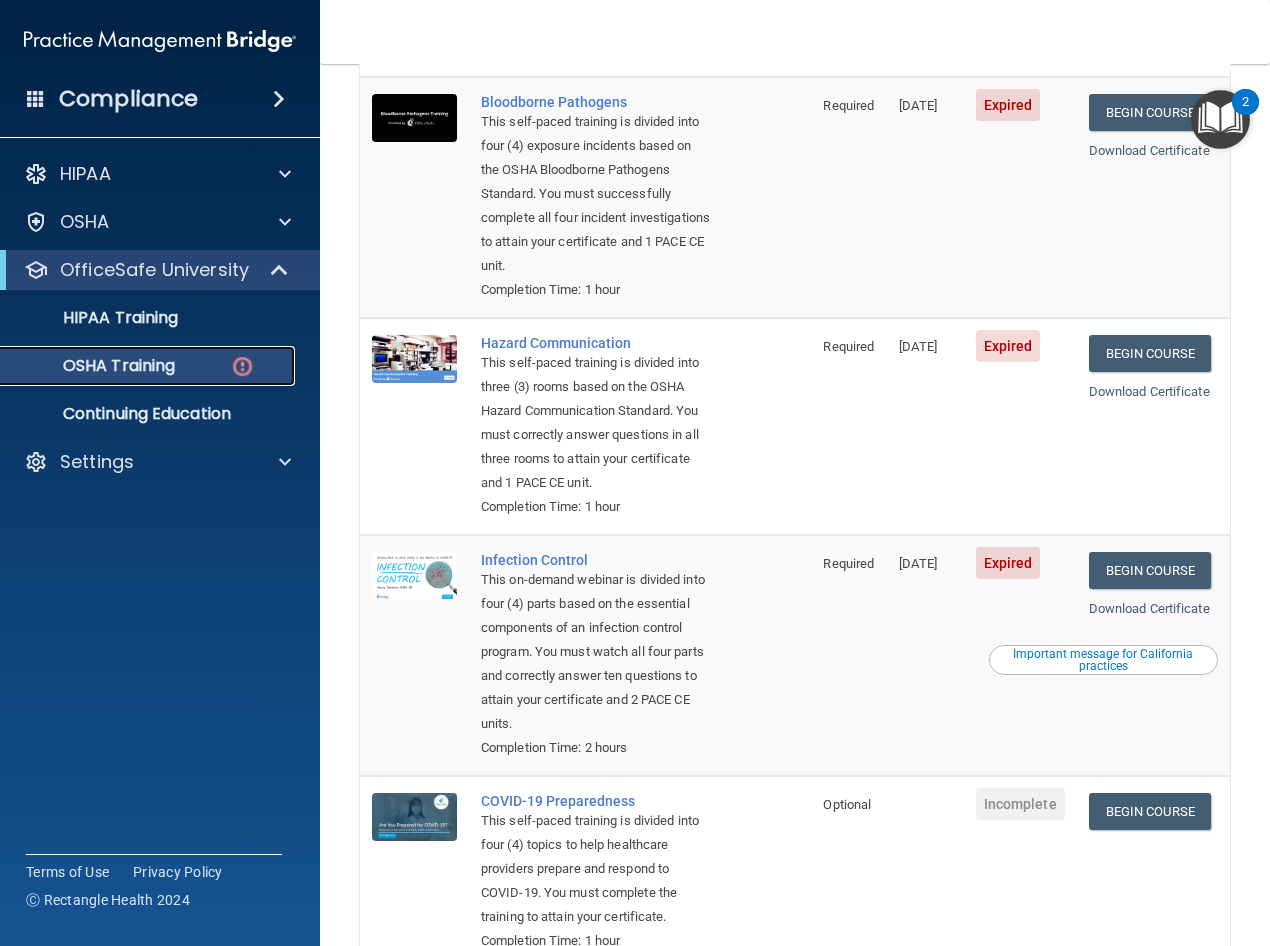 scroll, scrollTop: 0, scrollLeft: 0, axis: both 